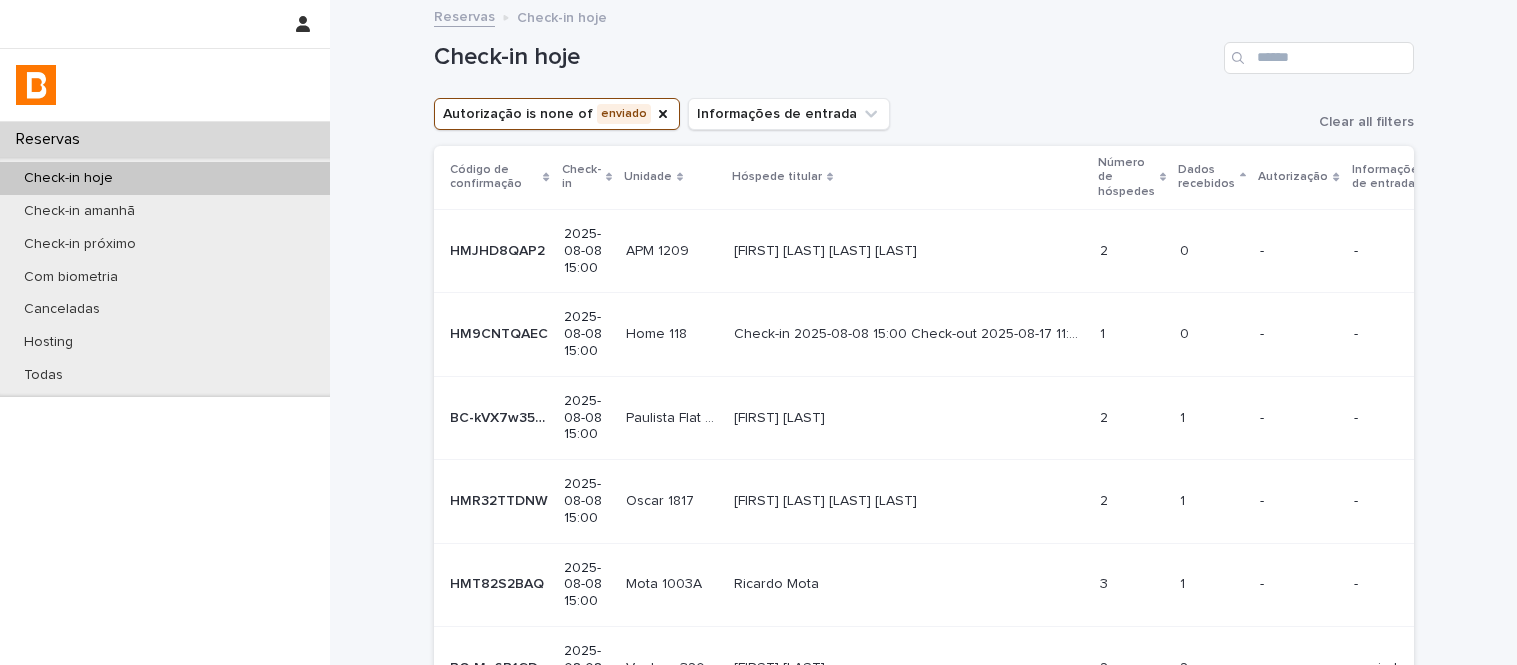 scroll, scrollTop: 0, scrollLeft: 0, axis: both 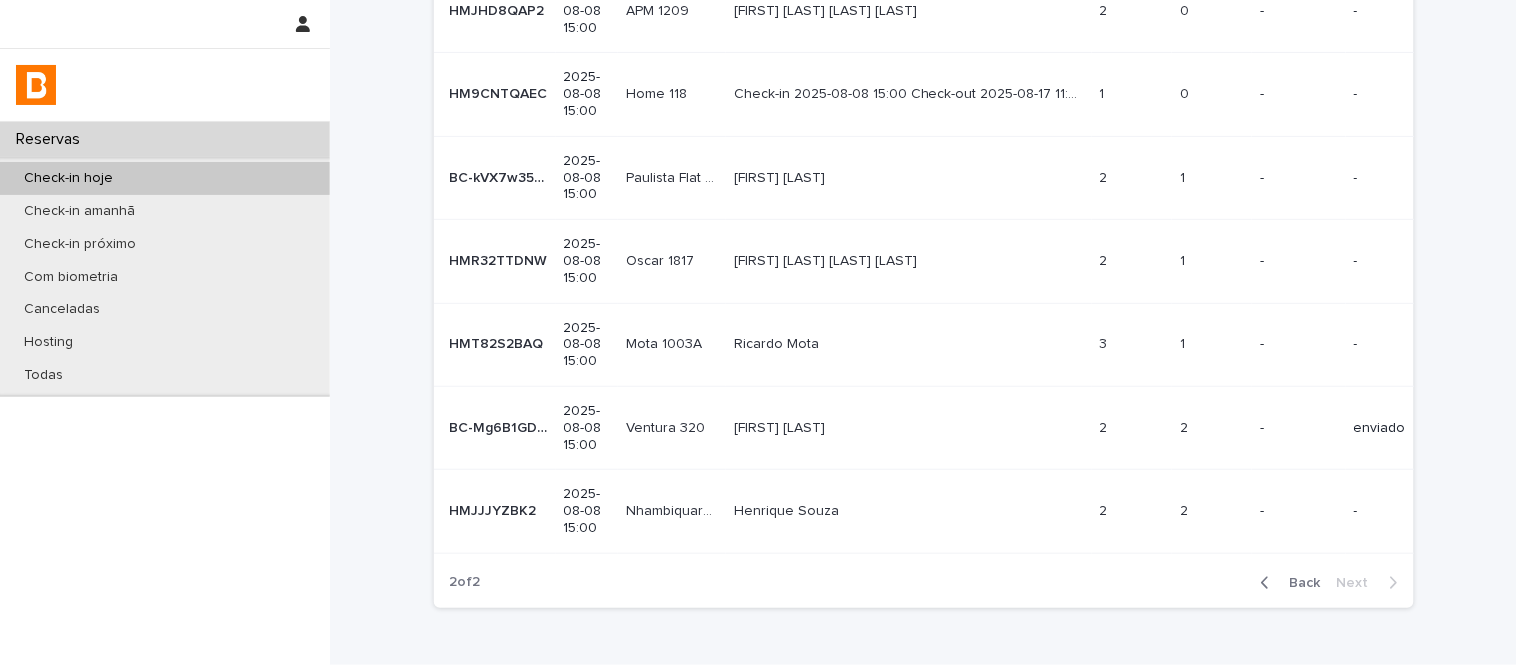 click at bounding box center (1132, 511) 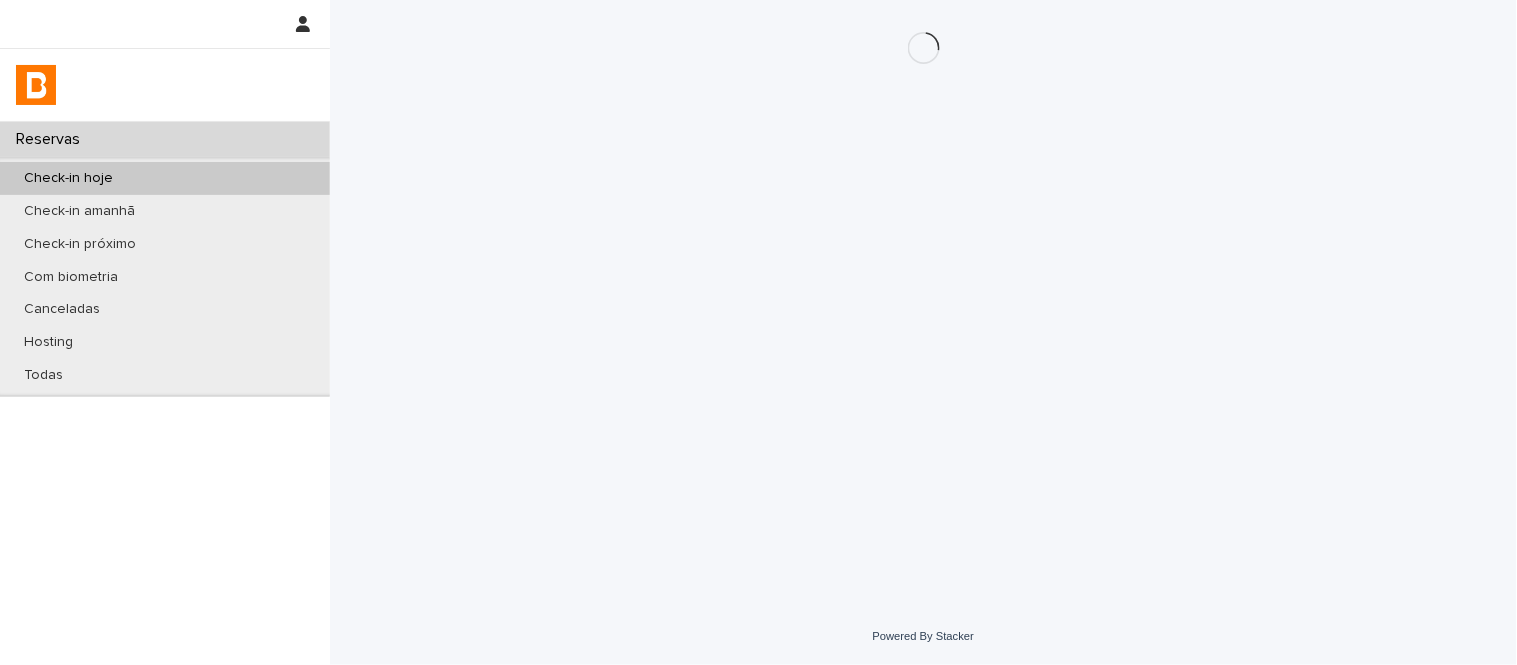scroll, scrollTop: 0, scrollLeft: 0, axis: both 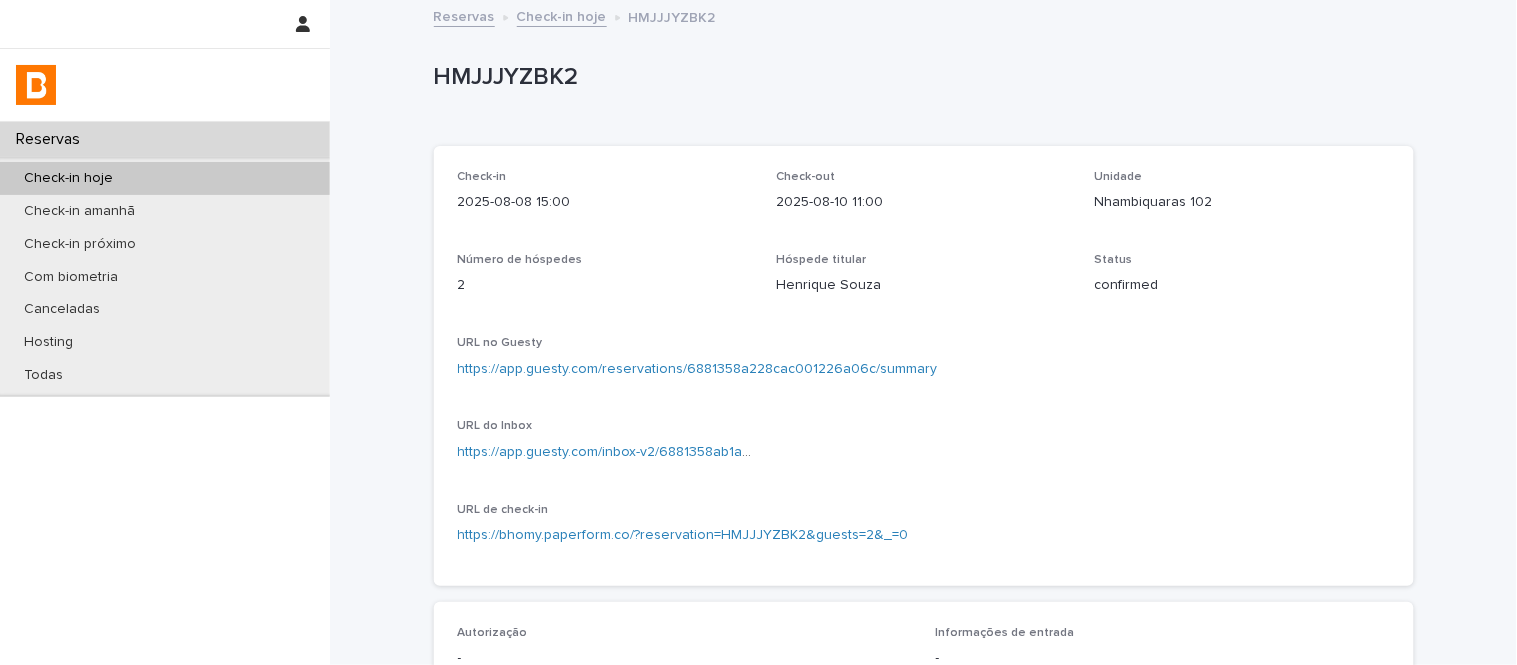 click on "Check-in hoje" at bounding box center [562, 15] 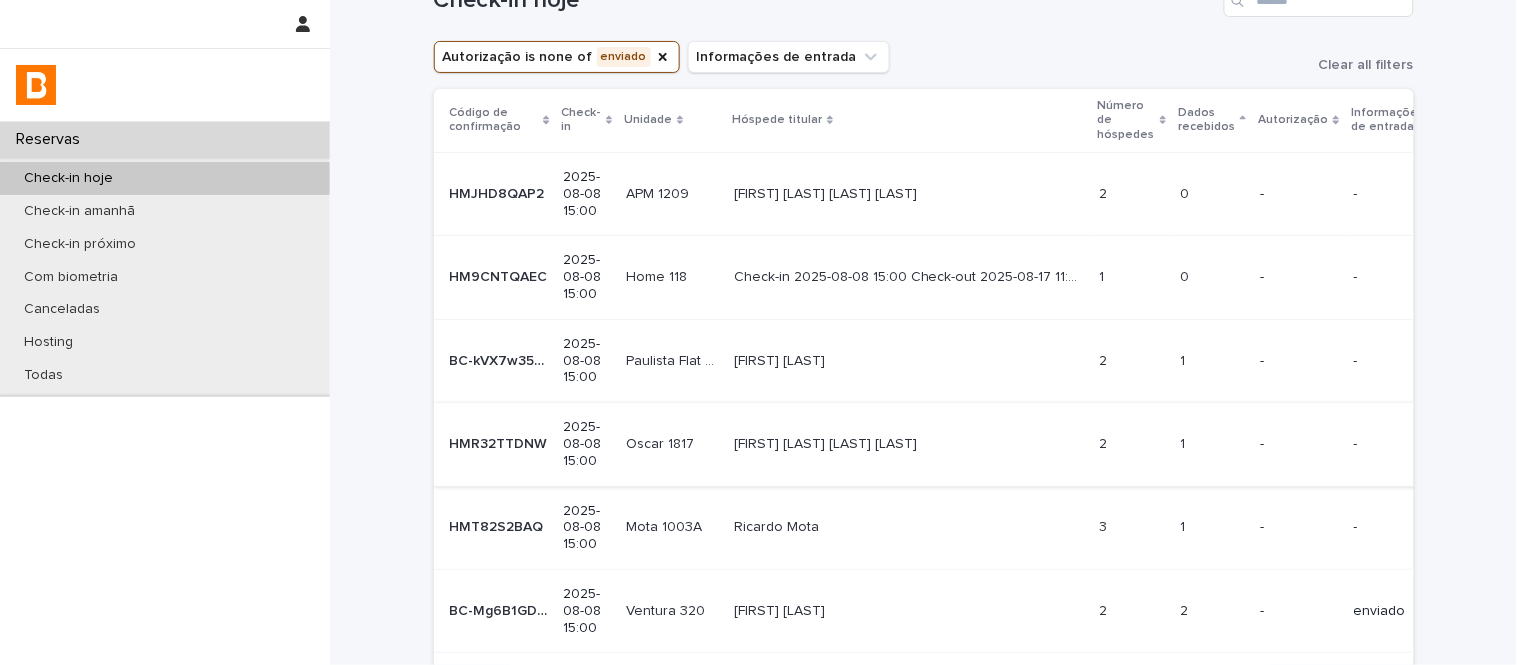scroll, scrollTop: 111, scrollLeft: 0, axis: vertical 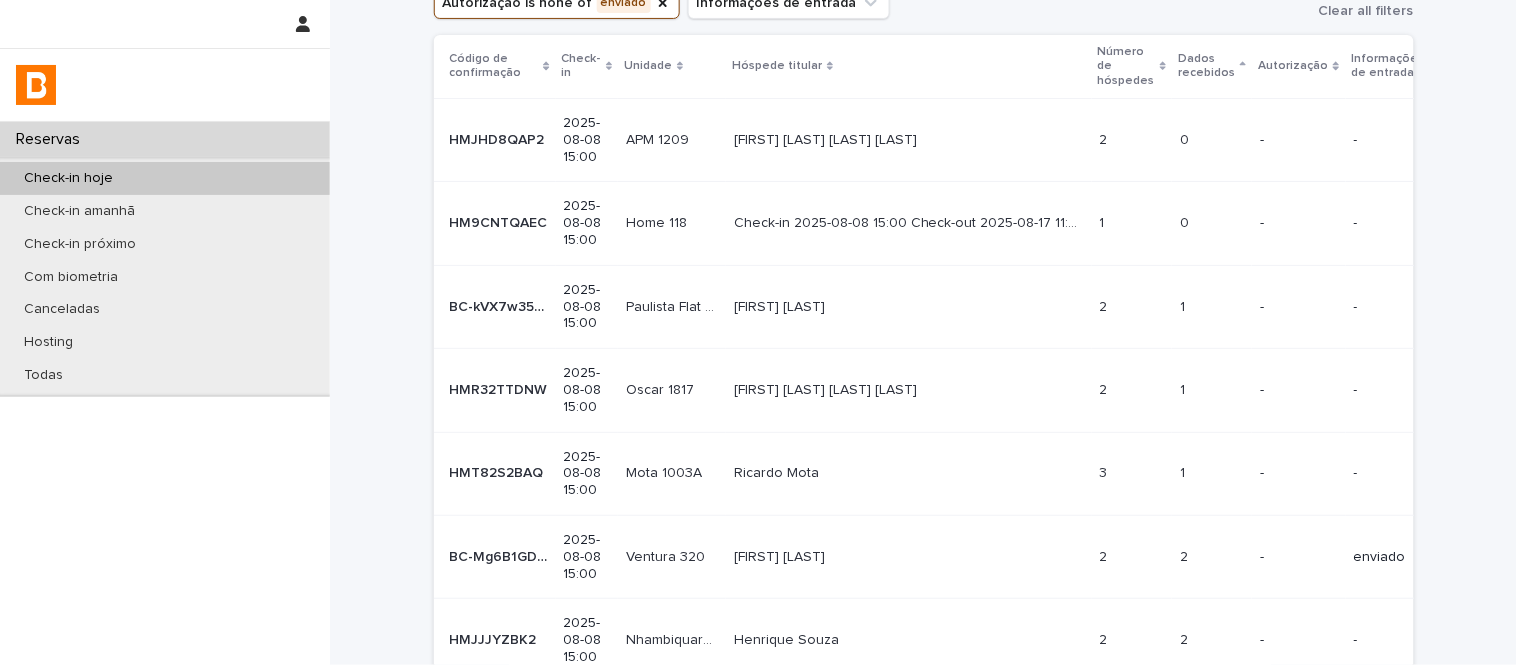 click on "[FIRST] [LAST] [FIRST] [LAST]" at bounding box center (909, 473) 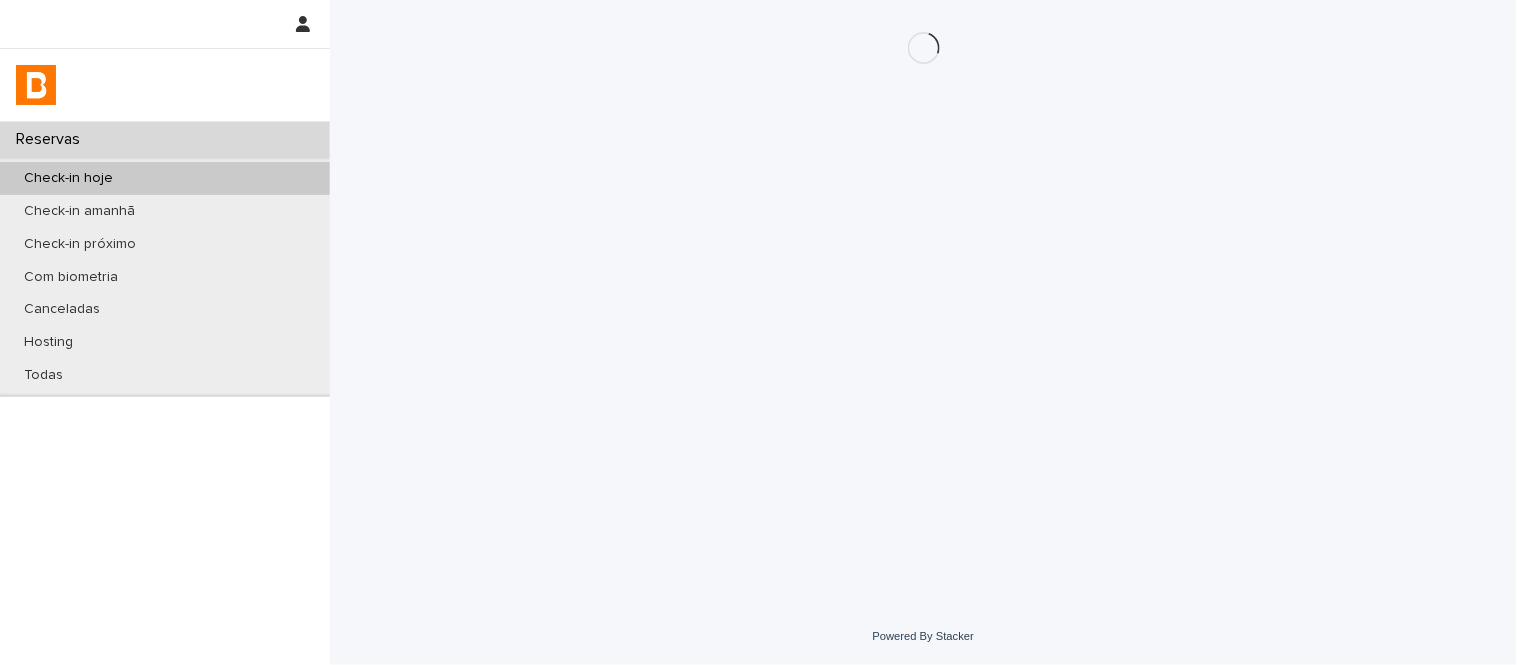 scroll, scrollTop: 0, scrollLeft: 0, axis: both 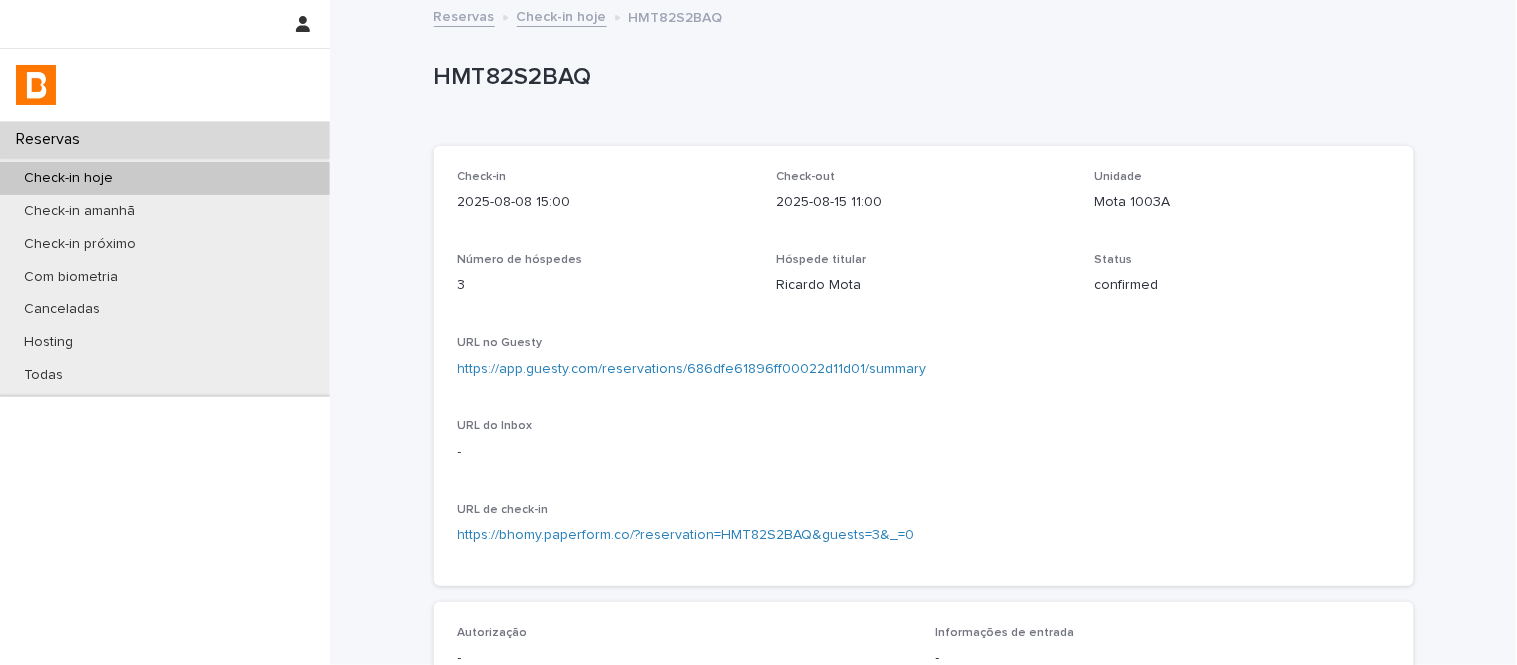 click on "Mota 1003A" at bounding box center (1242, 202) 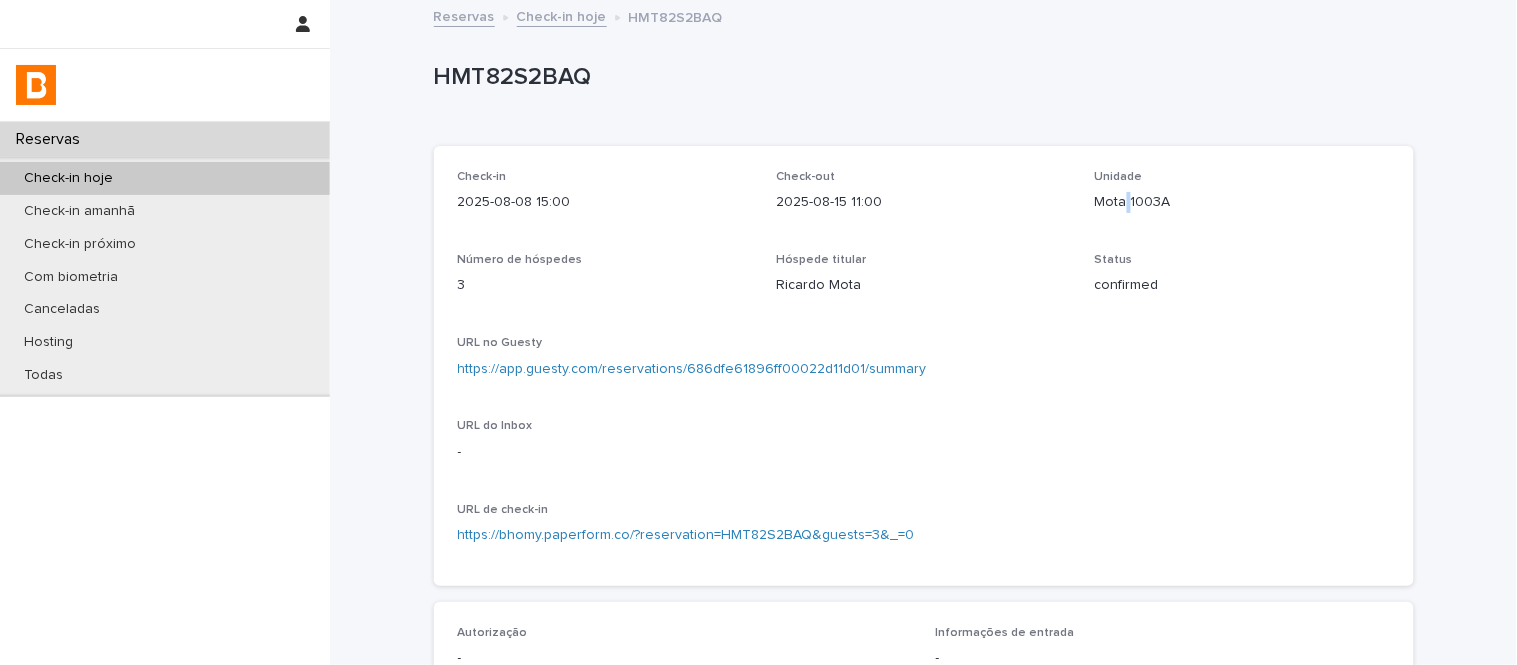 click on "Mota 1003A" at bounding box center [1242, 202] 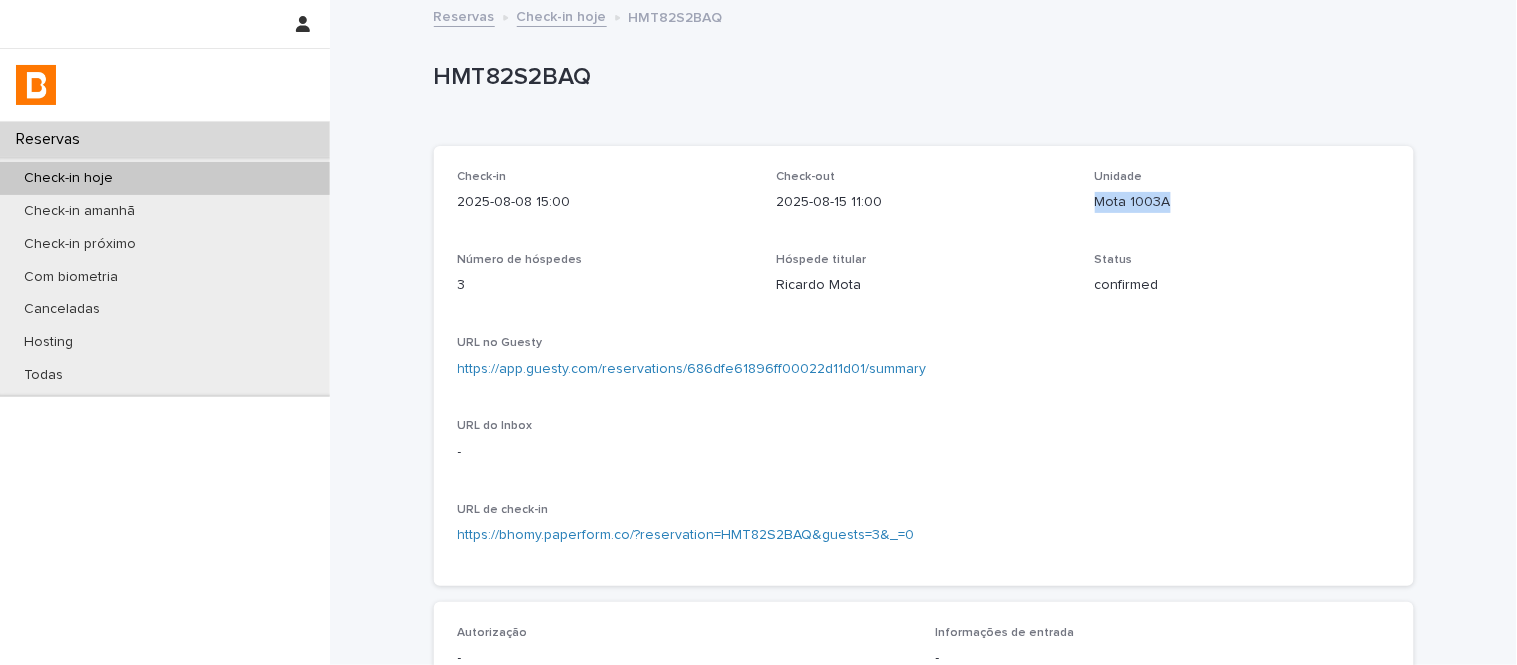 click on "Mota 1003A" at bounding box center (1242, 202) 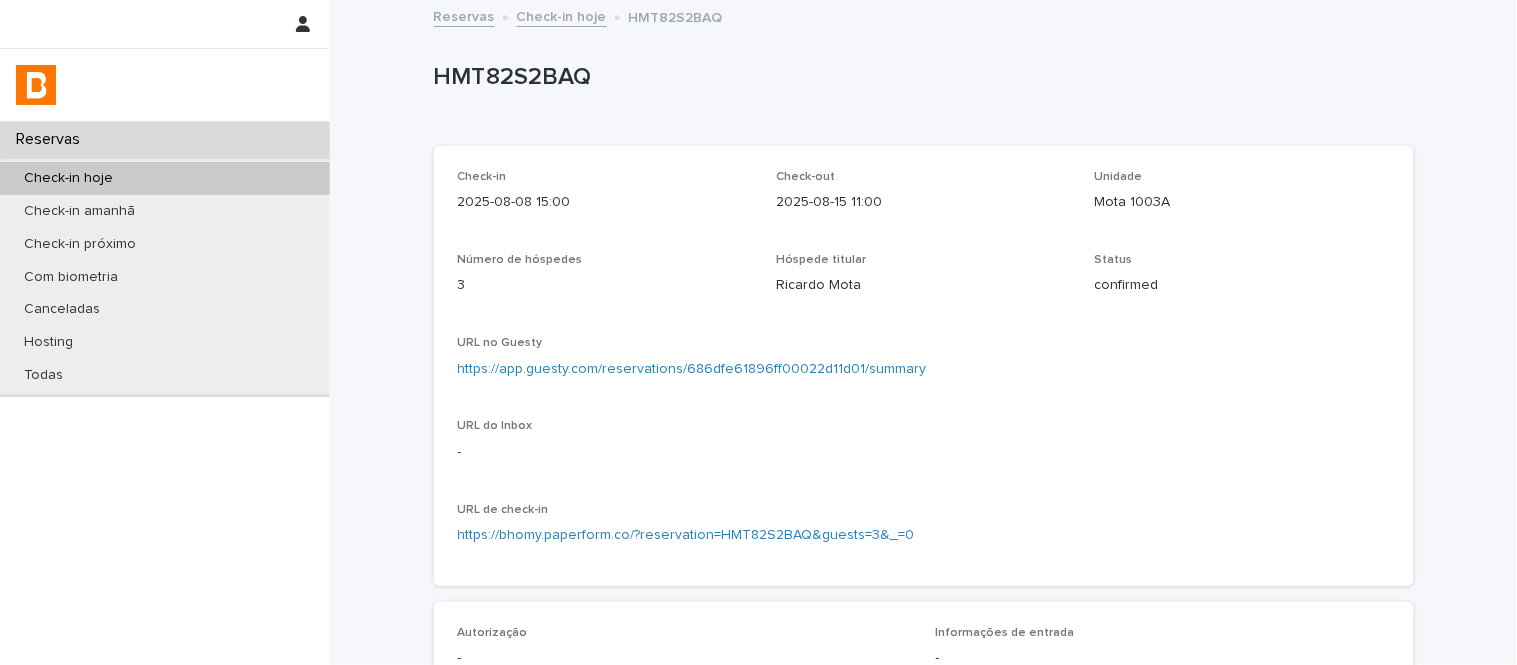 click on "Loading... Saving… Loading... Saving… Loading... Saving… Check-in 2025-08-08 15:00 Check-out 2025-08-15 11:00 Unidade Mota 1003A Número de hóspedes 3 Hóspede titular Ricardo Mota Status confirmed URL no Guesty https://app.guesty.com/reservations/686dfe61896ff00022d11d01/summary URL do Inbox - URL de check-in https://bhomy.paperform.co/?reservation=HMT82S2BAQ&guests=3&_=0 Loading... Saving… Autorização - Informações de entrada - Observações Documento do Edwin no Airbnb - DR  Autorização Info. de entrada Observações Loading... Saving… Check-Ins Data de criação Número de hóspedes Restrição Aprovado 2025-08-07 23:06 3 3   não - 1  of  1 Back Next" at bounding box center [924, 615] 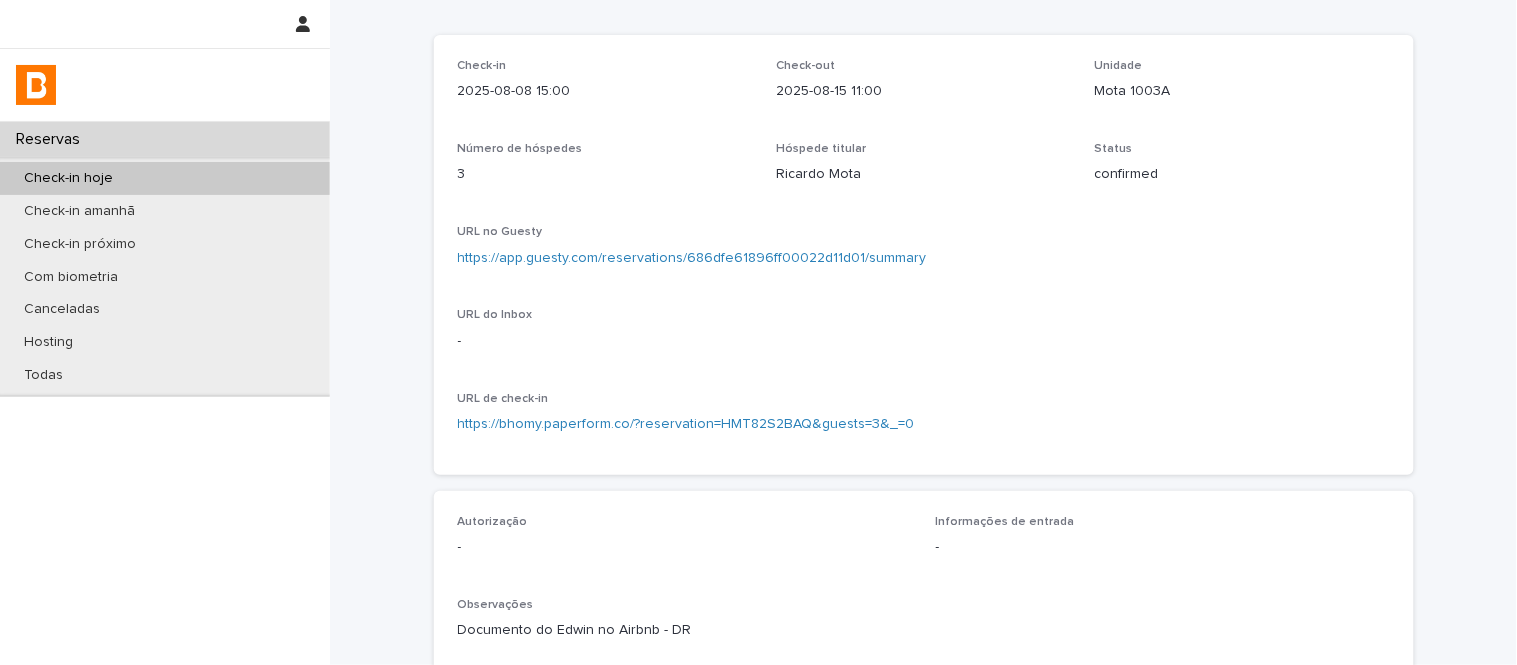 click on "https://app.guesty.com/reservations/686dfe61896ff00022d11d01/summary" at bounding box center (692, 258) 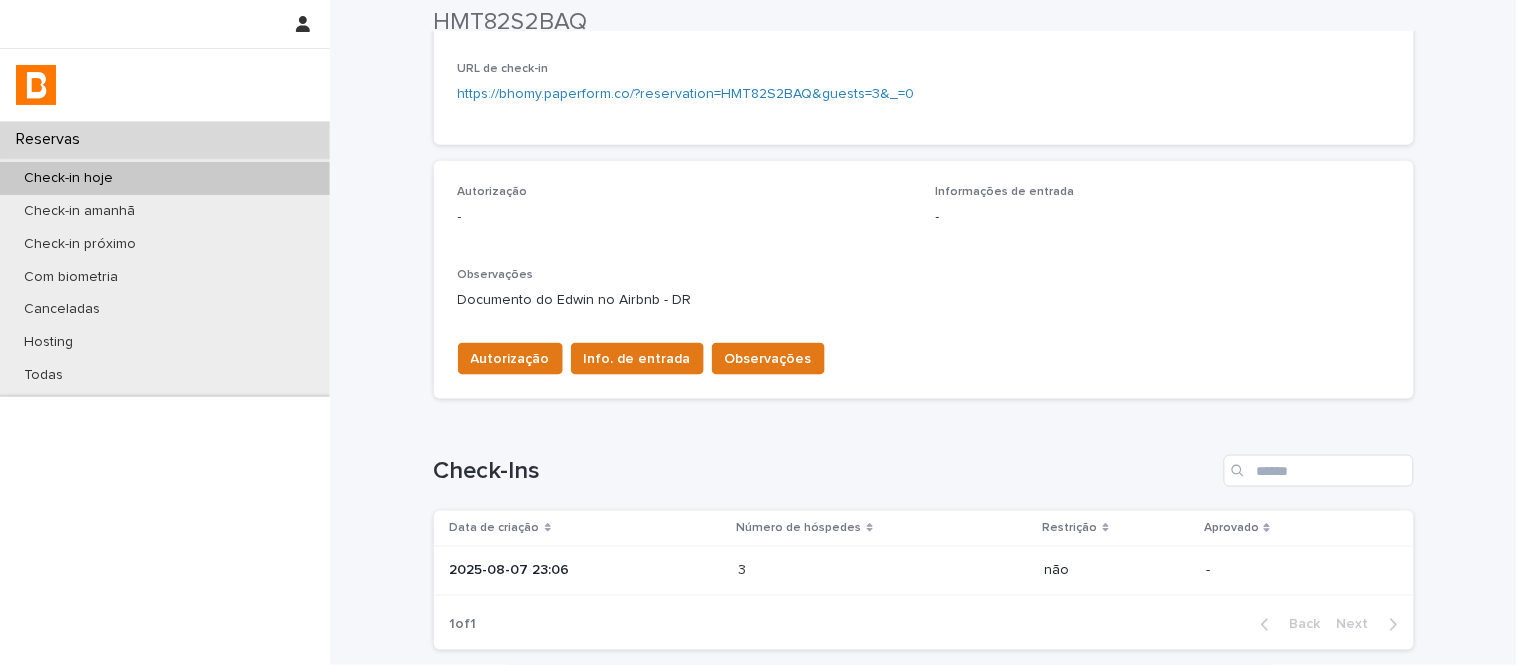 scroll, scrollTop: 598, scrollLeft: 0, axis: vertical 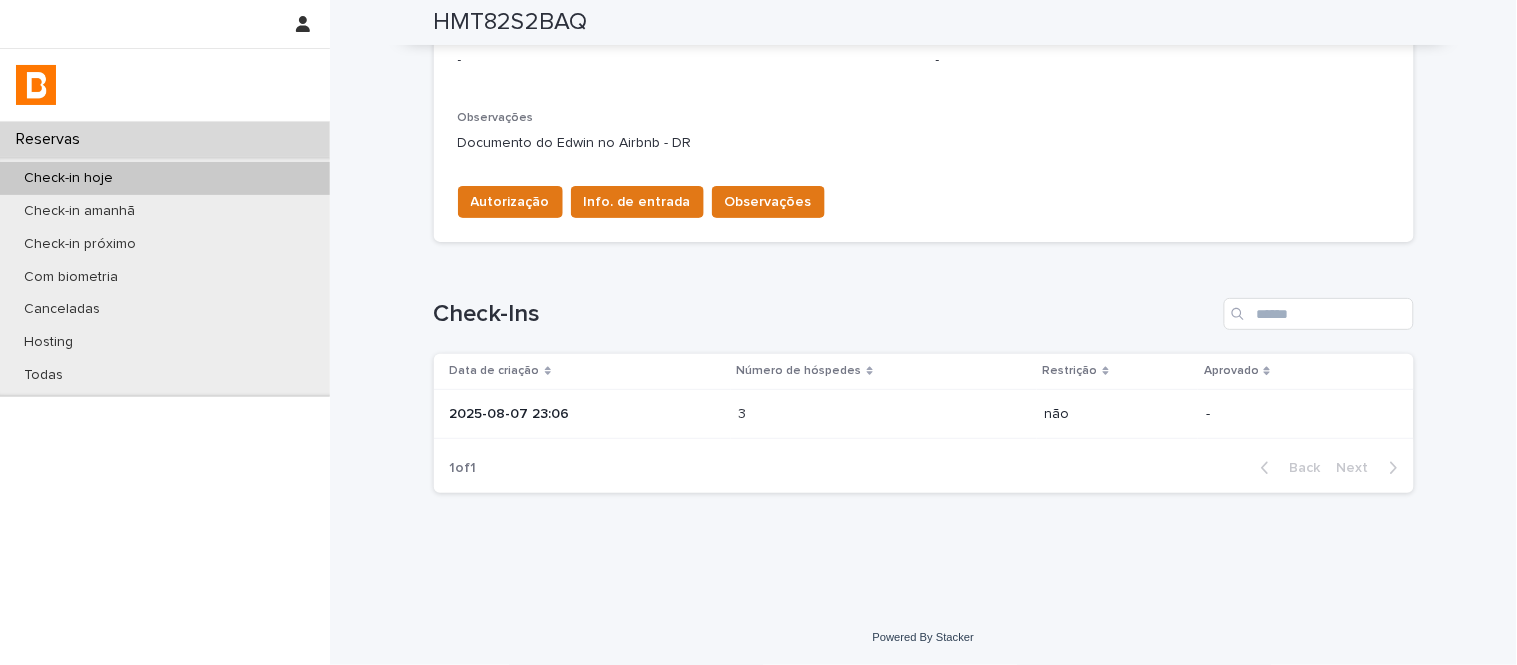 click on "2025-08-07 23:06" at bounding box center (586, 414) 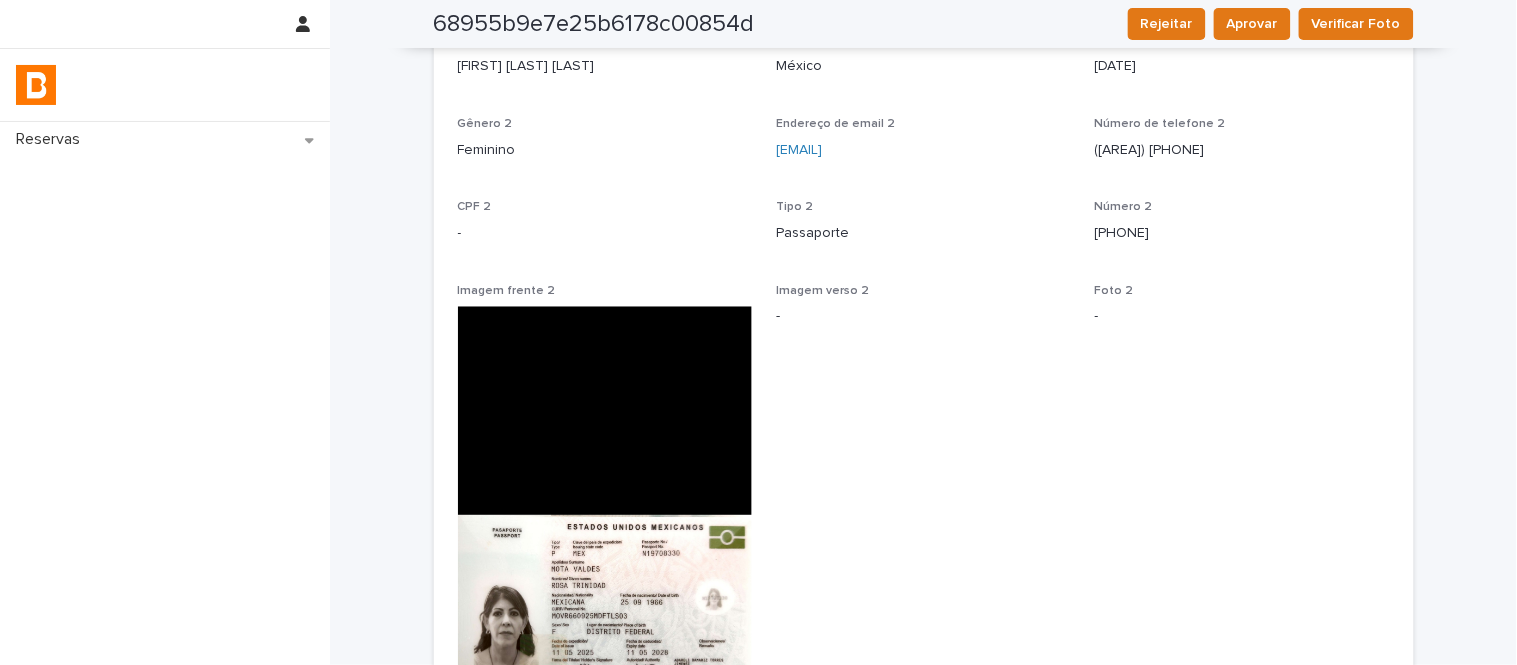scroll, scrollTop: 1000, scrollLeft: 0, axis: vertical 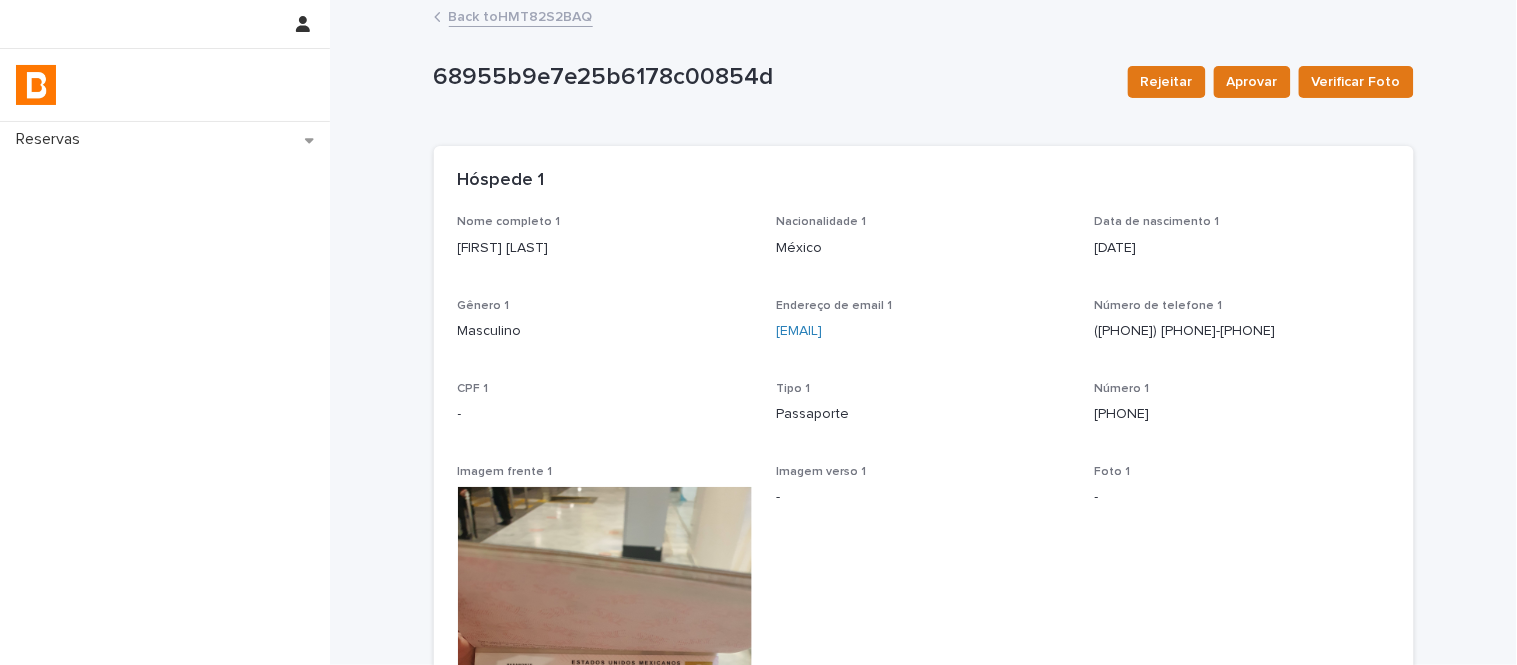 click on "[FIRST] [LAST]" at bounding box center [605, 248] 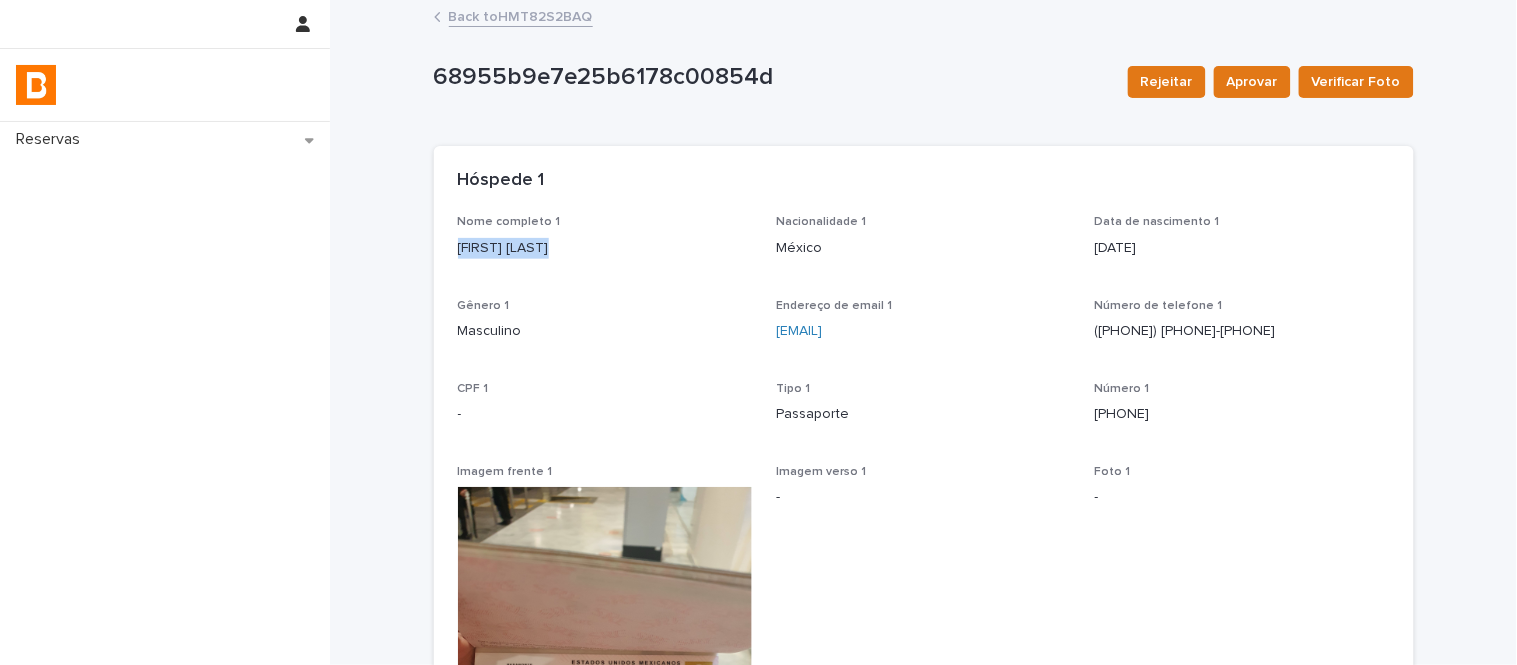 click on "[FIRST] [LAST]" at bounding box center [605, 248] 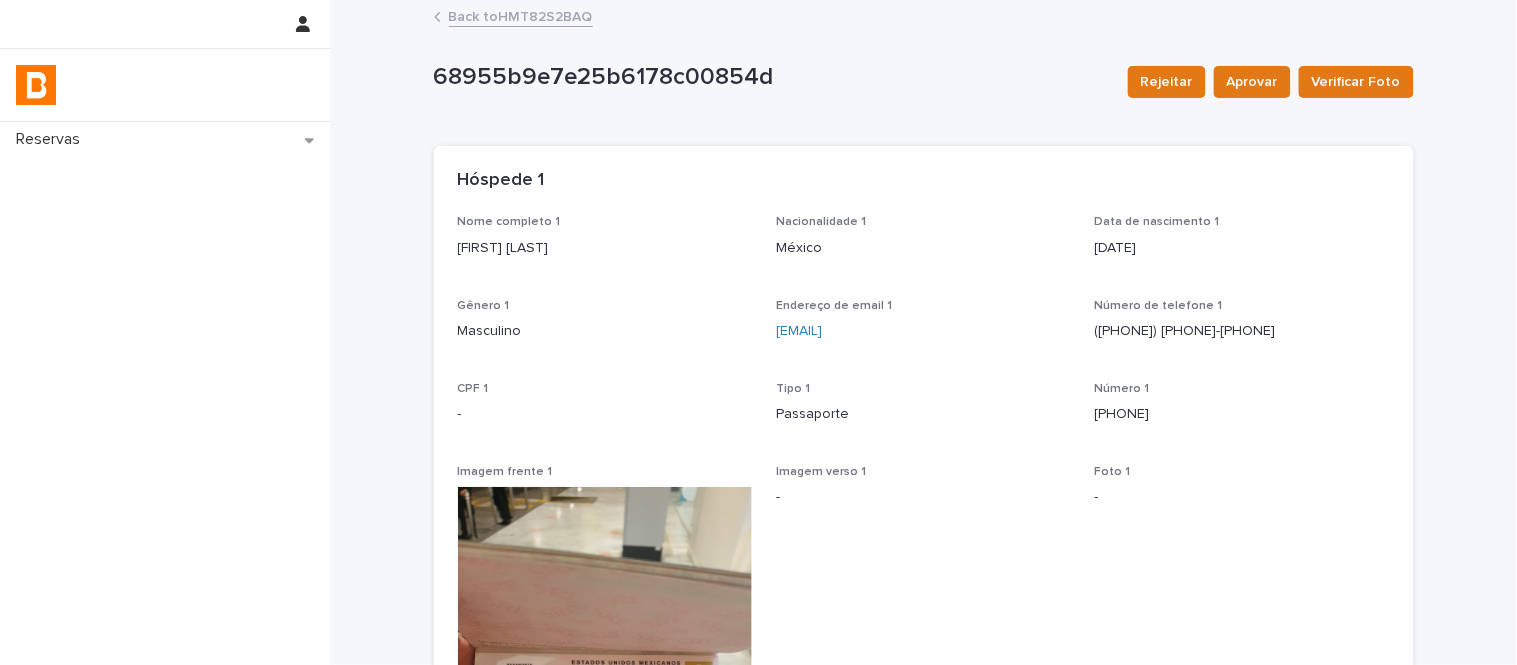 click on "[PHONE]" at bounding box center (1242, 414) 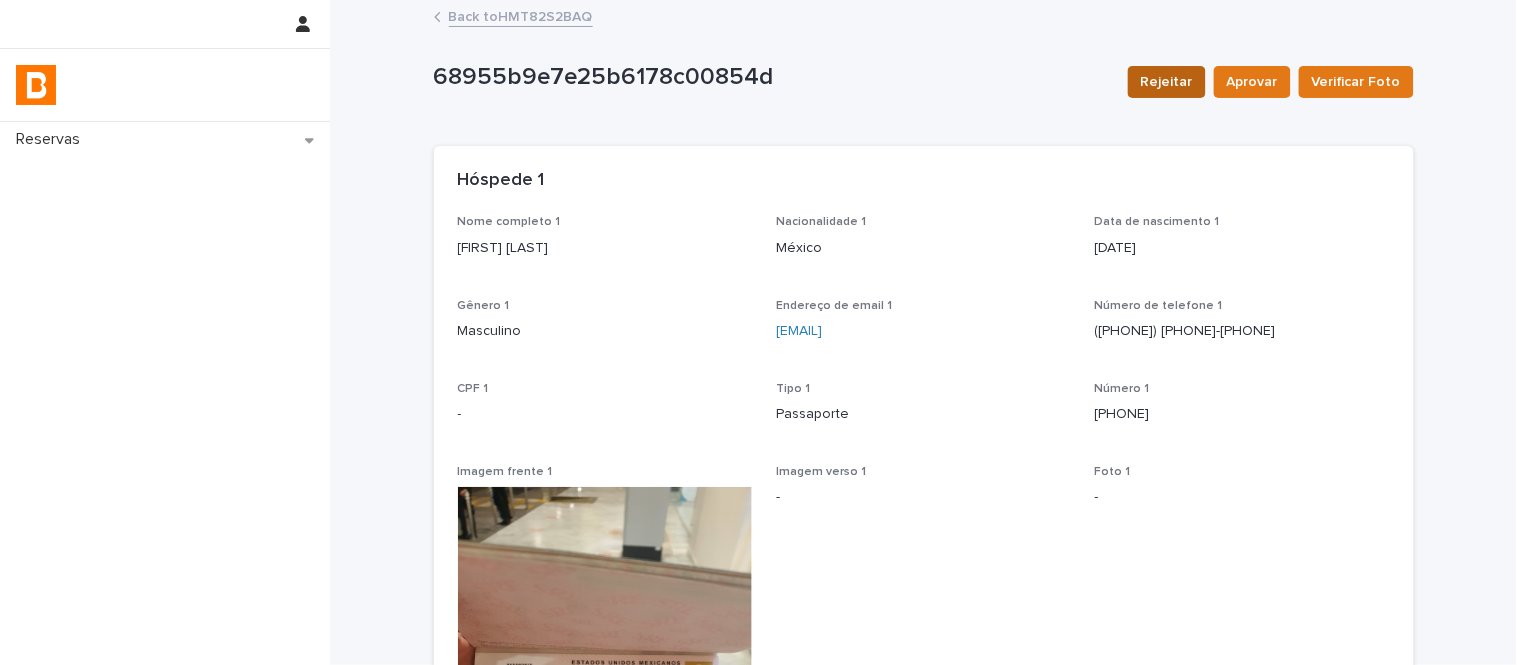 copy on "[PHONE]" 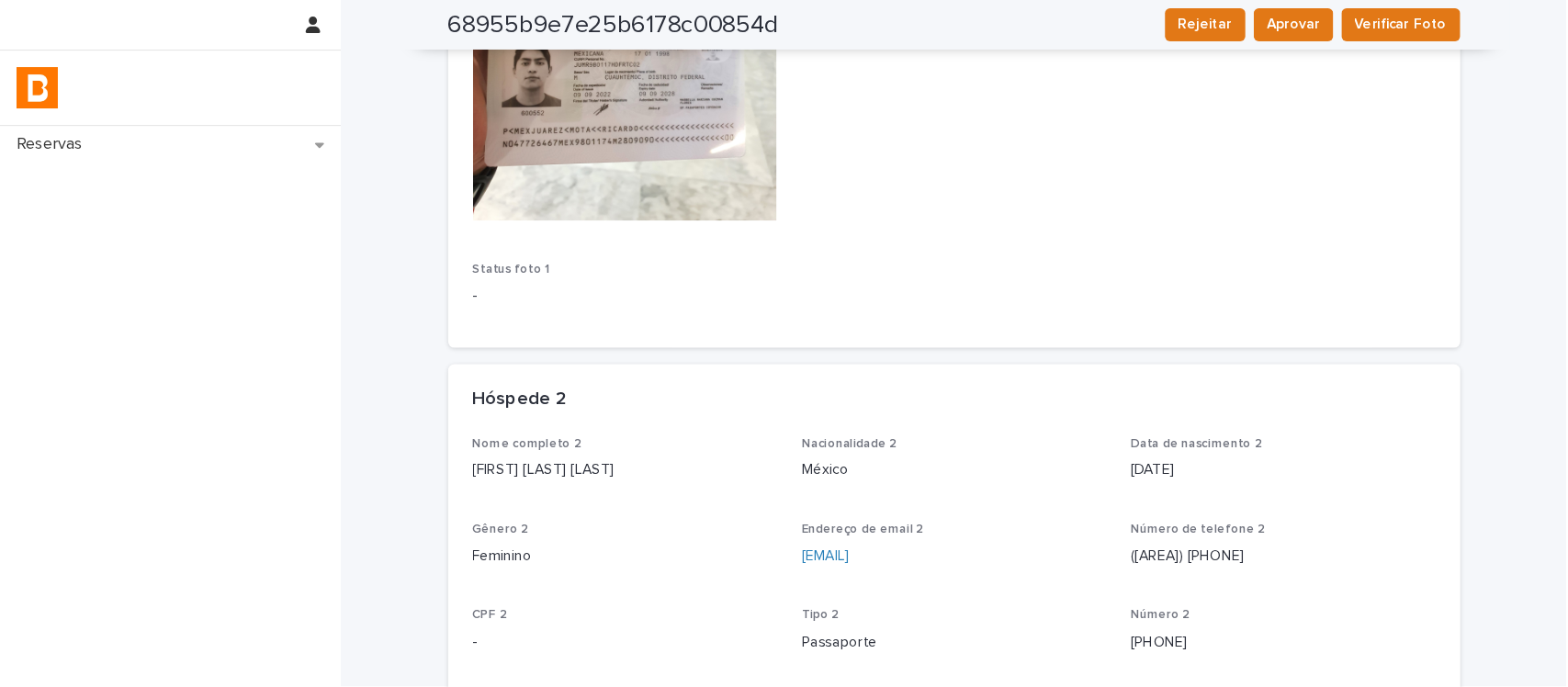 scroll, scrollTop: 816, scrollLeft: 0, axis: vertical 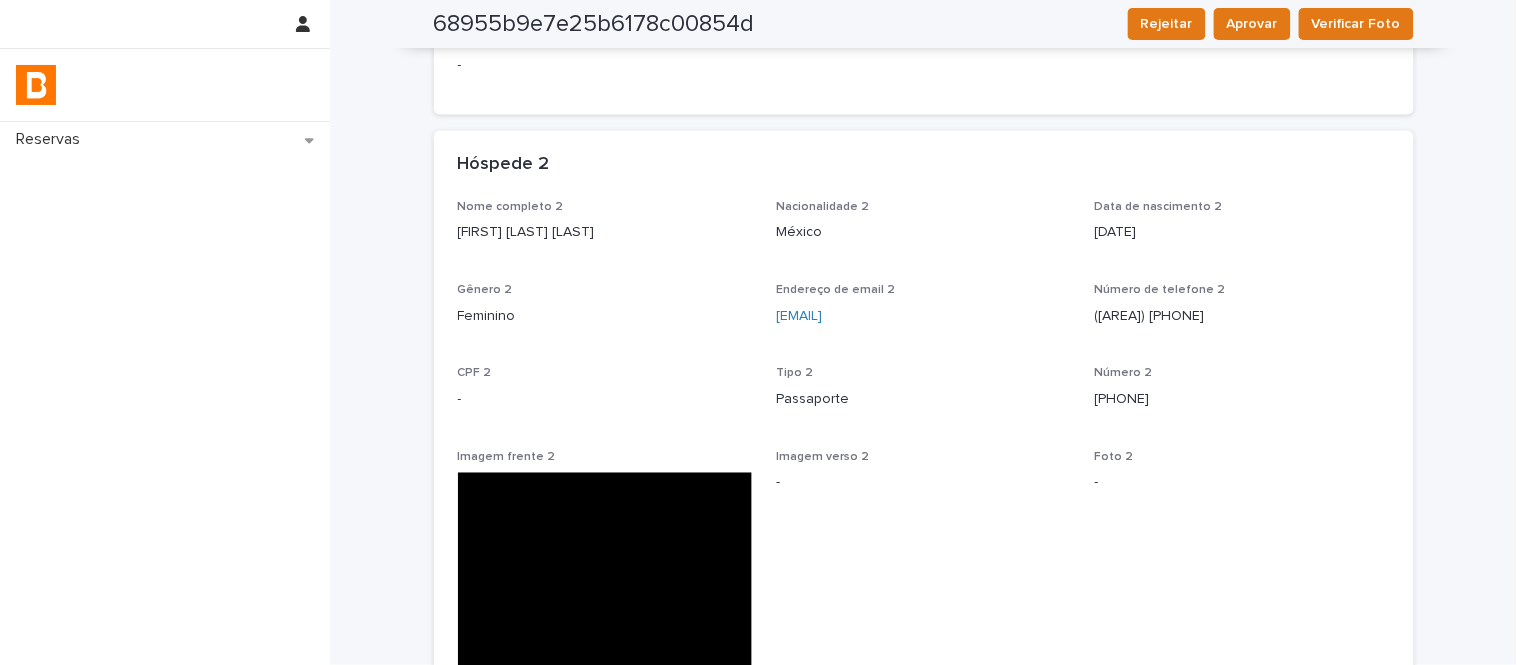 click on "[FIRST] [LAST] [LAST]" at bounding box center (605, 233) 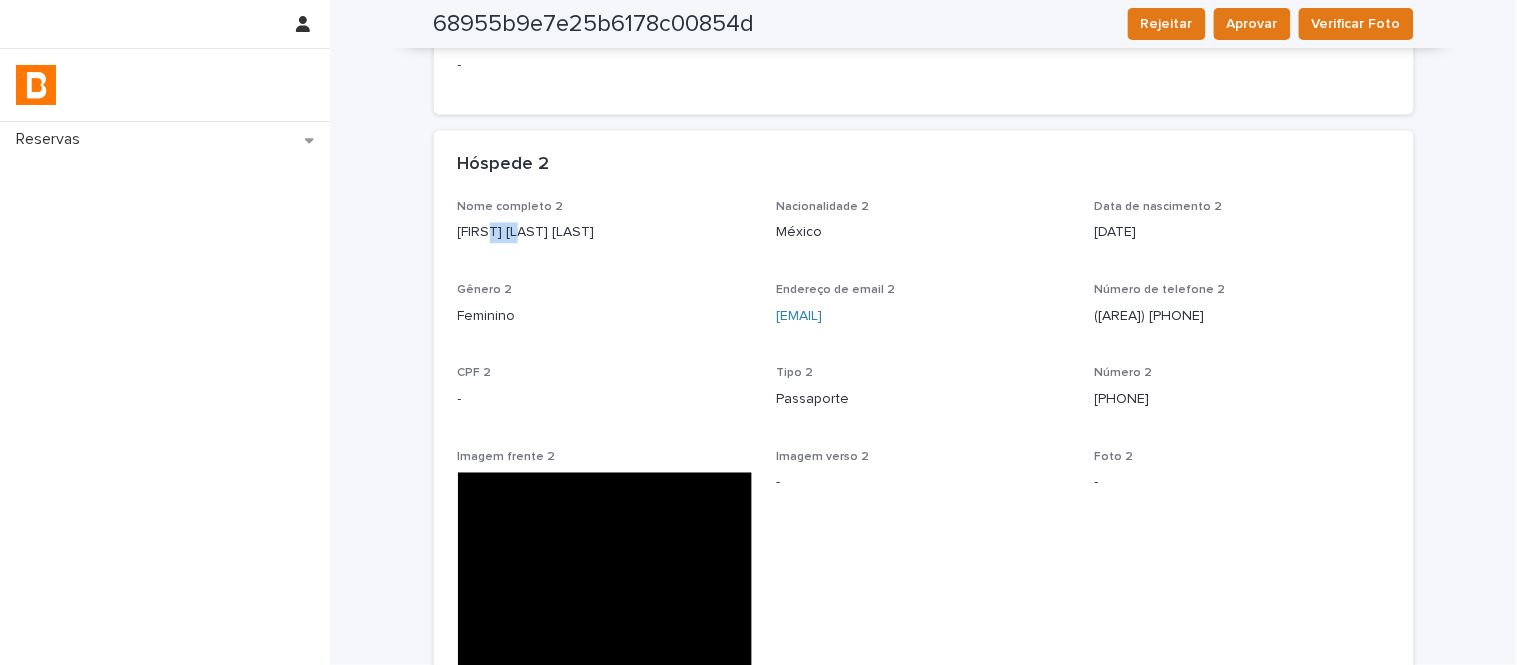 click on "[FIRST] [LAST] [LAST]" at bounding box center [605, 233] 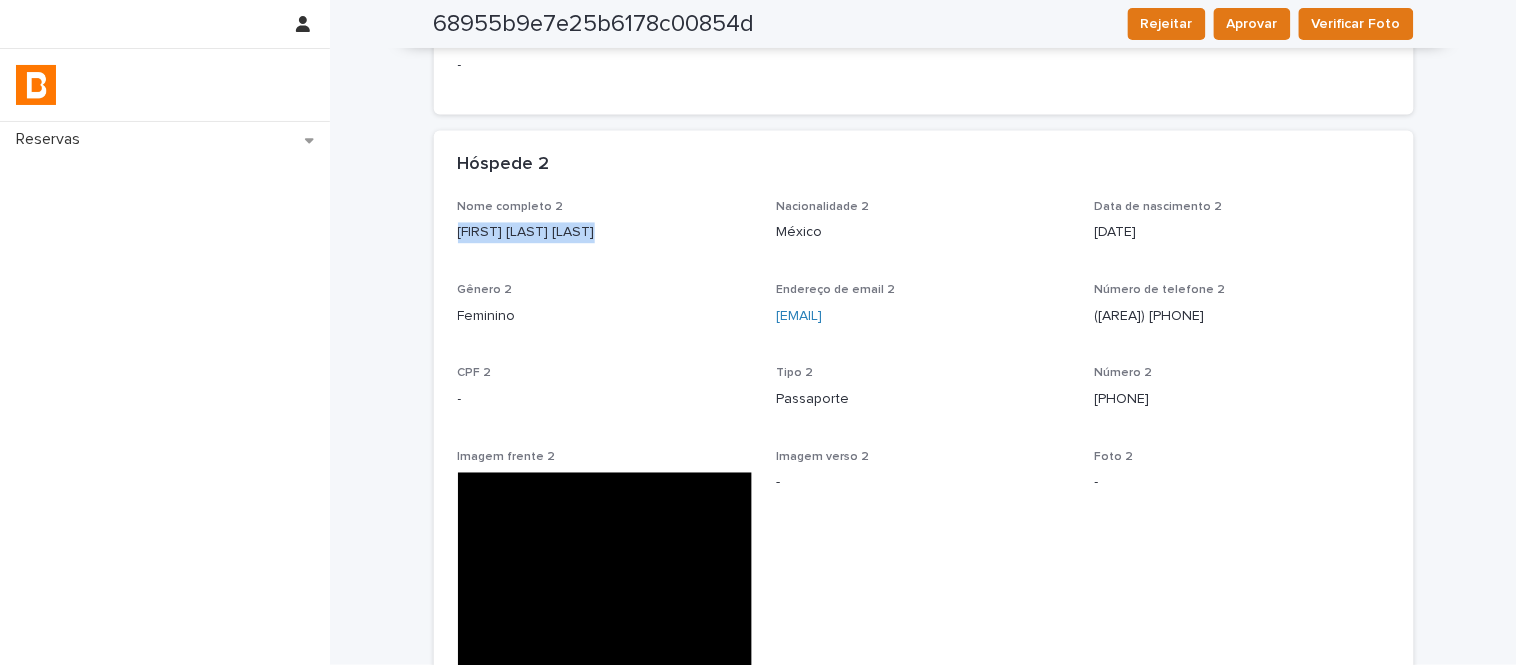 click on "[FIRST] [LAST] [LAST]" at bounding box center [605, 233] 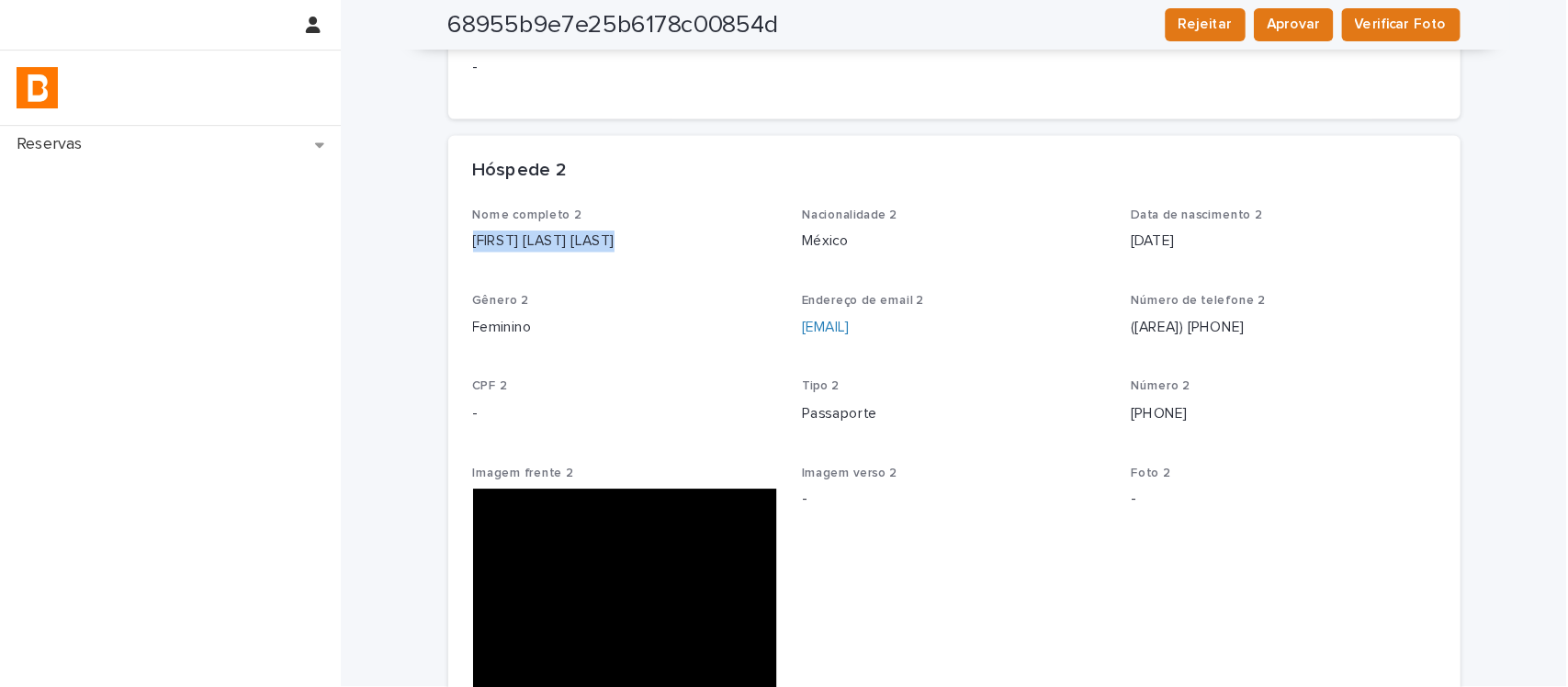 scroll, scrollTop: 816, scrollLeft: 0, axis: vertical 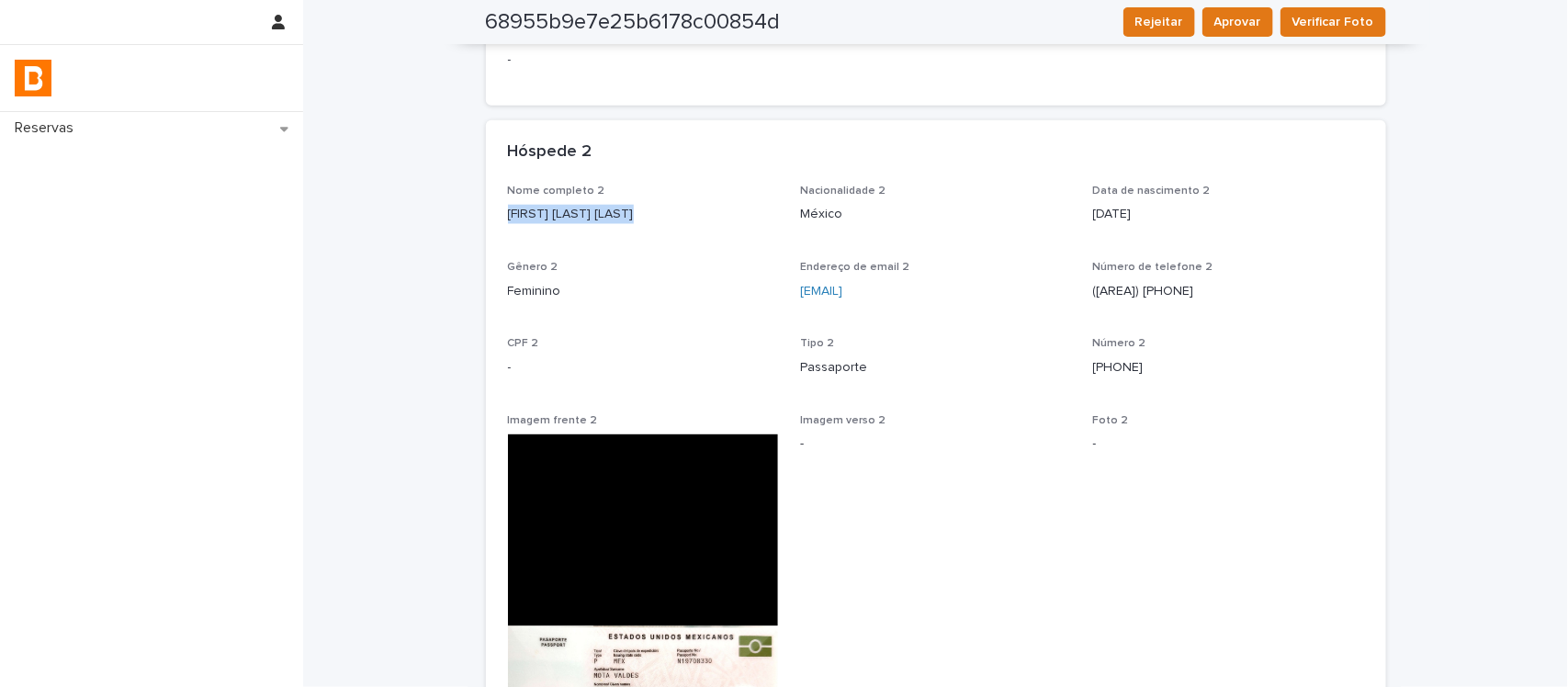 copy on "[FIRST] [LAST] [LAST]" 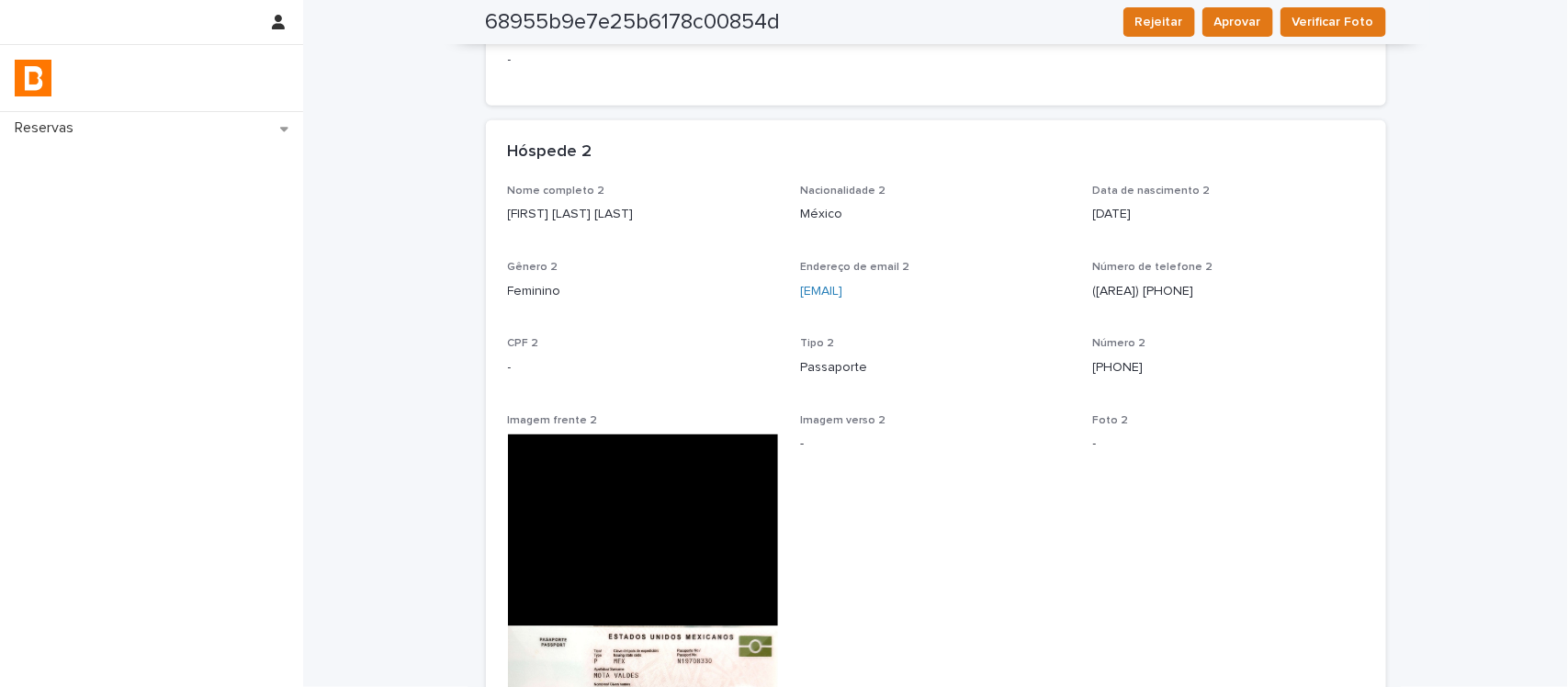 click on "[PHONE]" at bounding box center [1228, 367] 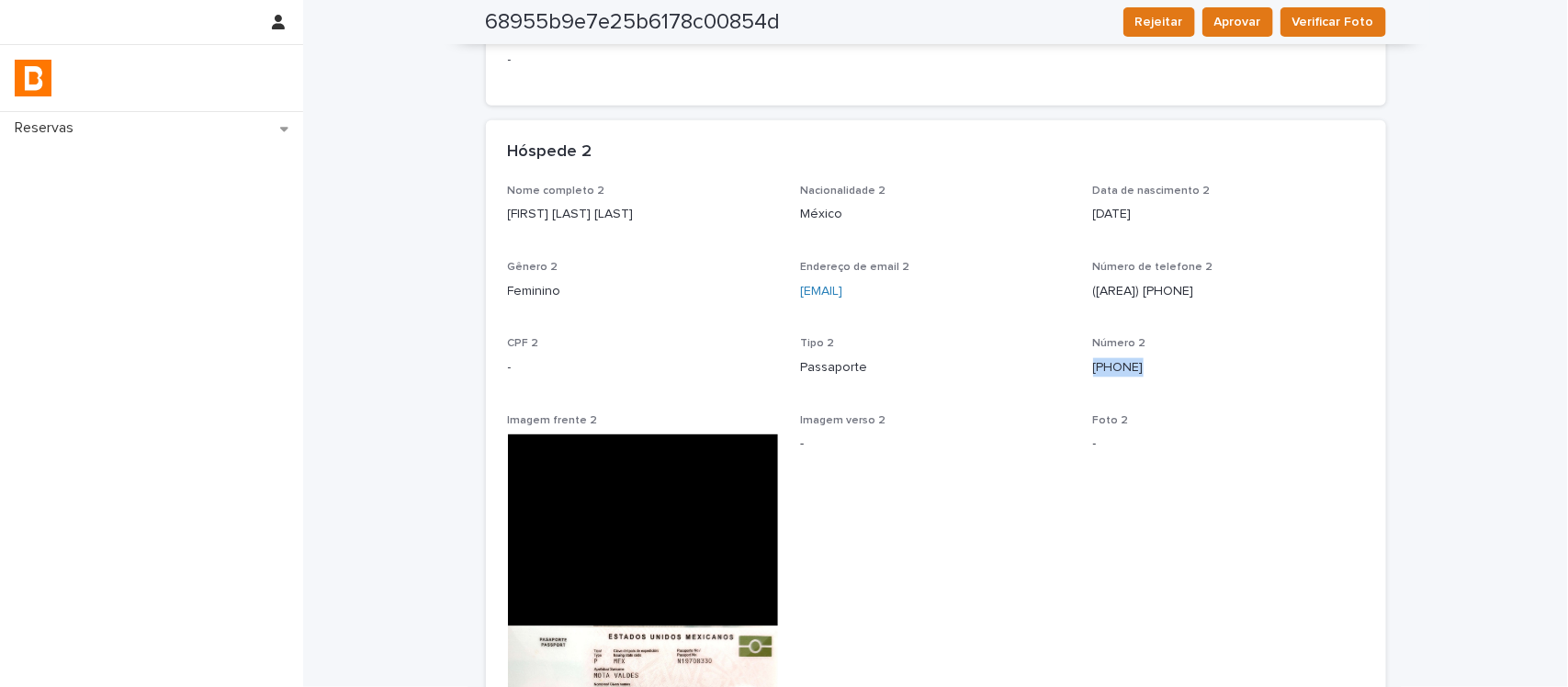 click on "[PHONE]" at bounding box center [1228, 367] 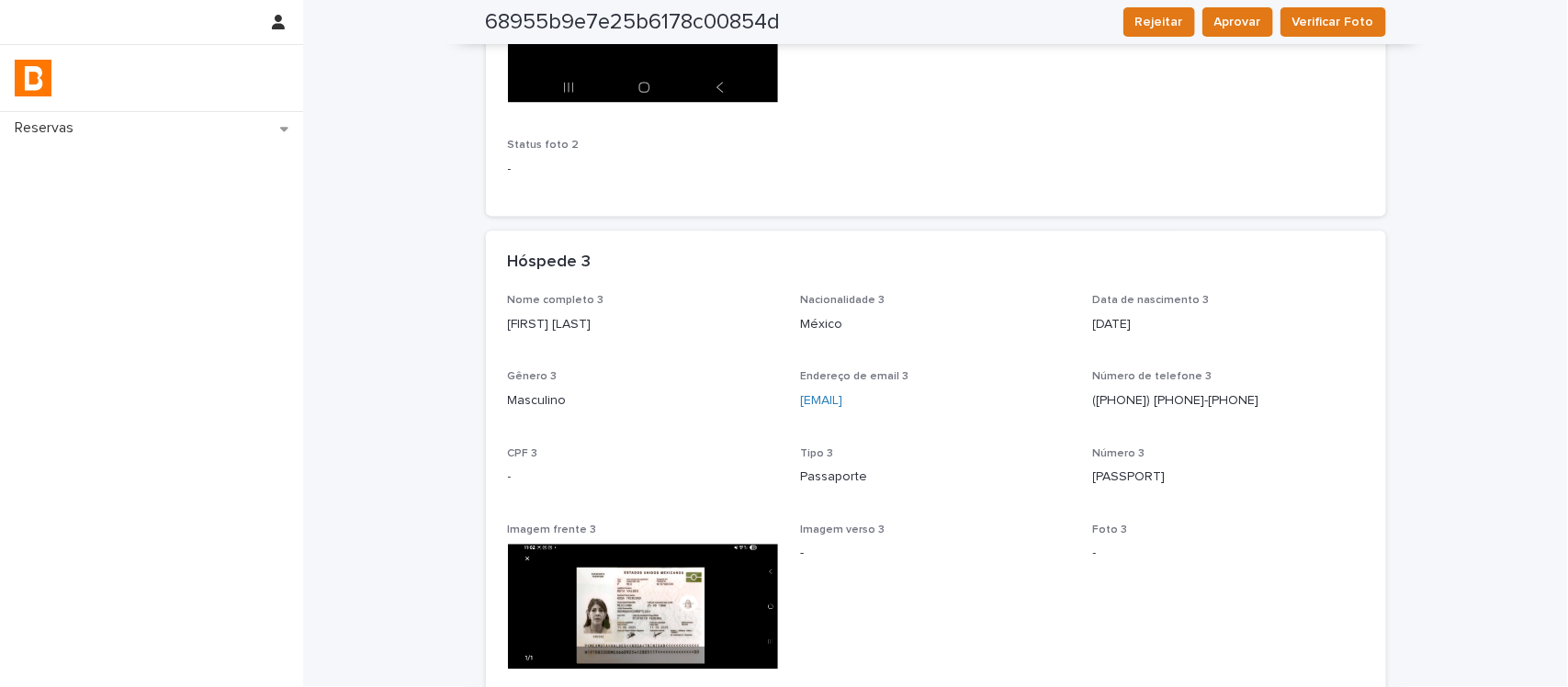 scroll, scrollTop: 1849, scrollLeft: 0, axis: vertical 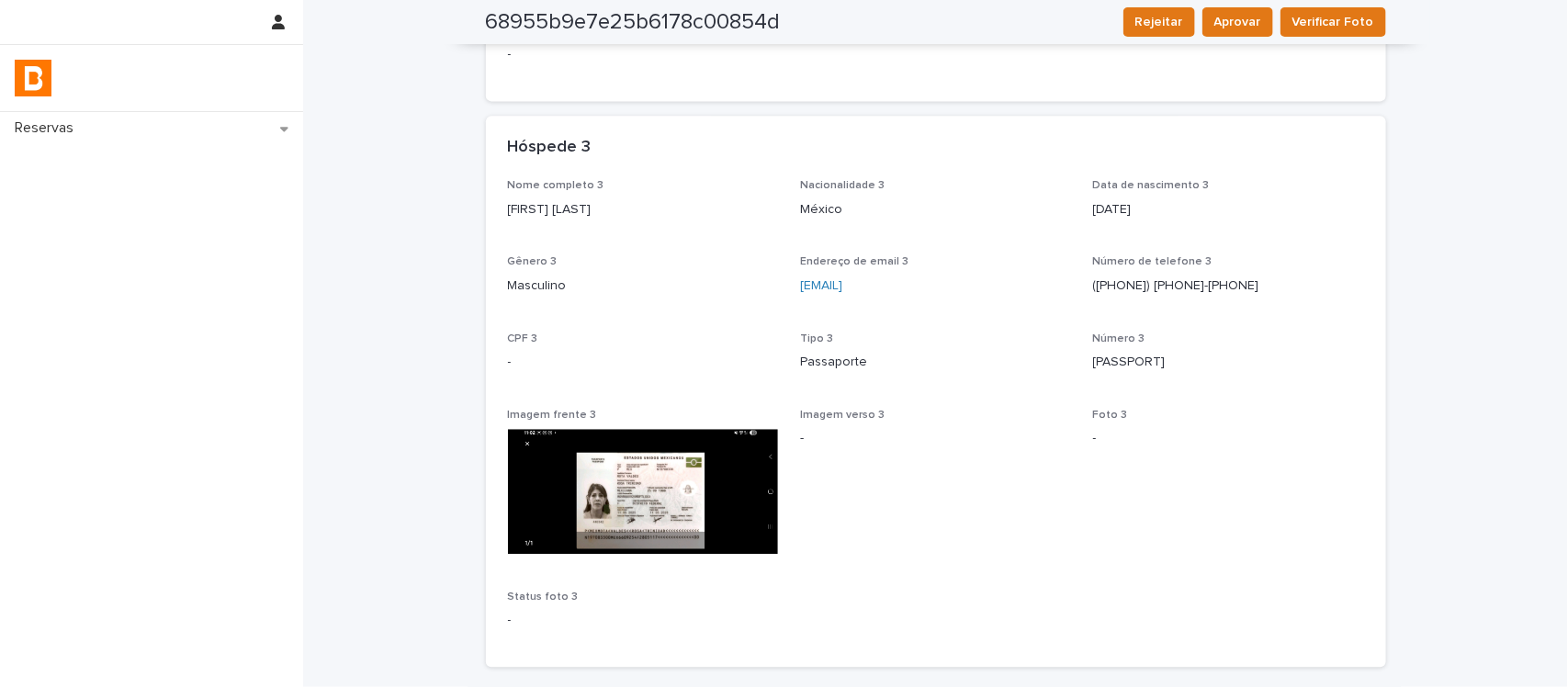 click on "Nome completo 3 [FIRST] [LAST]" at bounding box center [643, 206] 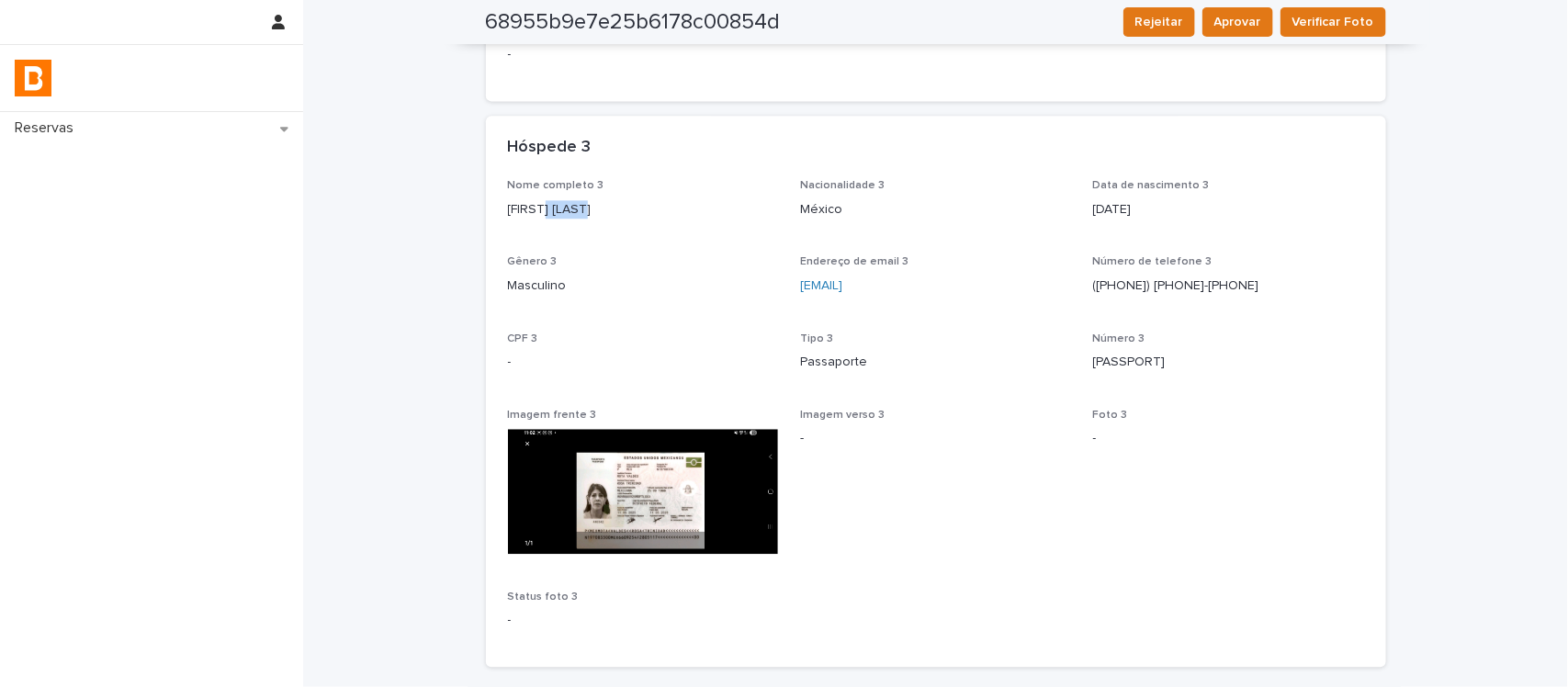 click on "Nome completo 3 [FIRST] [LAST]" at bounding box center (643, 206) 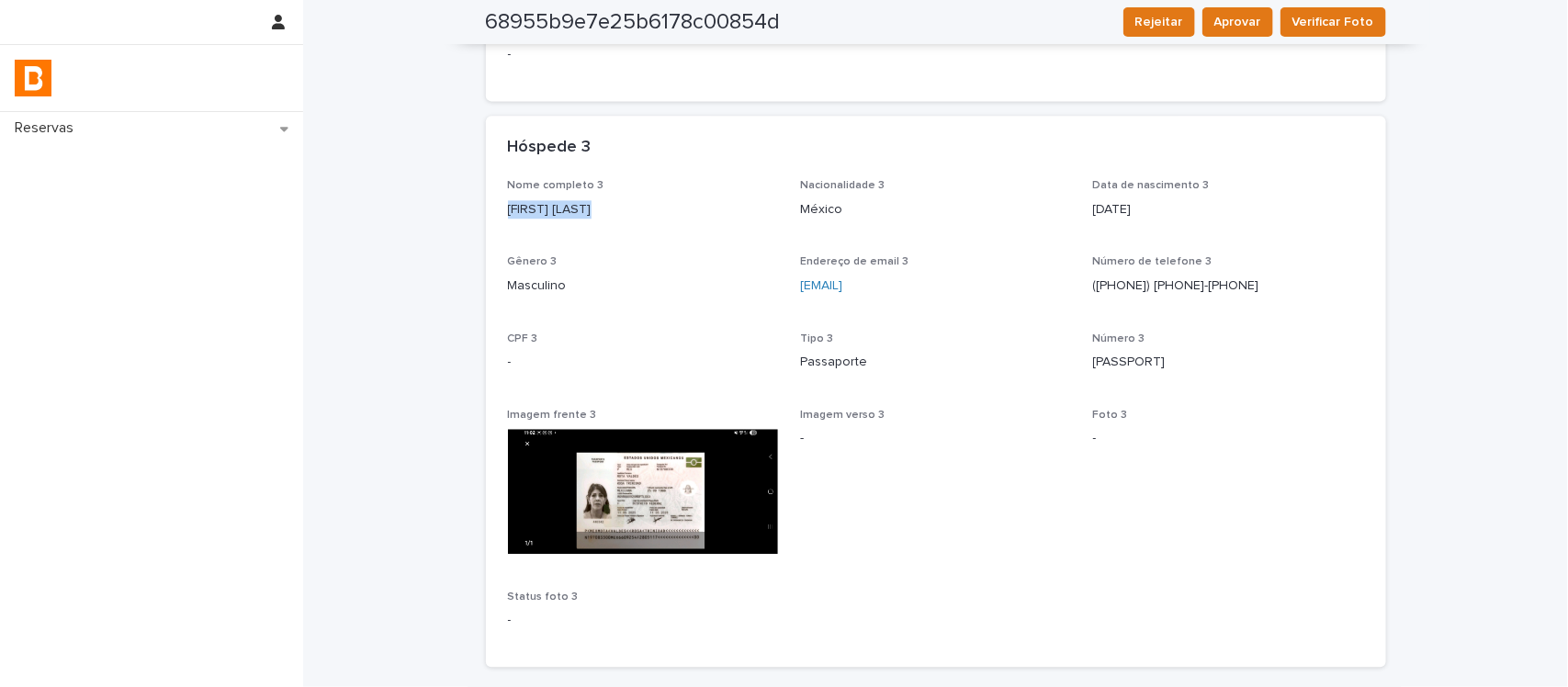 click on "Nome completo 3 [FIRST] [LAST]" at bounding box center (643, 206) 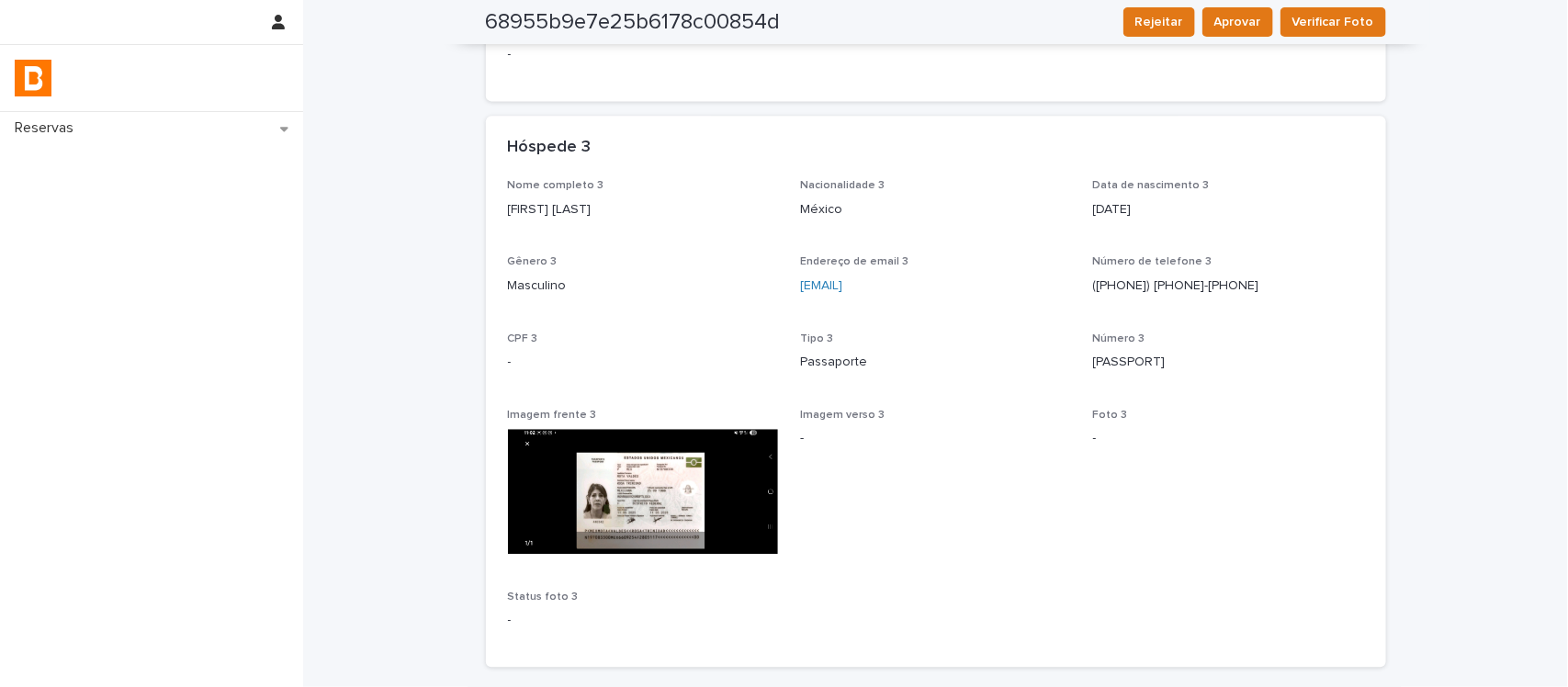click on "[PASSPORT]" at bounding box center [1228, 360] 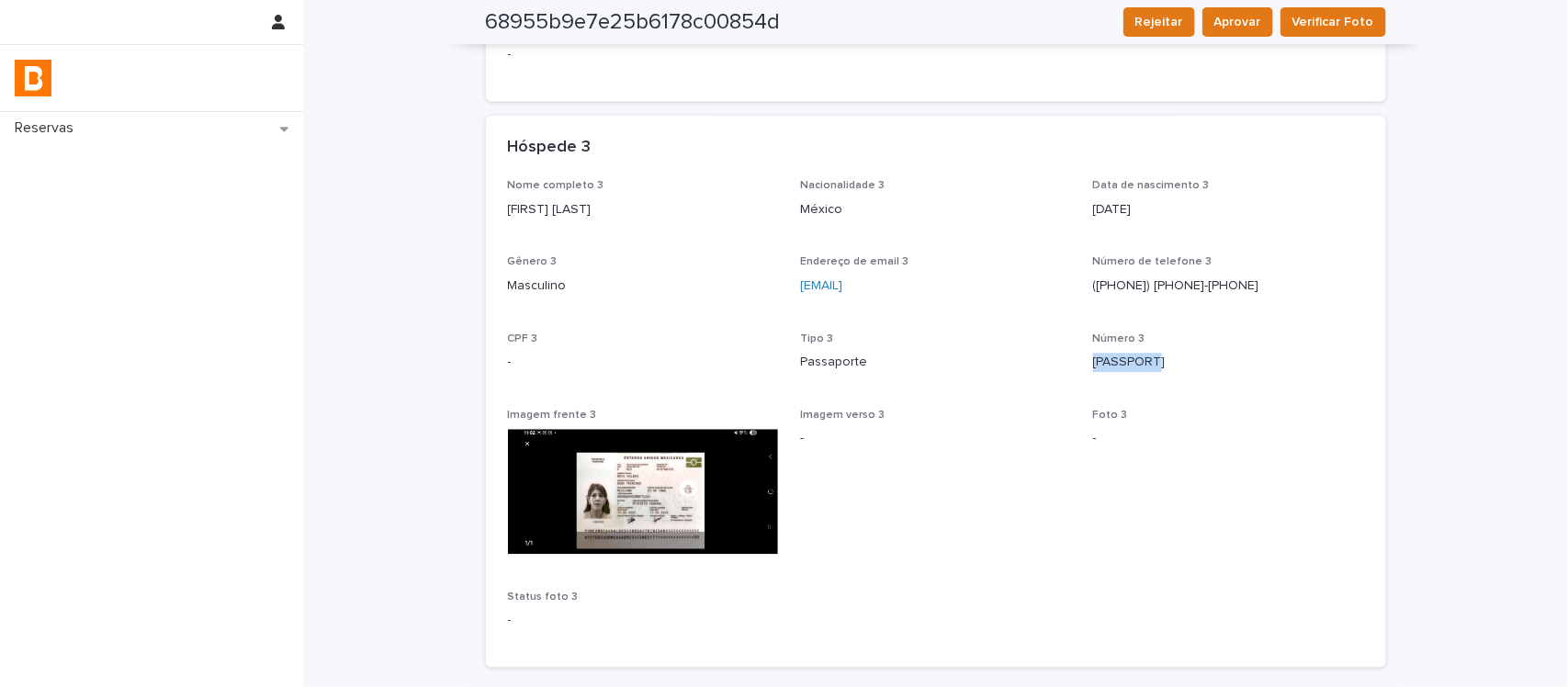 click on "[PASSPORT]" at bounding box center (1228, 360) 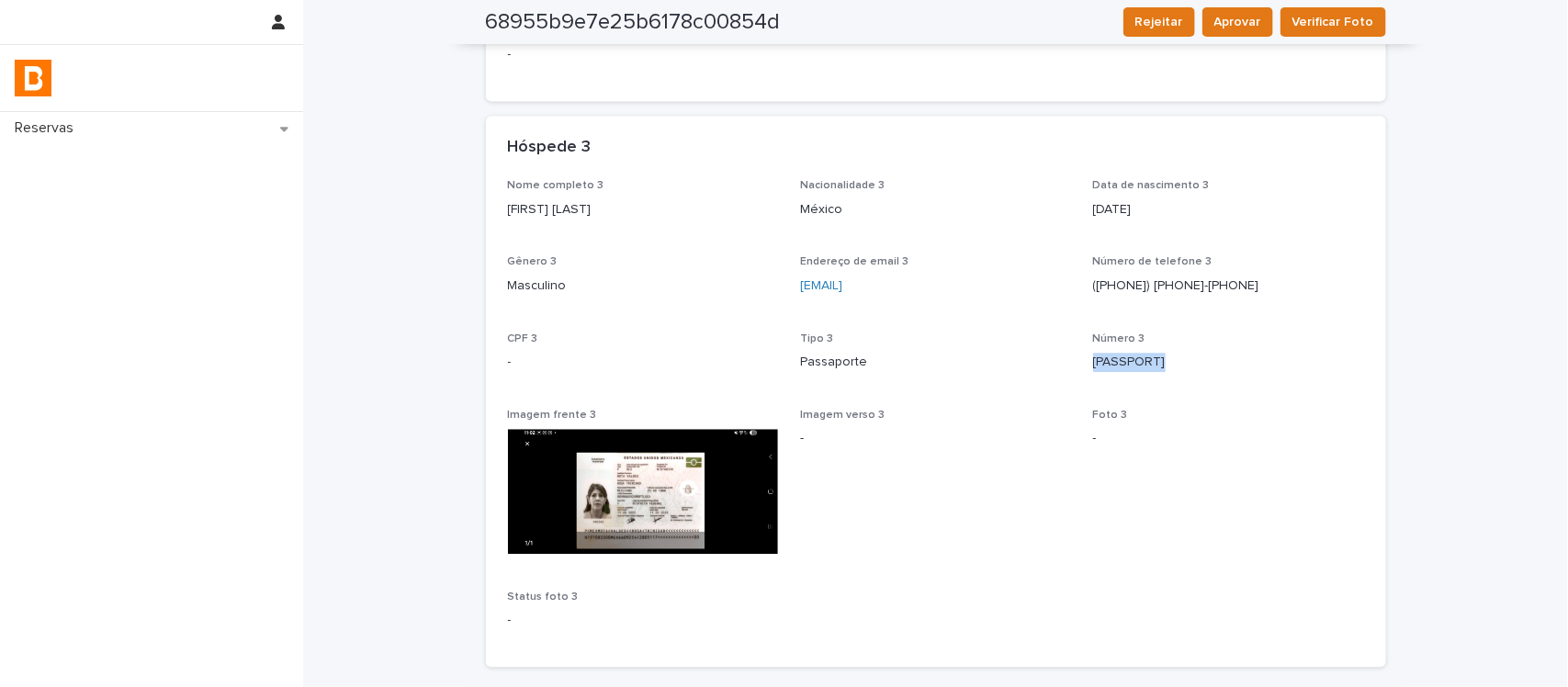 click on "[PASSPORT]" at bounding box center (1228, 360) 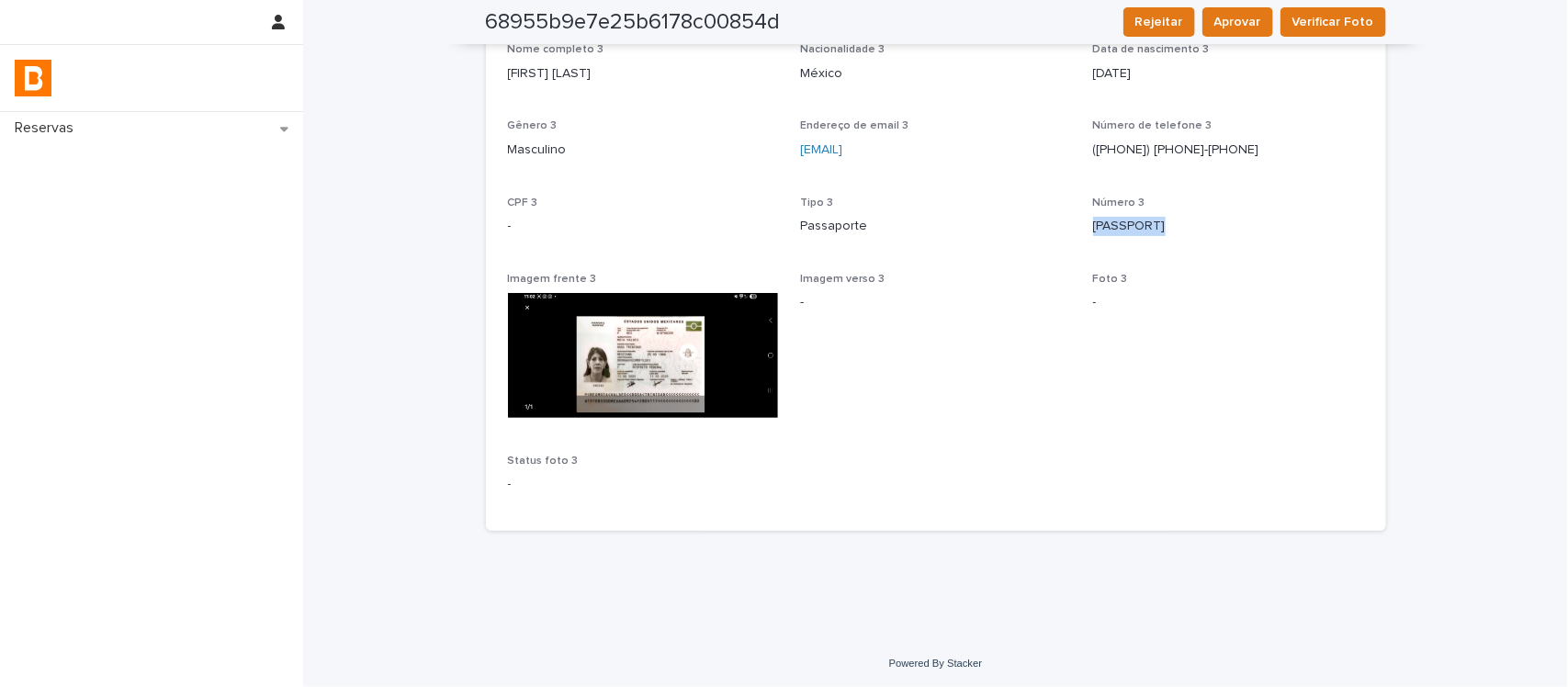 scroll, scrollTop: 1986, scrollLeft: 0, axis: vertical 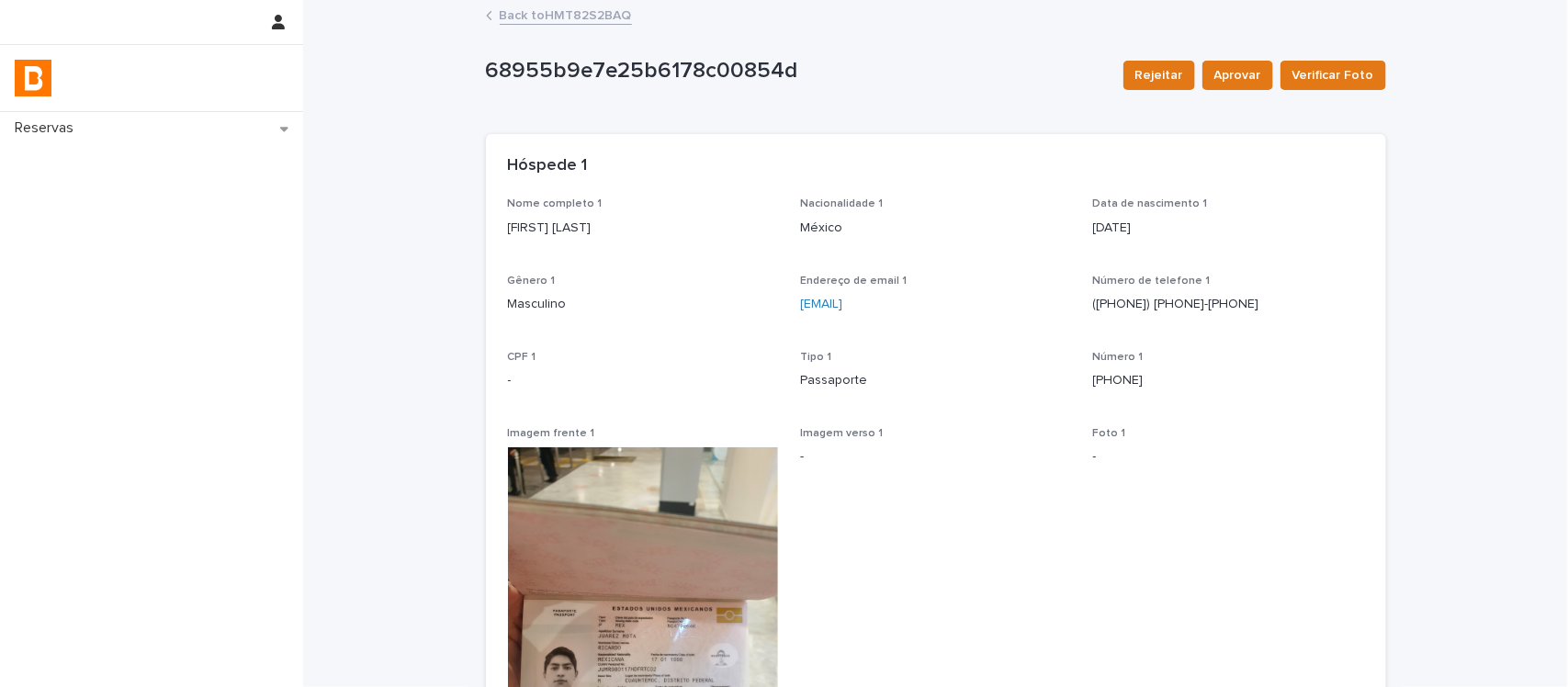 click on "Back to  HMT82S2BAQ" at bounding box center [935, 1] 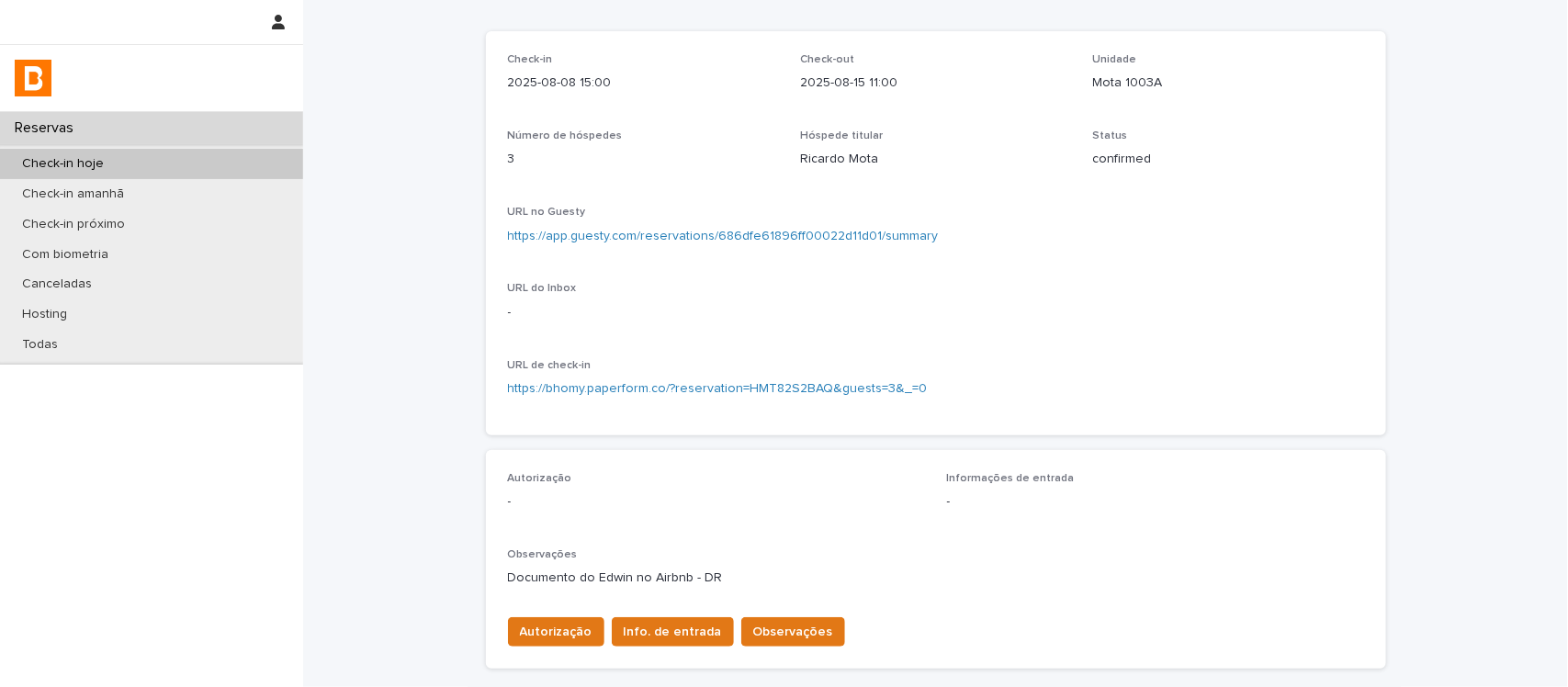 scroll, scrollTop: 281, scrollLeft: 0, axis: vertical 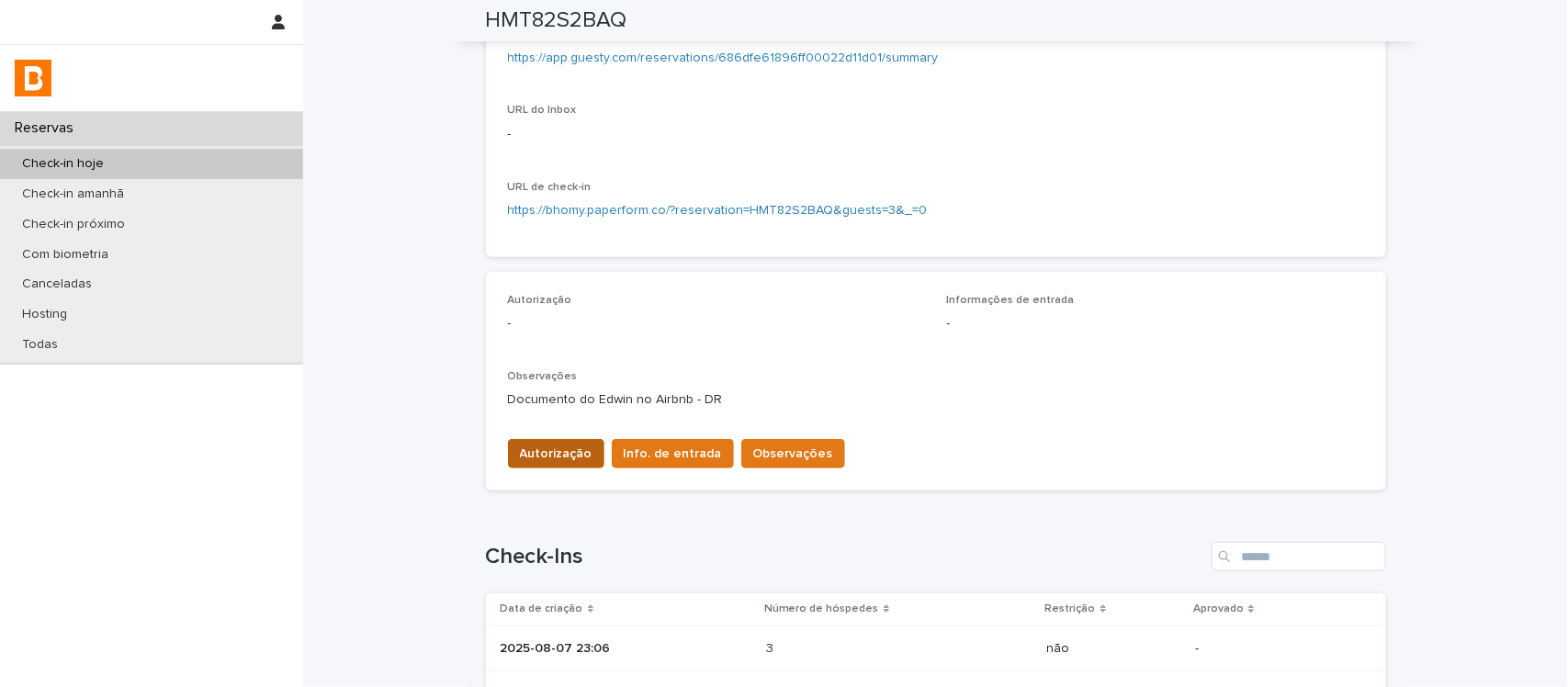 click on "Autorização" at bounding box center [556, 454] 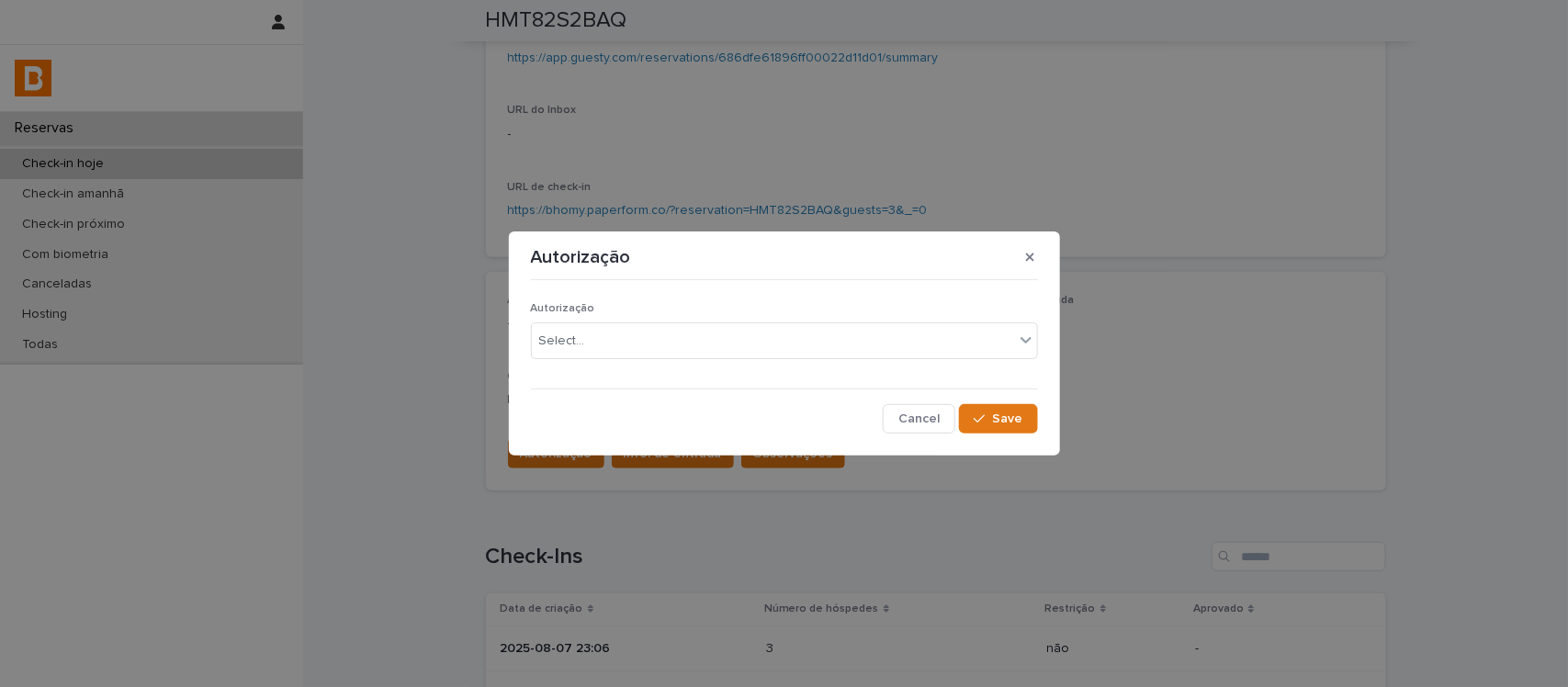click on "Autorização Select..." at bounding box center [784, 338] 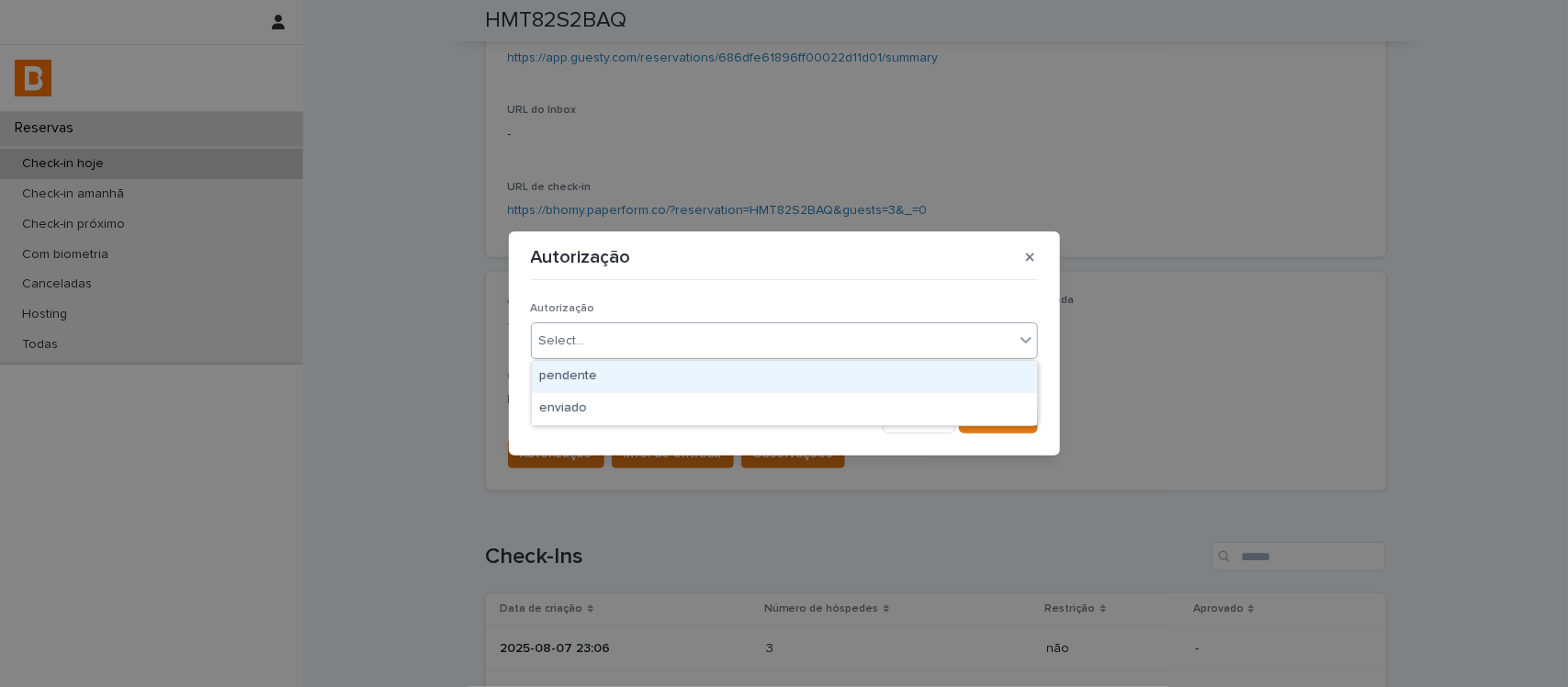 click on "Select..." at bounding box center (773, 341) 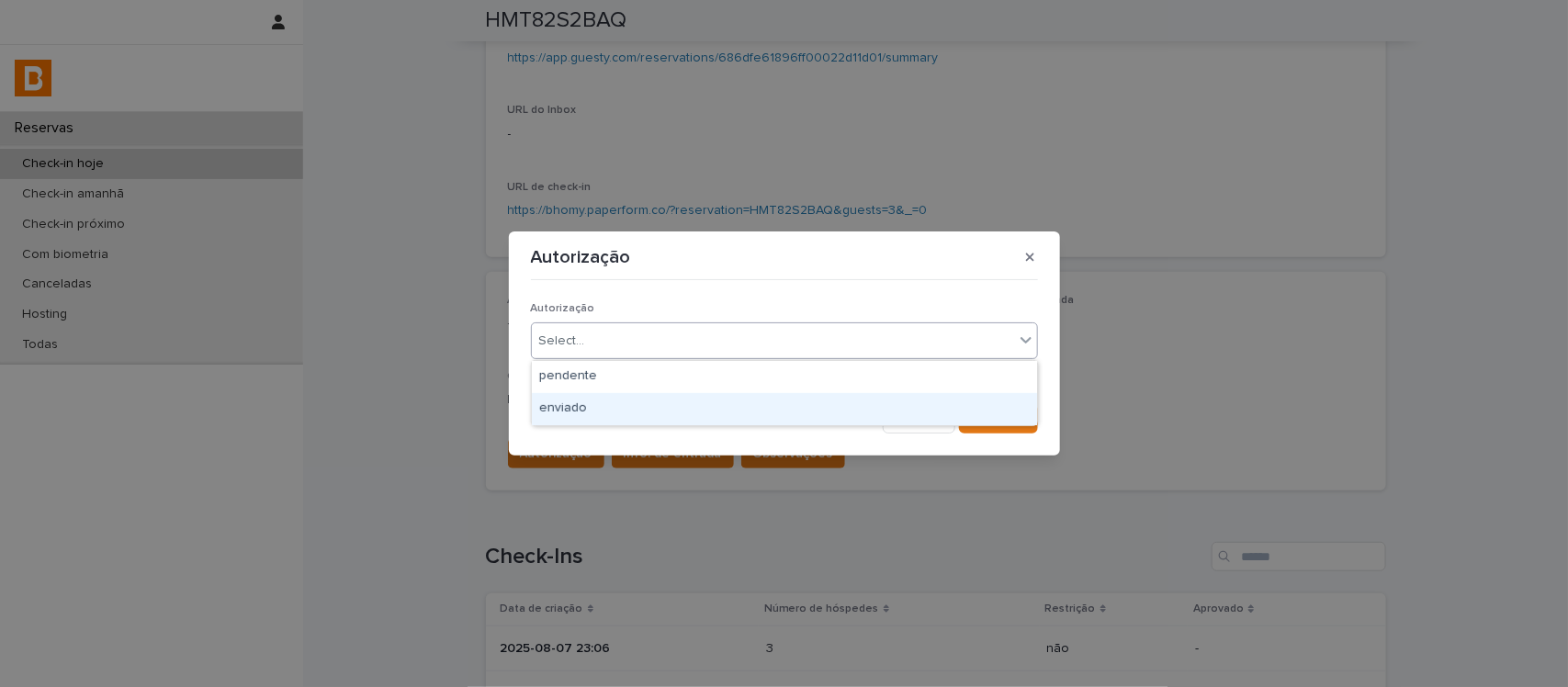 click on "enviado" at bounding box center (784, 409) 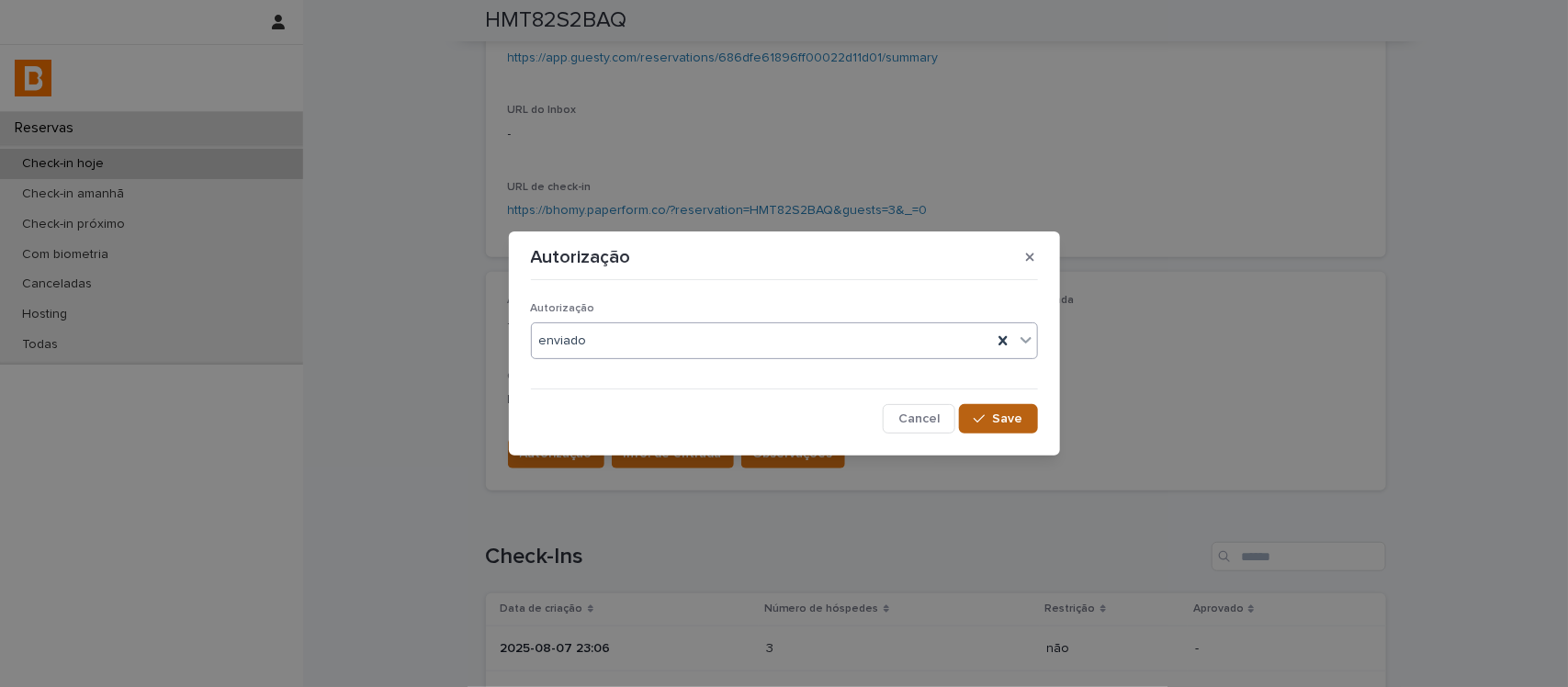 click on "Save" at bounding box center (1008, 419) 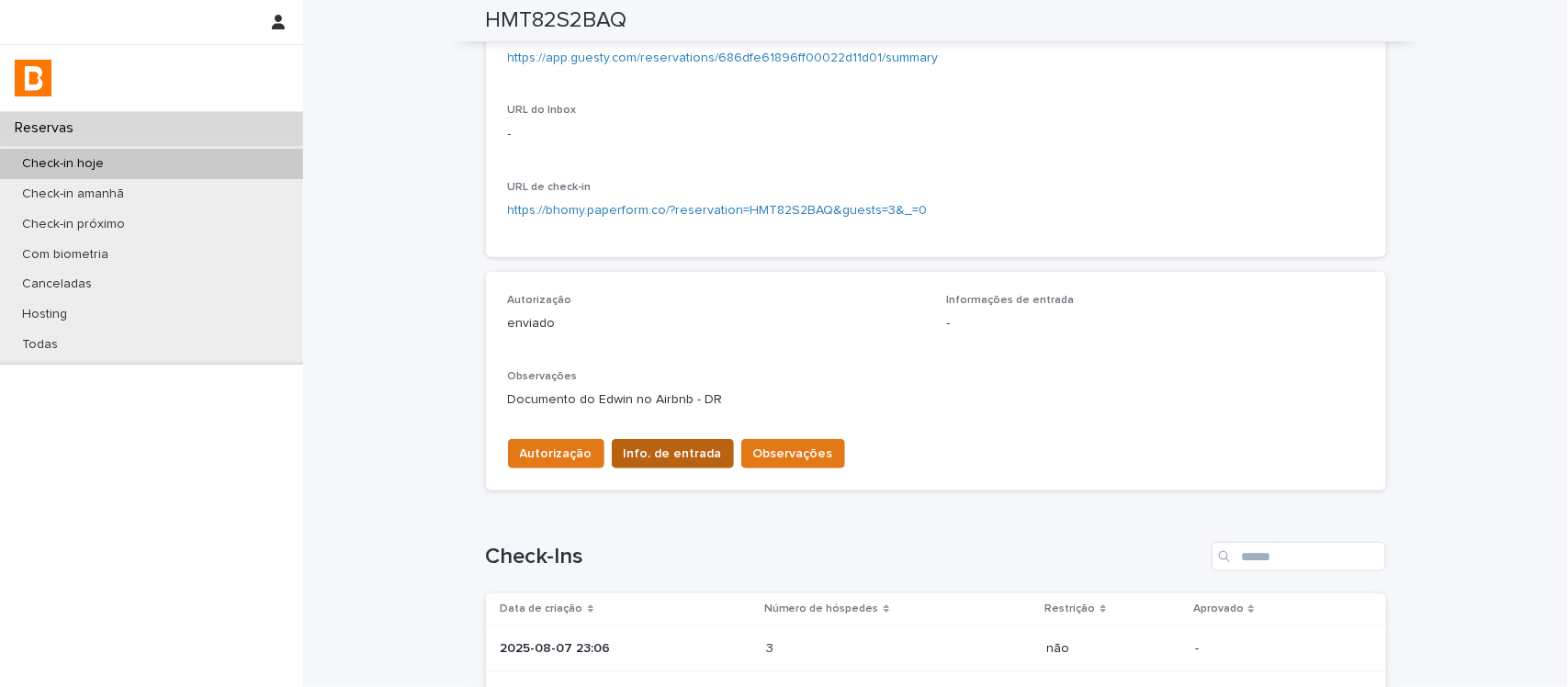 click on "Info. de entrada" at bounding box center (672, 454) 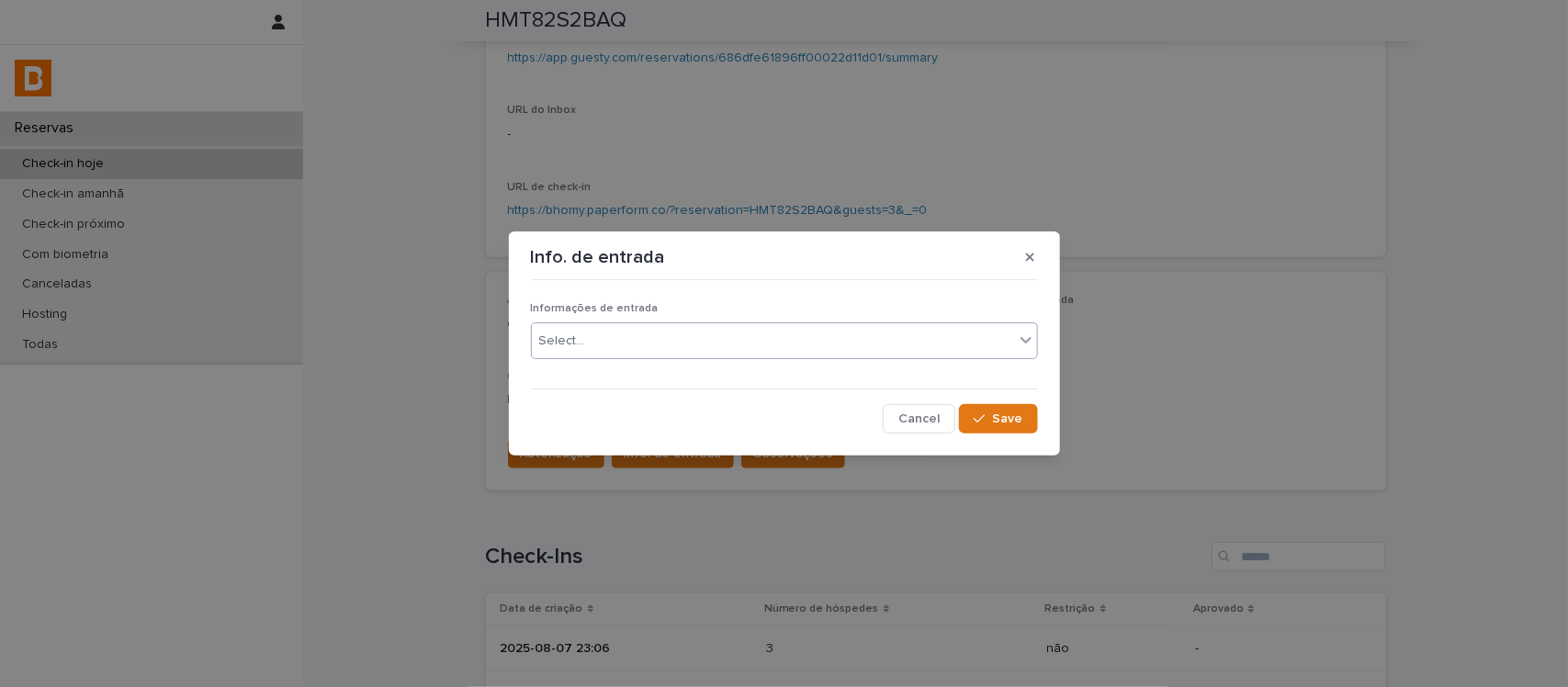 click on "Select..." at bounding box center (773, 341) 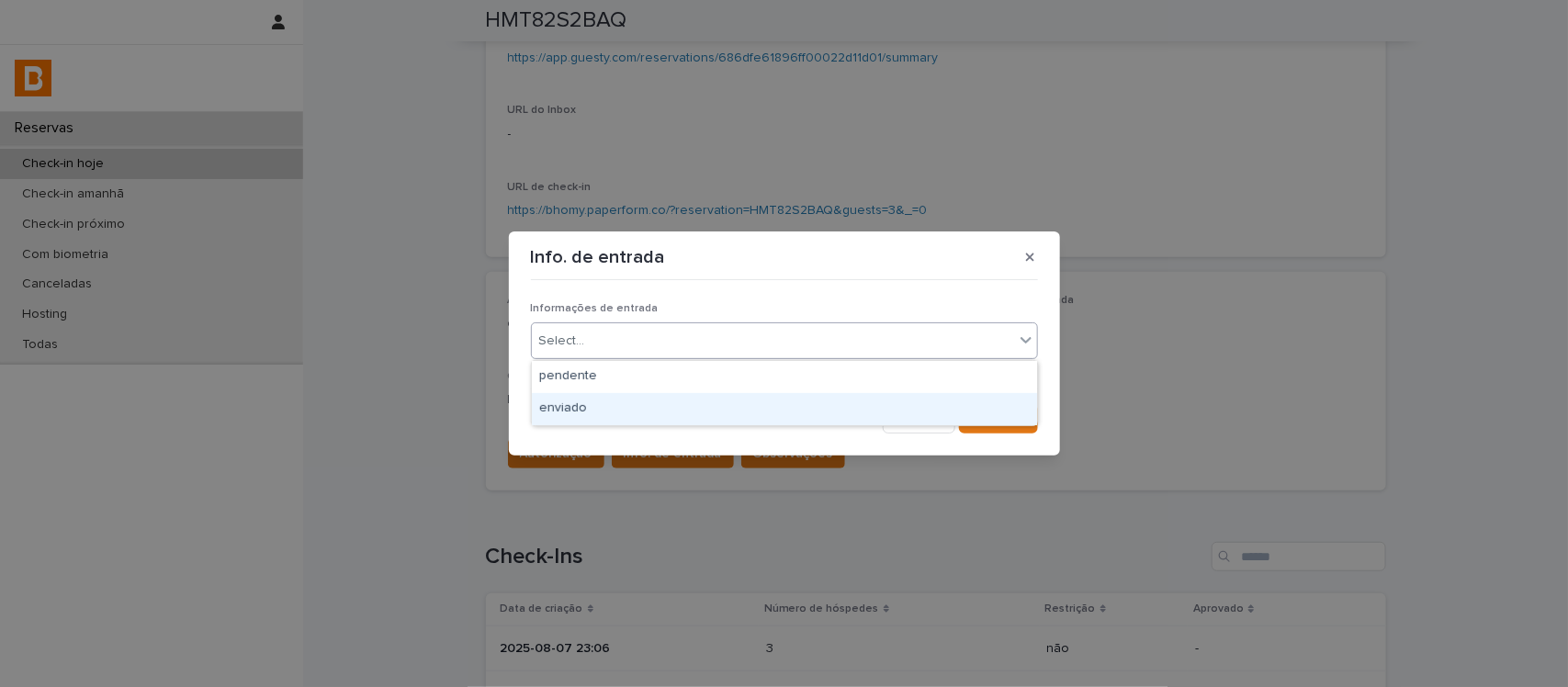 click on "enviado" at bounding box center [784, 409] 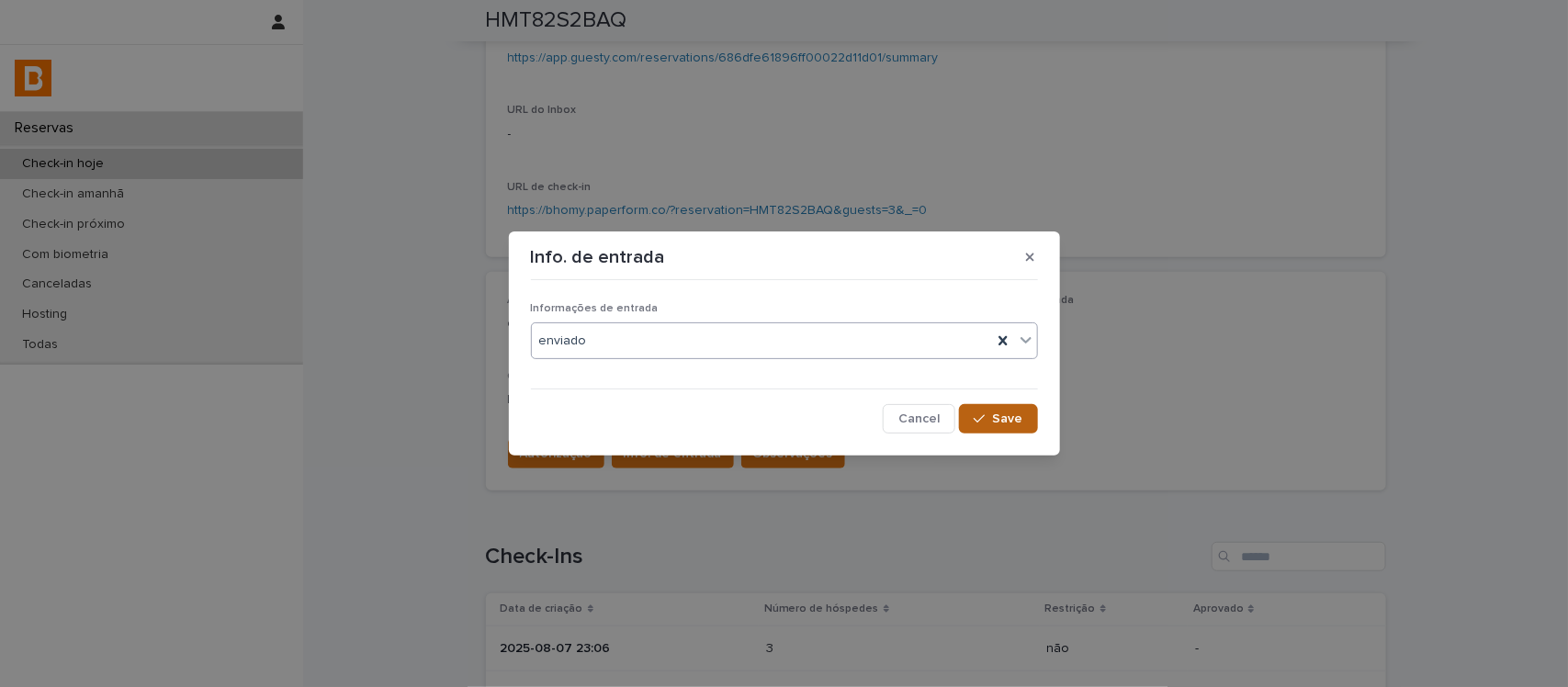 click on "Save" at bounding box center (998, 419) 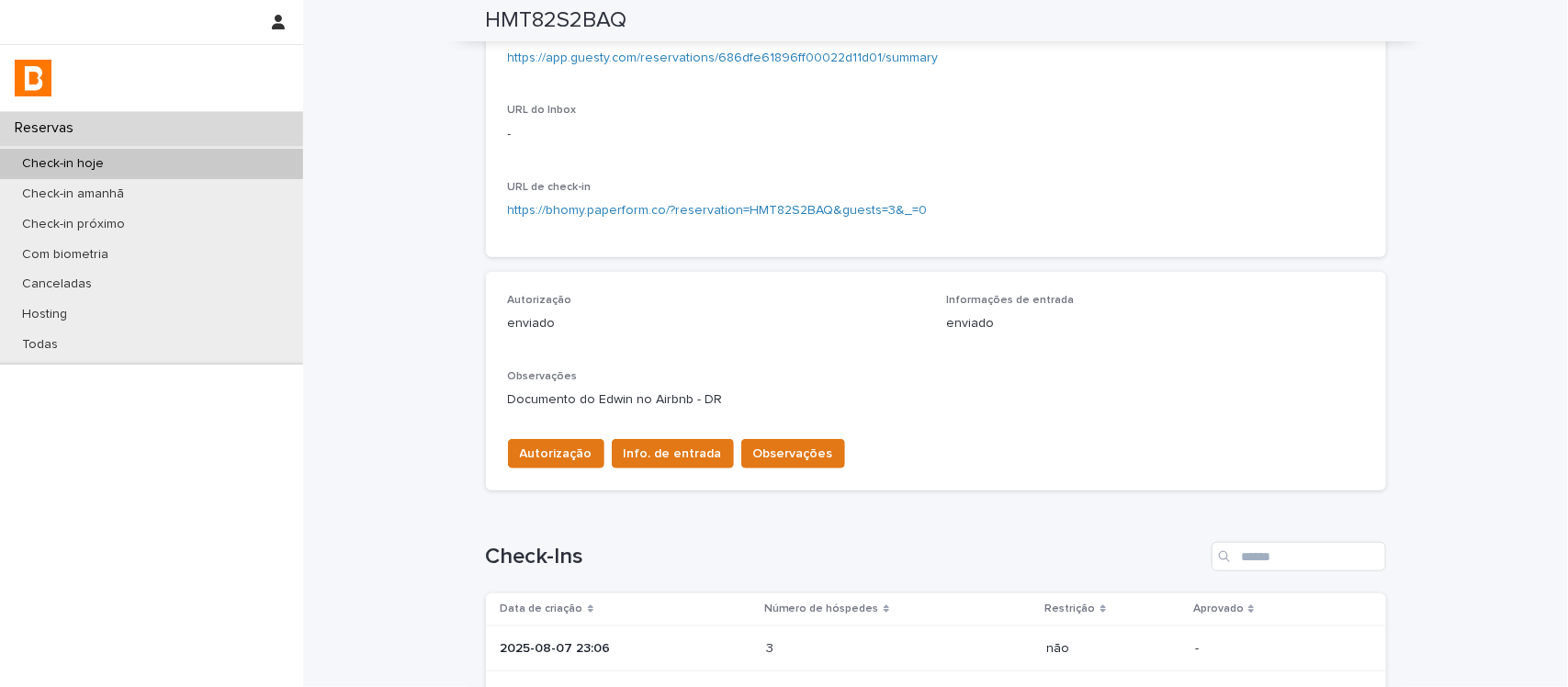 click on "Observações" at bounding box center [793, 454] 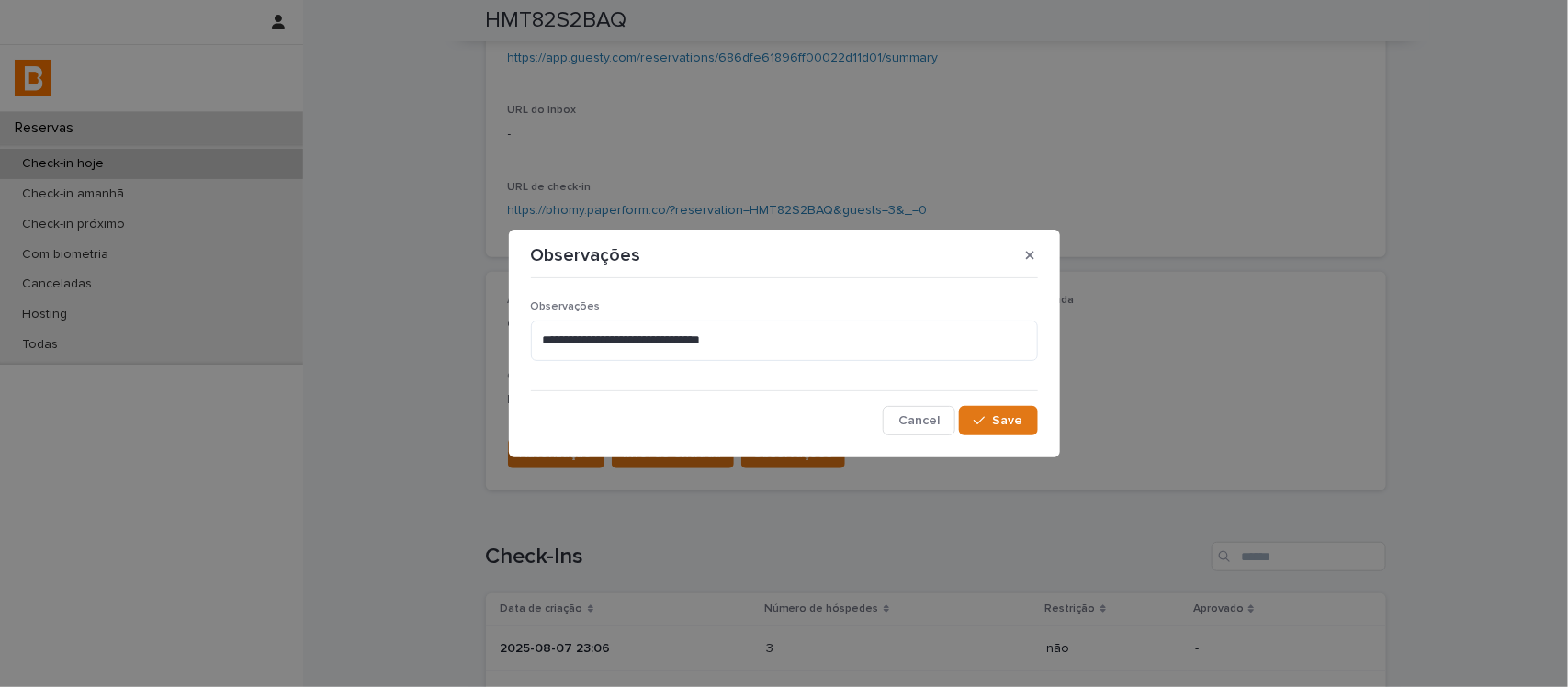 click on "**********" at bounding box center (784, 338) 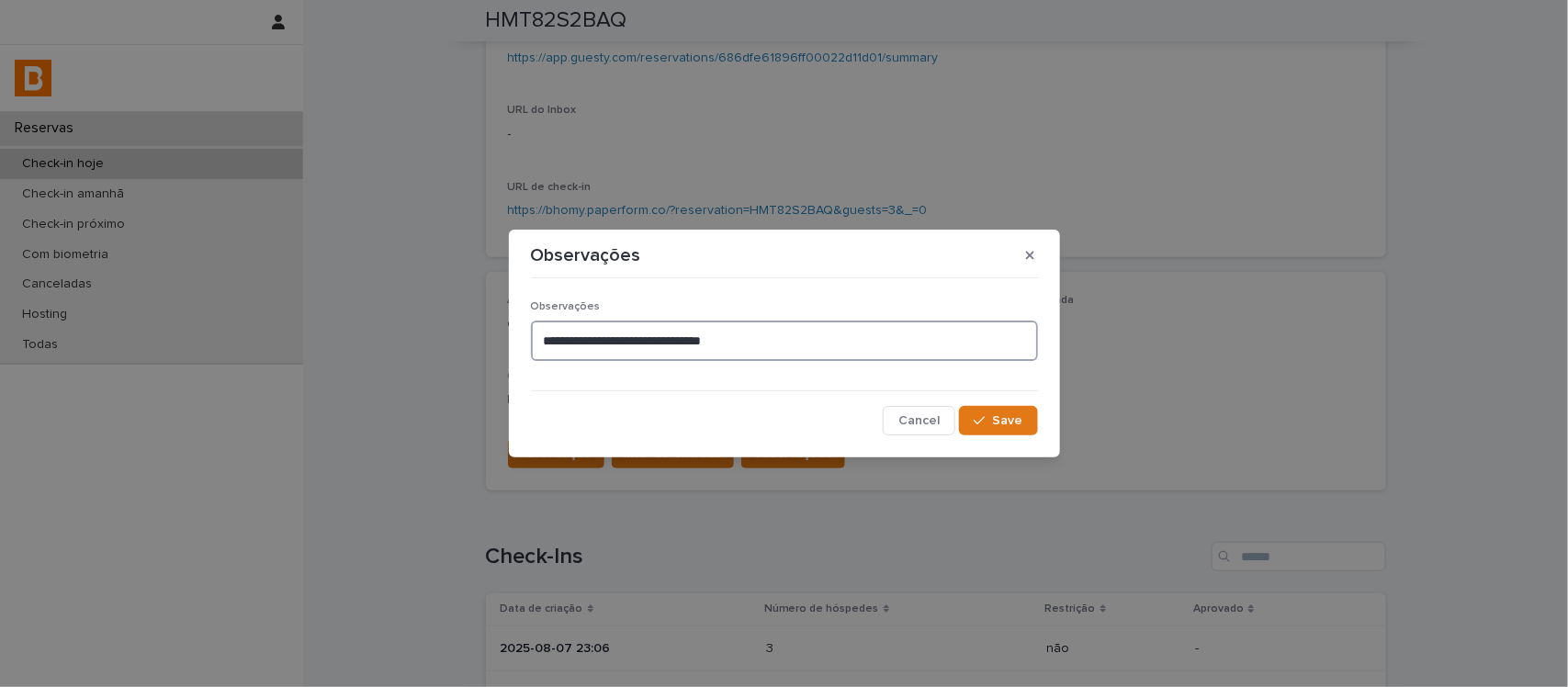 click on "**********" at bounding box center [784, 340] 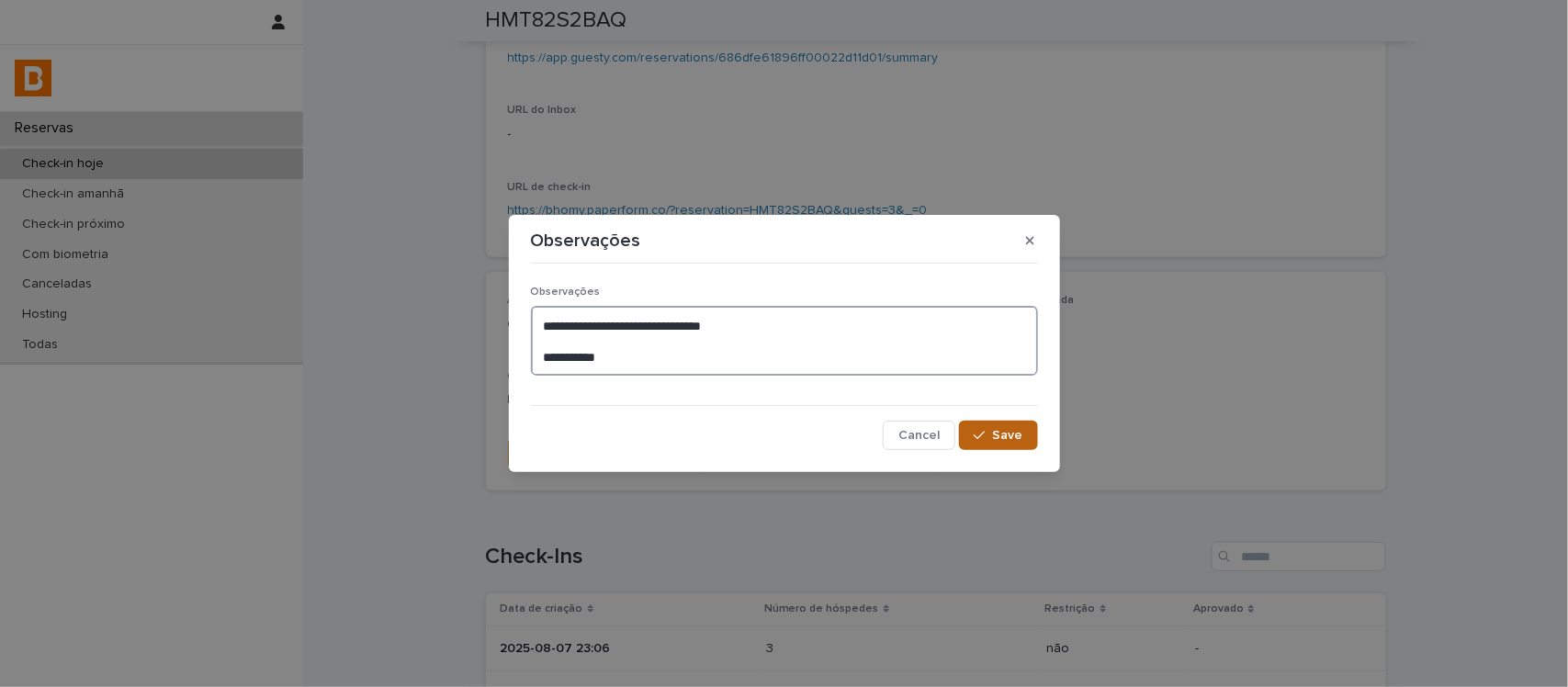 type on "**********" 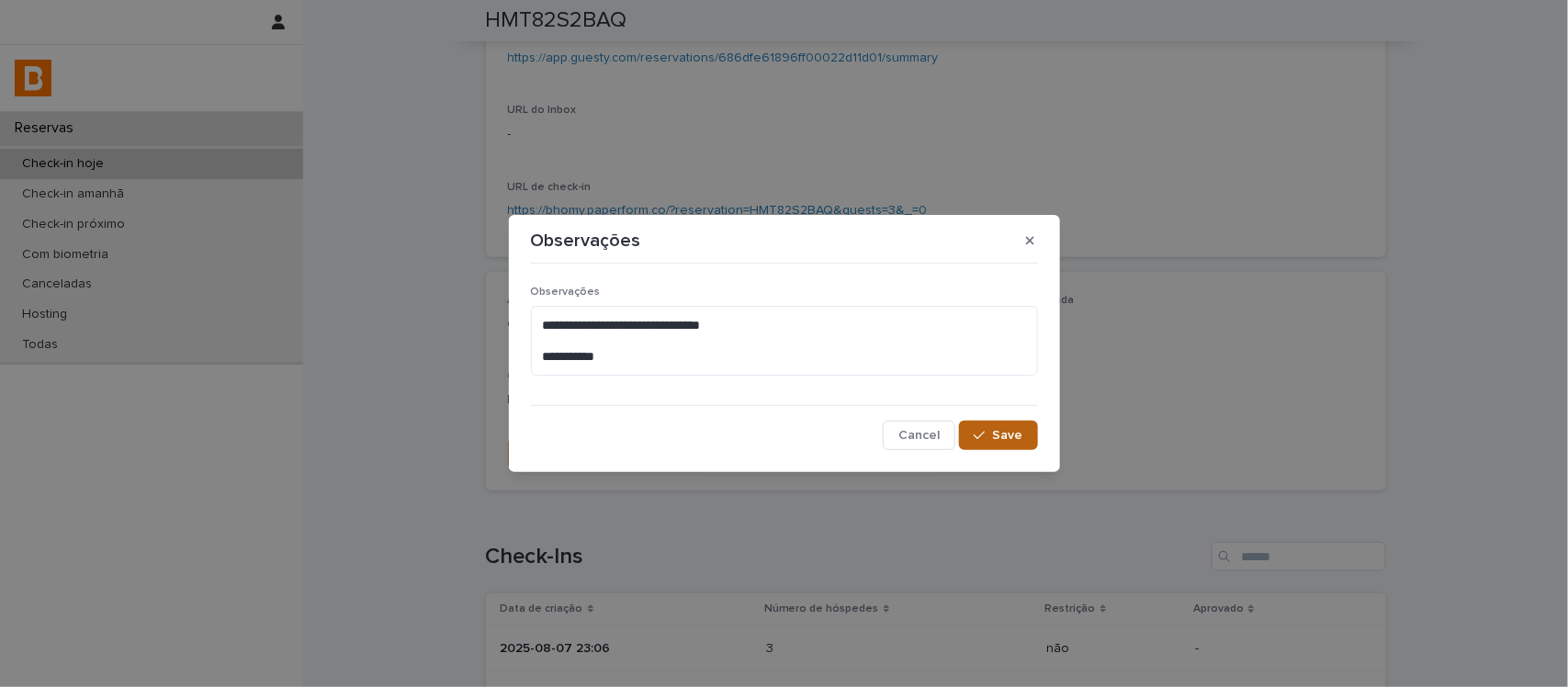 click on "Save" at bounding box center [1008, 435] 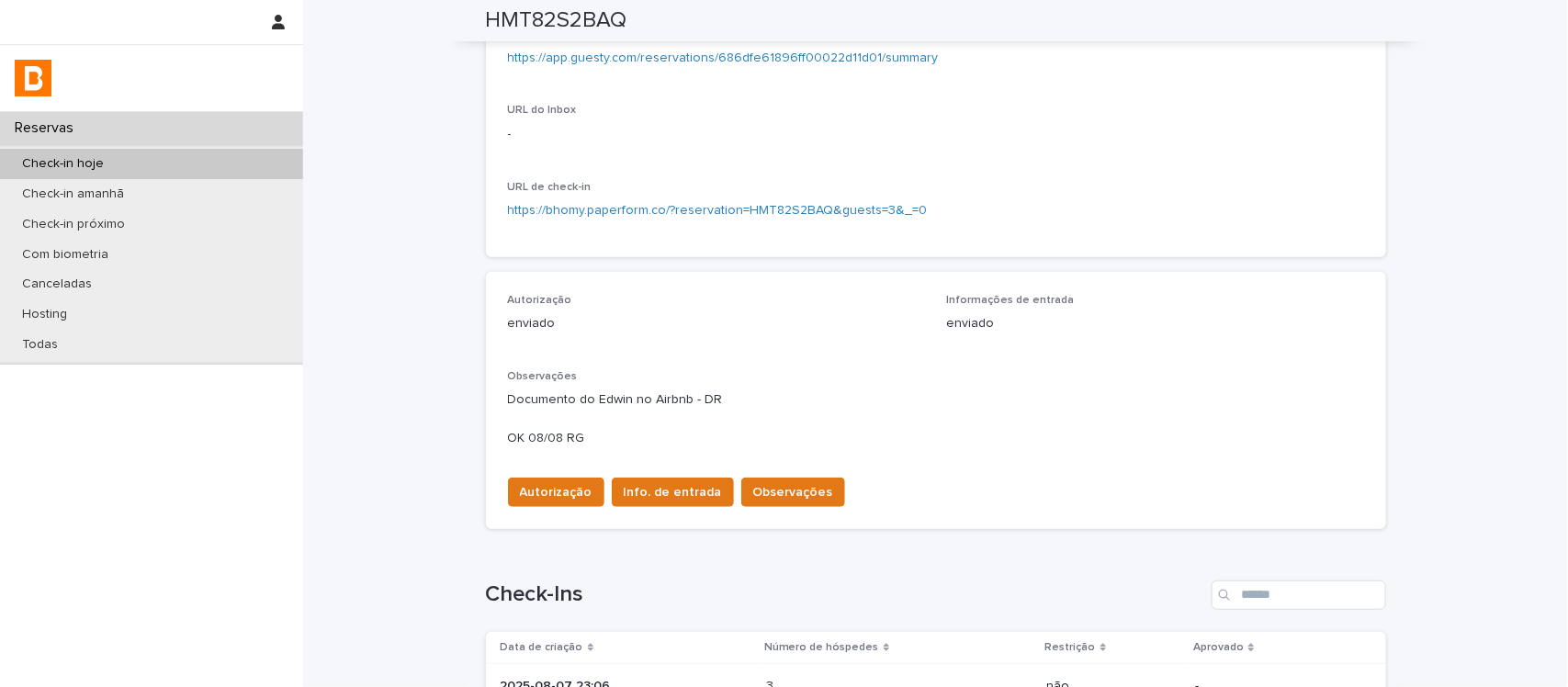 scroll, scrollTop: 299, scrollLeft: 0, axis: vertical 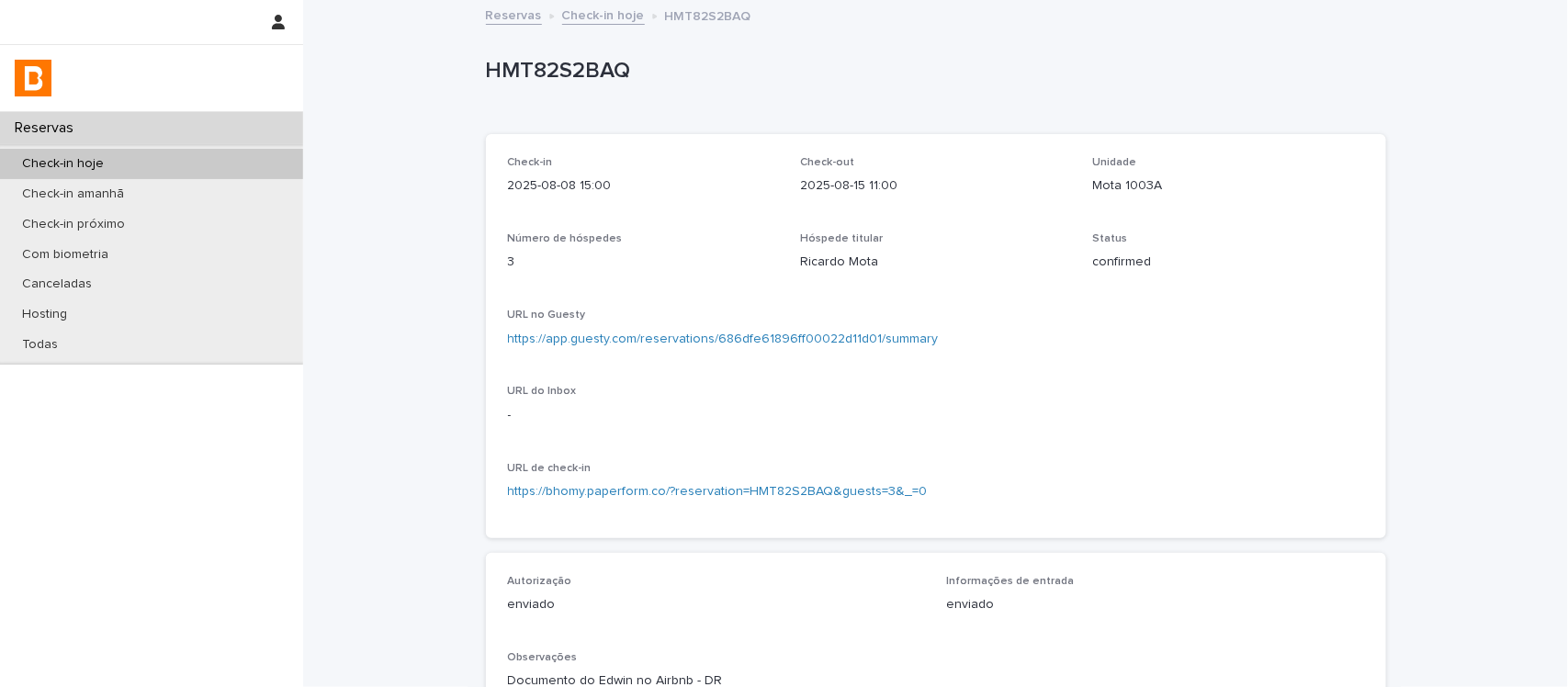click on "Reservas Check-in hoje HMT82S2BAQ" at bounding box center [936, 17] 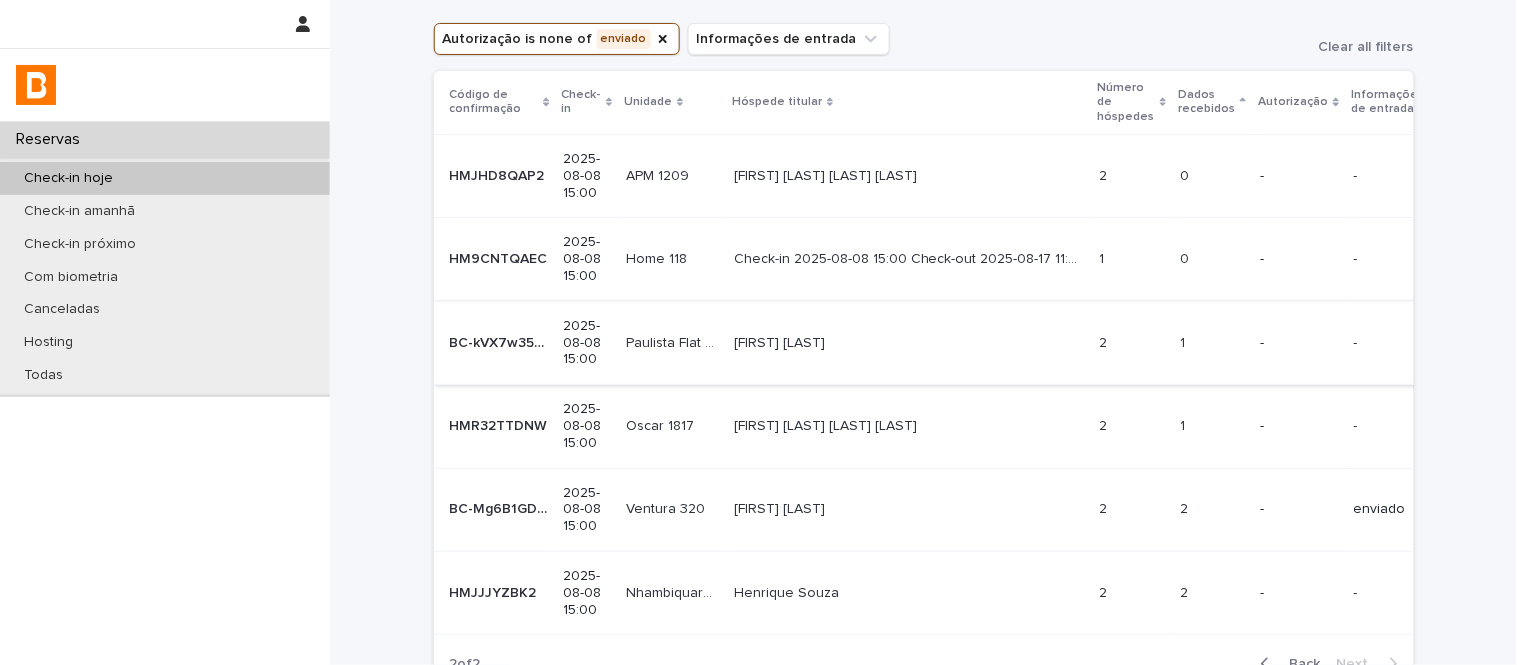 scroll, scrollTop: 75, scrollLeft: 0, axis: vertical 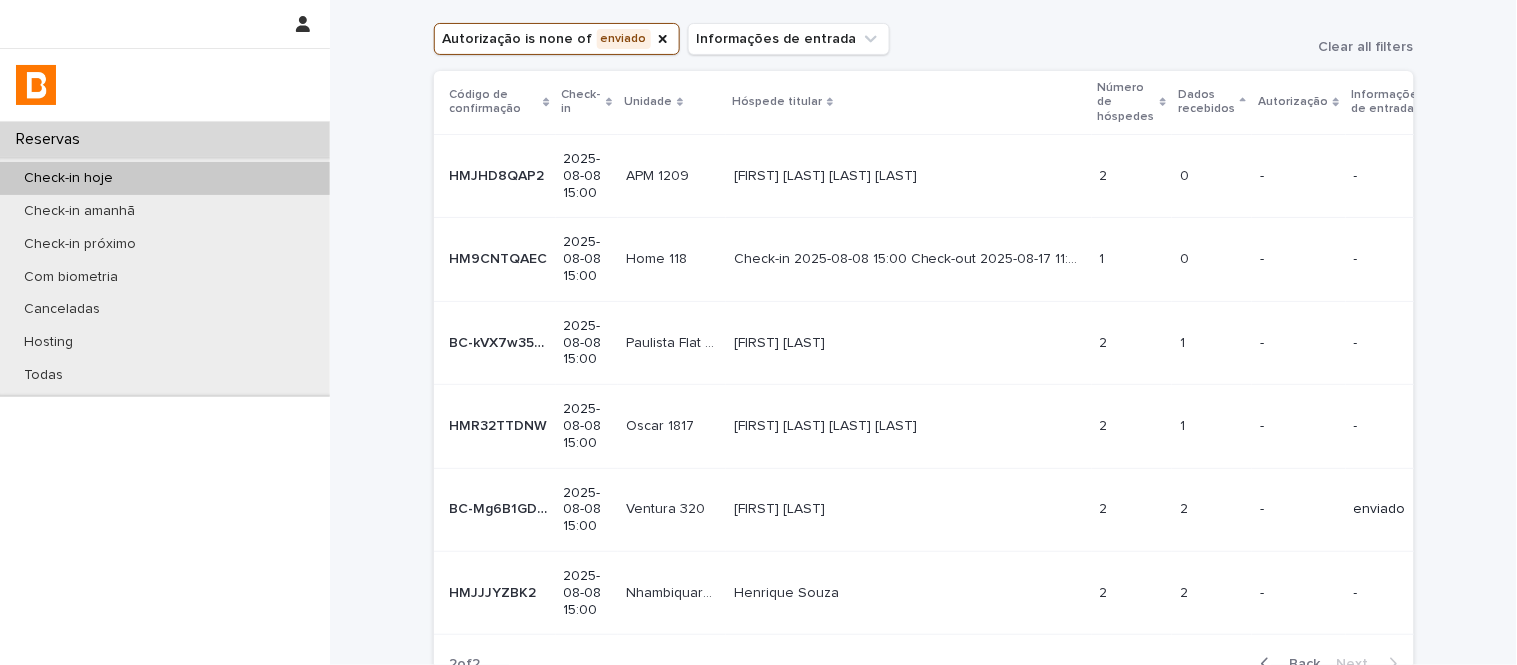 click on "2 2" at bounding box center (1132, 592) 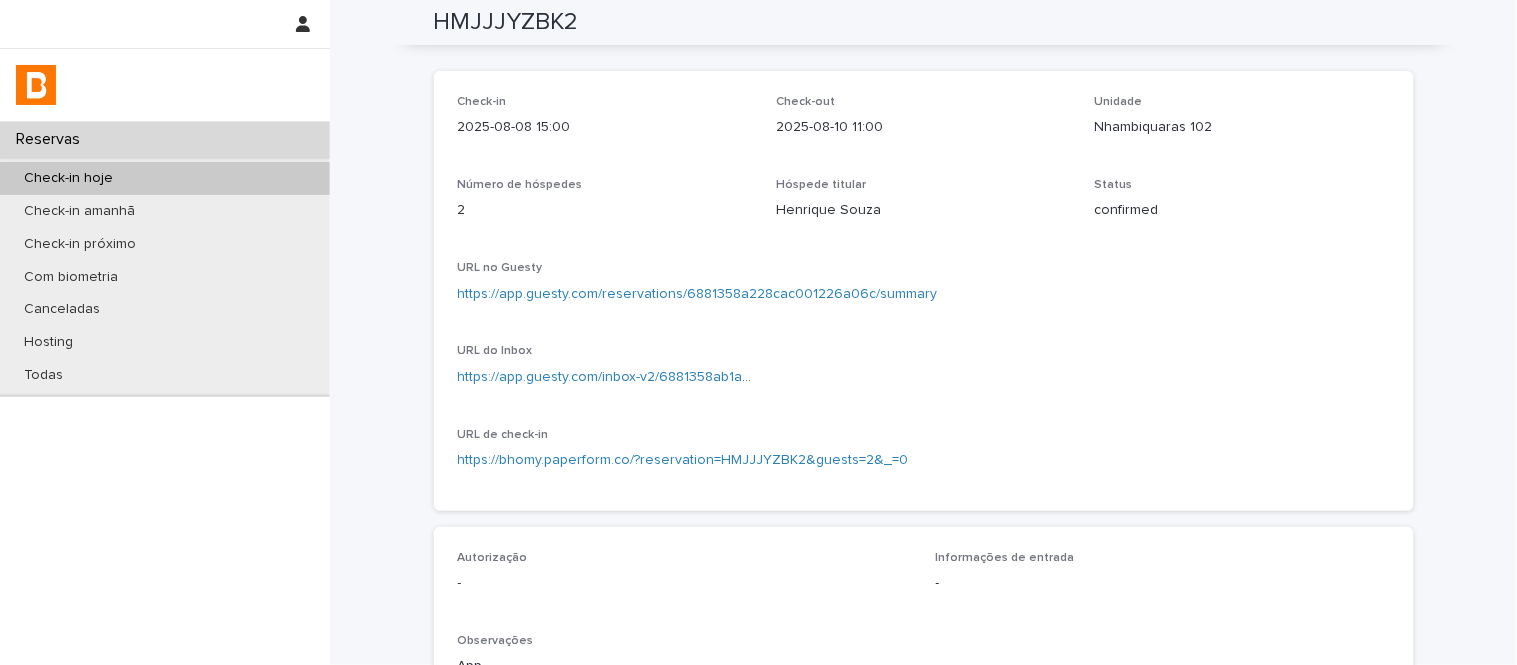 scroll, scrollTop: 0, scrollLeft: 0, axis: both 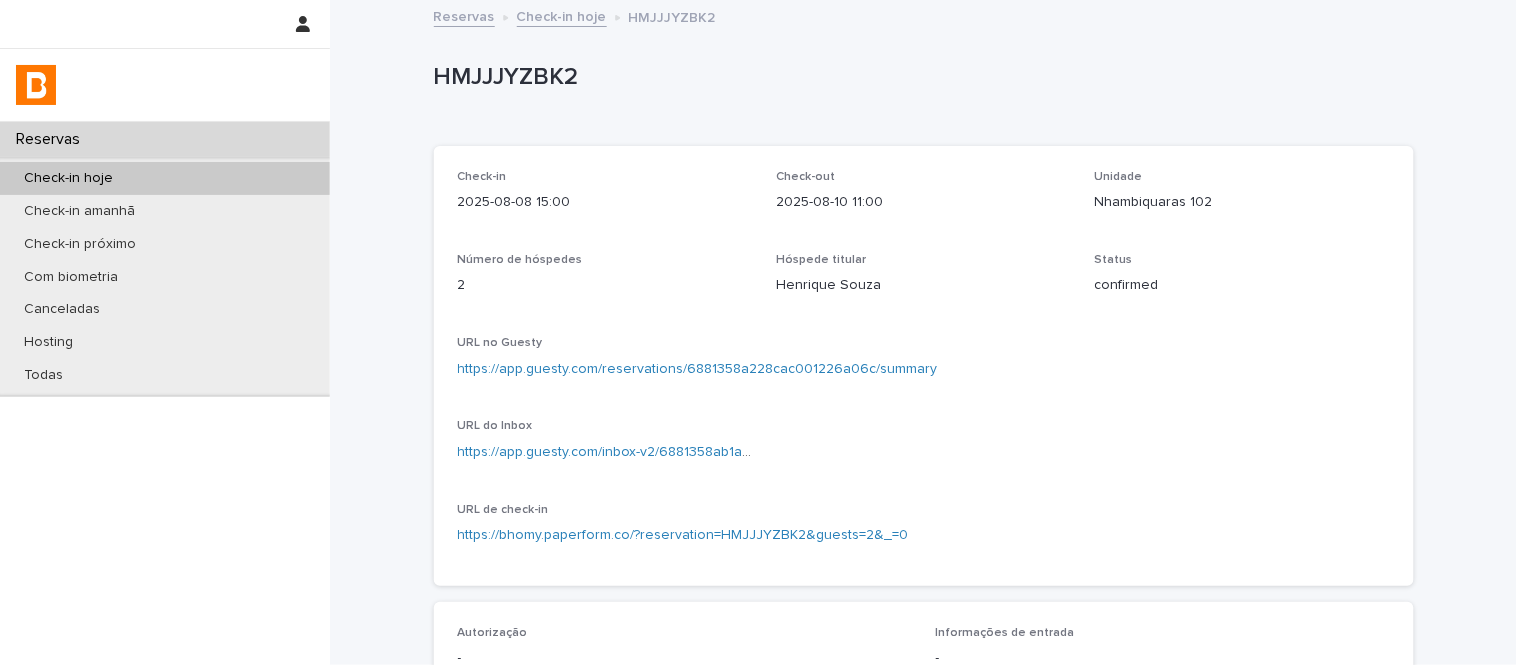 click on "Nhambiquaras 102" at bounding box center (1242, 202) 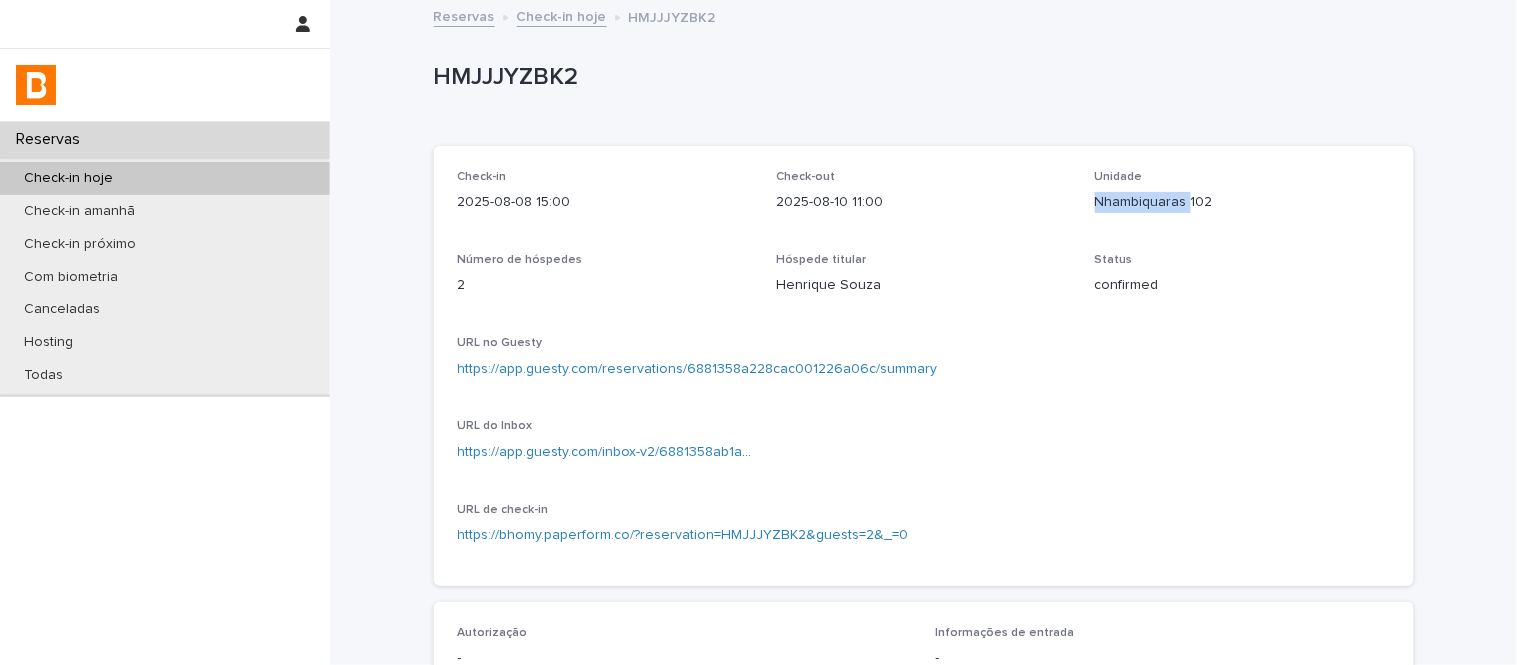 click on "Nhambiquaras 102" at bounding box center [1242, 202] 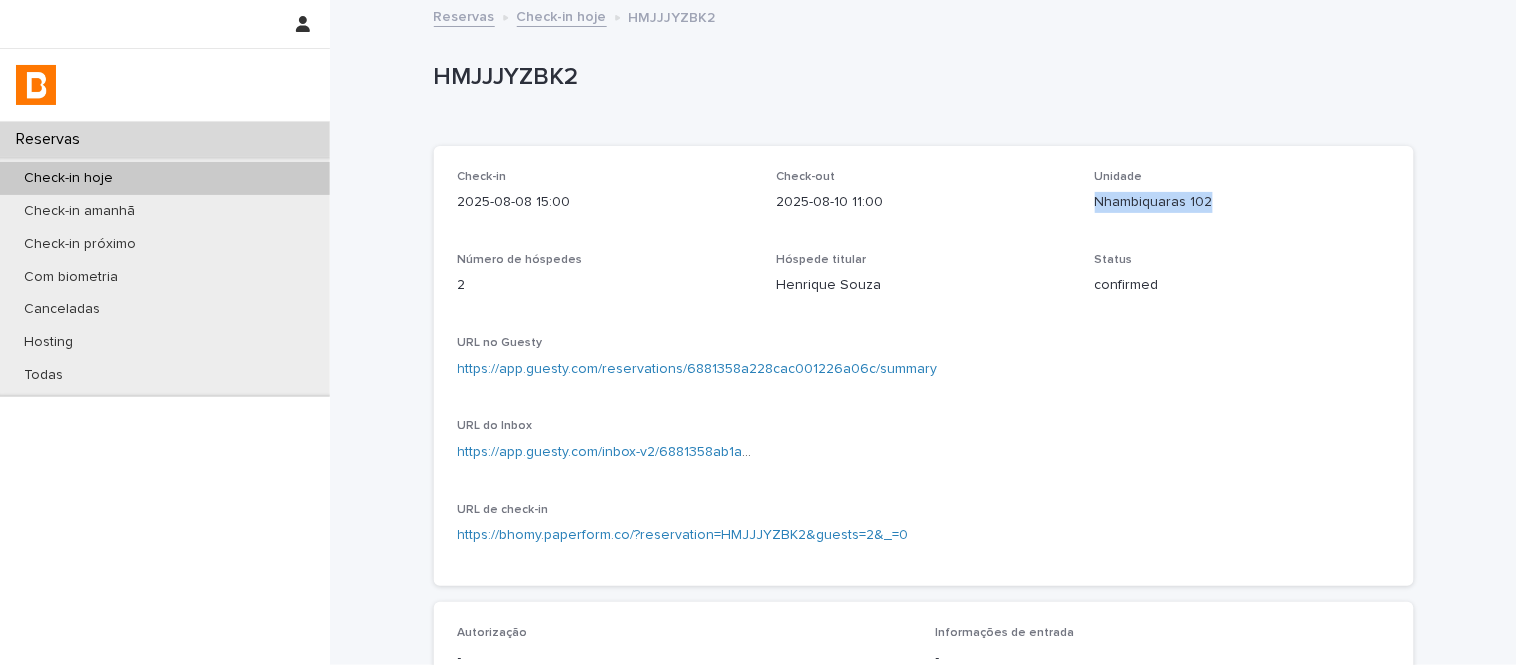 click on "Nhambiquaras 102" at bounding box center [1242, 202] 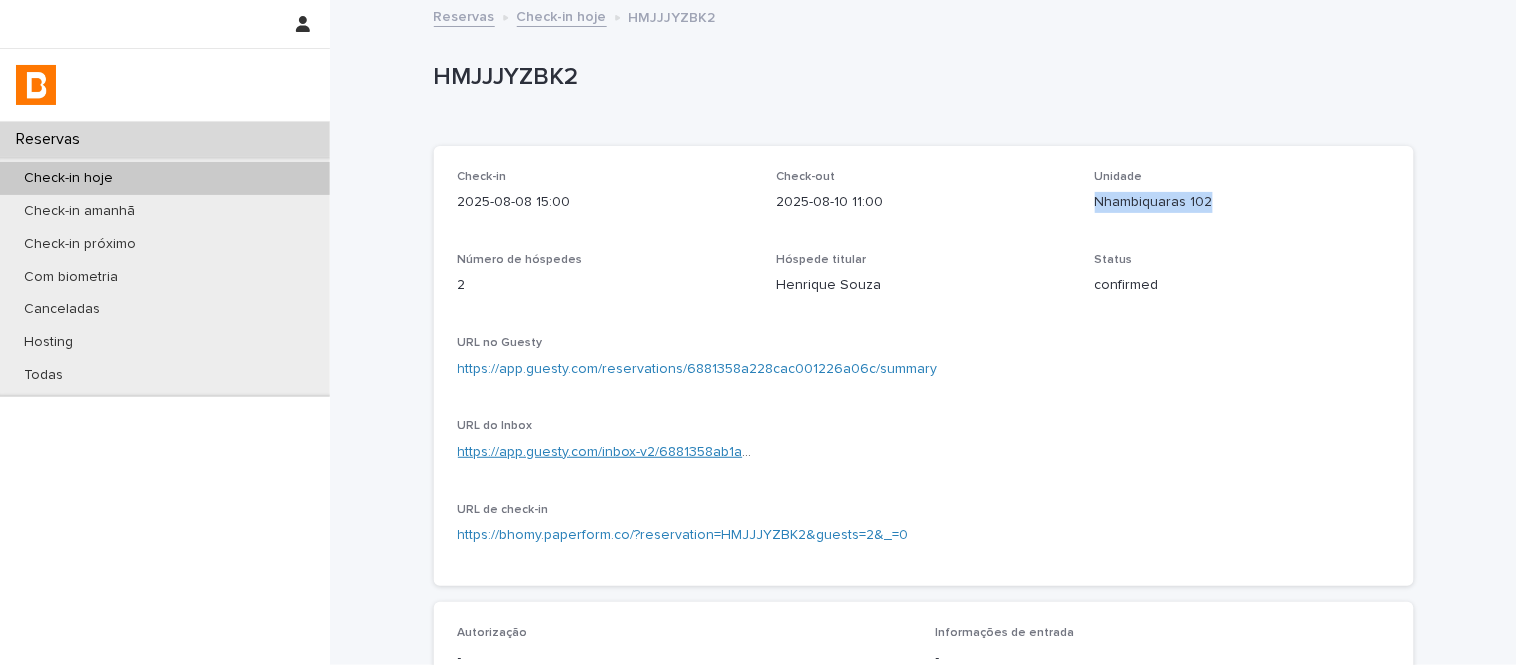 click on "https://app.guesty.com/inbox-v2/6881358ab1a0fe000fe98785?reservationId=6881358a228cac001226a06c" at bounding box center (795, 452) 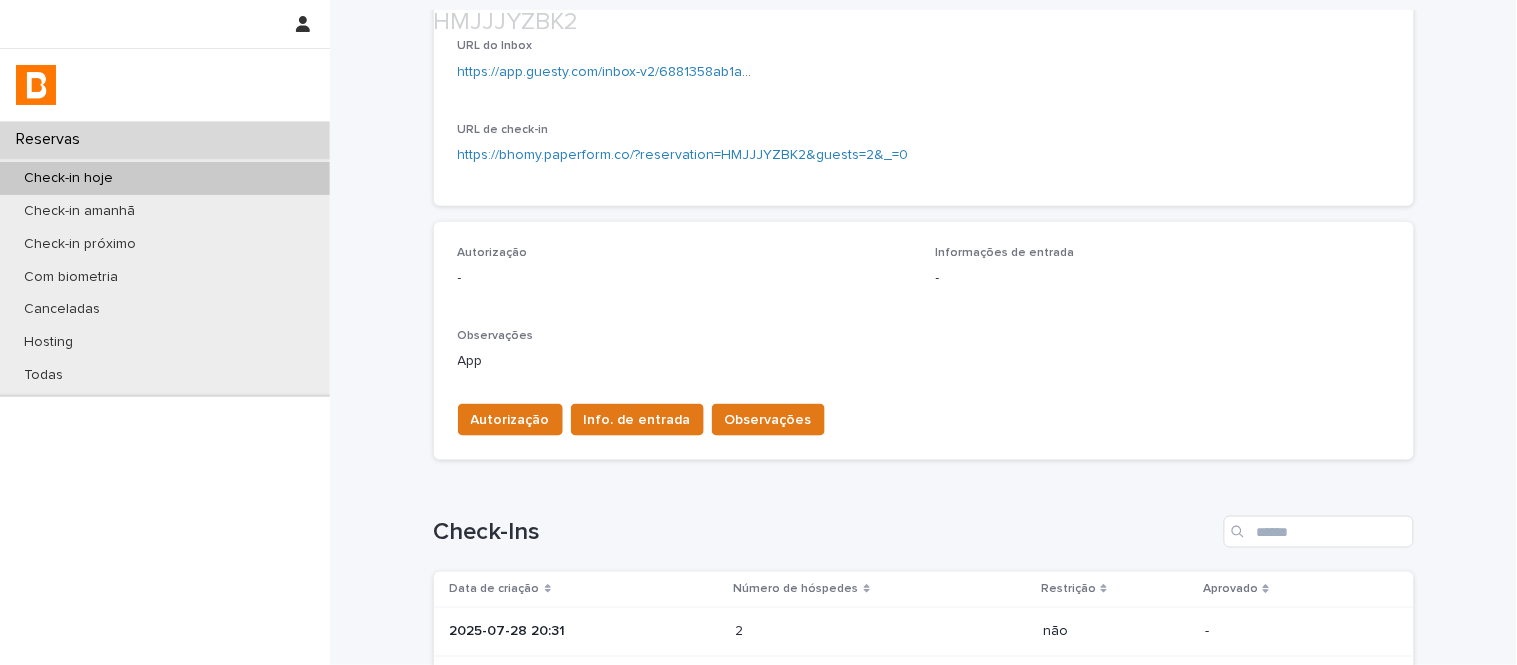 scroll, scrollTop: 555, scrollLeft: 0, axis: vertical 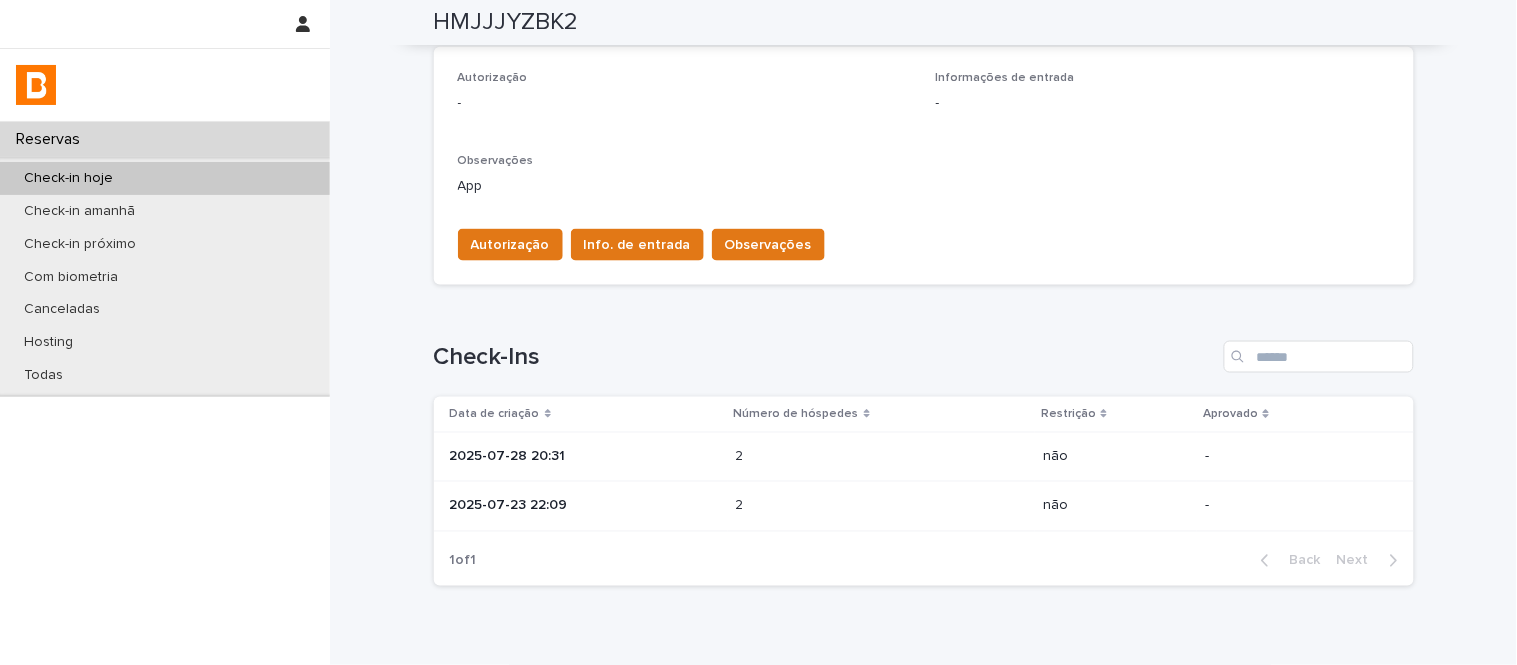 click on "2025-07-28 20:31" at bounding box center (585, 457) 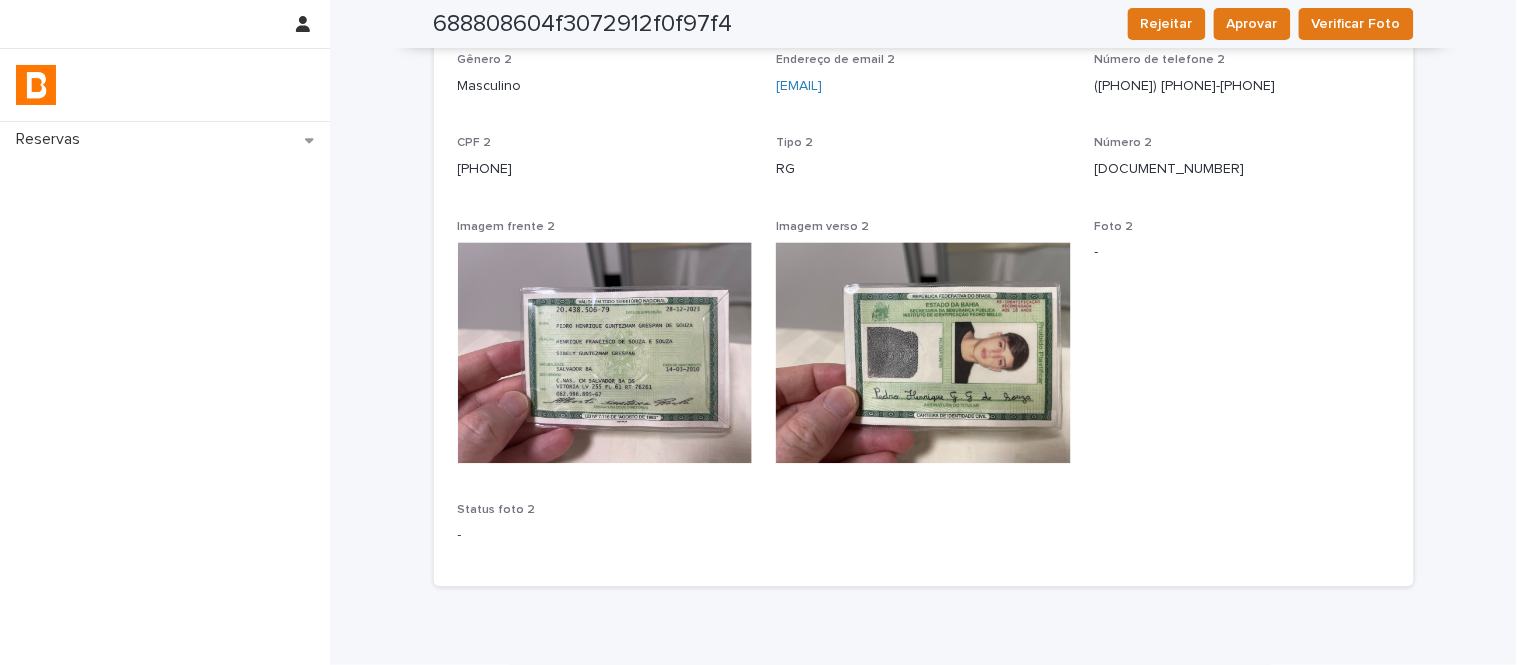 scroll, scrollTop: 1000, scrollLeft: 0, axis: vertical 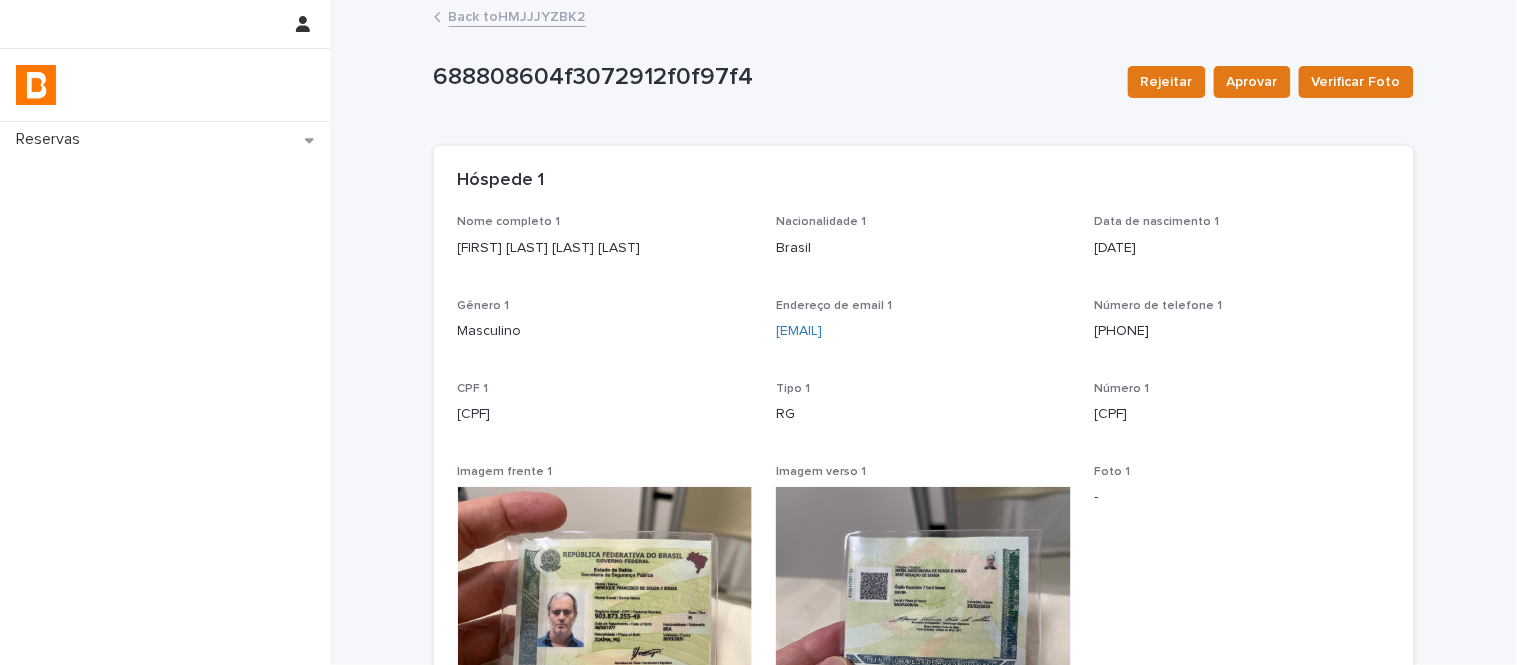 click on "Back to  HMJJJYZBK2" at bounding box center (517, 15) 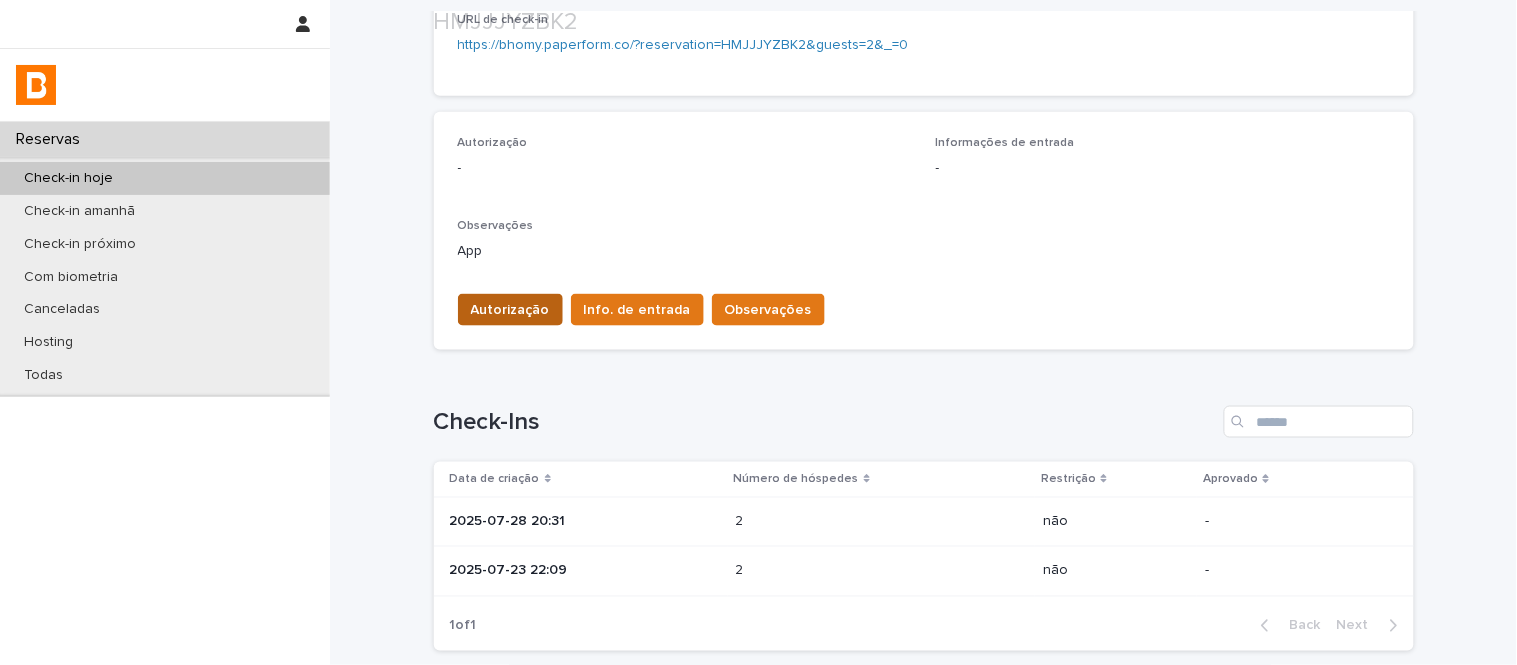 scroll, scrollTop: 524, scrollLeft: 0, axis: vertical 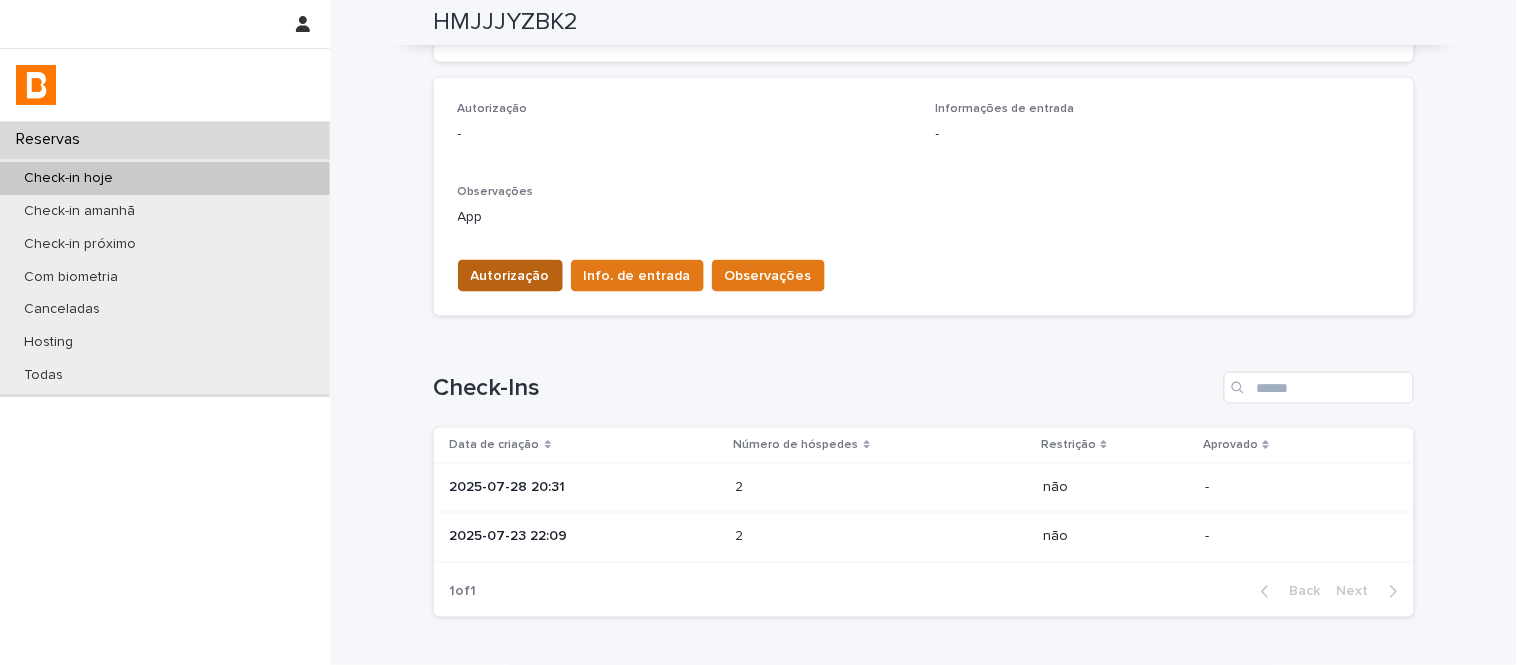 click on "Autorização" at bounding box center [510, 276] 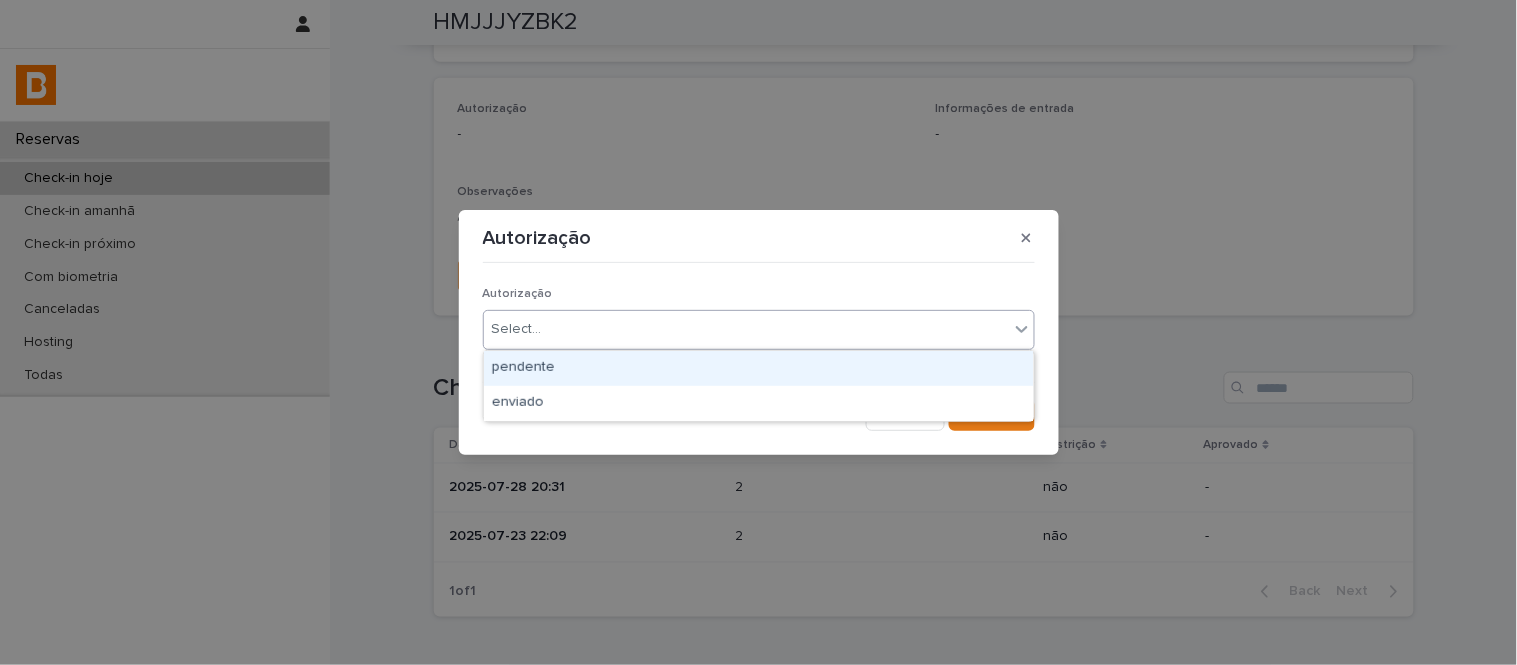 click on "Select..." at bounding box center [746, 329] 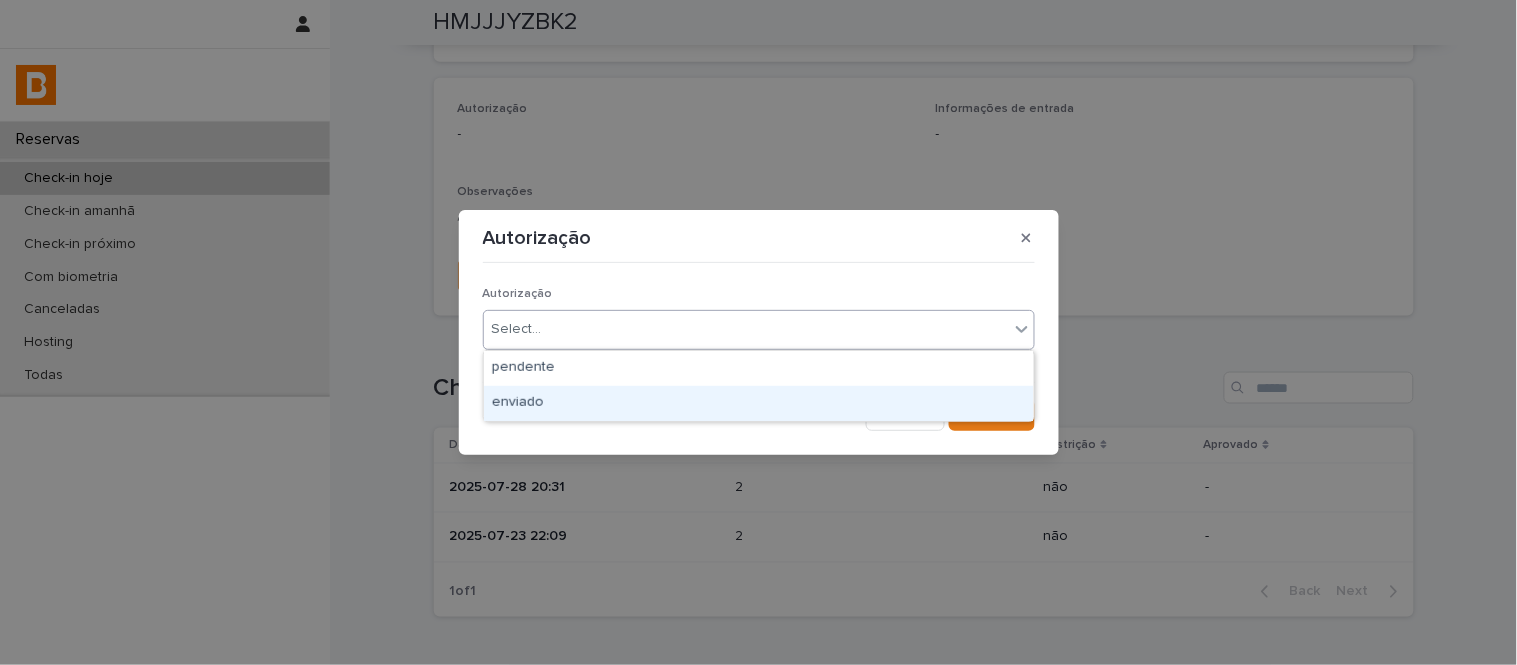 drag, startPoint x: 593, startPoint y: 371, endPoint x: 602, endPoint y: 386, distance: 17.492855 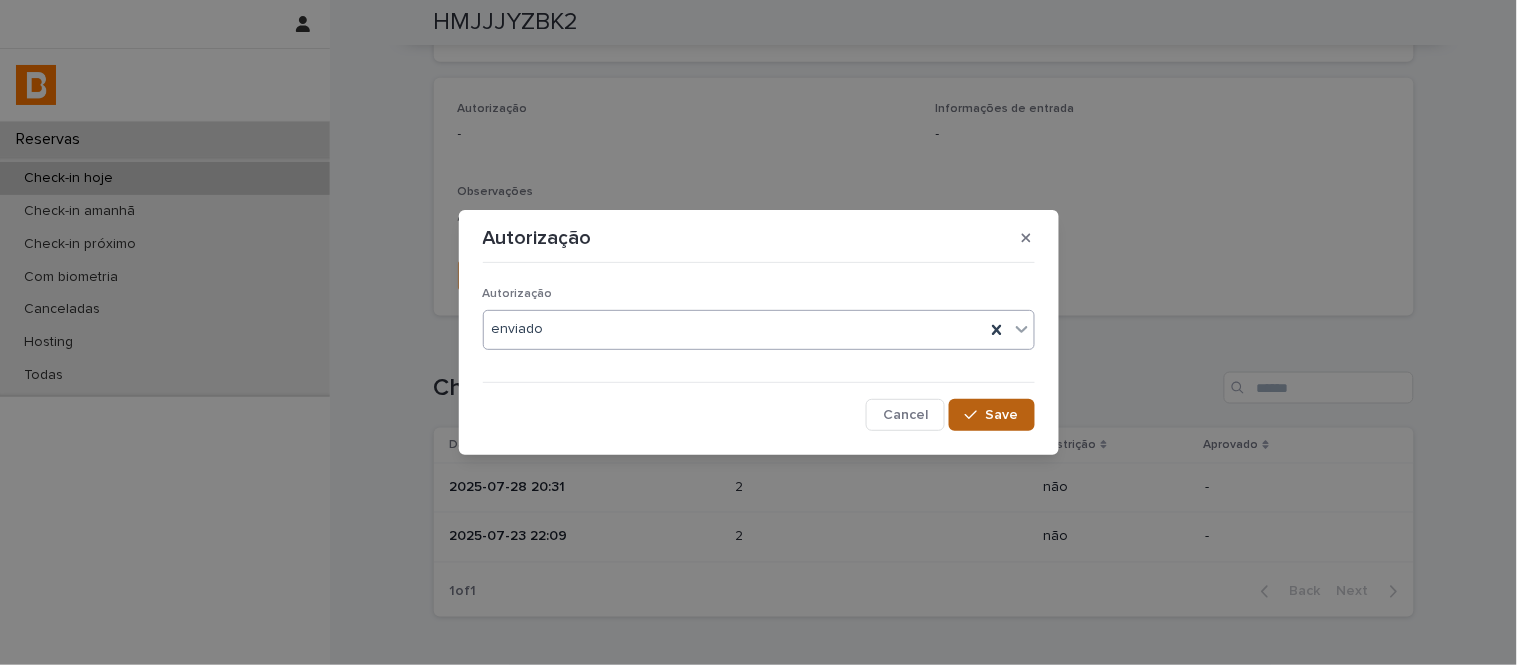 drag, startPoint x: 1012, startPoint y: 418, endPoint x: 1007, endPoint y: 406, distance: 13 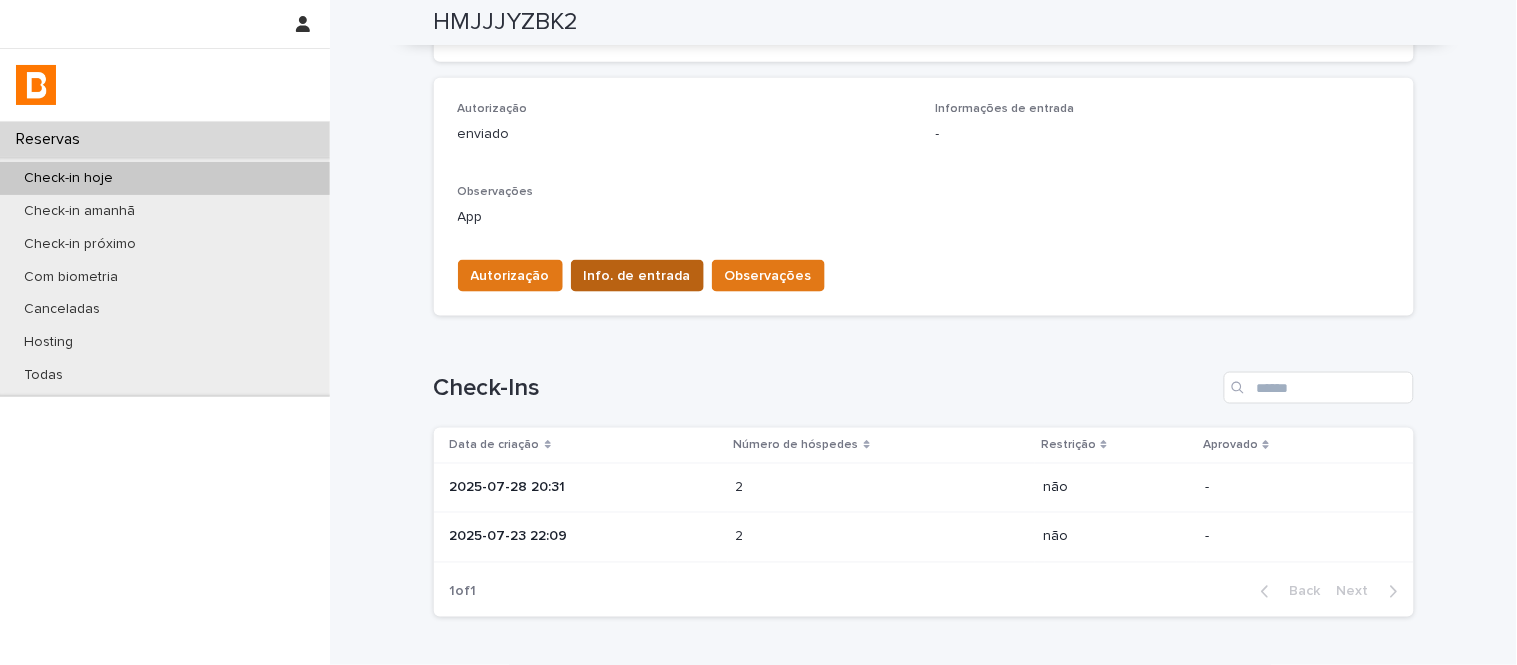 click on "Info. de entrada" at bounding box center [637, 276] 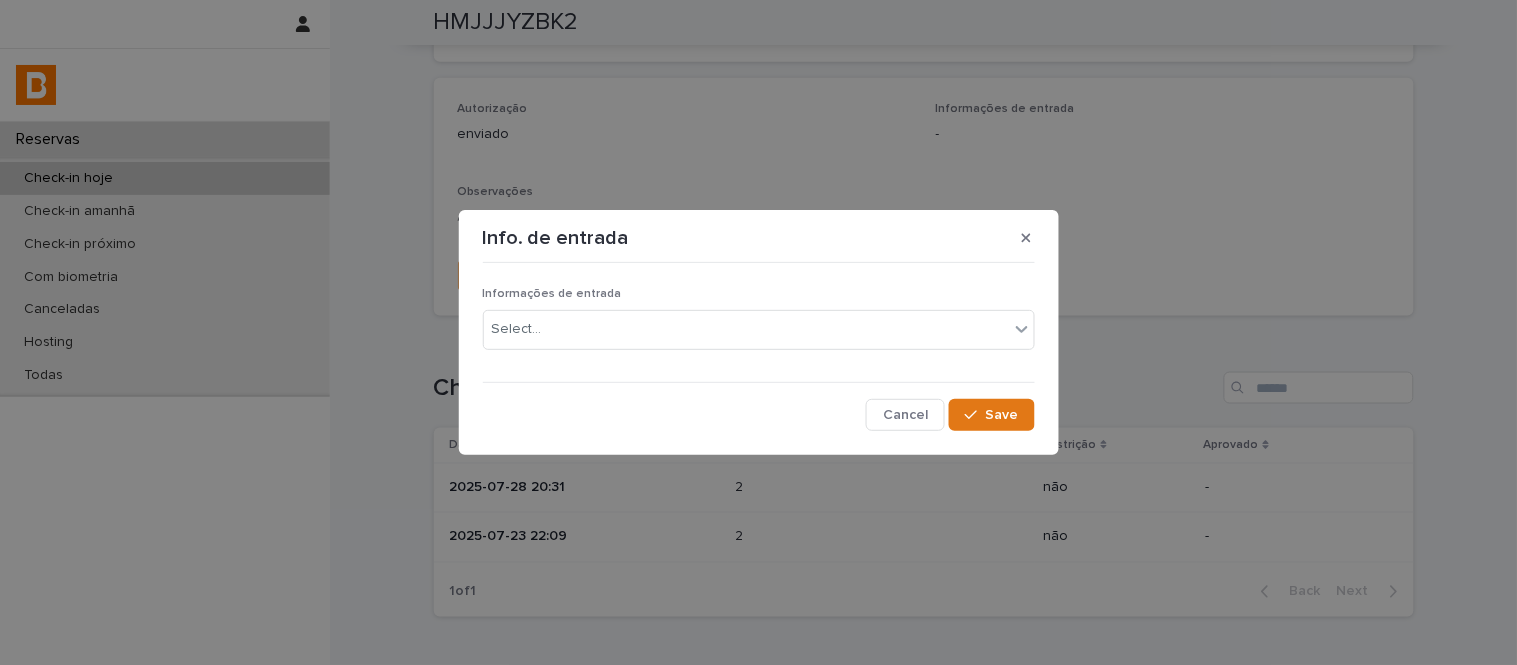 click on "Informações de entrada" at bounding box center [759, 294] 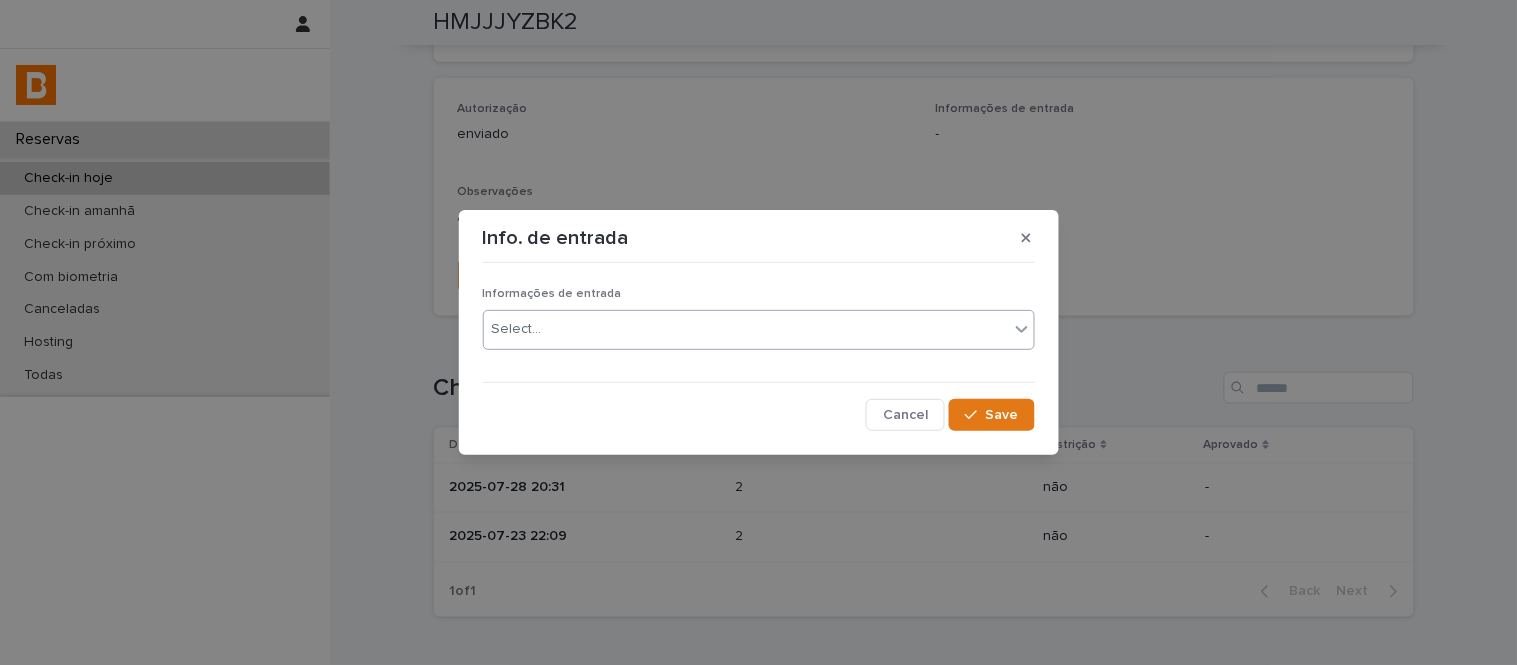 click on "Select..." at bounding box center [746, 329] 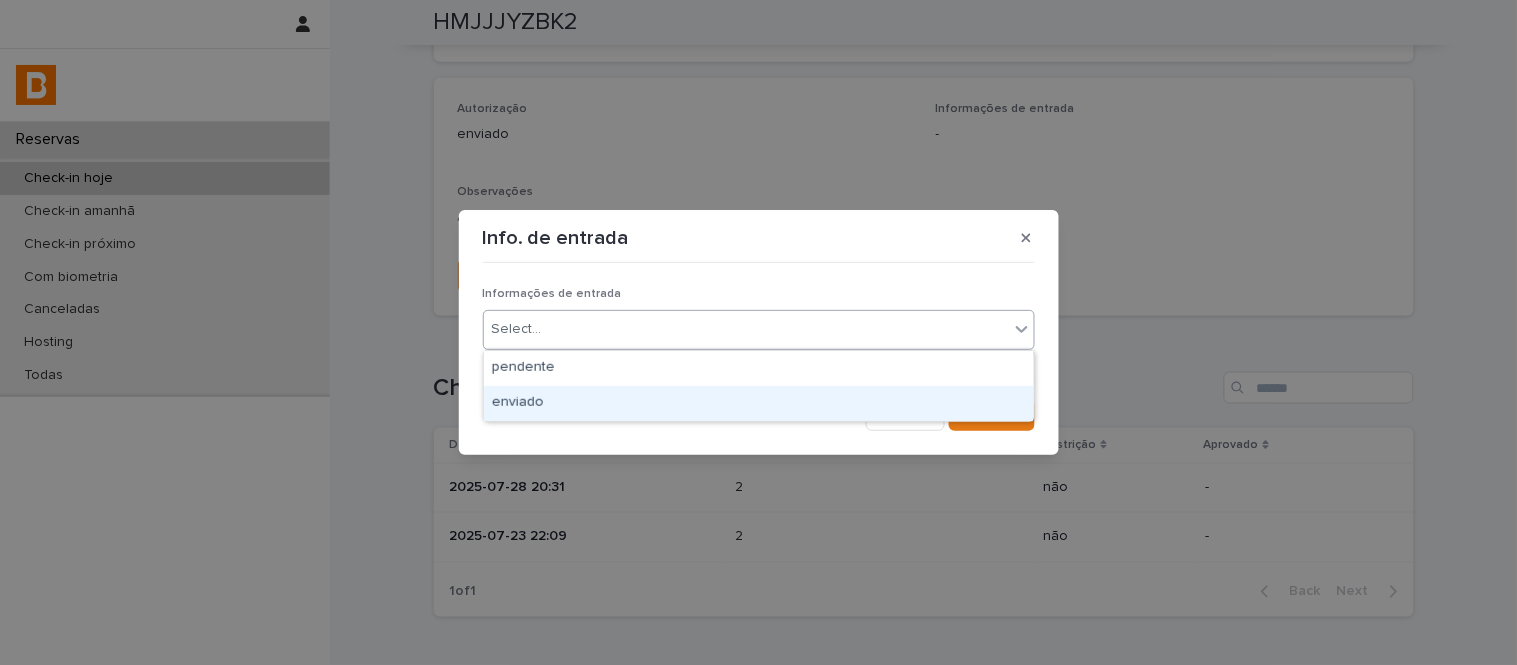 click on "enviado" at bounding box center [759, 403] 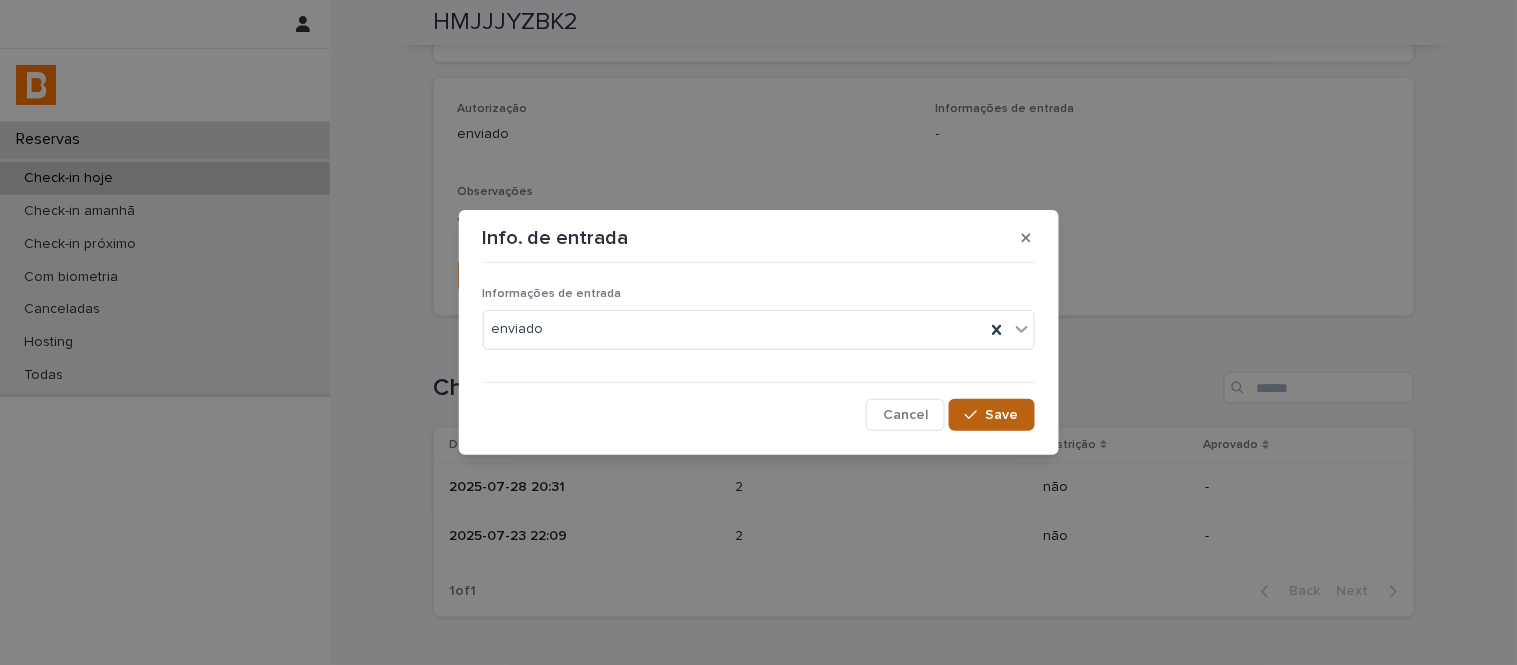 click on "Save" at bounding box center (991, 415) 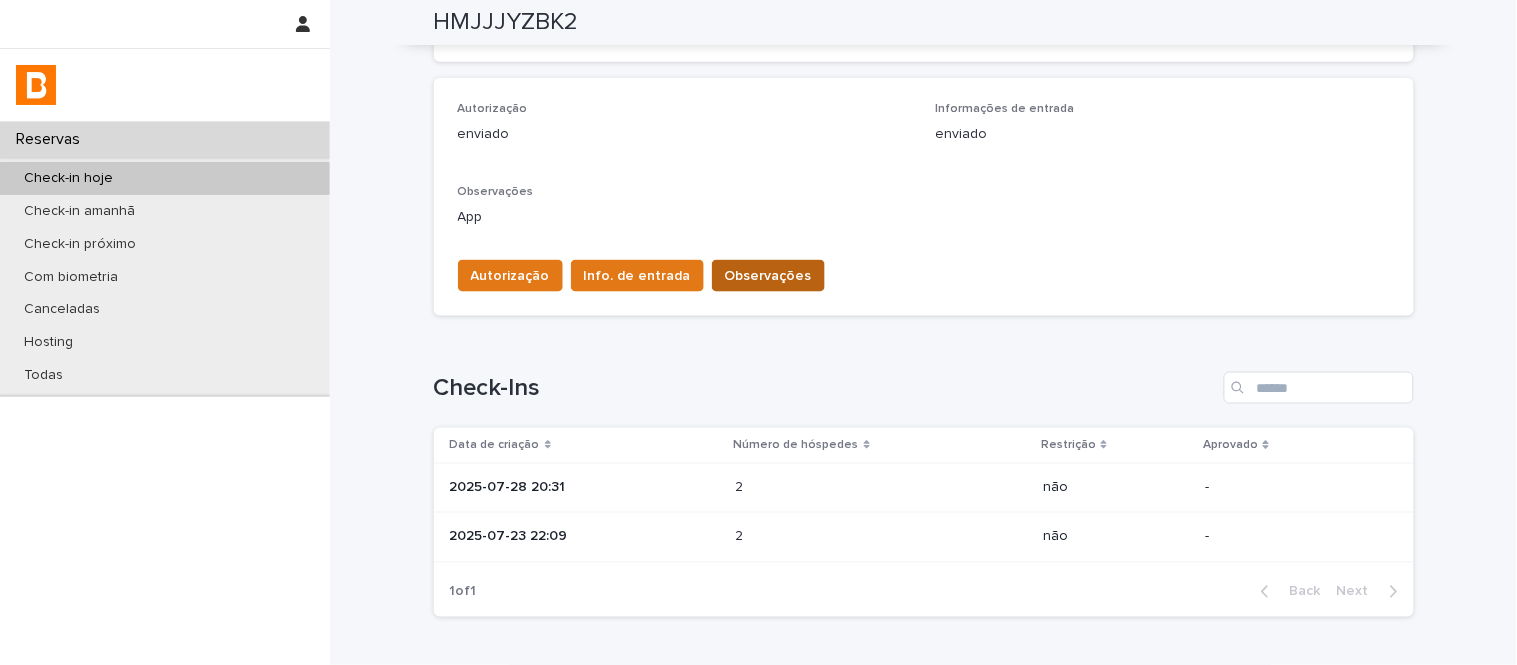click on "Observações" at bounding box center (768, 276) 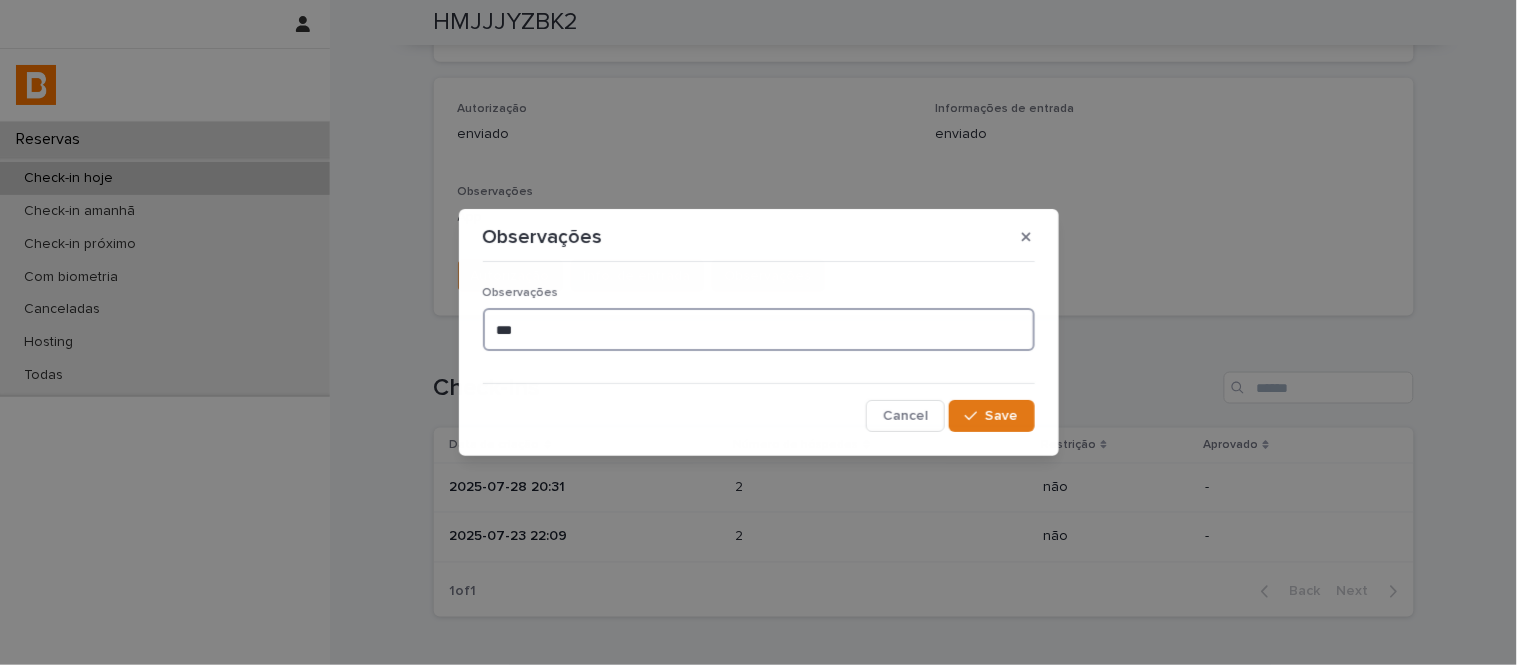 click on "***" at bounding box center (759, 329) 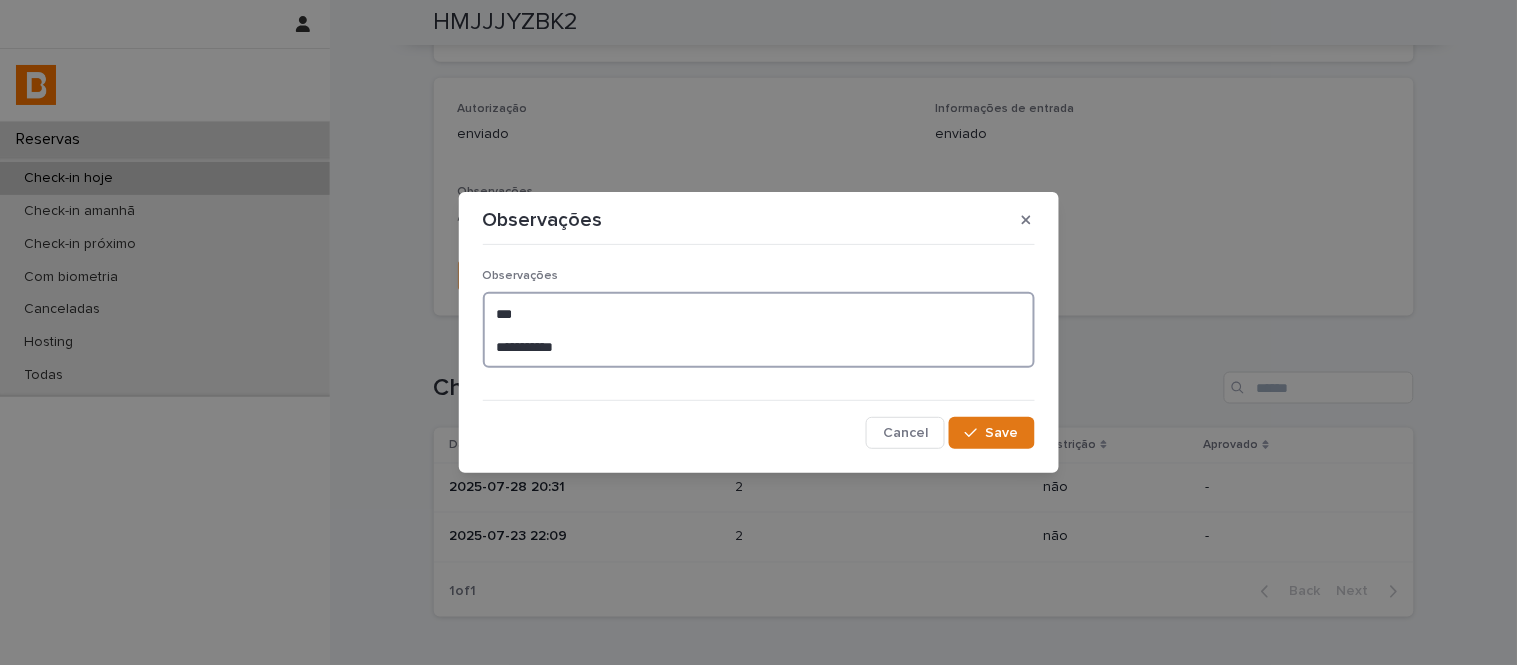 type on "**********" 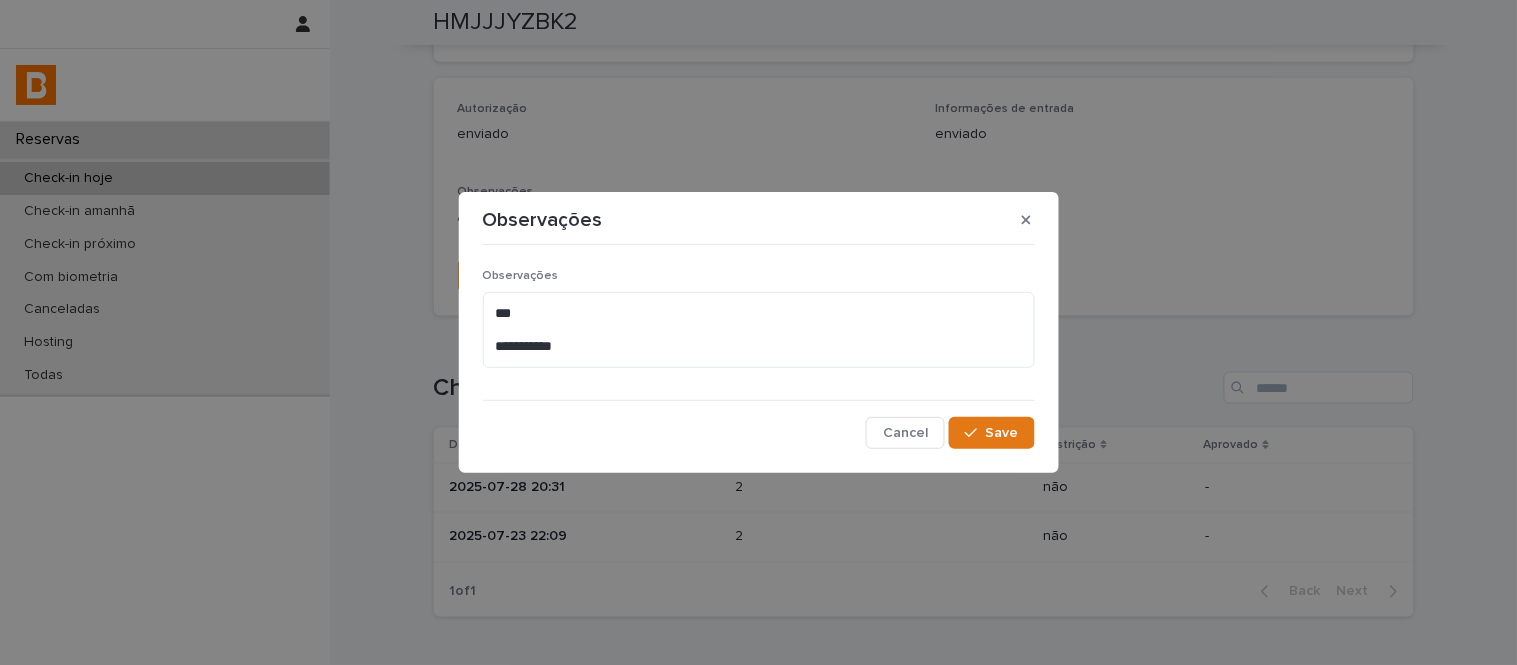 click on "**********" at bounding box center [759, 351] 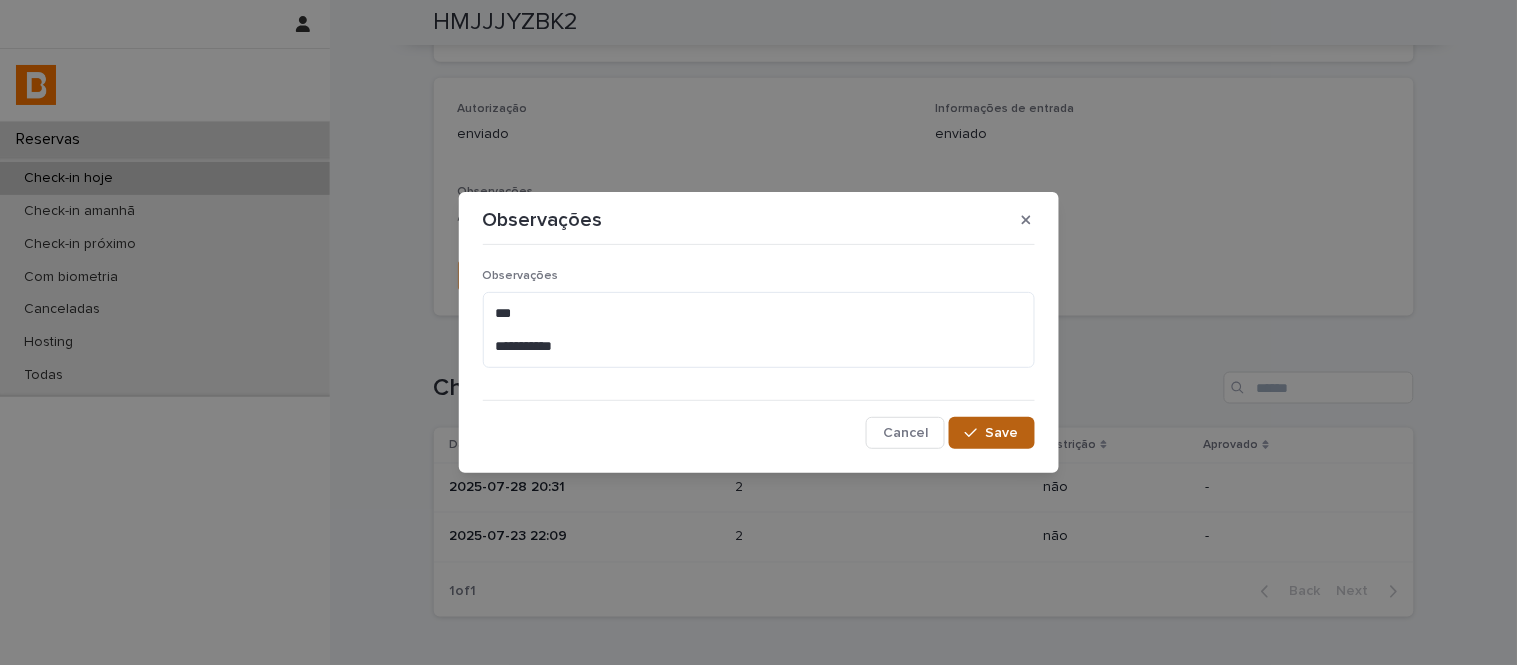 click on "Save" at bounding box center [1002, 433] 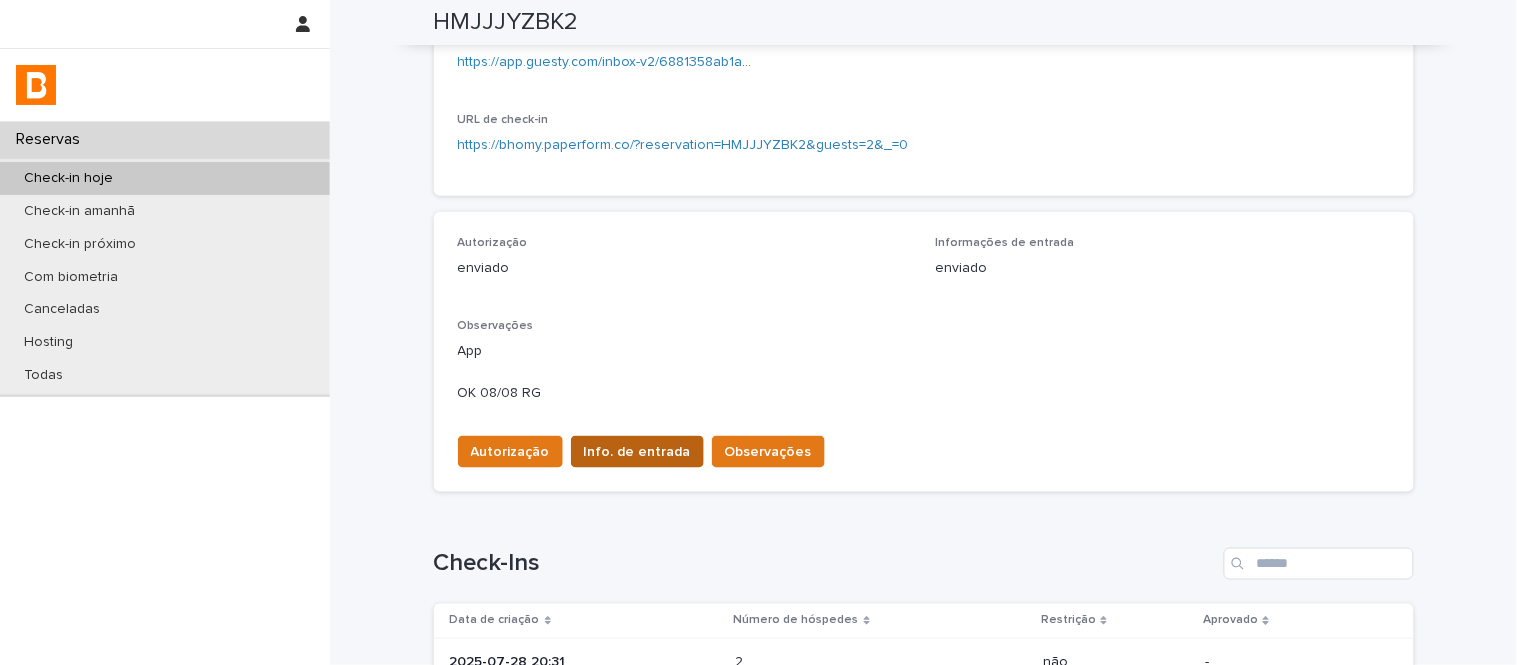 scroll, scrollTop: 655, scrollLeft: 0, axis: vertical 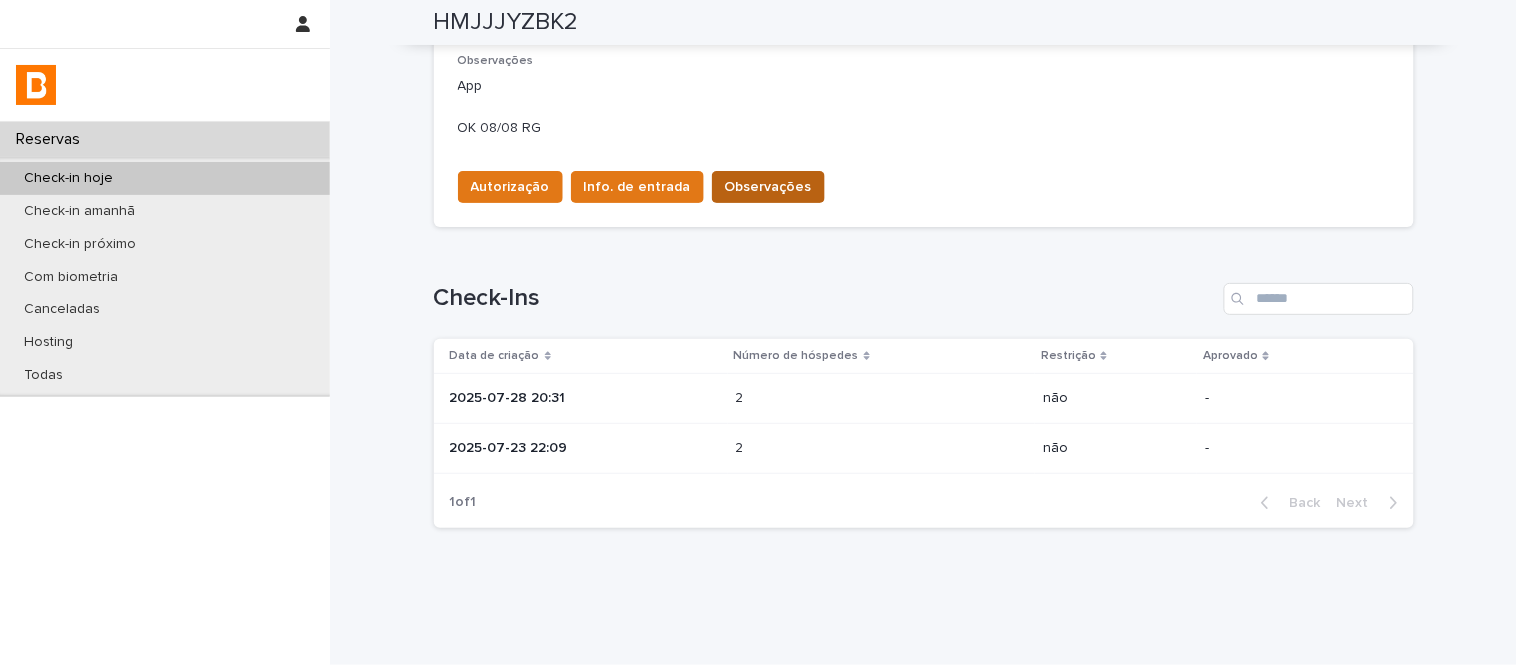 click on "Observações" at bounding box center [768, 187] 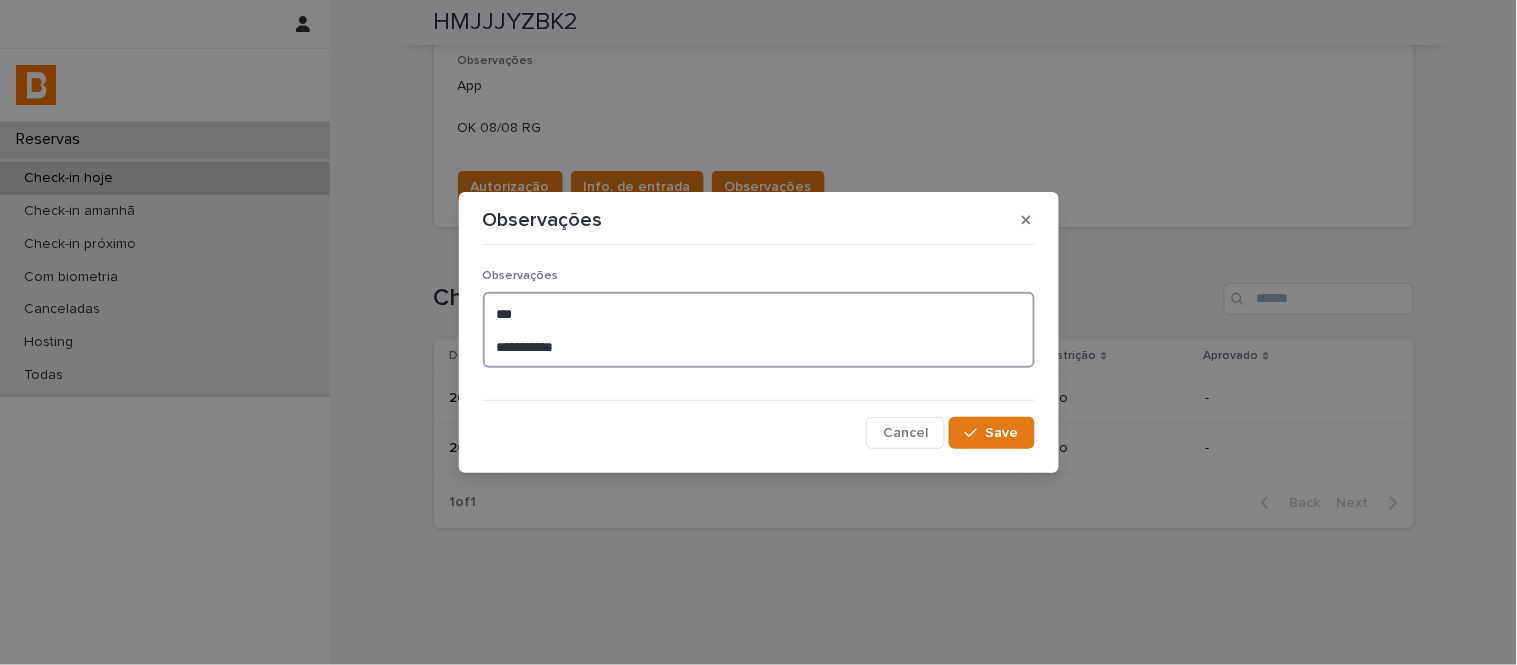 drag, startPoint x: 496, startPoint y: 307, endPoint x: 553, endPoint y: 334, distance: 63.07139 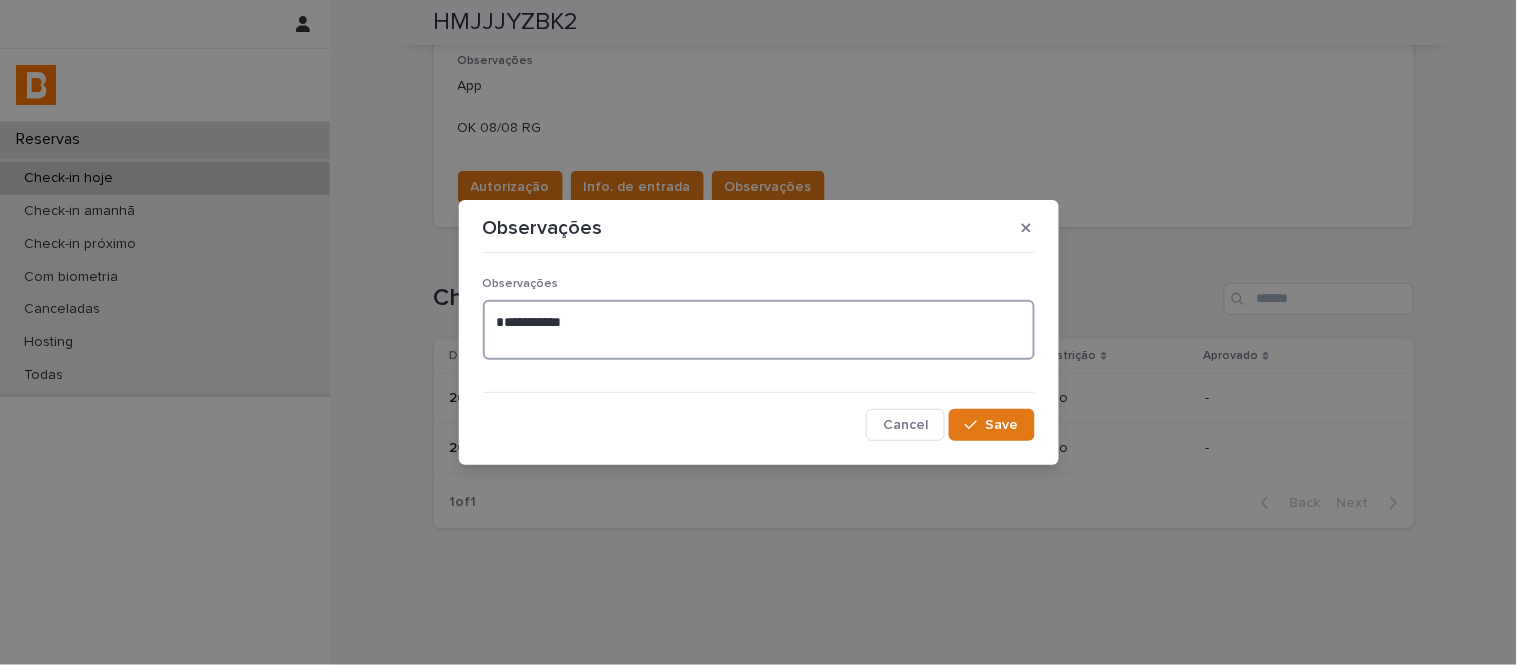 click on "**********" at bounding box center (759, 330) 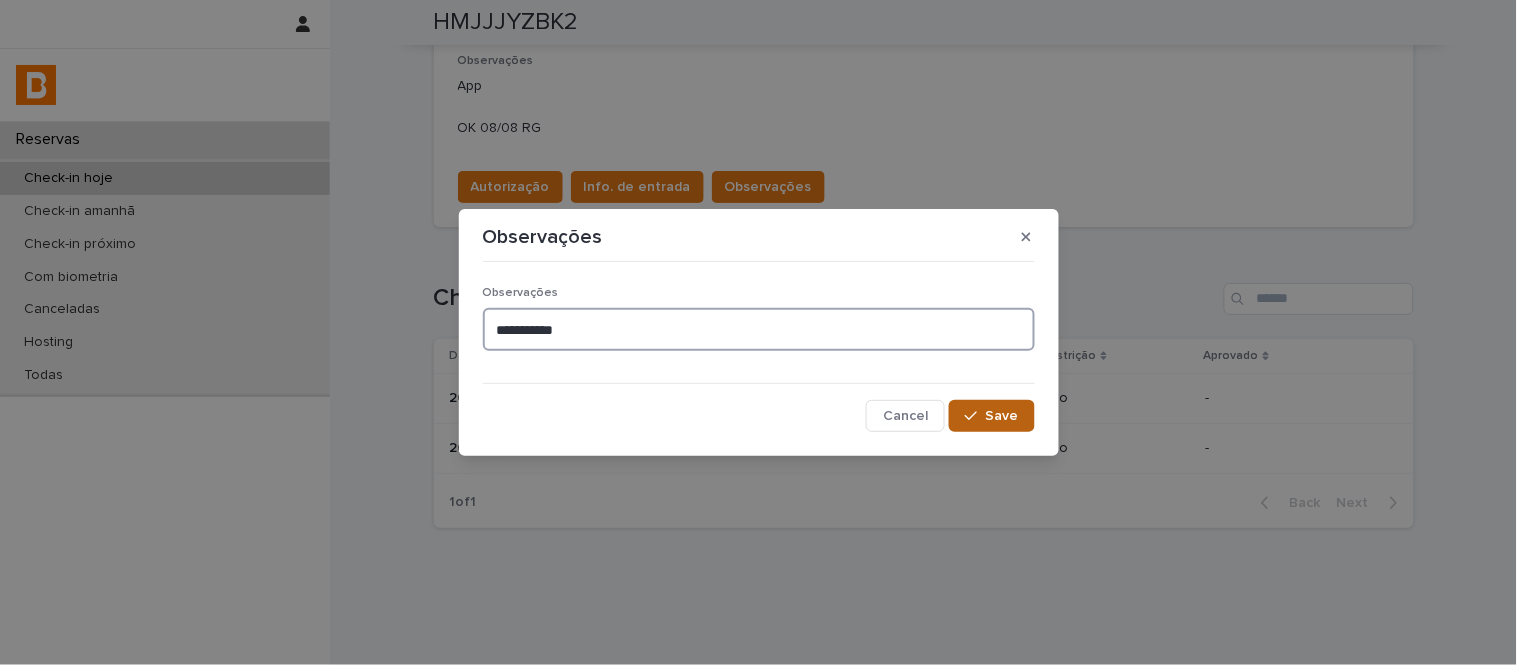 type on "**********" 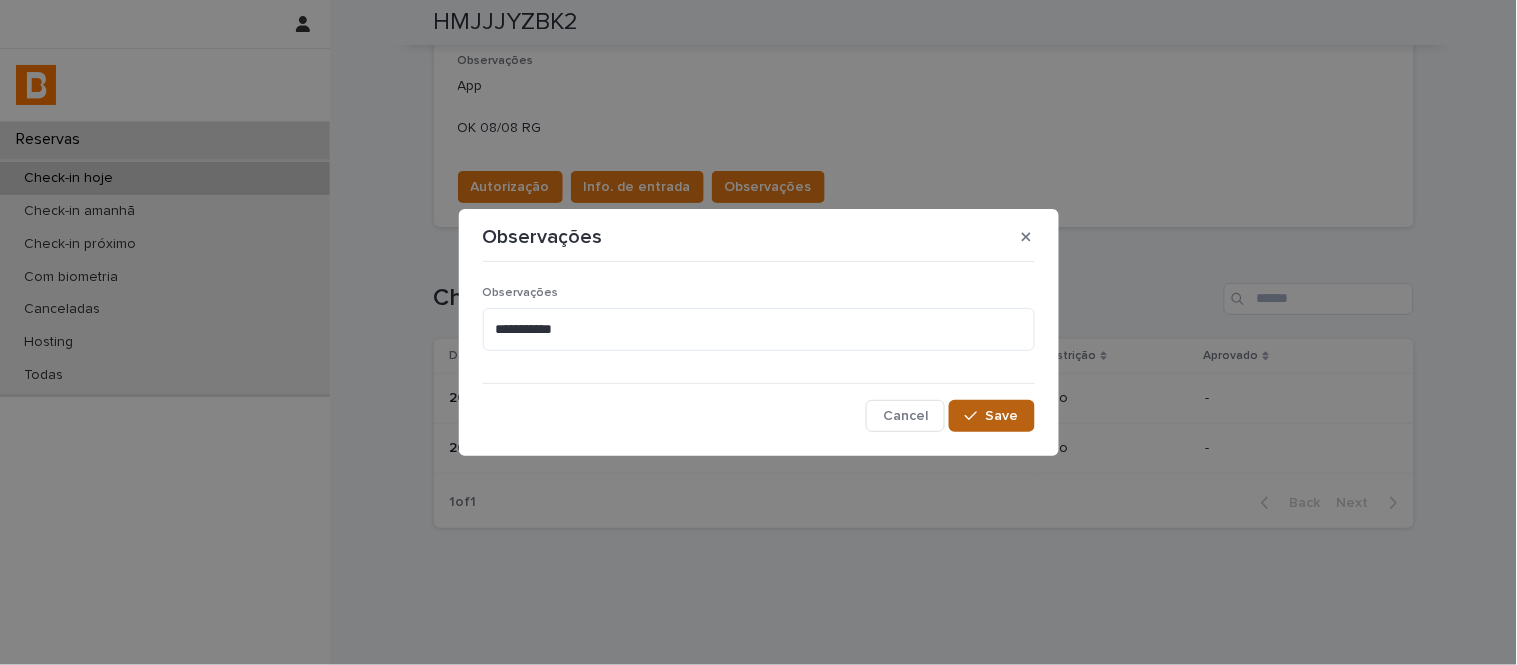 click on "Save" at bounding box center (991, 416) 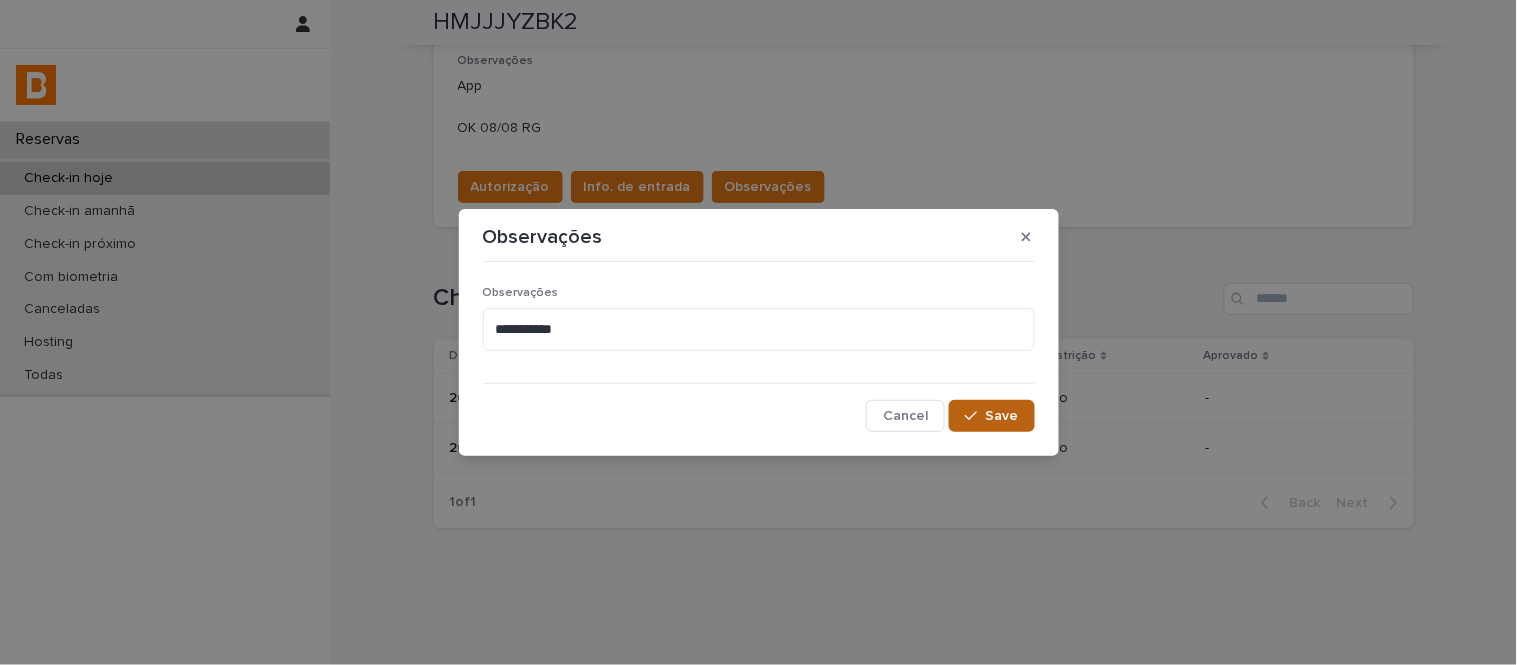 click on "Save" at bounding box center (991, 416) 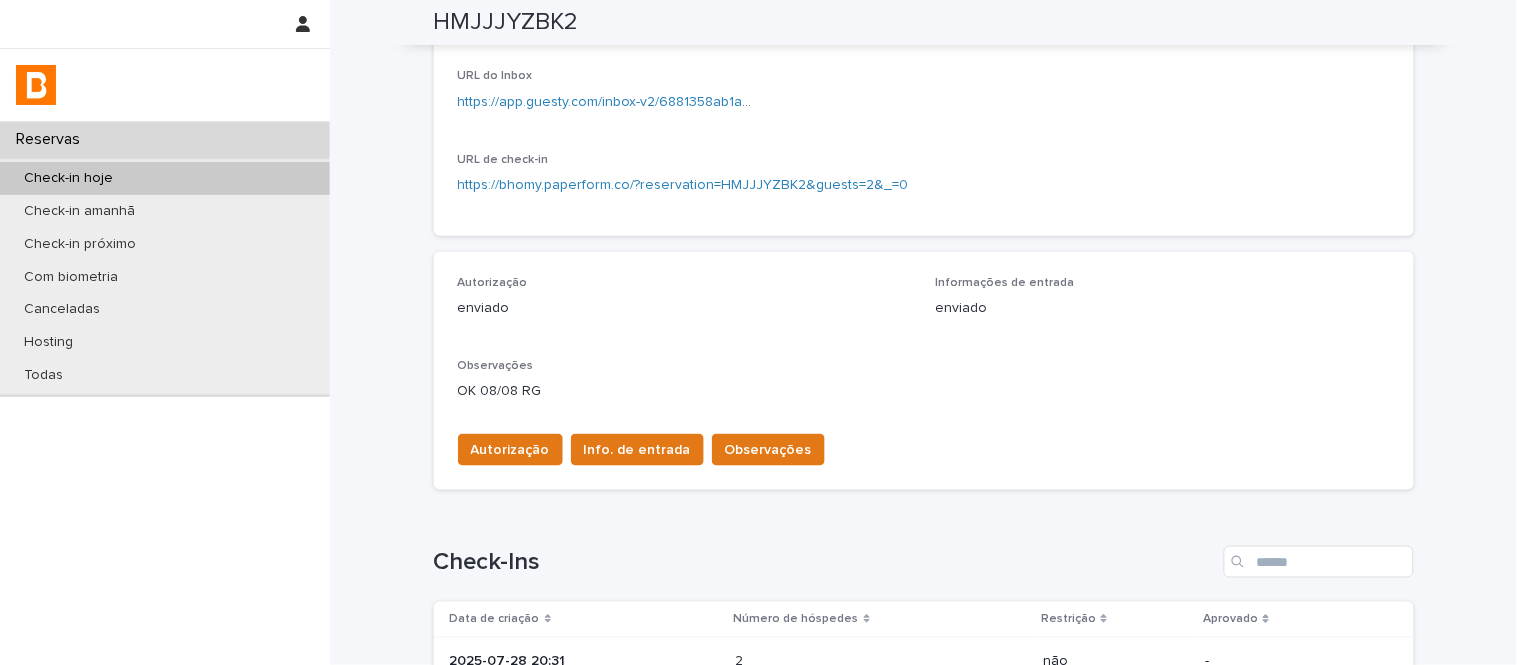 scroll, scrollTop: 0, scrollLeft: 0, axis: both 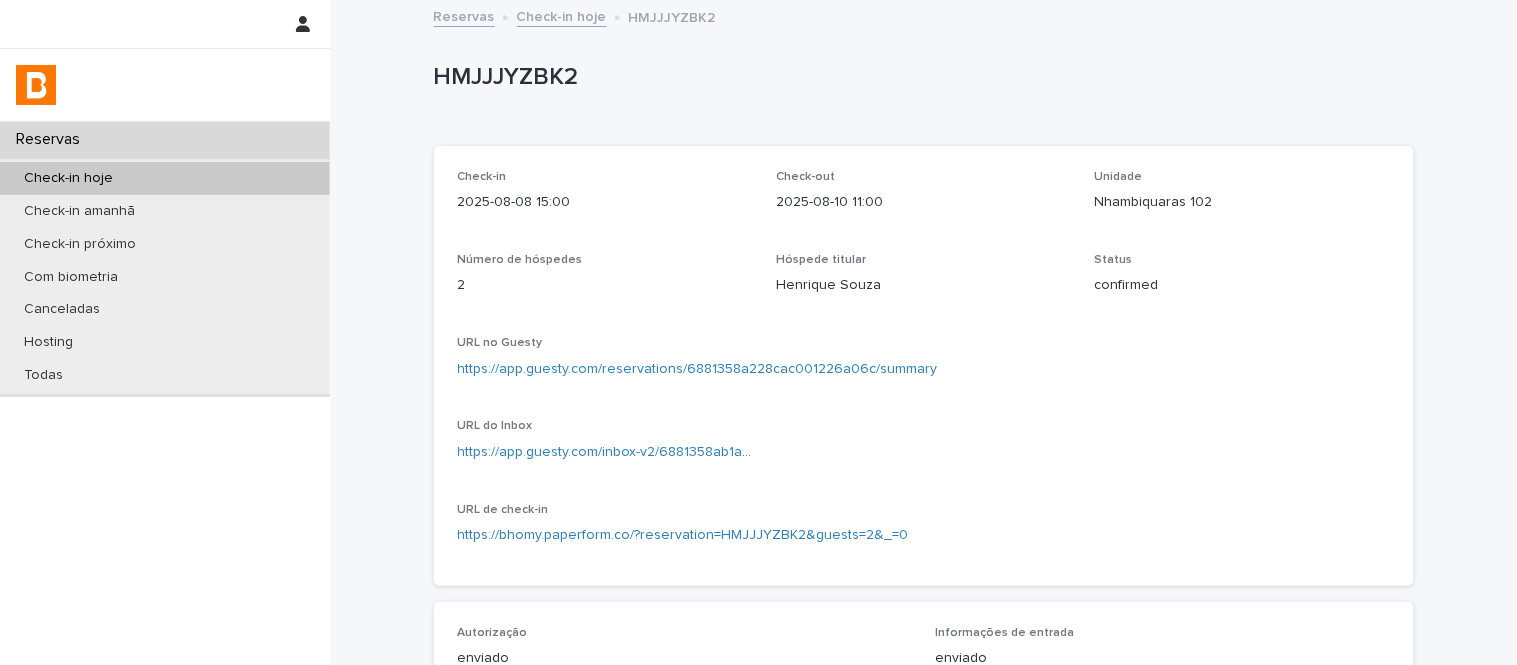 click on "Check-in hoje" at bounding box center (562, 15) 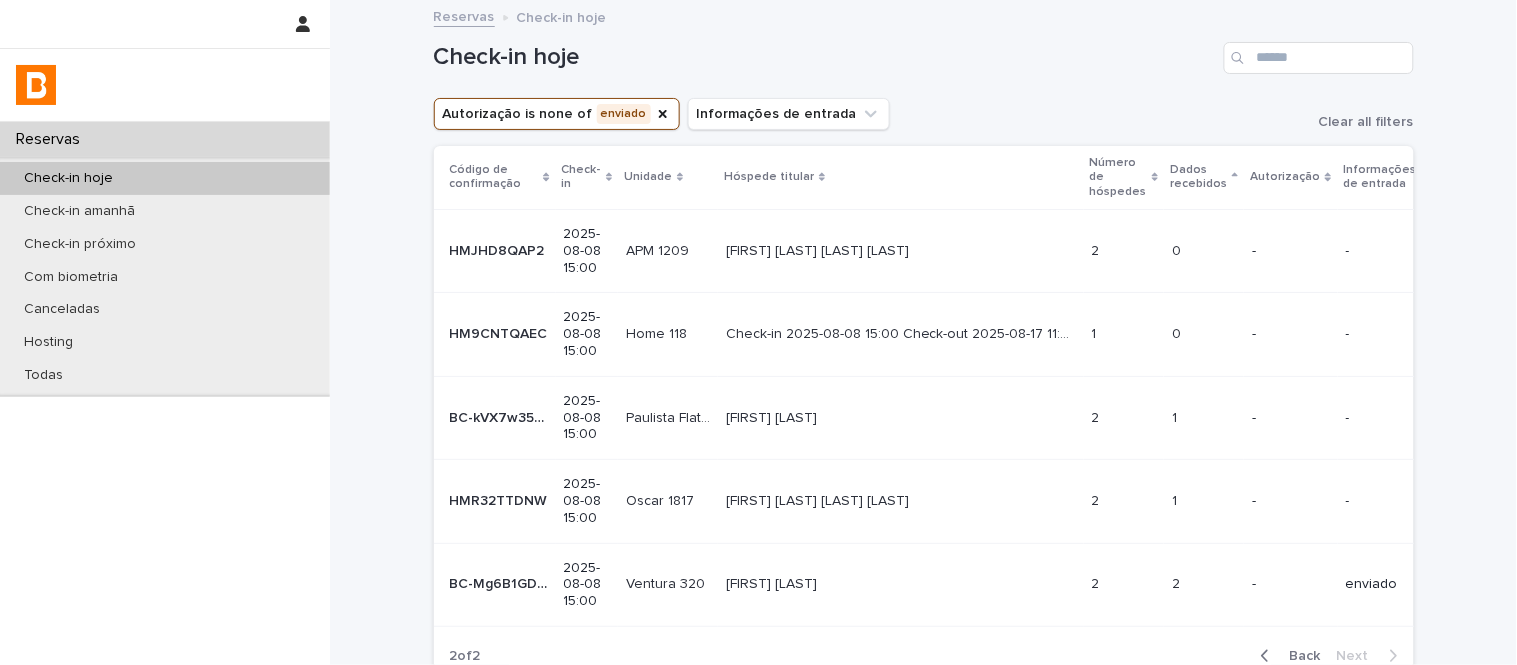 click on "[FIRST] [LAST] [FIRST] [LAST]" at bounding box center [901, 584] 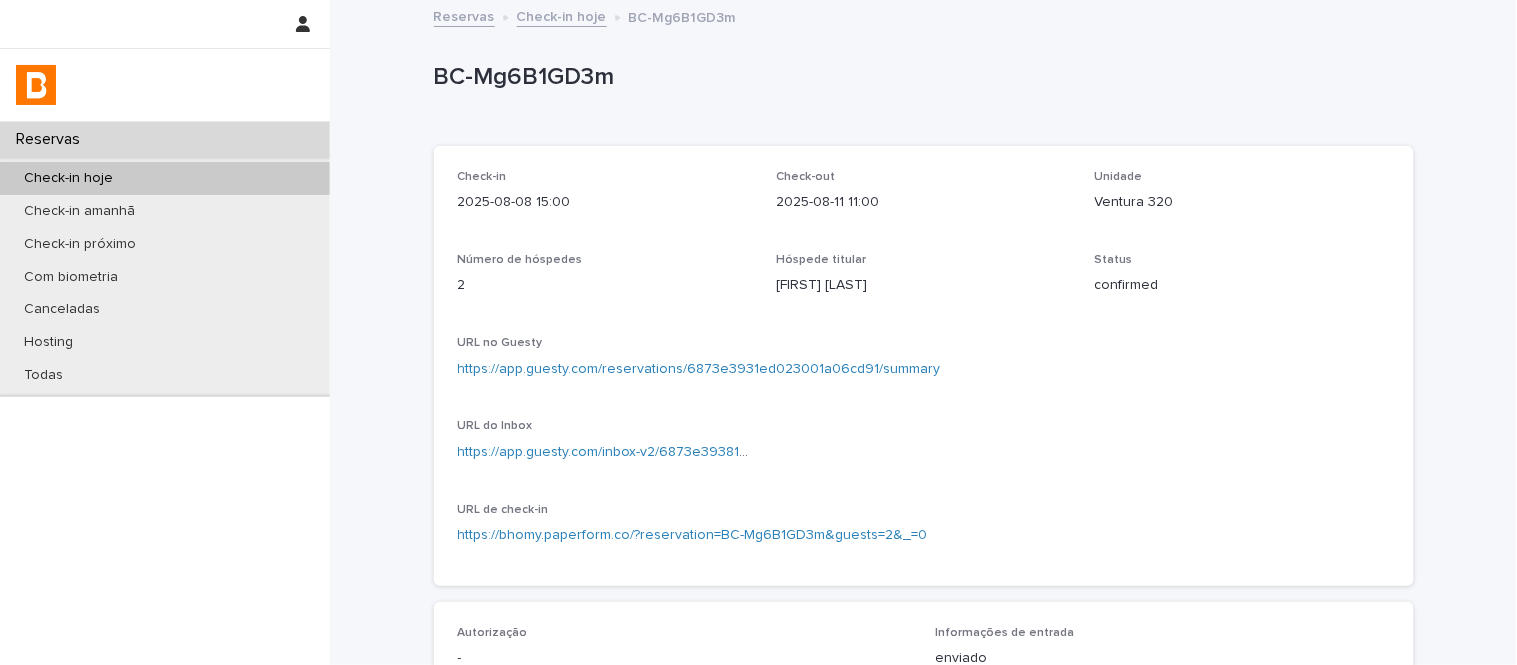 click on "Ventura 320" at bounding box center (1242, 202) 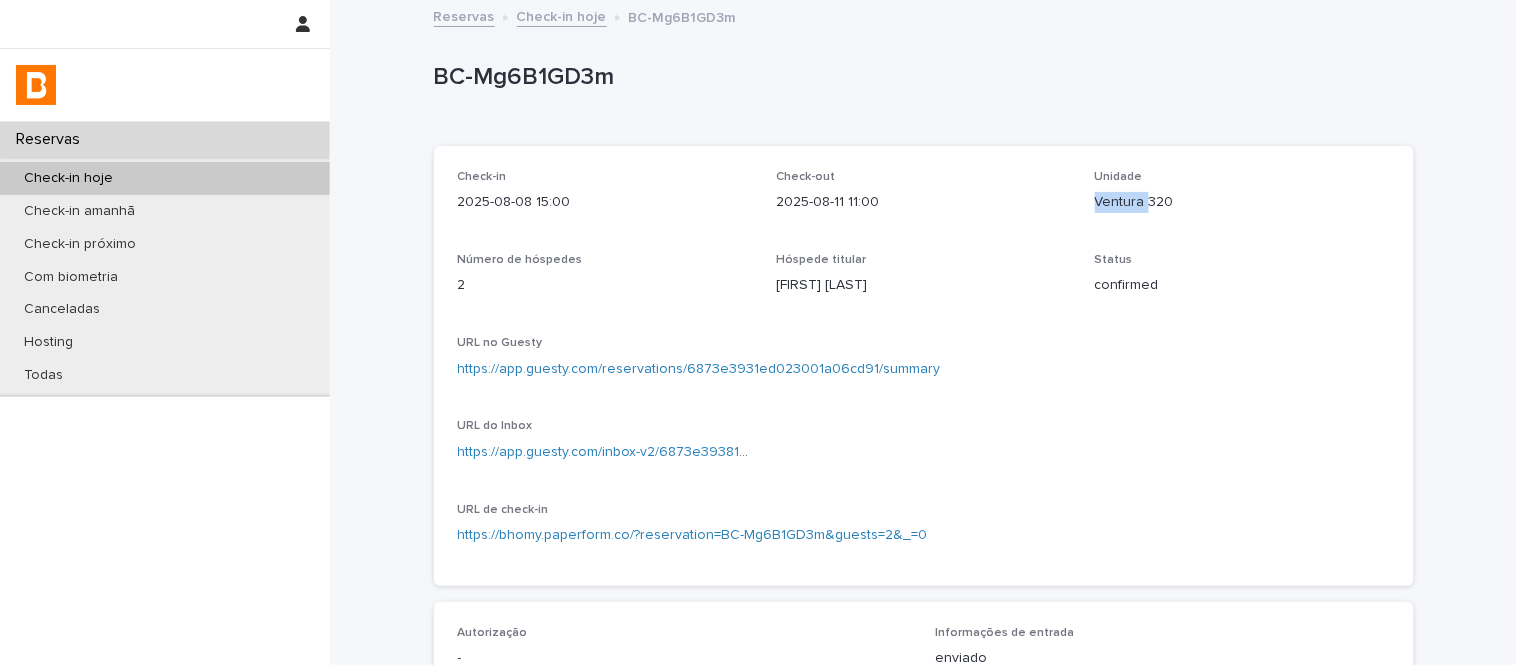 click on "Ventura 320" at bounding box center (1242, 202) 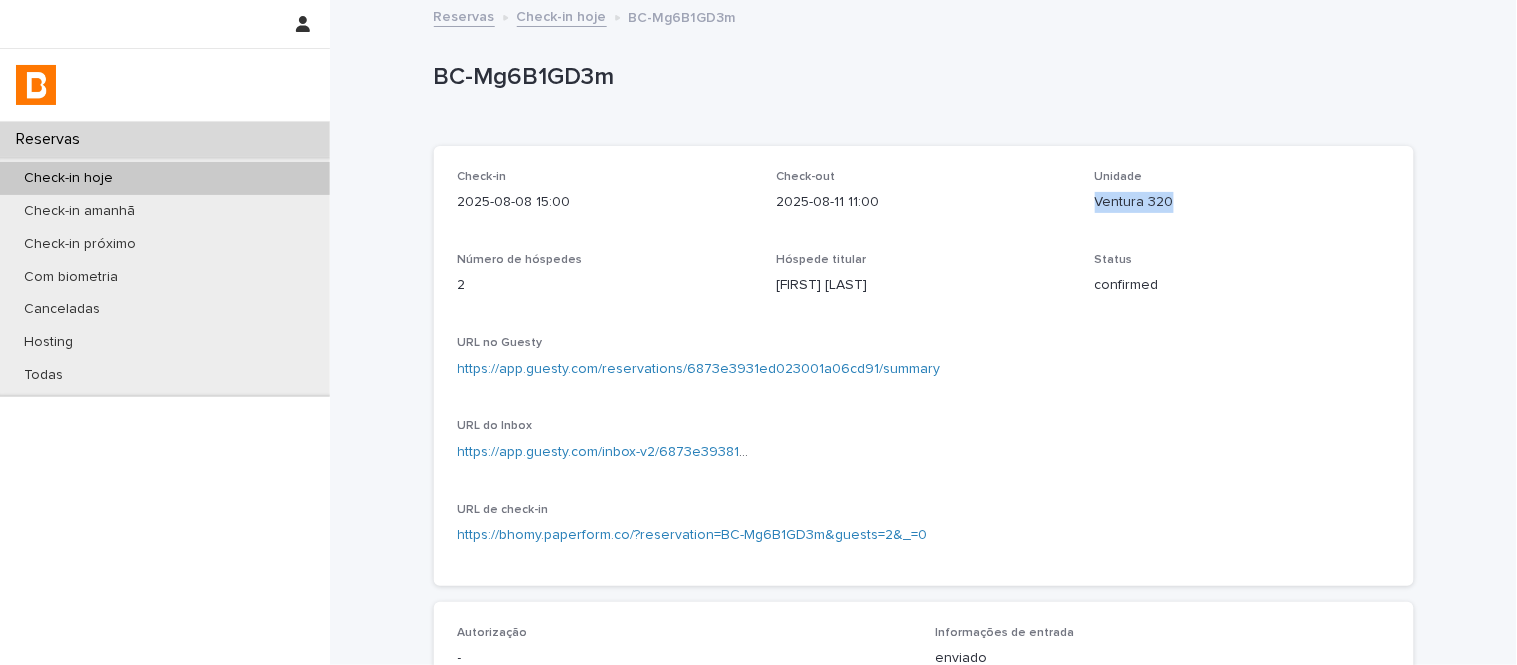 click on "Ventura 320" at bounding box center (1242, 202) 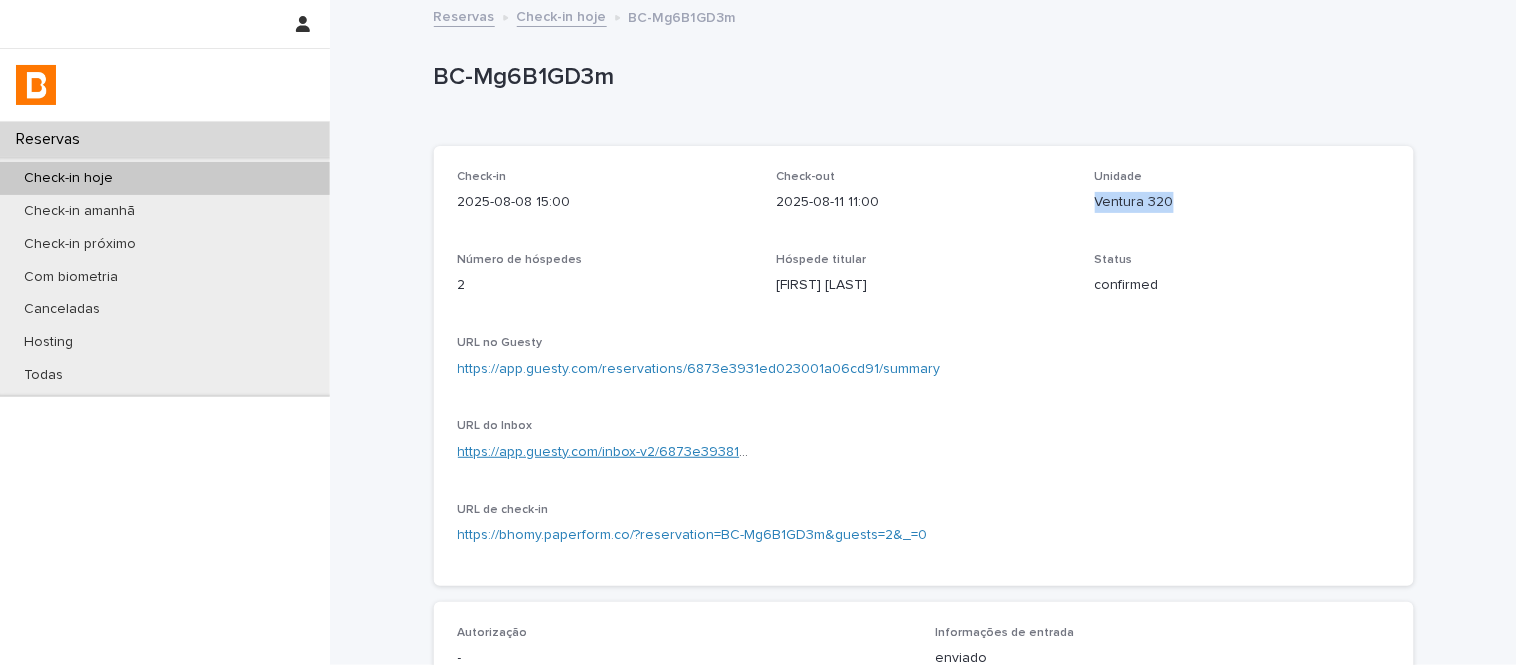 click on "https://app.guesty.com/inbox-v2/6873e393812960000e708706?reservationId=6873e3931ed023001a06cd91" at bounding box center [805, 452] 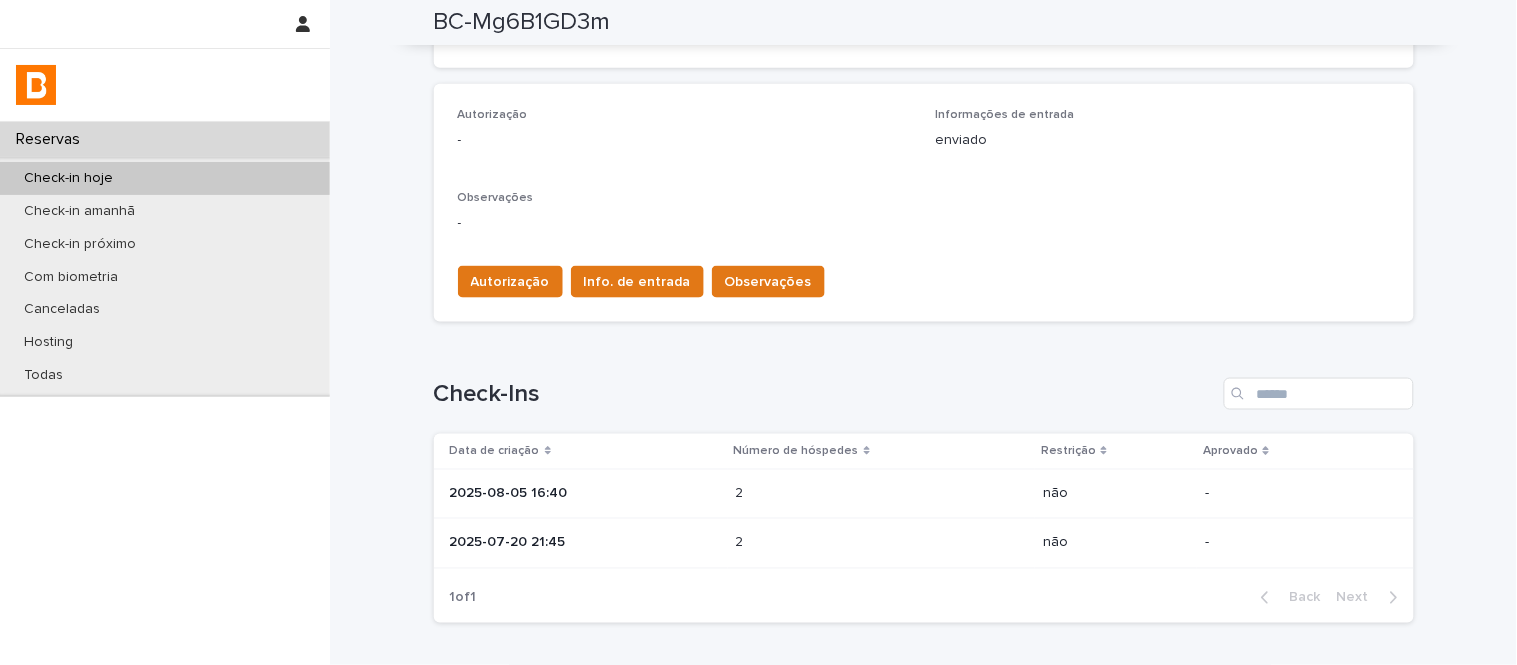 scroll, scrollTop: 647, scrollLeft: 0, axis: vertical 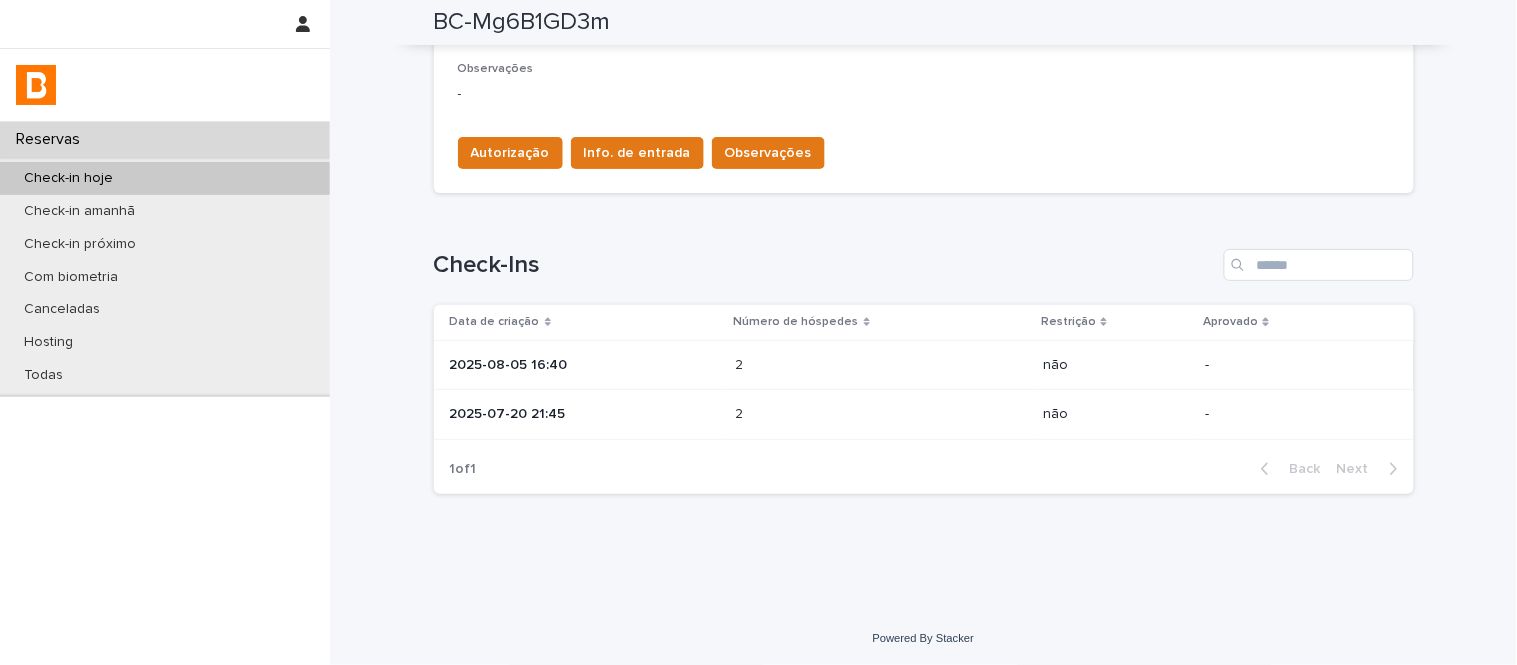 click on "2025-08-05 16:40" at bounding box center (585, 365) 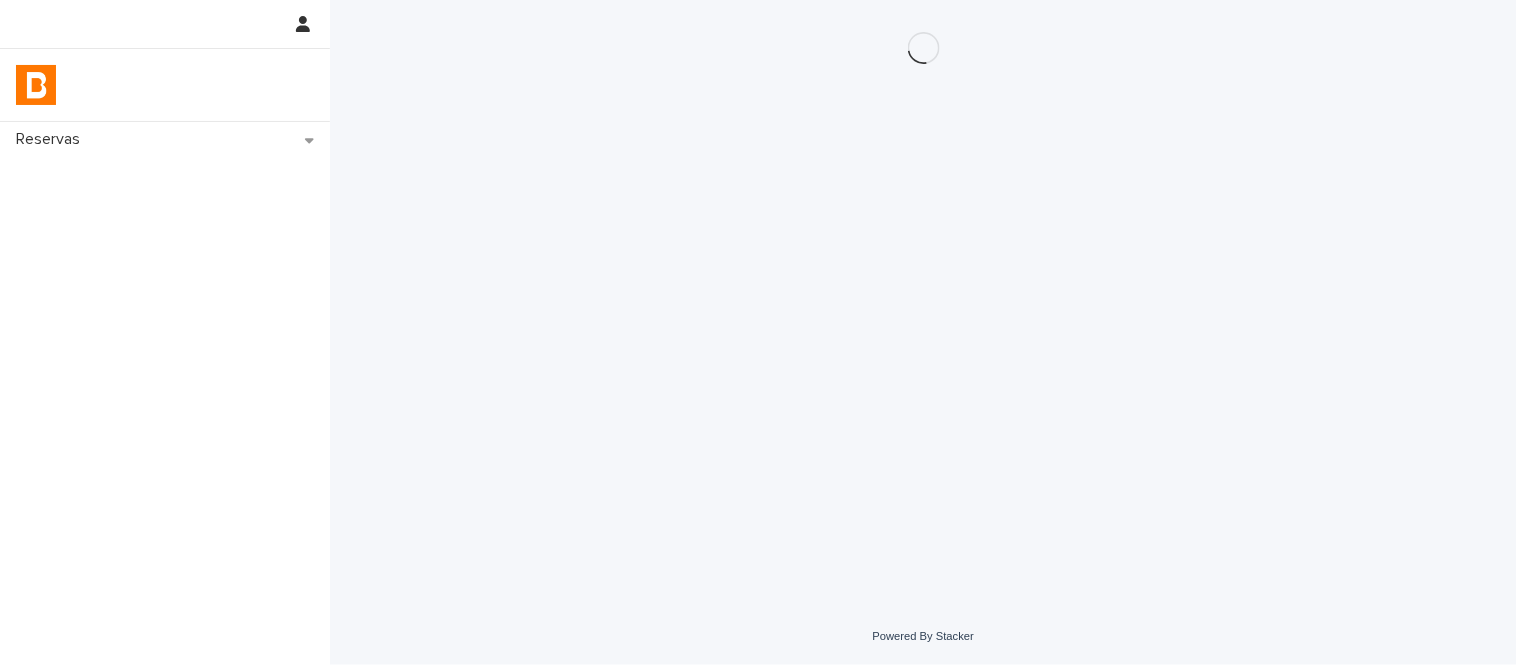 scroll, scrollTop: 0, scrollLeft: 0, axis: both 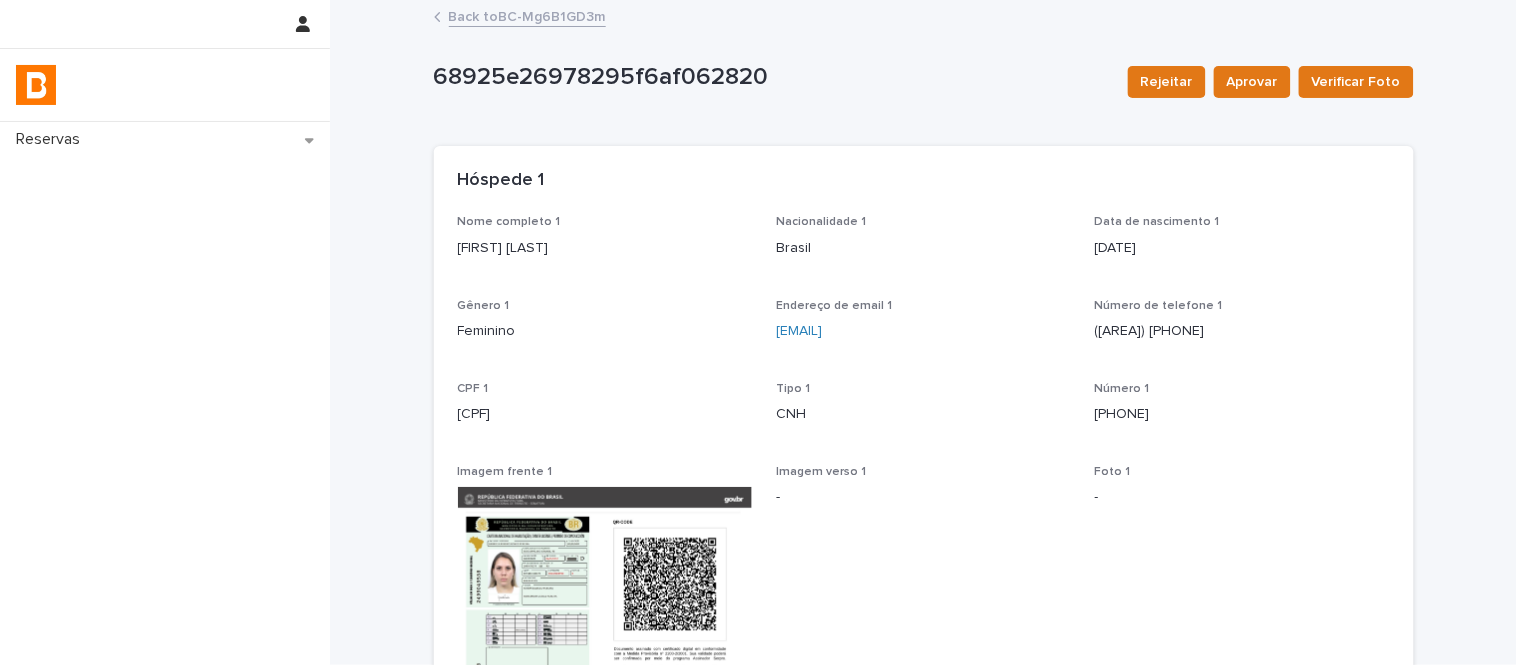 click on "Back to  BC-Mg6B1GD3m" at bounding box center [527, 15] 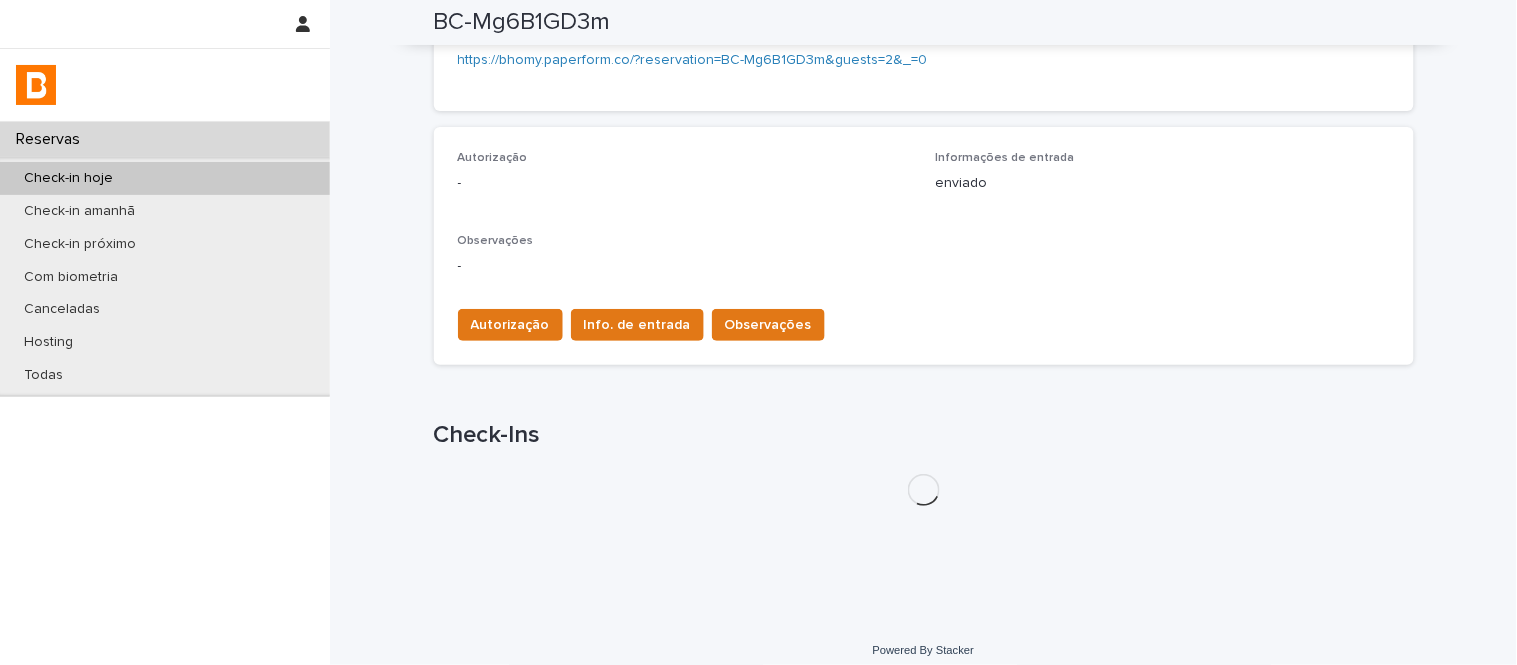 scroll, scrollTop: 567, scrollLeft: 0, axis: vertical 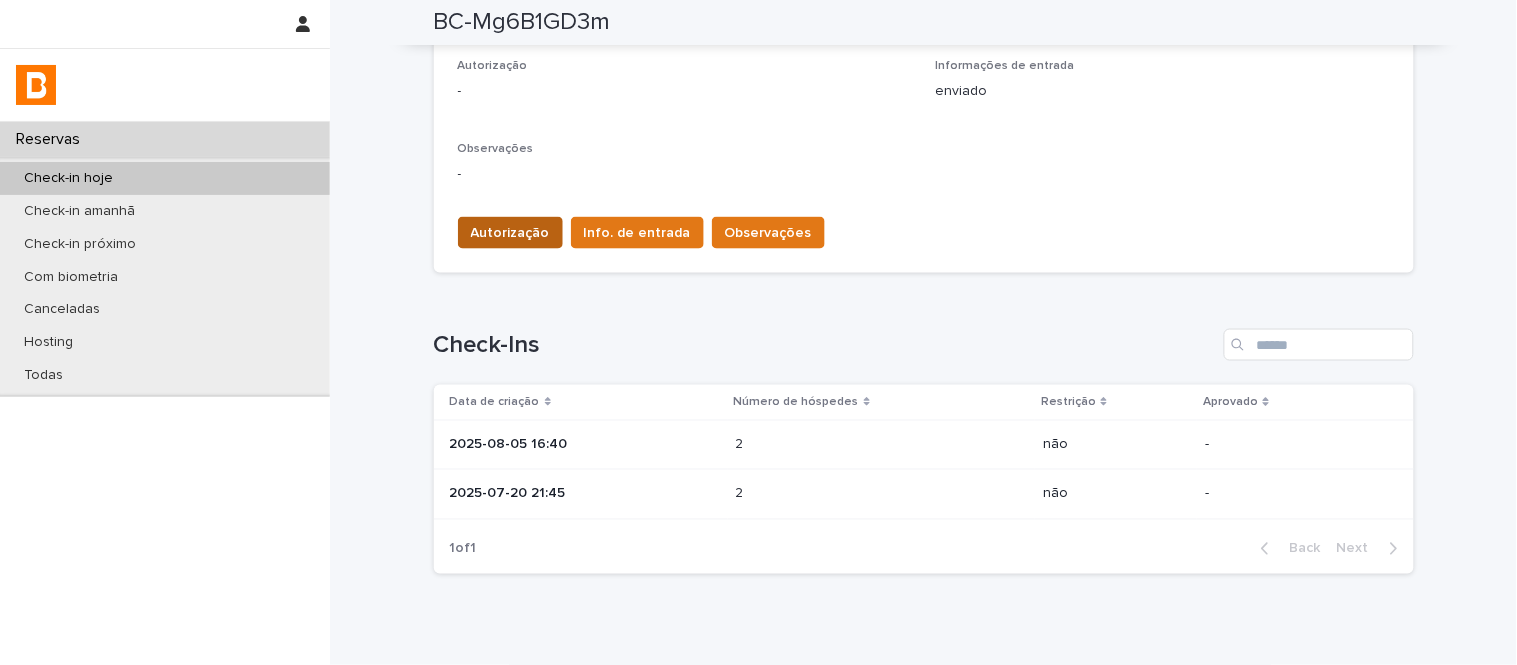 click on "Autorização" at bounding box center (510, 233) 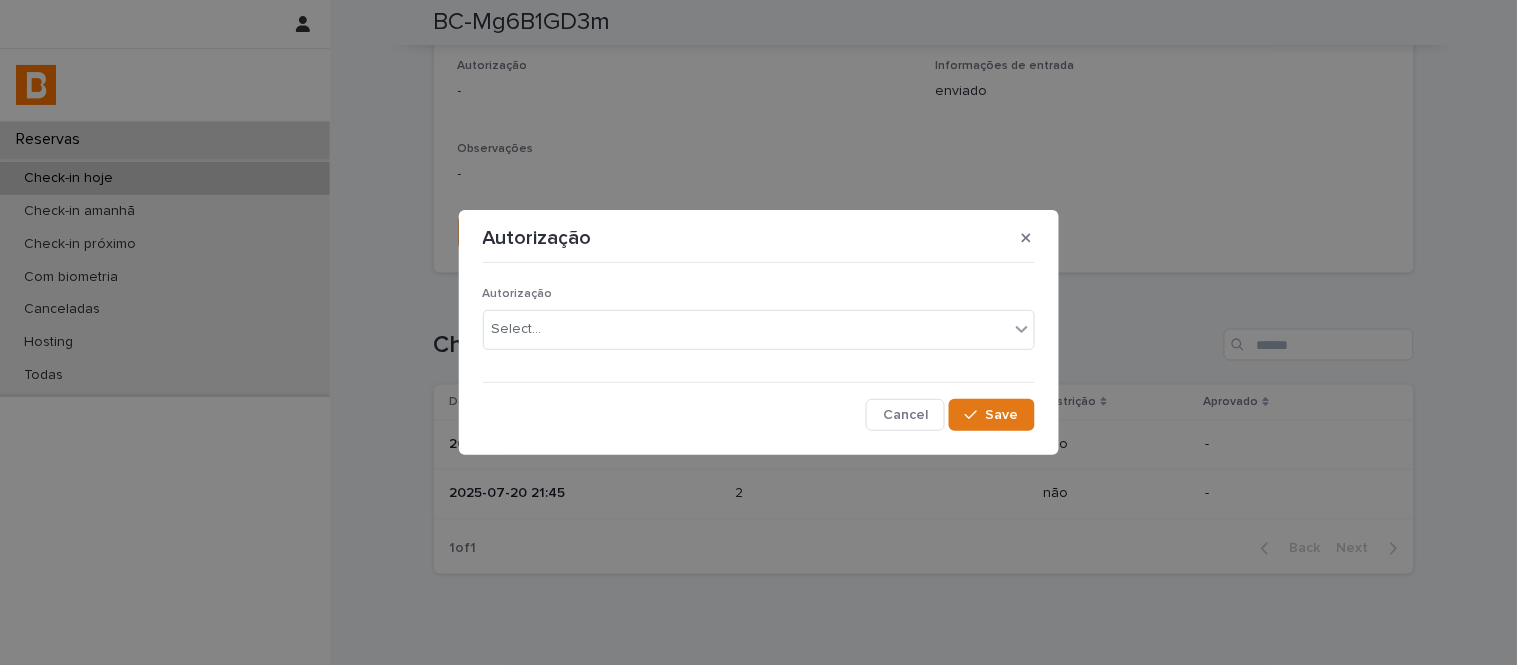 click on "Autorização Select... Cancel Save" at bounding box center [759, 350] 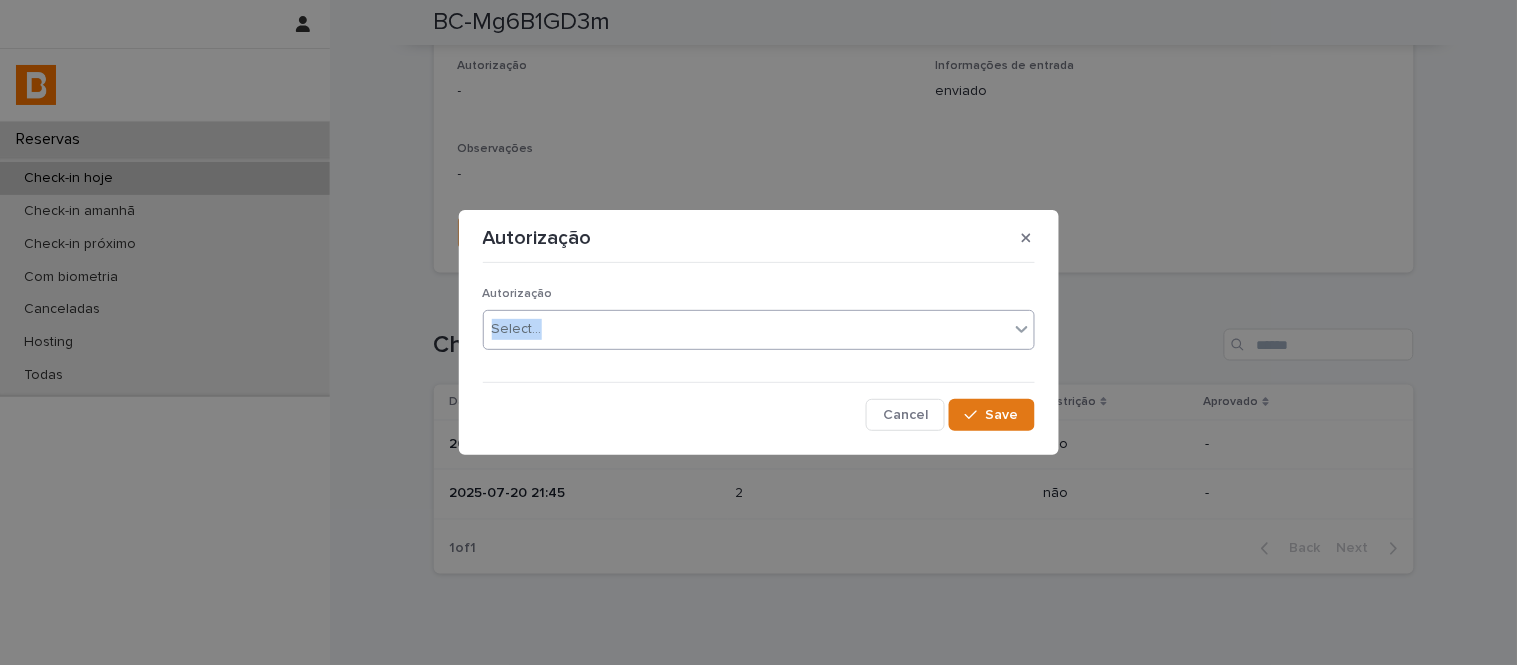 click on "Autorização Select..." at bounding box center [759, 326] 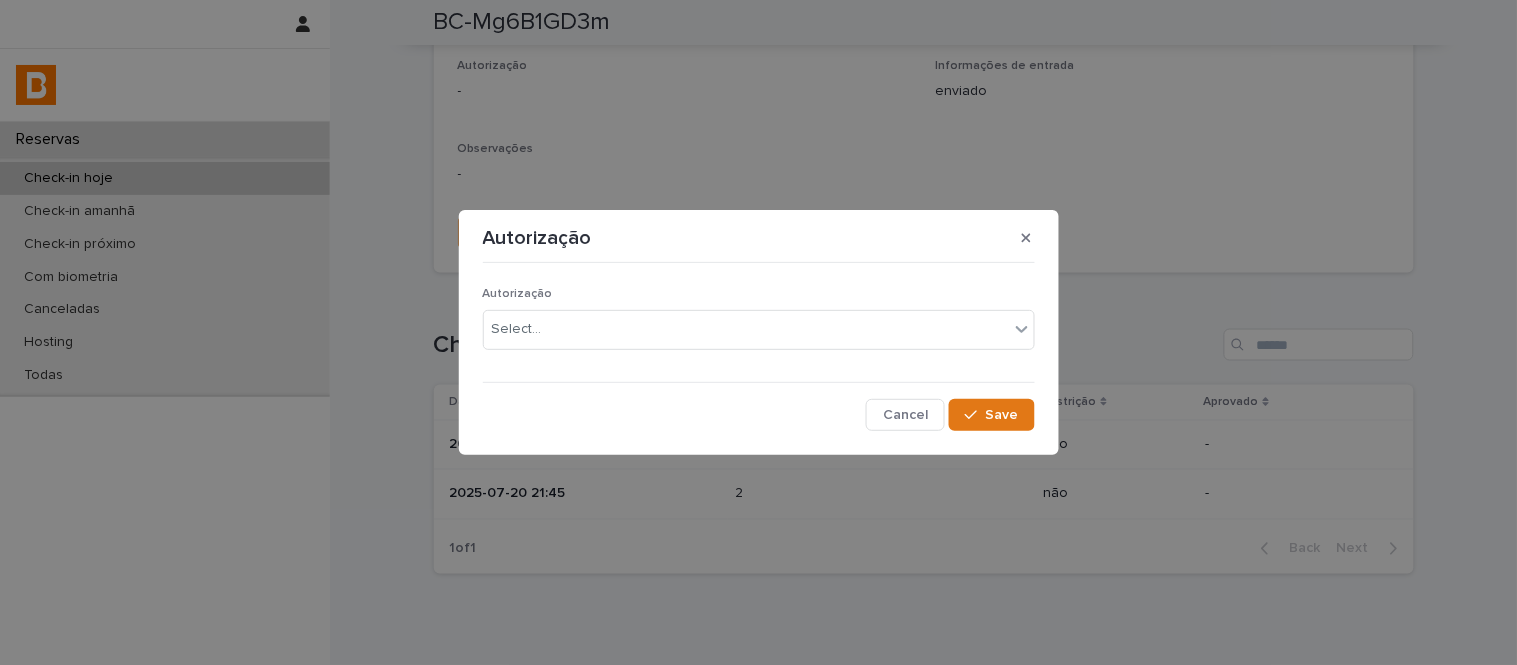 click on "Autorização Select... Cancel Save" at bounding box center (759, 350) 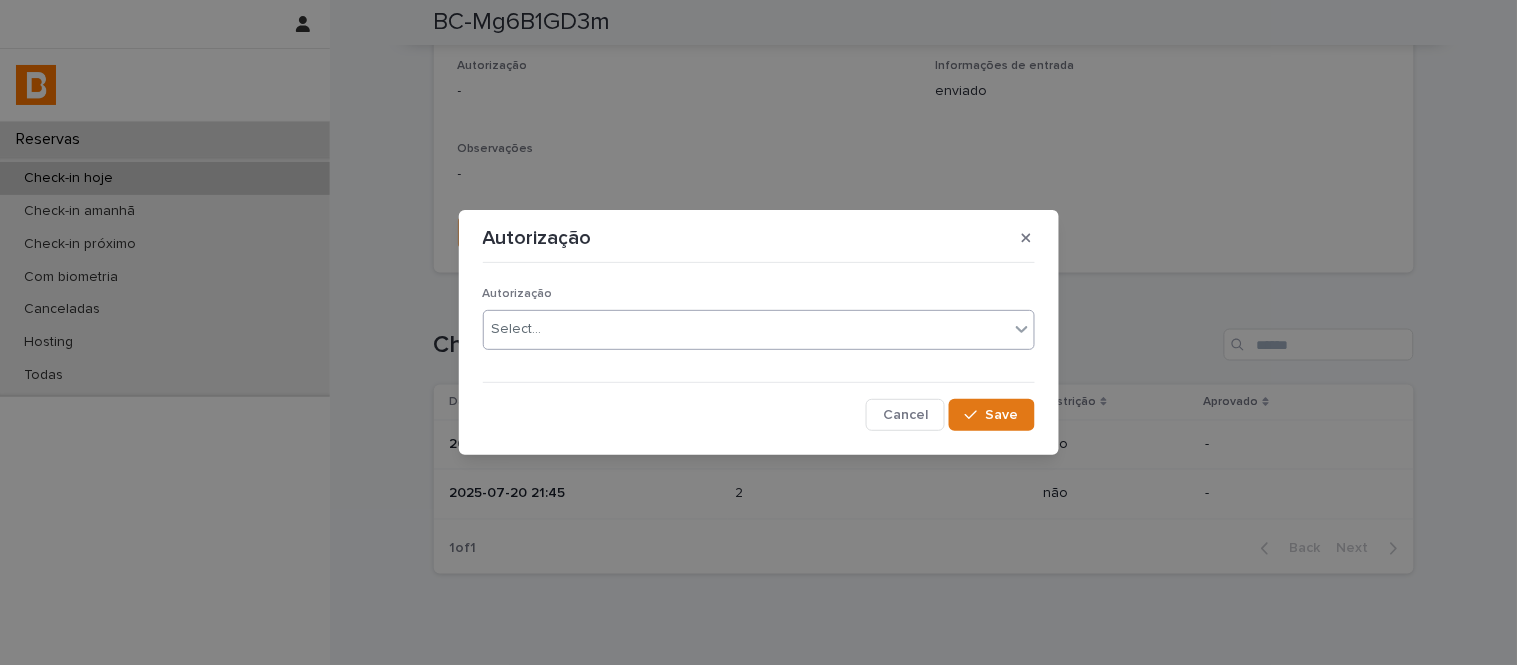 click on "Select..." at bounding box center [746, 329] 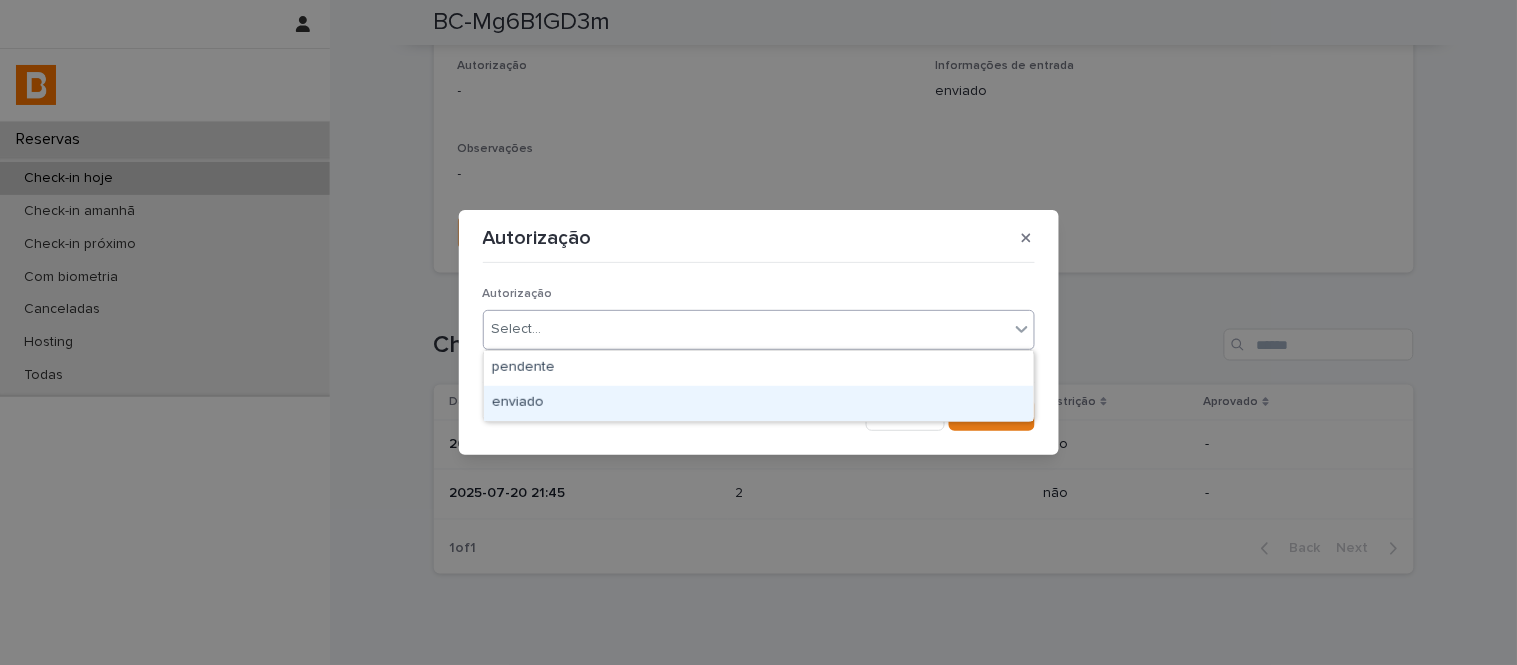 click on "enviado" at bounding box center [759, 403] 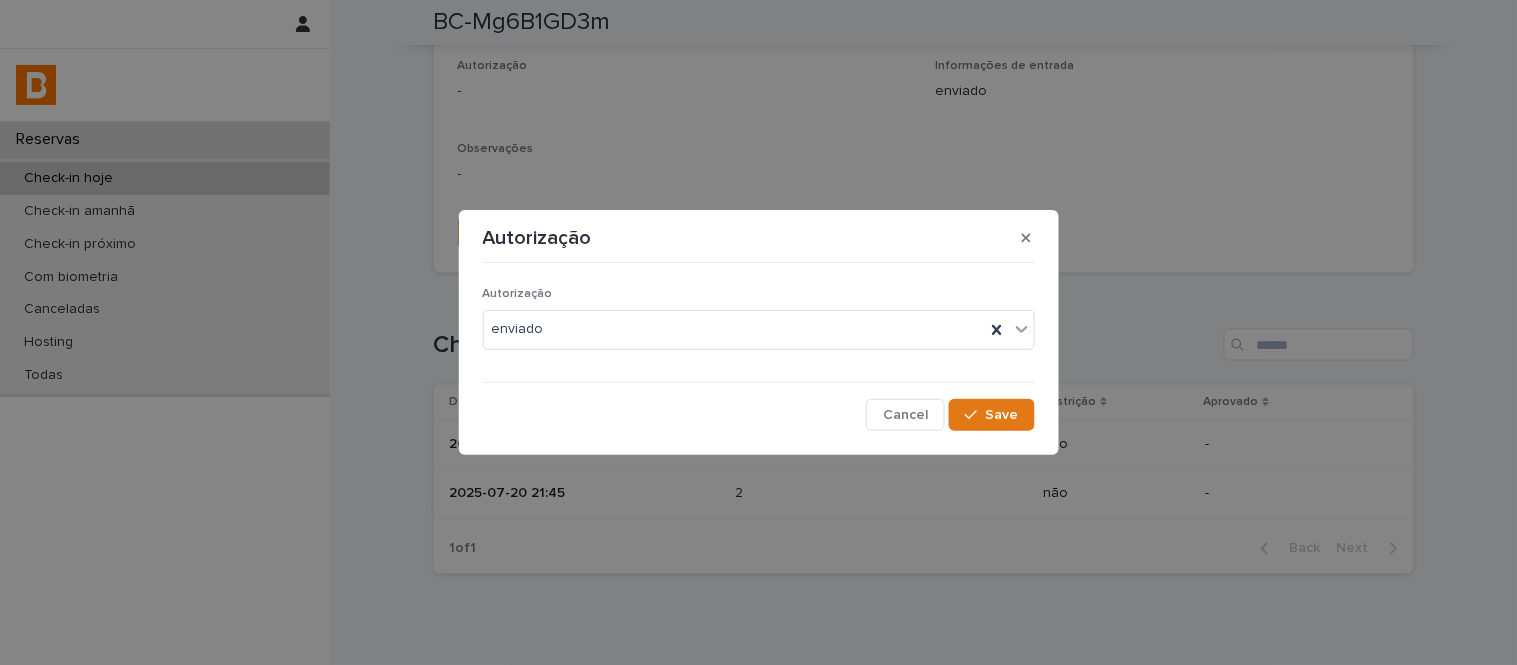 click on "Autorização enviado Cancel Save" at bounding box center (759, 350) 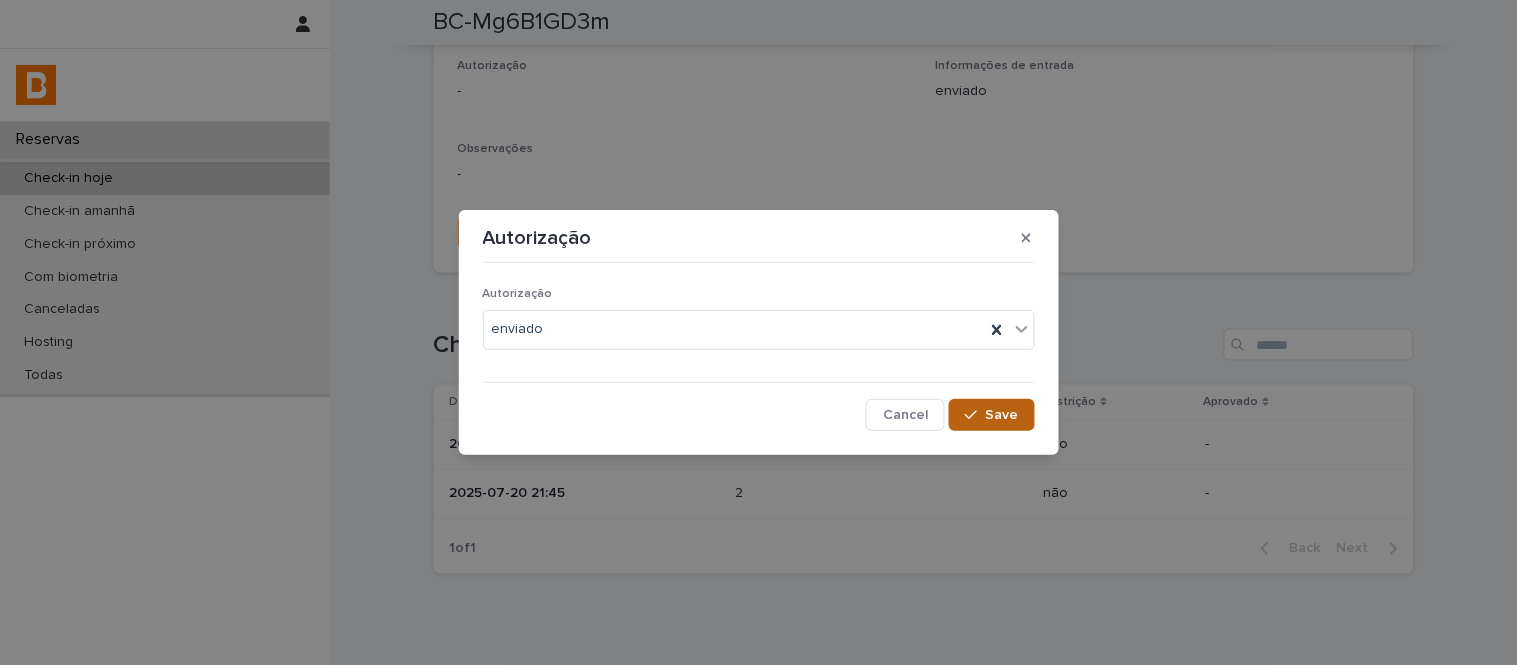 drag, startPoint x: 1033, startPoint y: 403, endPoint x: 998, endPoint y: 411, distance: 35.902645 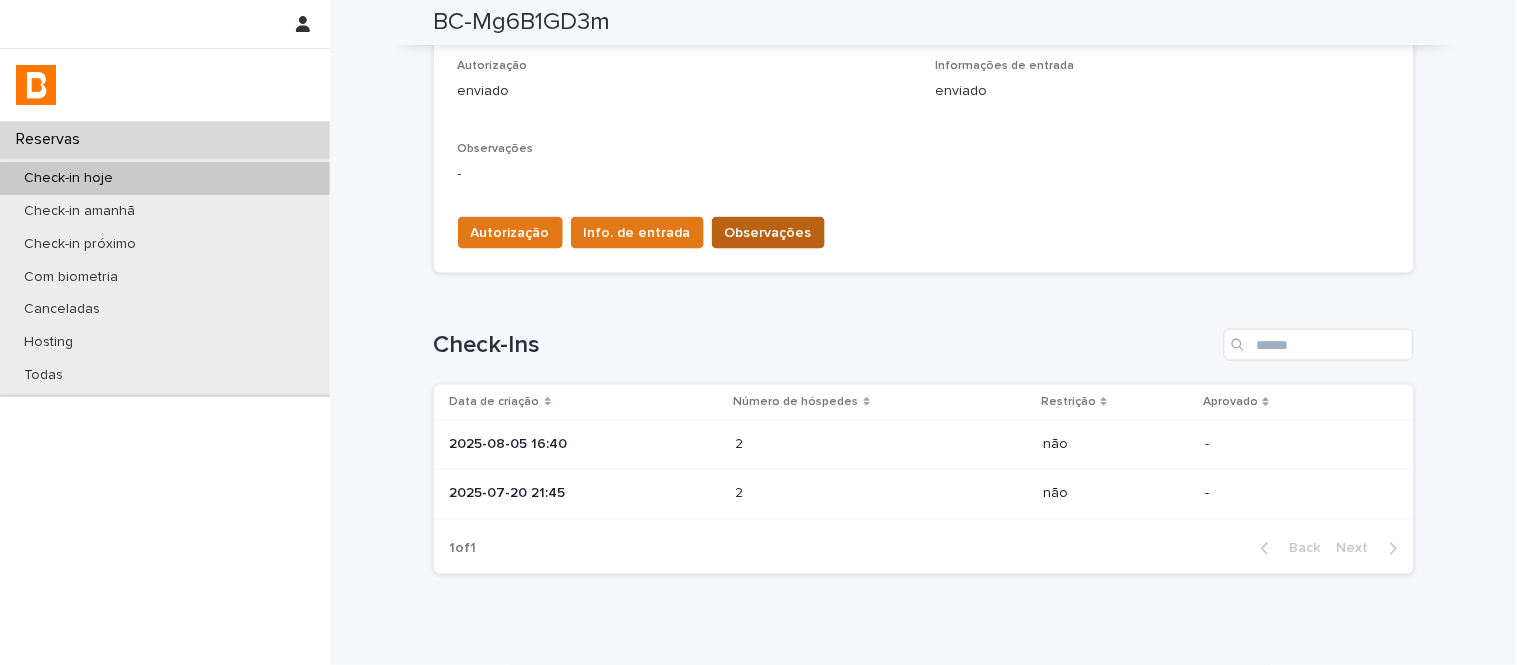 click on "Observações" at bounding box center (768, 233) 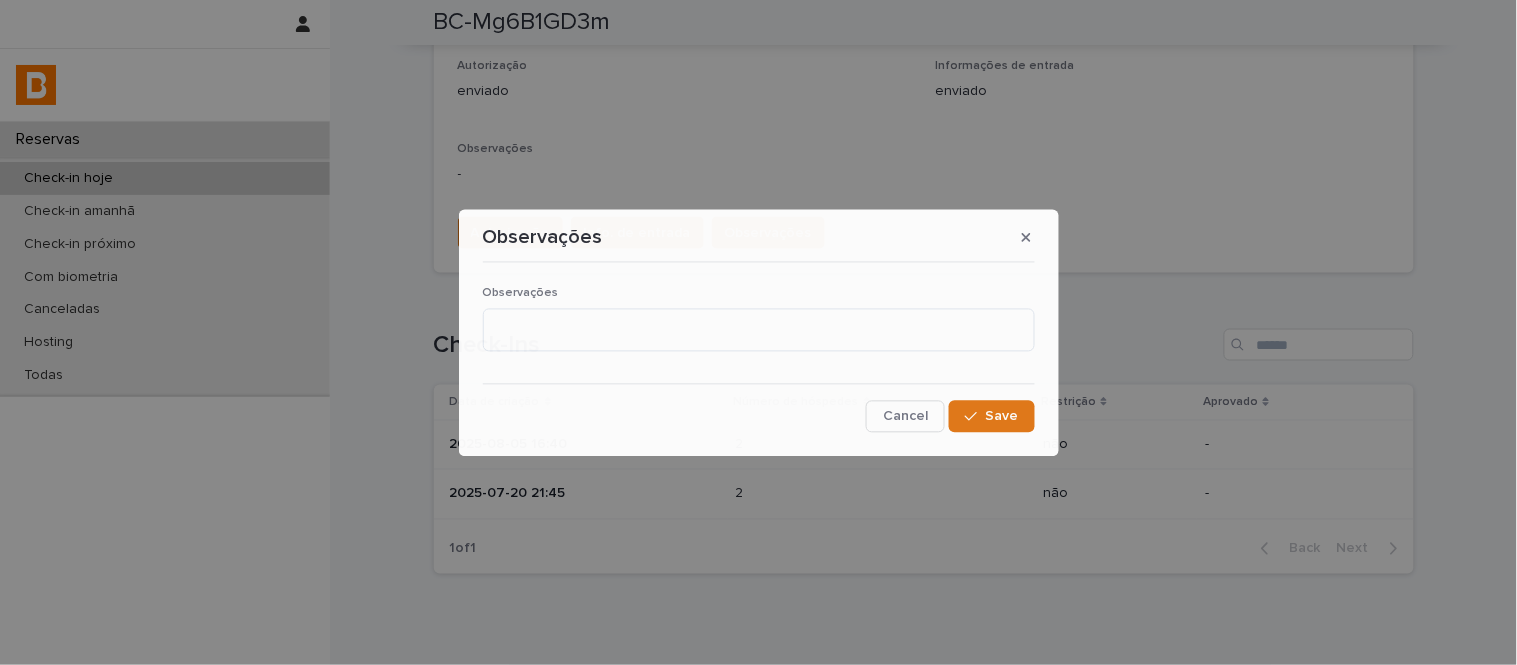 click on "Observações" at bounding box center [759, 327] 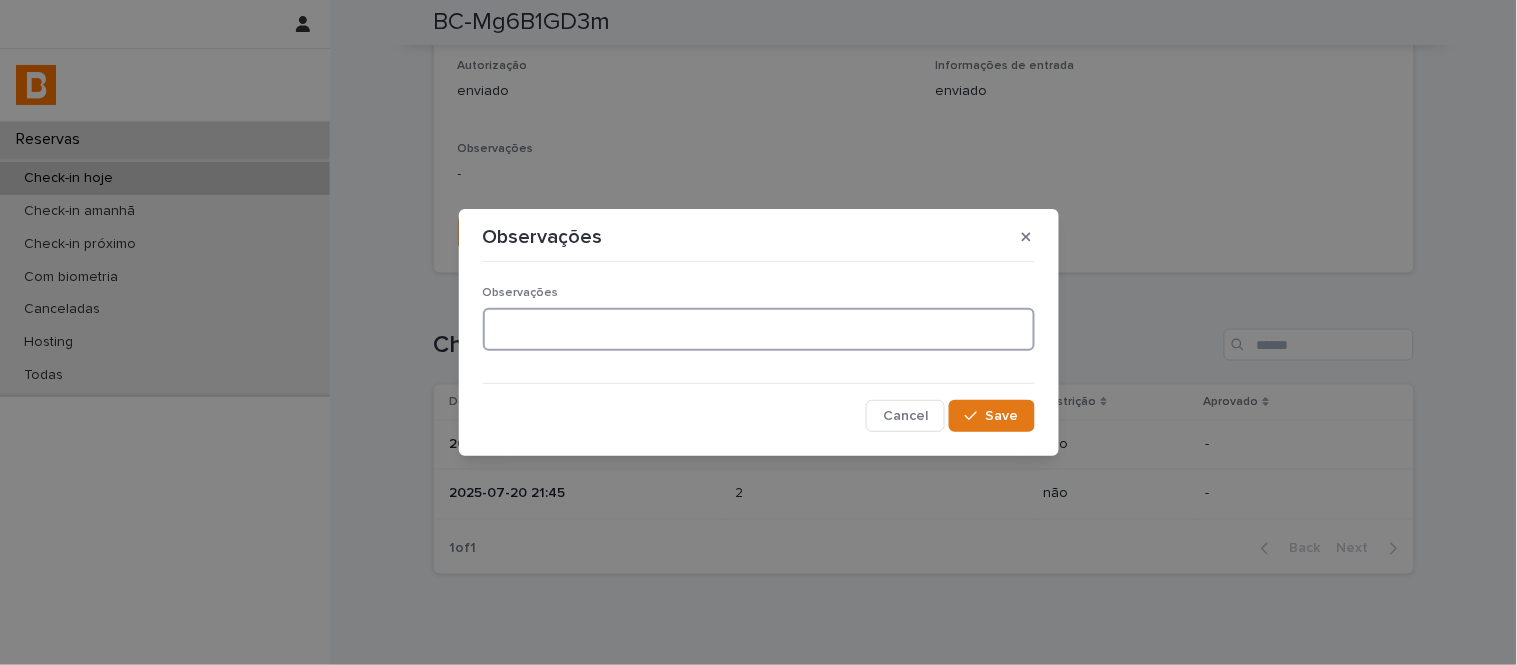 click at bounding box center [759, 329] 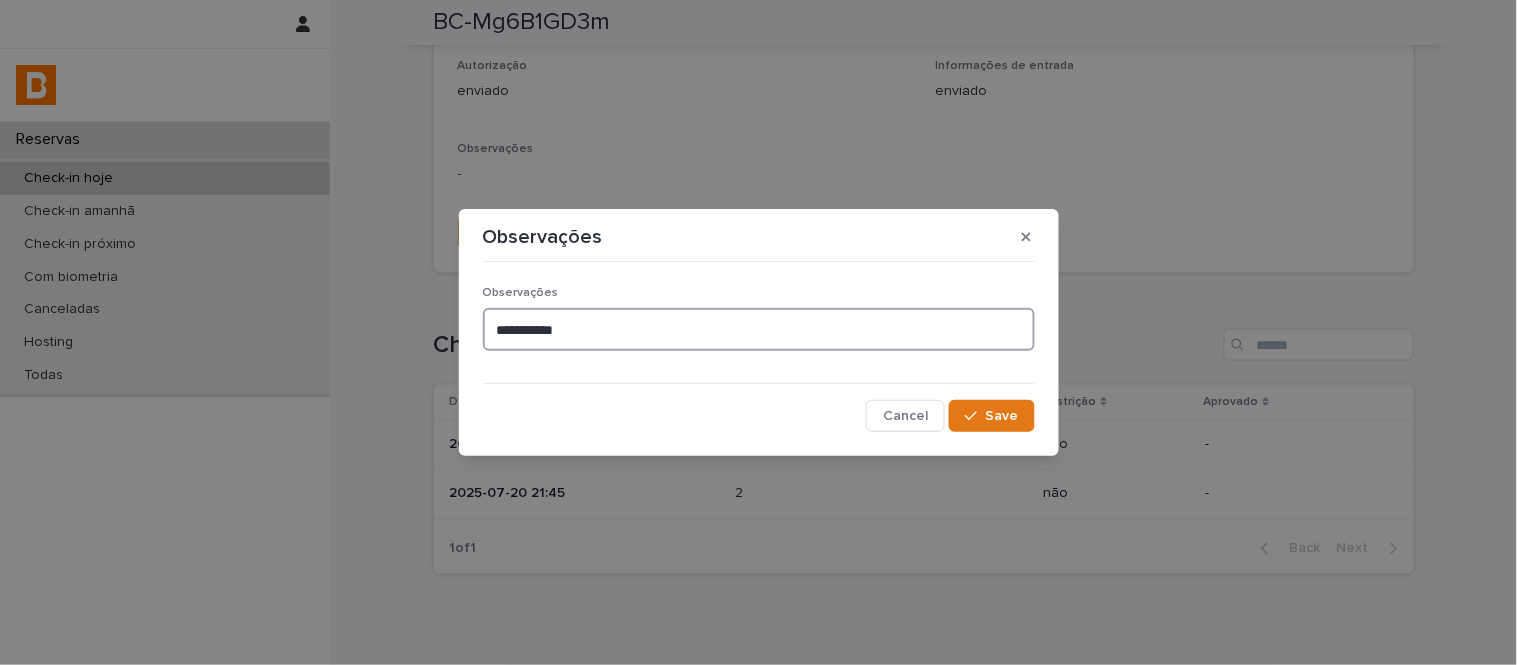 type on "**********" 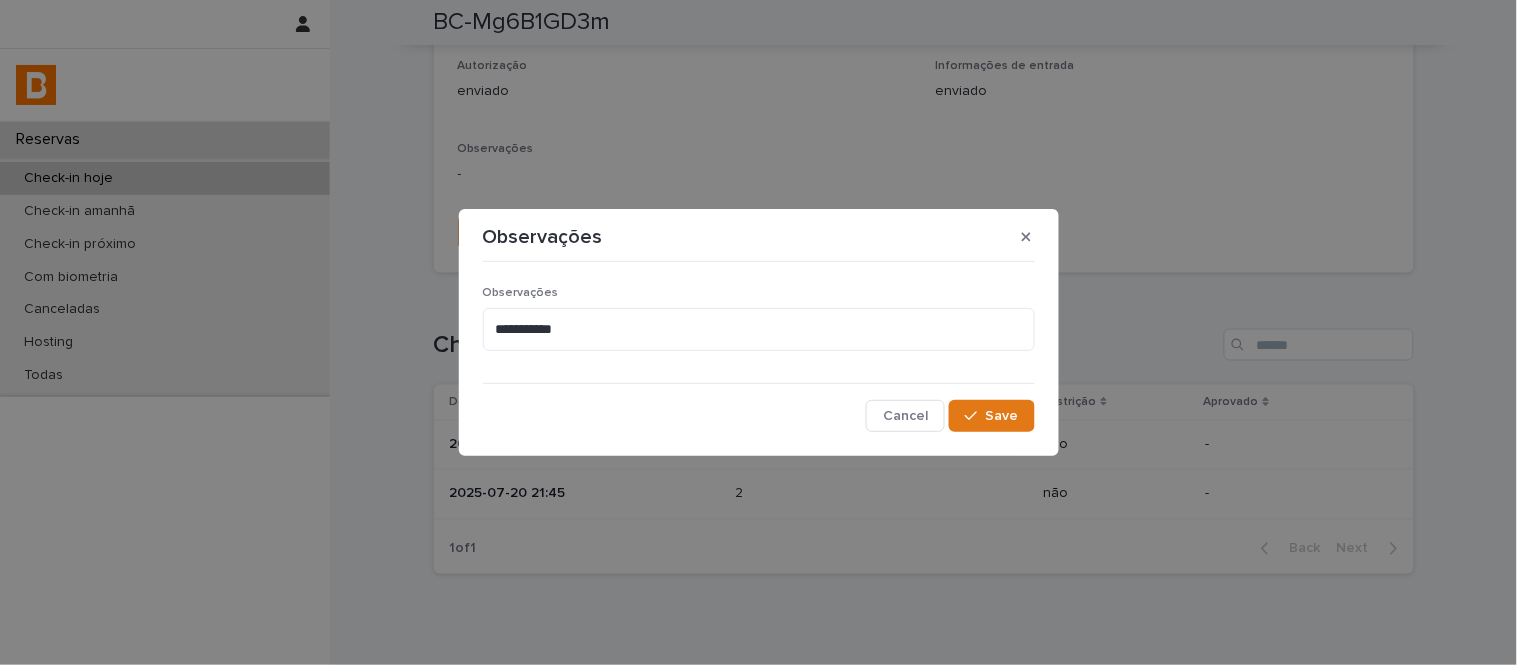 click on "**********" at bounding box center (759, 351) 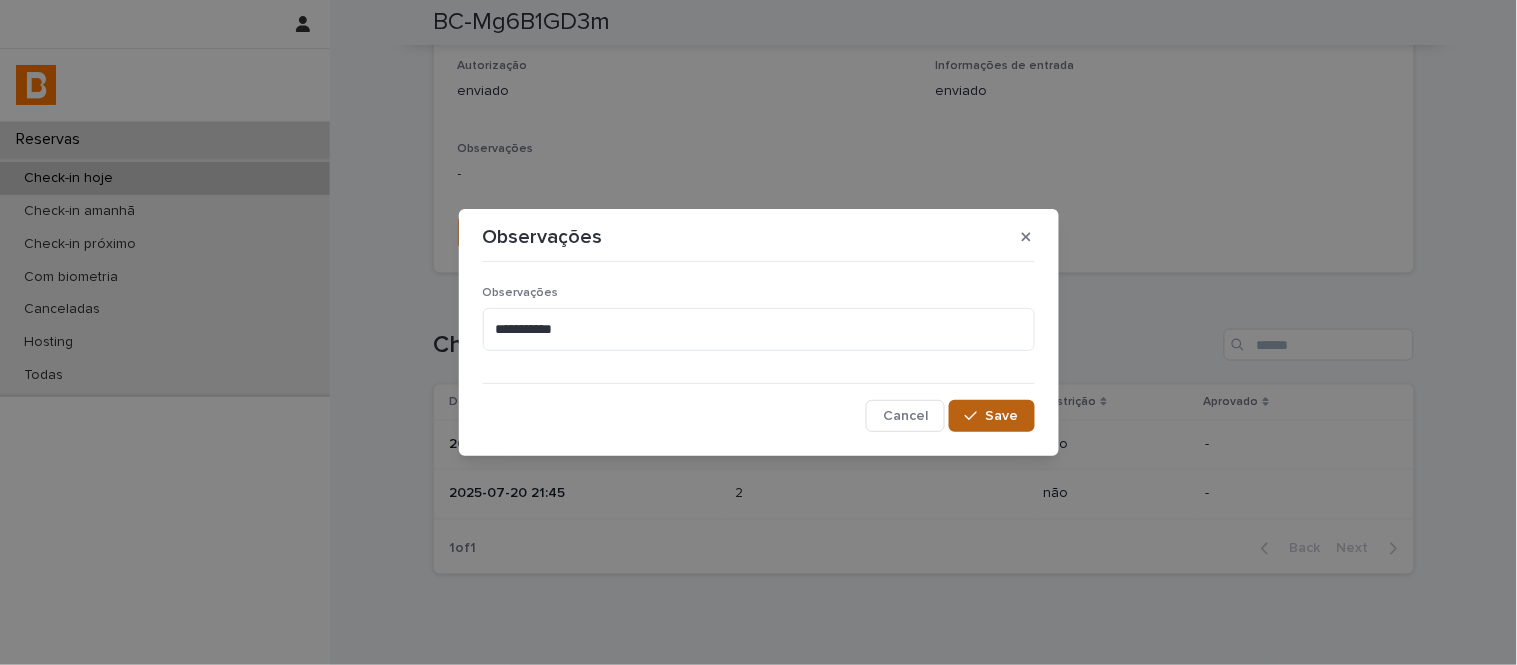 click on "Save" at bounding box center [1002, 416] 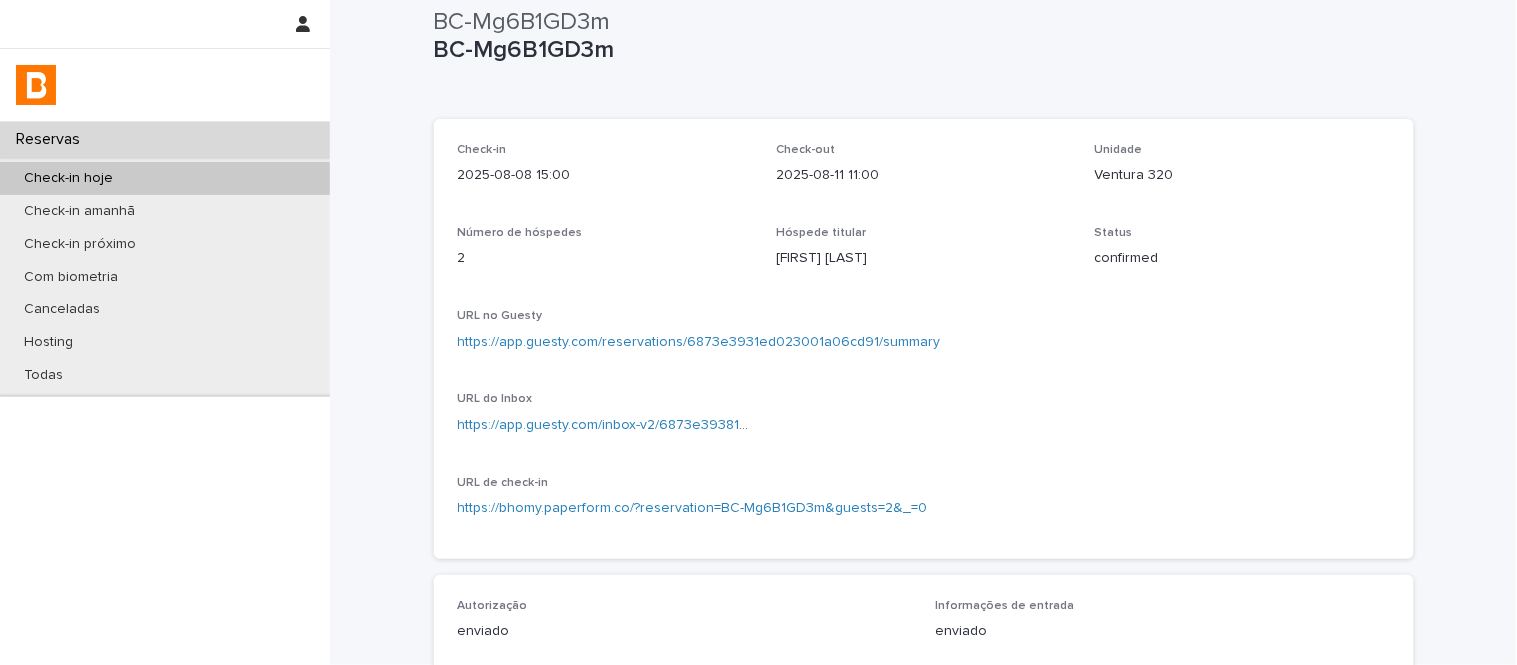 scroll, scrollTop: 0, scrollLeft: 0, axis: both 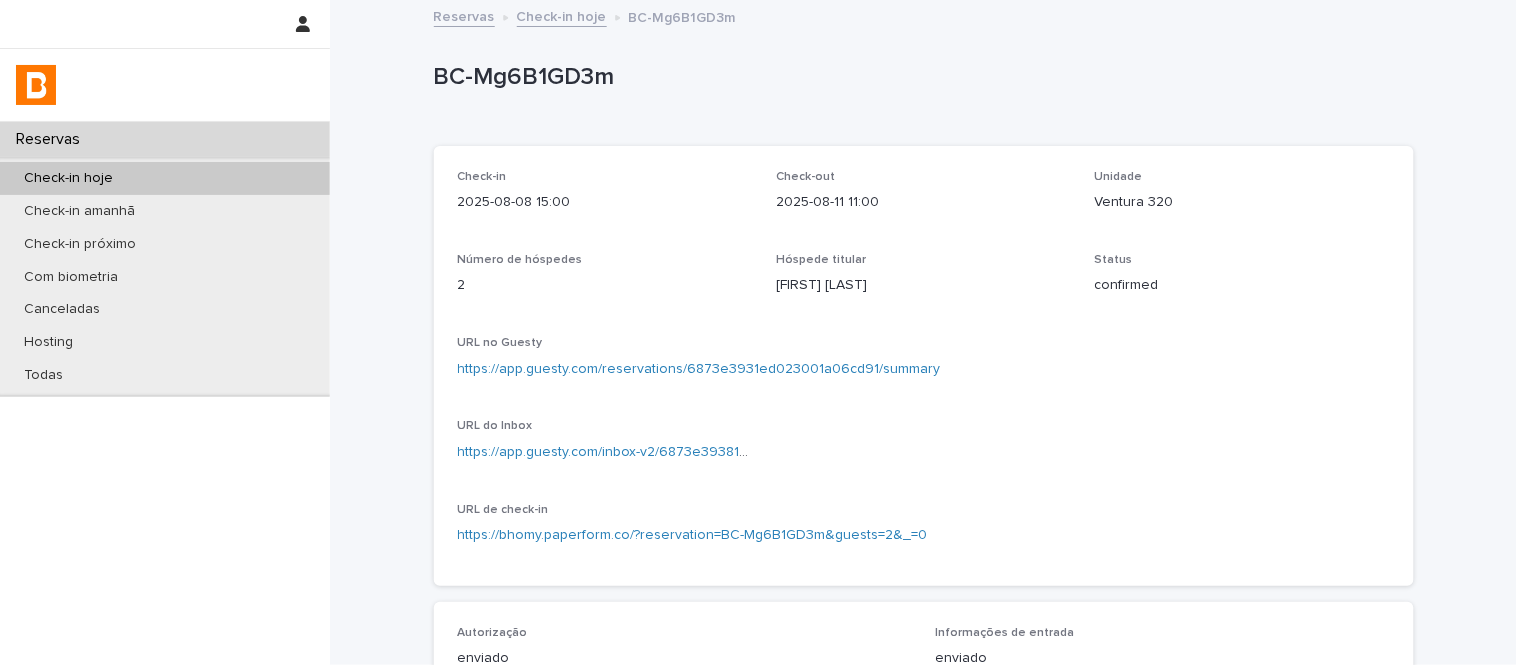 click on "Check-in hoje" at bounding box center (562, 15) 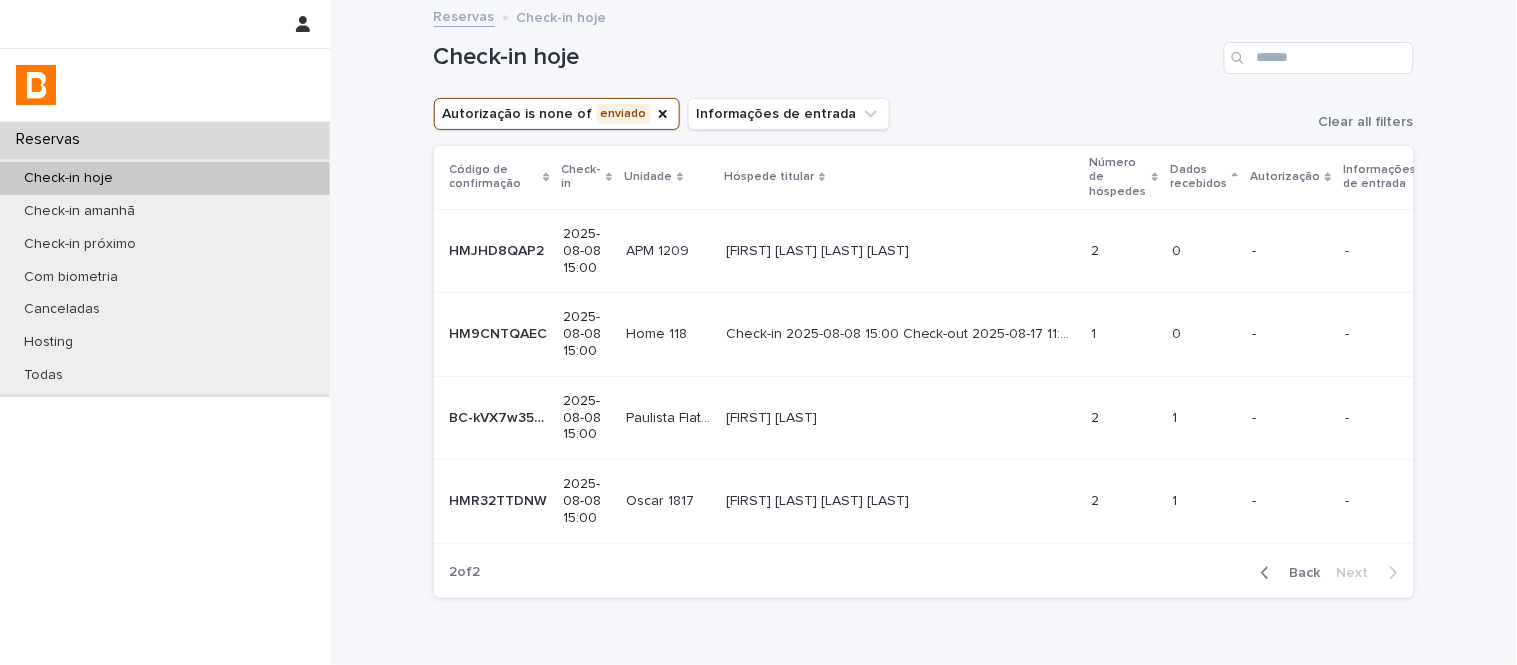 click on "Back" at bounding box center (1299, 573) 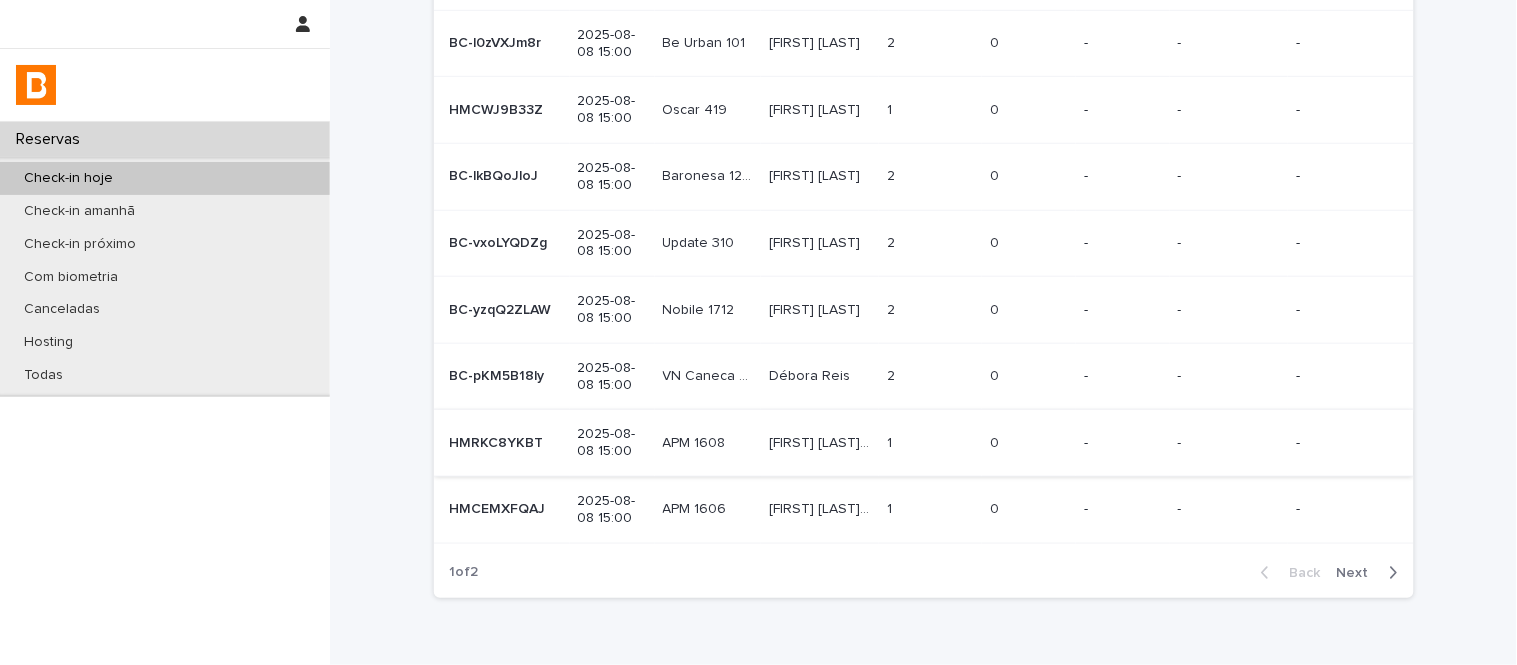 scroll, scrollTop: 423, scrollLeft: 0, axis: vertical 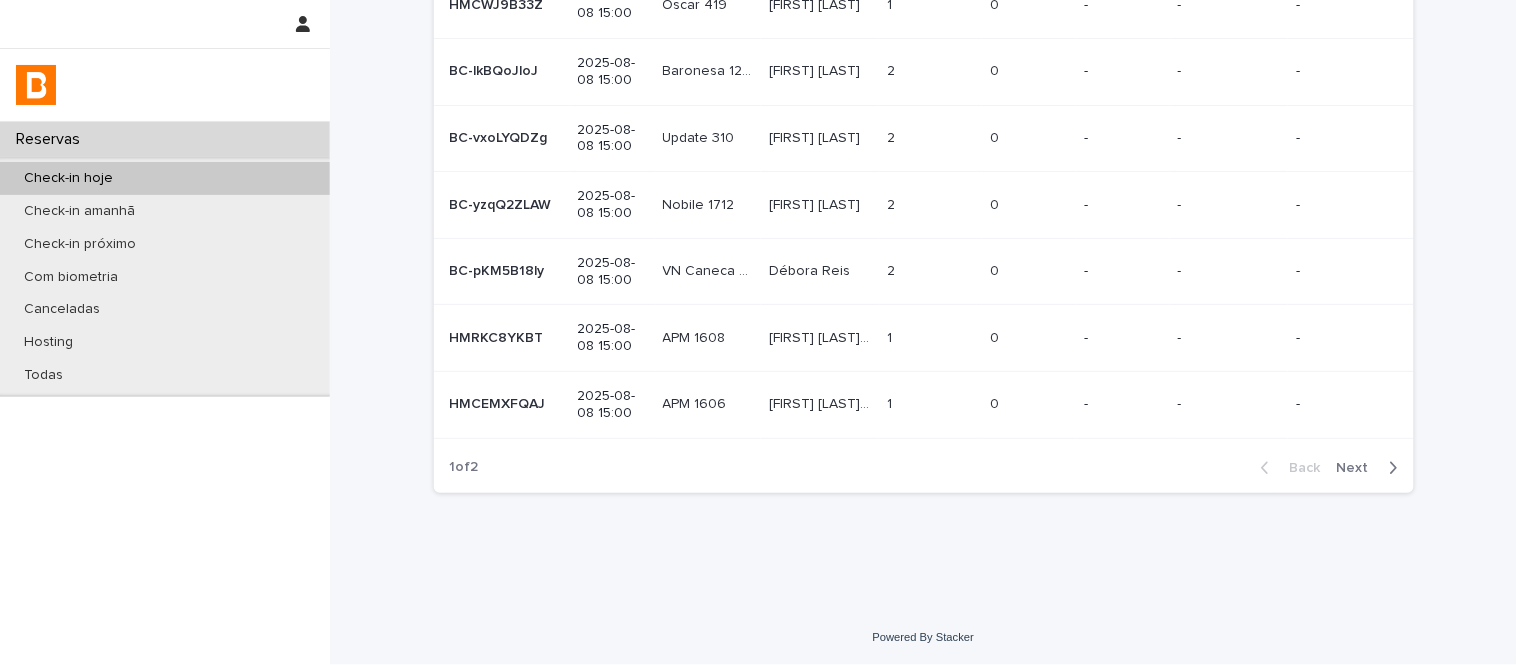 click on "Next" at bounding box center (1359, 468) 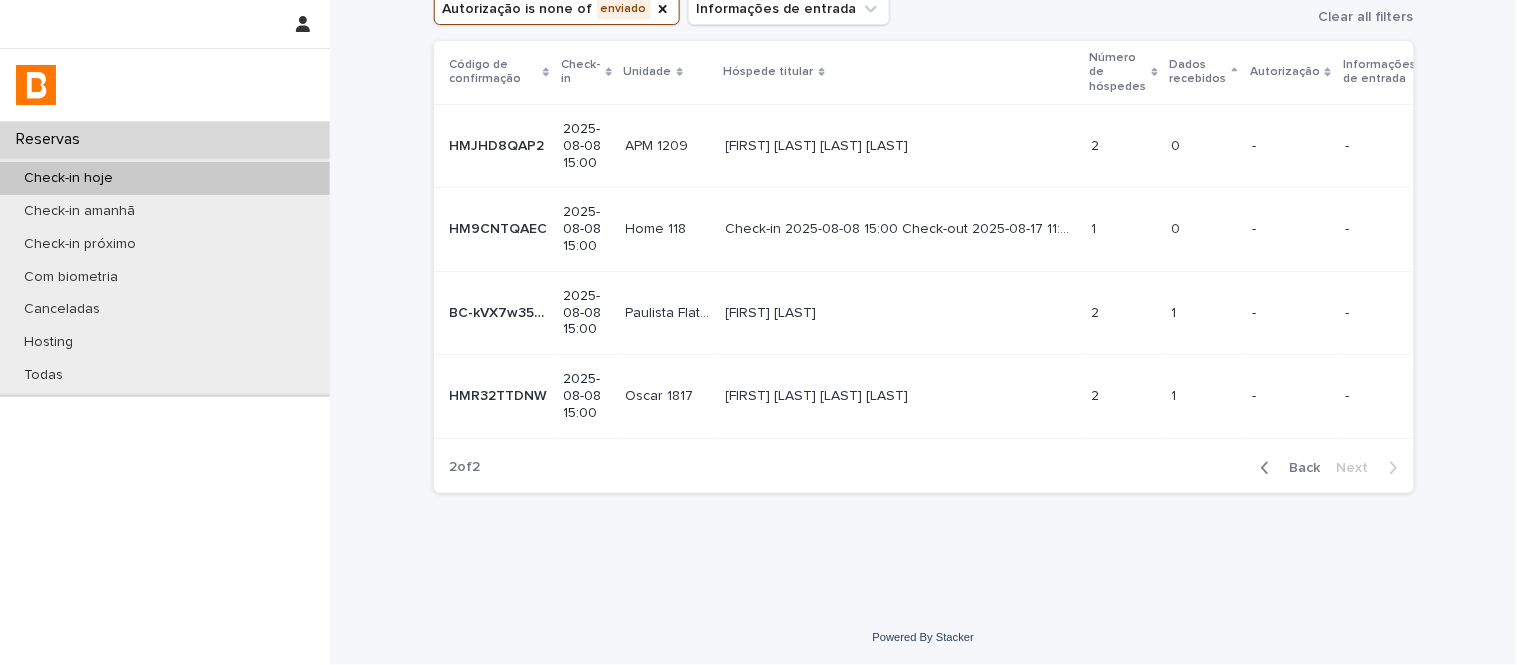 scroll, scrollTop: 23, scrollLeft: 0, axis: vertical 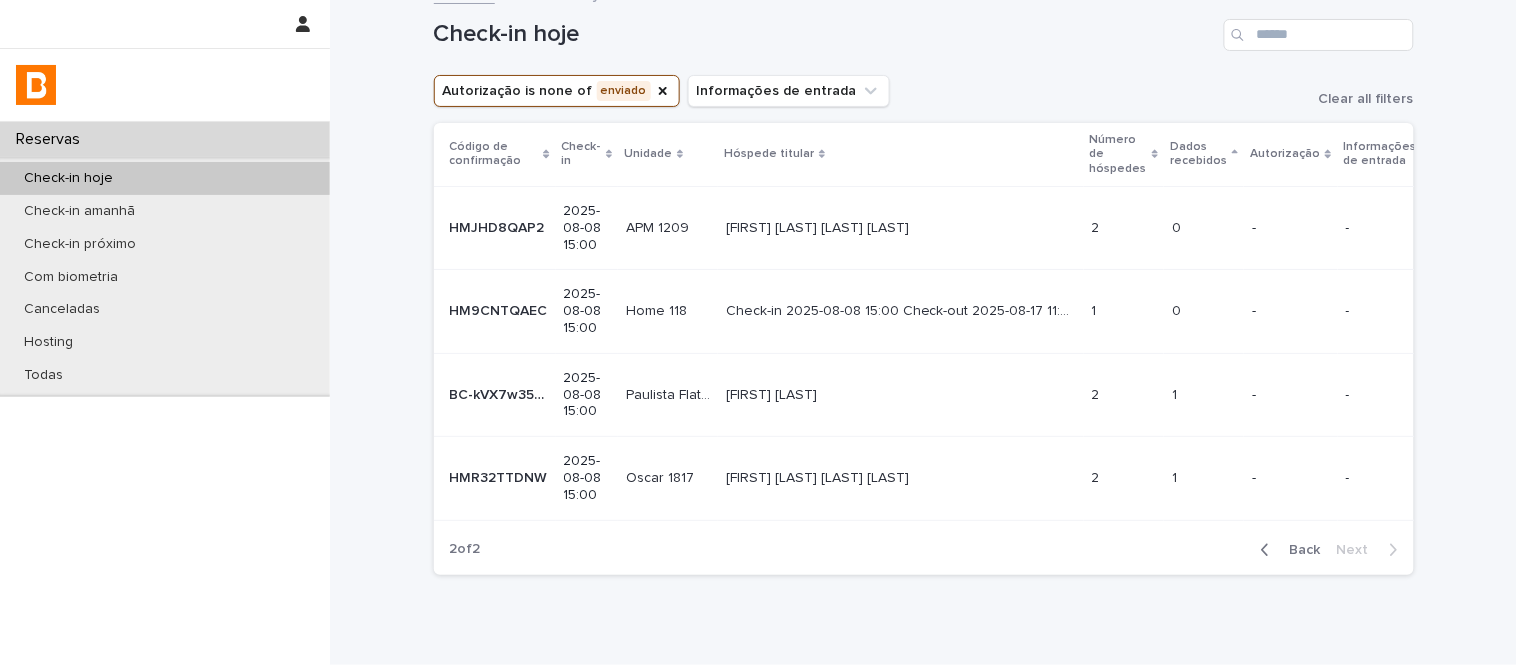 click at bounding box center (1124, 478) 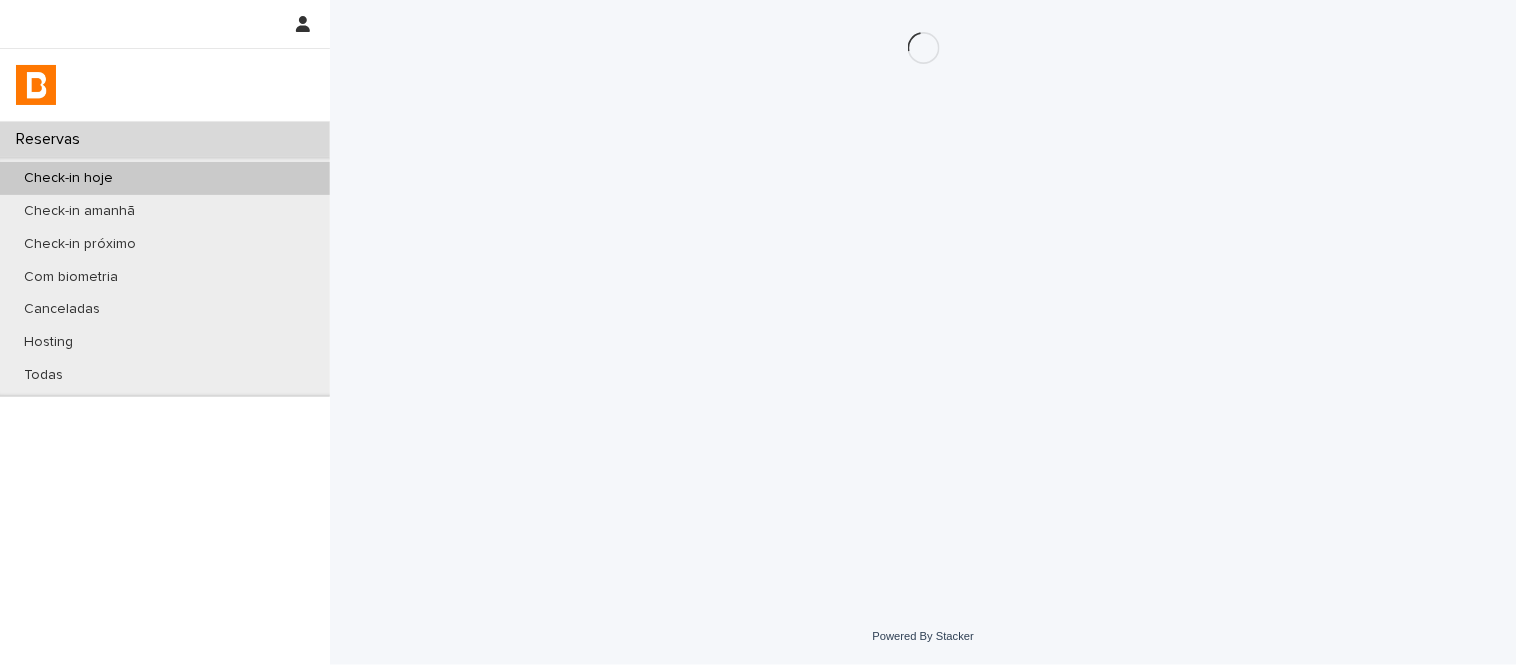 scroll, scrollTop: 0, scrollLeft: 0, axis: both 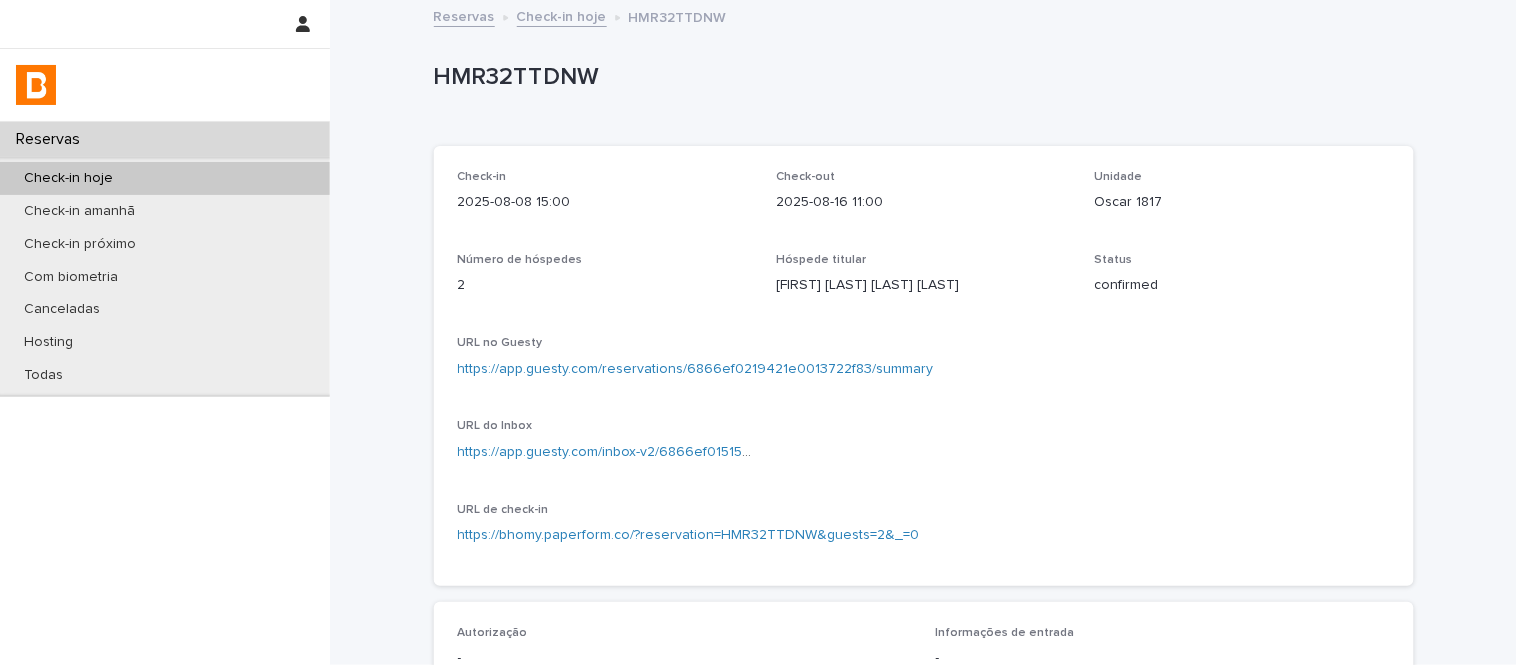 click on "Oscar 1817" at bounding box center (1242, 202) 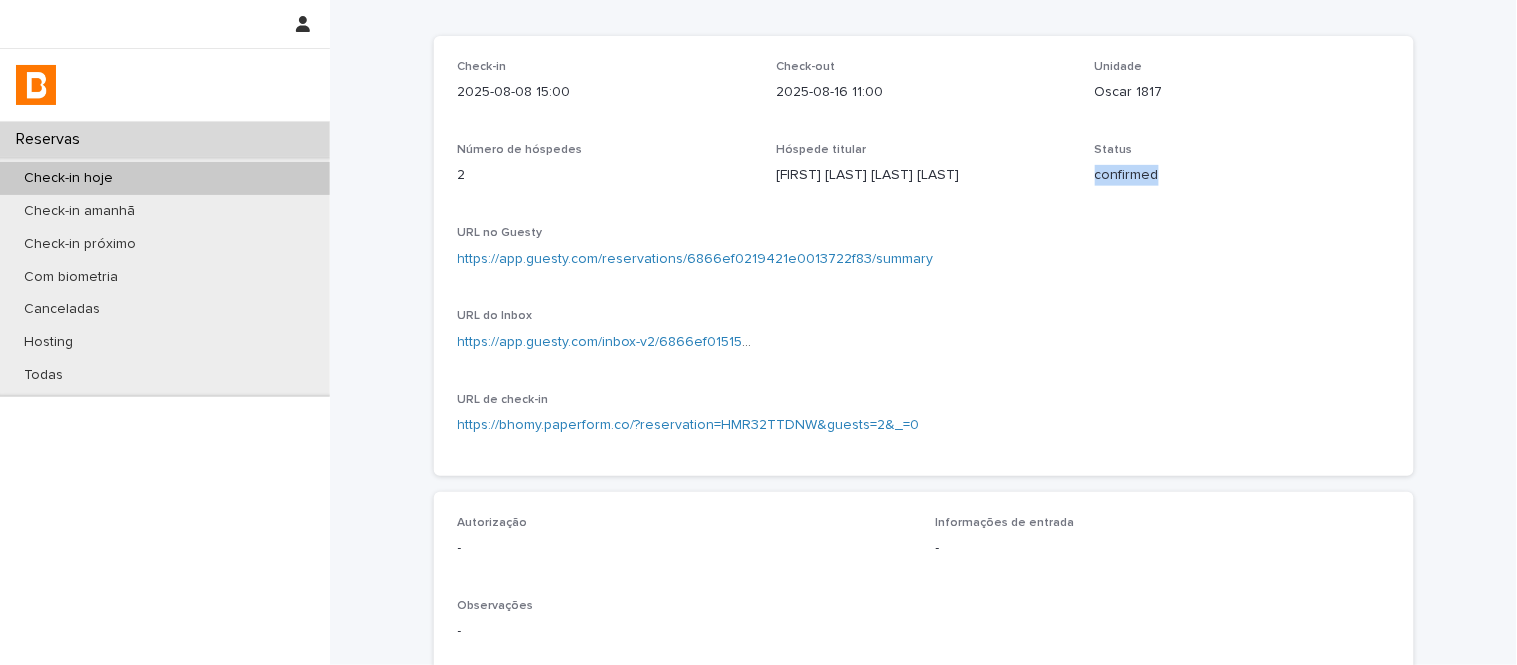click on "Check-in 2025-08-08 15:00 Check-out 2025-08-16 11:00 Unidade Oscar 1817 Número de hóspedes 2 Hóspede titular [FIRST] [LAST] Status confirmed URL no Guesty https://app.guesty.com/reservations/6866ef0219421e0013722f83/summary URL do Inbox https://app.guesty.com/inbox-v2/6866ef01515a28000fe56fbb?reservationId=6866ef0219421e0013722f83 URL de check-in https://bhomy.paperform.co/?reservation=HMR32TTDNW&guests=2&_=0" at bounding box center [924, 256] 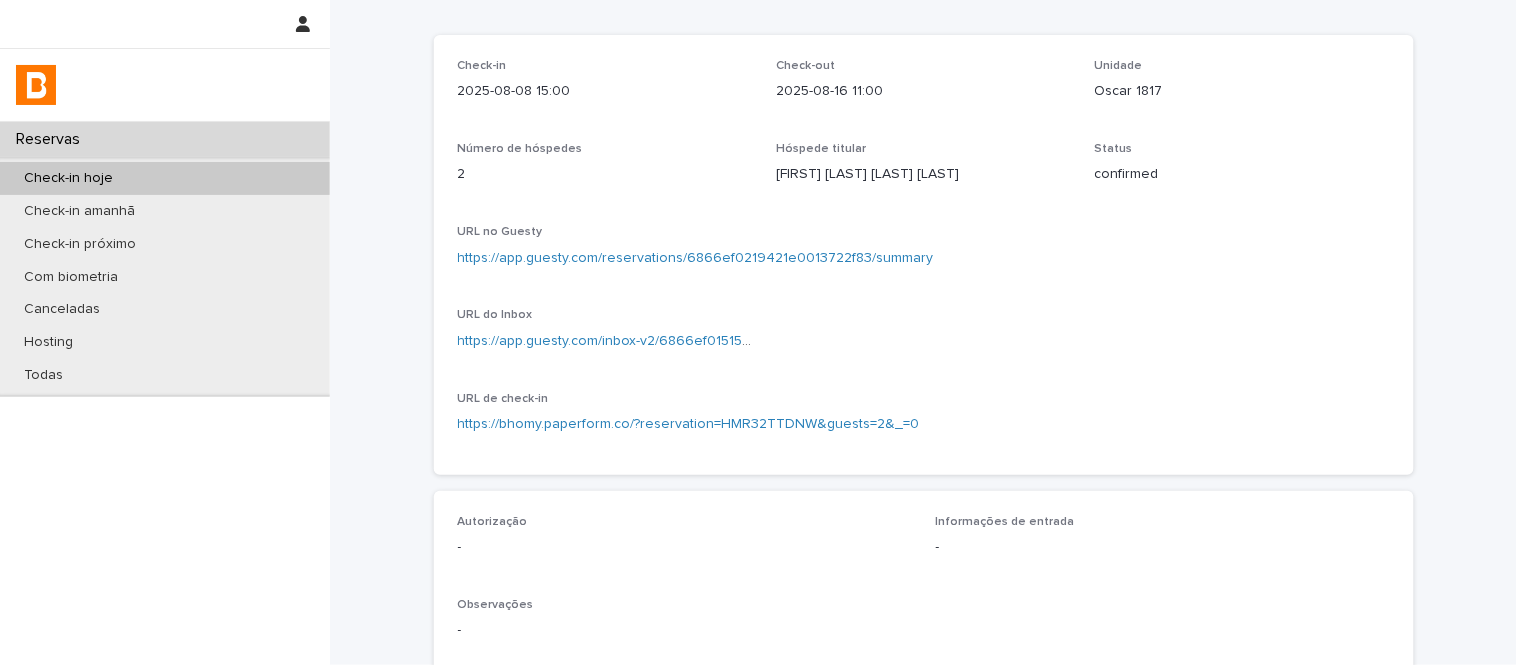 click on "Unidade Oscar 1817" at bounding box center [1242, 88] 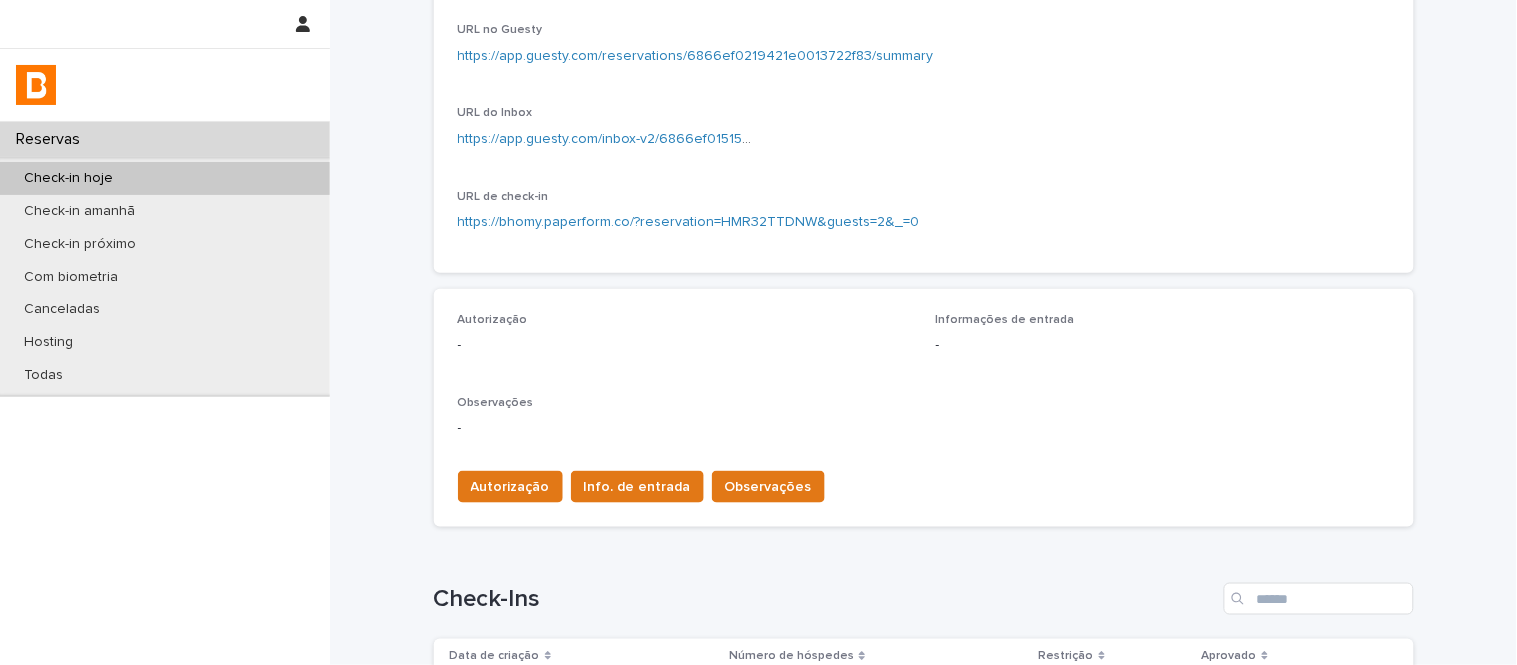 click on "Check-in 2025-08-08 15:00 Check-out 2025-08-16 11:00 Unidade Oscar 1817 Número de hóspedes 2 Hóspede titular [FIRST] [LAST] Status confirmed URL no Guesty https://app.guesty.com/reservations/6866ef0219421e0013722f83/summary URL do Inbox https://app.guesty.com/inbox-v2/6866ef01515a28000fe56fbb?reservationId=6866ef0219421e0013722f83 URL de check-in https://bhomy.paperform.co/?reservation=HMR32TTDNW&guests=2&_=0" at bounding box center [924, 53] 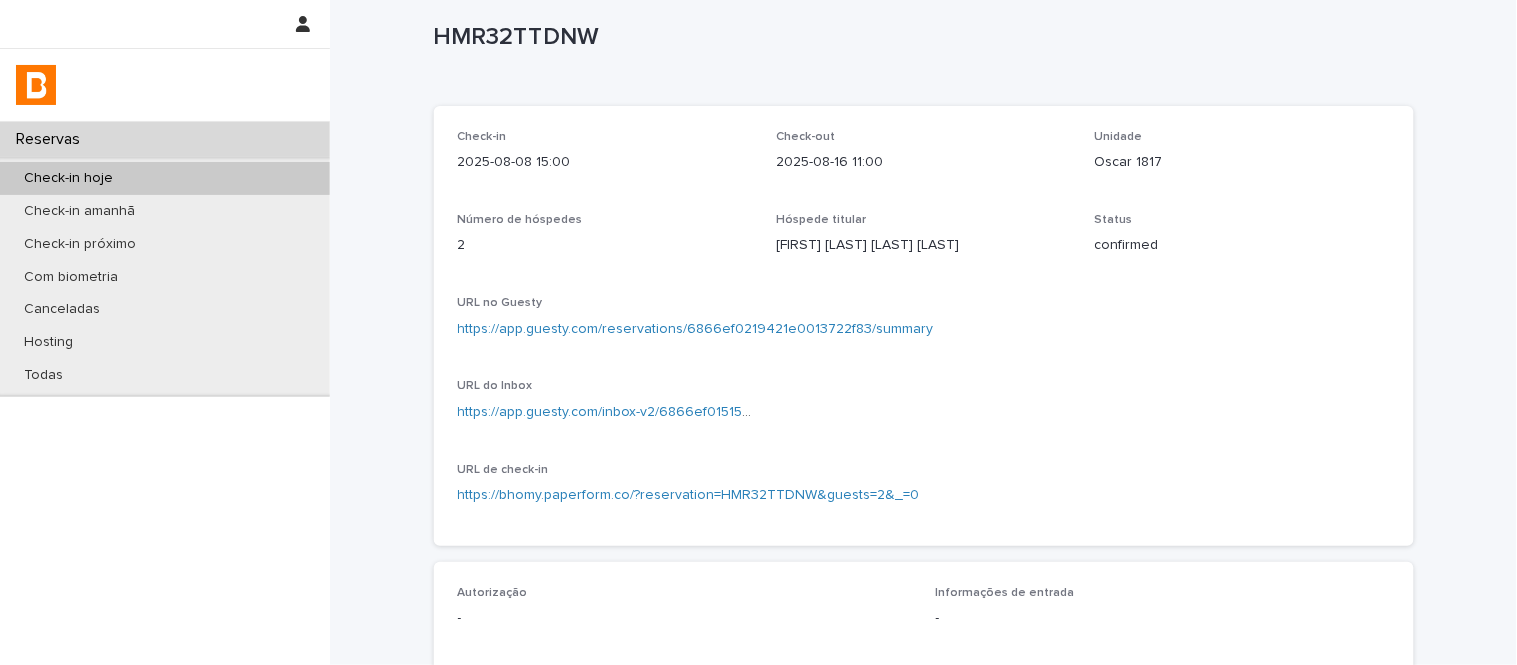 scroll, scrollTop: 0, scrollLeft: 0, axis: both 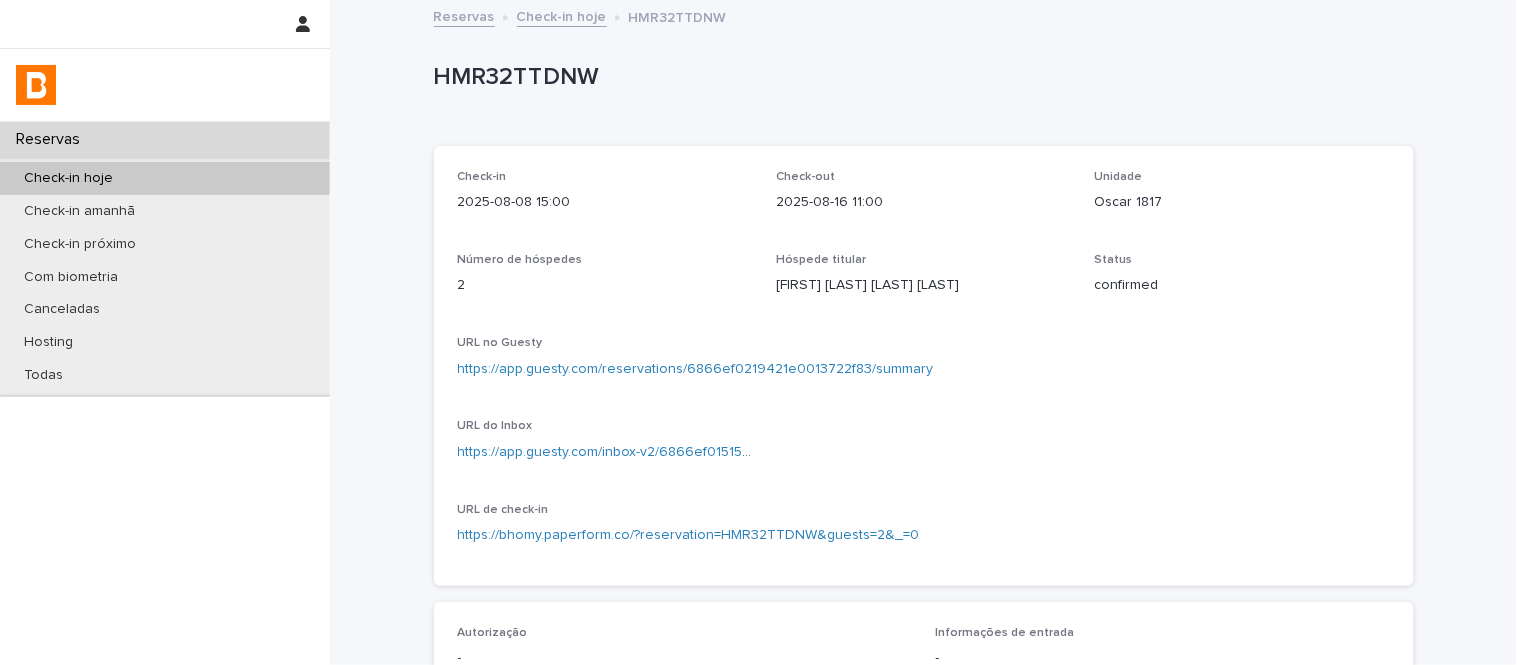 click on "Oscar 1817" at bounding box center (1242, 202) 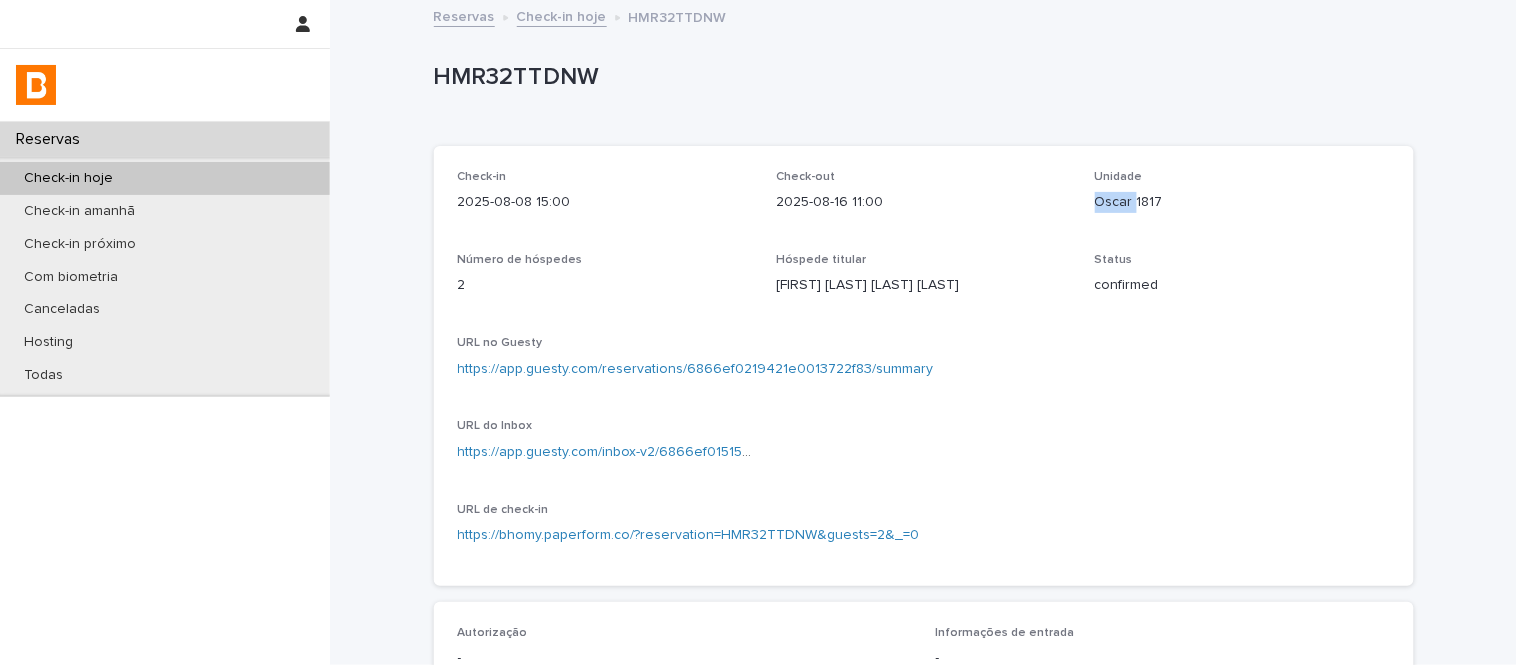 click on "Oscar 1817" at bounding box center [1242, 202] 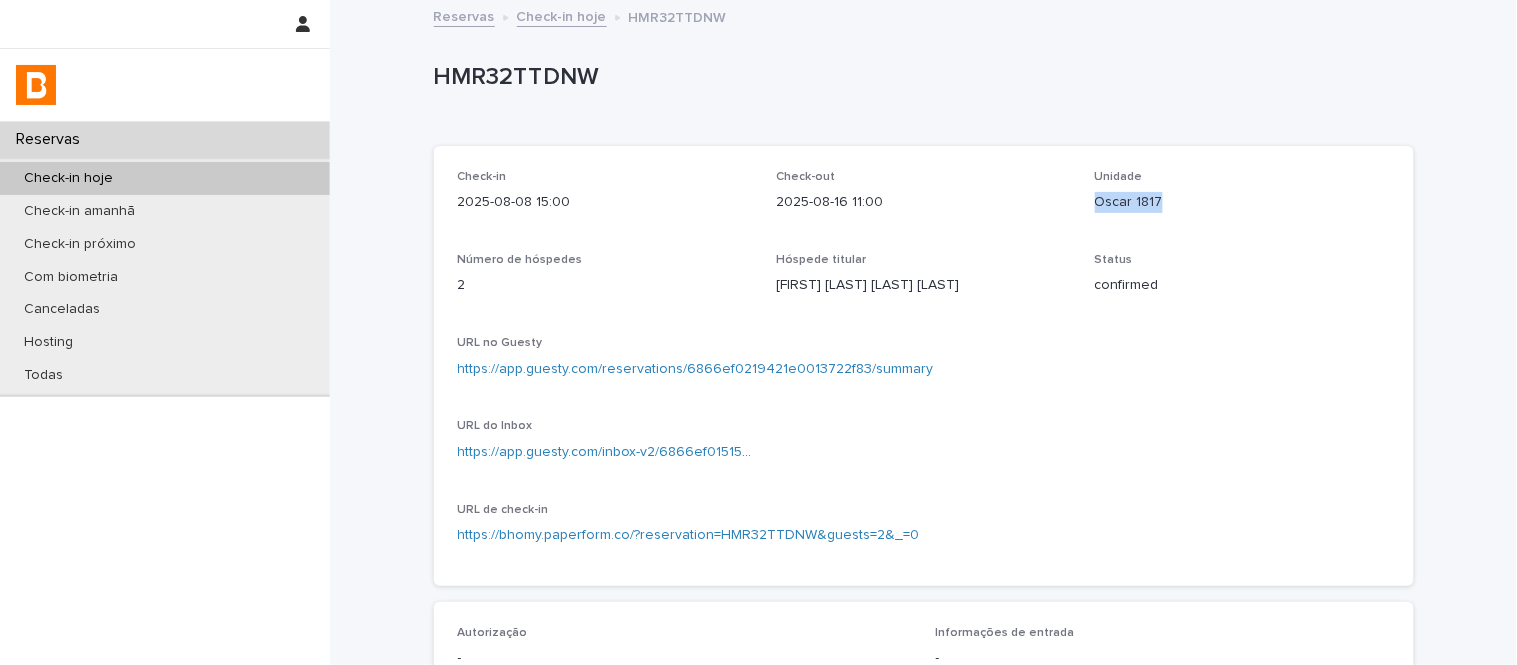 click on "Oscar 1817" at bounding box center (1242, 202) 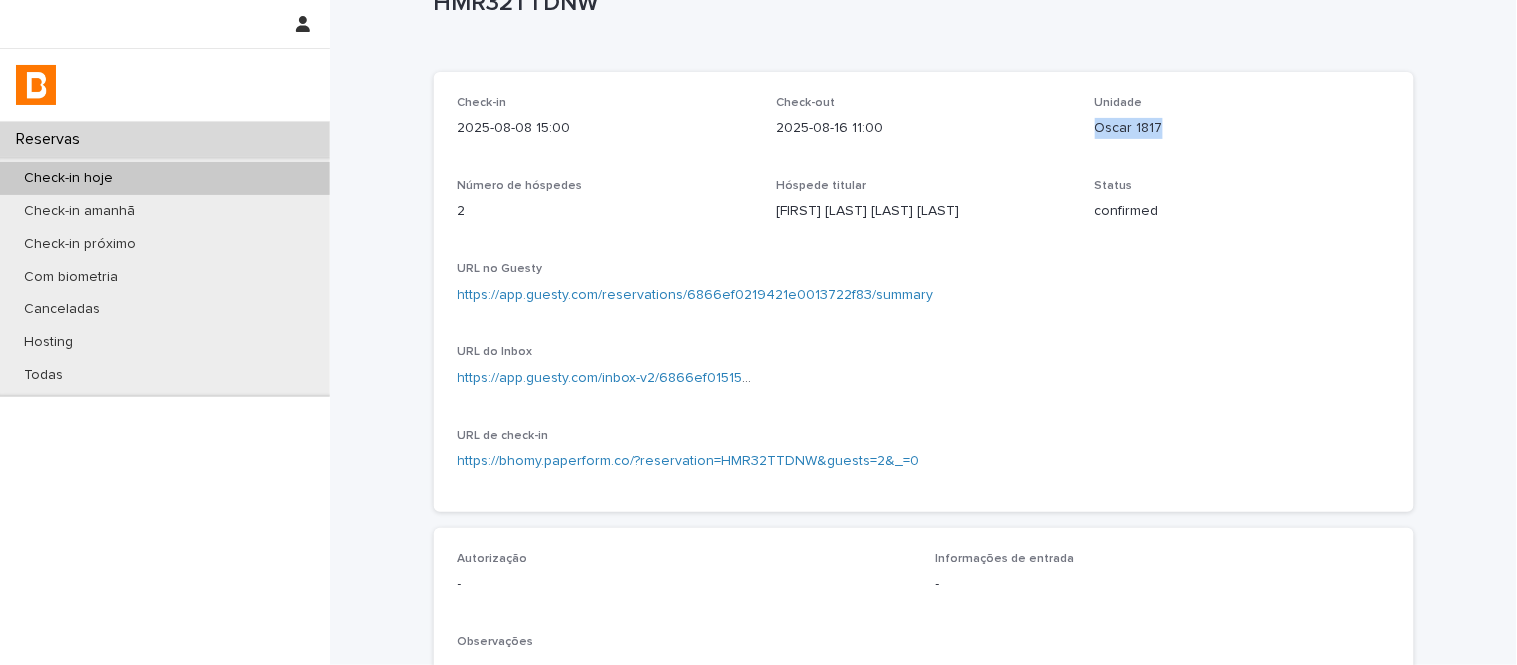 scroll, scrollTop: 111, scrollLeft: 0, axis: vertical 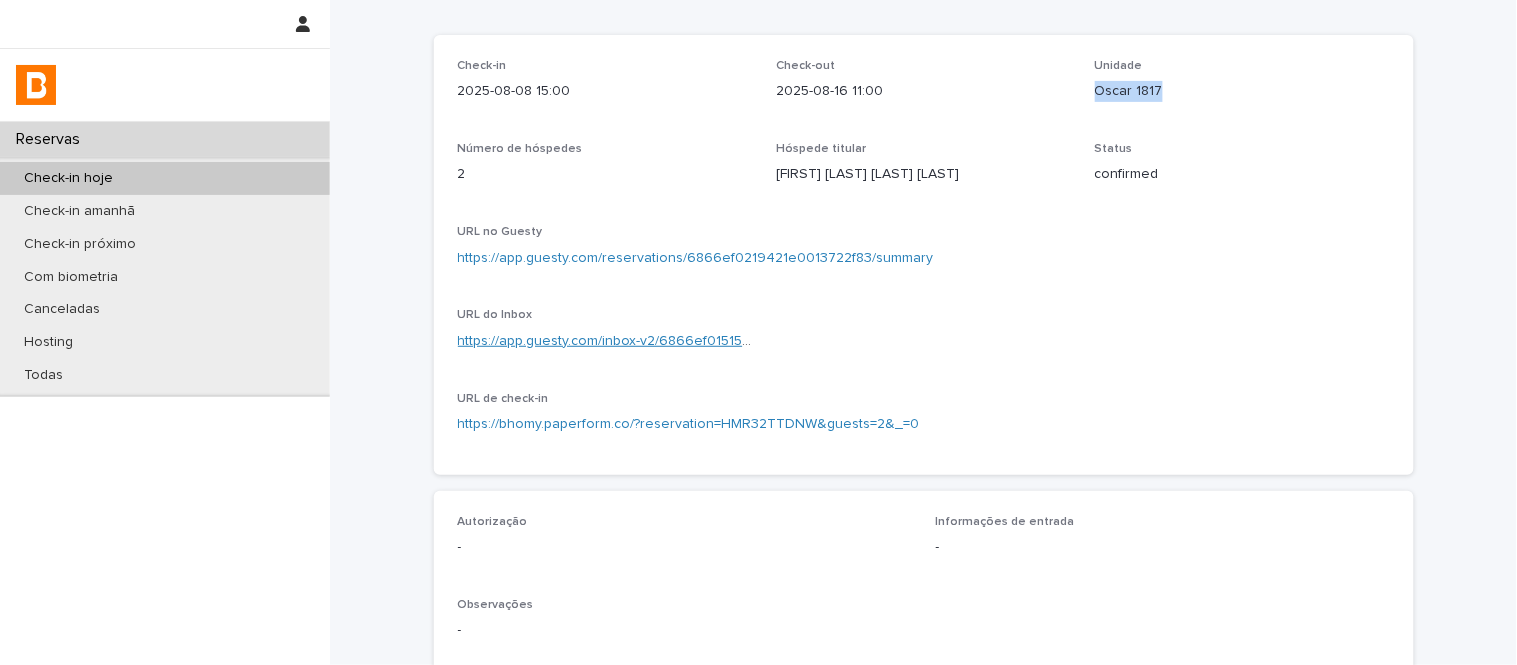 click on "https://app.guesty.com/inbox-v2/6866ef01515a28000fe56fbb?reservationId=6866ef0219421e0013722f83" at bounding box center (792, 341) 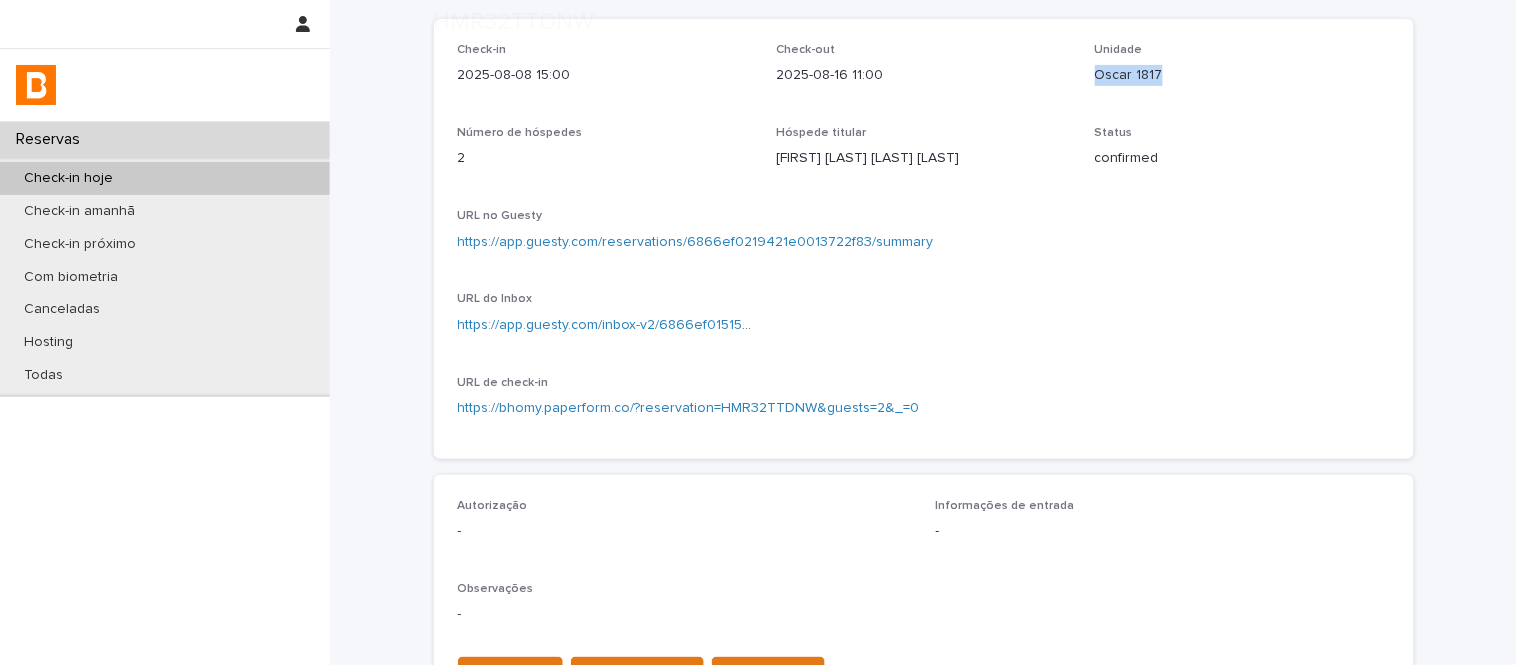 scroll, scrollTop: 598, scrollLeft: 0, axis: vertical 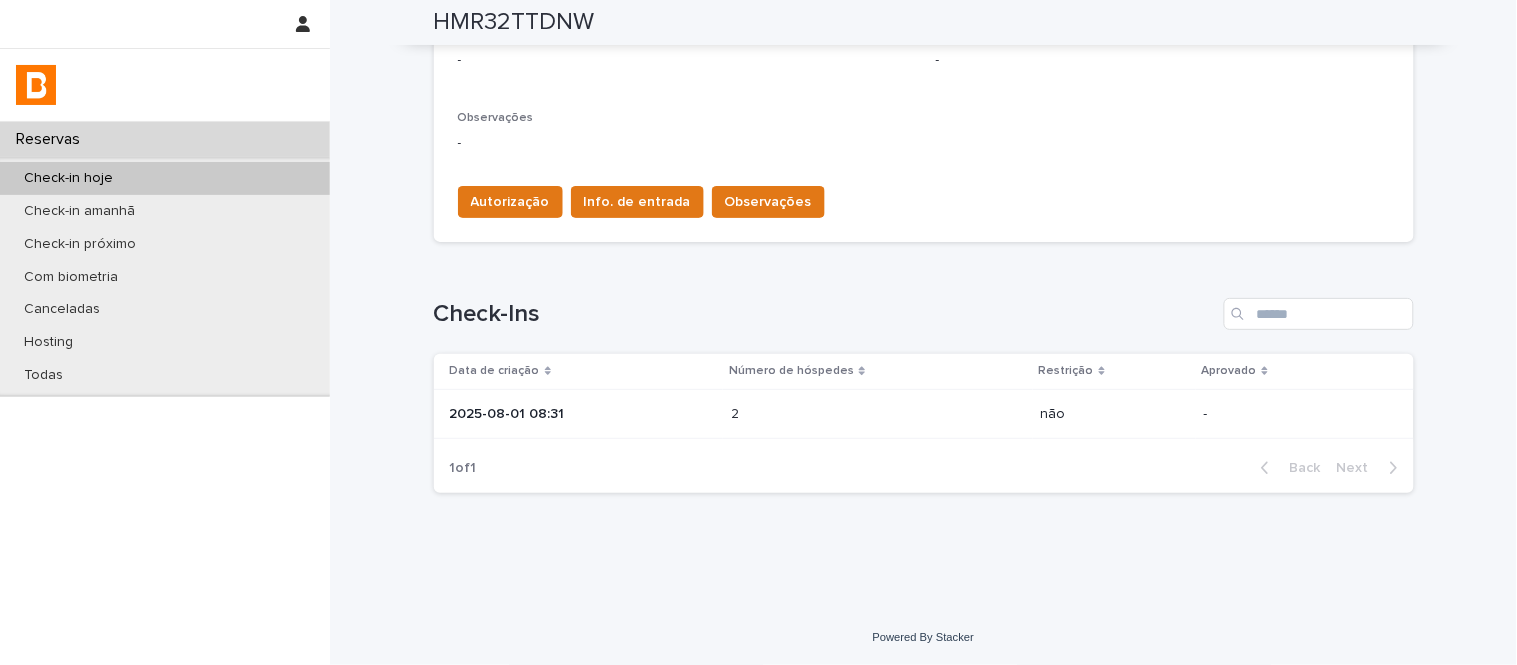 click on "2025-08-01 08:31" at bounding box center [583, 414] 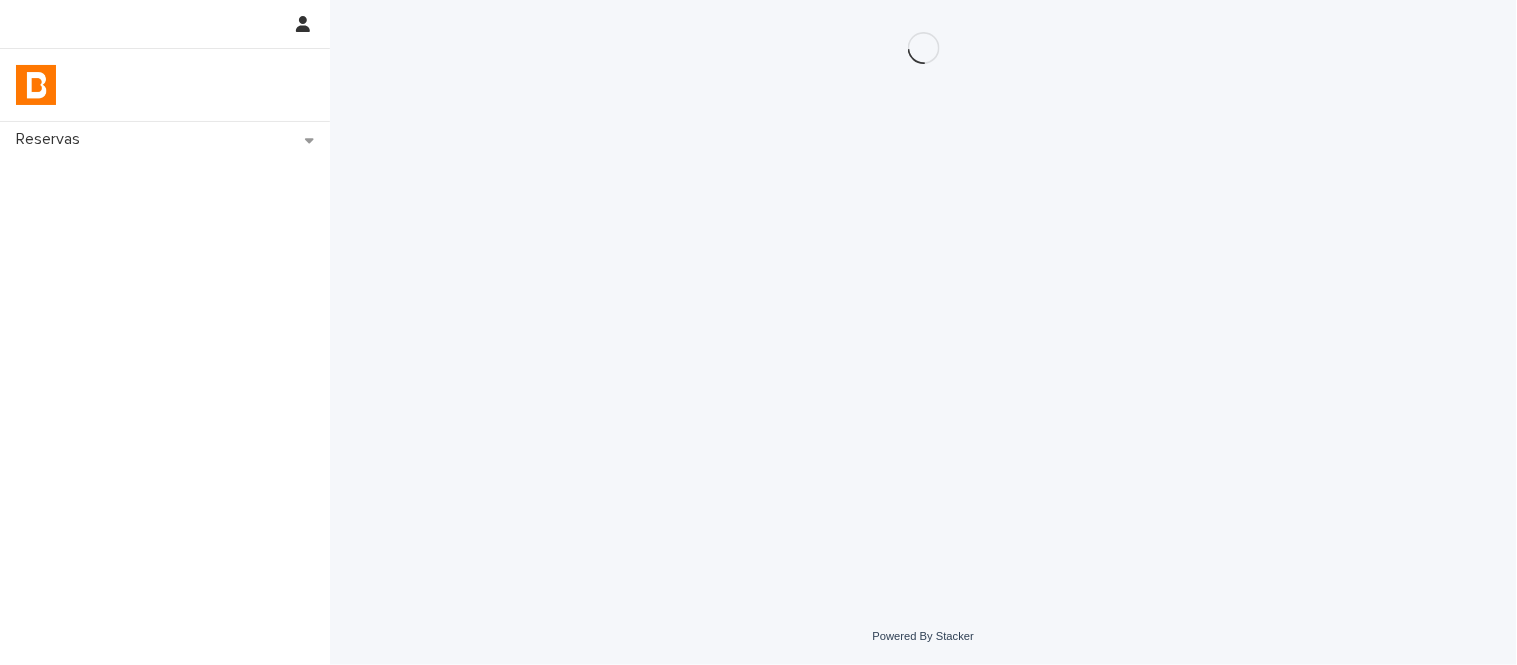 scroll, scrollTop: 0, scrollLeft: 0, axis: both 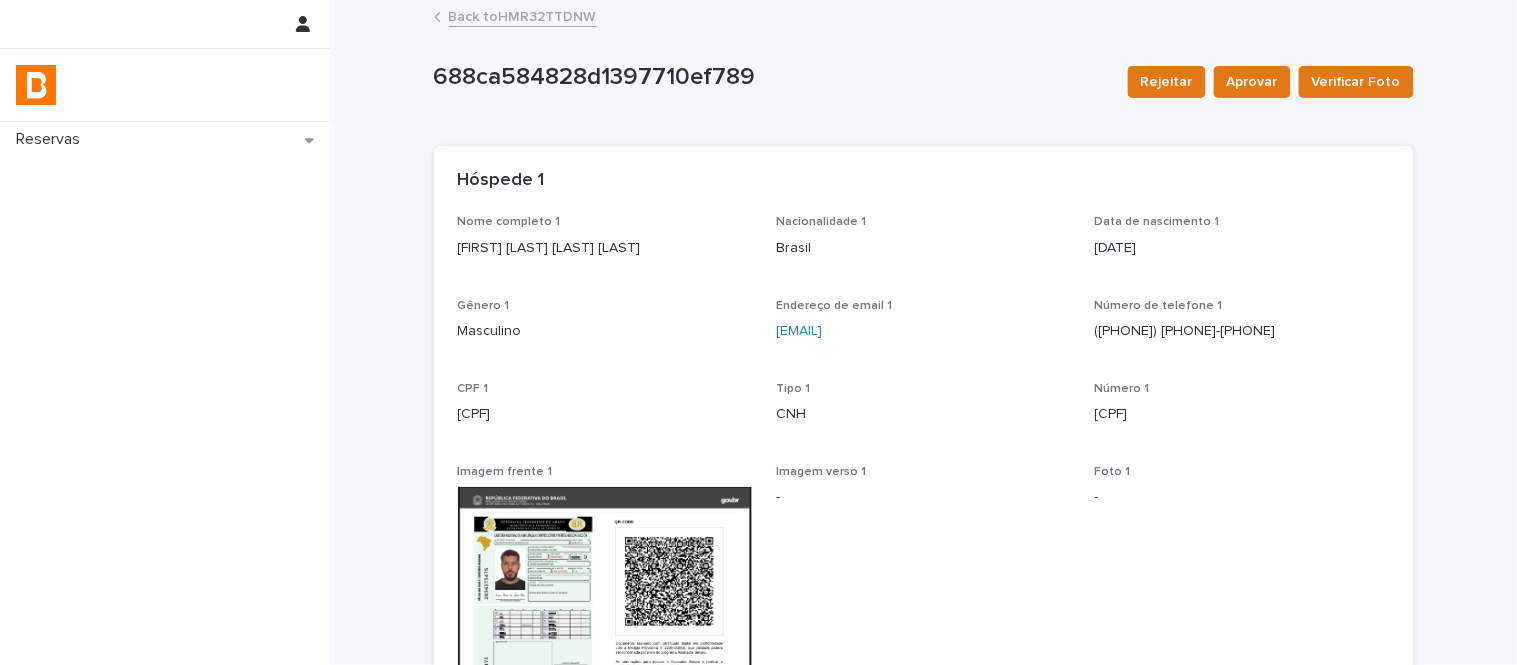 click on "Back to  HMR32TTDNW" at bounding box center [523, 15] 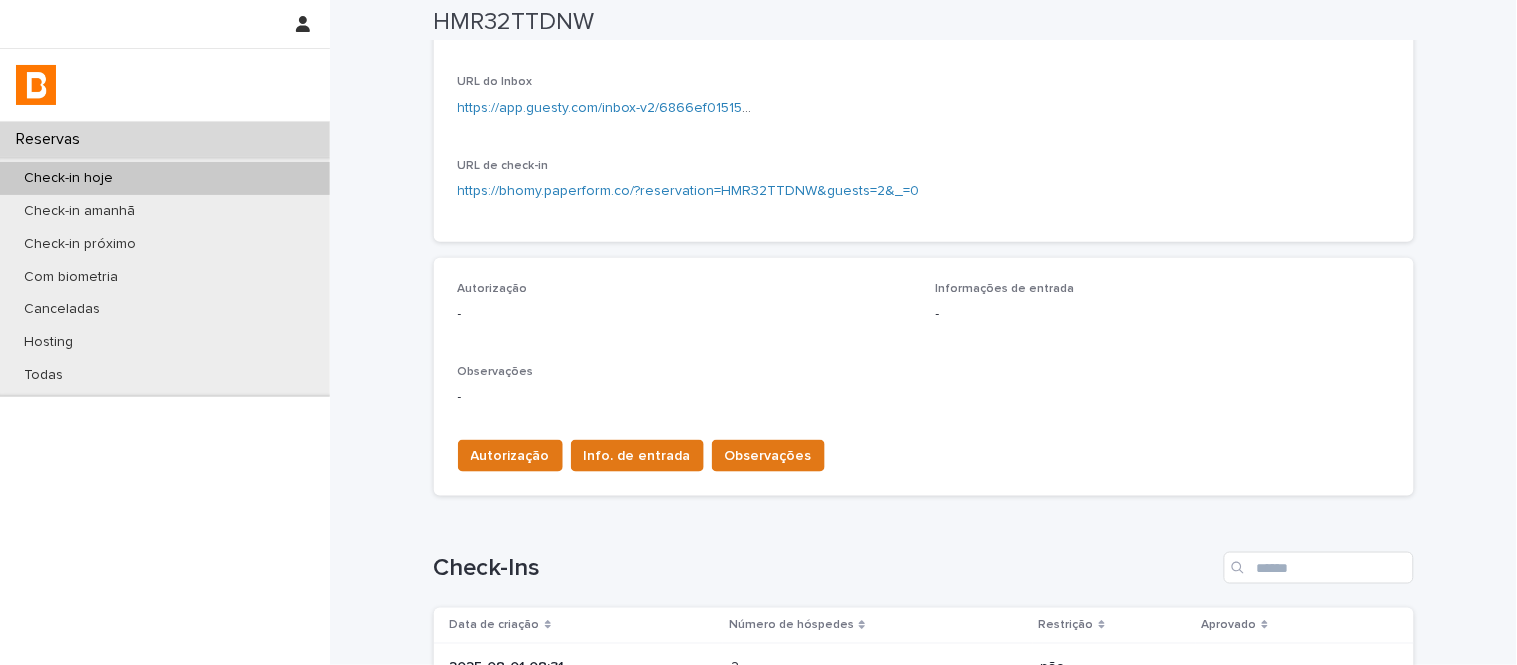 scroll, scrollTop: 333, scrollLeft: 0, axis: vertical 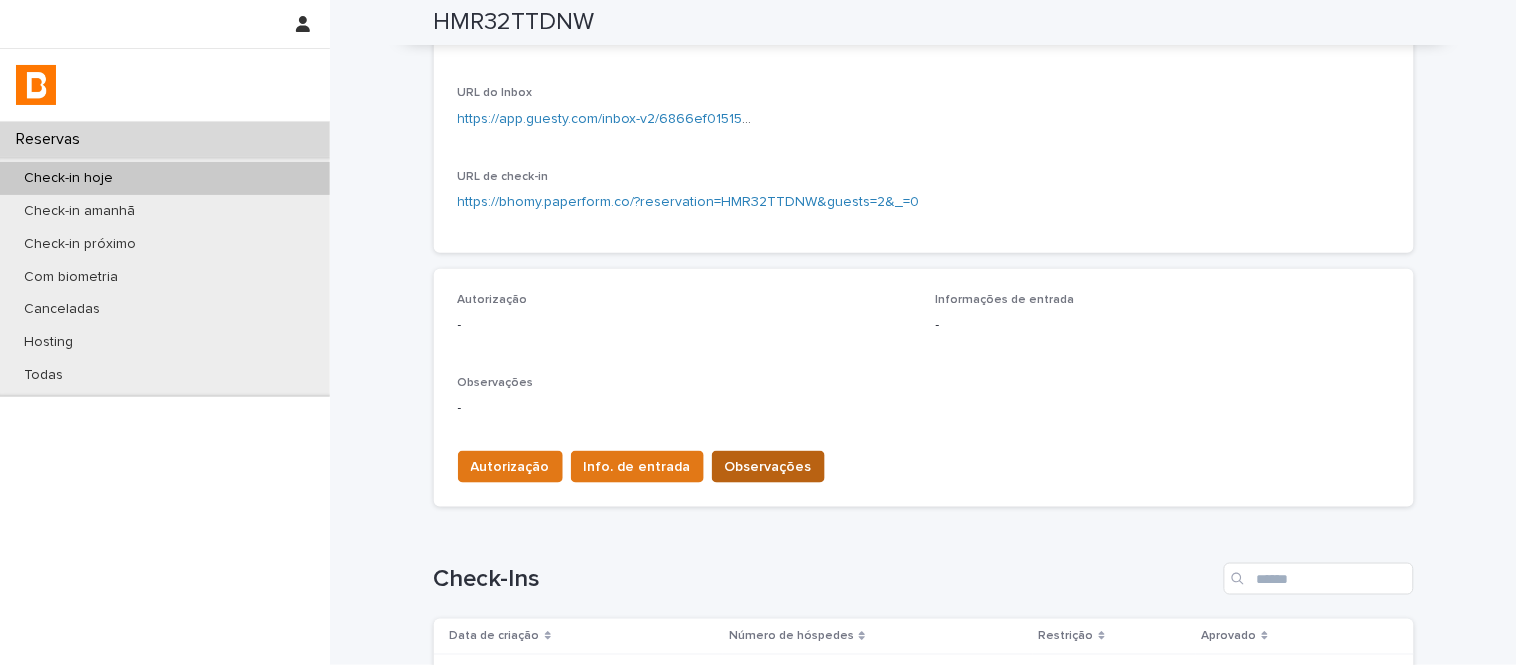 click on "Observações" at bounding box center [768, 467] 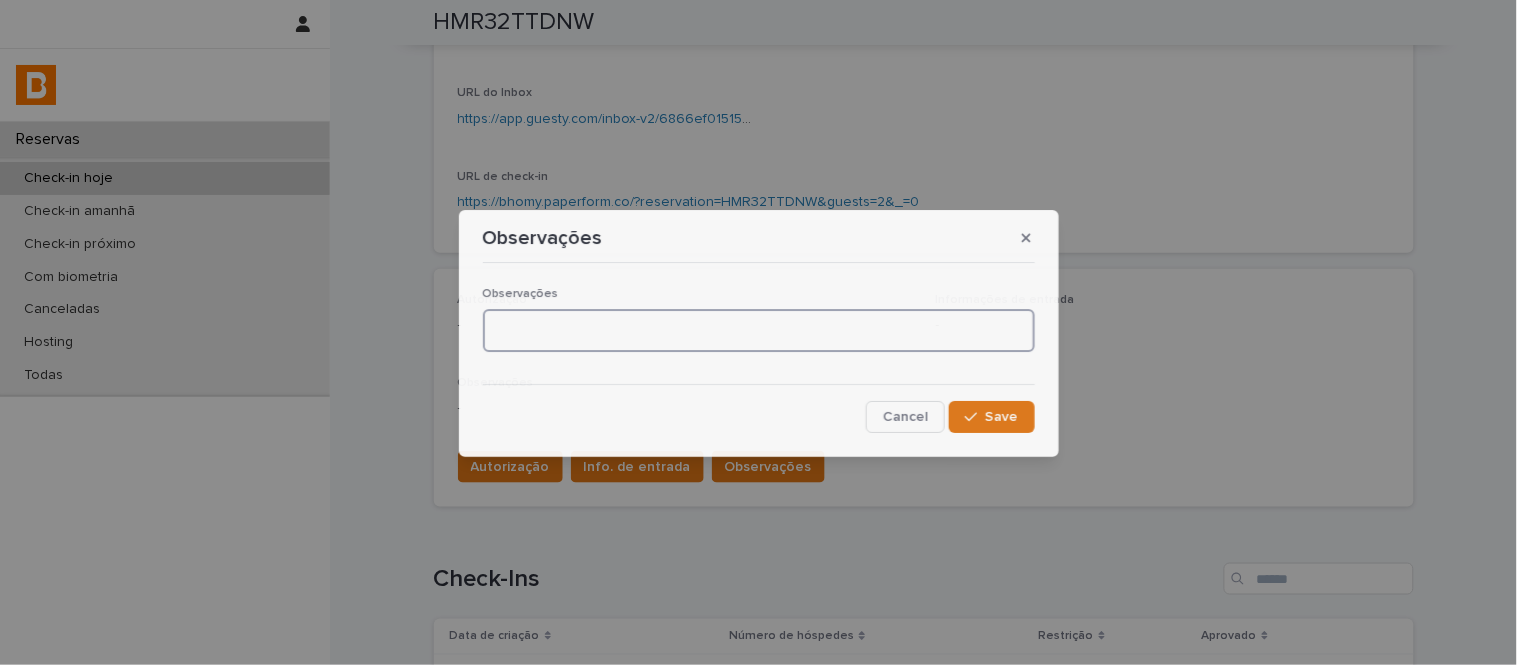 click at bounding box center [759, 330] 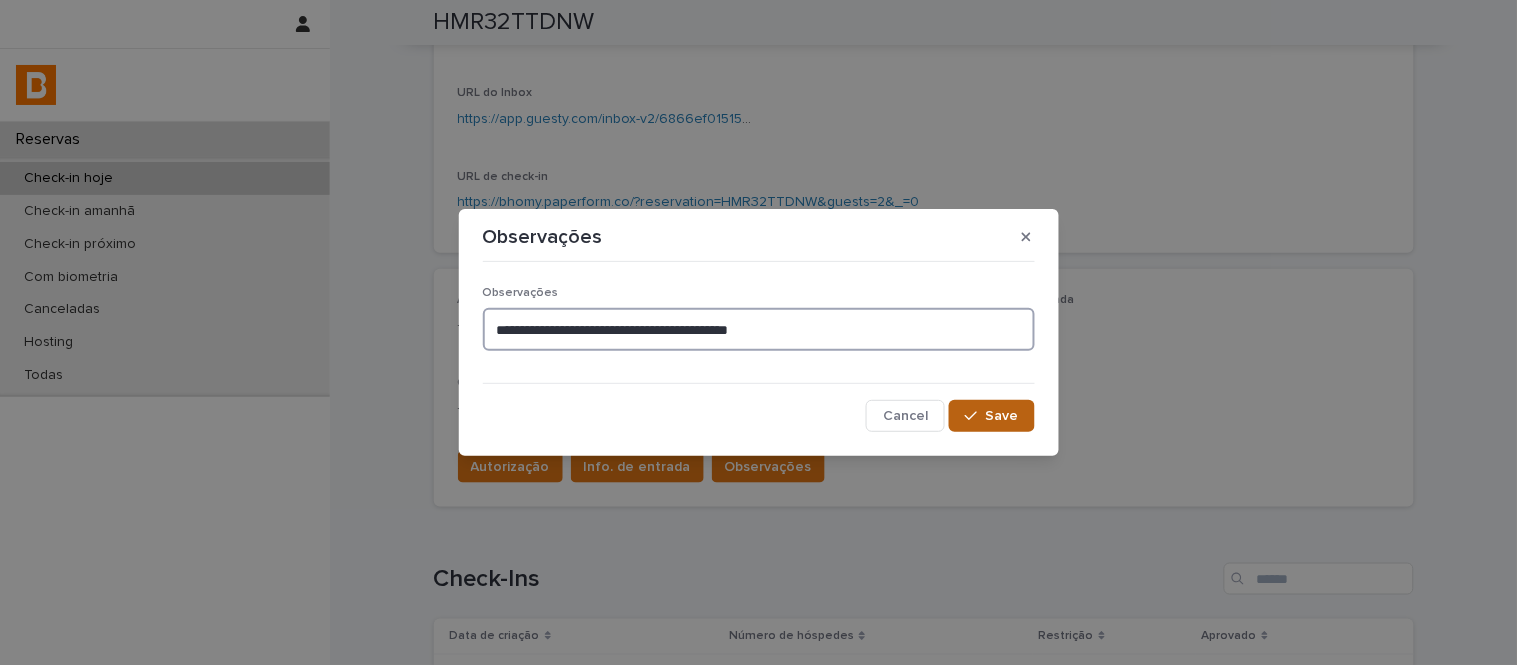 type on "**********" 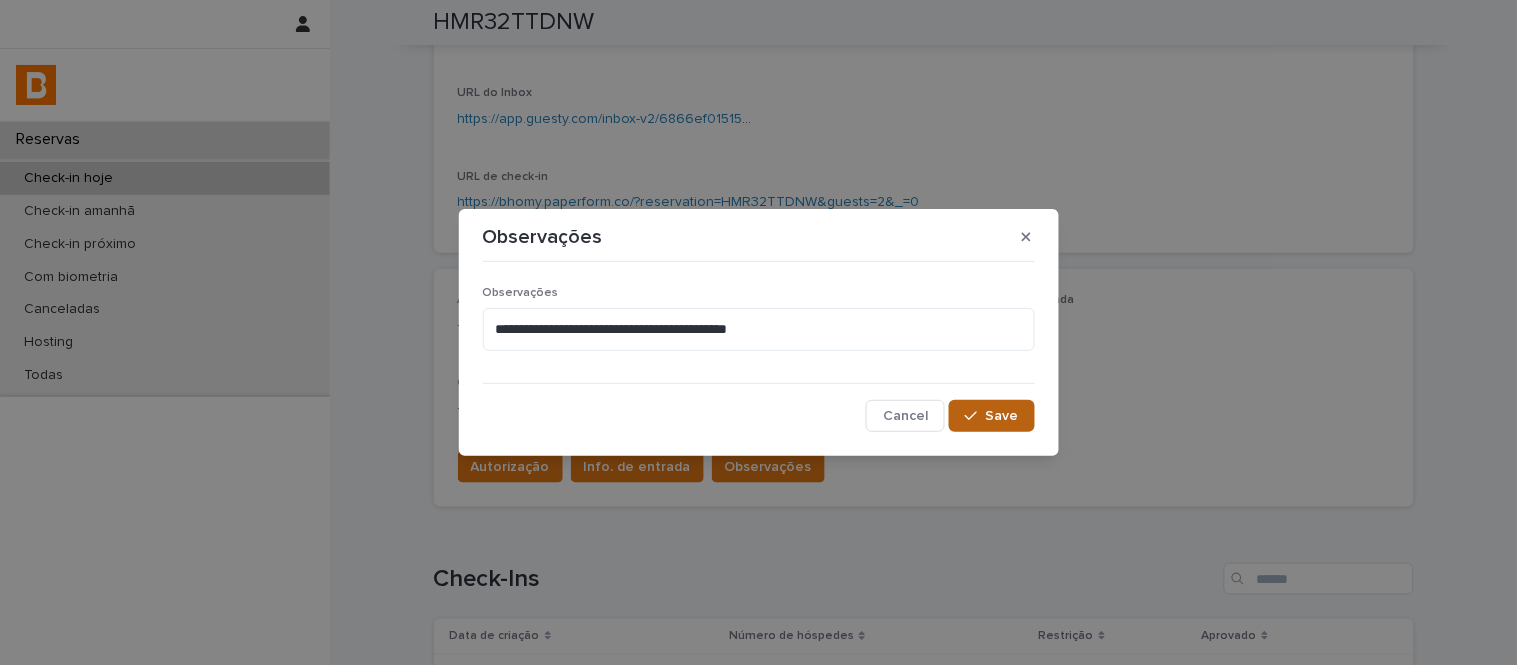 click on "Save" at bounding box center [1002, 416] 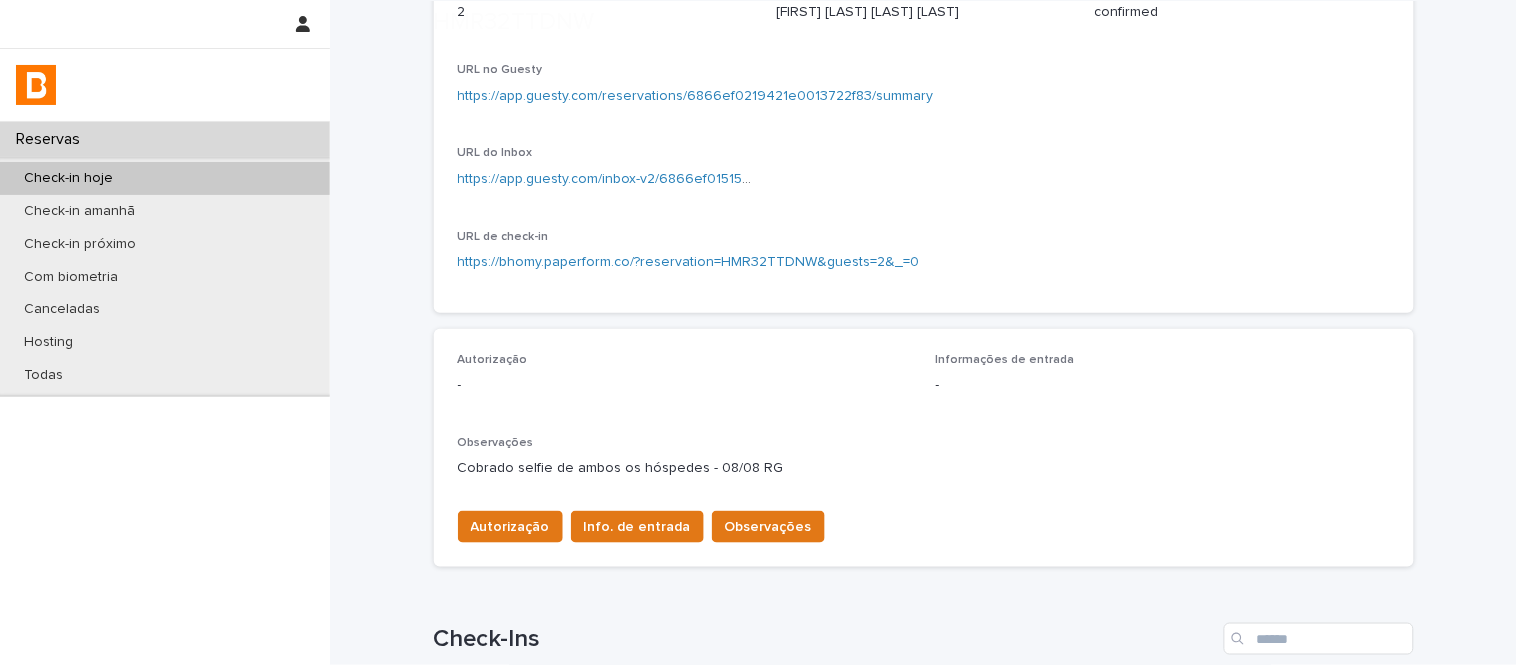 scroll, scrollTop: 444, scrollLeft: 0, axis: vertical 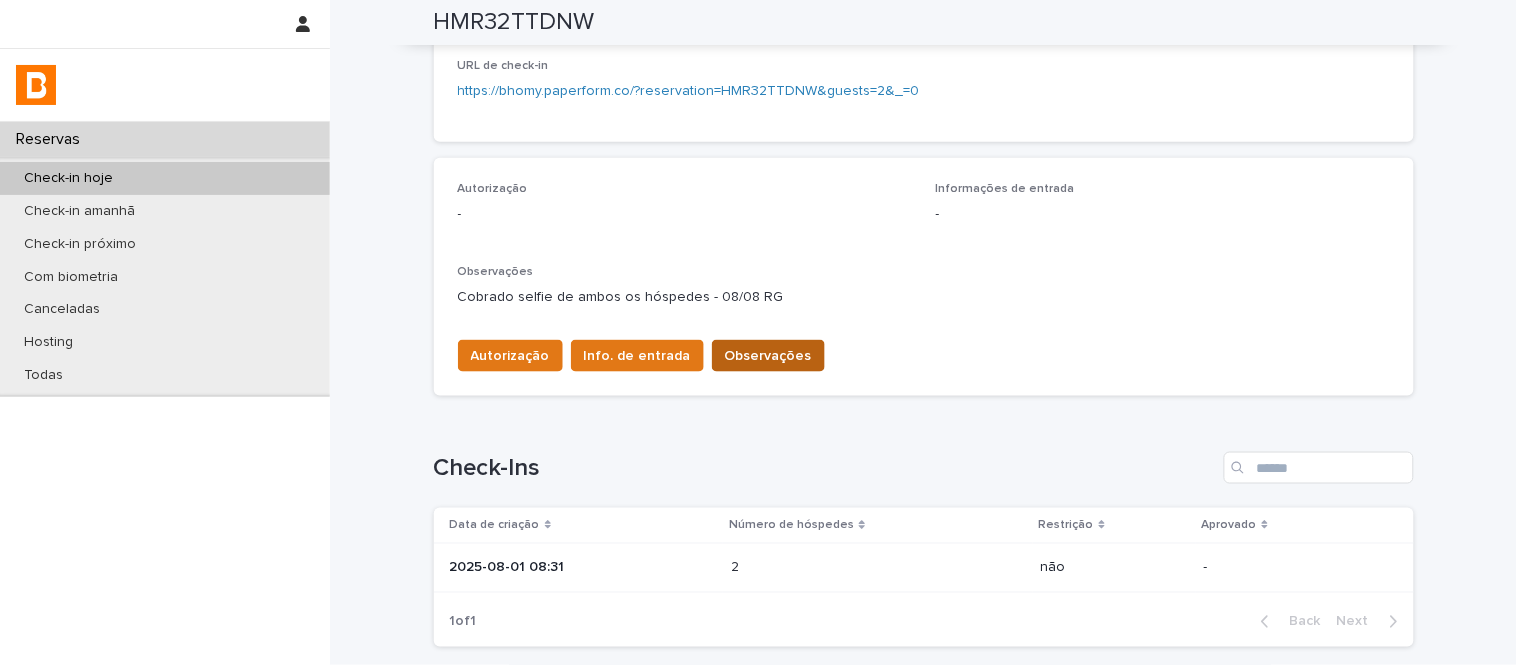 click on "Observações" at bounding box center [768, 356] 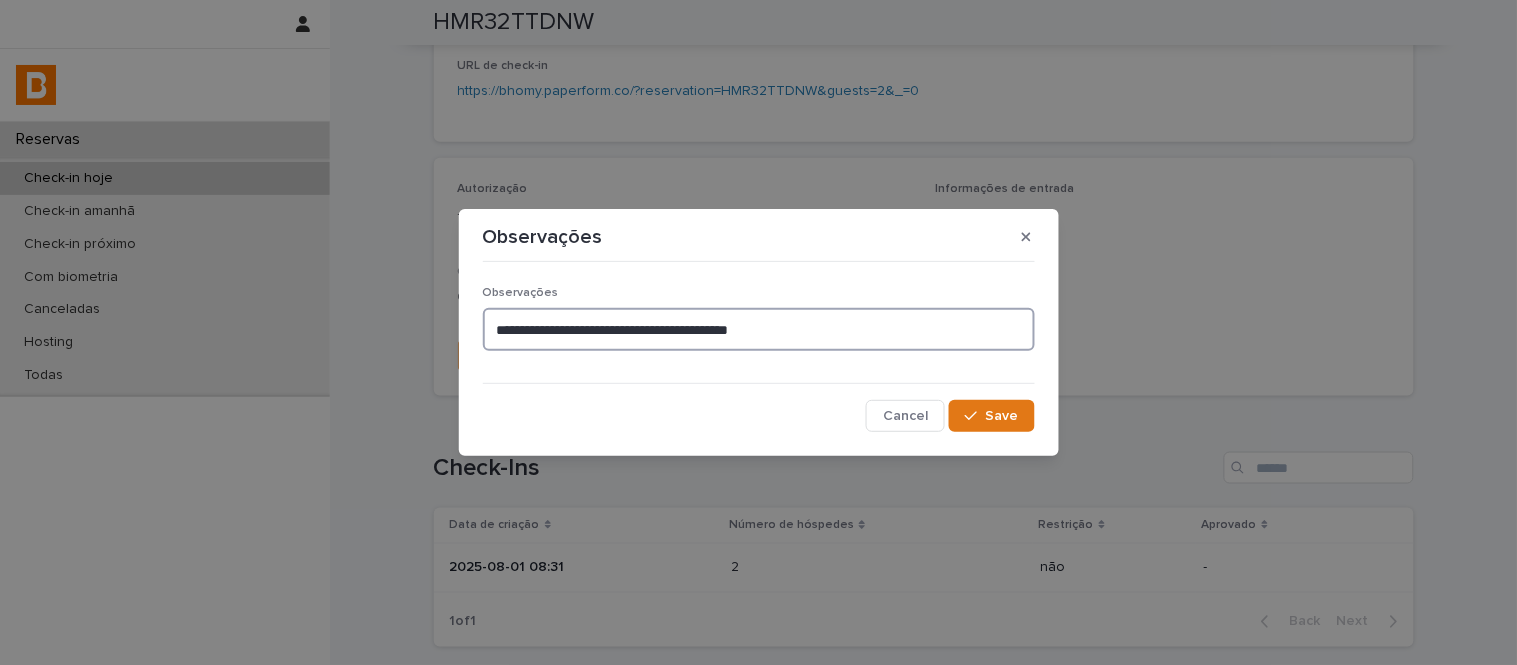 click on "**********" at bounding box center [759, 329] 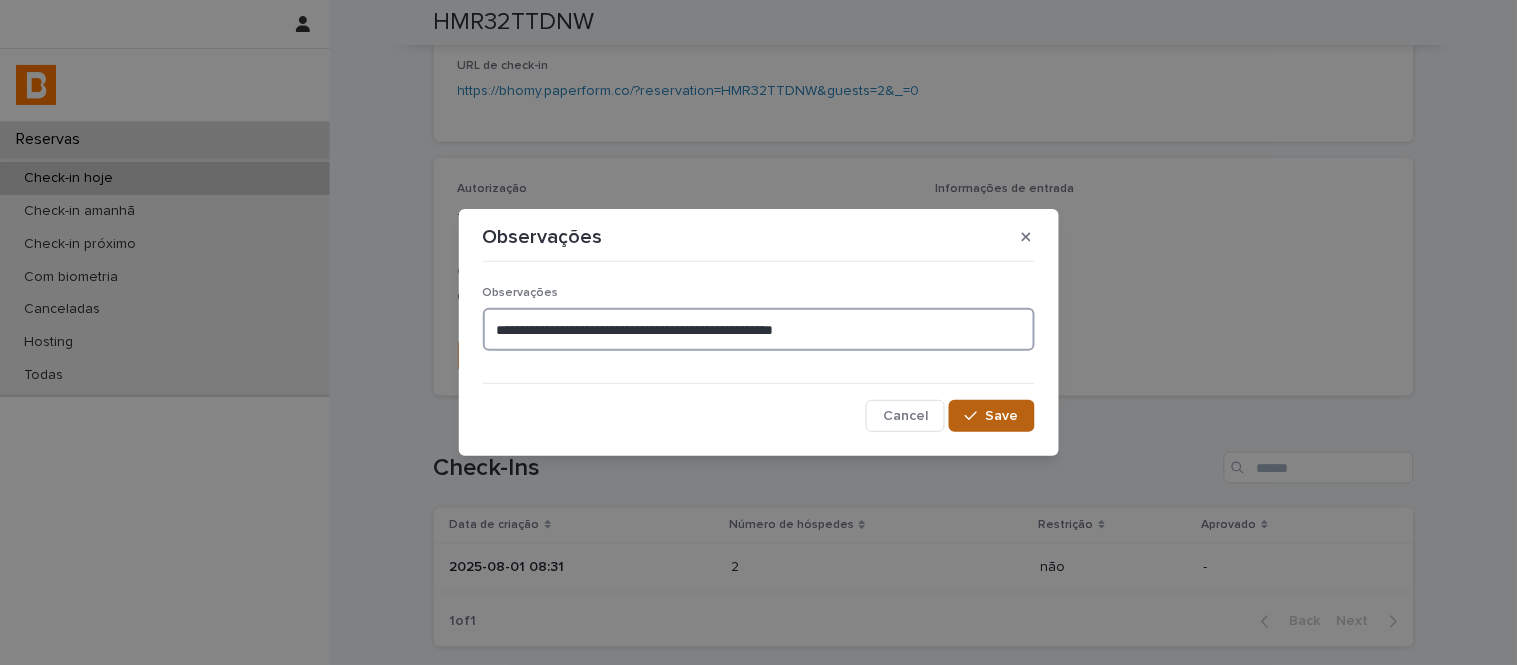 type on "**********" 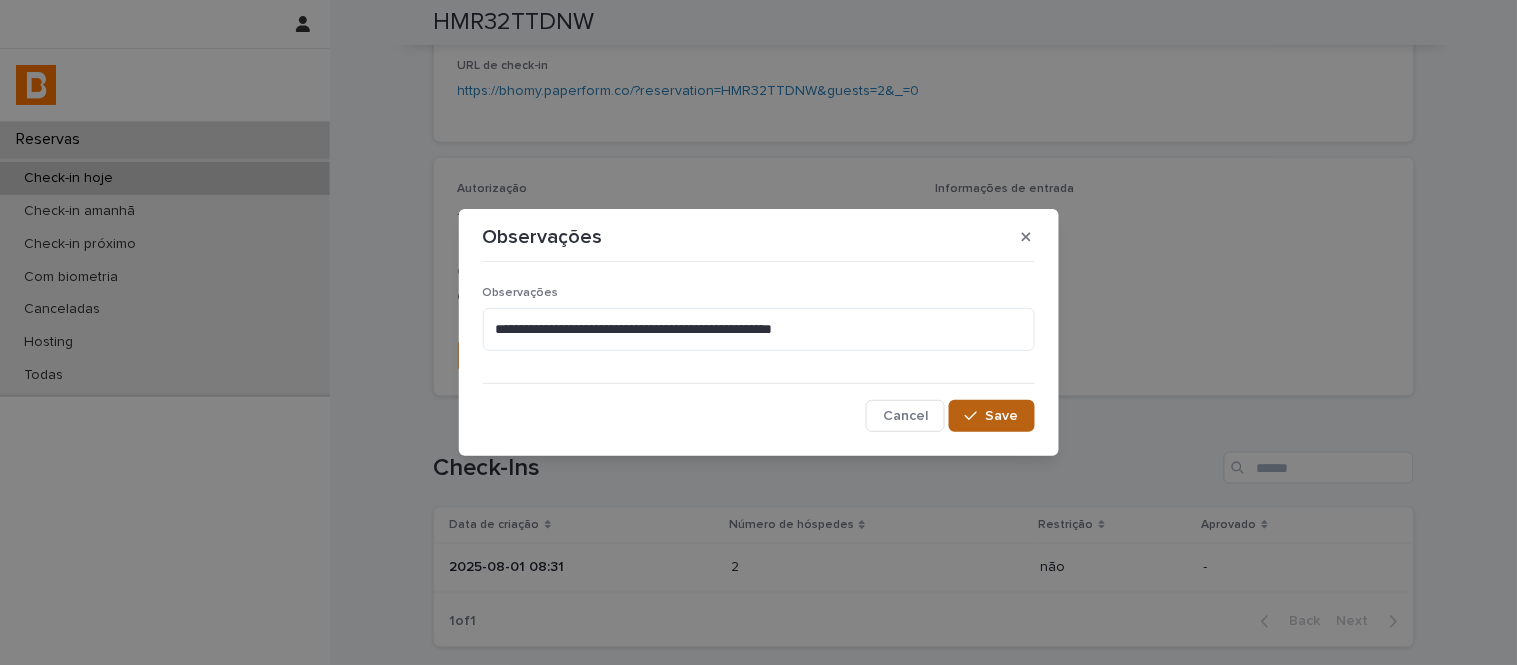 click on "Save" at bounding box center (1002, 416) 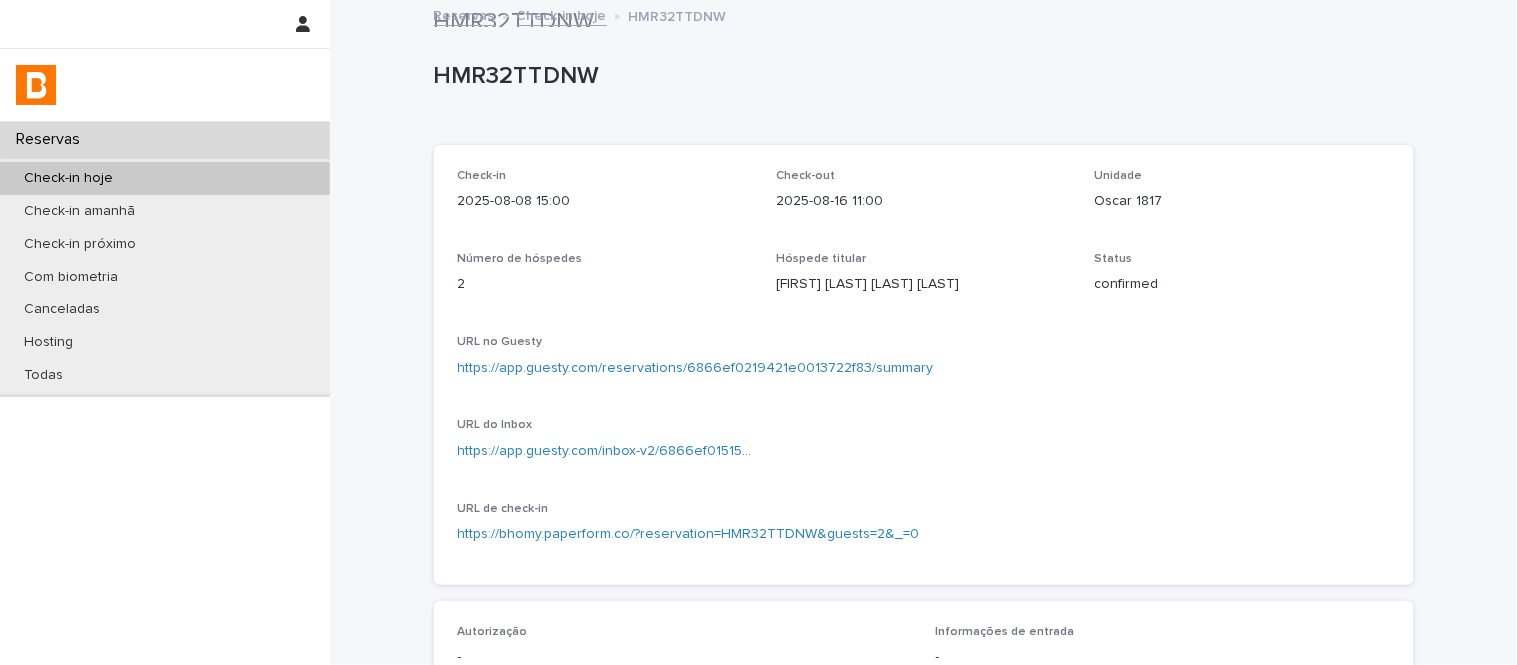 scroll, scrollTop: 0, scrollLeft: 0, axis: both 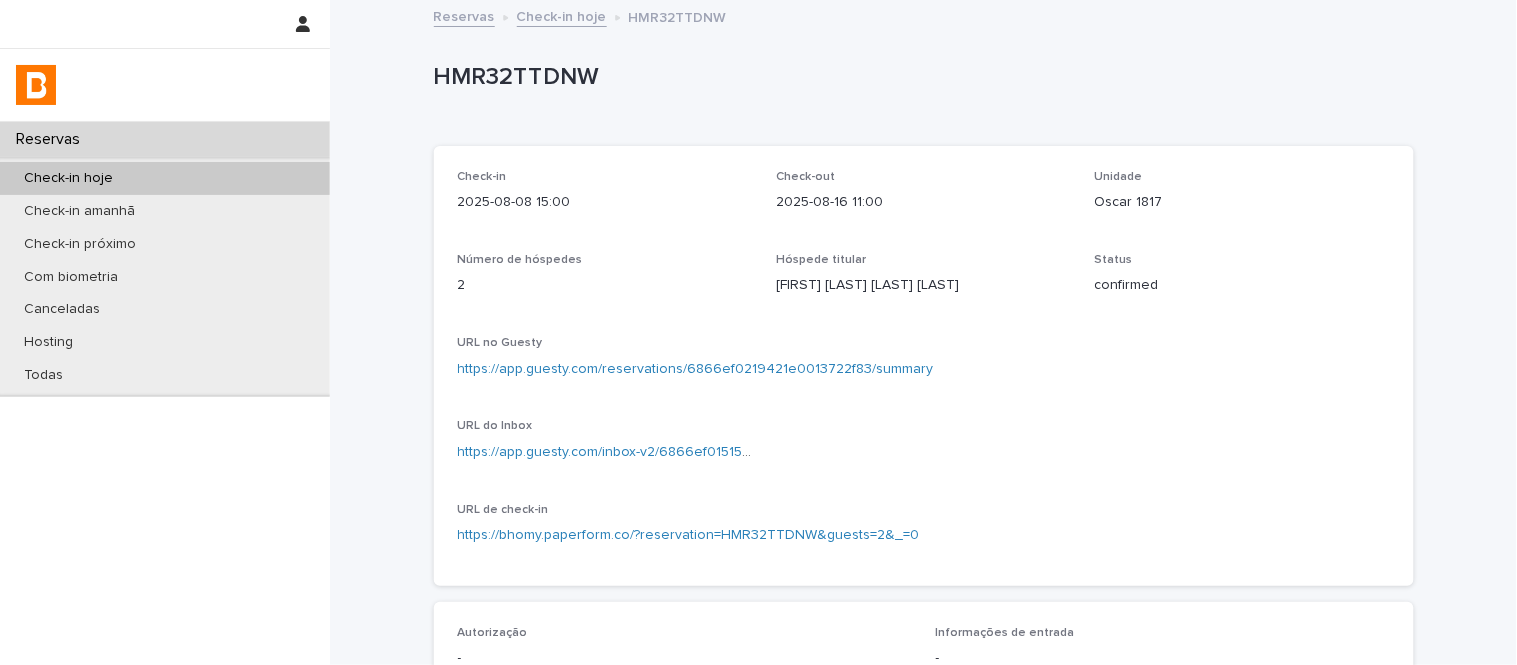click on "Check-in hoje" at bounding box center [562, 15] 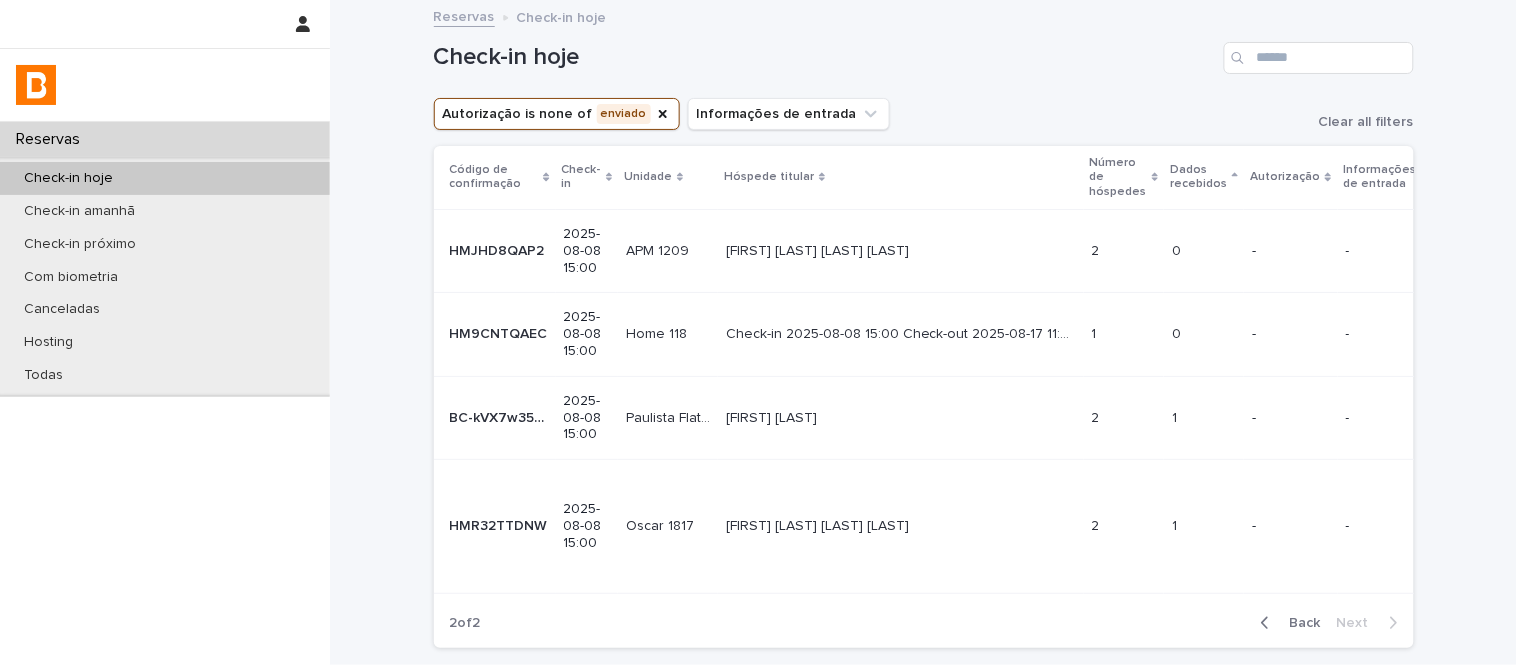 click on "2 2" at bounding box center [1124, 417] 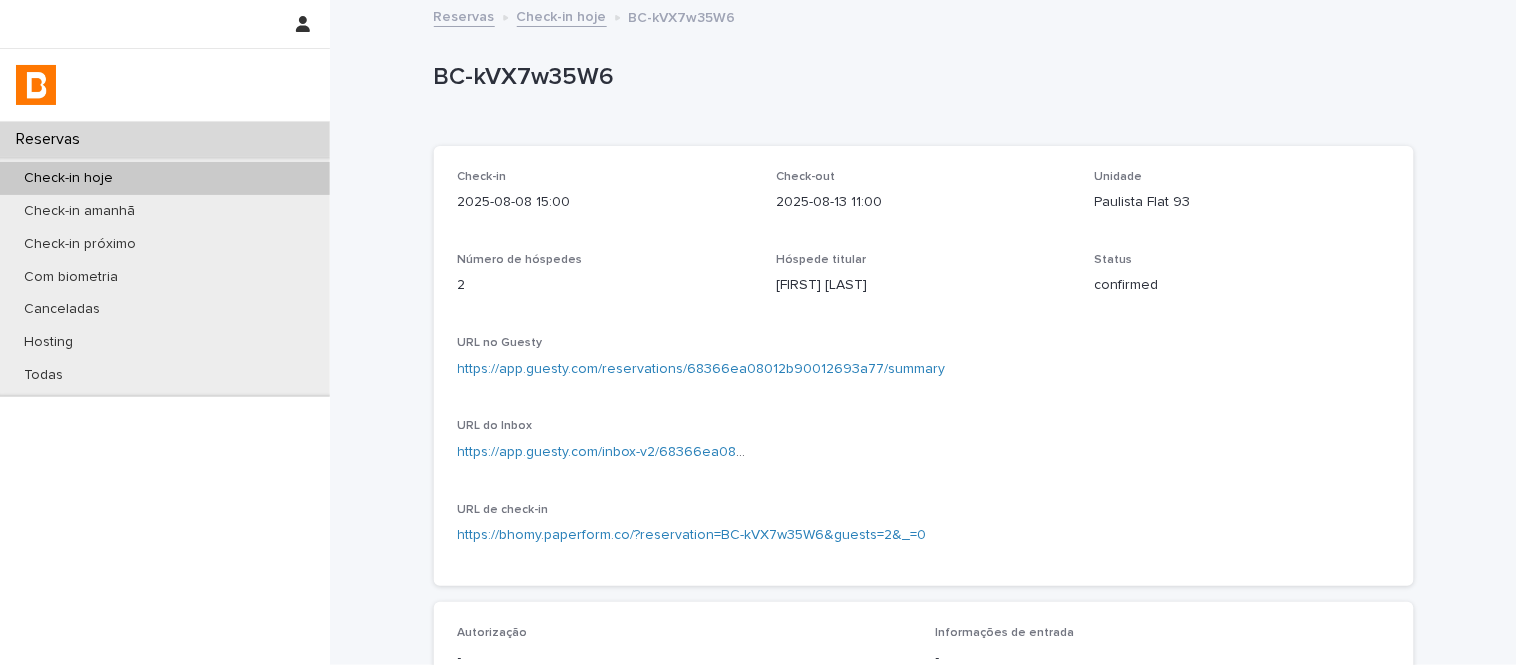 click on "Paulista Flat 93" at bounding box center (1242, 202) 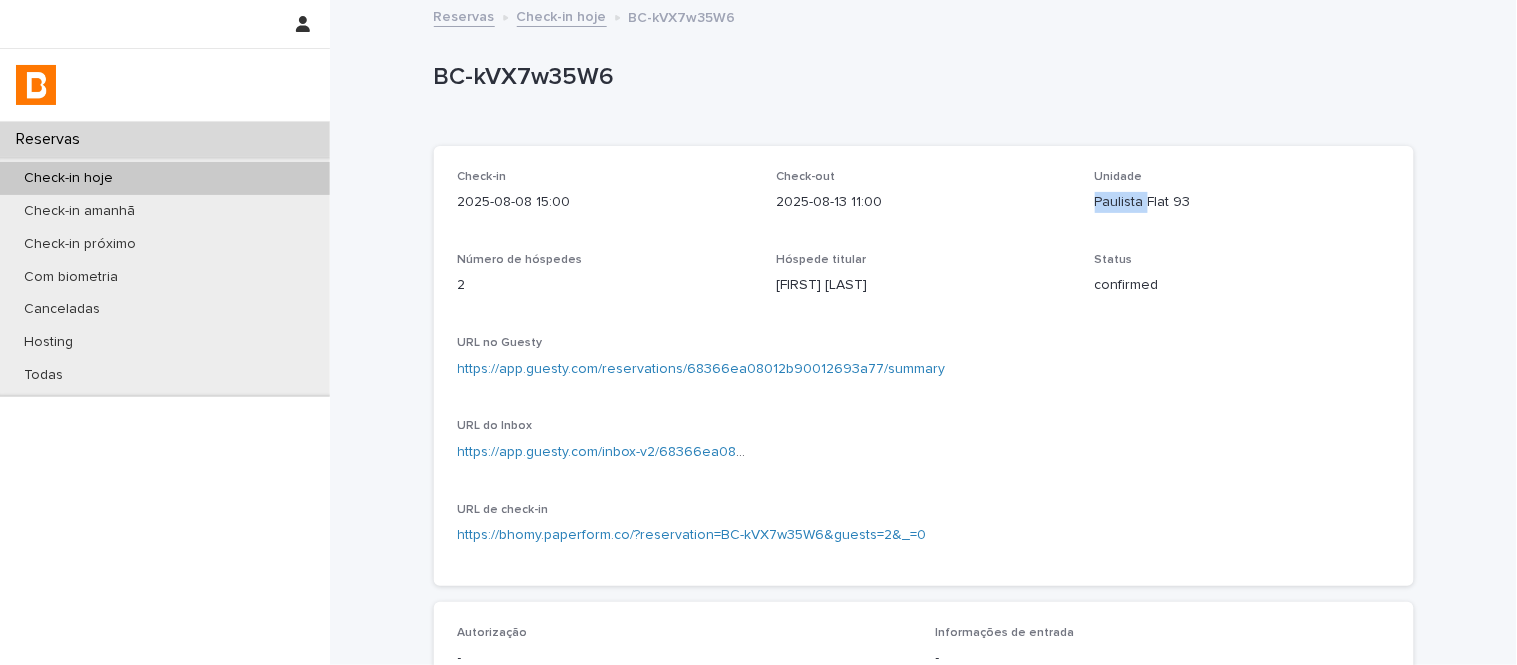 click on "Paulista Flat 93" at bounding box center [1242, 202] 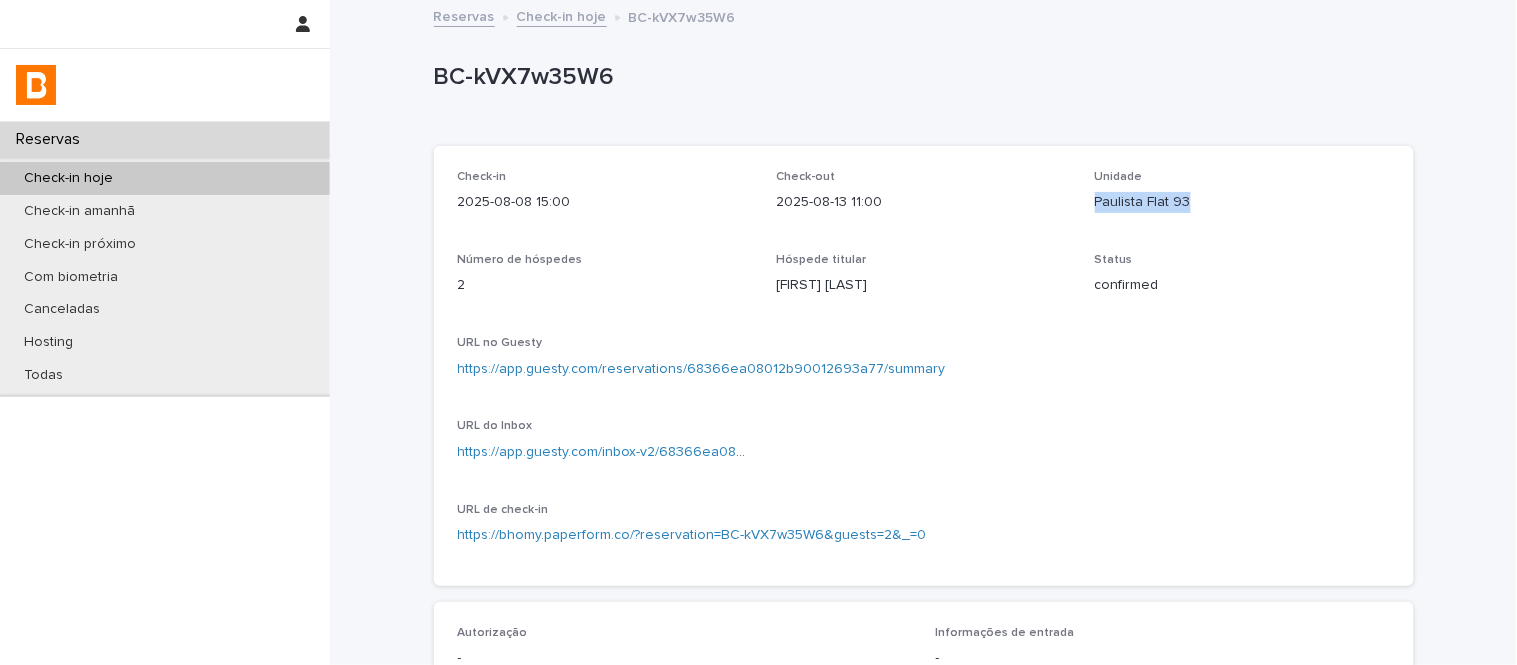 click on "Paulista Flat 93" at bounding box center (1242, 202) 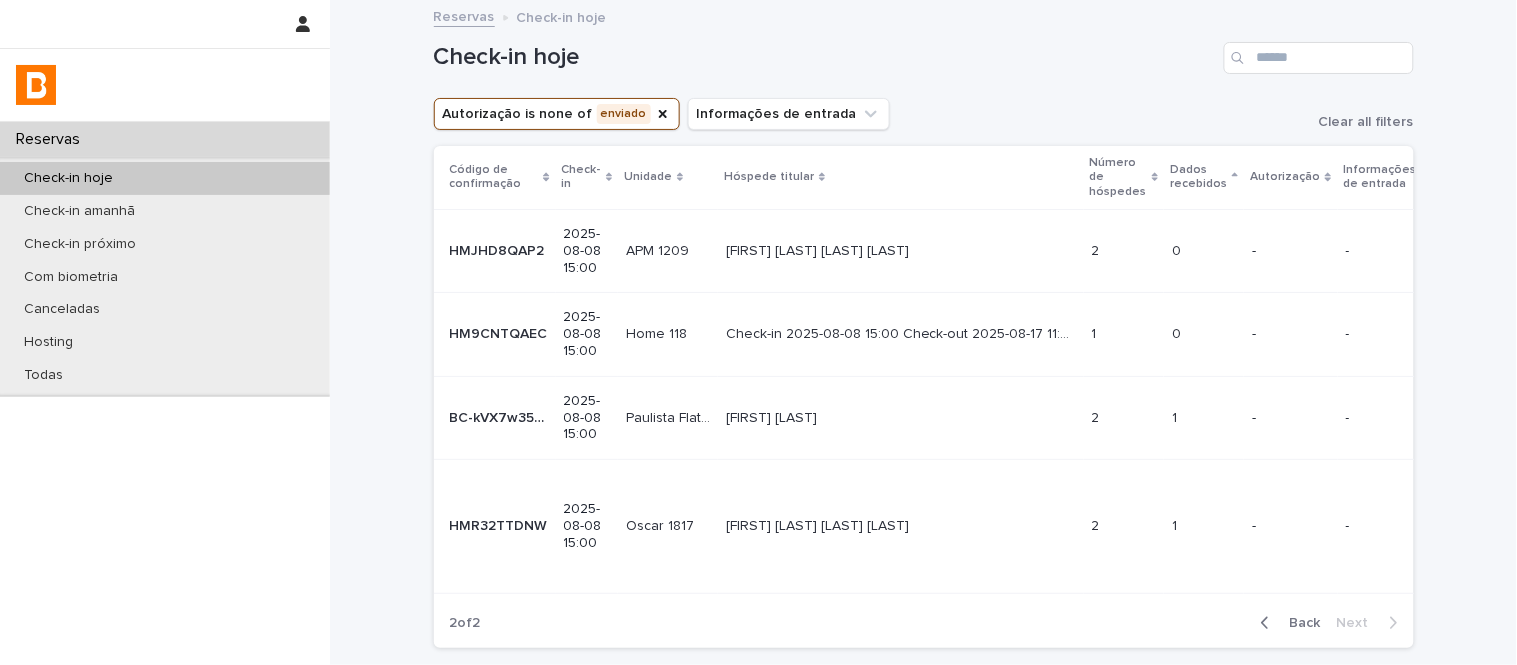 scroll, scrollTop: 0, scrollLeft: 0, axis: both 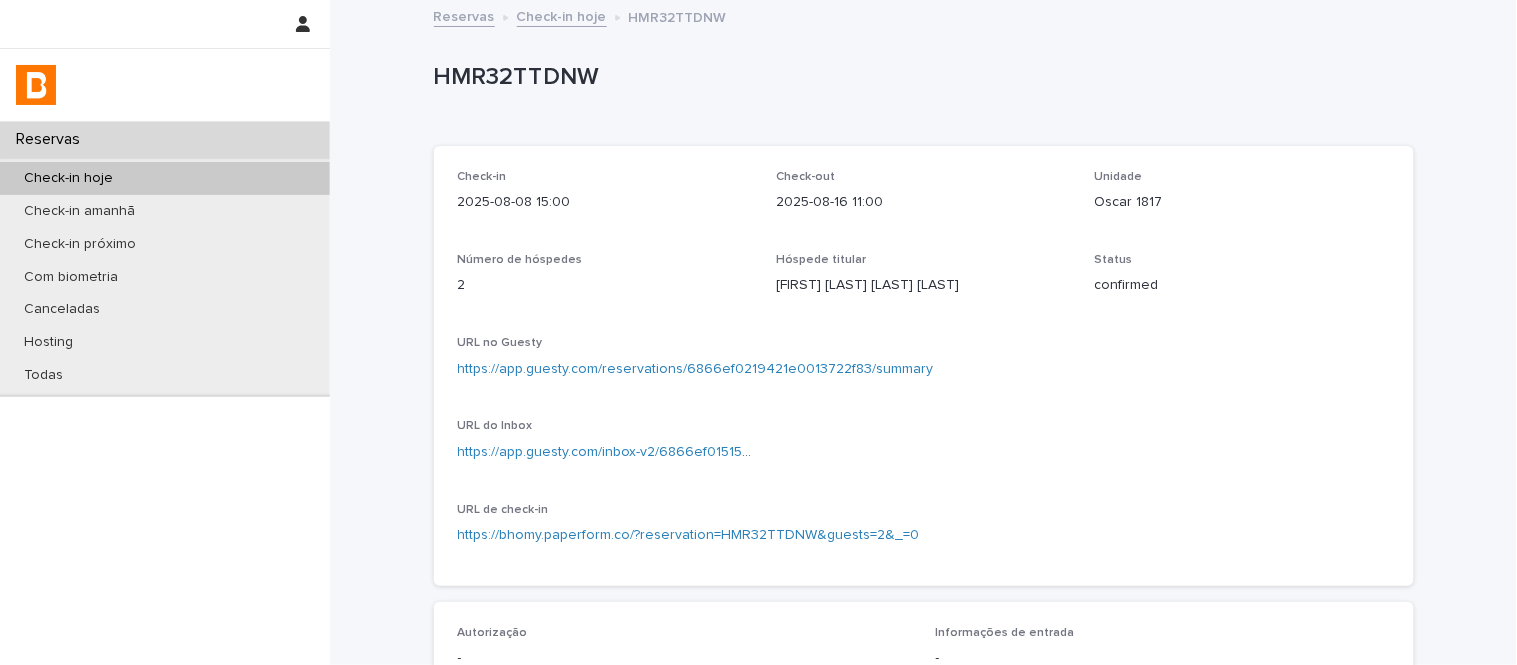 click on "HMR32TTDNW" at bounding box center (920, 77) 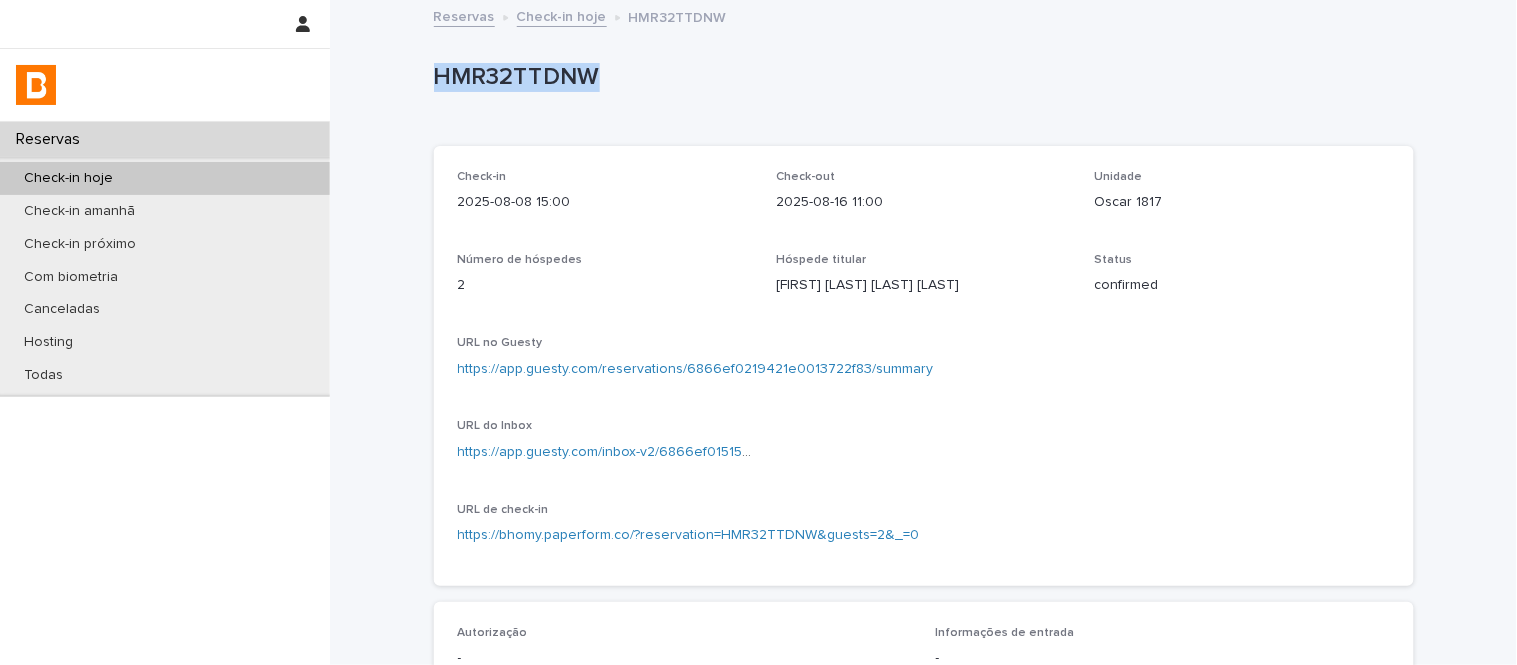 click on "HMR32TTDNW" at bounding box center (920, 77) 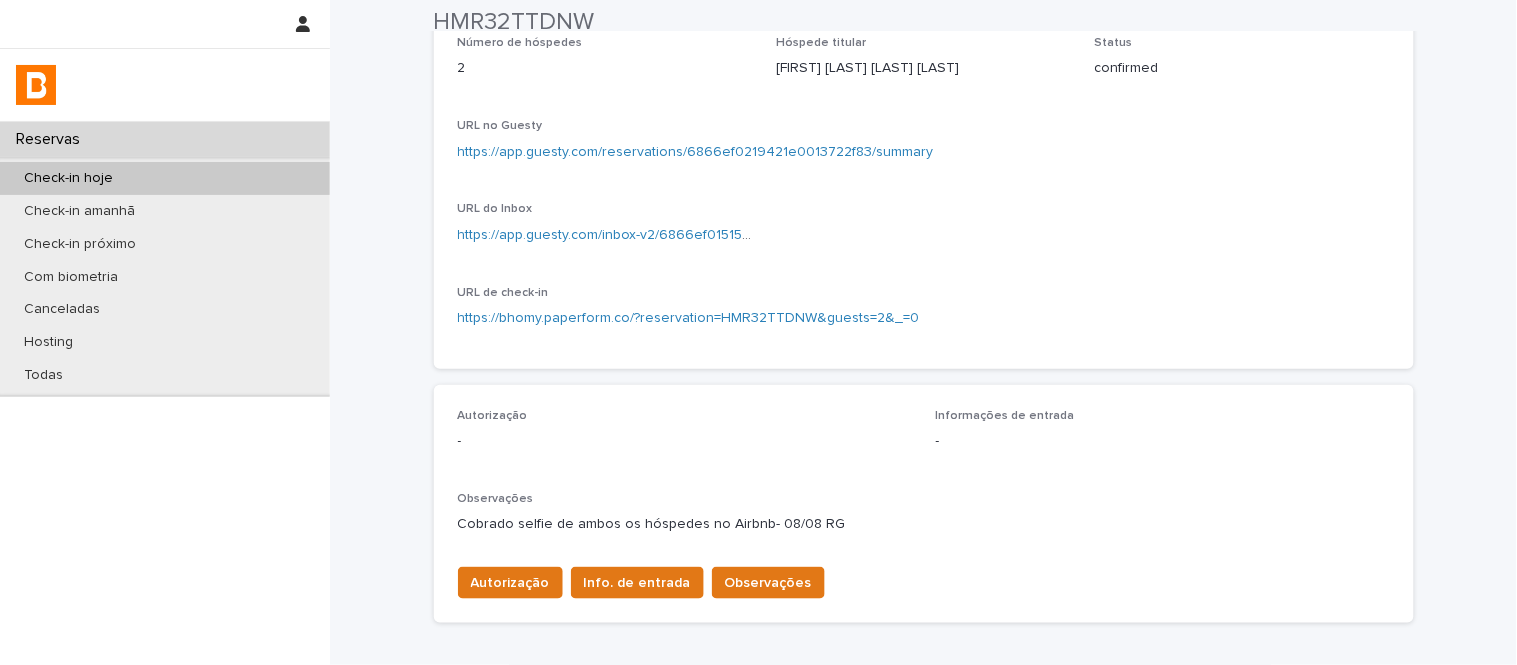 scroll, scrollTop: 222, scrollLeft: 0, axis: vertical 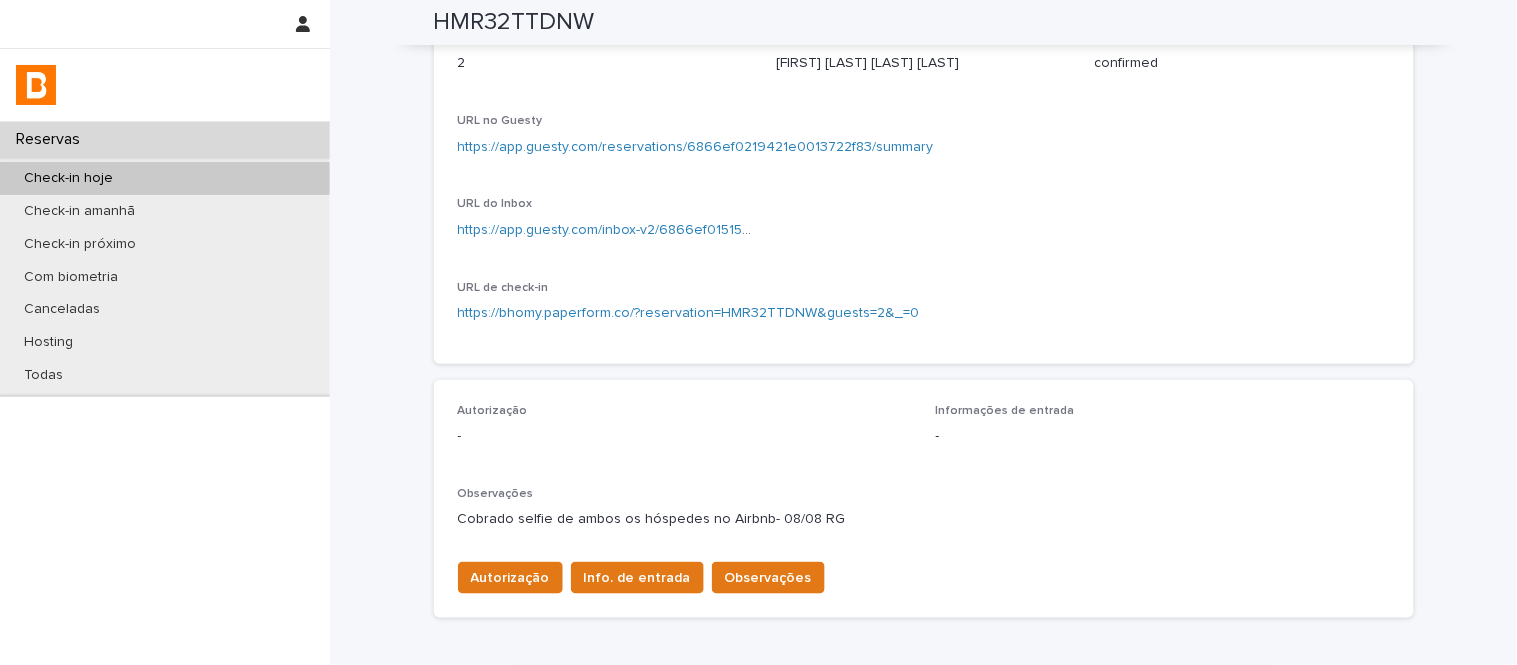 click on "Cobrado selfie de ambos os hóspedes no Airbnb- 08/08 RG" at bounding box center (924, 519) 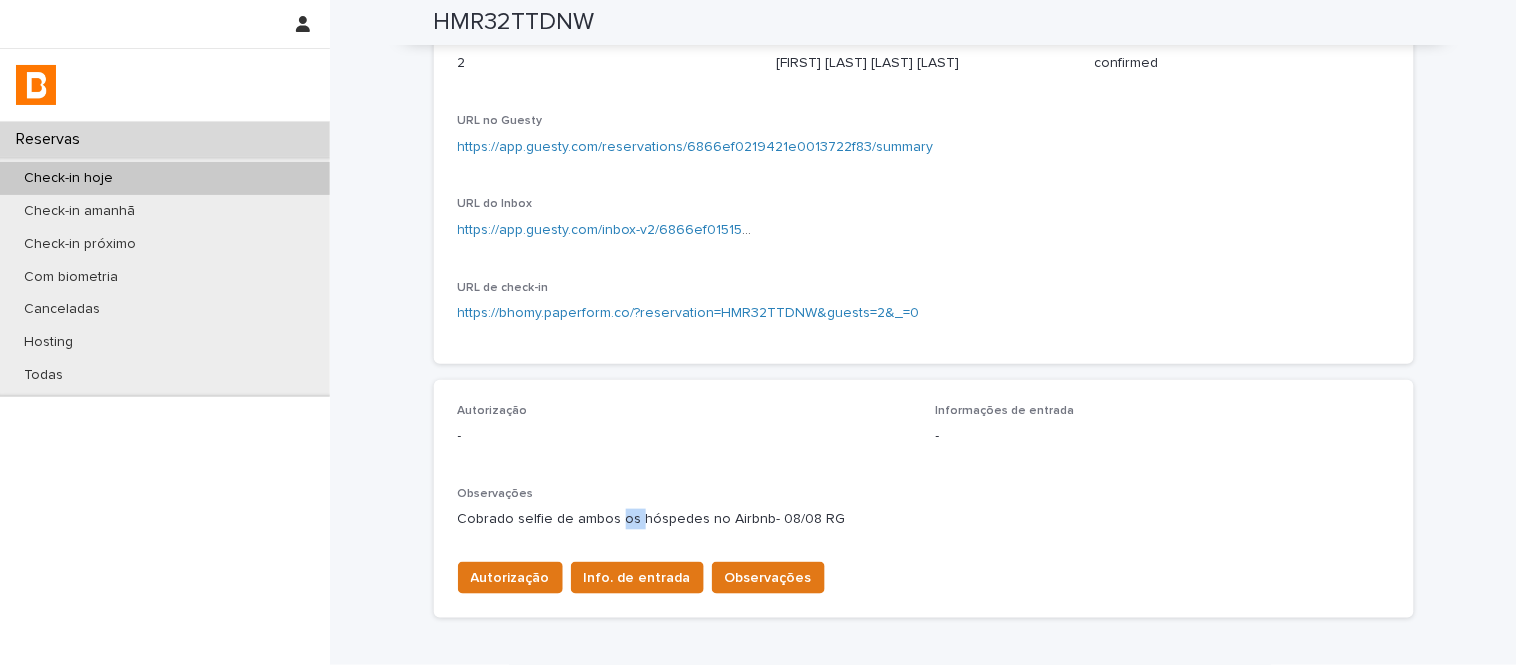 click on "Cobrado selfie de ambos os hóspedes no Airbnb- 08/08 RG" at bounding box center [924, 519] 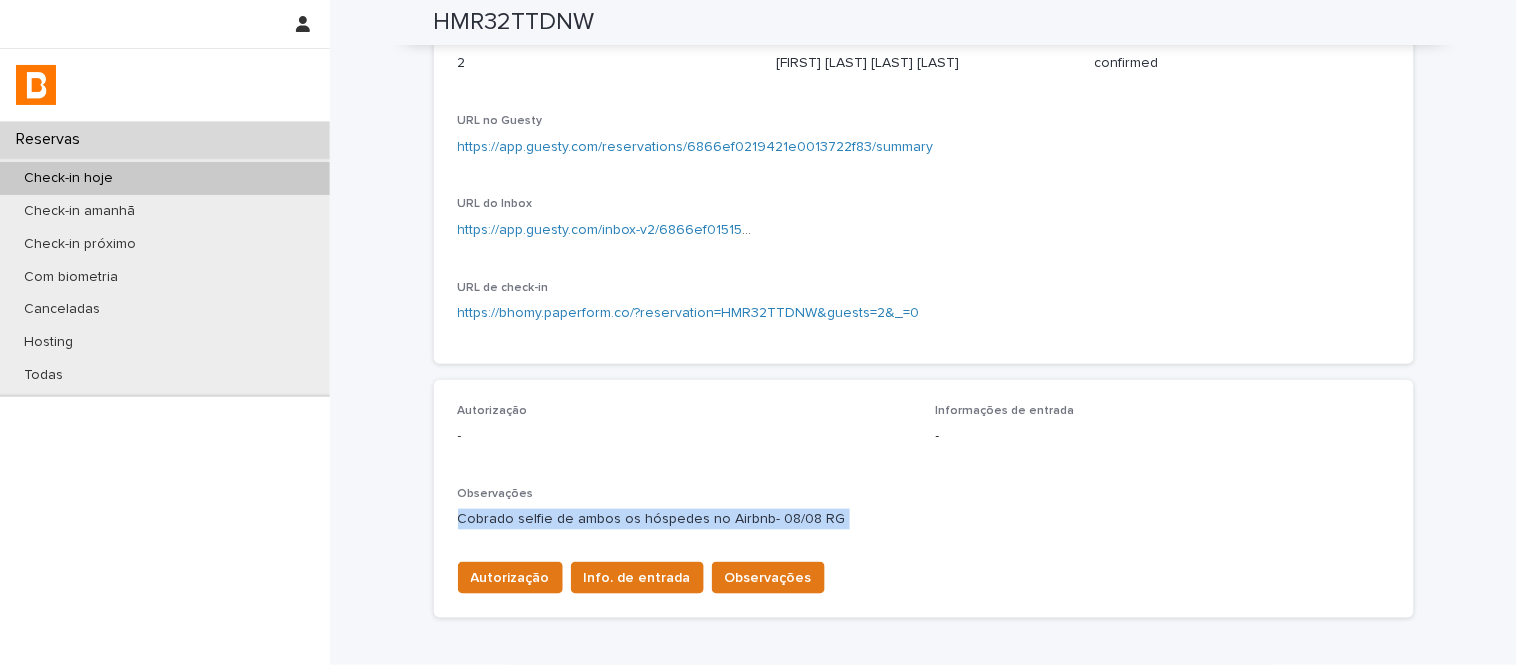 click on "Cobrado selfie de ambos os hóspedes no Airbnb- 08/08 RG" at bounding box center (924, 519) 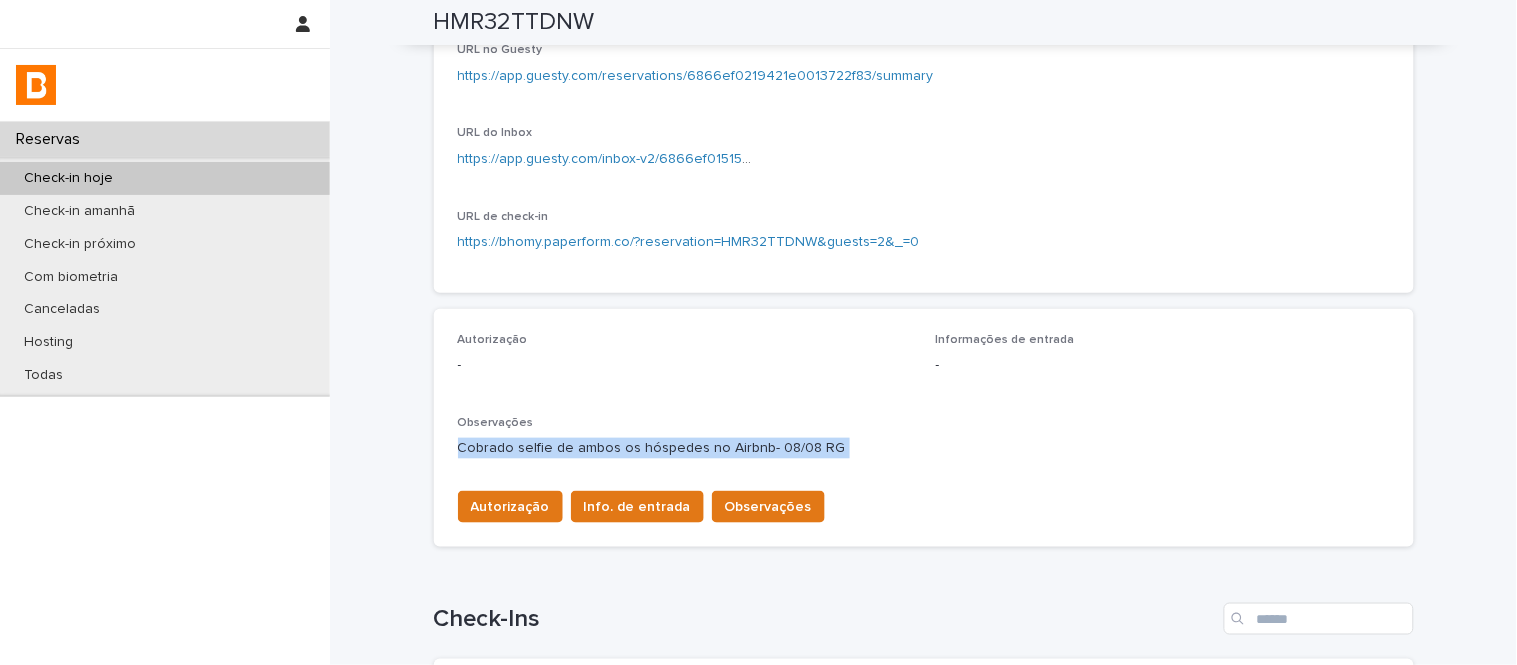 scroll, scrollTop: 333, scrollLeft: 0, axis: vertical 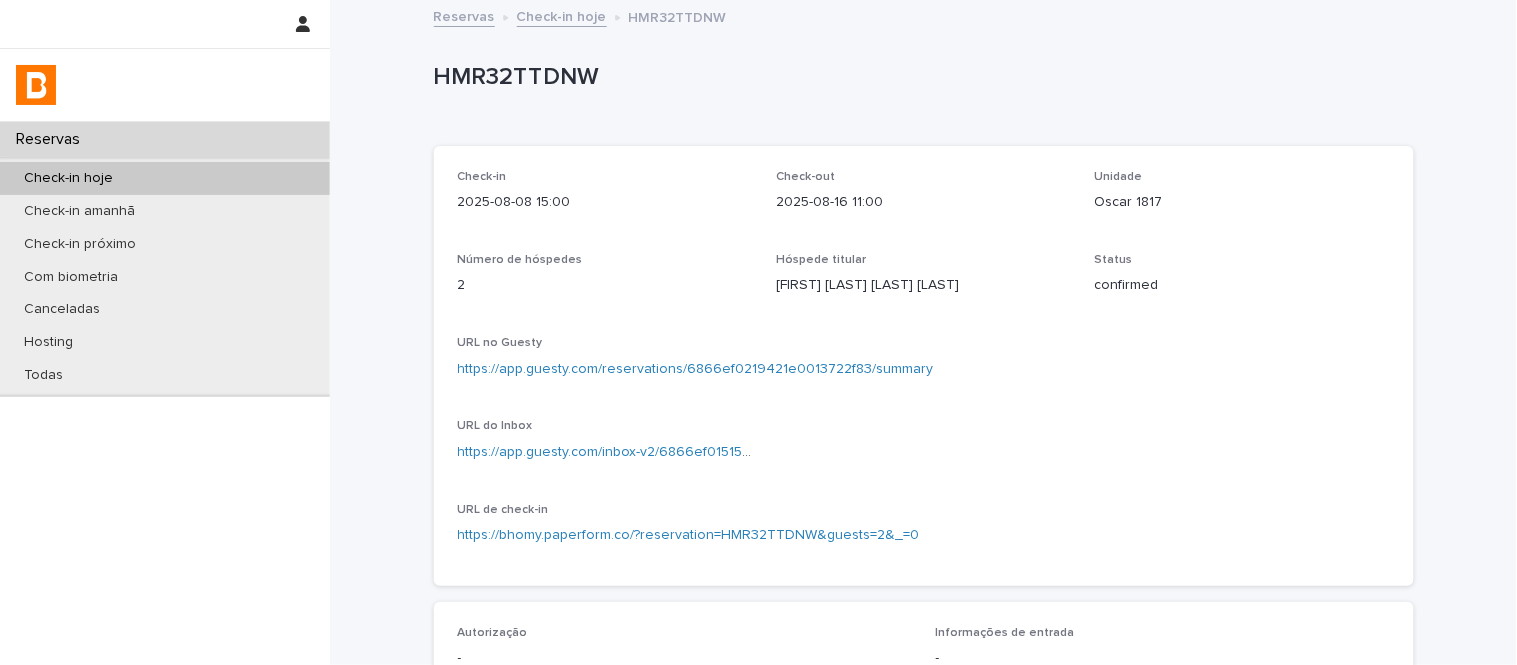 click on "Check-in hoje" at bounding box center (562, 15) 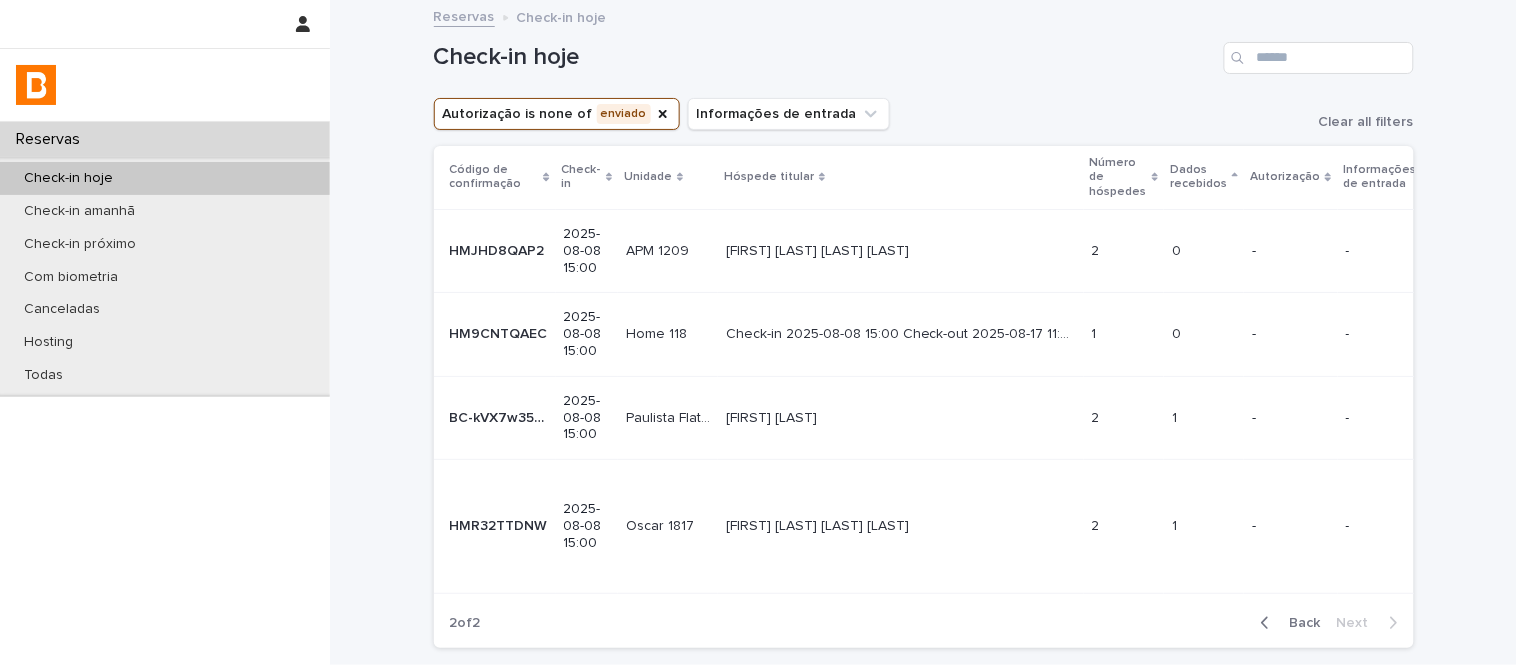 click on "[FIRST] [LAST] [FIRST] [LAST]" at bounding box center [901, 418] 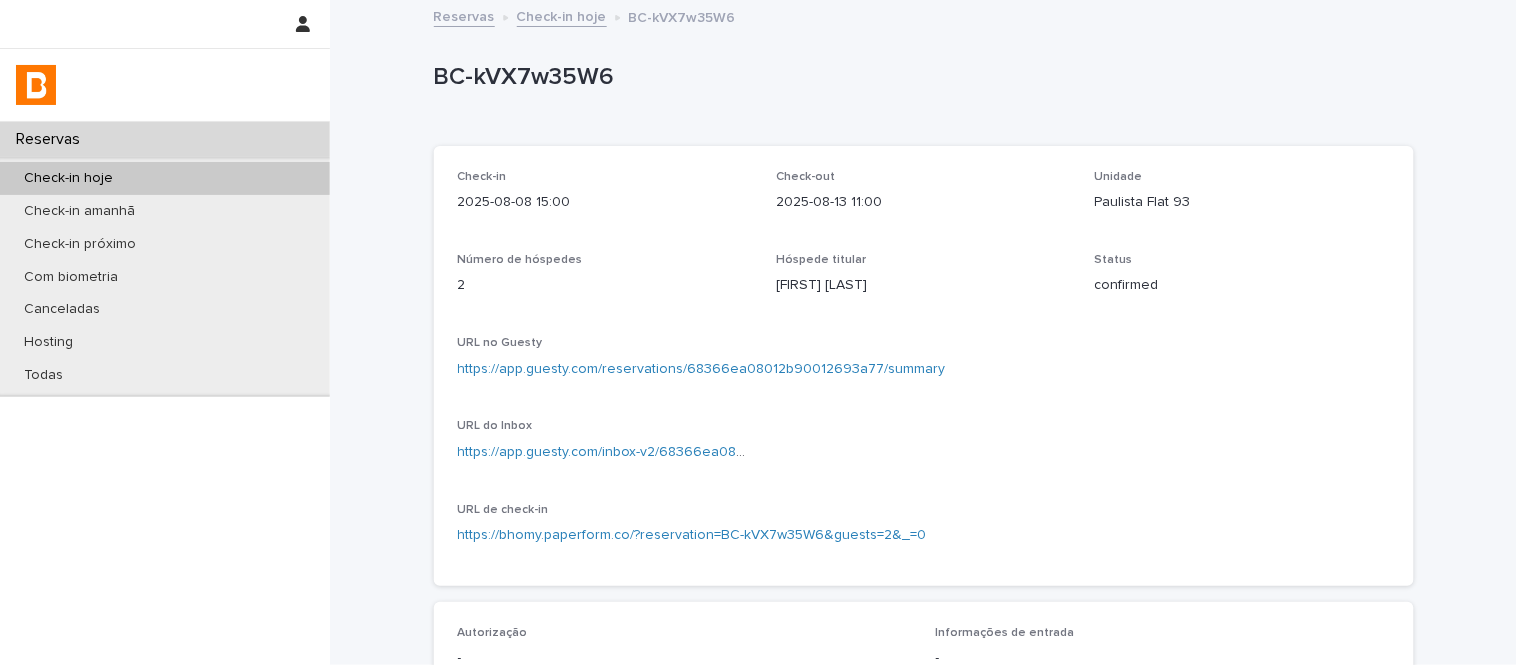 click on "BC-kVX7w35W6" at bounding box center [920, 77] 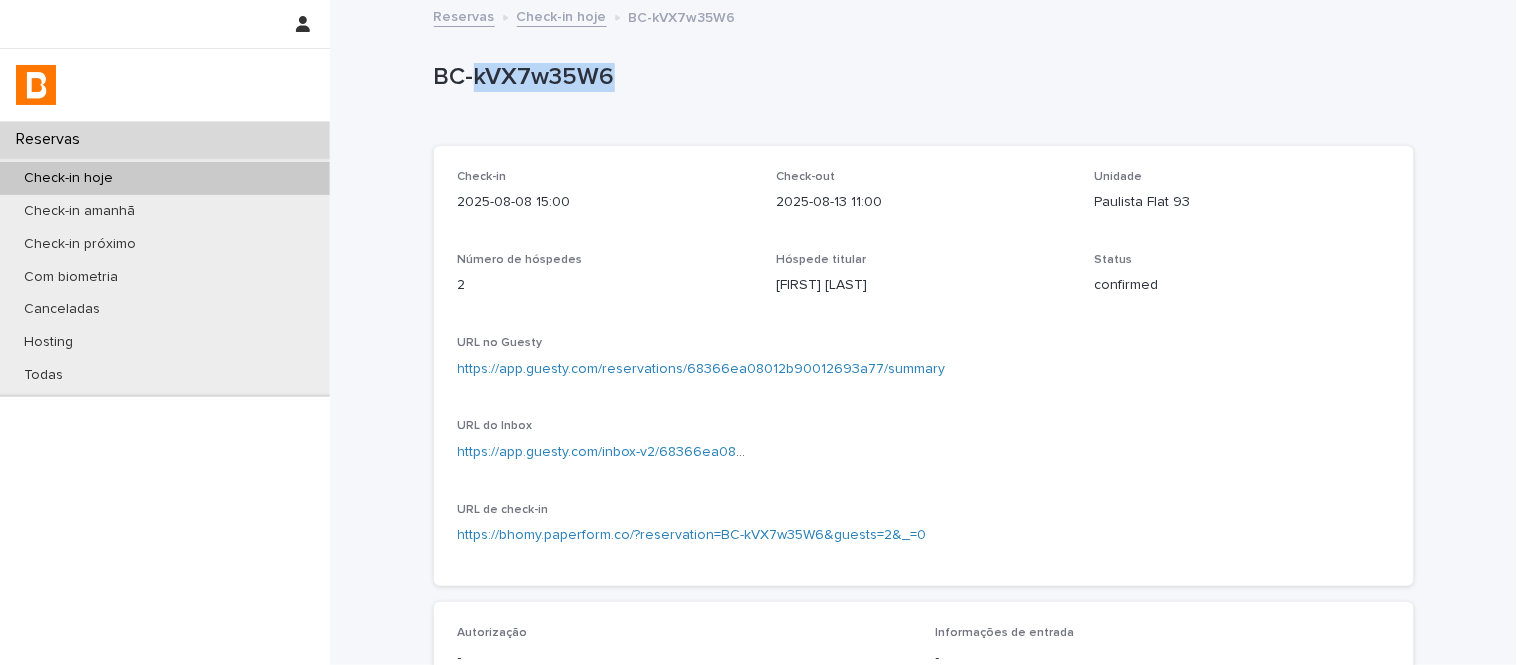 click on "BC-kVX7w35W6" at bounding box center (920, 77) 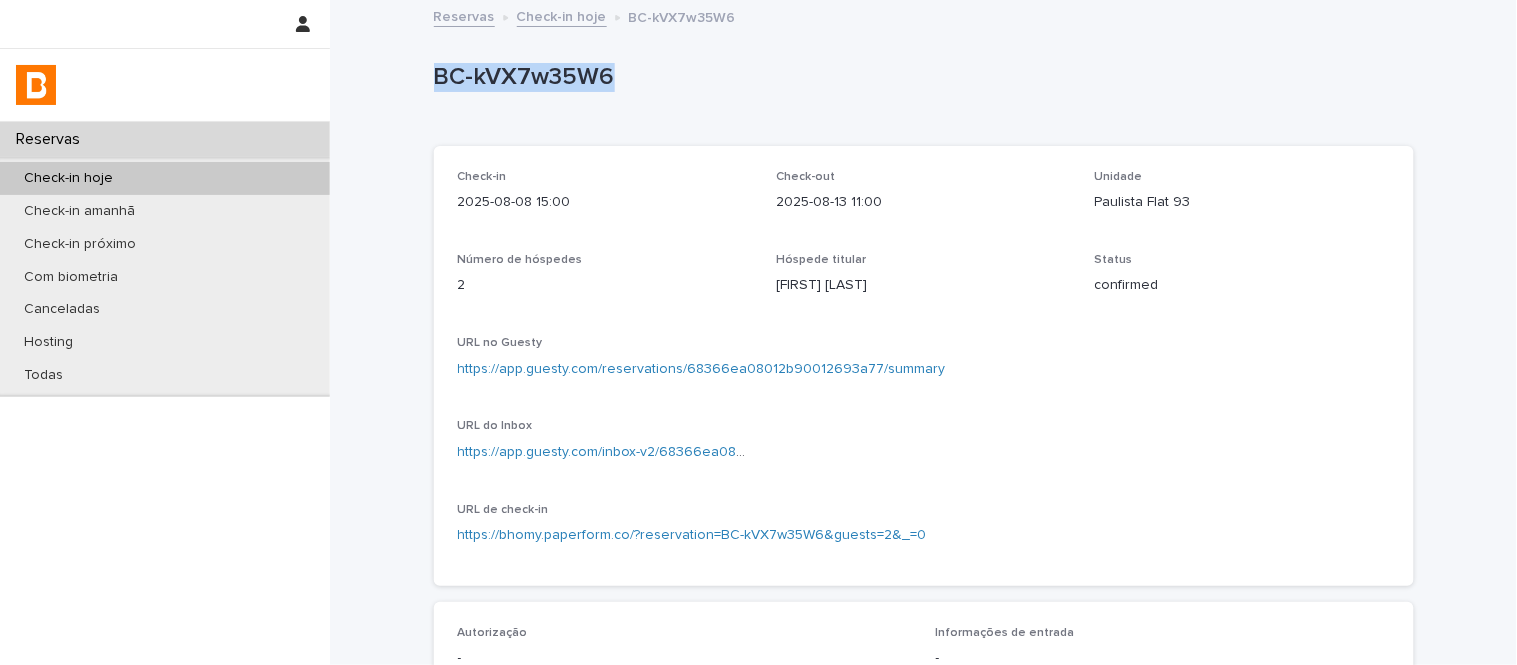 click on "BC-kVX7w35W6" at bounding box center (920, 77) 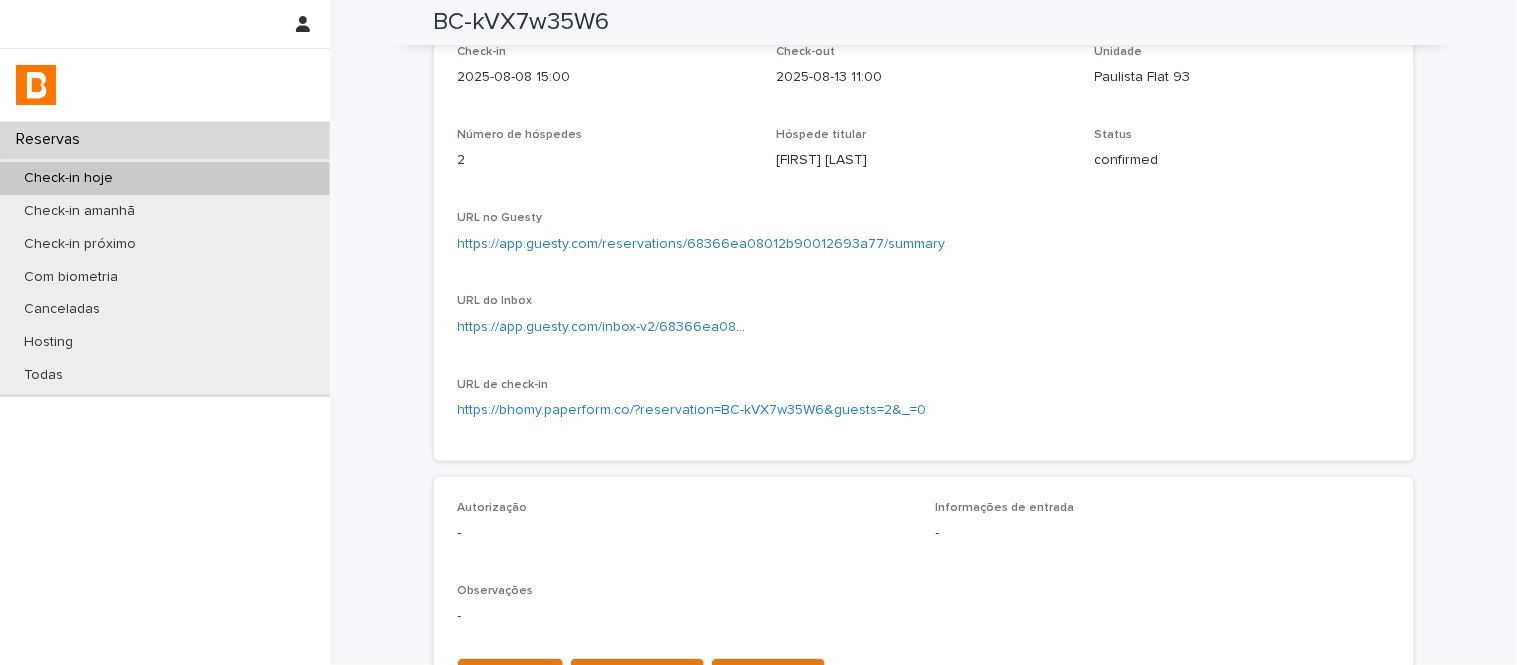 scroll, scrollTop: 111, scrollLeft: 0, axis: vertical 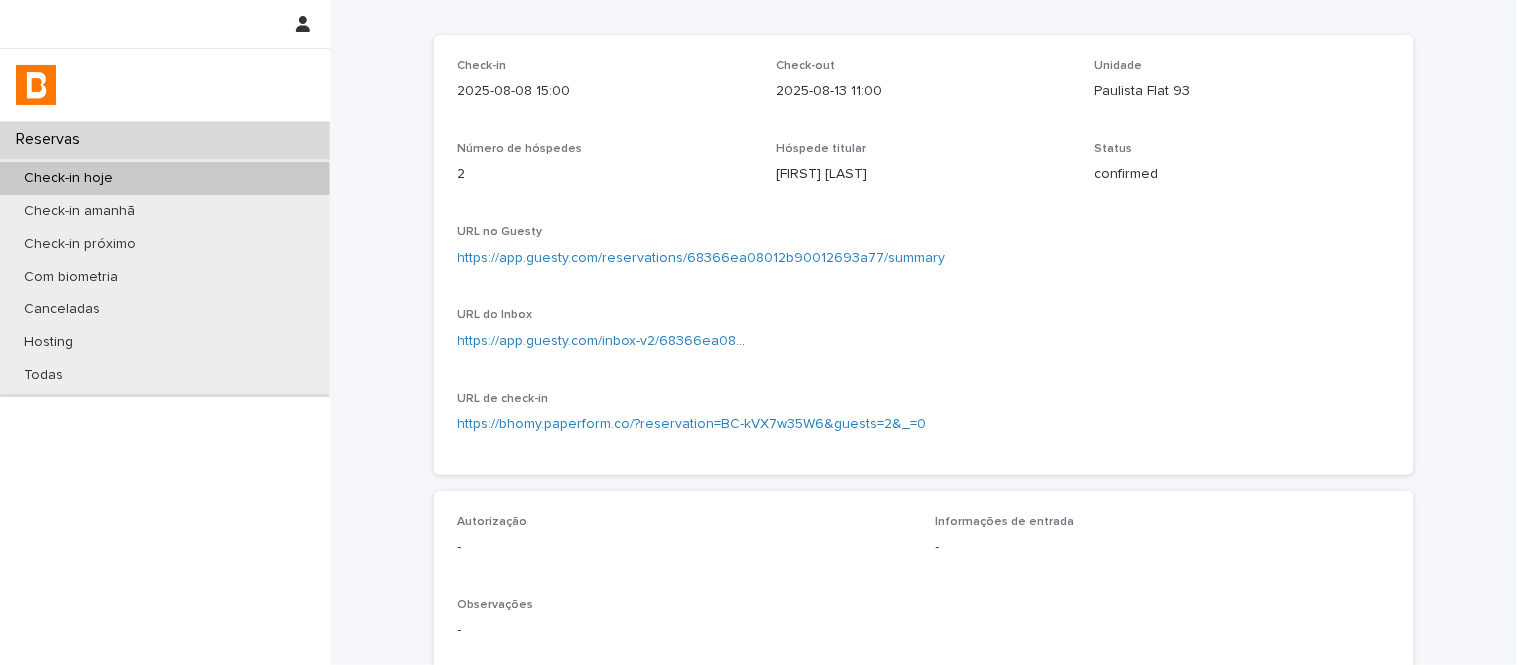 click on "https://app.guesty.com/inbox-v2/68366ea0865c93000f7e0d41?reservationId=68366ea08012b90012693a77" at bounding box center (605, 341) 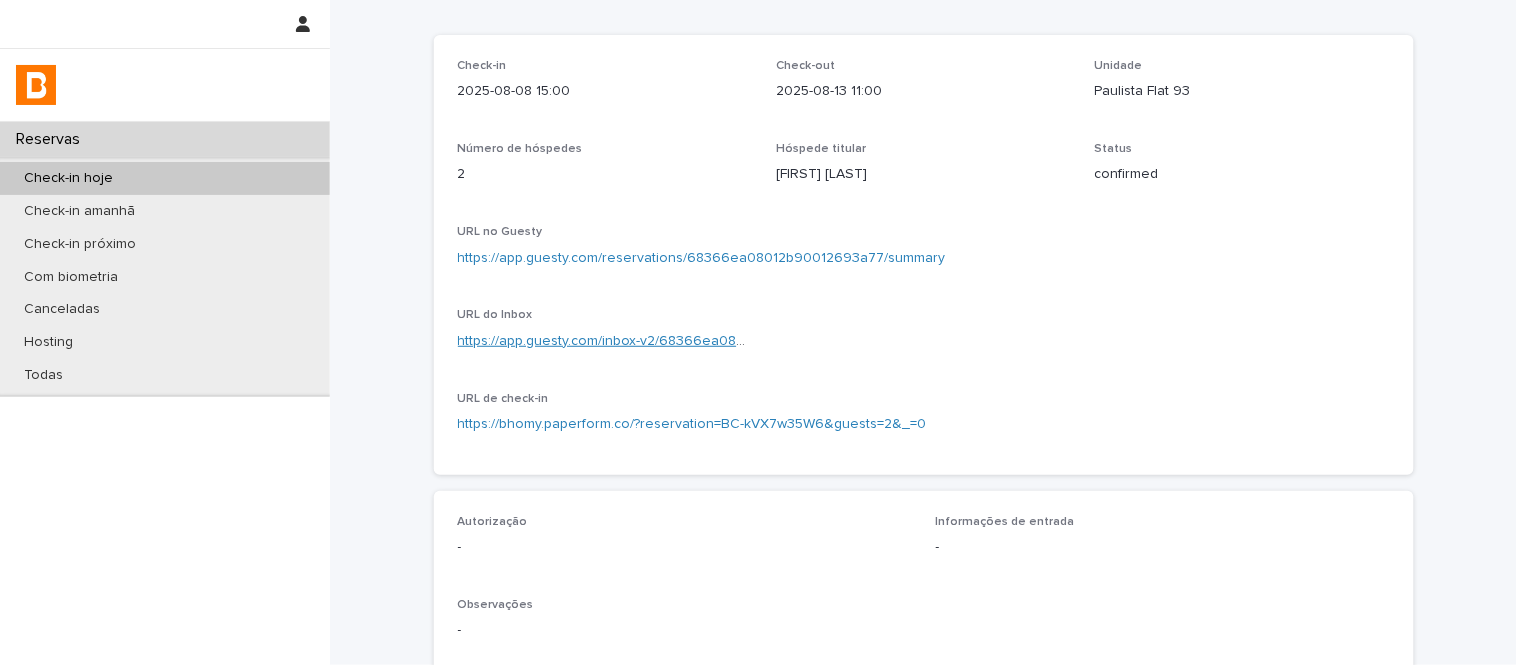 click on "https://app.guesty.com/inbox-v2/68366ea0865c93000f7e0d41?reservationId=68366ea08012b90012693a77" at bounding box center [805, 341] 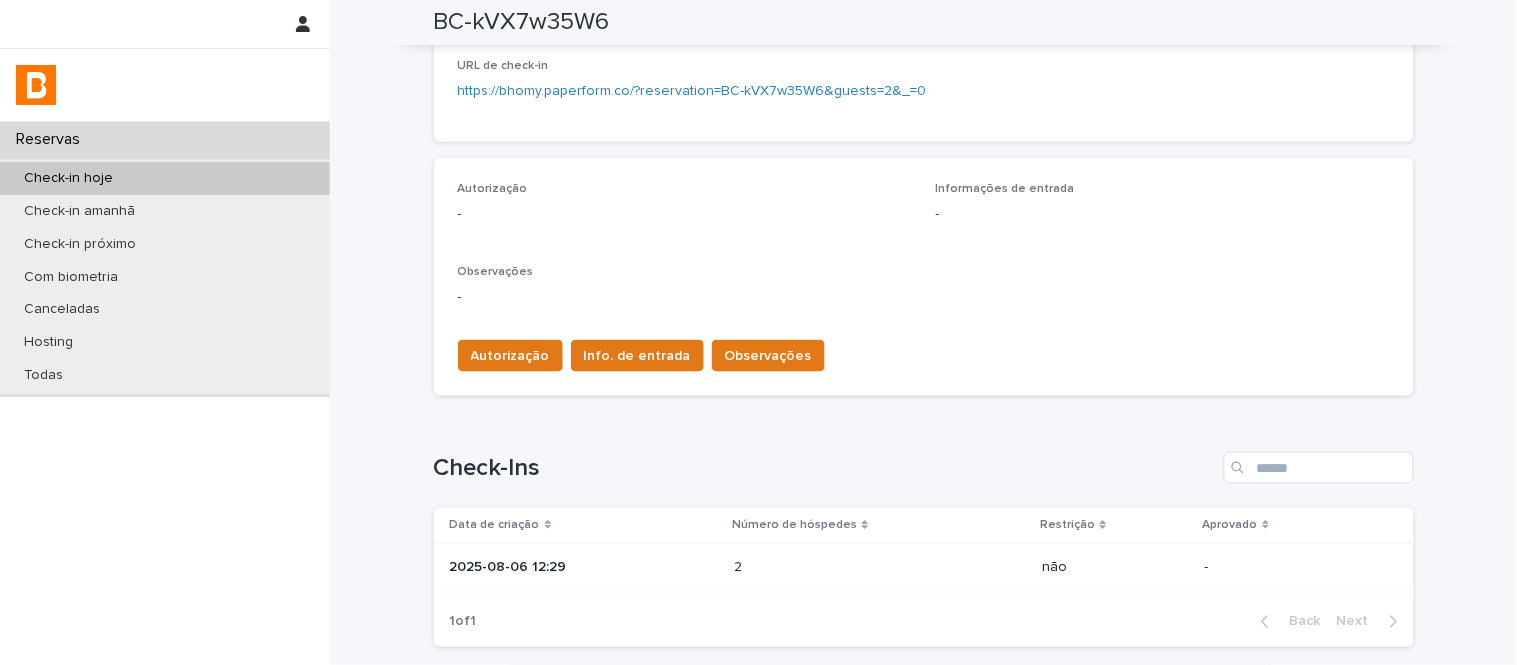 scroll, scrollTop: 598, scrollLeft: 0, axis: vertical 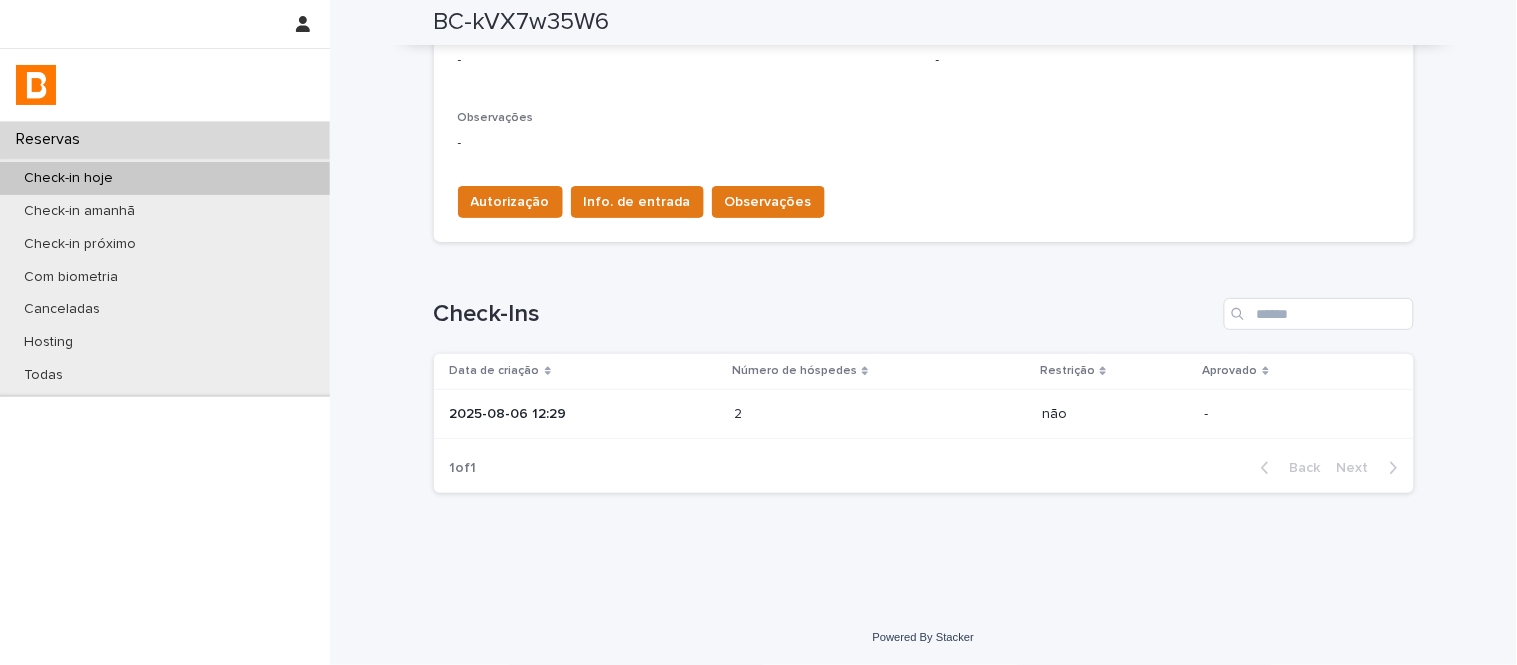 click on "Check-in 2025-08-08 15:00 Check-out 2025-08-13 11:00 Unidade Paulista Flat 93 Número de hóspedes 2 Hóspede titular [FIRST] [LAST] Status confirmed URL no Guesty https://app.guesty.com/reservations/68366ea08012b90012693a77/summary URL do Inbox https://app.guesty.com/inbox-v2/68366ea0865c93000f7e0d41?reservationId=68366ea08012b90012693a77 URL de check-in https://bhomy.paperform.co/?reservation=BC-kVX7w35W6&guests=2&_=0 Autorização - Informações de entrada - Observações - Autorização Info. de entrada Observações Check-Ins Data de criação Número de hóspedes Restrição Aprovado 2025-08-06 12:29 2 2 não - 1 of 1 Back Next" at bounding box center (923, 7) 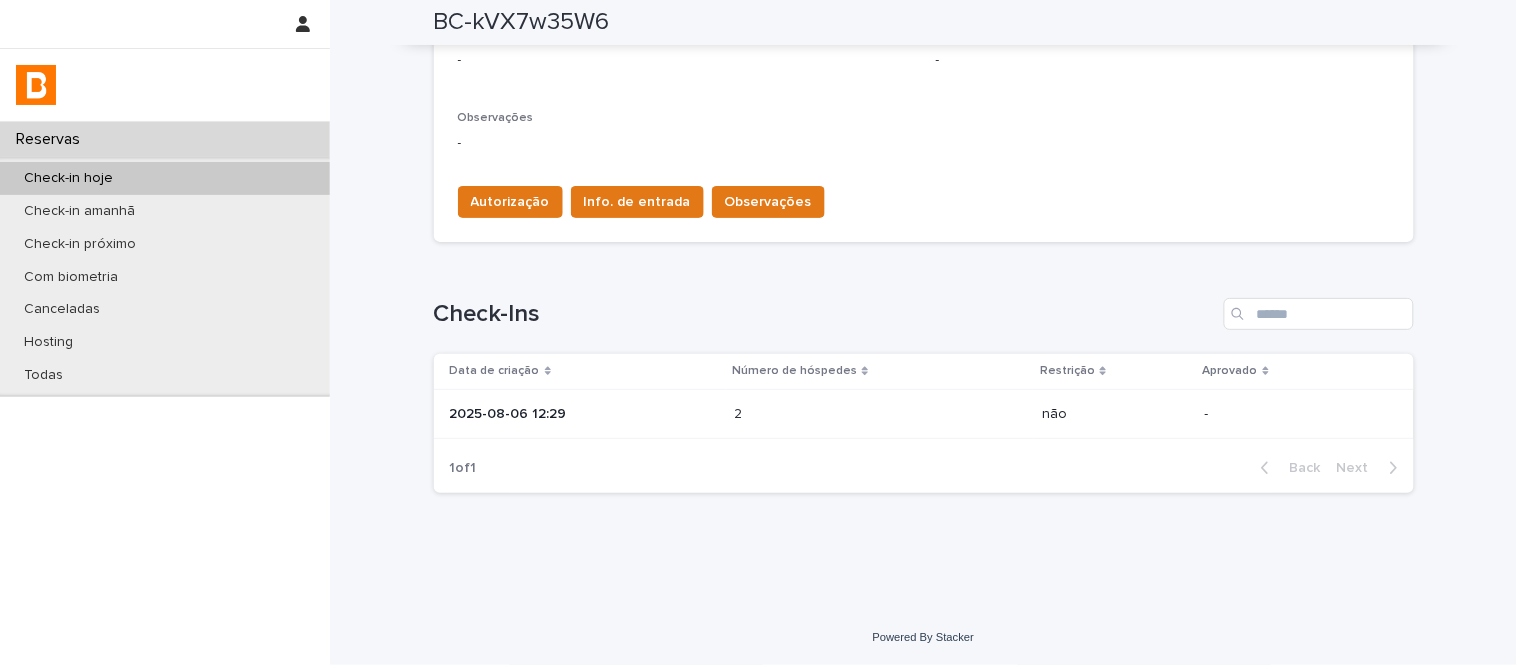 click on "2025-08-06 12:29" at bounding box center [580, 414] 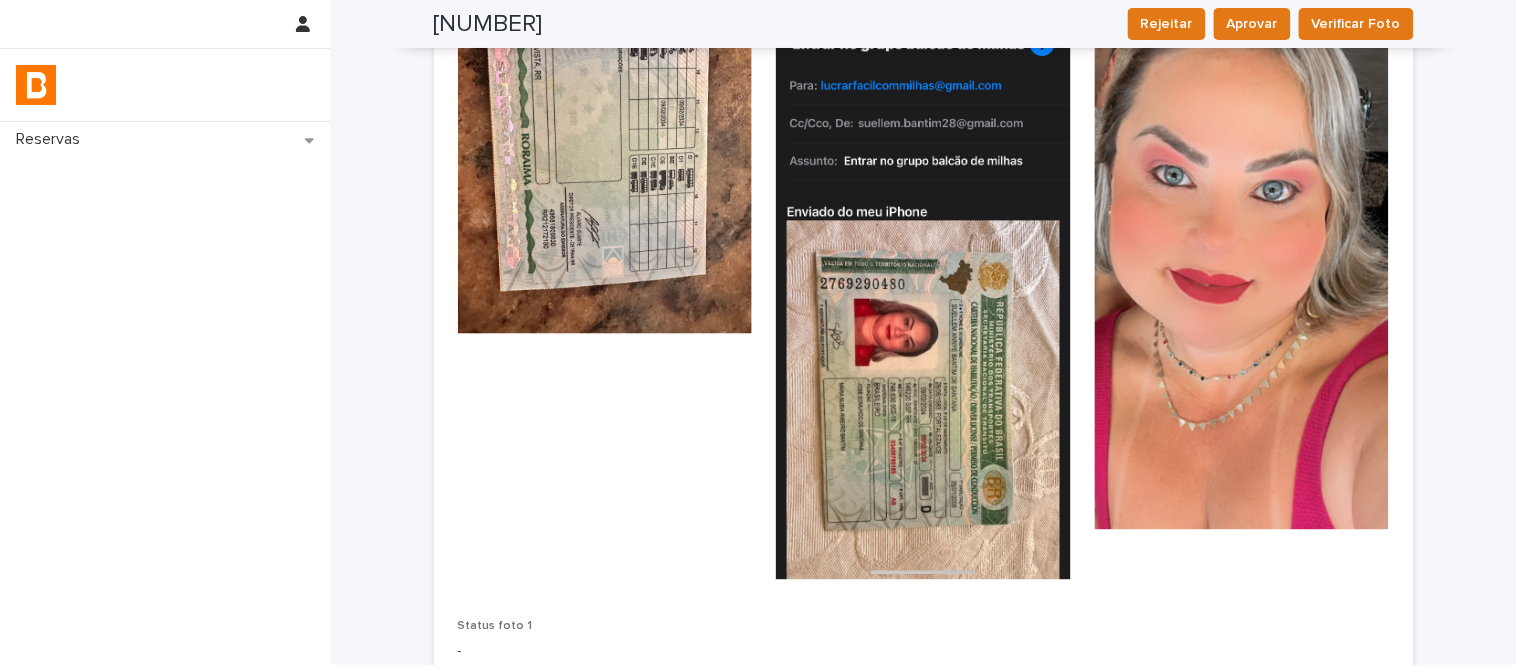 scroll, scrollTop: 444, scrollLeft: 0, axis: vertical 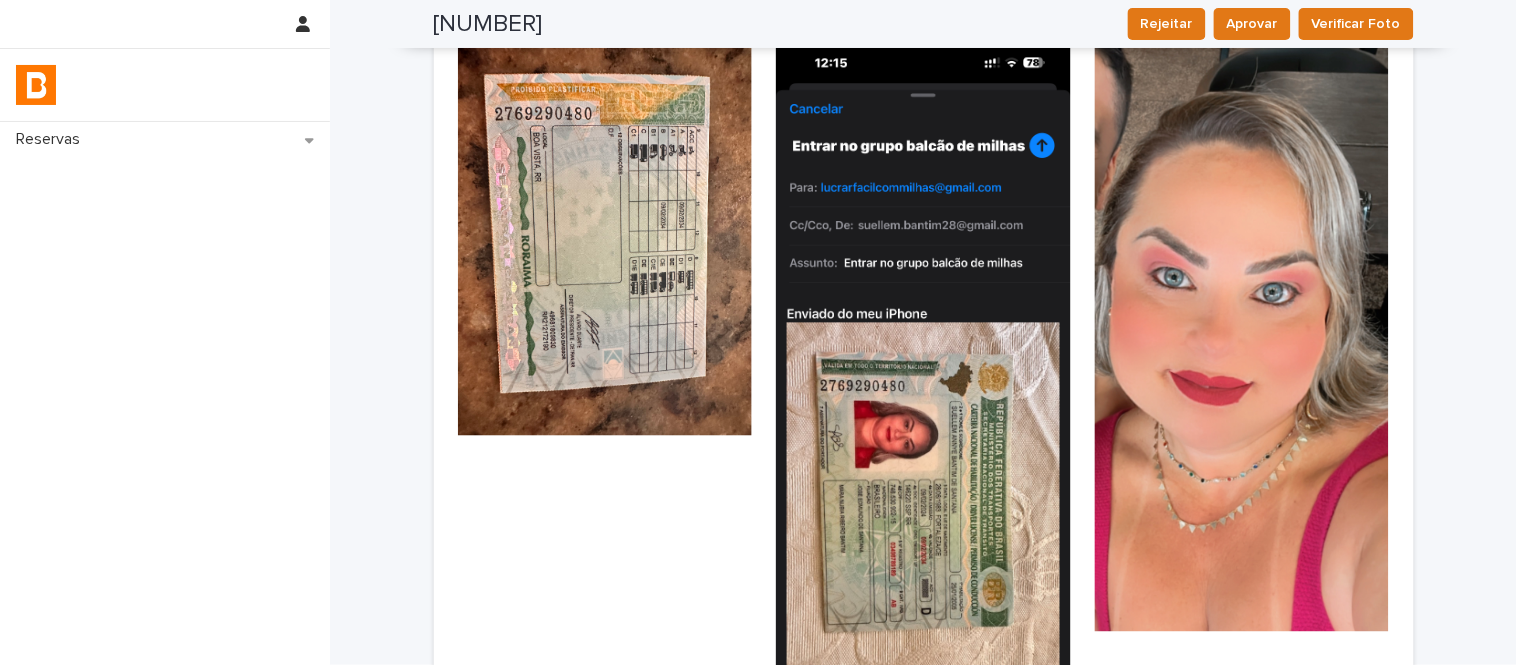drag, startPoint x: 898, startPoint y: 386, endPoint x: 997, endPoint y: 48, distance: 352.20023 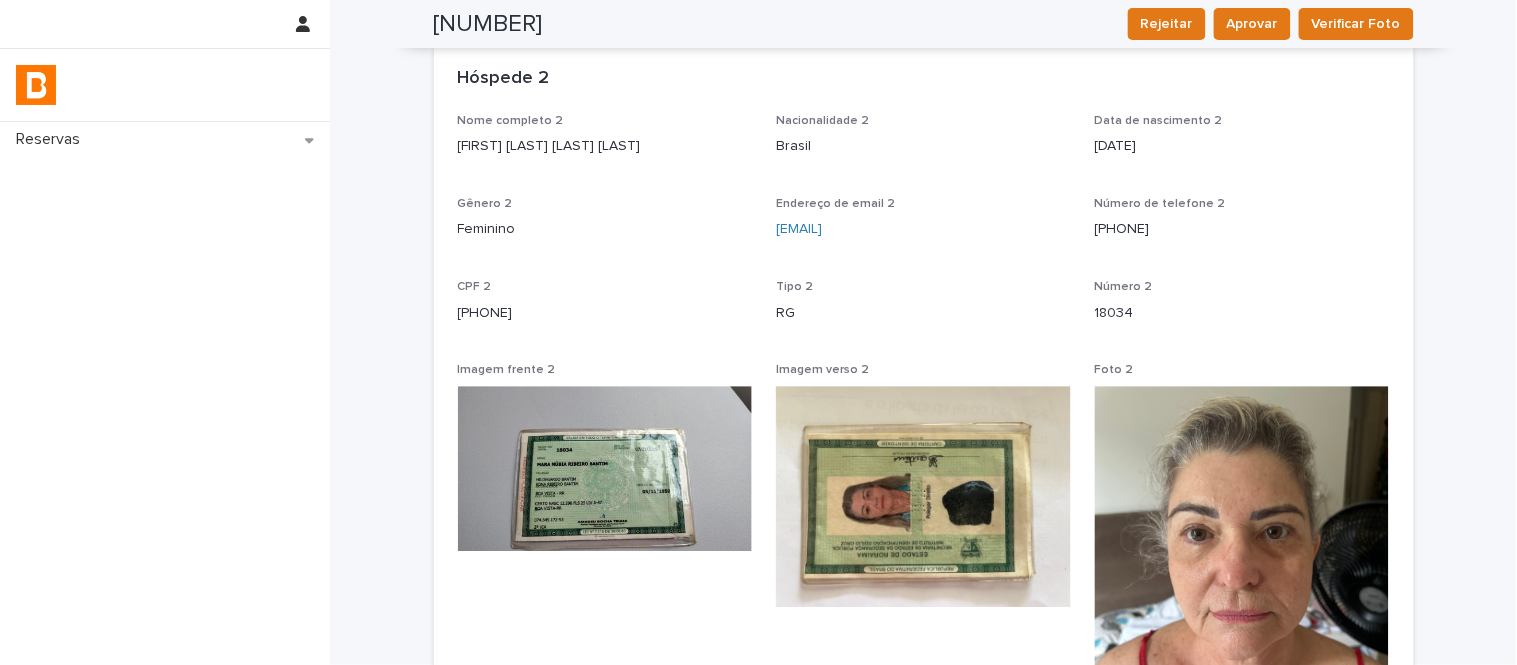 scroll, scrollTop: 1333, scrollLeft: 0, axis: vertical 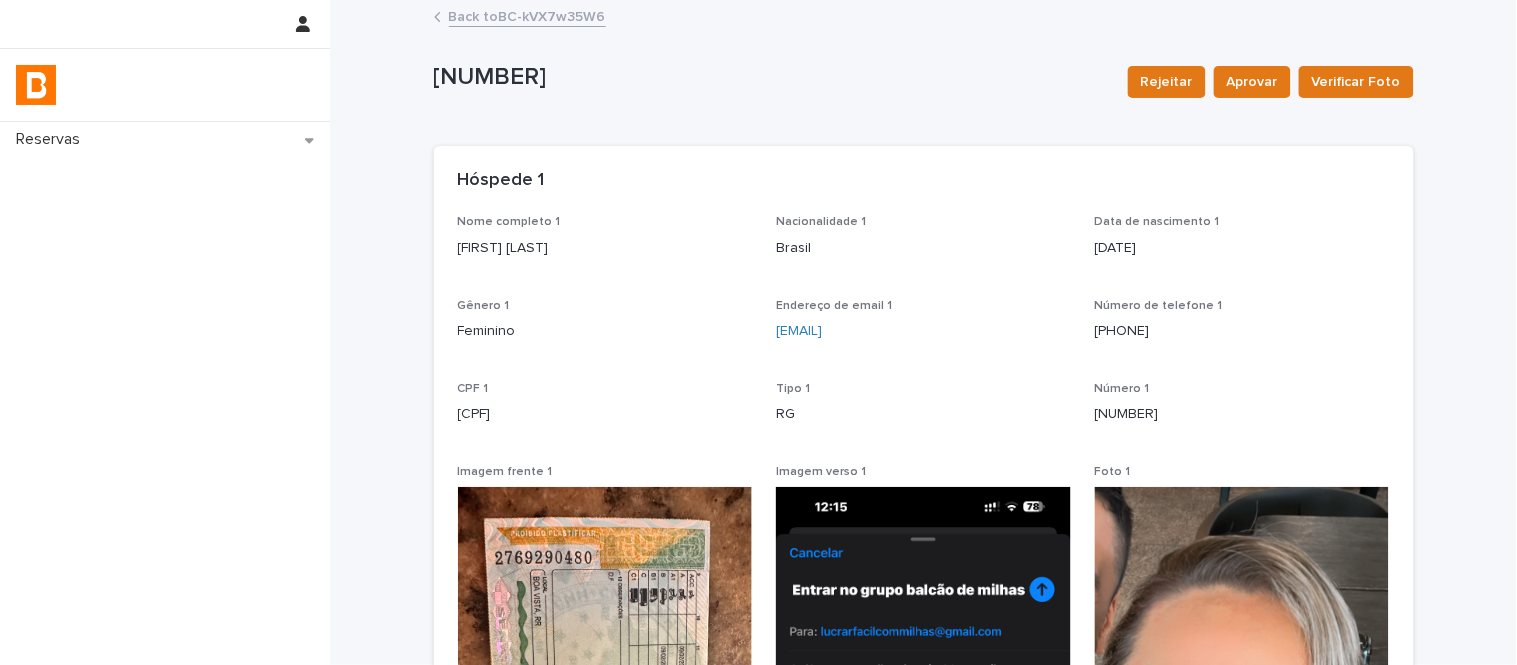 click on "Back to  BC-kVX7w35W6" at bounding box center (527, 15) 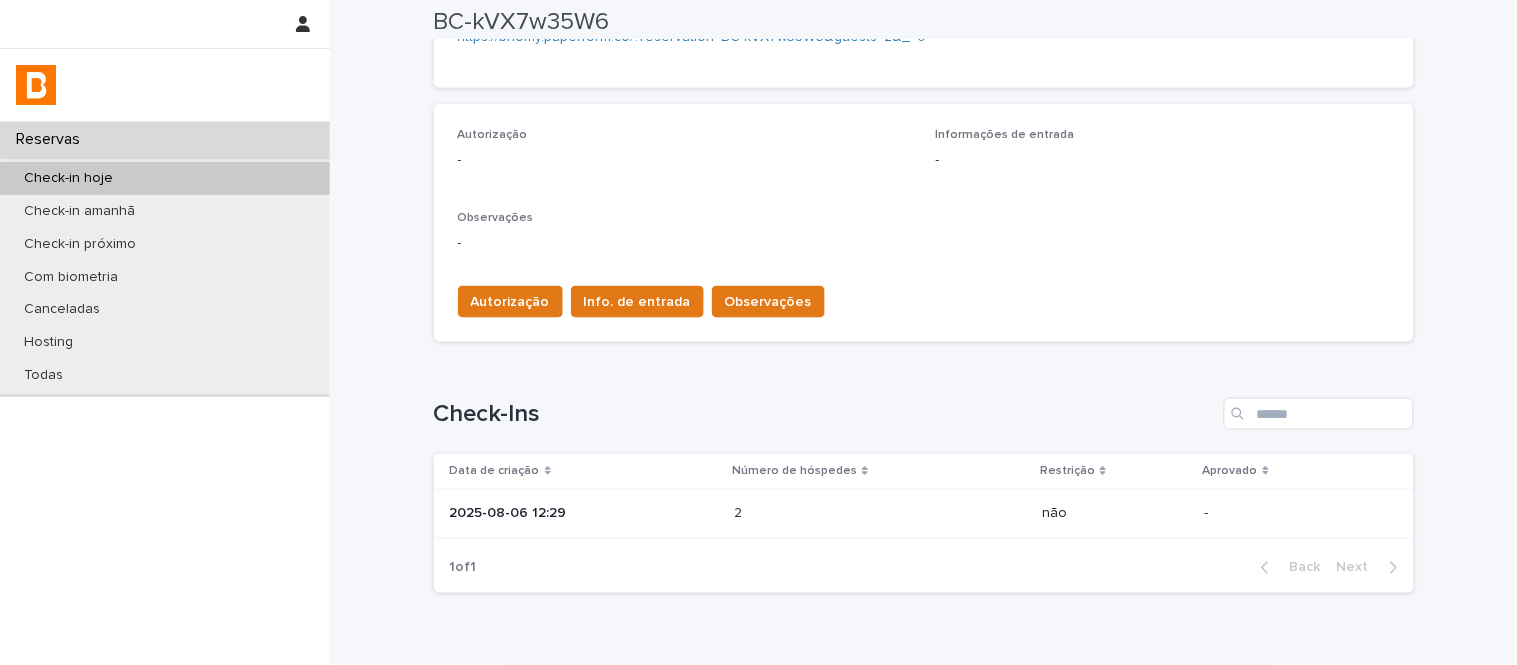 scroll, scrollTop: 498, scrollLeft: 0, axis: vertical 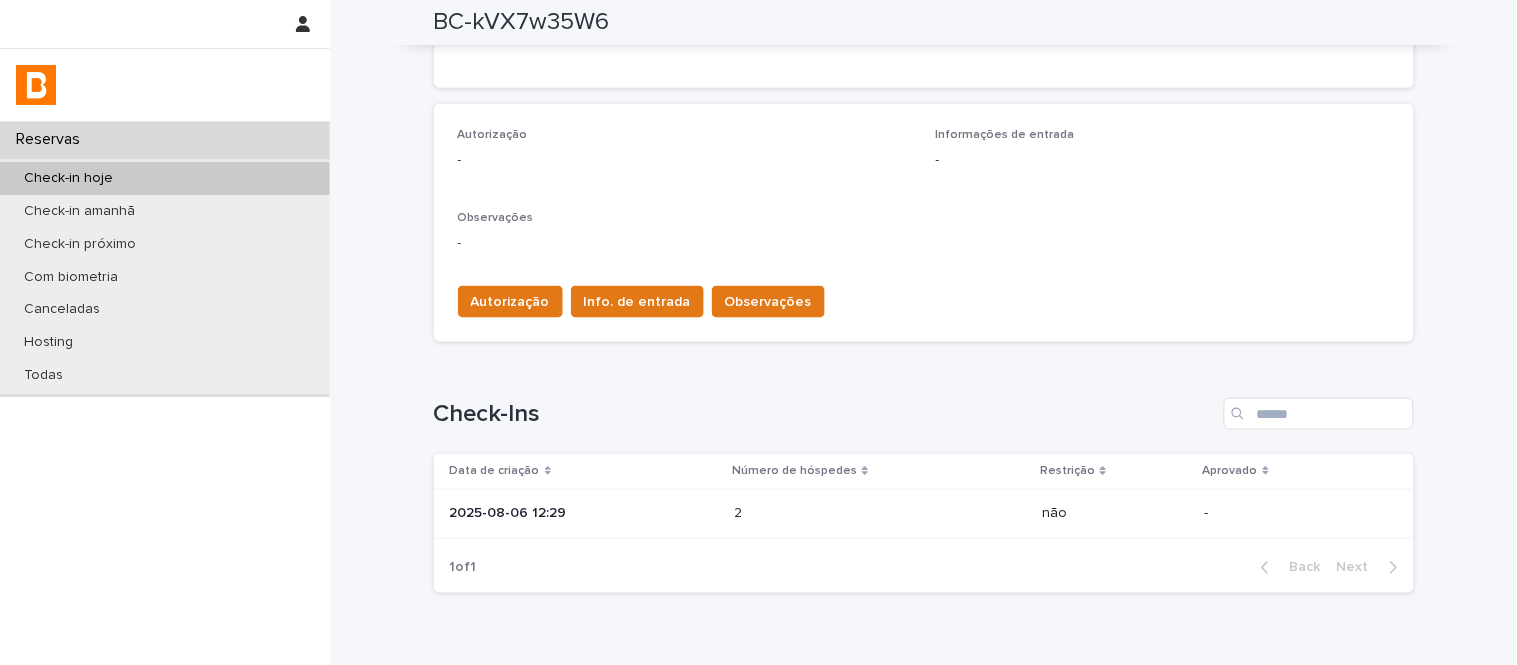 click on "Autorização Info. de entrada Observações" at bounding box center [924, 298] 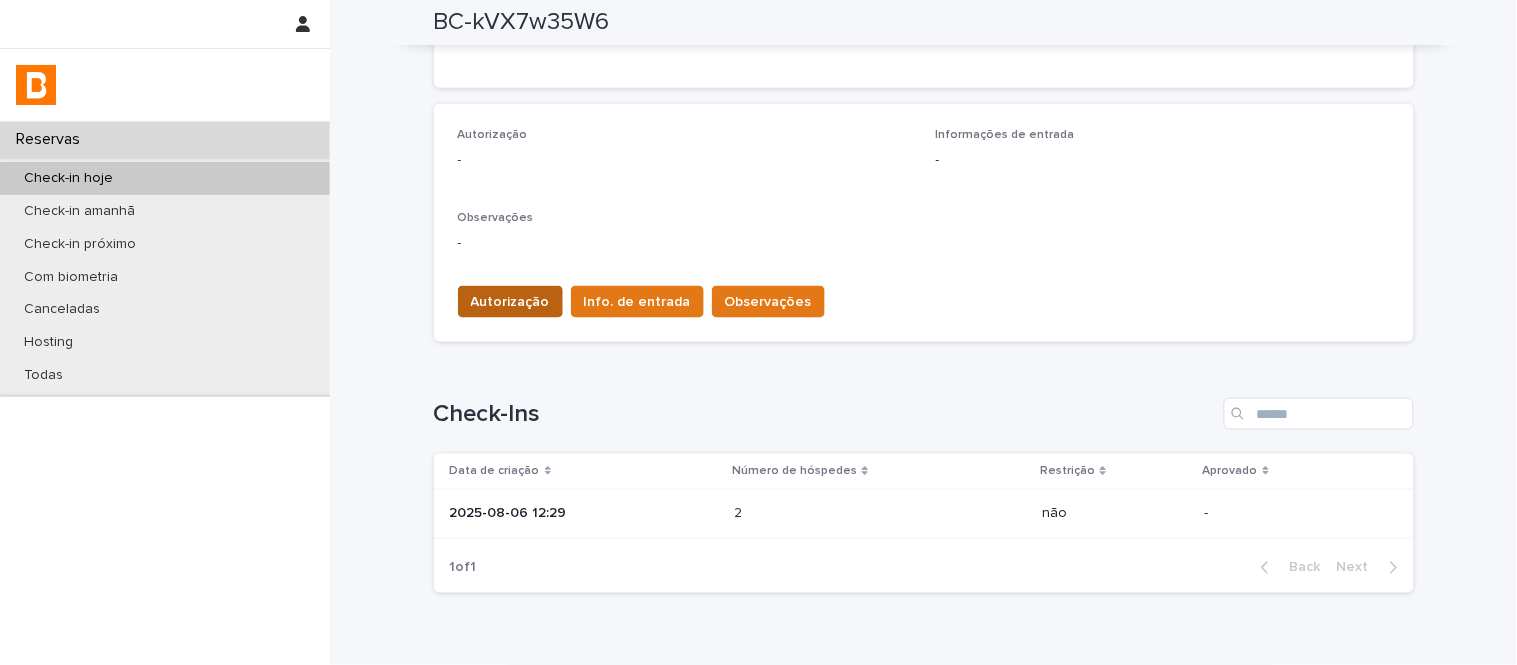 click on "Autorização" at bounding box center [510, 302] 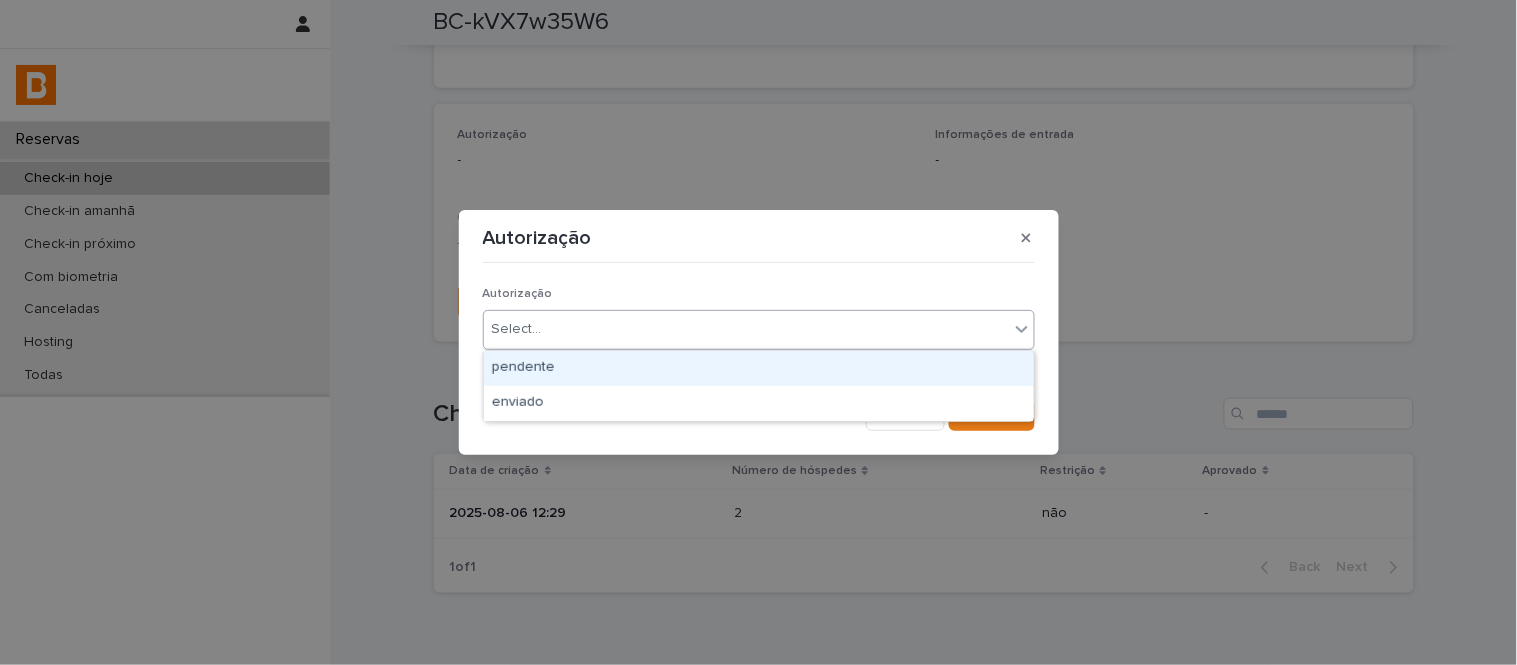 click on "Select..." at bounding box center [746, 329] 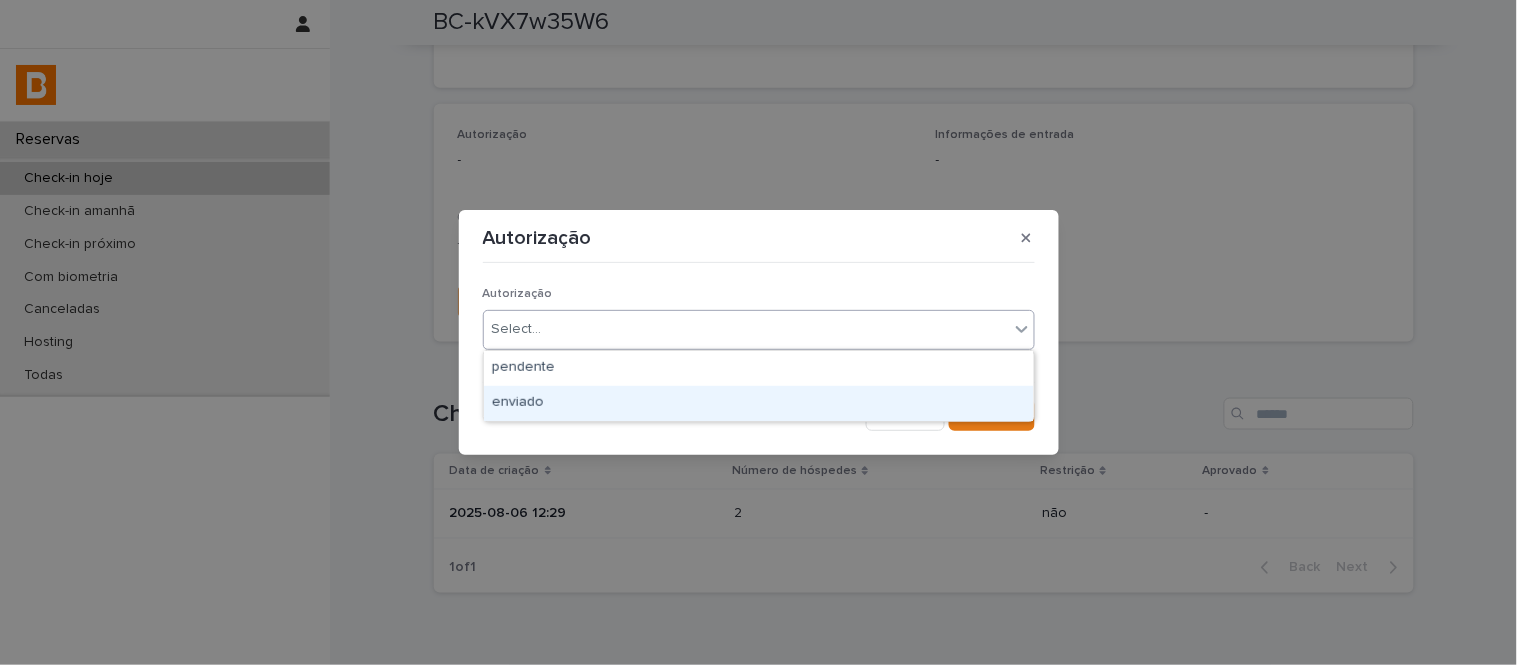 drag, startPoint x: 568, startPoint y: 368, endPoint x: 577, endPoint y: 382, distance: 16.643316 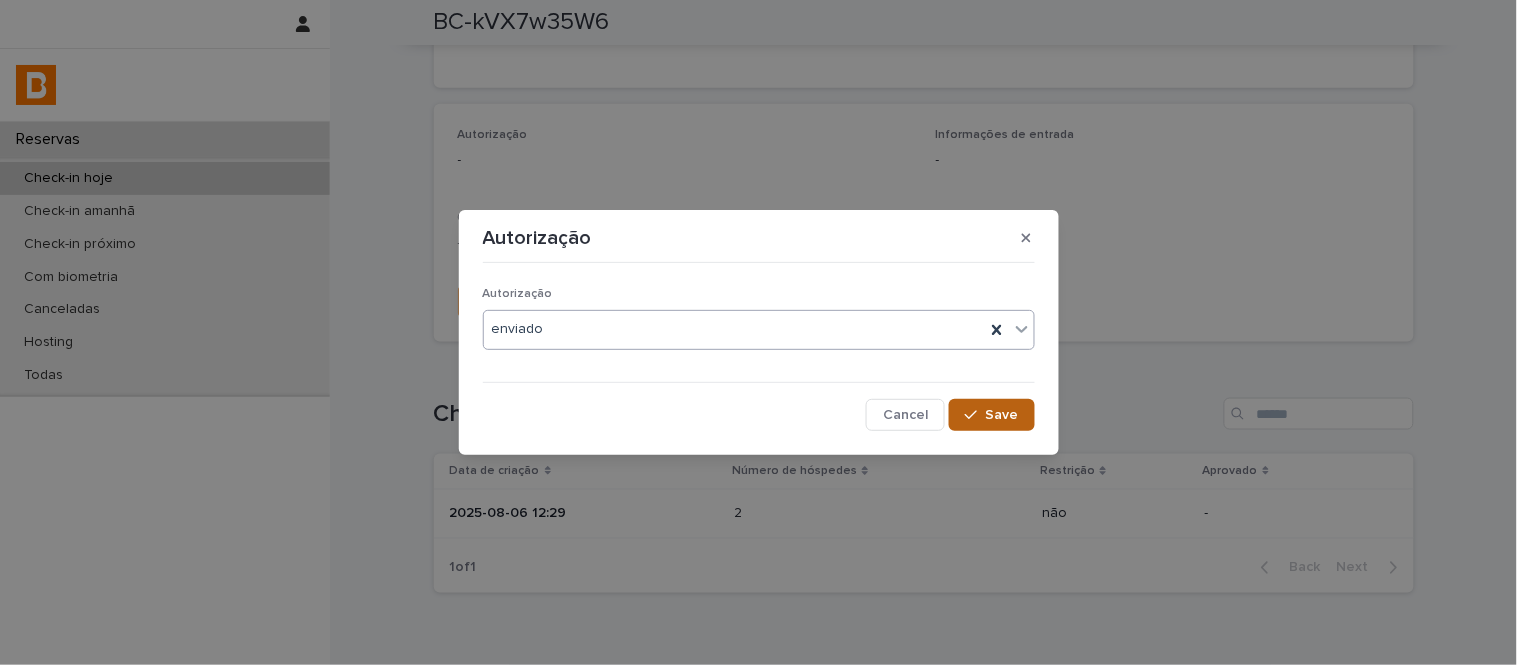 click on "Save" at bounding box center [1002, 415] 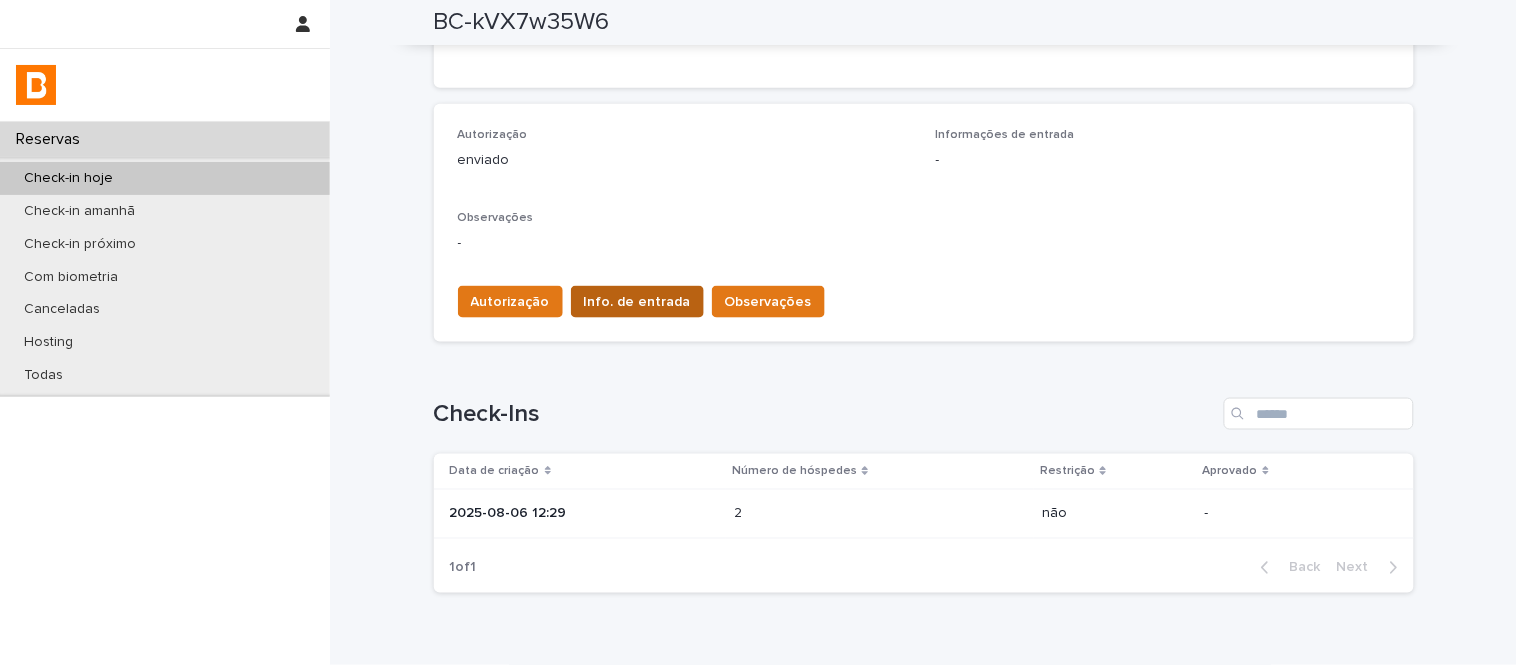click on "Info. de entrada" at bounding box center [637, 302] 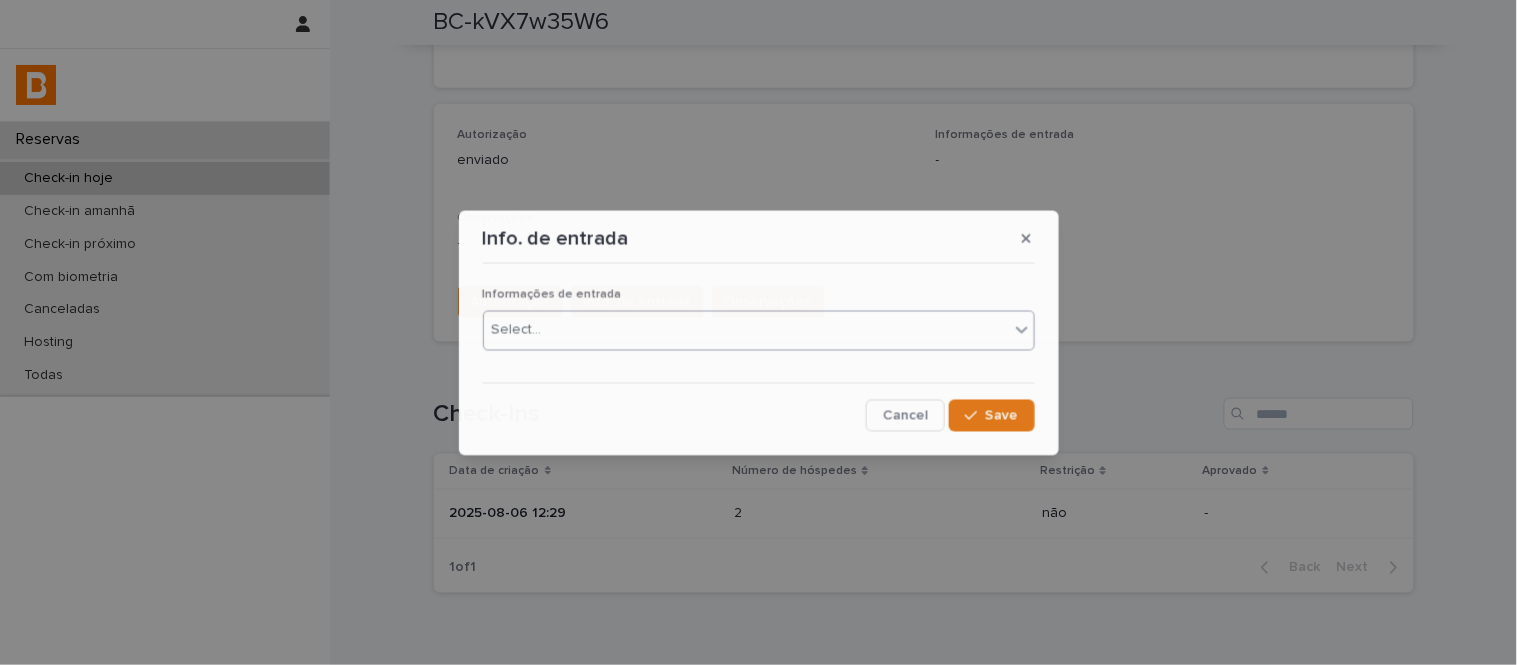 click on "Select..." at bounding box center [746, 330] 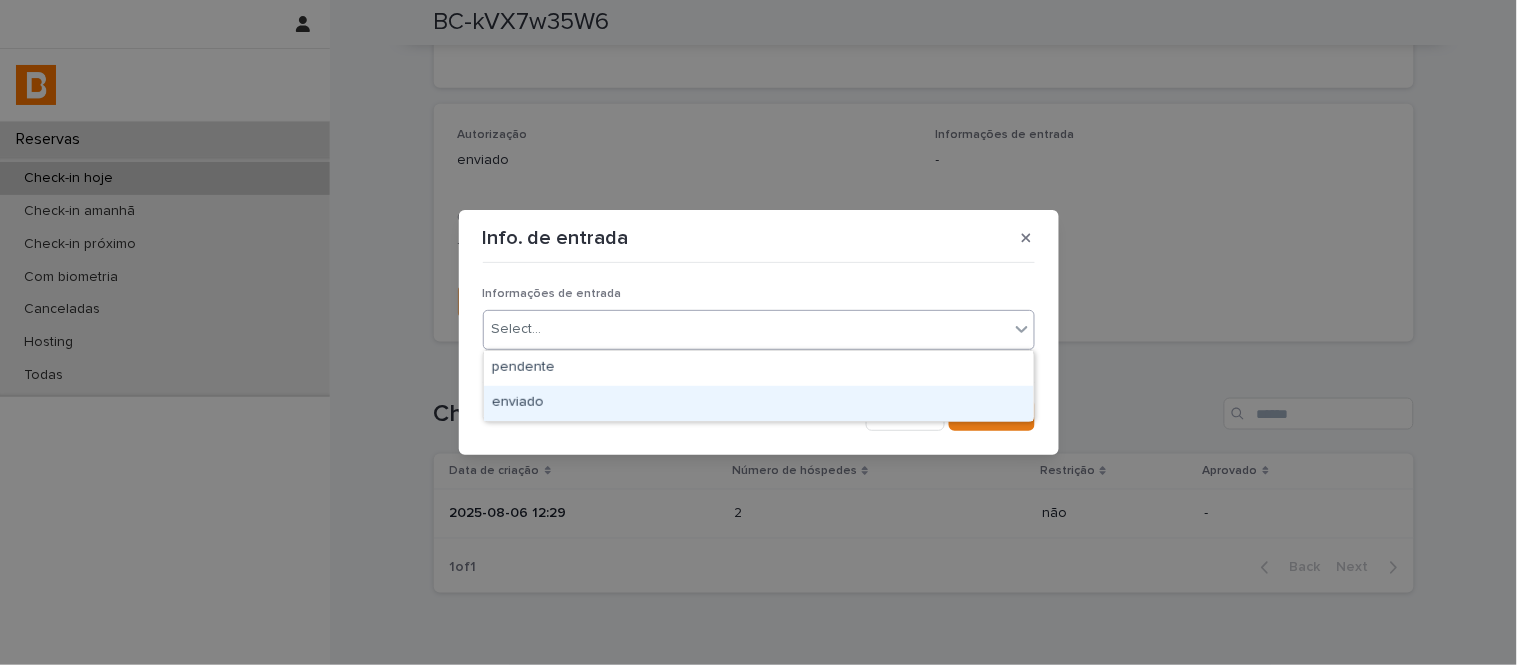click on "enviado" at bounding box center [759, 403] 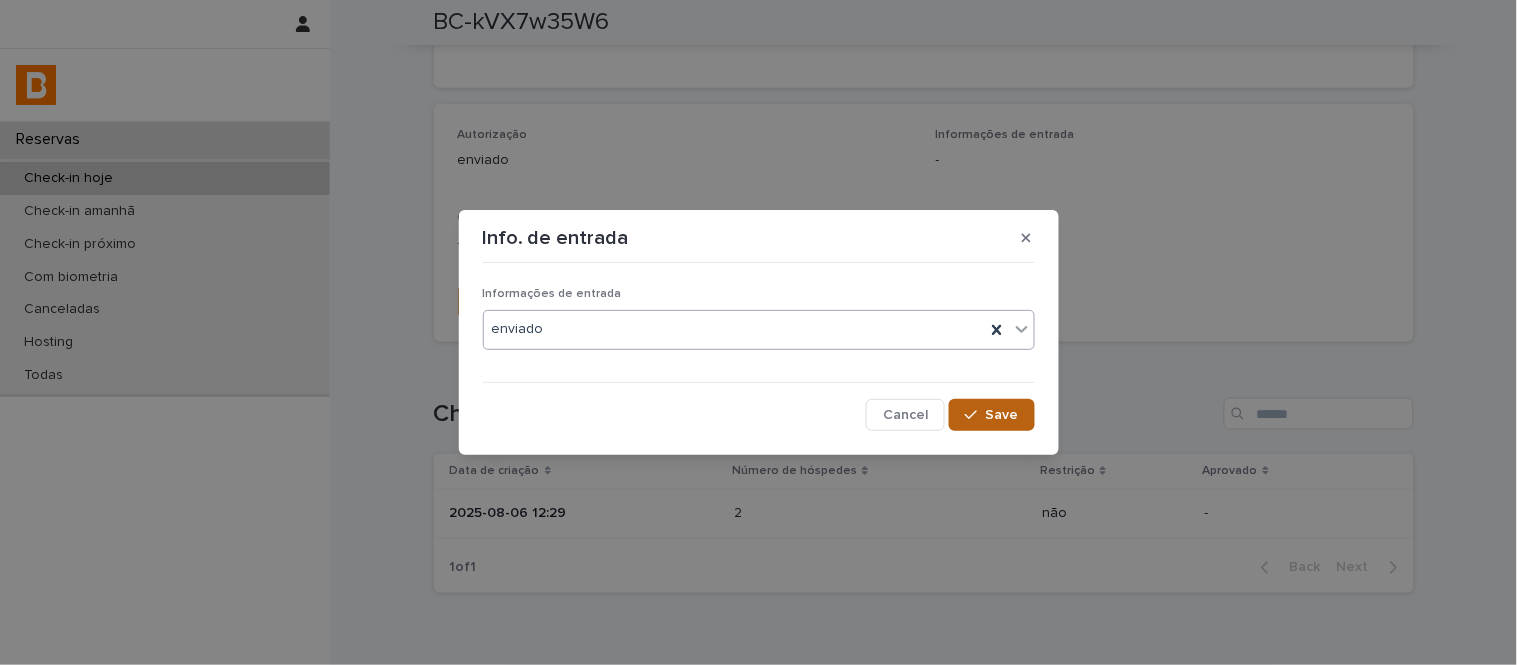 click on "Save" at bounding box center (1002, 415) 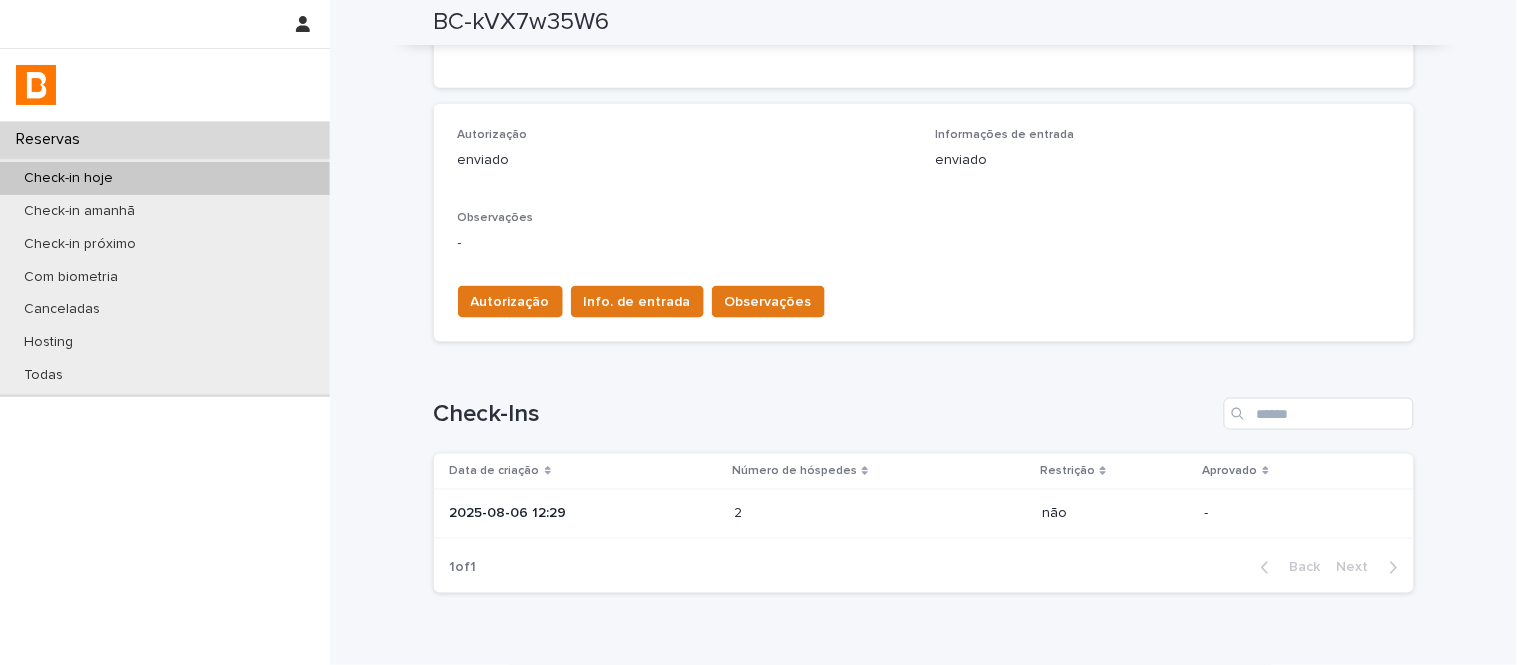click on "Autorização Info. de entrada Observações" at bounding box center [637, 306] 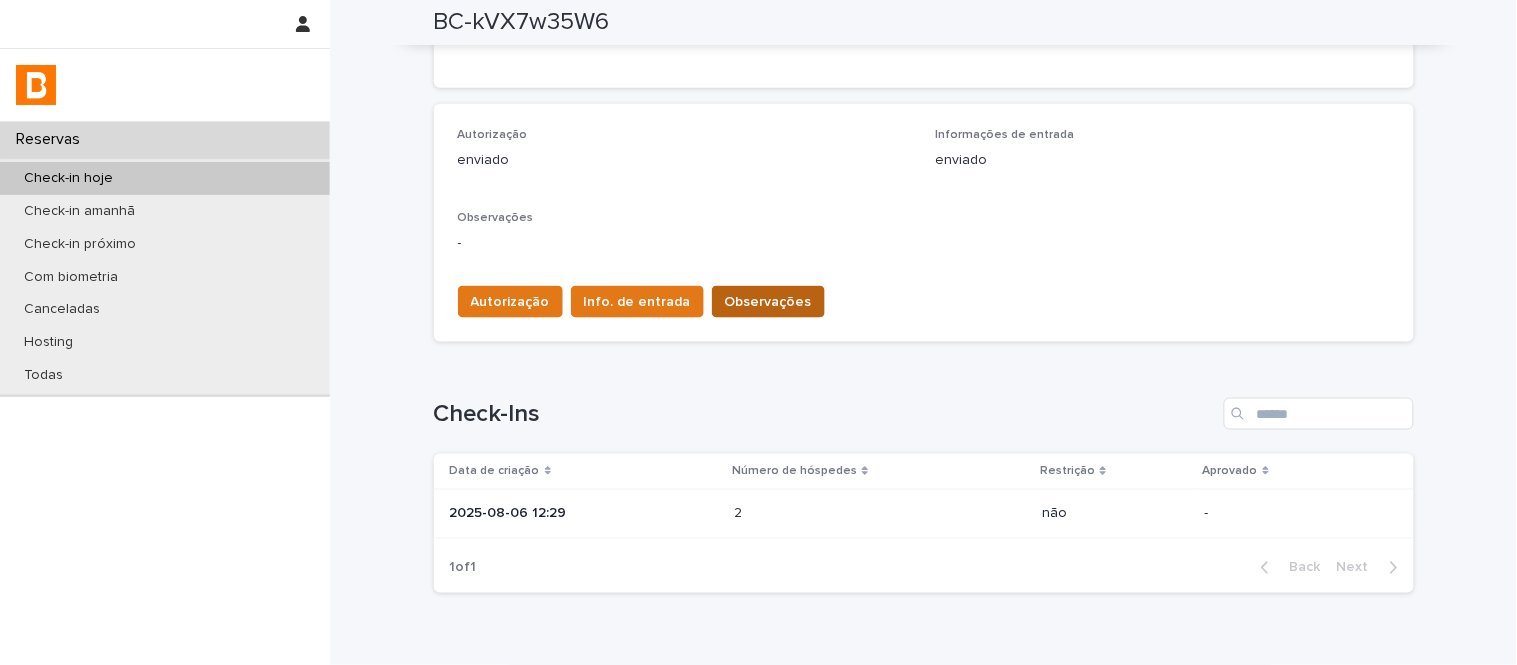 click on "Observações" at bounding box center [768, 302] 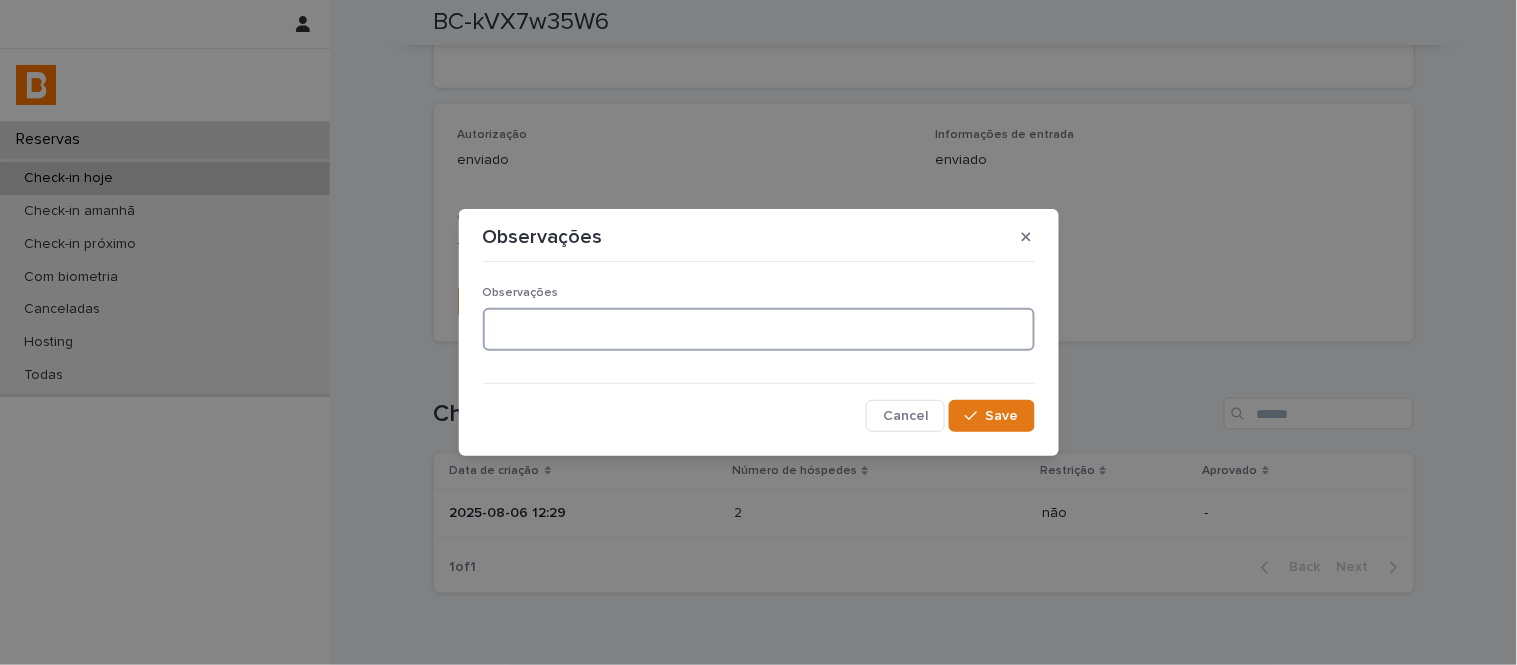 click at bounding box center (759, 329) 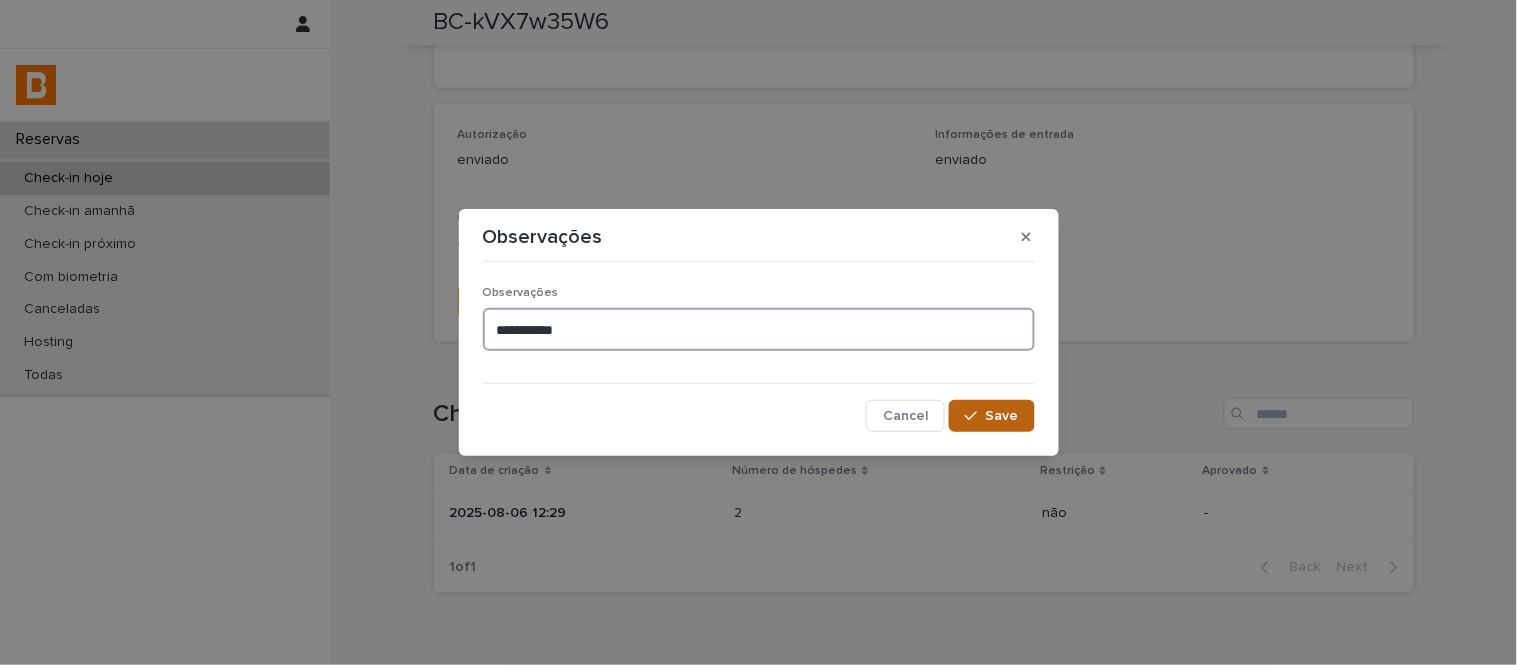 type on "**********" 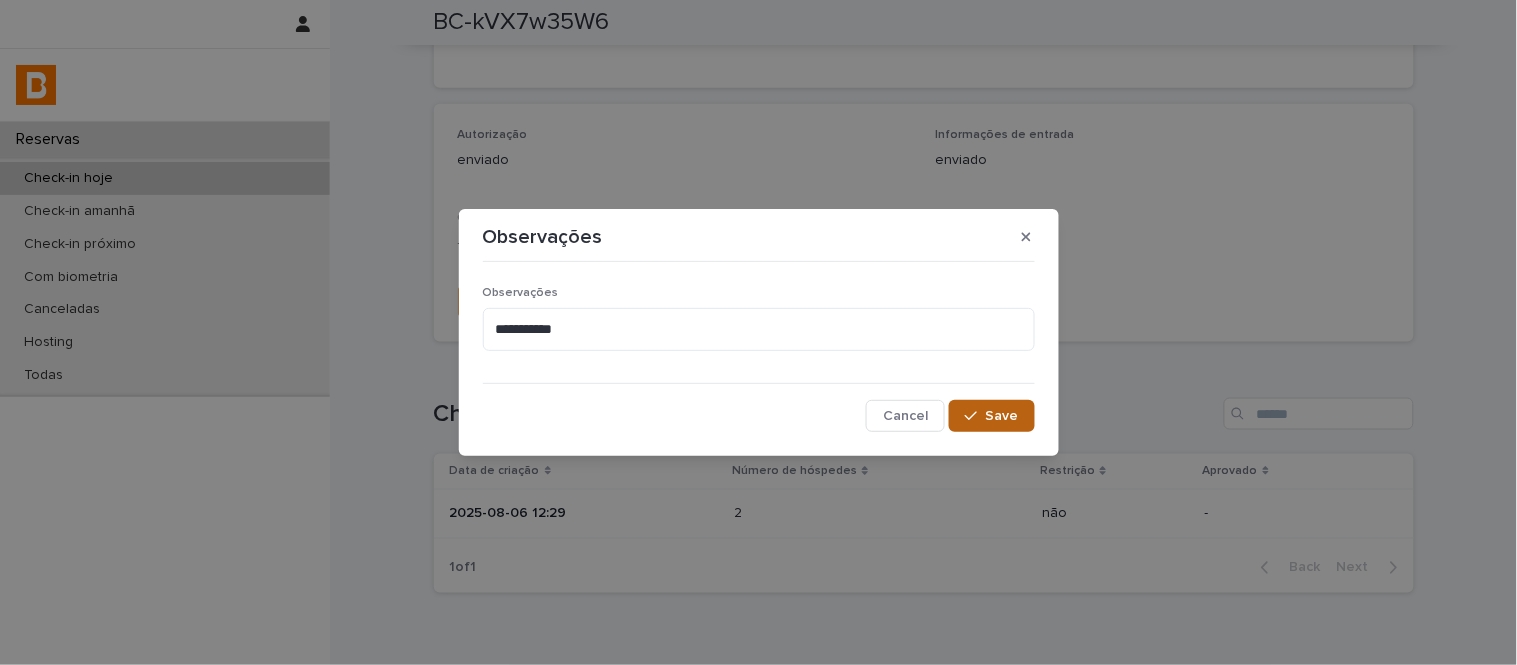 click on "Save" at bounding box center (1002, 416) 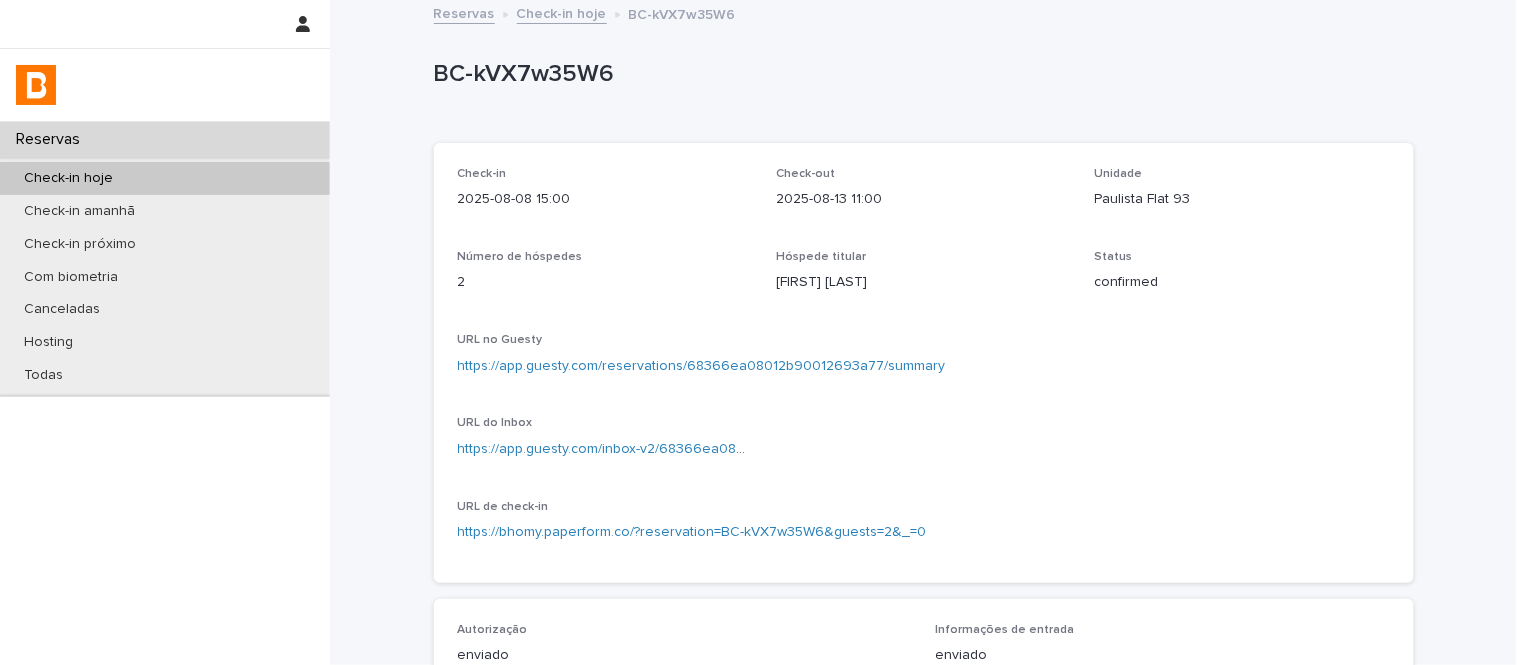 scroll, scrollTop: 0, scrollLeft: 0, axis: both 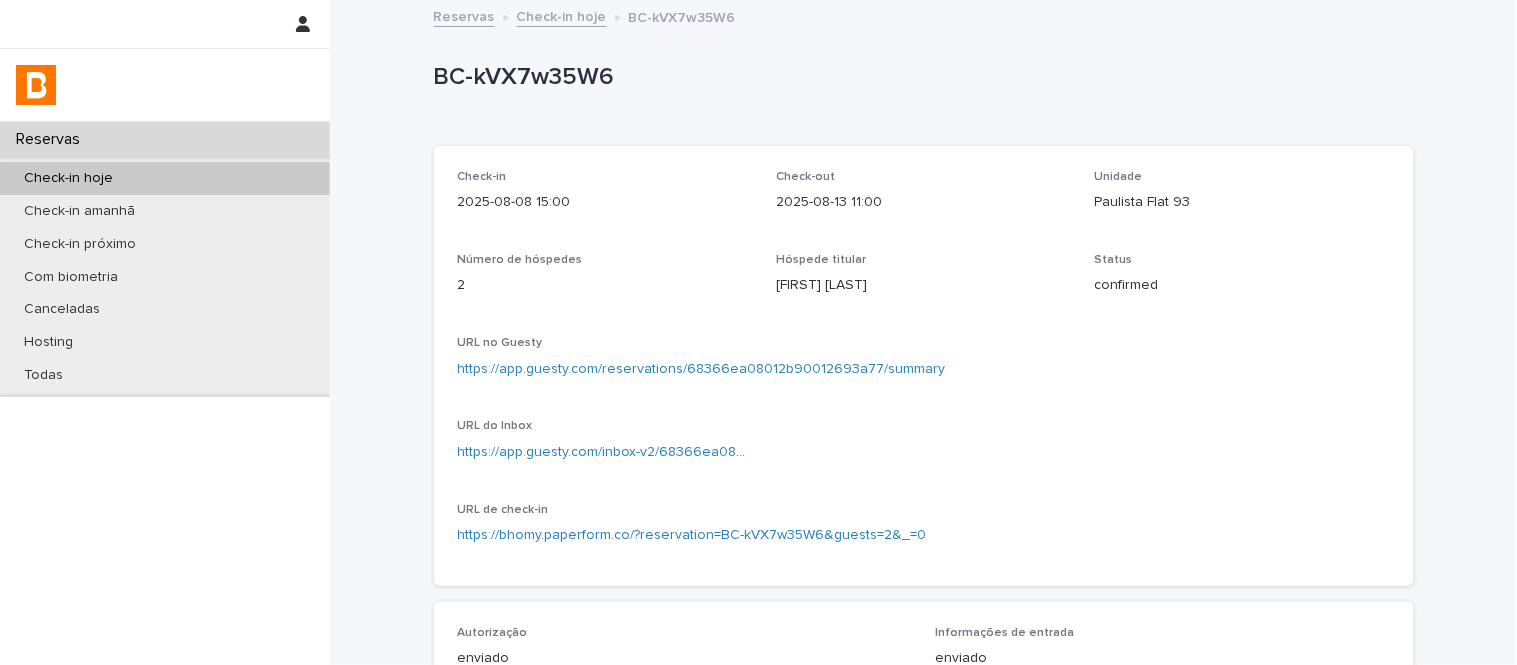 click on "Check-in hoje" at bounding box center (562, 15) 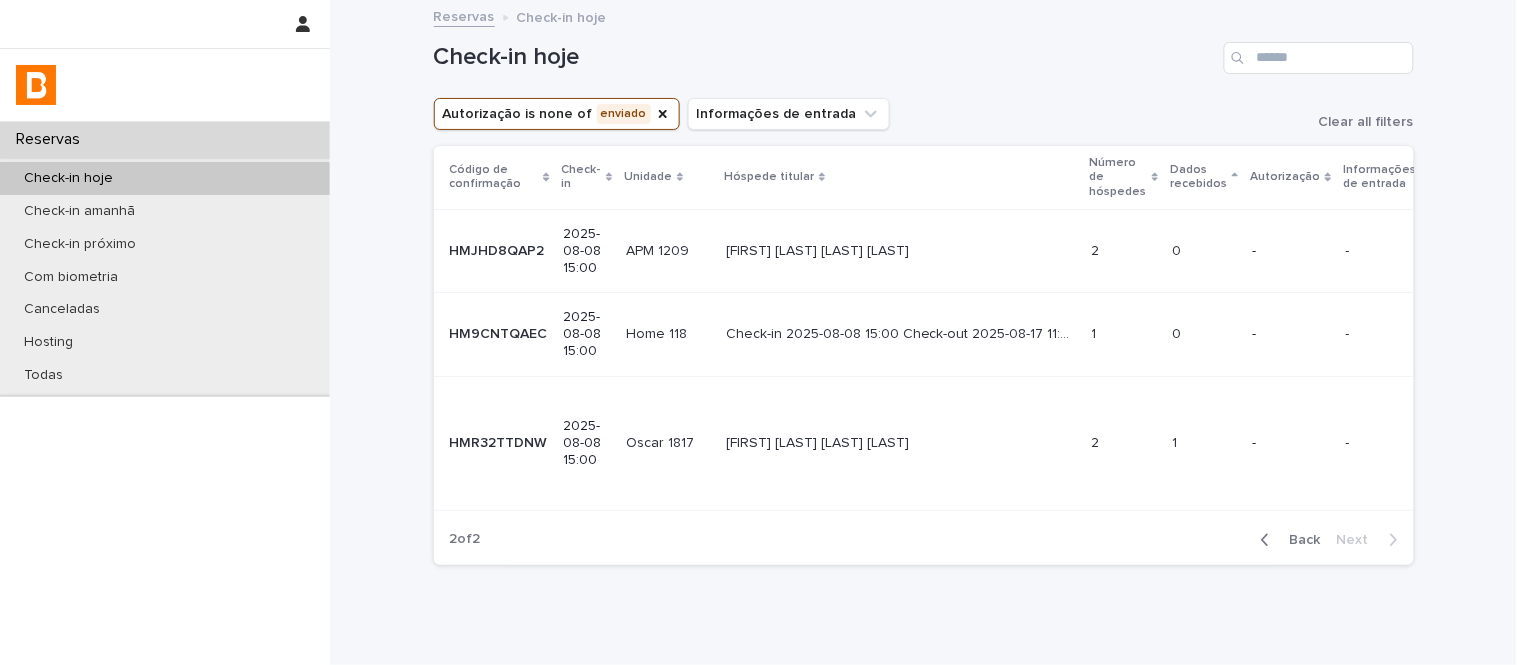 click on "Back" at bounding box center (1299, 540) 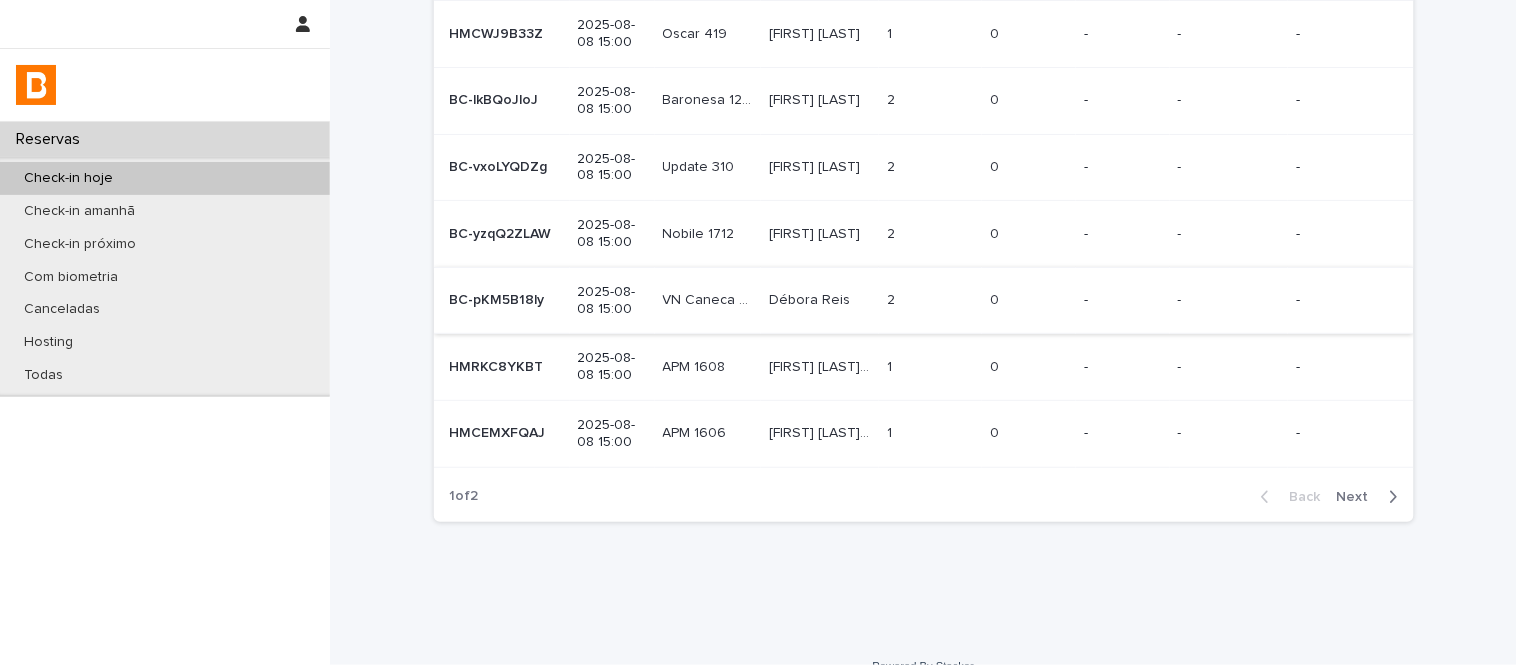 scroll, scrollTop: 423, scrollLeft: 0, axis: vertical 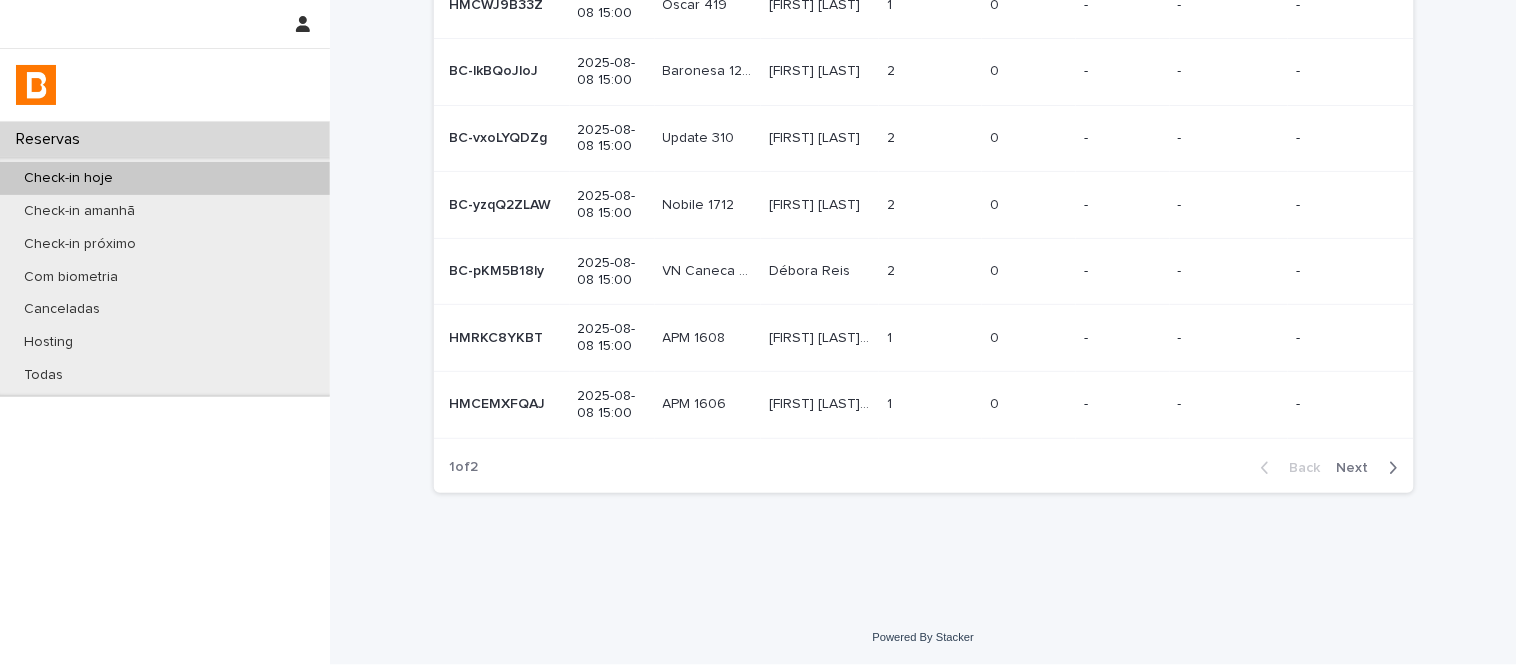 click on "Next" at bounding box center (1359, 468) 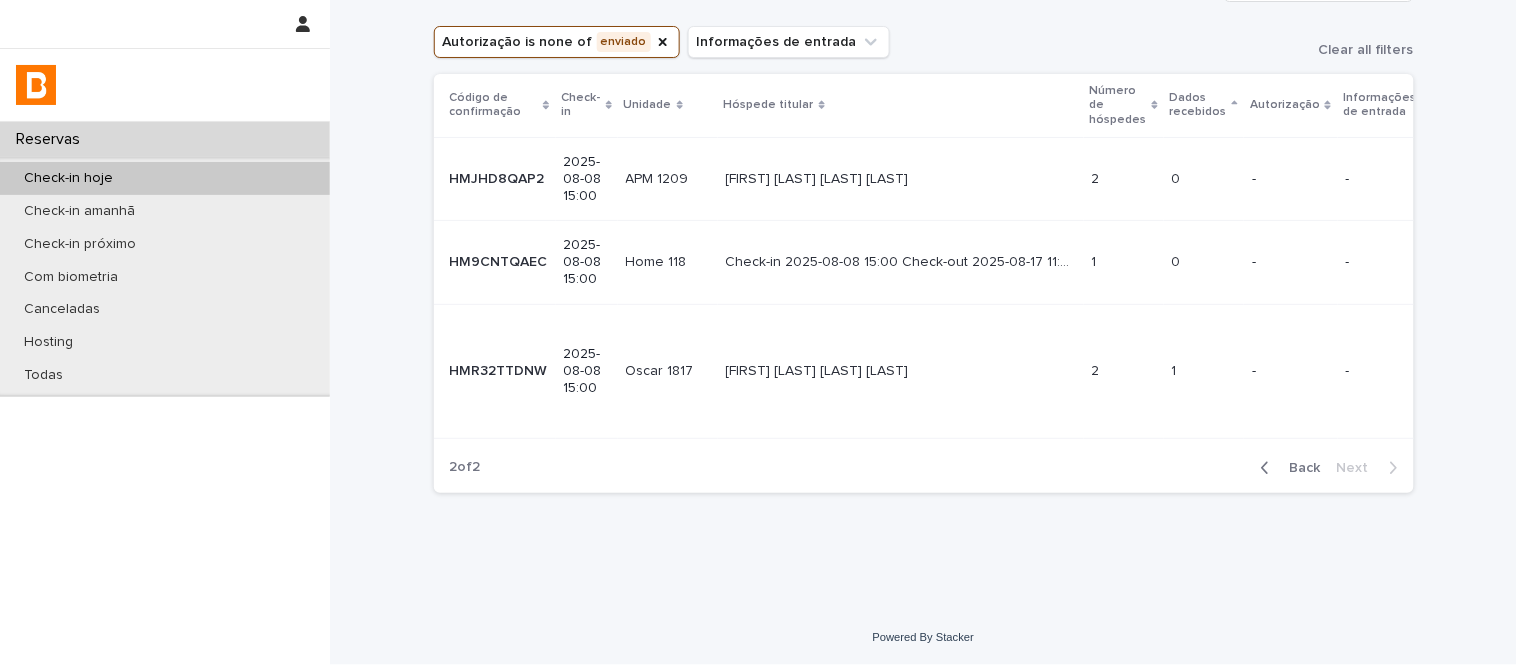 scroll, scrollTop: 0, scrollLeft: 0, axis: both 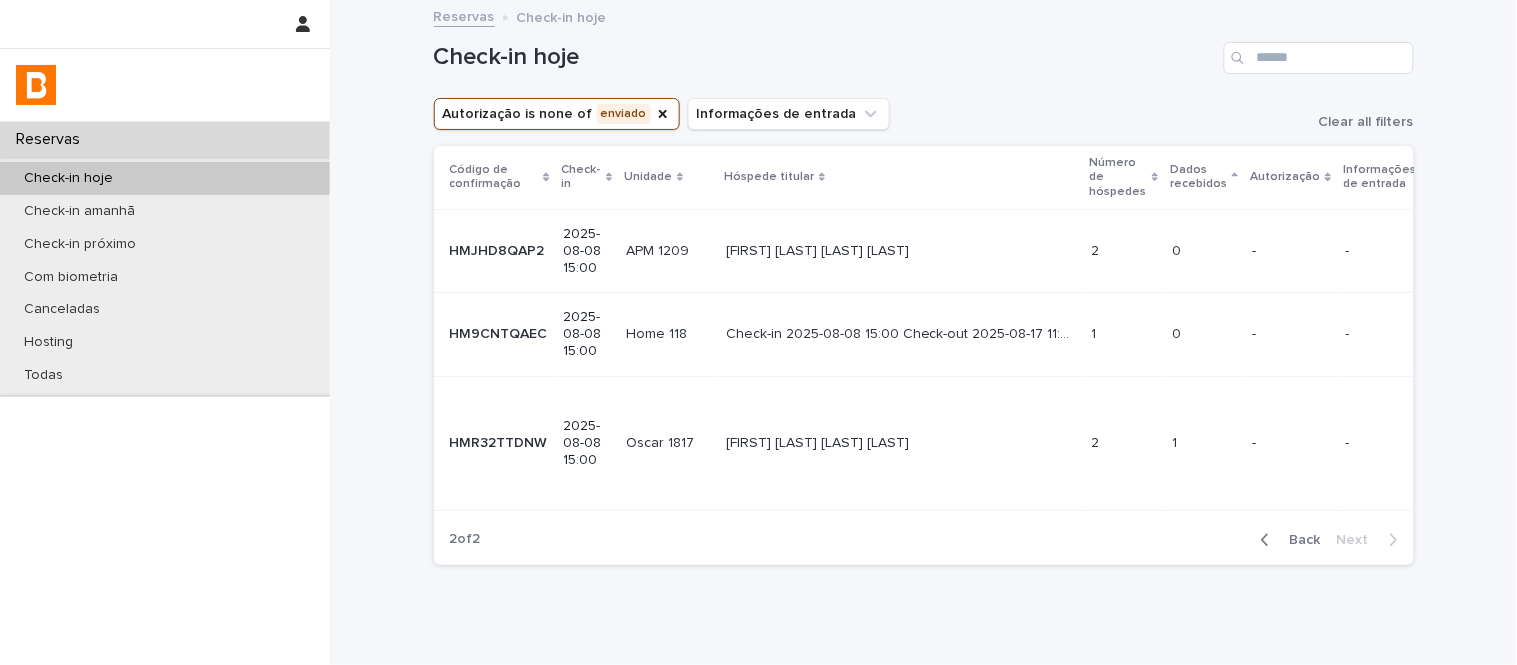 click on "Back" at bounding box center [1287, 540] 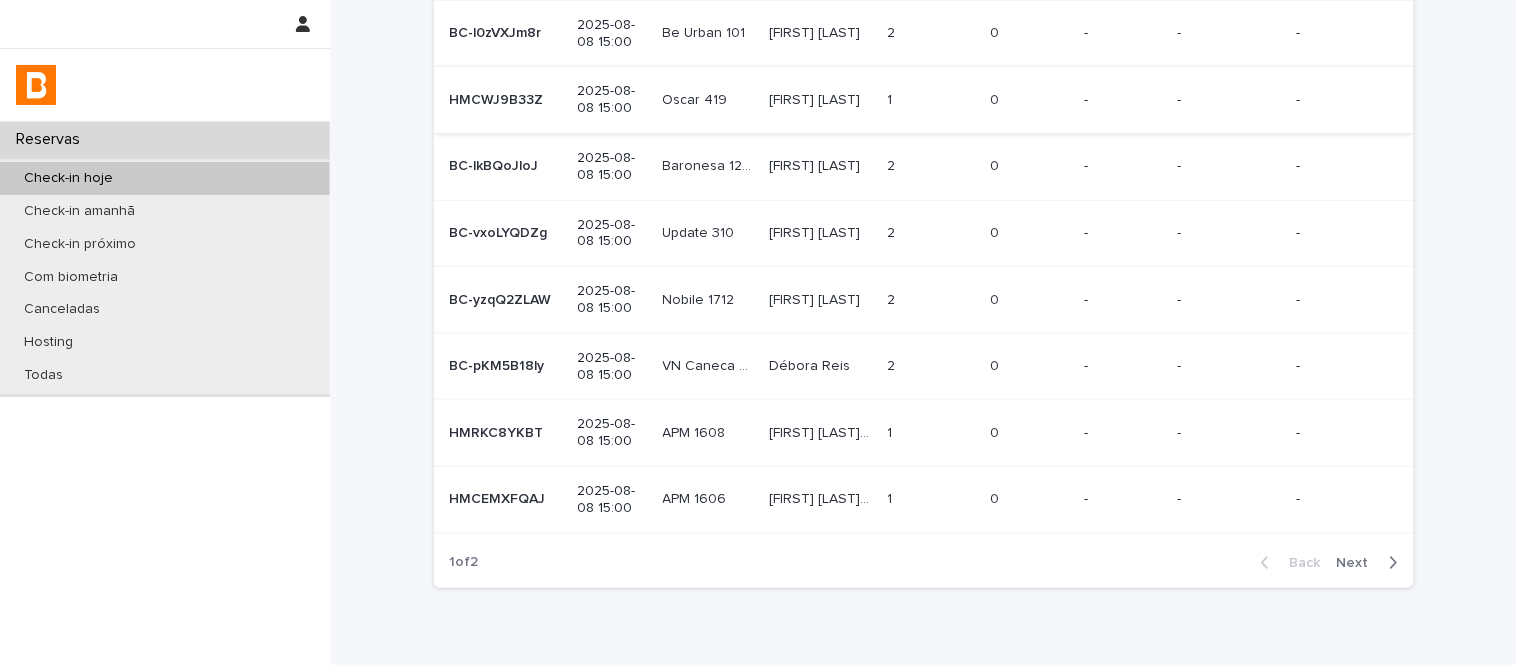 scroll, scrollTop: 333, scrollLeft: 0, axis: vertical 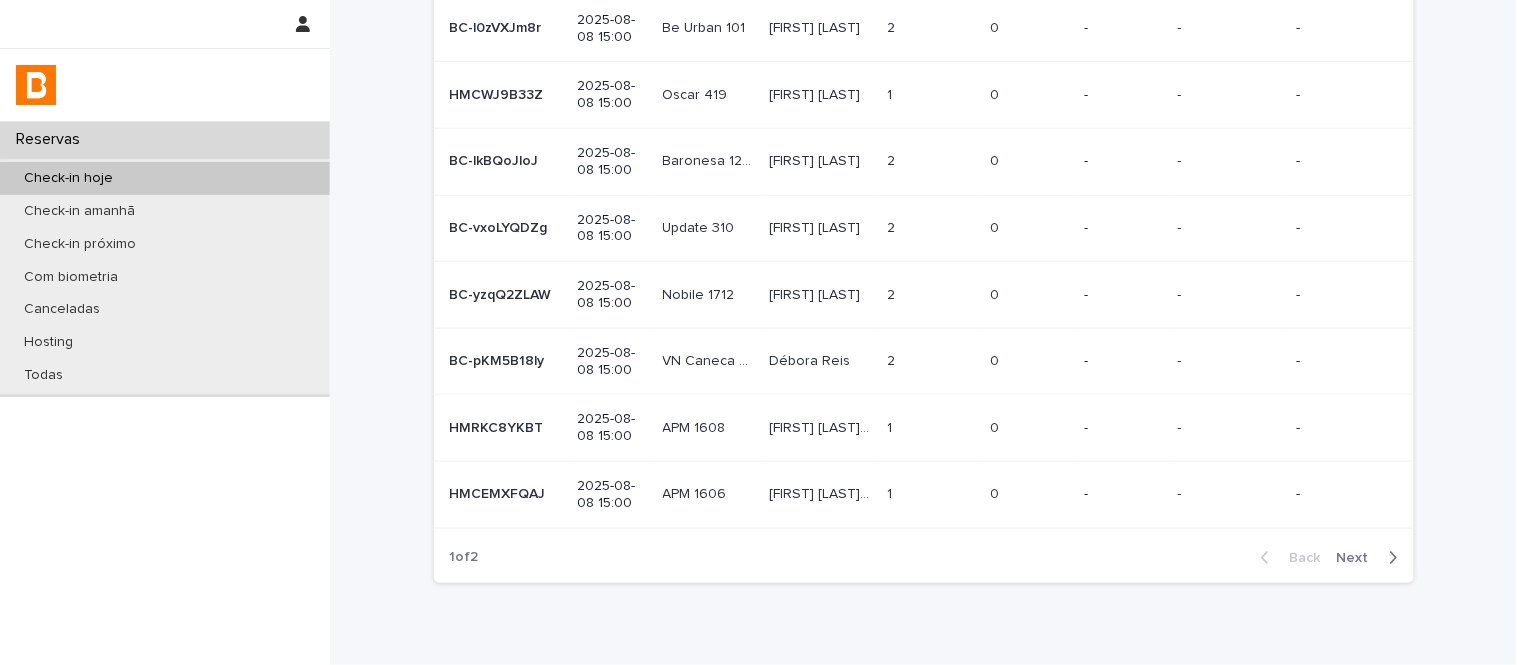 click on "Next" at bounding box center [1359, 558] 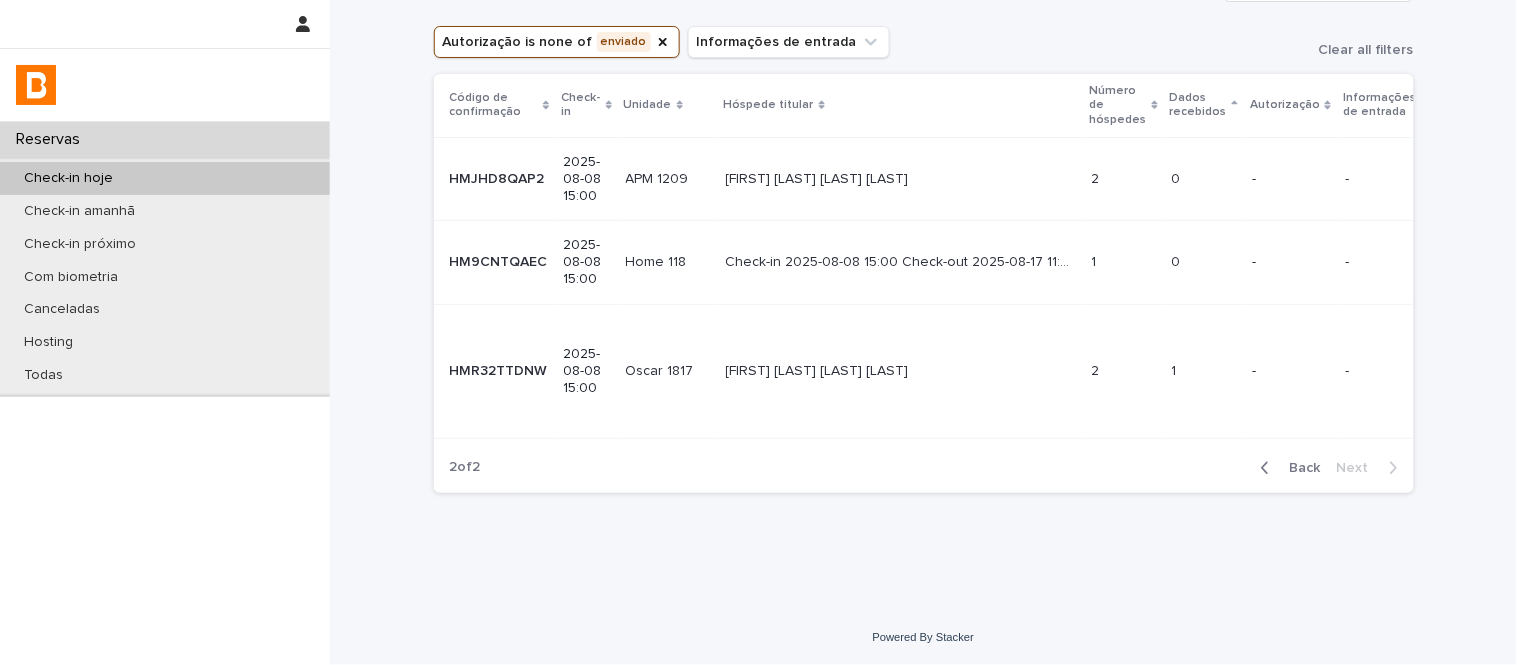 scroll, scrollTop: 0, scrollLeft: 0, axis: both 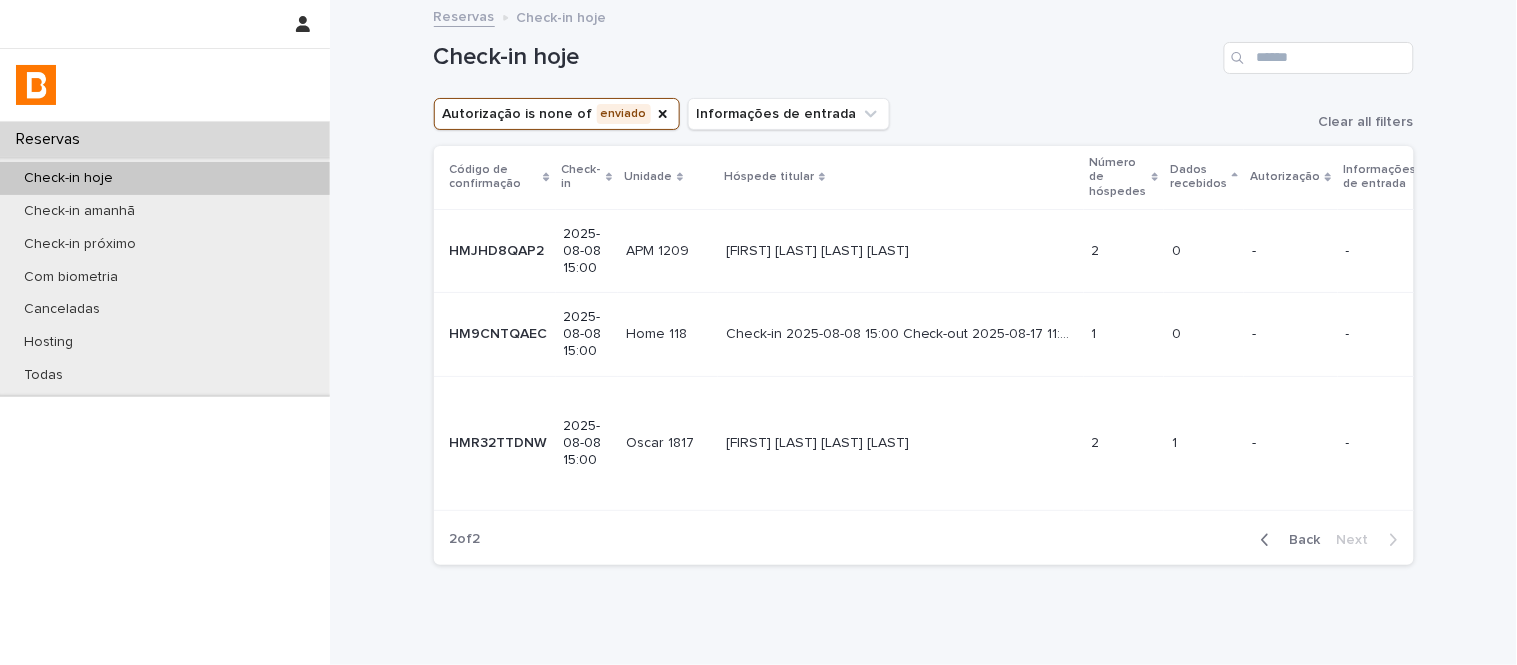 click on "Back" at bounding box center (1299, 540) 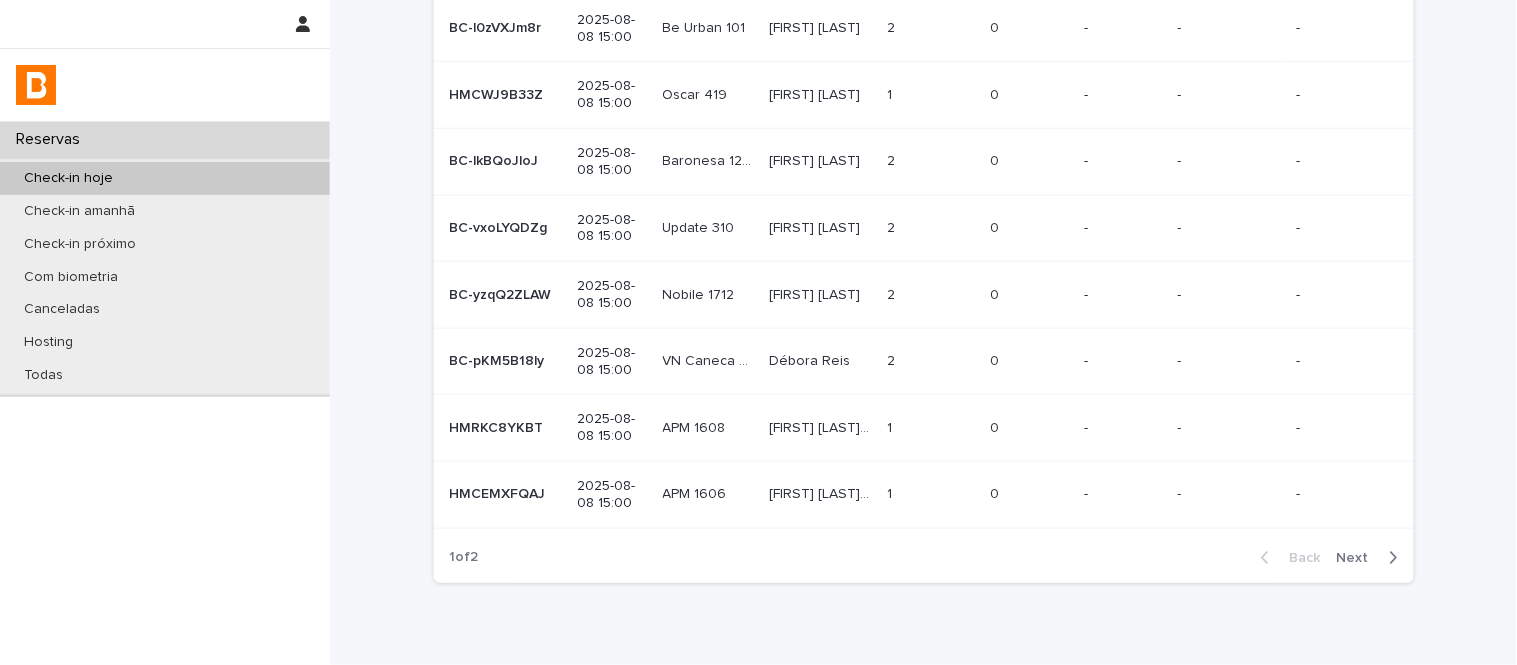 scroll, scrollTop: 423, scrollLeft: 0, axis: vertical 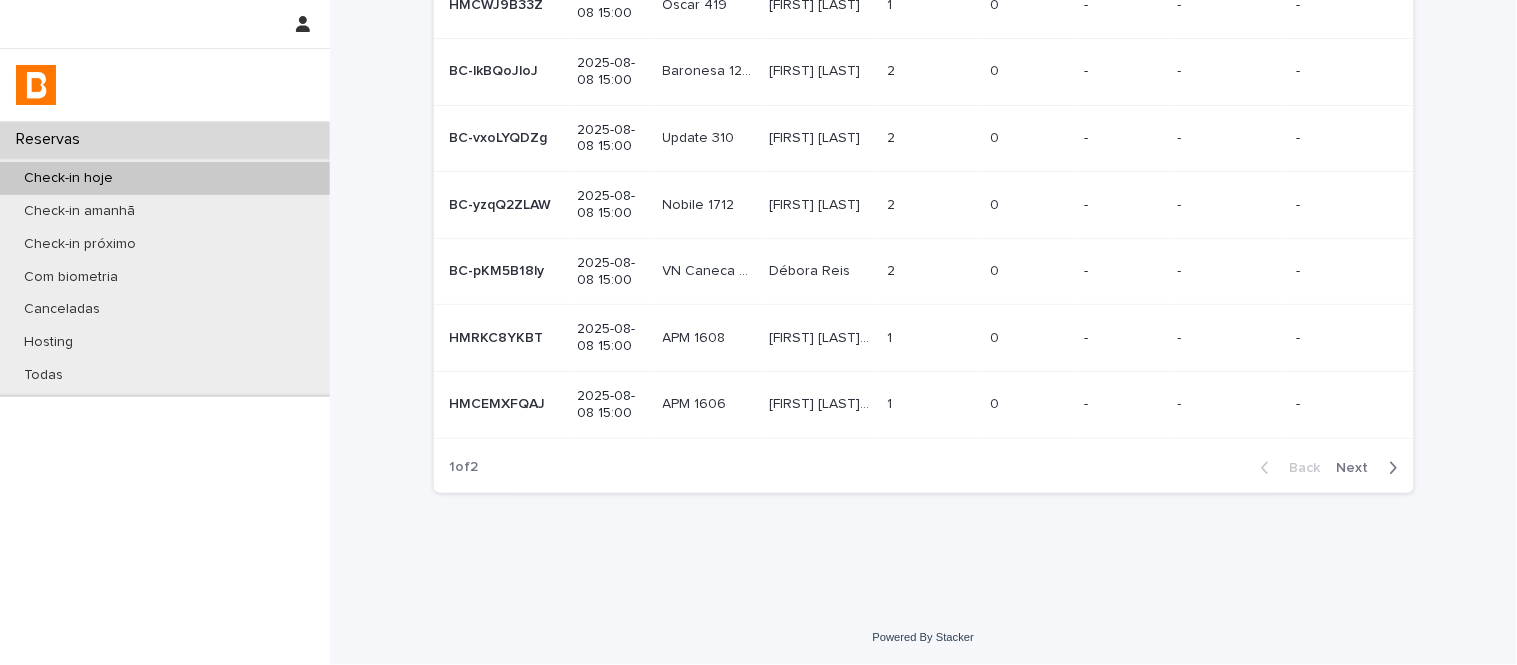 click on "Next" at bounding box center [1359, 468] 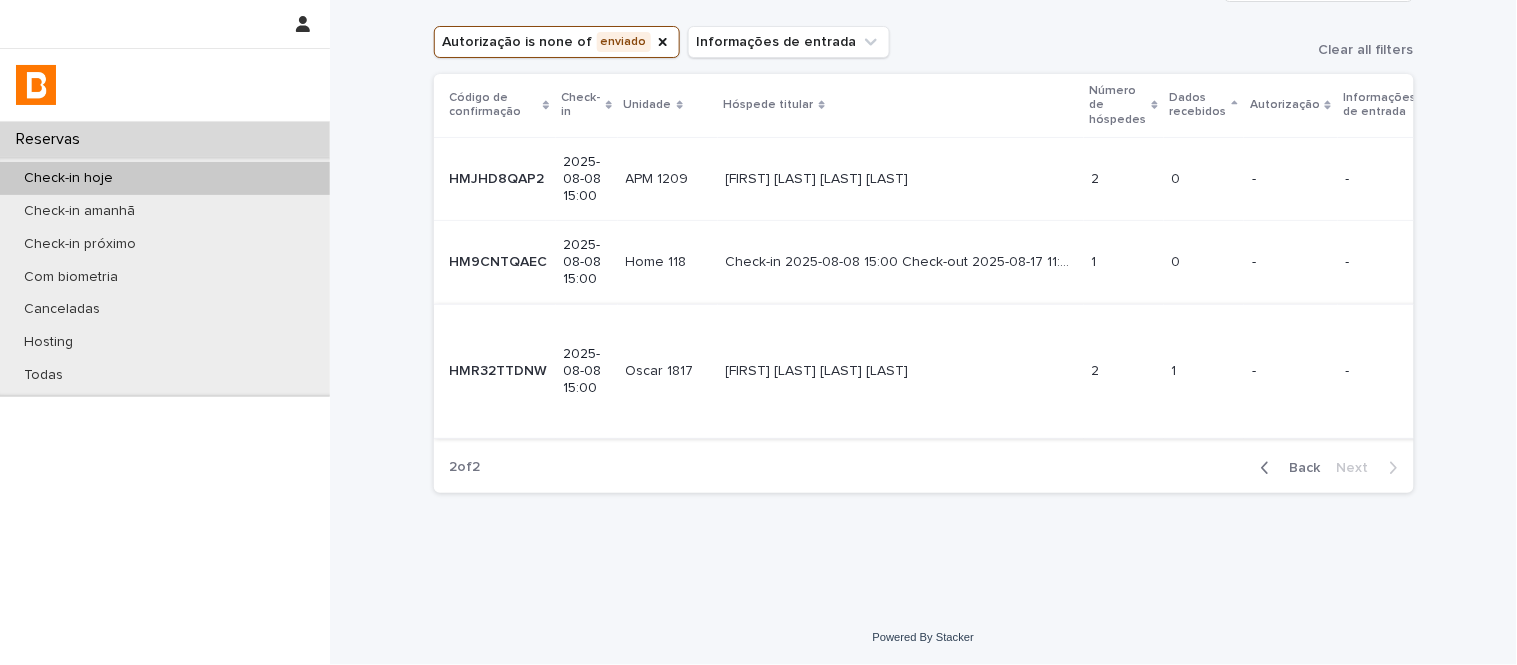 scroll, scrollTop: 0, scrollLeft: 0, axis: both 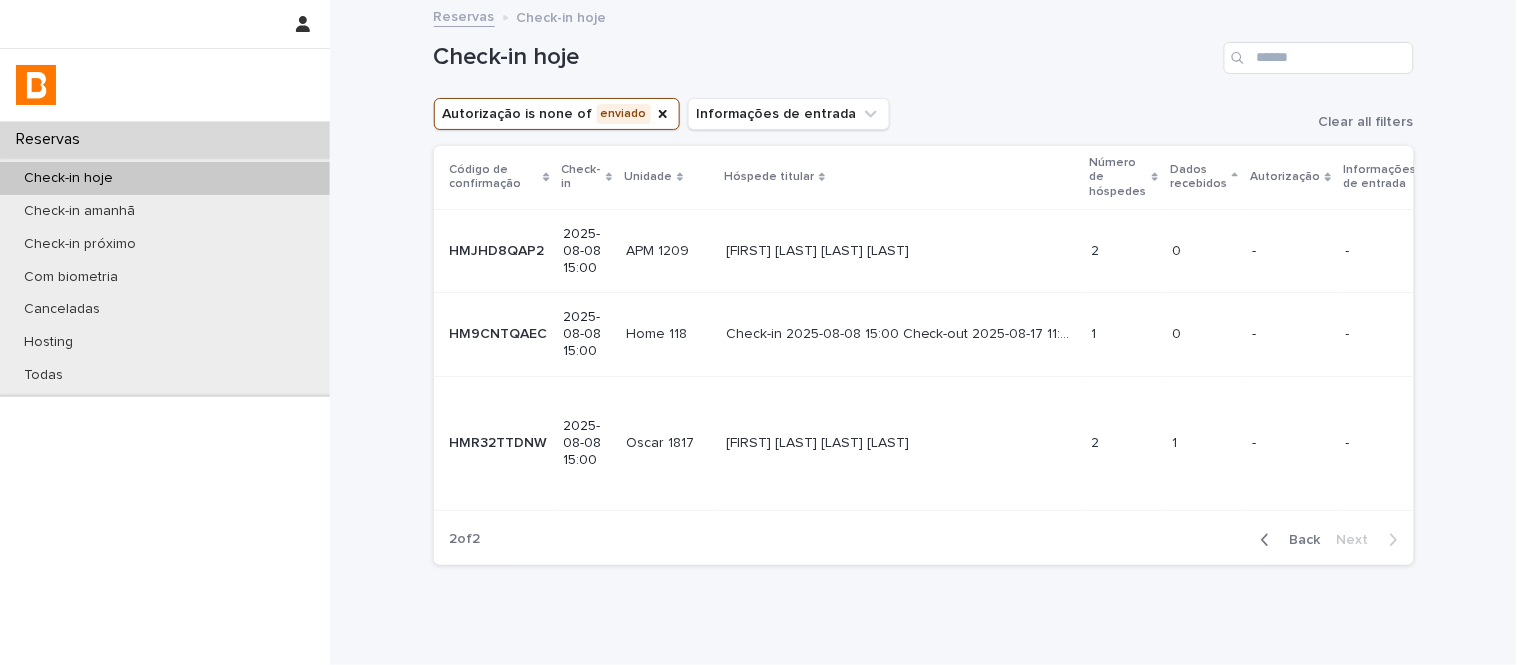 click on "[FIRST] [LAST] [FIRST] [LAST]" at bounding box center (901, 334) 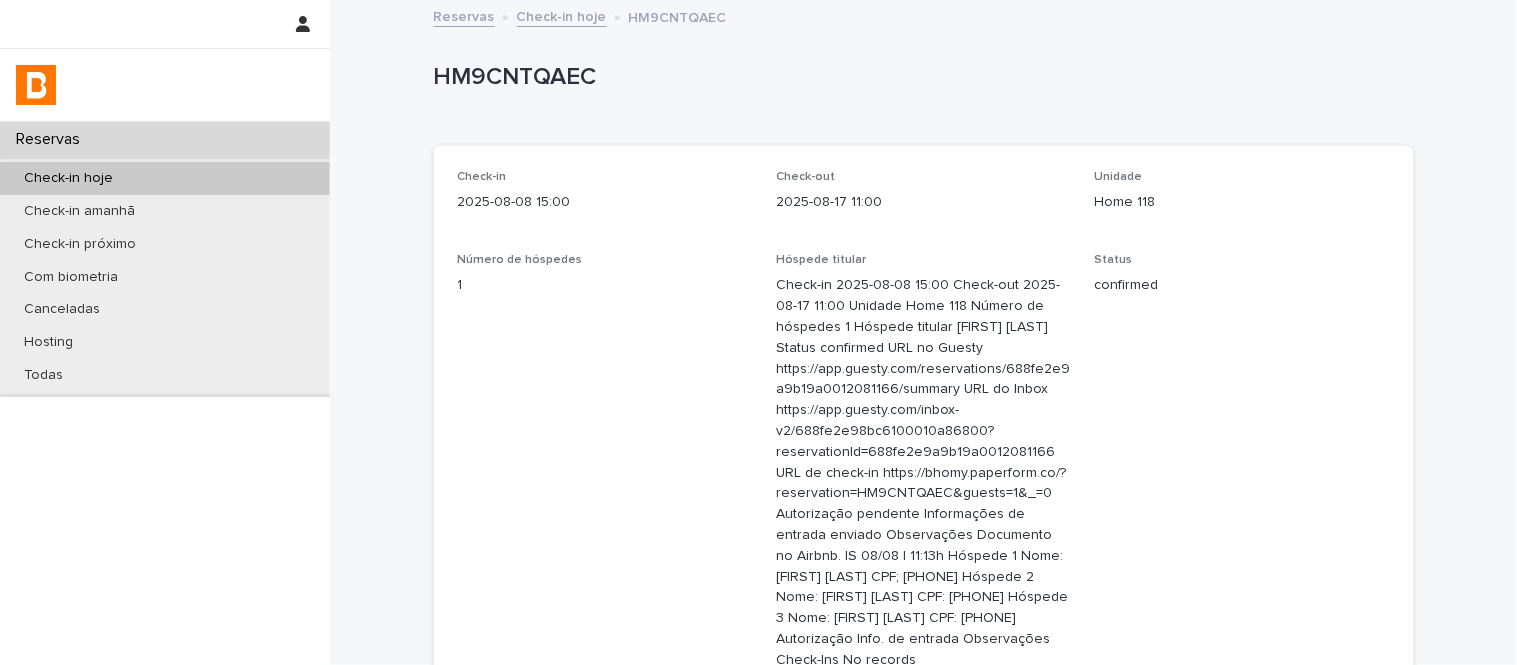 click on "https://app.guesty.com/reservations/688fe2e9a9b19a0012081166/summary" at bounding box center (697, 743) 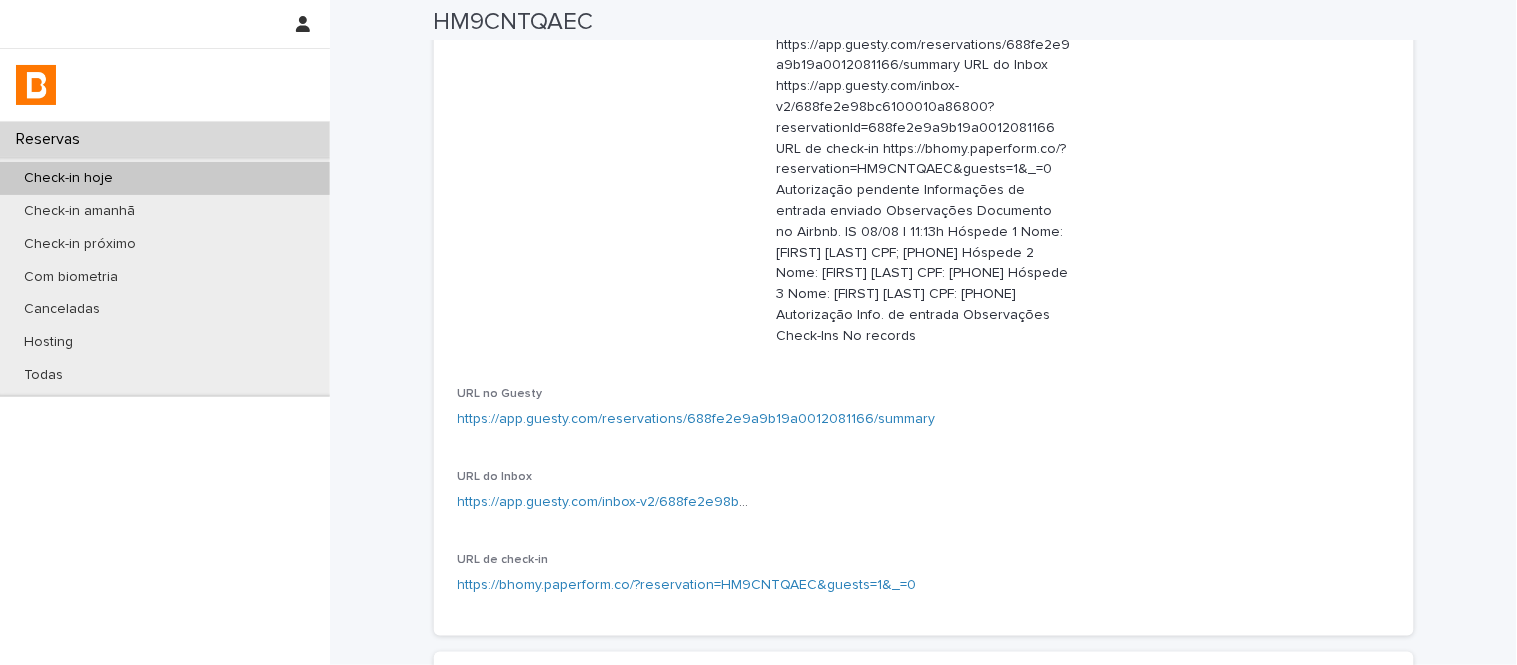 scroll, scrollTop: 333, scrollLeft: 0, axis: vertical 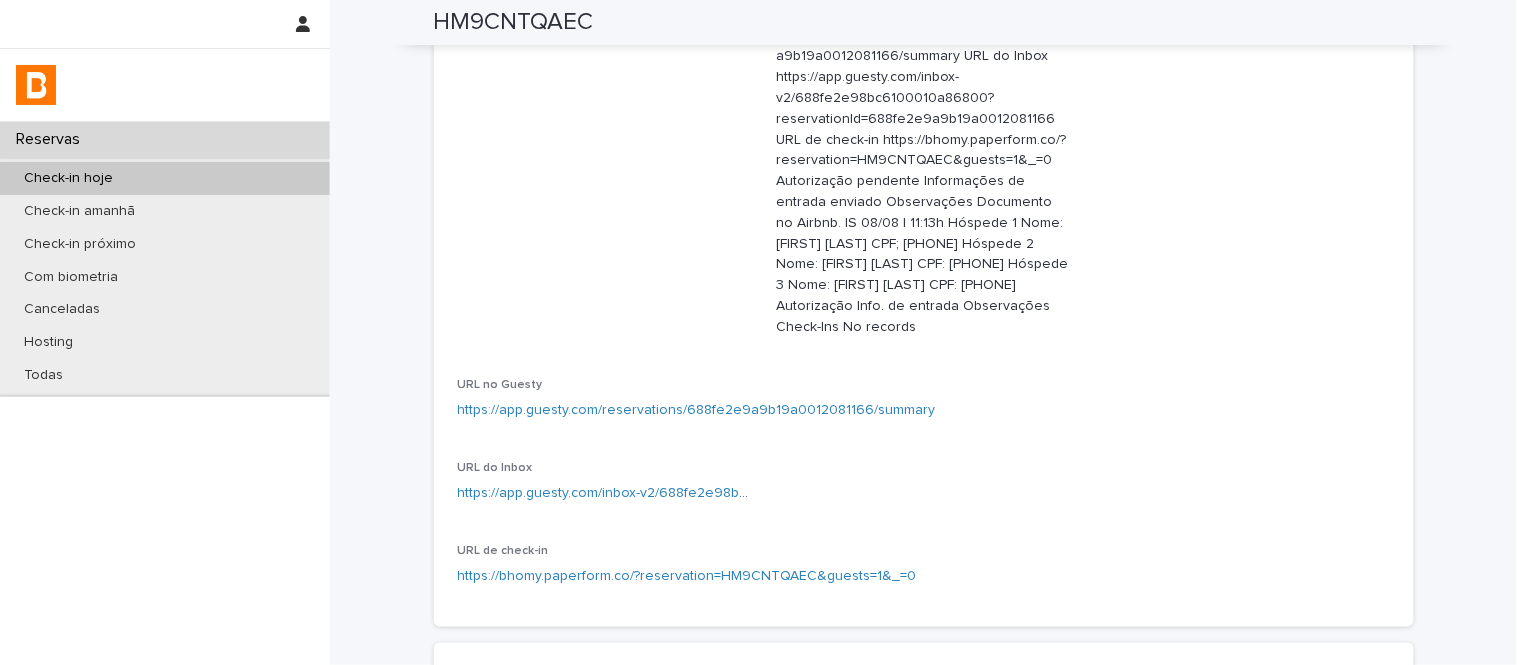 click on "Observações" at bounding box center (768, 841) 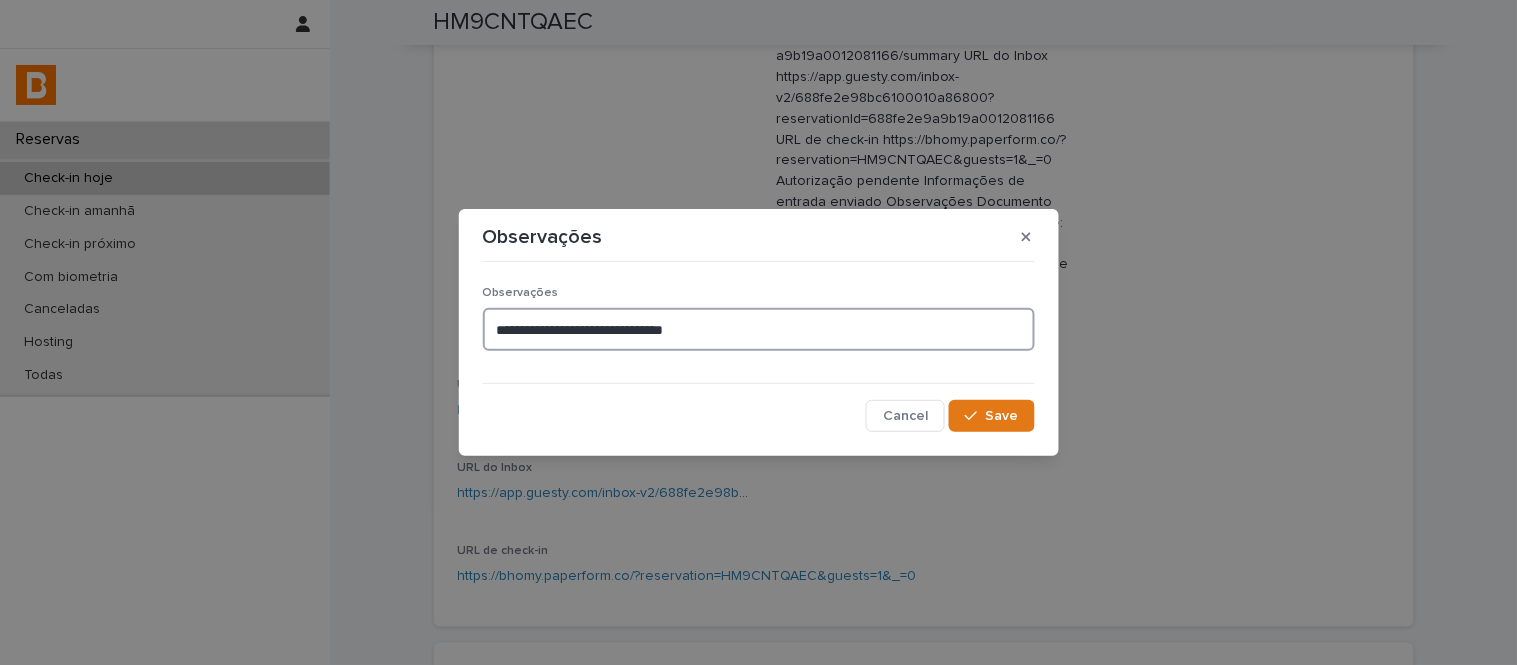 click on "**********" at bounding box center [759, 329] 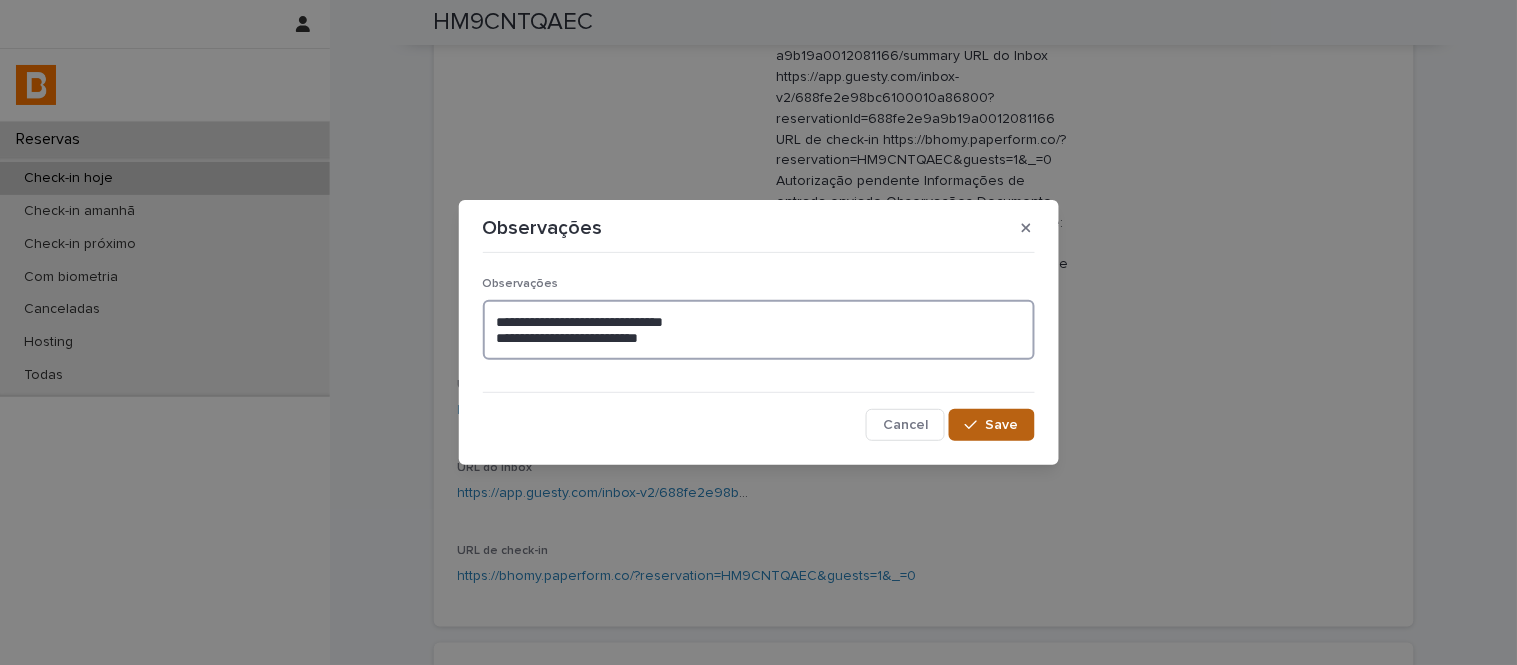 type on "**********" 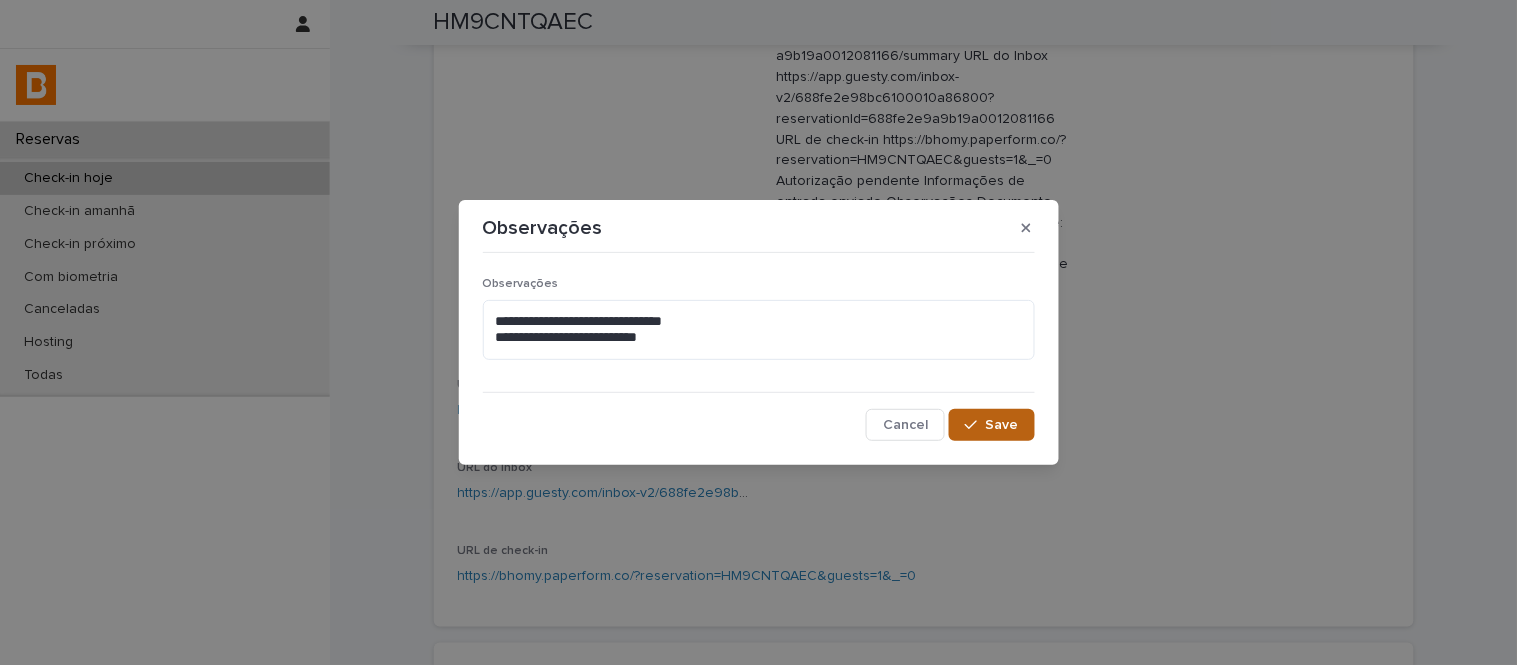 click on "Save" at bounding box center [1002, 425] 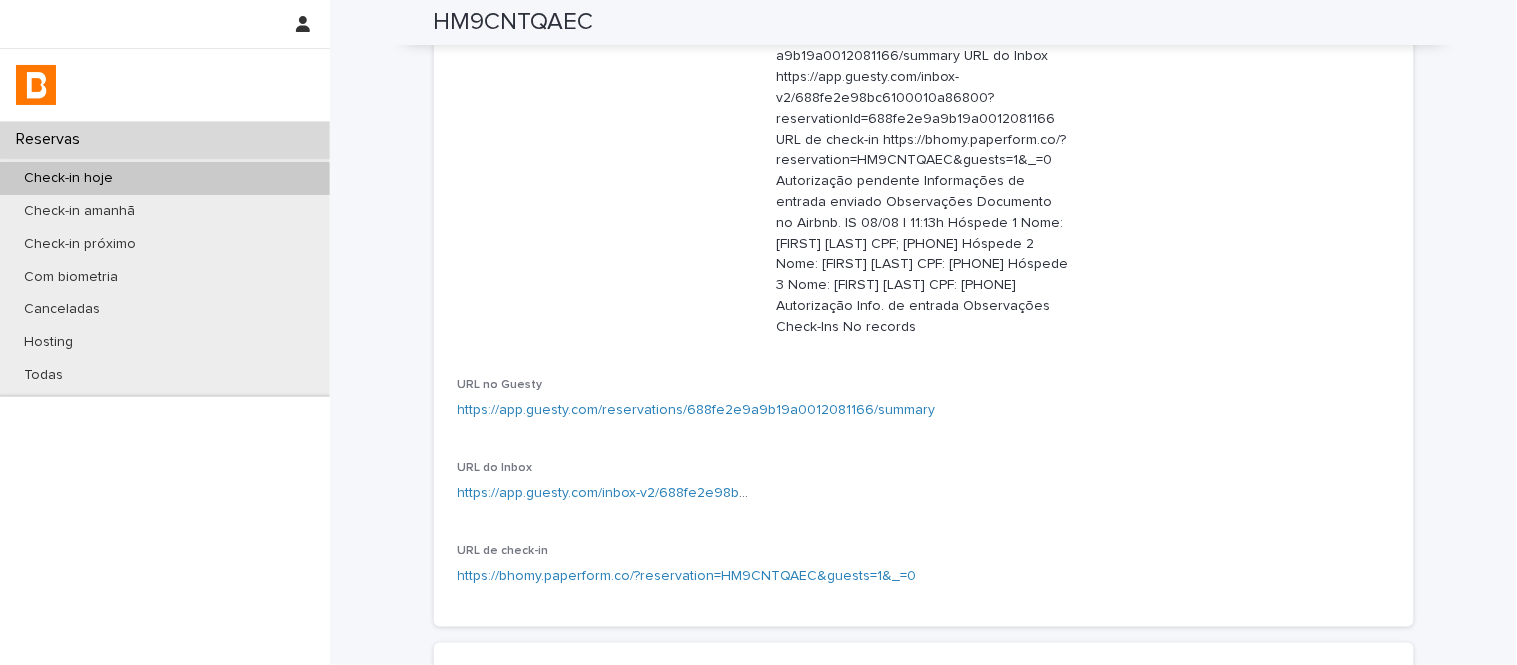 scroll, scrollTop: 343, scrollLeft: 0, axis: vertical 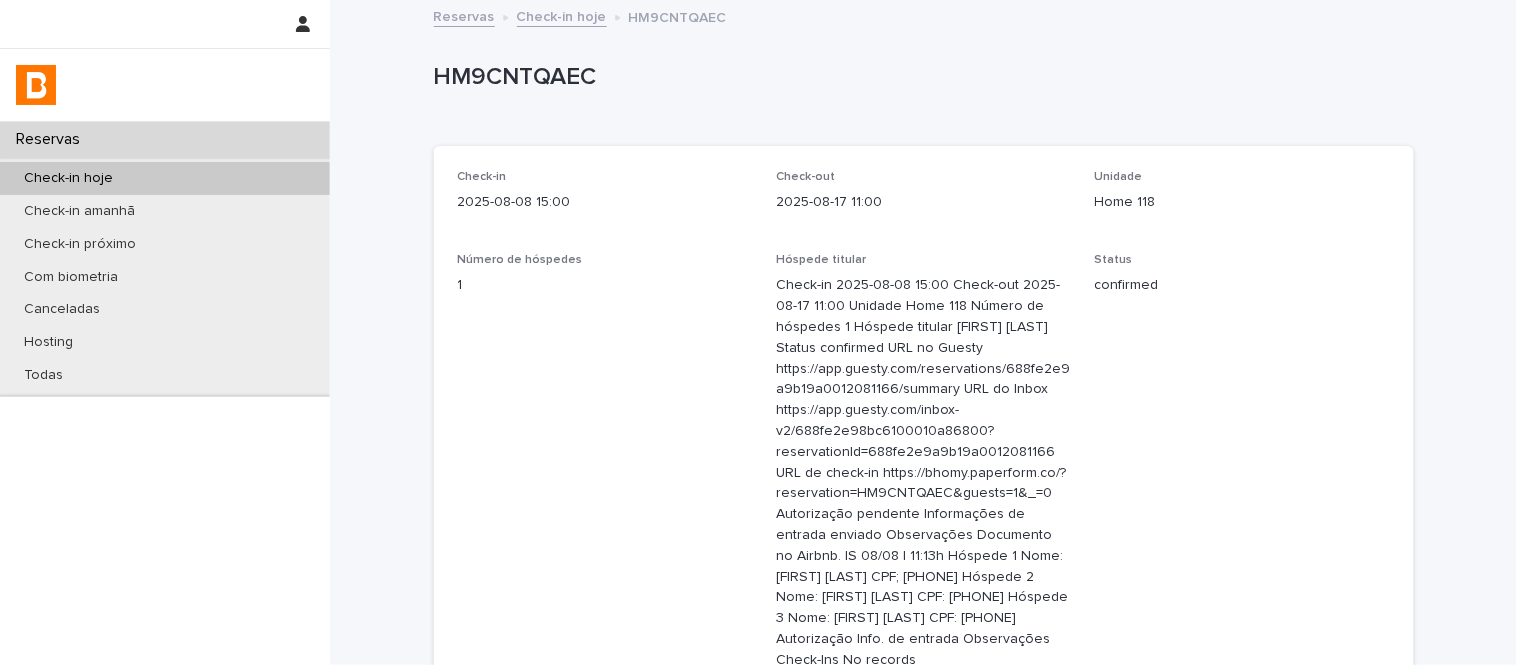 click on "Check-in hoje" at bounding box center (562, 15) 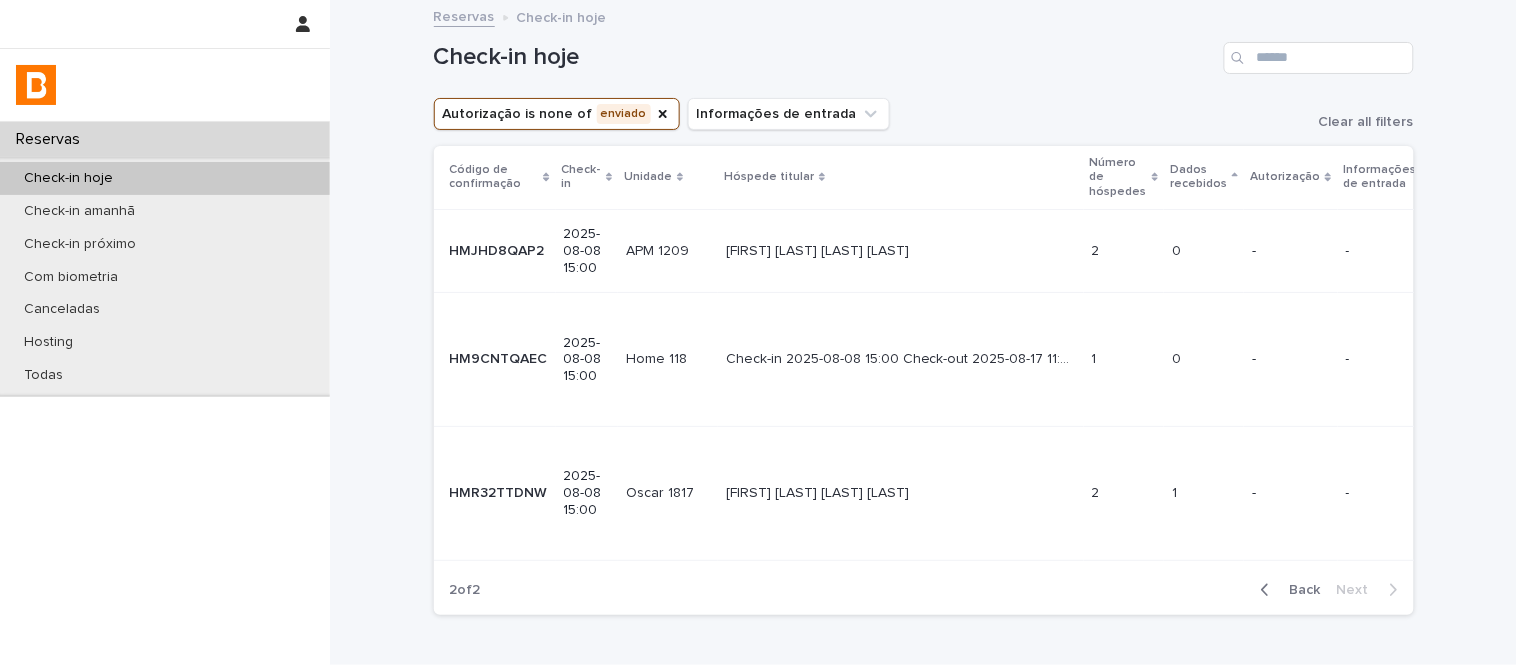 click on "0" at bounding box center (1178, 249) 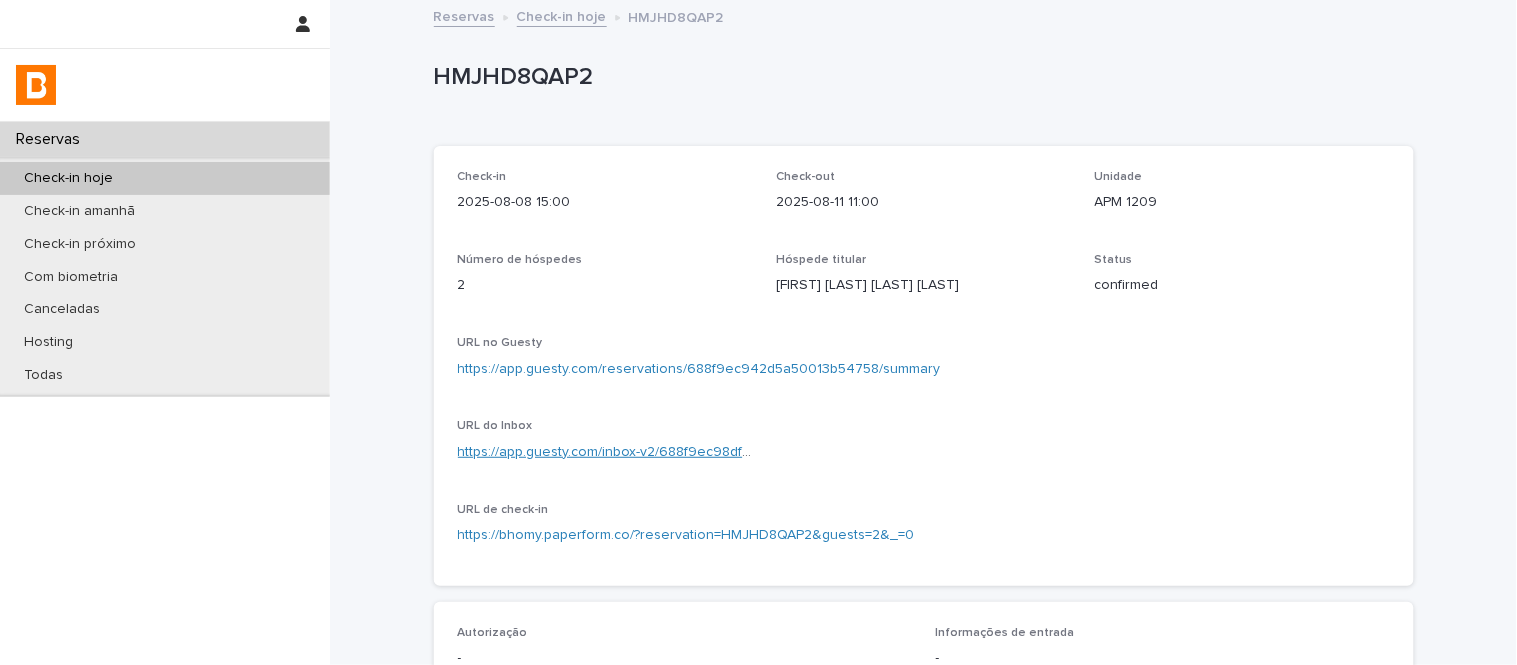 click on "https://app.guesty.com/inbox-v2/688f9ec98dfe4300107f5645?reservationId=688f9ec942d5a50013b54758" at bounding box center [797, 452] 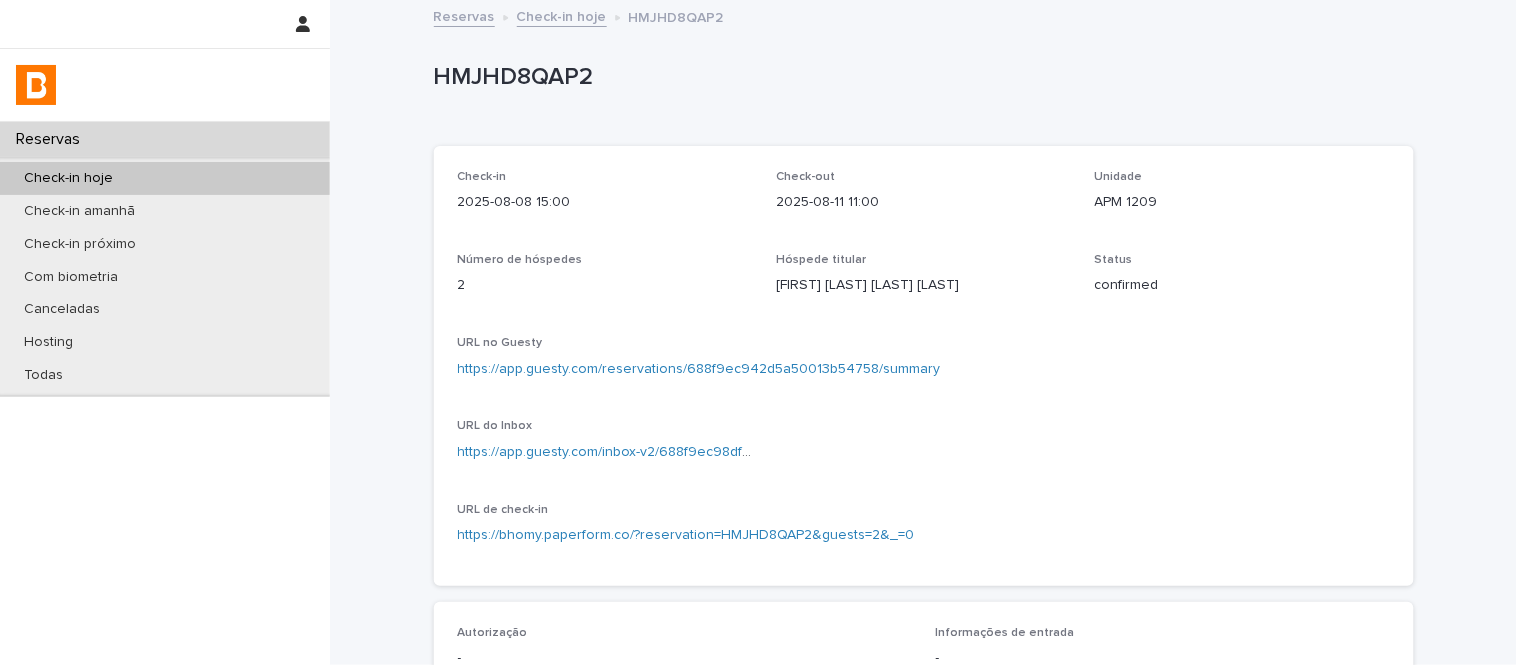 click on "HMJHD8QAP2" at bounding box center [920, 77] 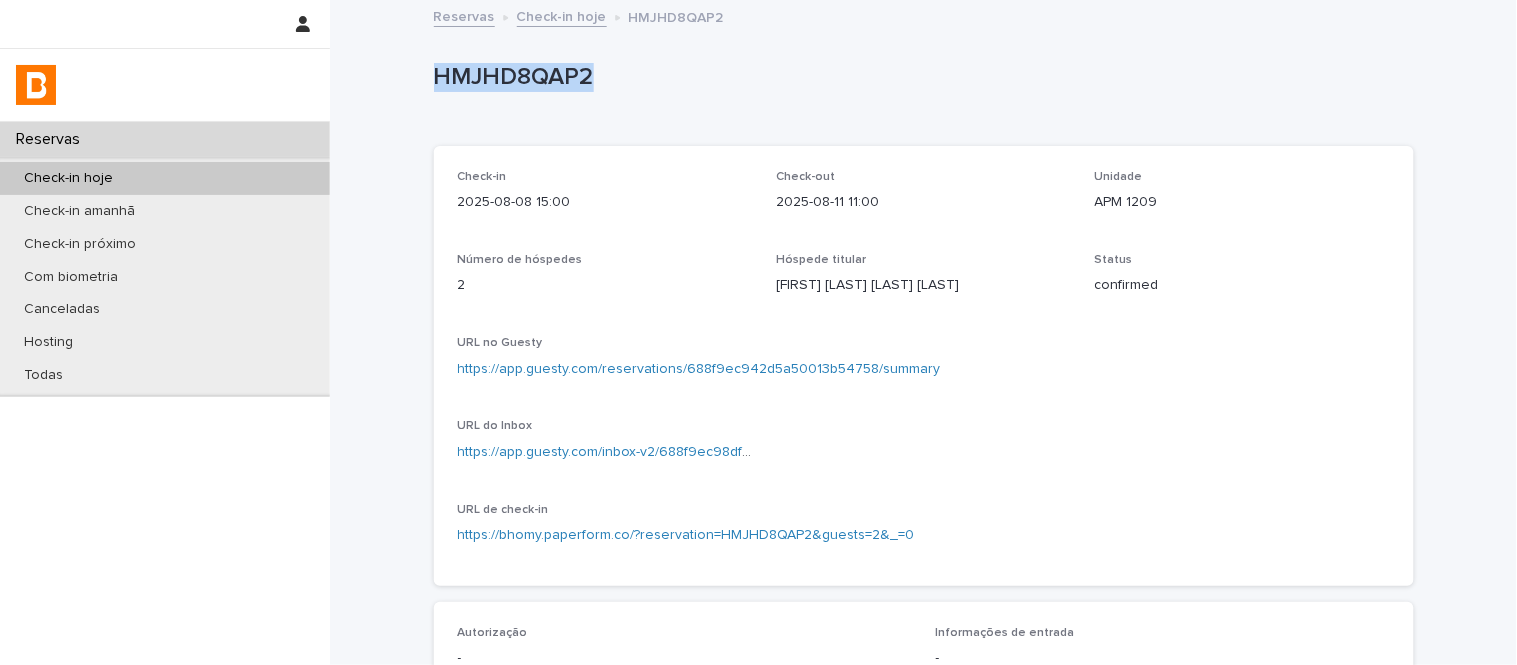 click on "HMJHD8QAP2" at bounding box center [920, 77] 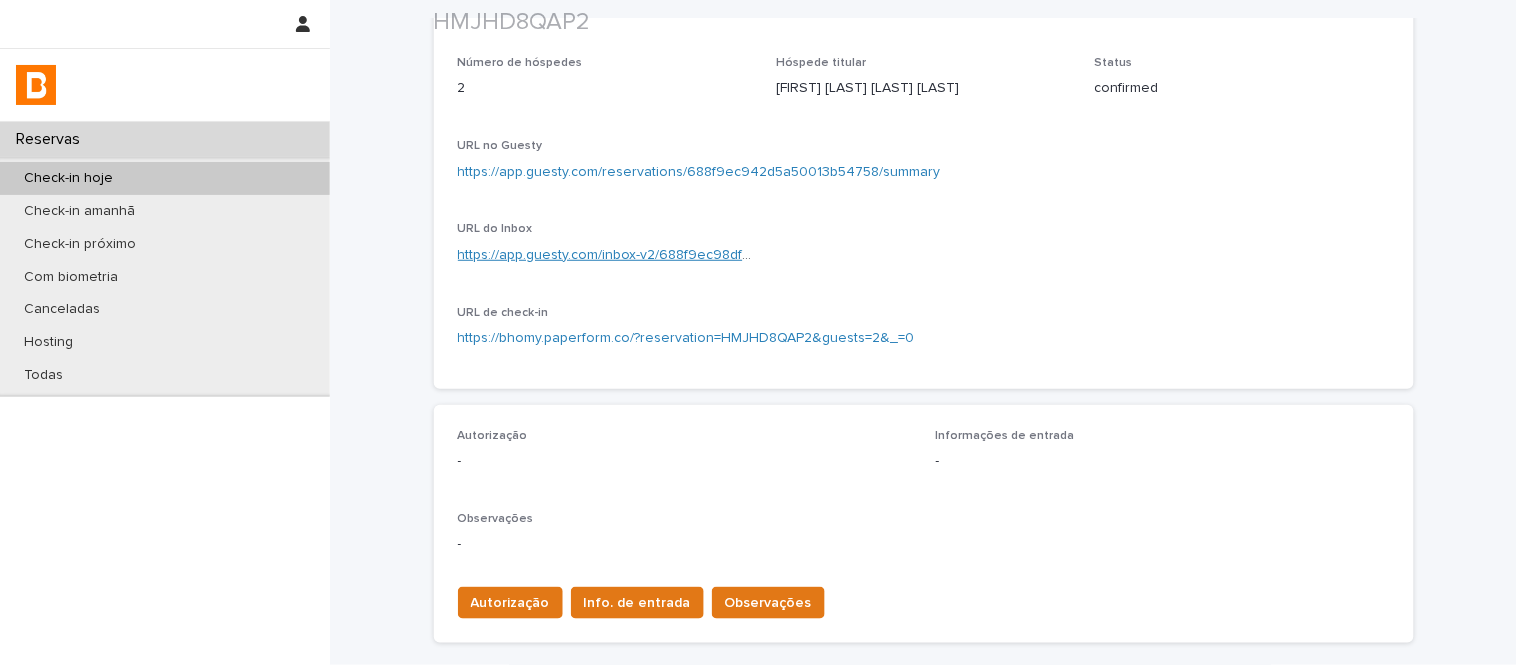 scroll, scrollTop: 222, scrollLeft: 0, axis: vertical 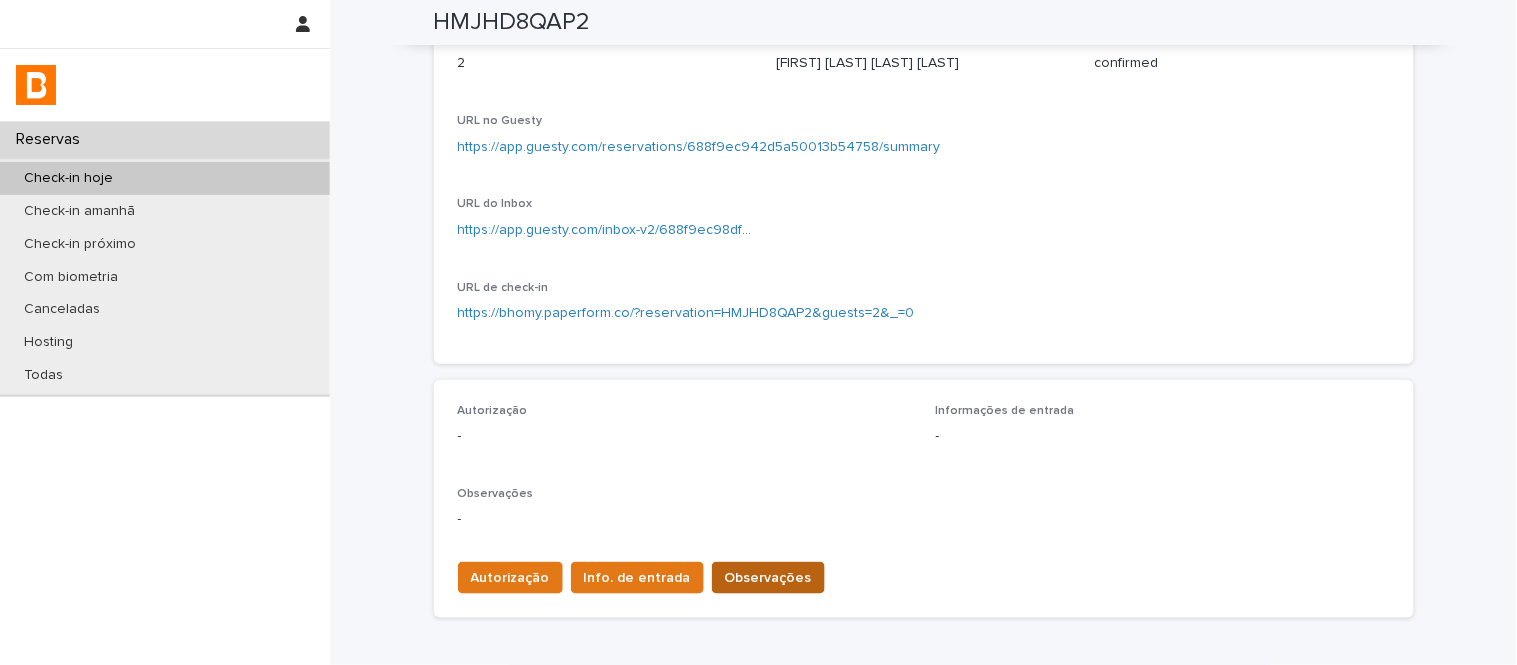 click on "Observações" at bounding box center (768, 578) 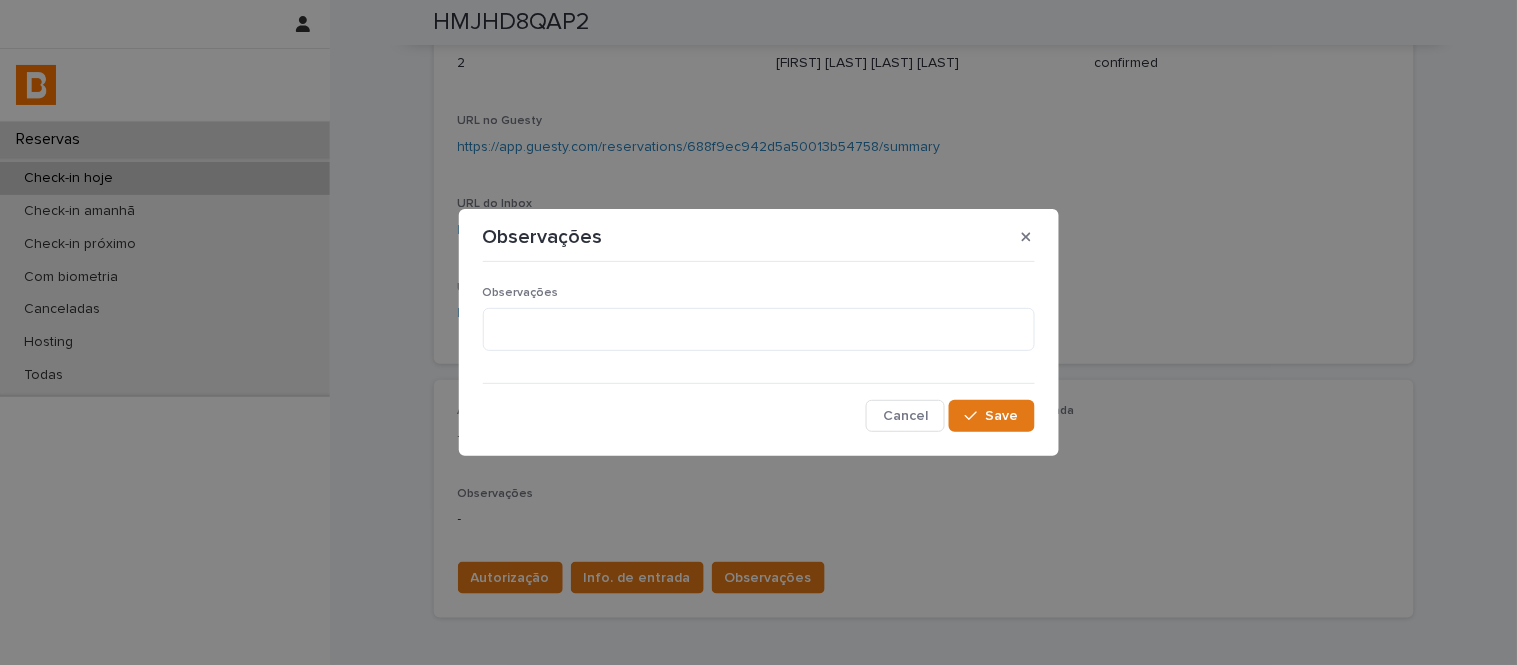 click on "Observações" at bounding box center (759, 293) 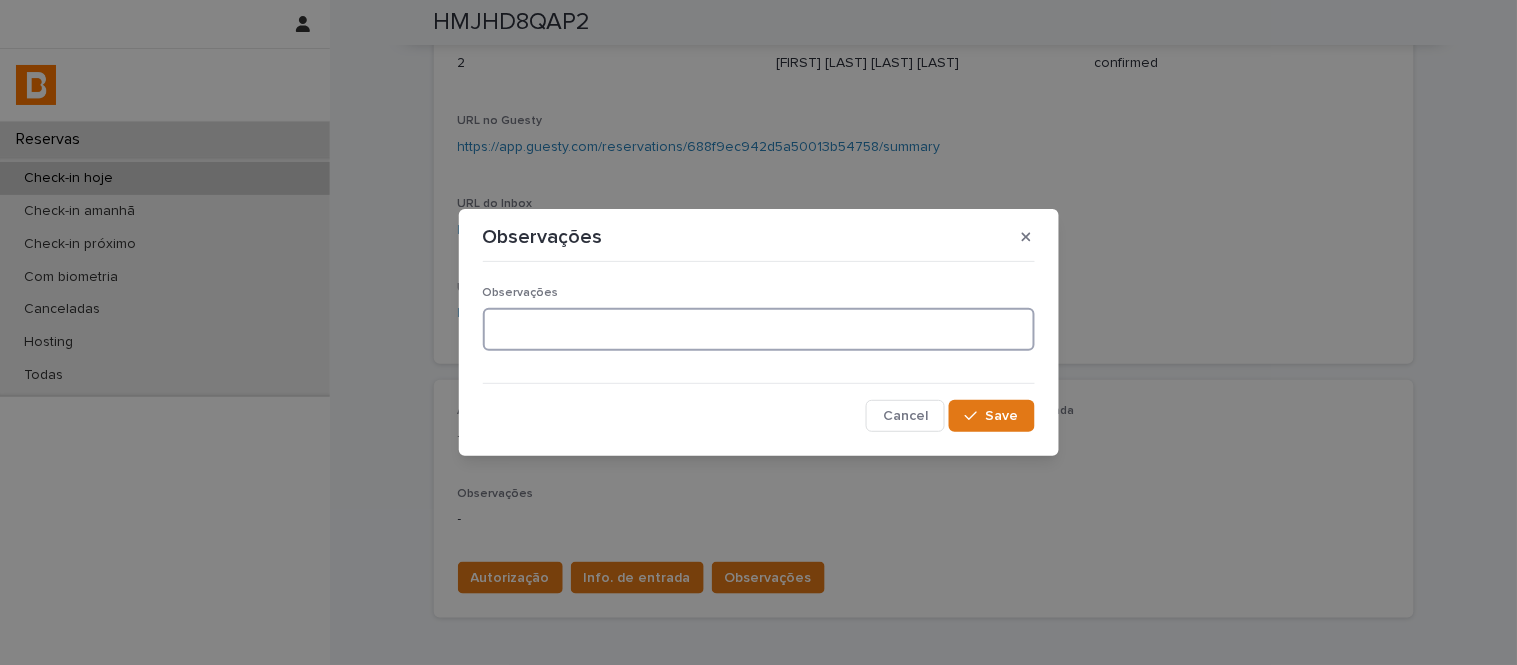 click at bounding box center [759, 329] 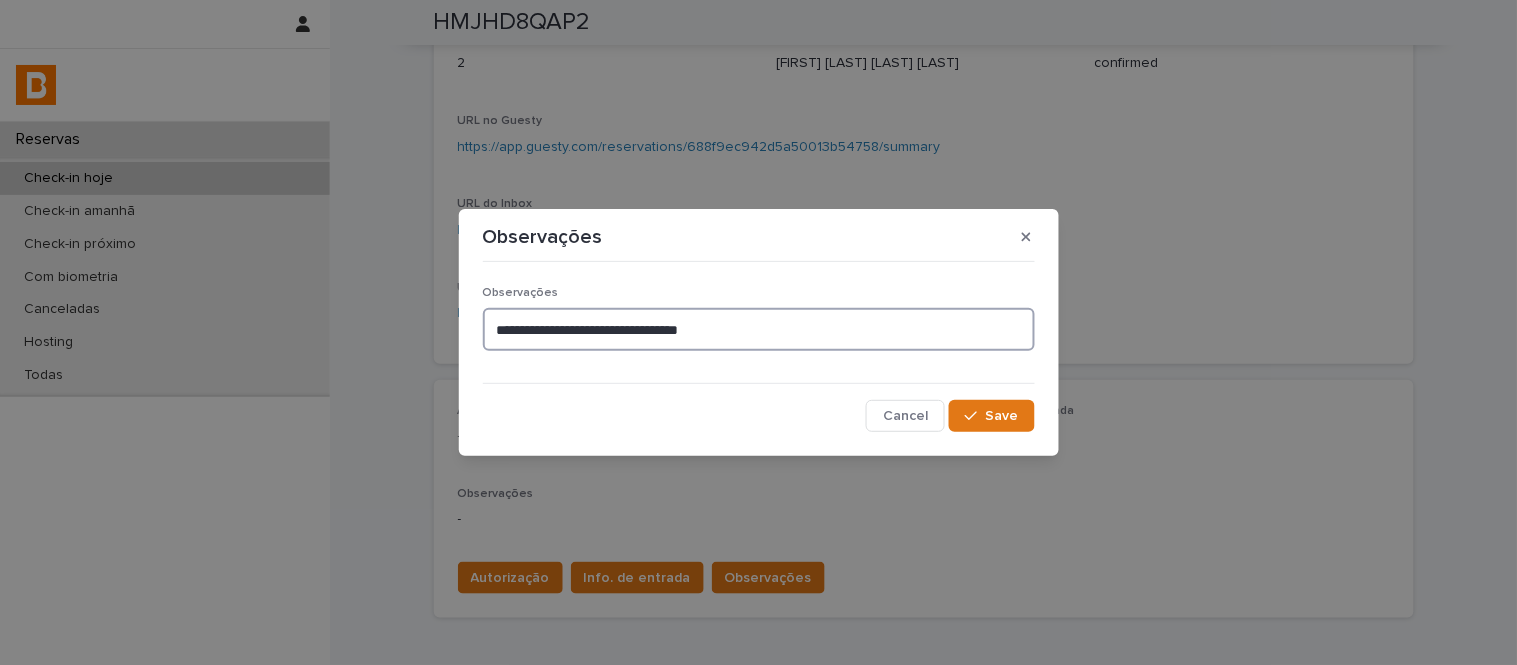 click on "**********" at bounding box center (759, 329) 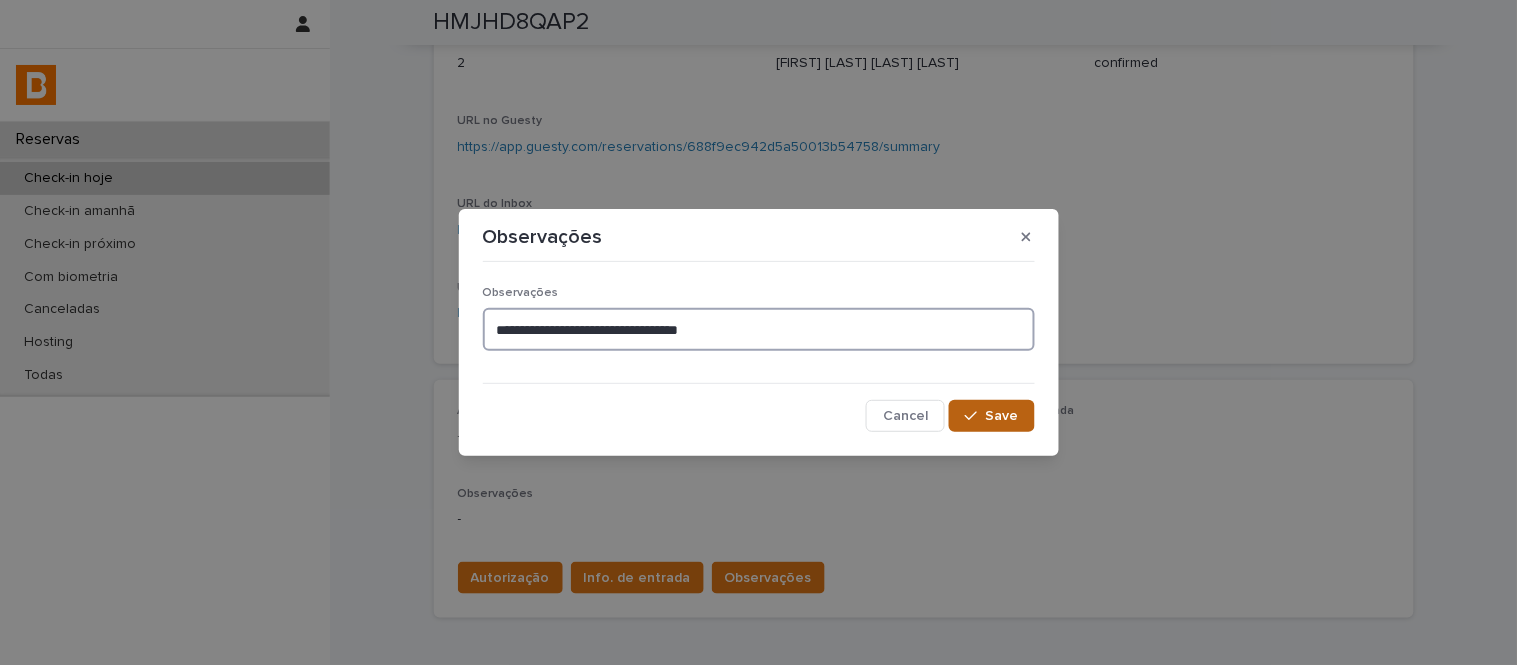 type on "**********" 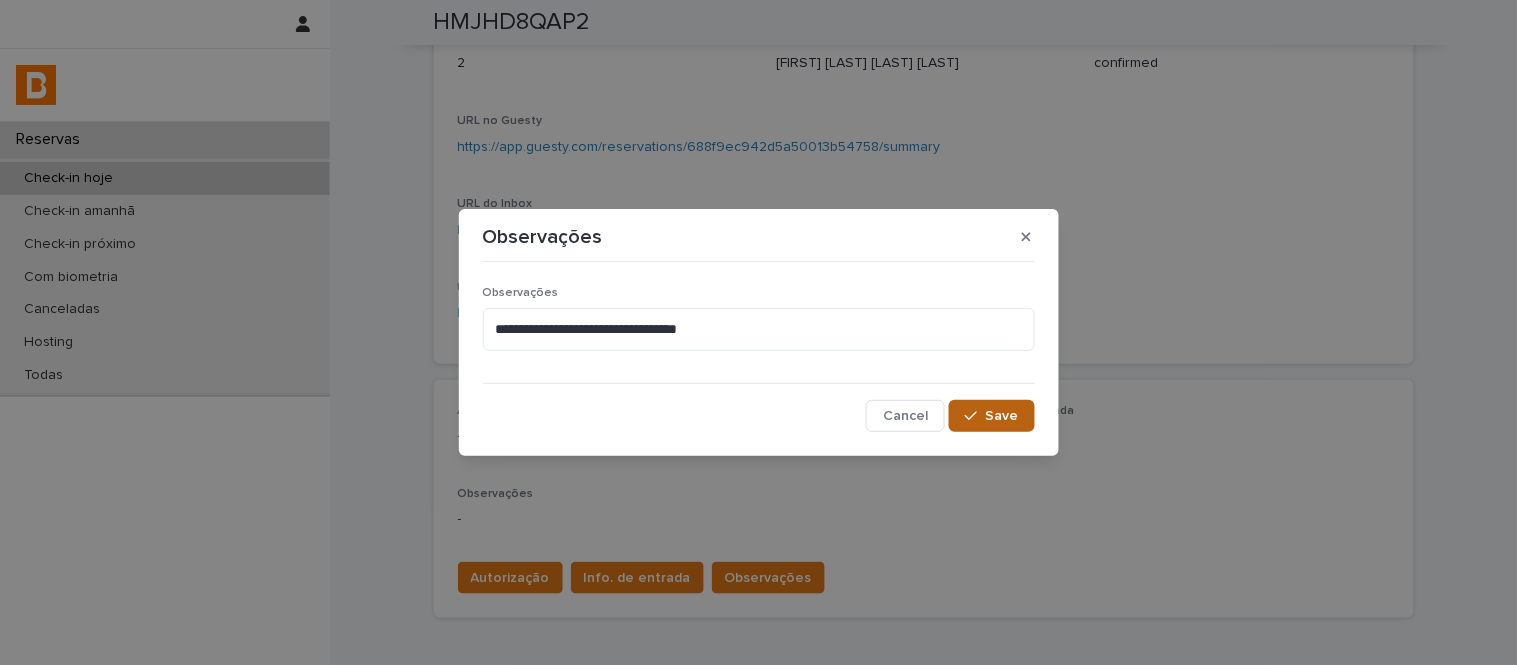 click on "Save" at bounding box center (991, 416) 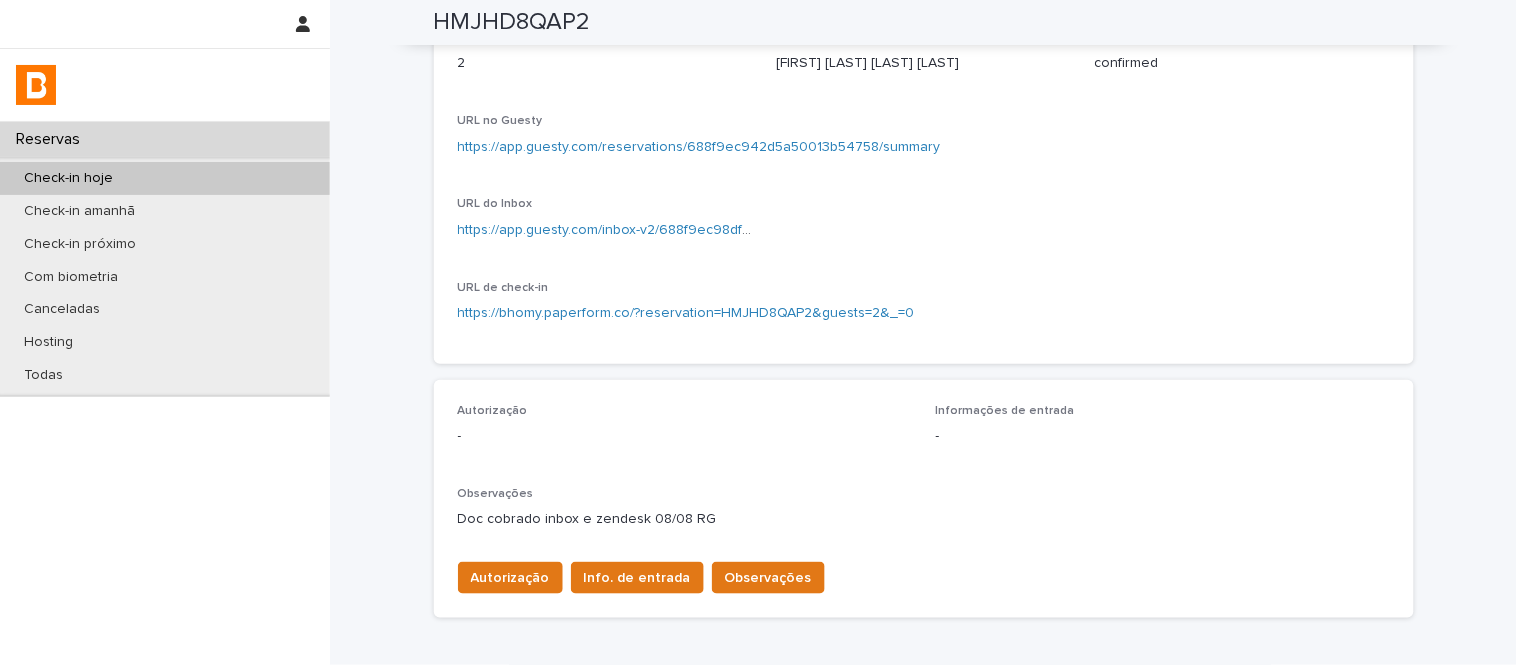 type 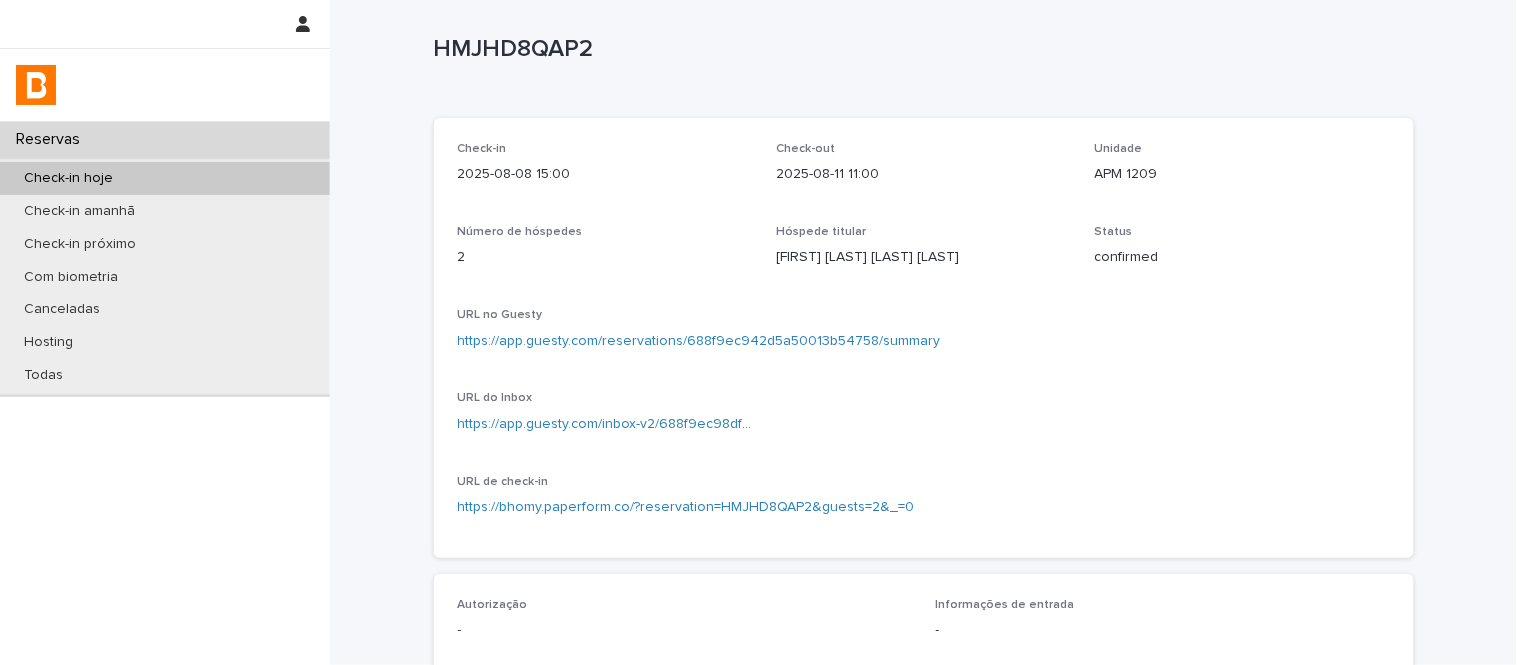 scroll, scrollTop: 0, scrollLeft: 0, axis: both 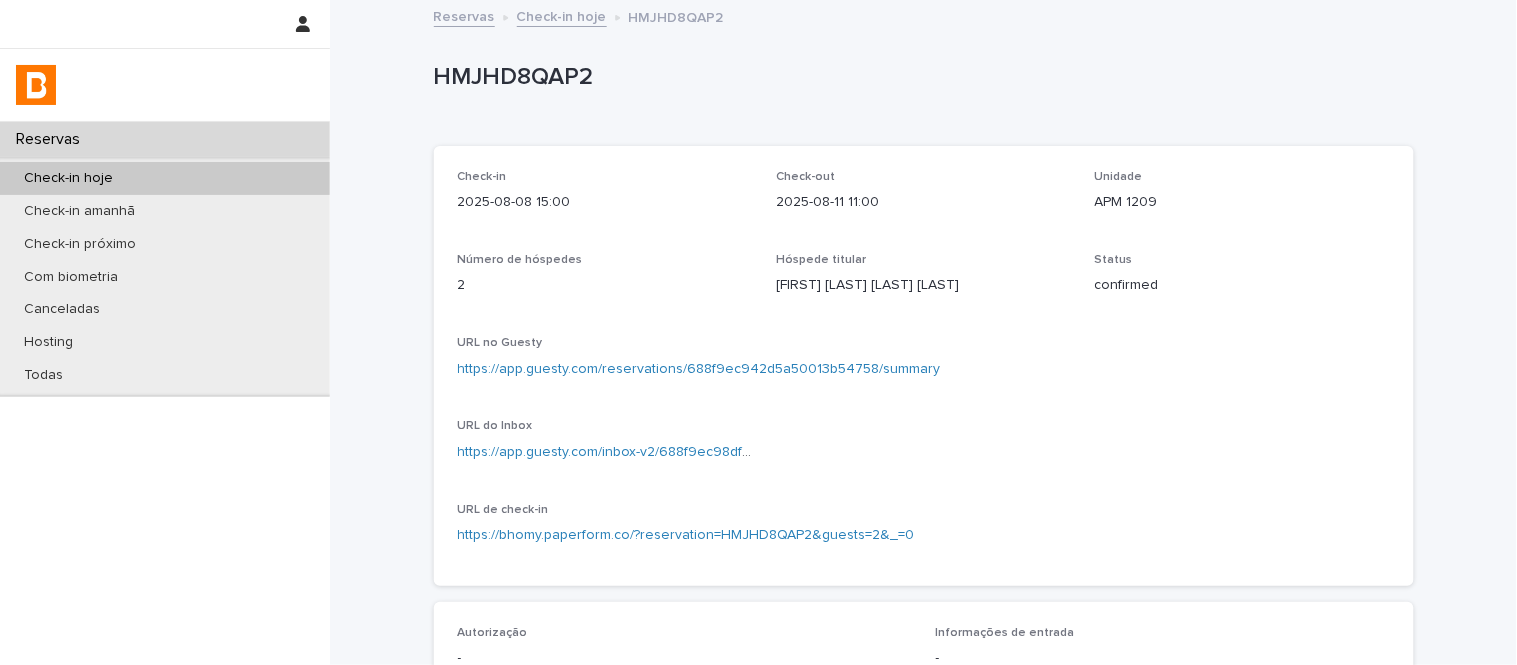 click on "Check-in hoje" at bounding box center (562, 15) 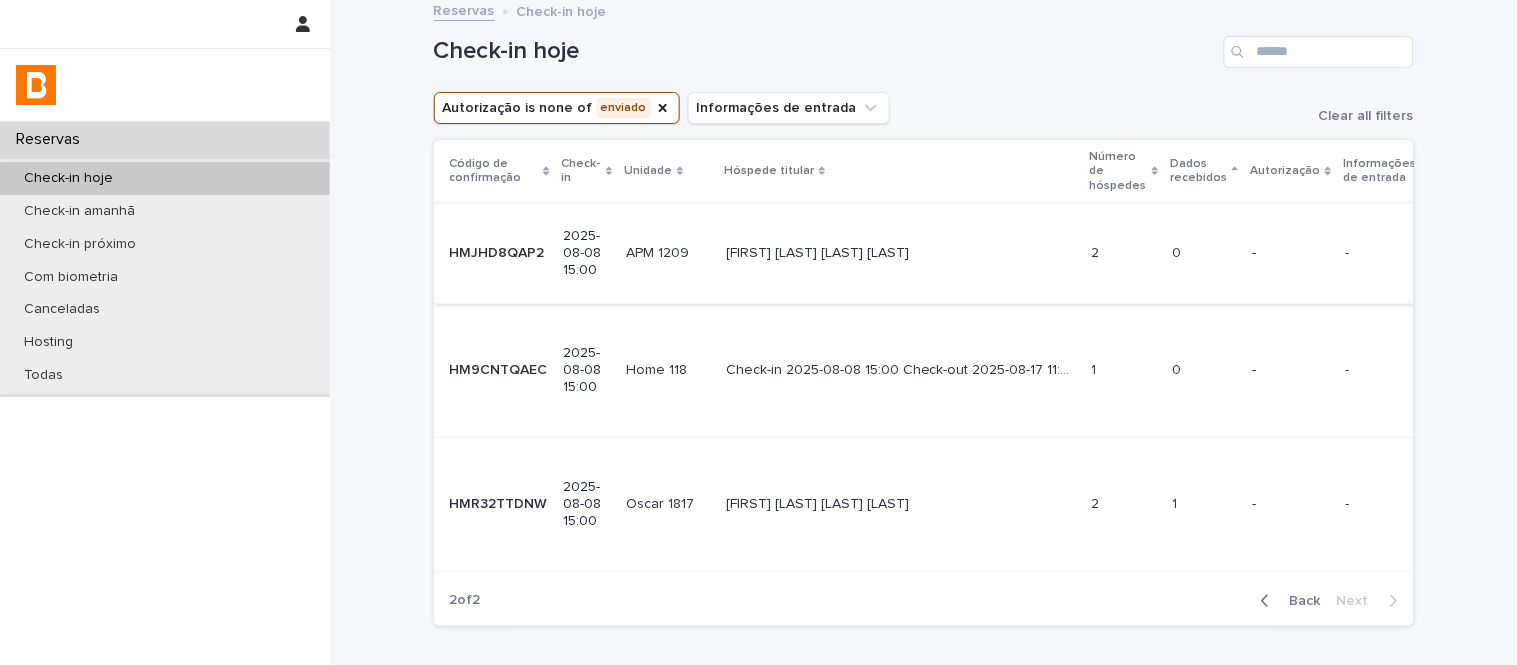 scroll, scrollTop: 7, scrollLeft: 0, axis: vertical 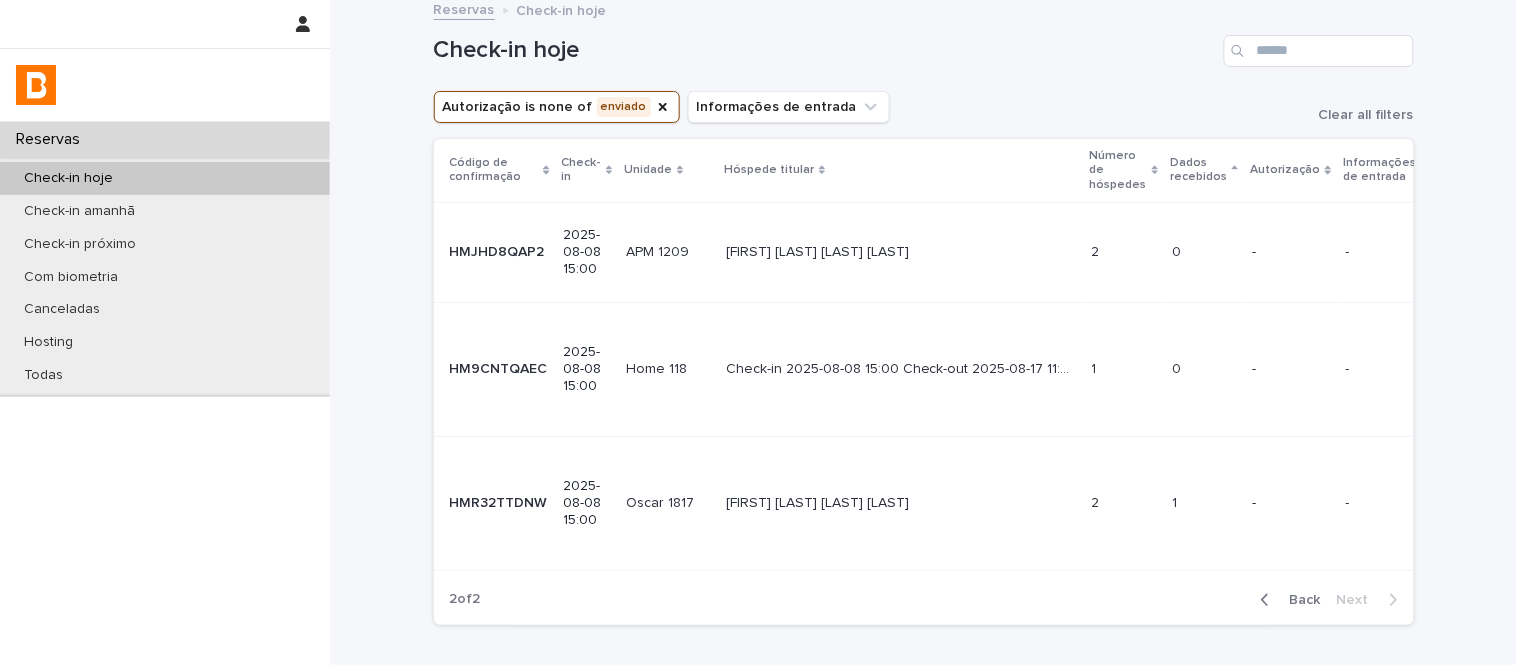 click on "Back" at bounding box center [1299, 600] 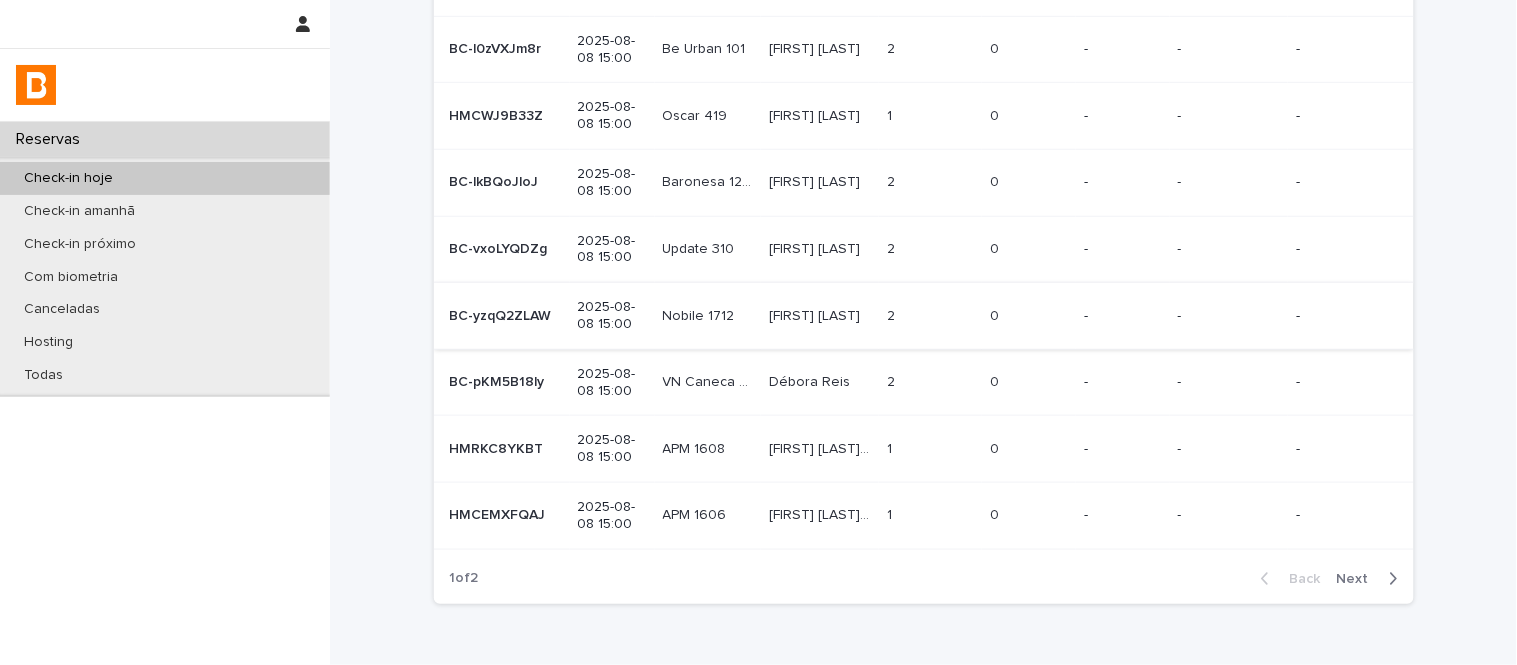 scroll, scrollTop: 423, scrollLeft: 0, axis: vertical 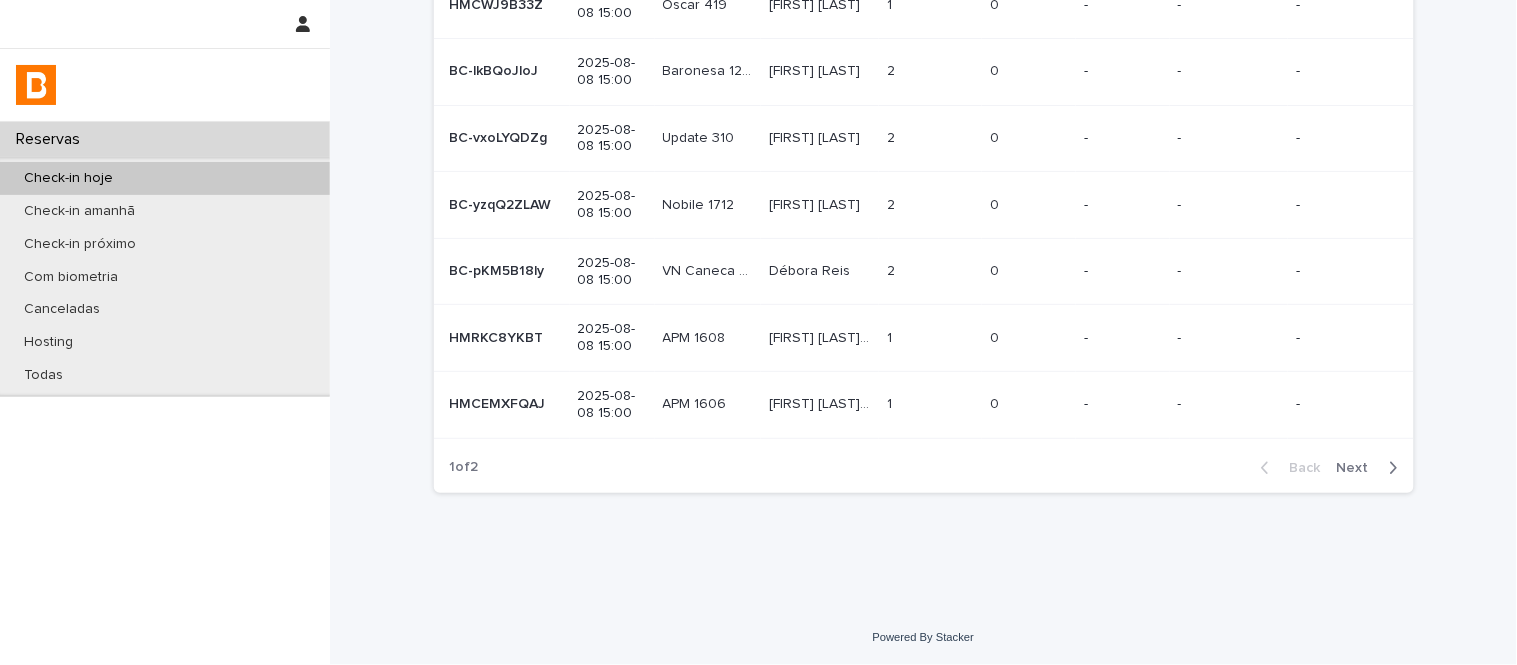 click on "Next" at bounding box center (1359, 468) 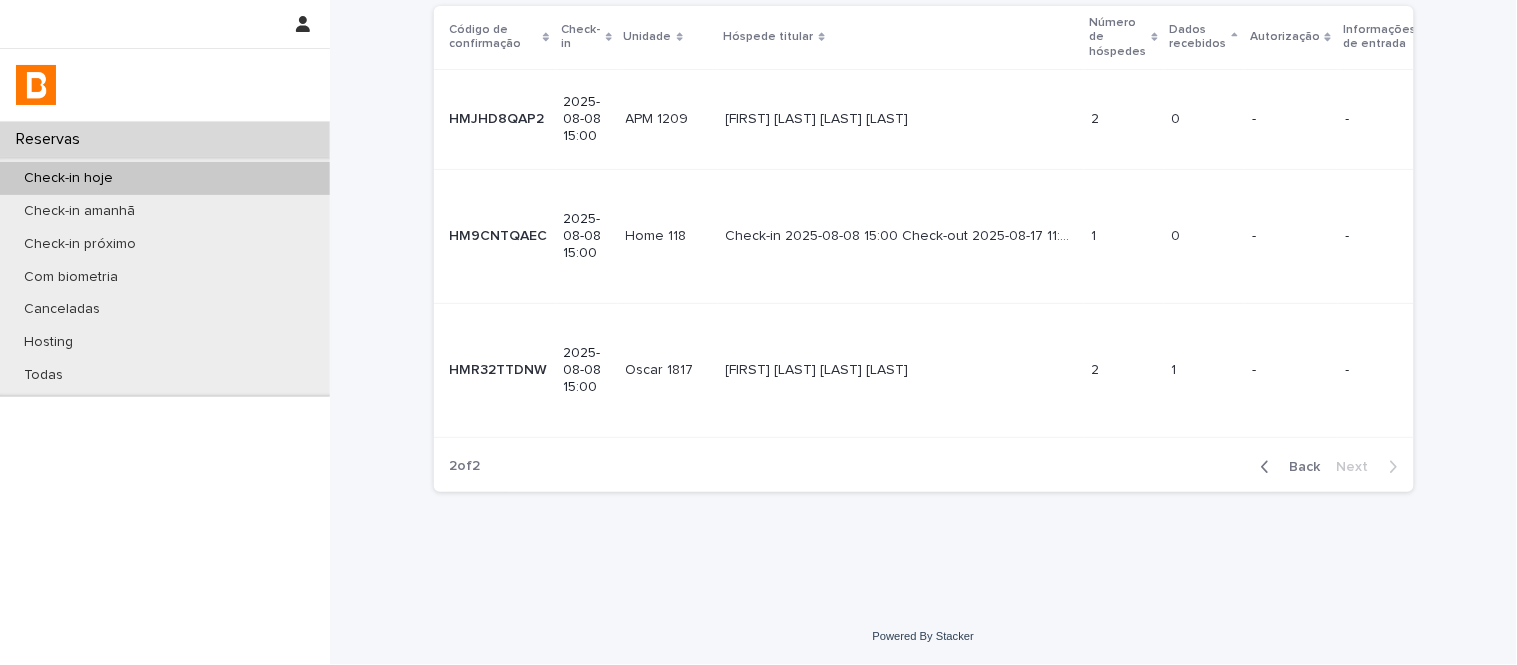 scroll, scrollTop: 7, scrollLeft: 0, axis: vertical 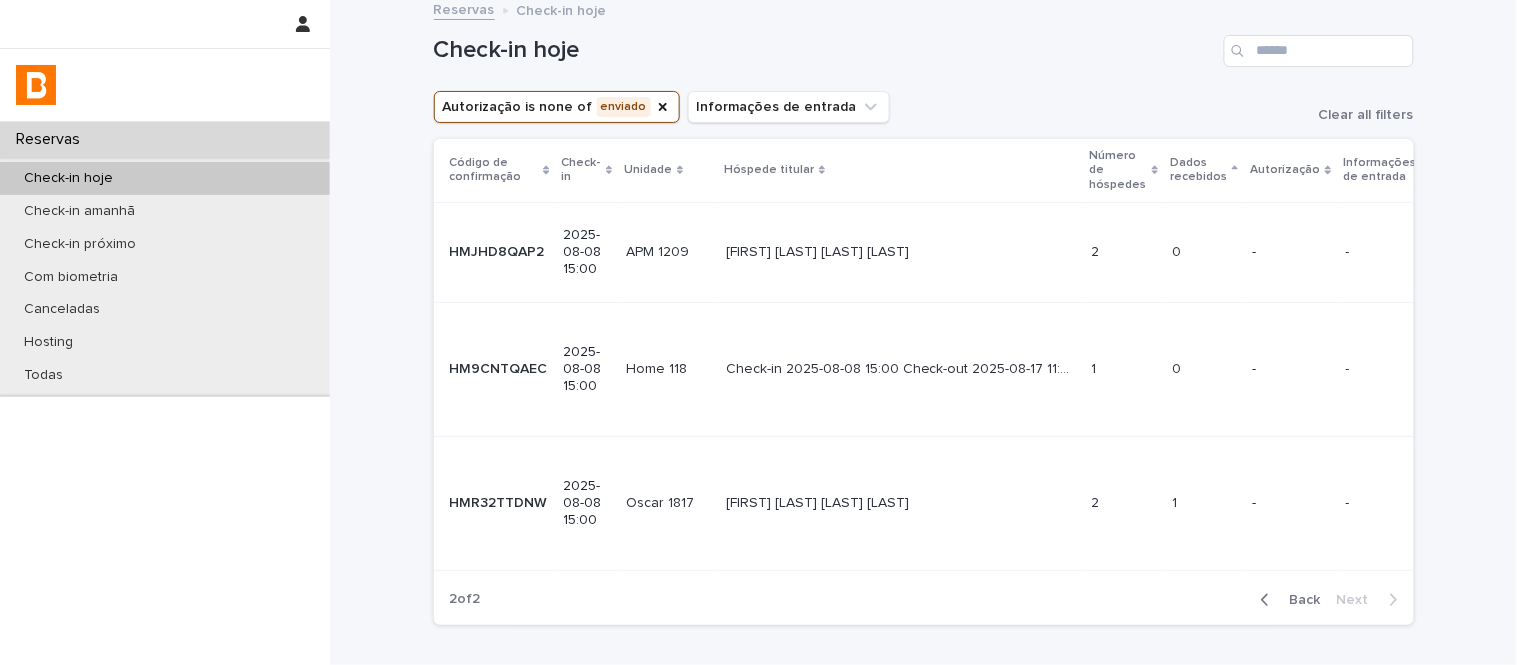 click on "Back" at bounding box center (1287, 600) 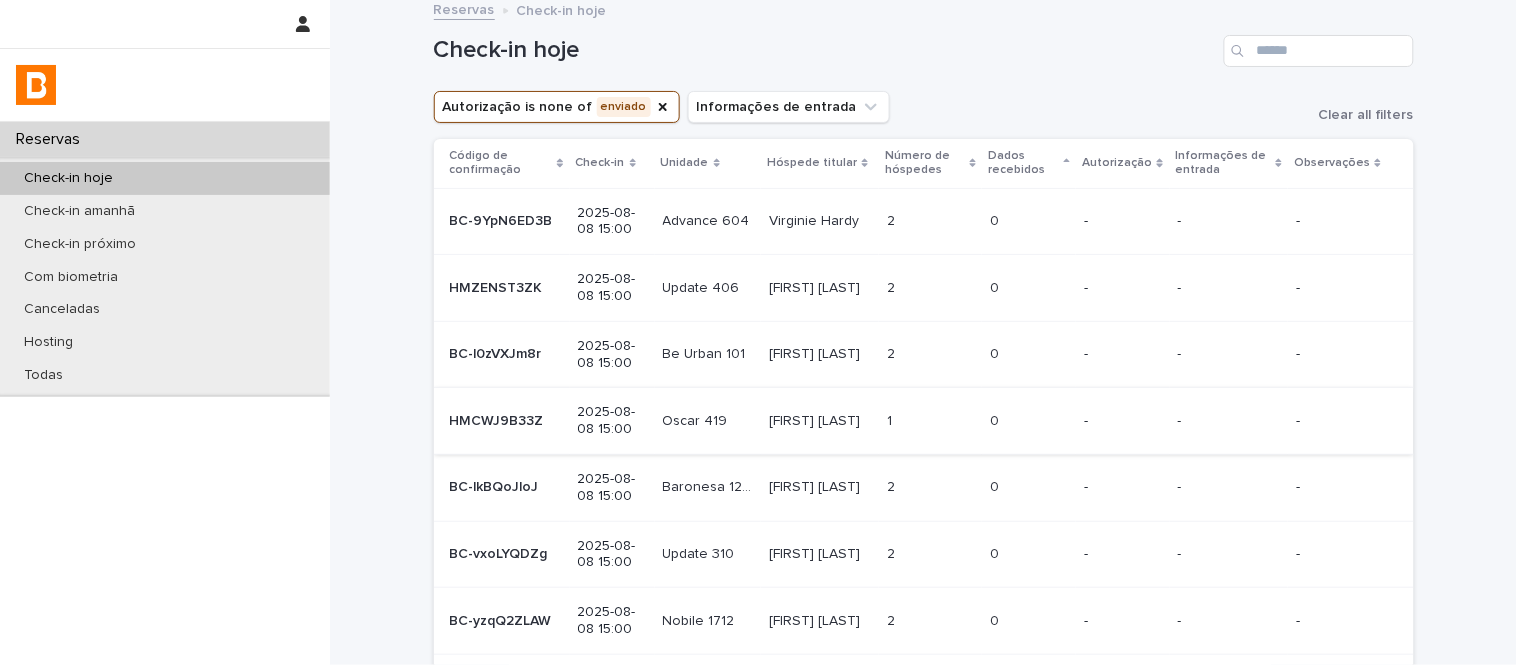 scroll, scrollTop: 0, scrollLeft: 0, axis: both 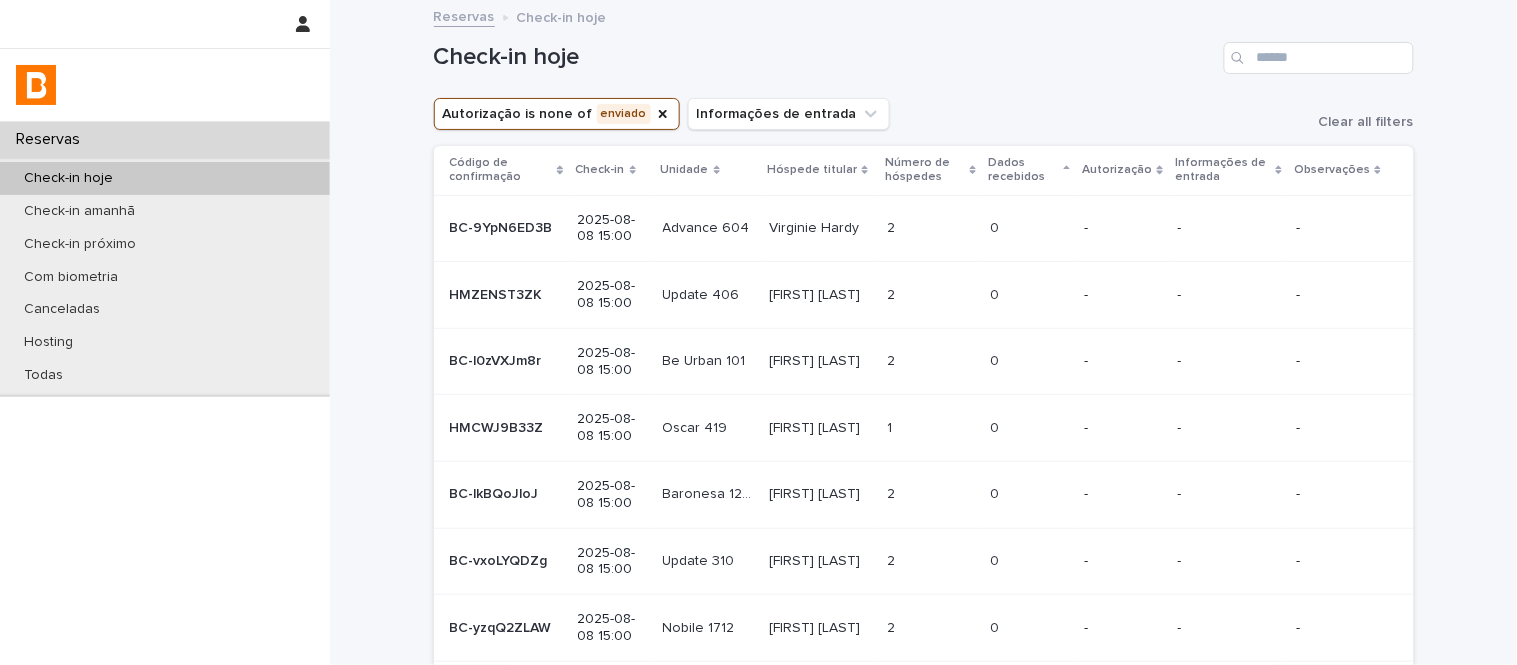 click on "[FIRST] [LAST] [FIRST] [LAST]" at bounding box center [820, 228] 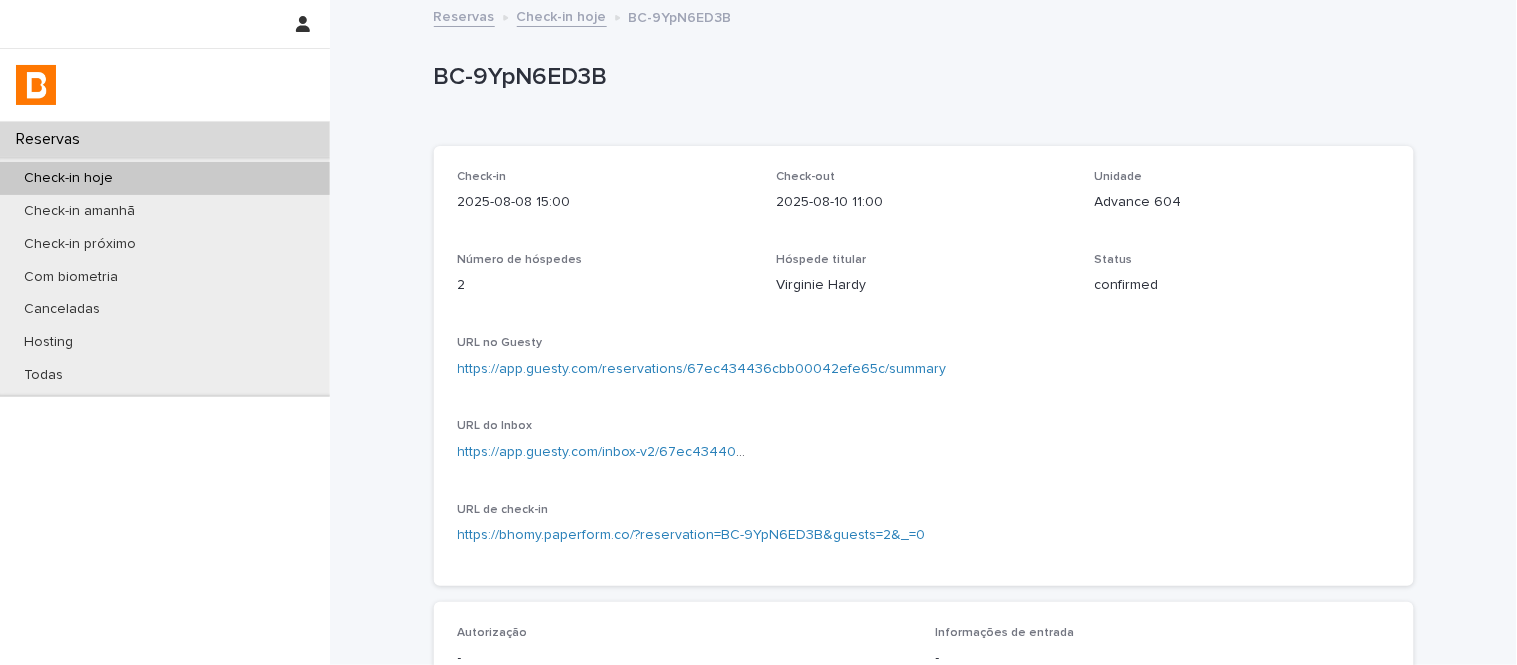 click on "https://app.guesty.com/reservations/67ec434436cbb00042efe65c/summary" at bounding box center (702, 369) 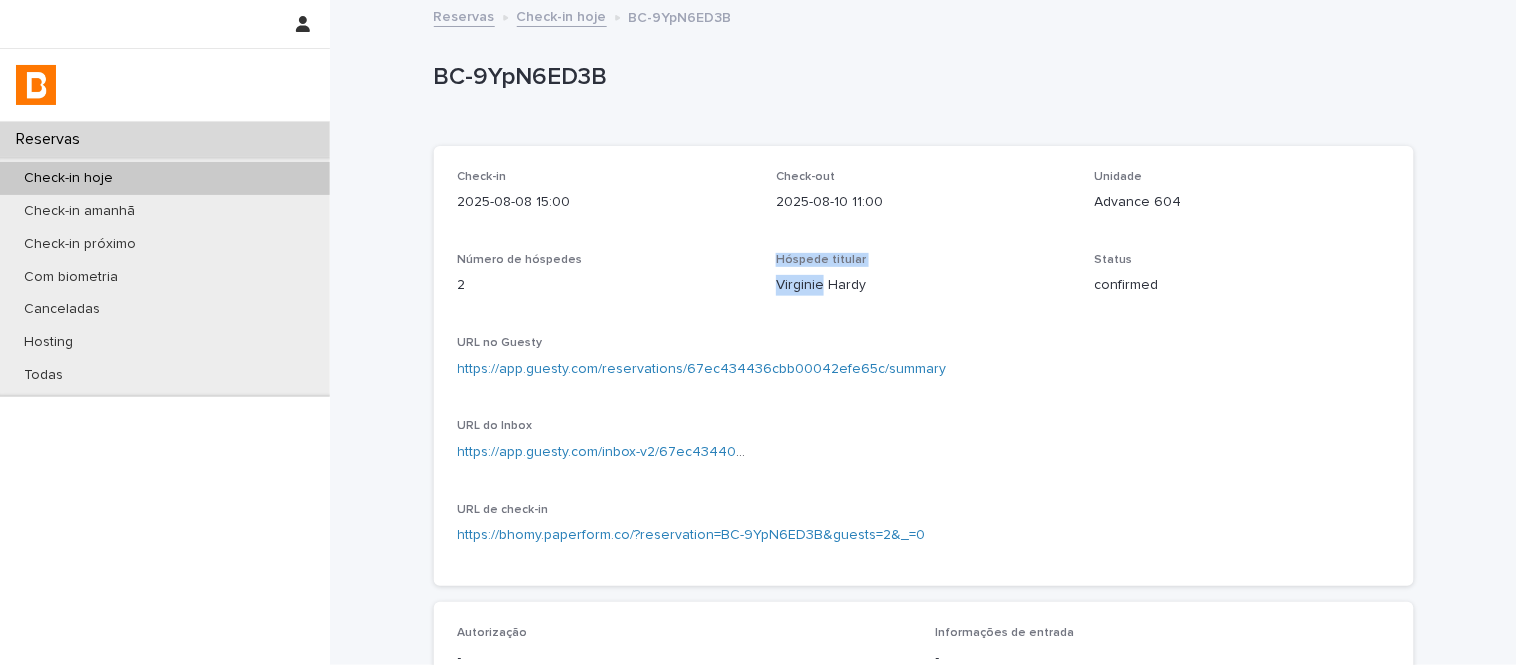 drag, startPoint x: 815, startPoint y: 288, endPoint x: 741, endPoint y: 283, distance: 74.168724 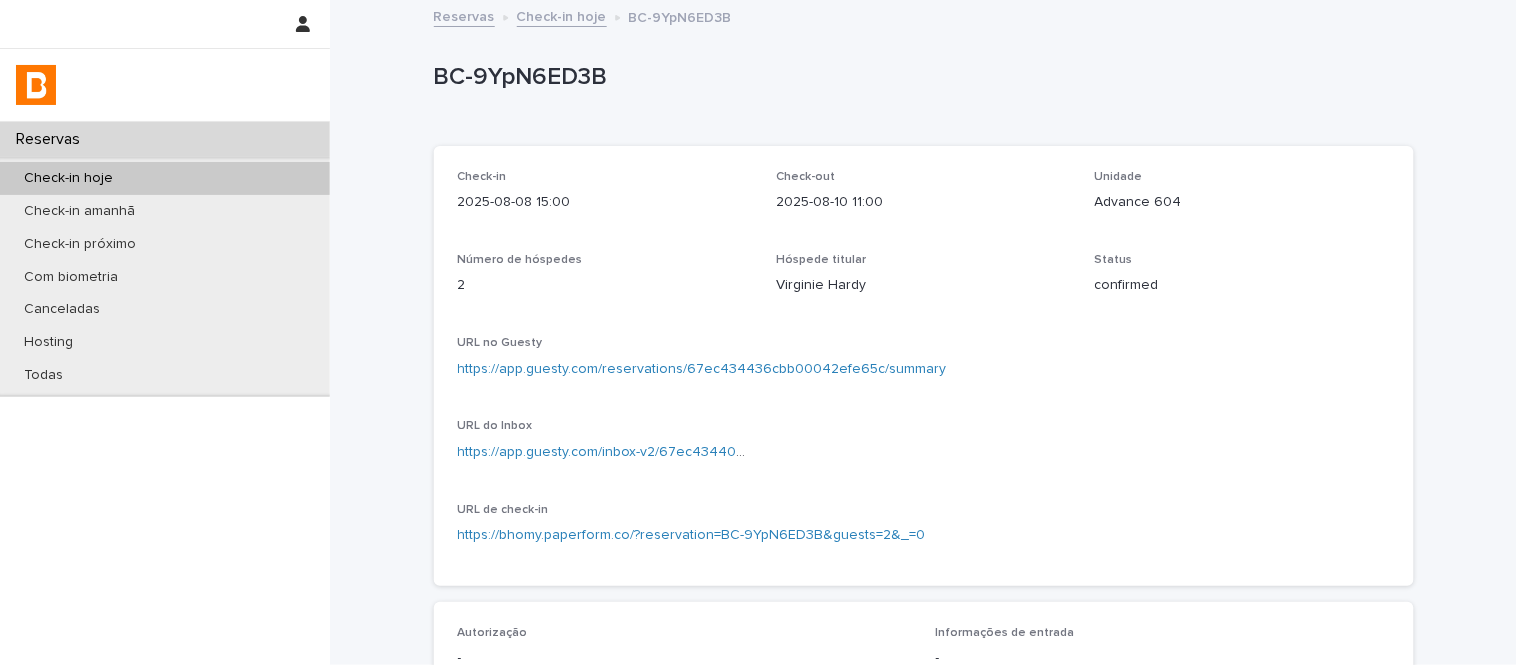 click on "Número de hóspedes" at bounding box center [605, 260] 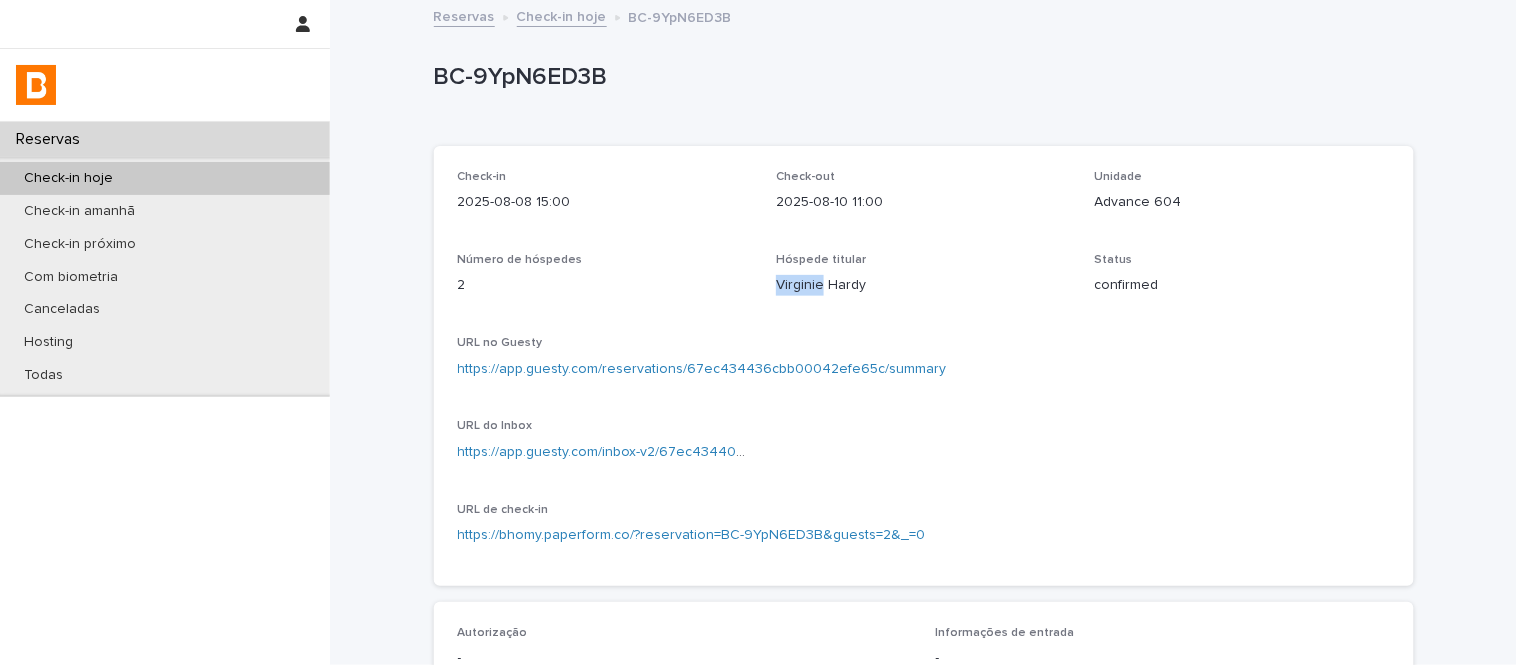 drag, startPoint x: 813, startPoint y: 285, endPoint x: 758, endPoint y: 291, distance: 55.326305 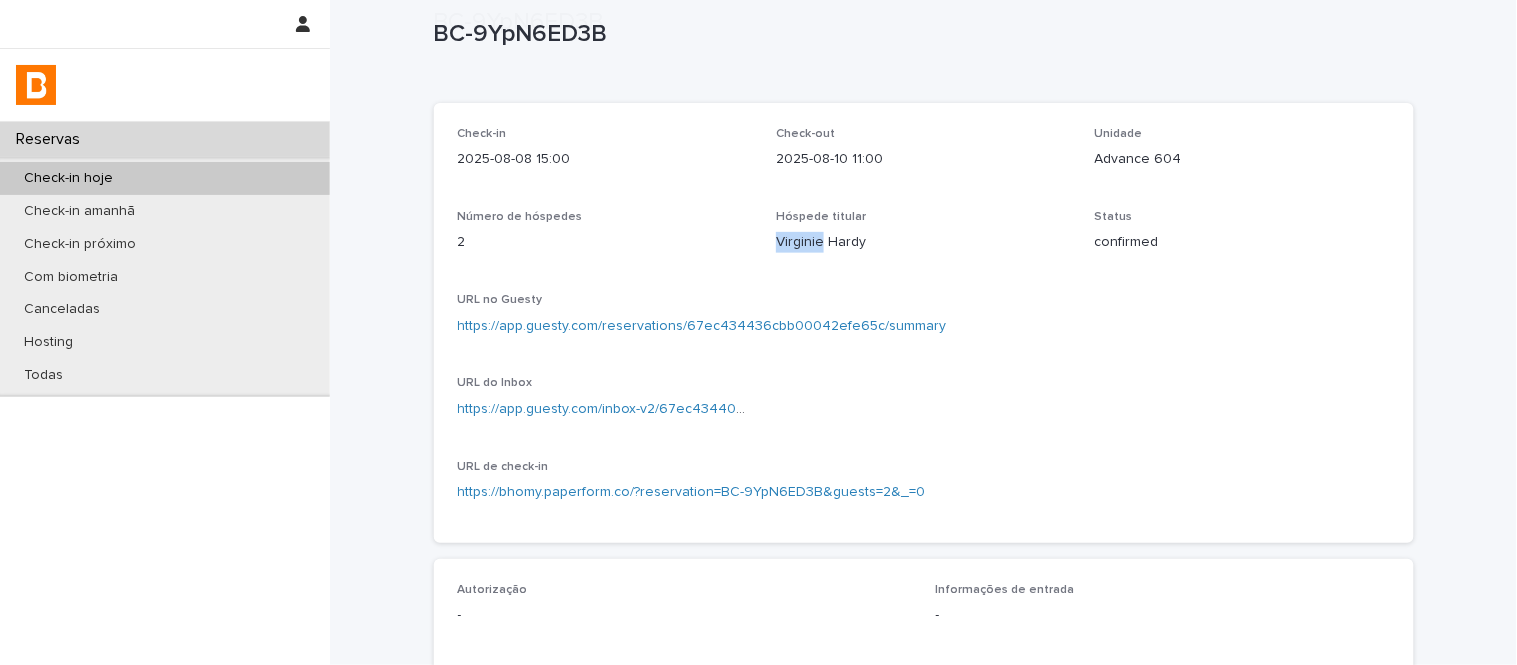 scroll, scrollTop: 688, scrollLeft: 0, axis: vertical 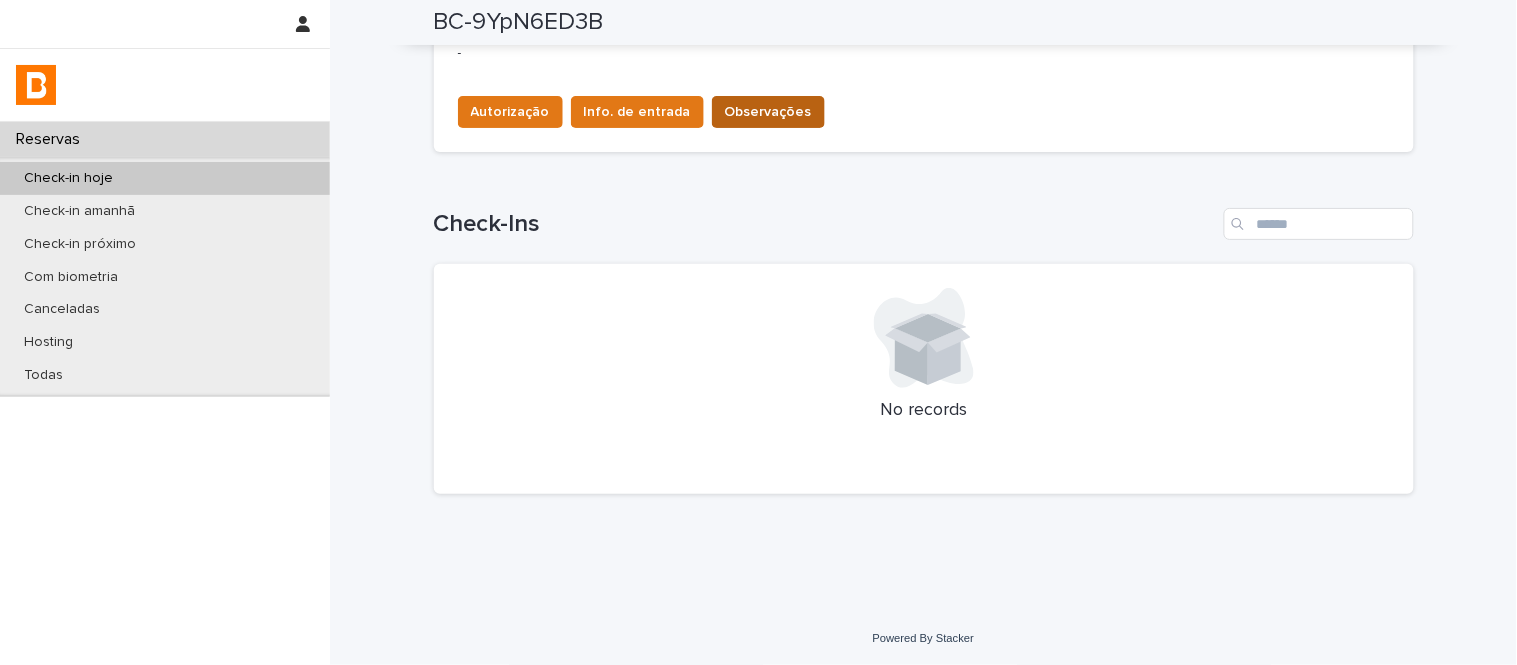 click on "Observações" at bounding box center (768, 112) 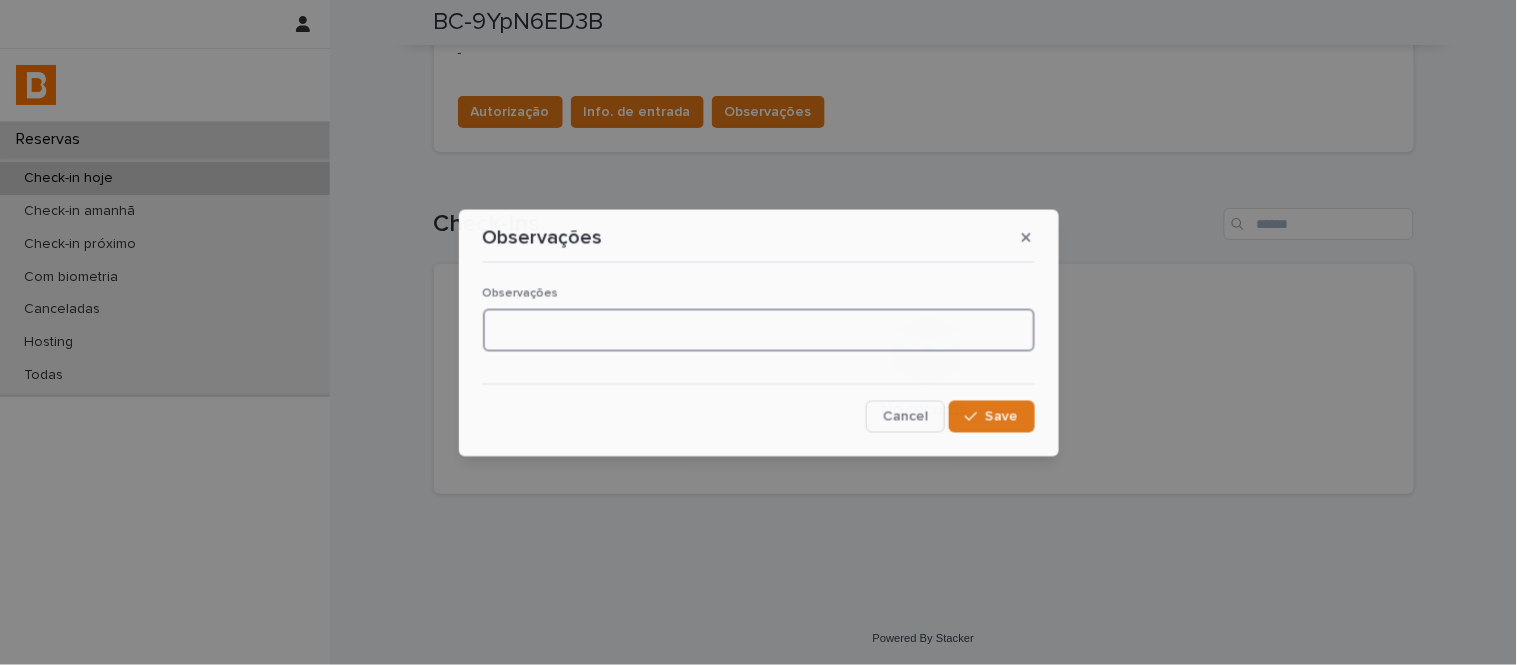 click at bounding box center (759, 330) 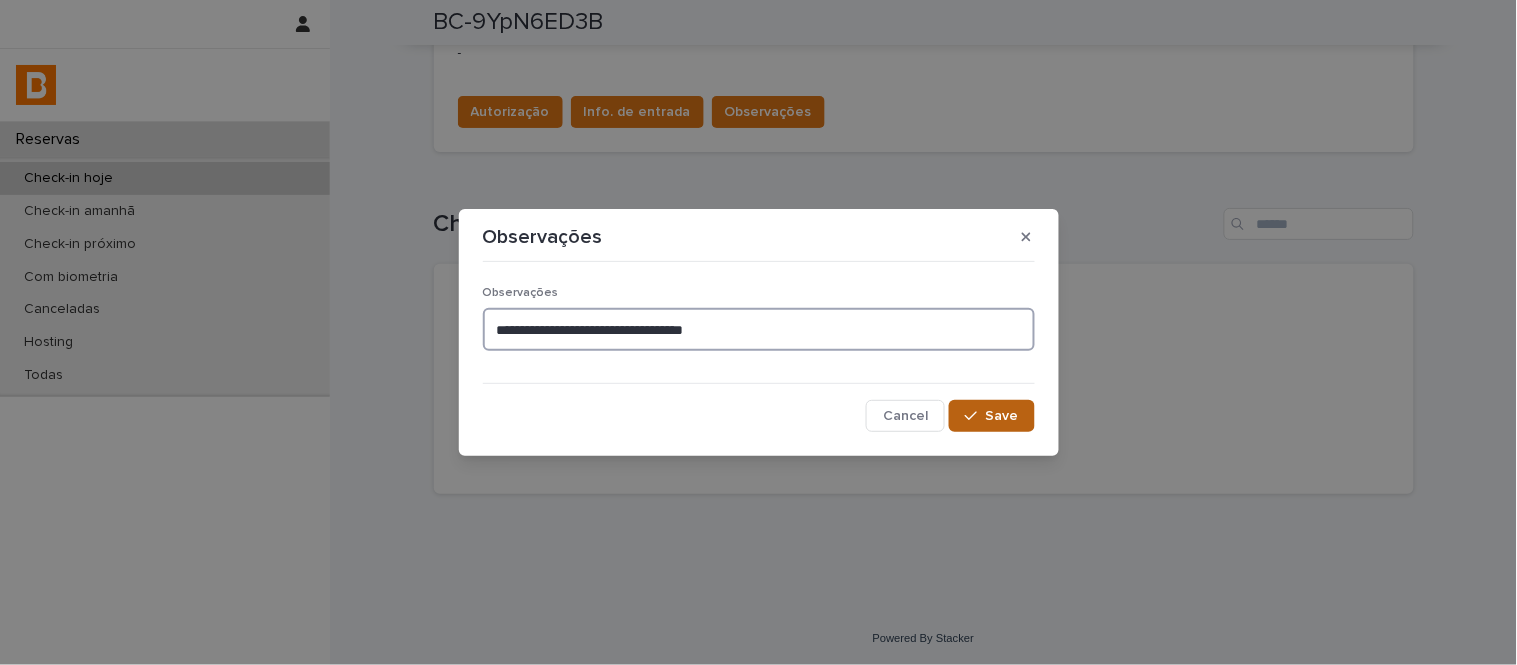 type on "**********" 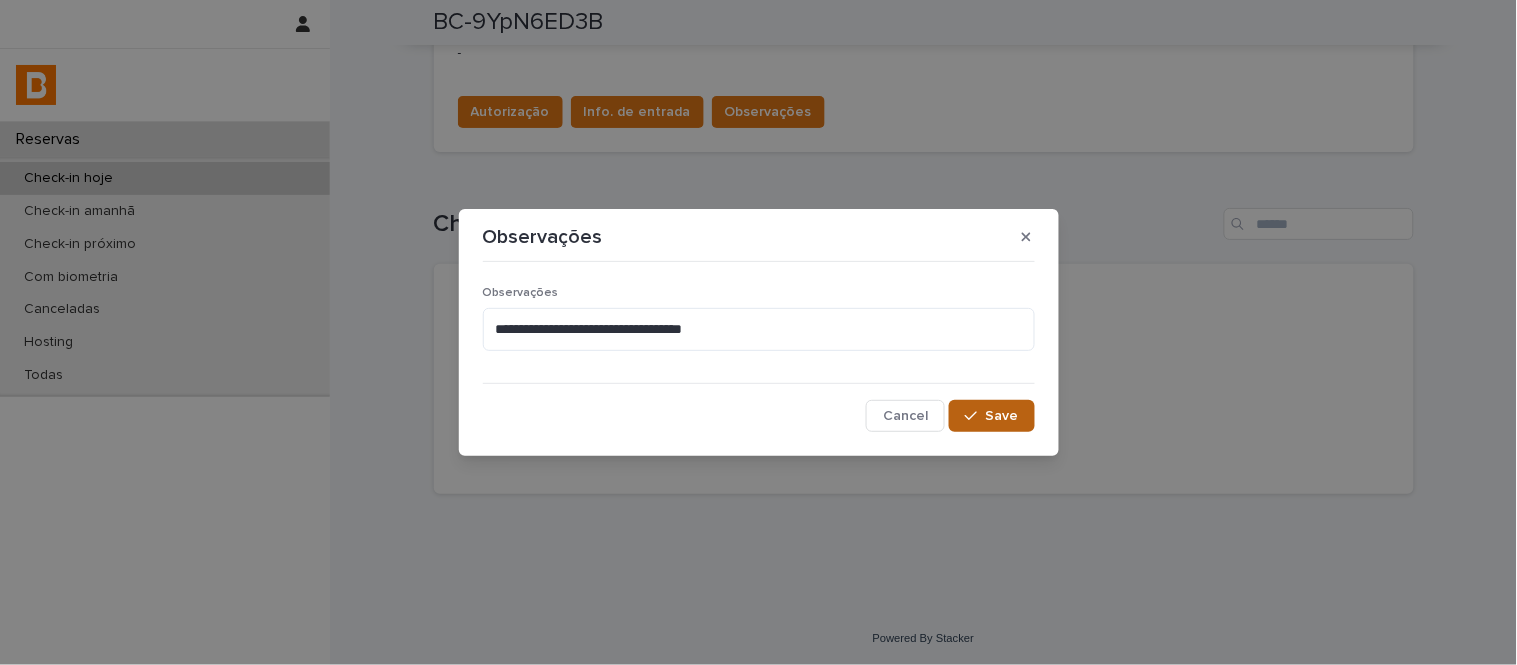 click on "Save" at bounding box center [1002, 416] 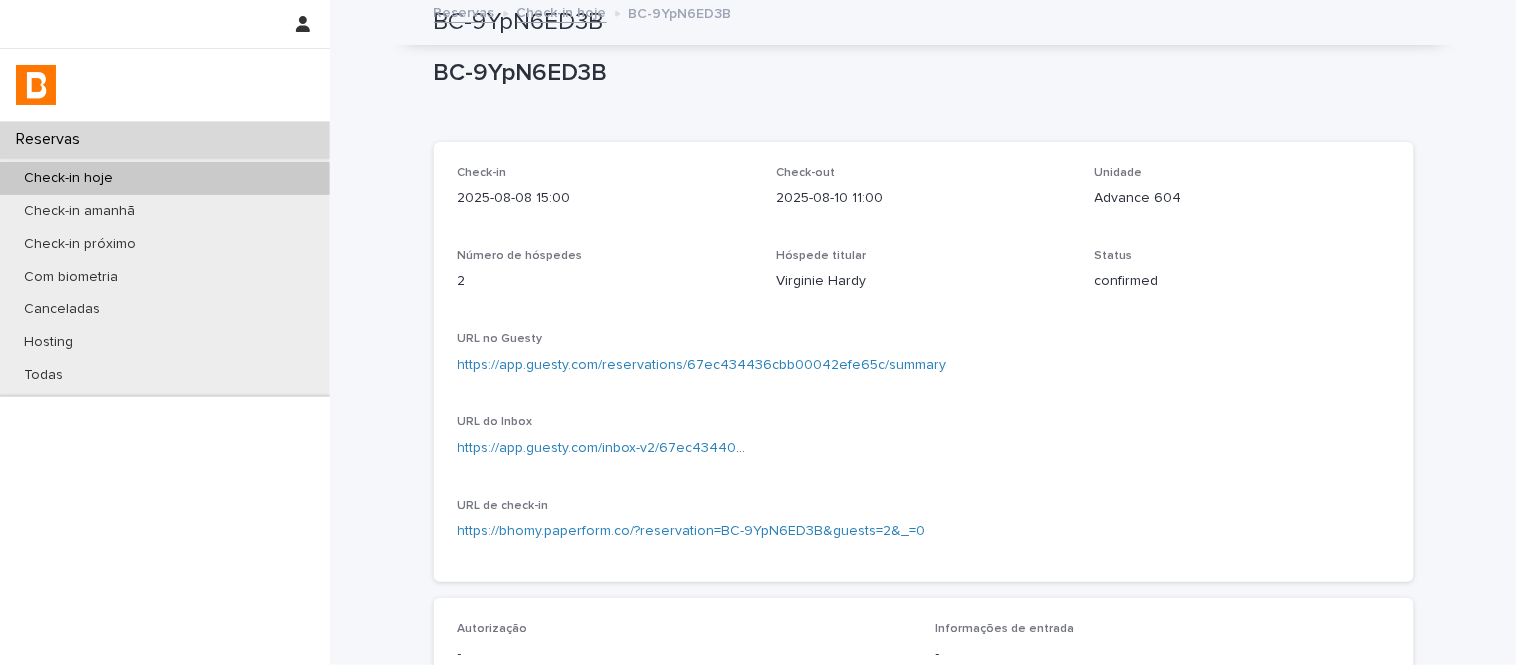 scroll, scrollTop: 0, scrollLeft: 0, axis: both 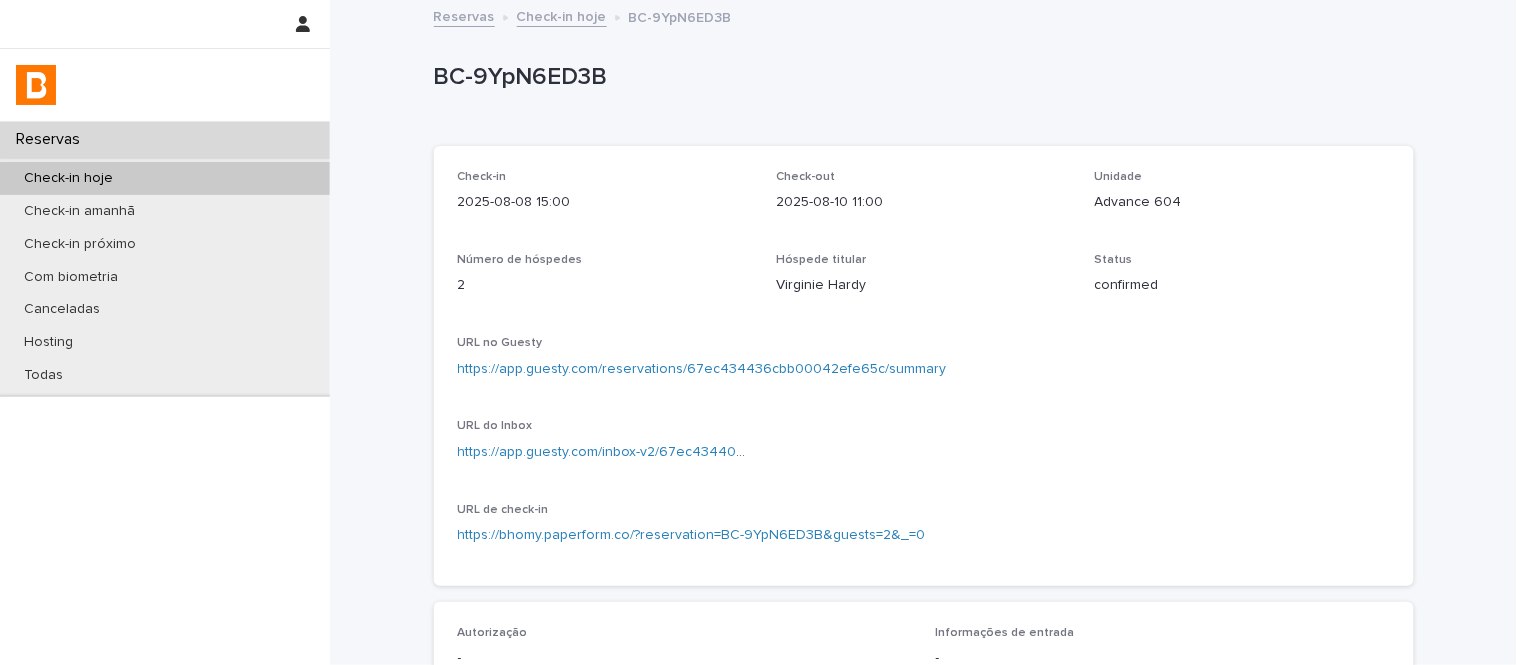 click on "Check-in hoje" at bounding box center [562, 15] 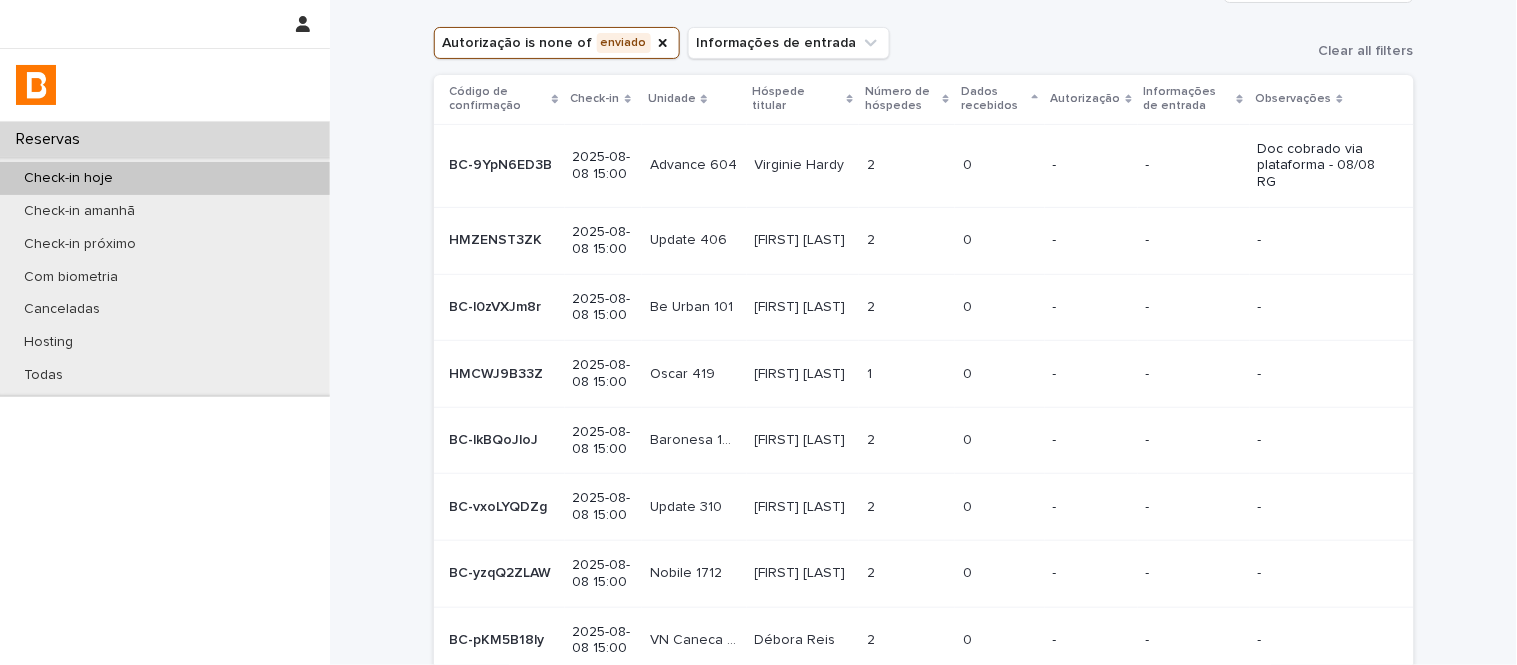 scroll, scrollTop: 111, scrollLeft: 0, axis: vertical 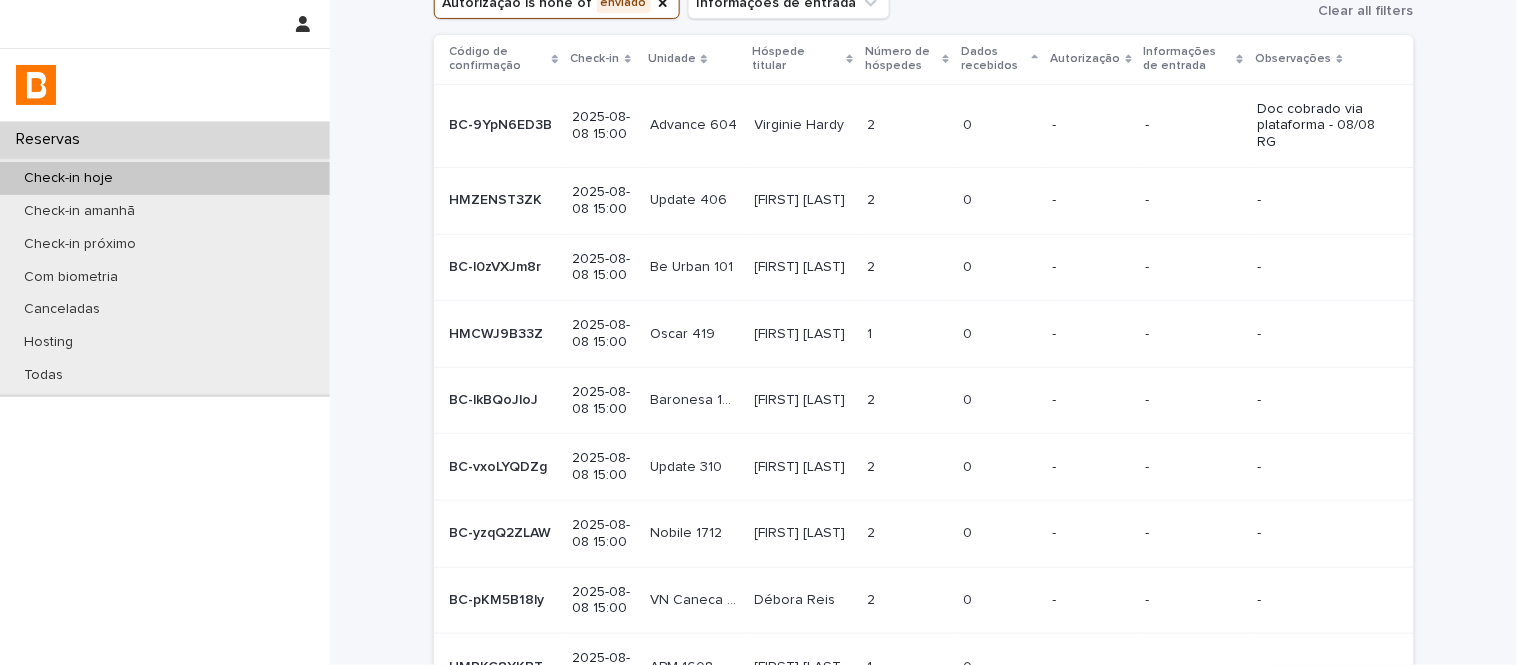 click at bounding box center (694, 200) 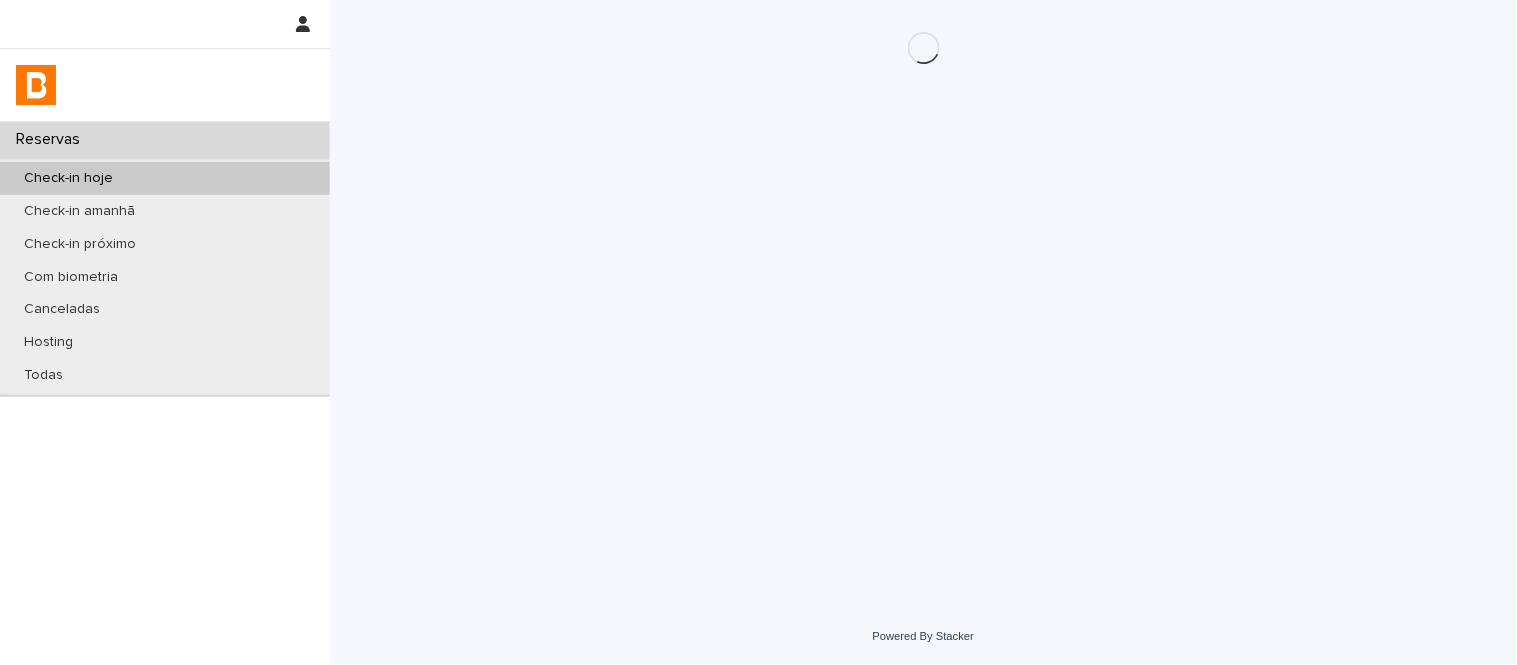 scroll, scrollTop: 0, scrollLeft: 0, axis: both 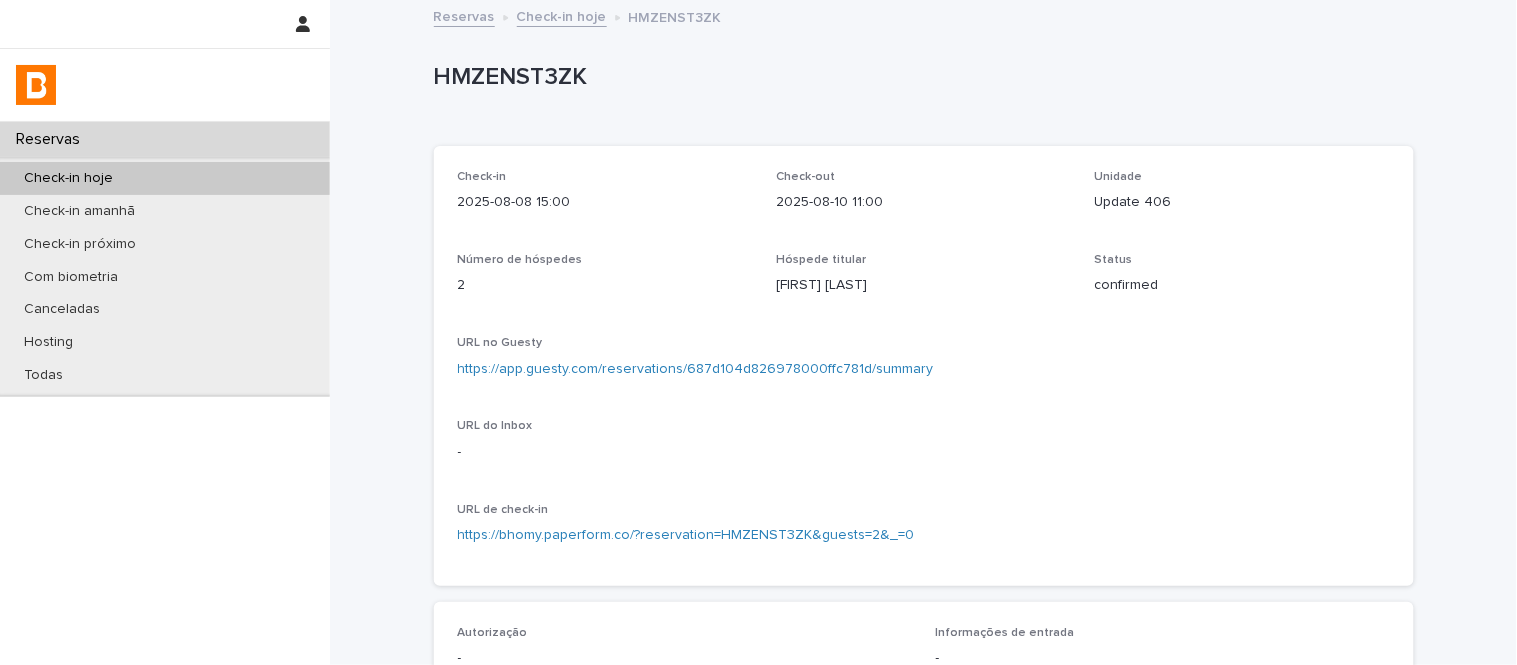 click on "https://app.guesty.com/reservations/687d104d826978000ffc781d/summary" at bounding box center [696, 369] 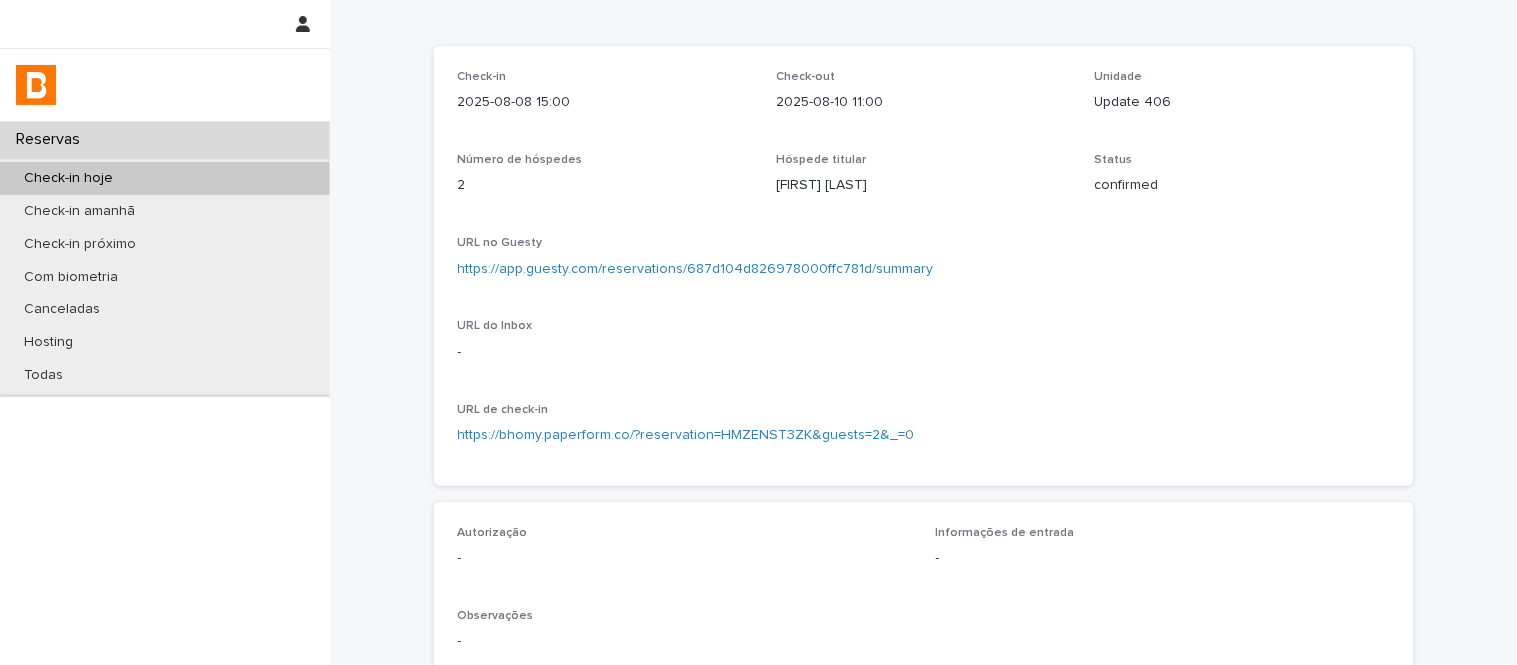 scroll, scrollTop: 444, scrollLeft: 0, axis: vertical 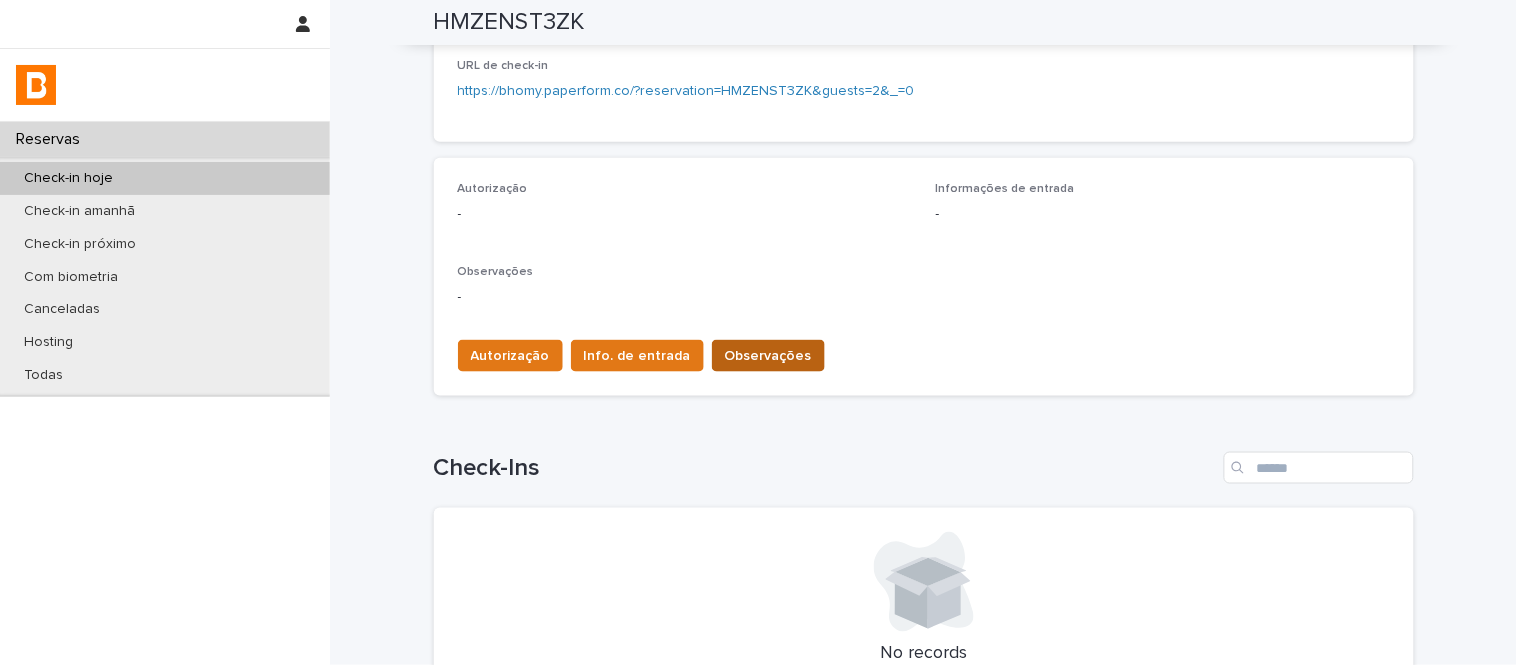 click on "Observações" at bounding box center (768, 356) 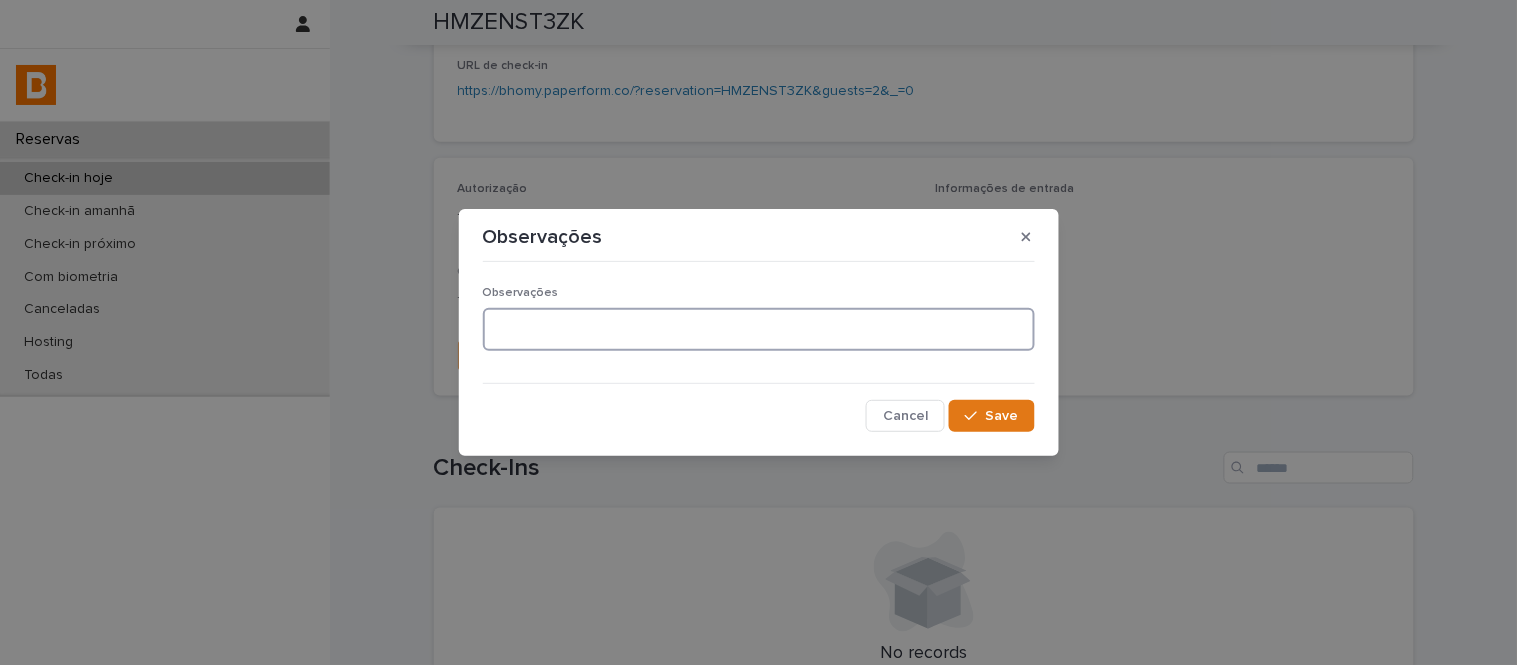 click at bounding box center (759, 329) 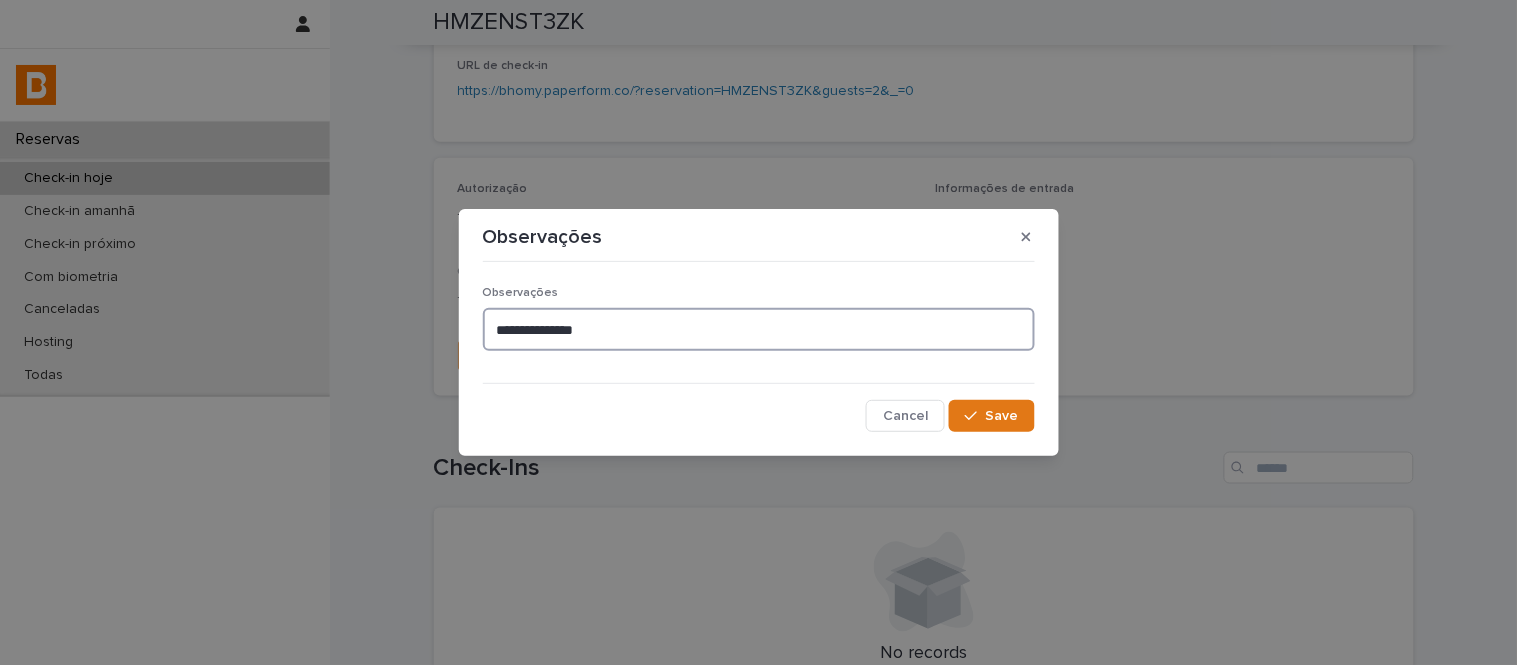 type on "**********" 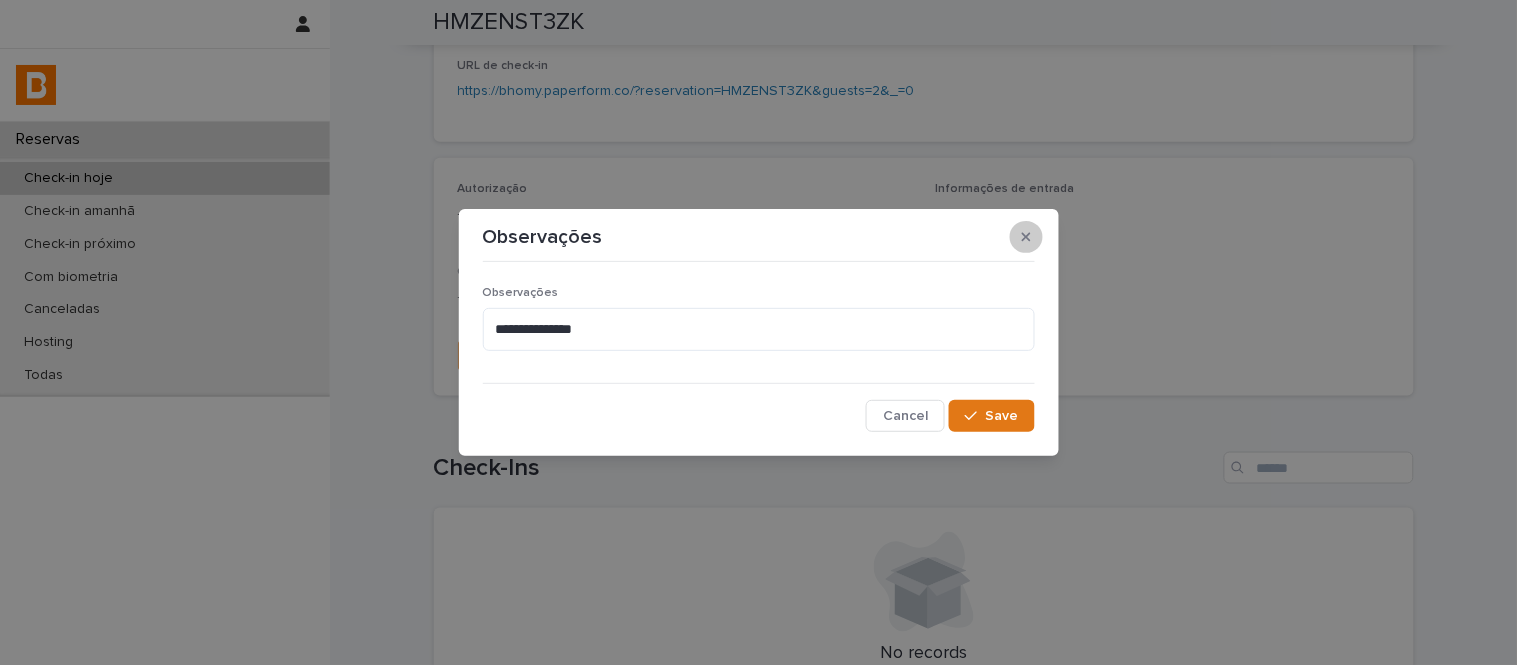 click at bounding box center [1026, 237] 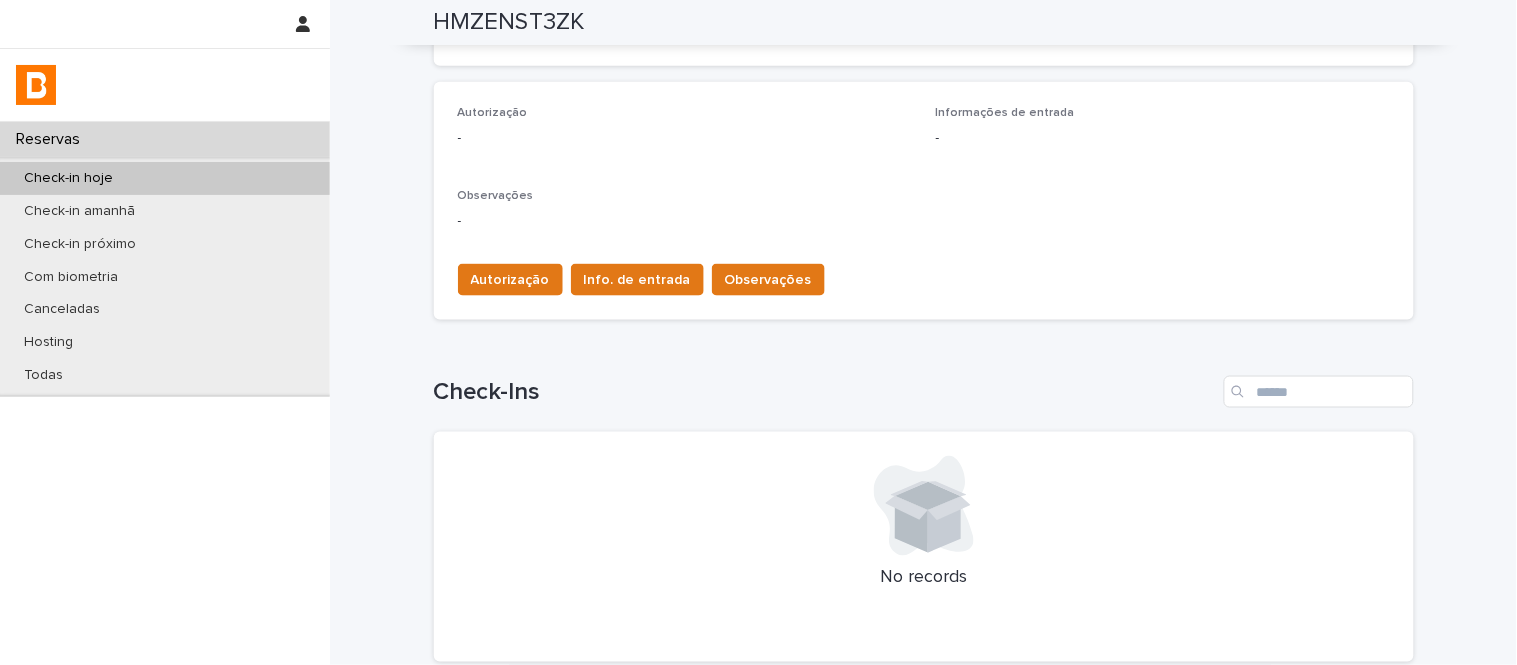 scroll, scrollTop: 666, scrollLeft: 0, axis: vertical 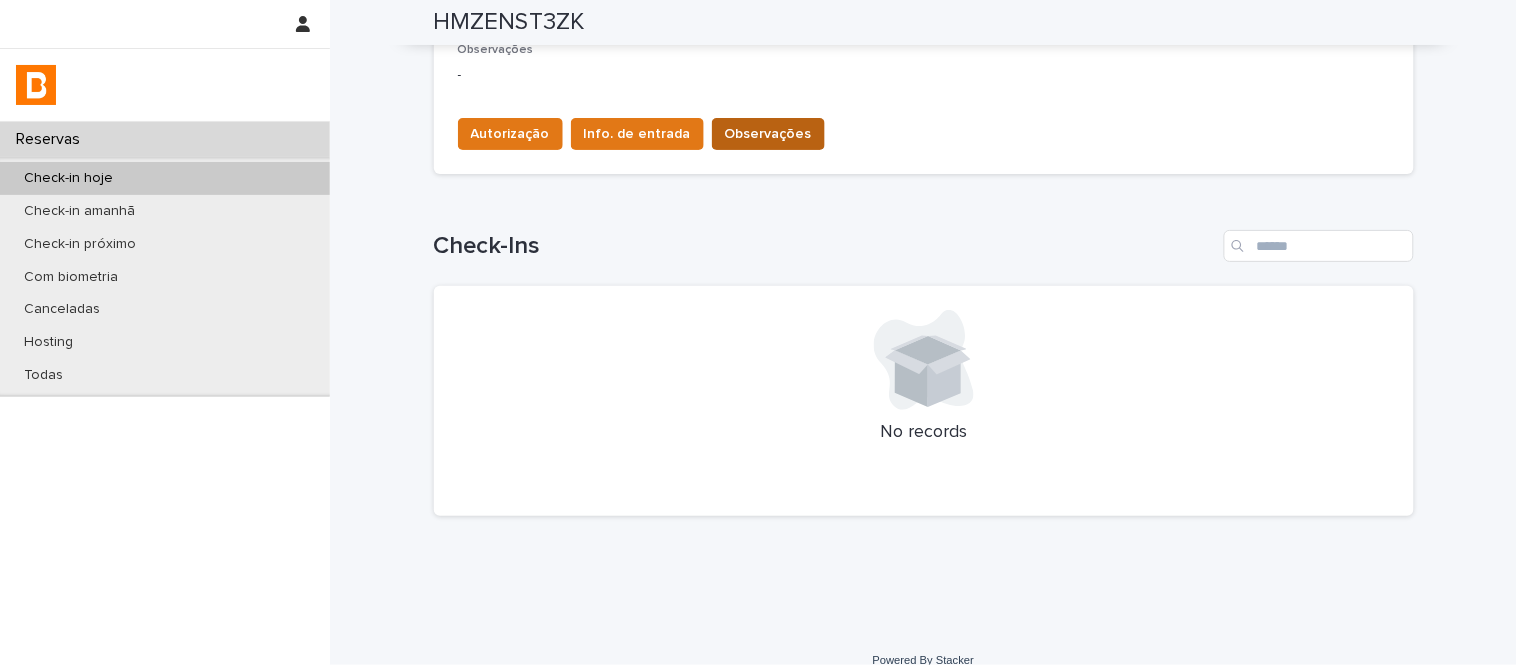 click on "Observações" at bounding box center (768, 134) 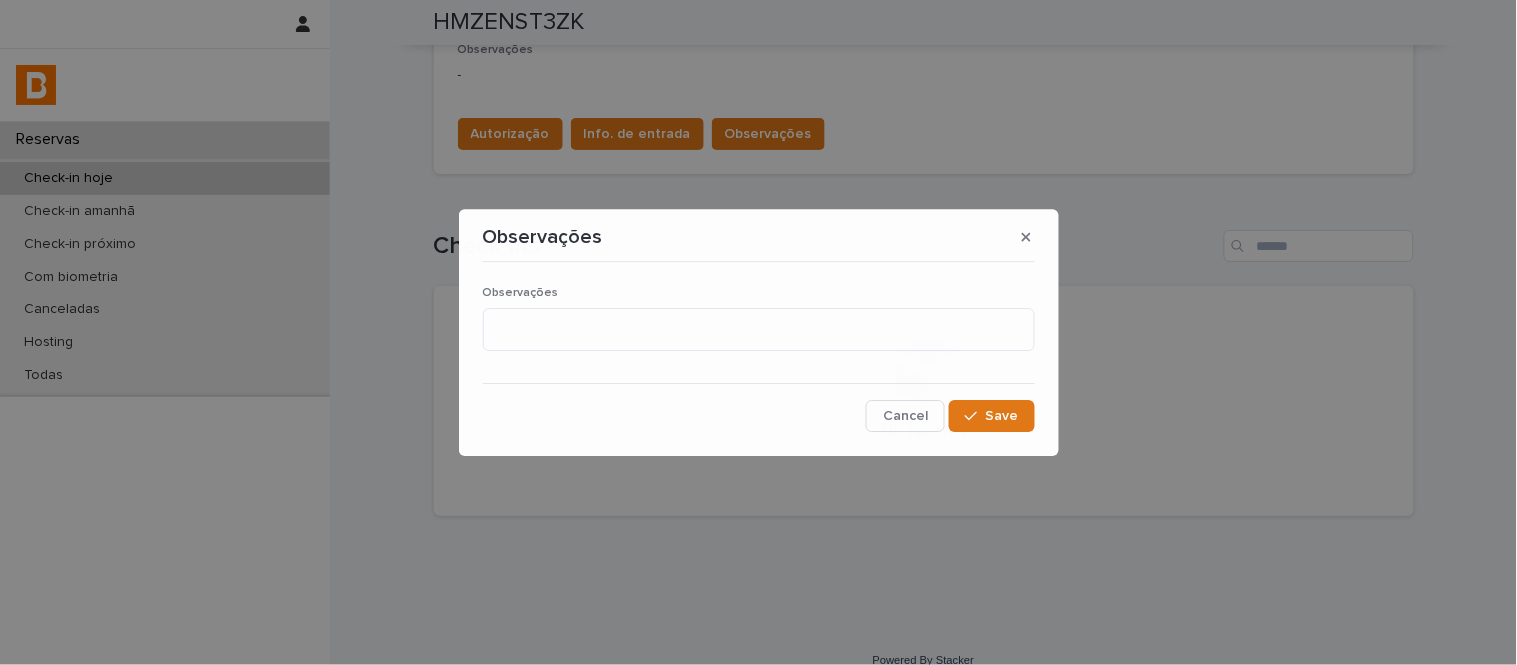 click on "Observações" at bounding box center [759, 293] 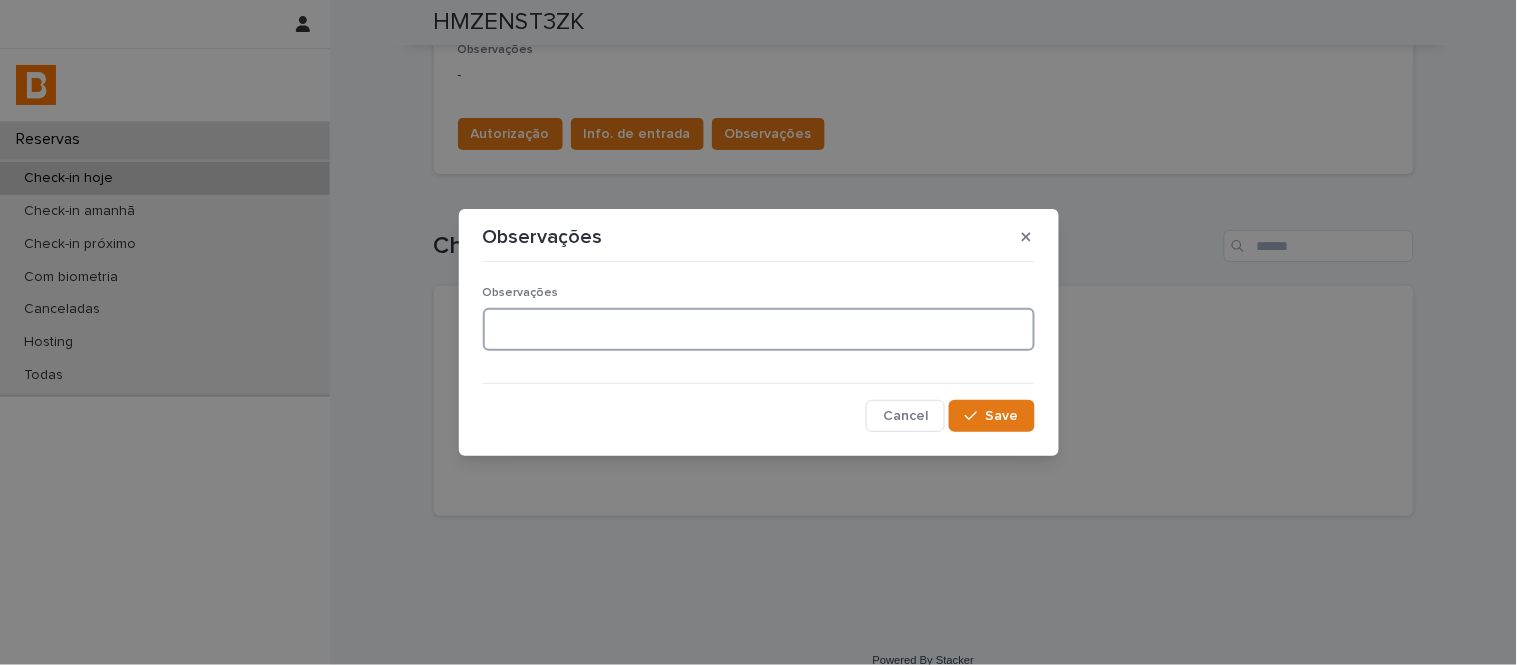 click at bounding box center (759, 329) 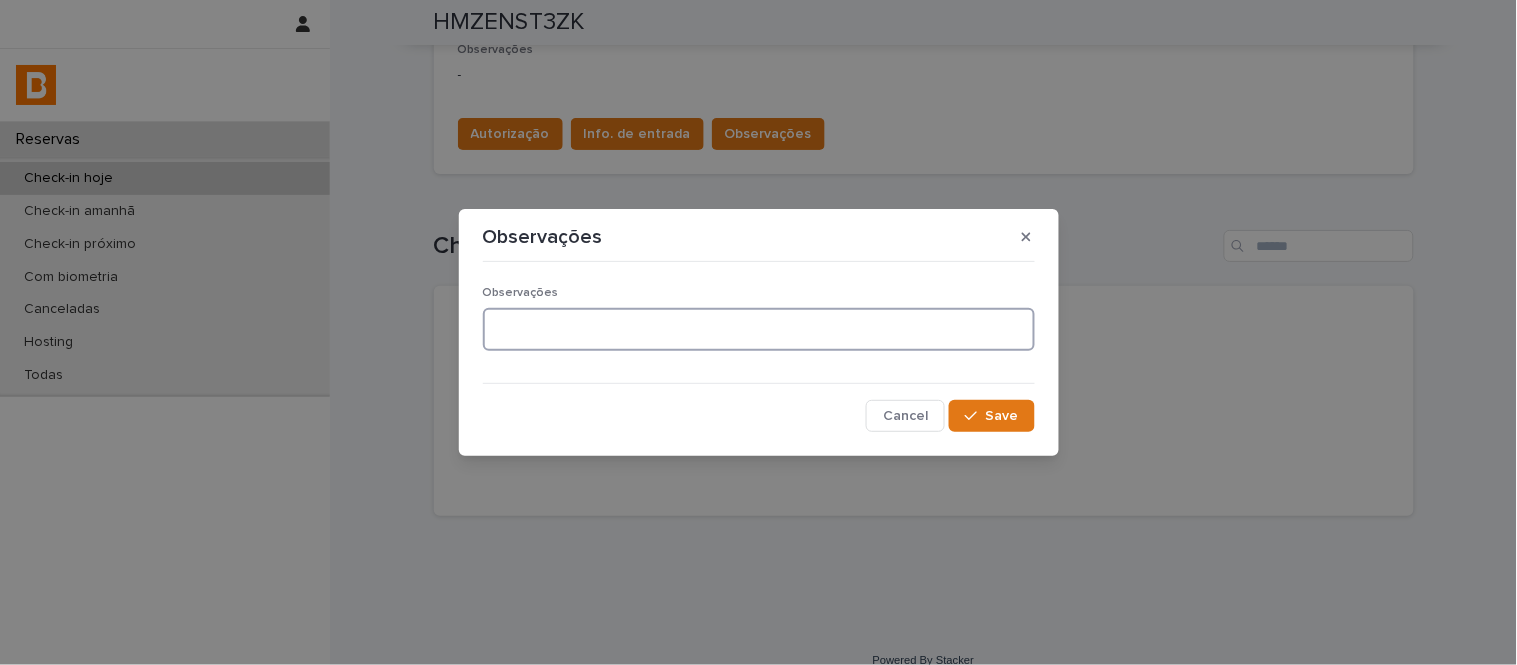 paste on "**********" 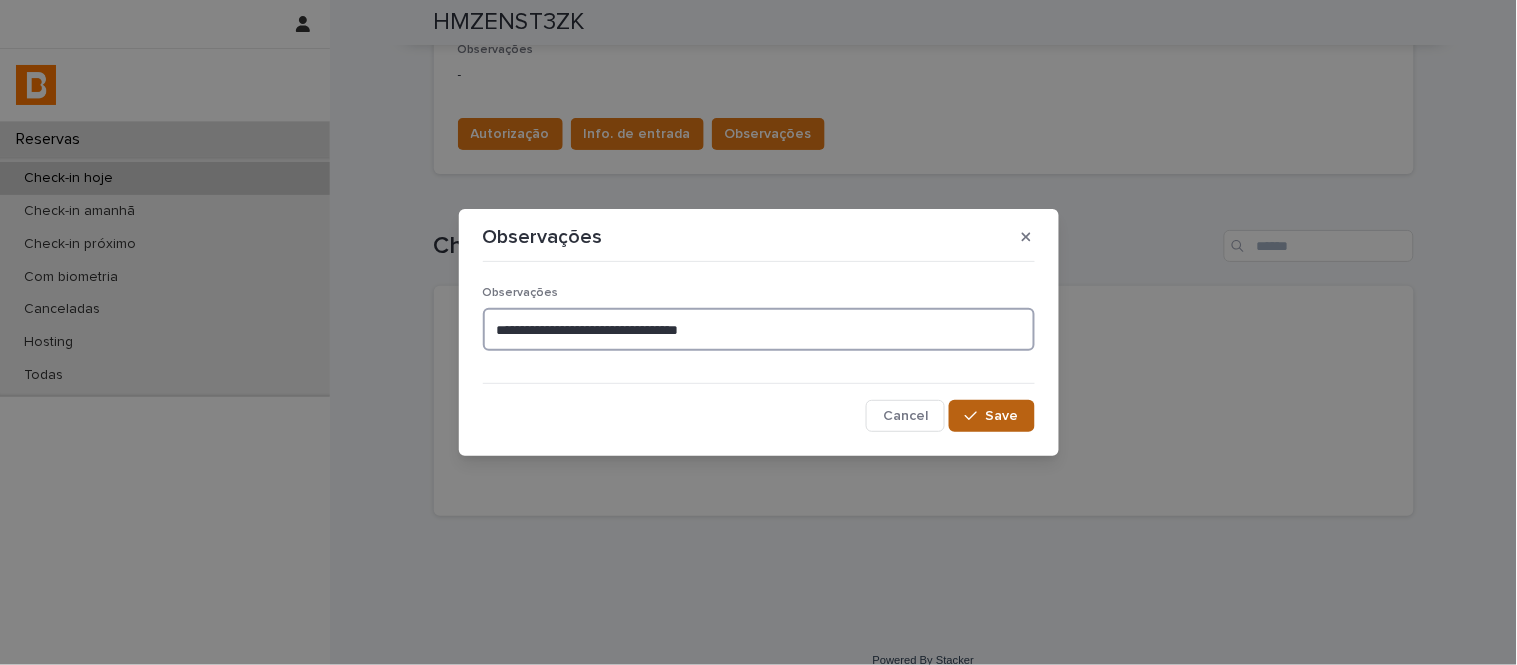 type on "**********" 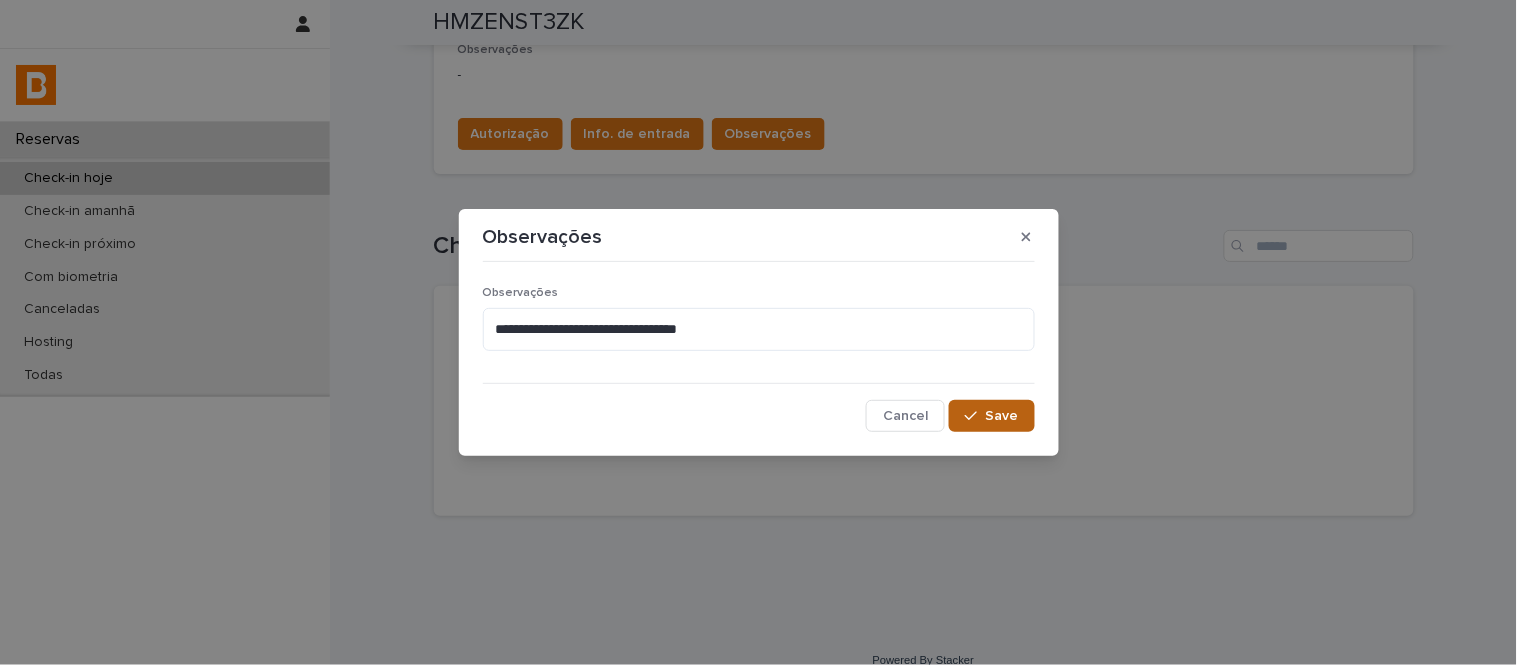click on "Save" at bounding box center (1002, 416) 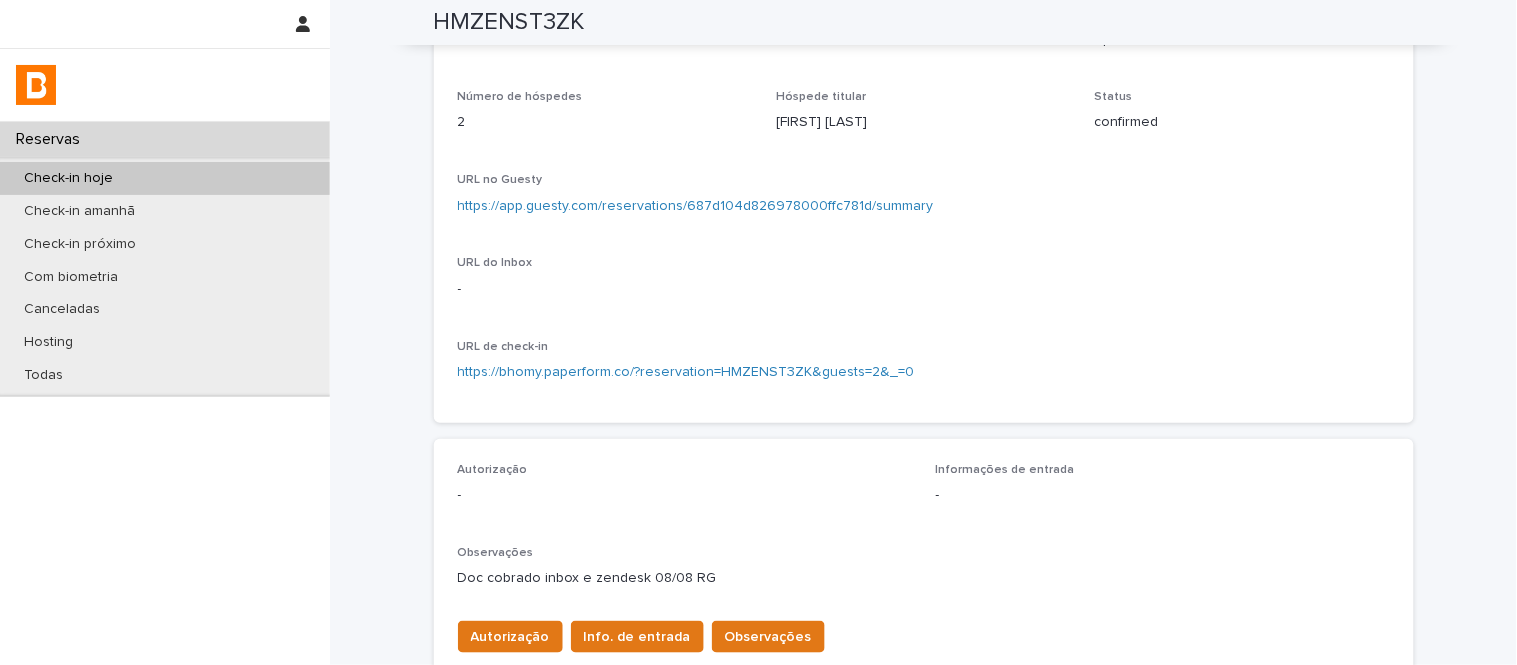 scroll, scrollTop: 0, scrollLeft: 0, axis: both 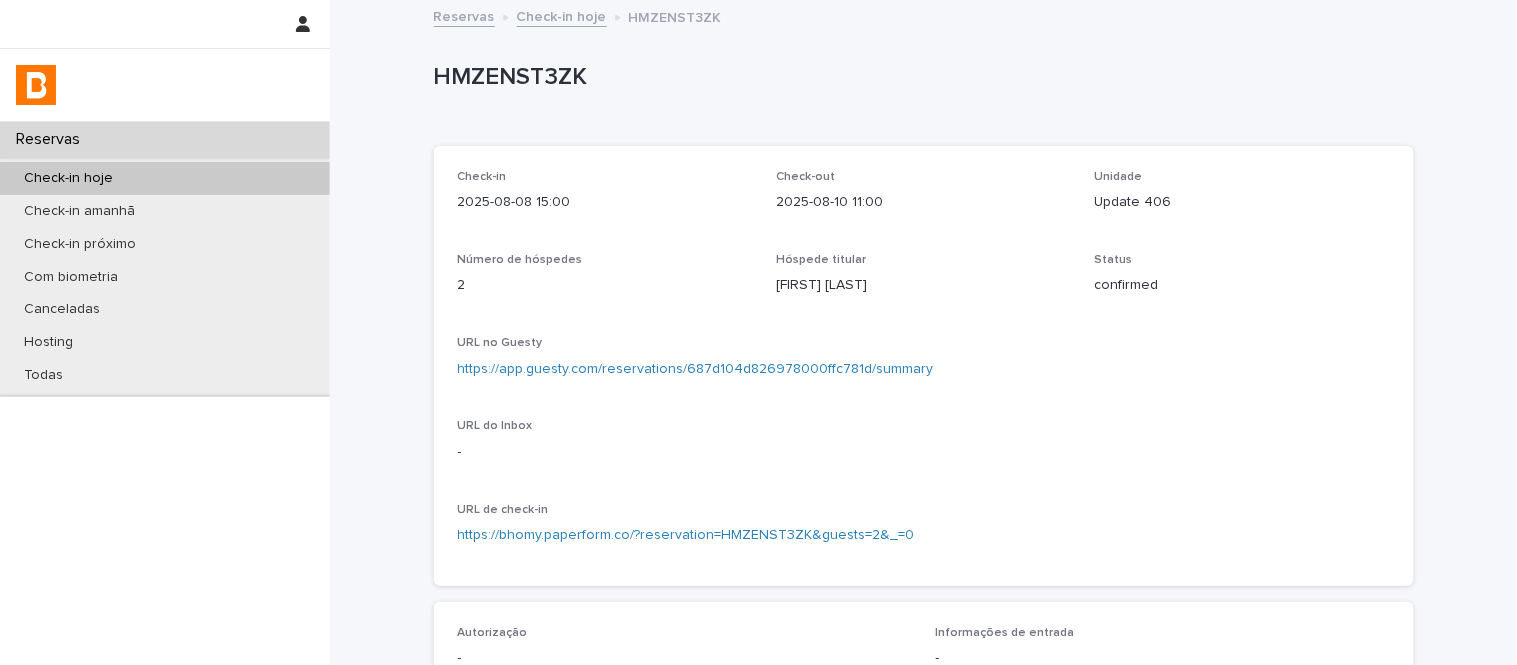 click on "Check-in hoje" at bounding box center (562, 15) 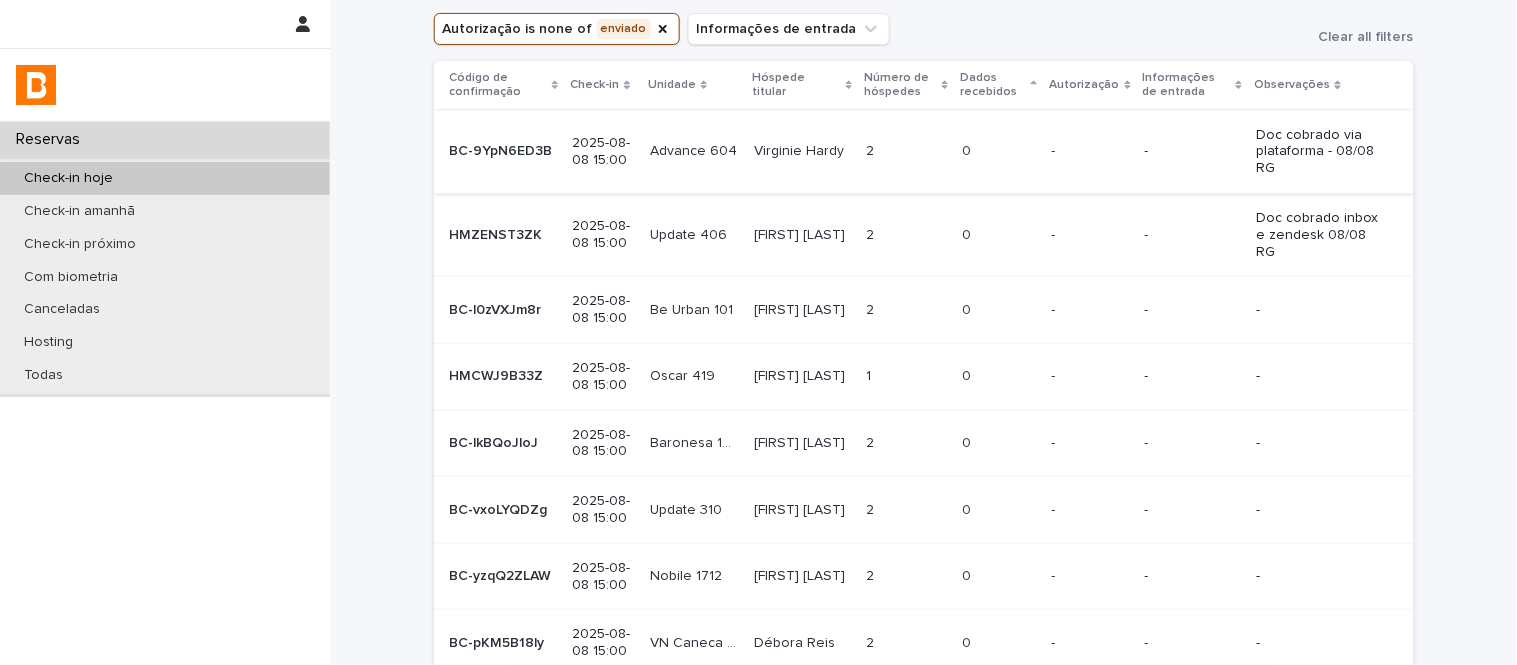 scroll, scrollTop: 111, scrollLeft: 0, axis: vertical 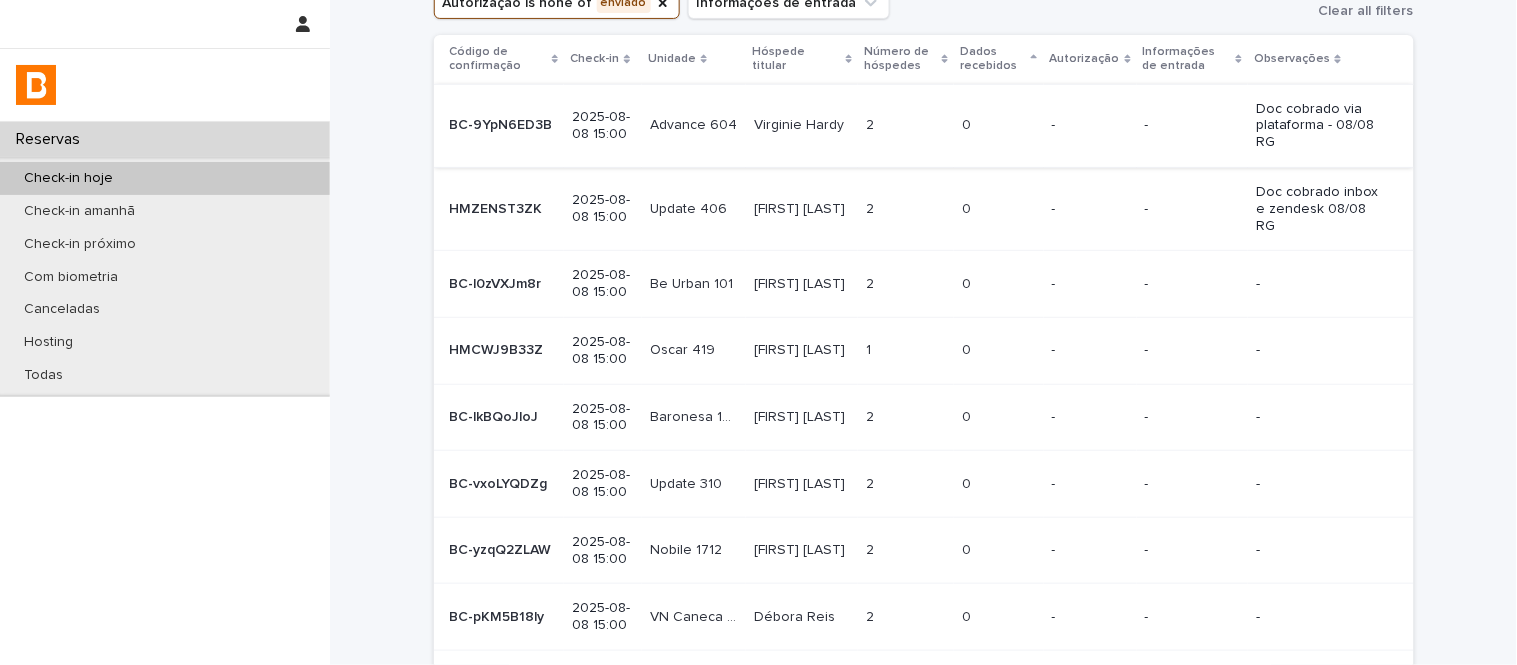 click on "2 2" at bounding box center (906, 284) 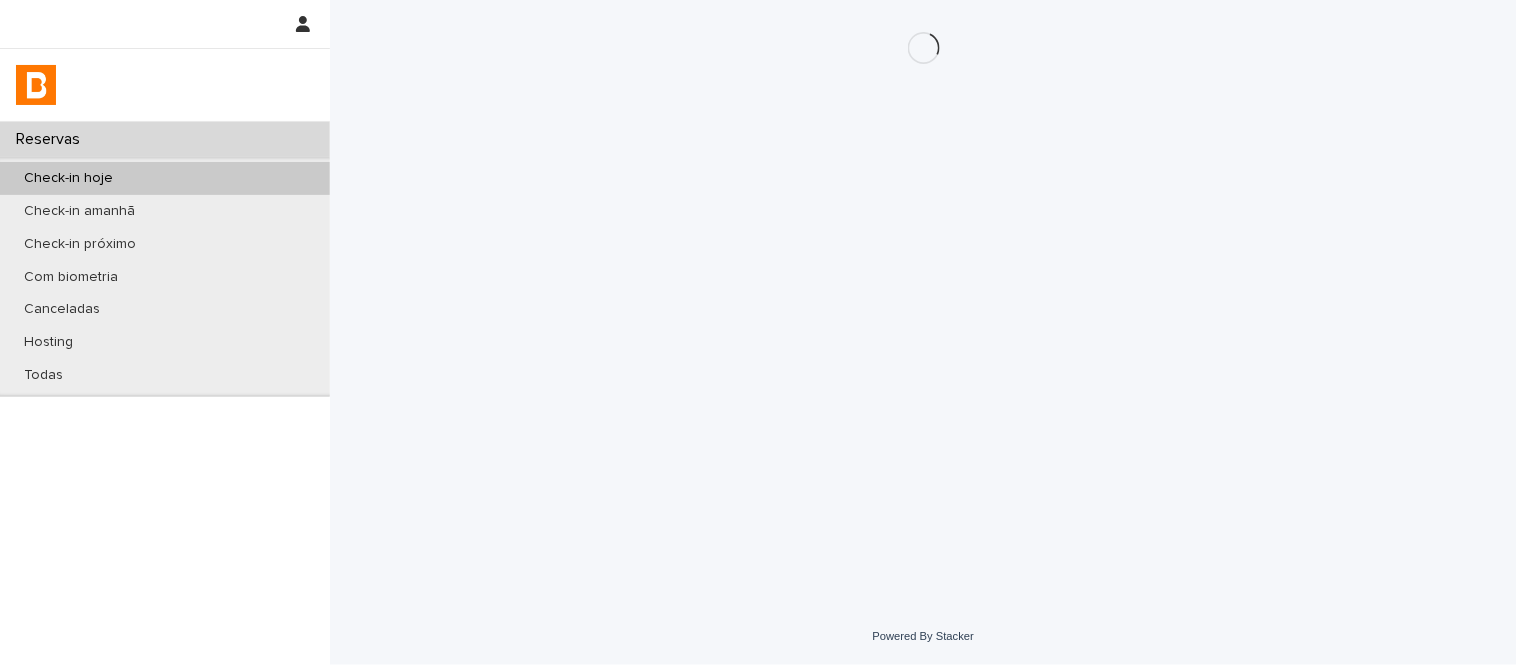 scroll, scrollTop: 0, scrollLeft: 0, axis: both 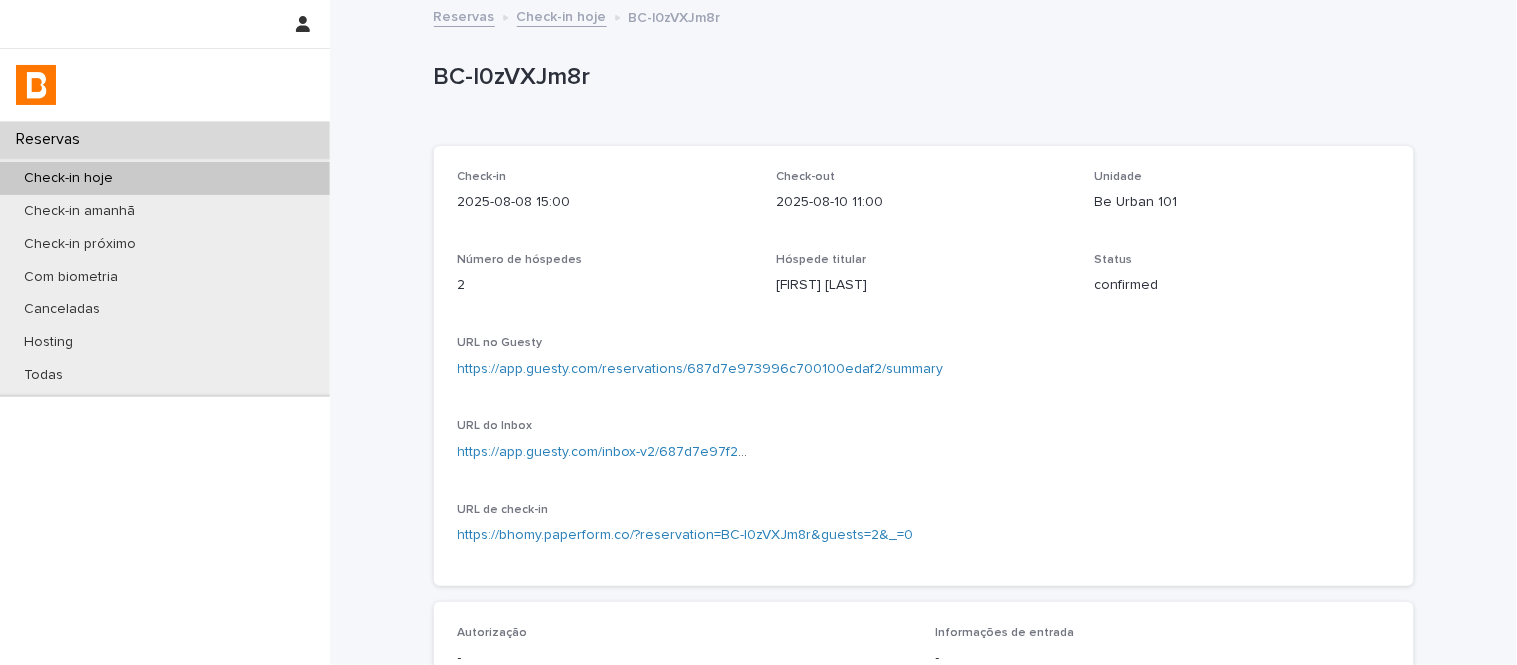 click on "https://app.guesty.com/reservations/687d7e973996c700100edaf2/summary" at bounding box center (701, 369) 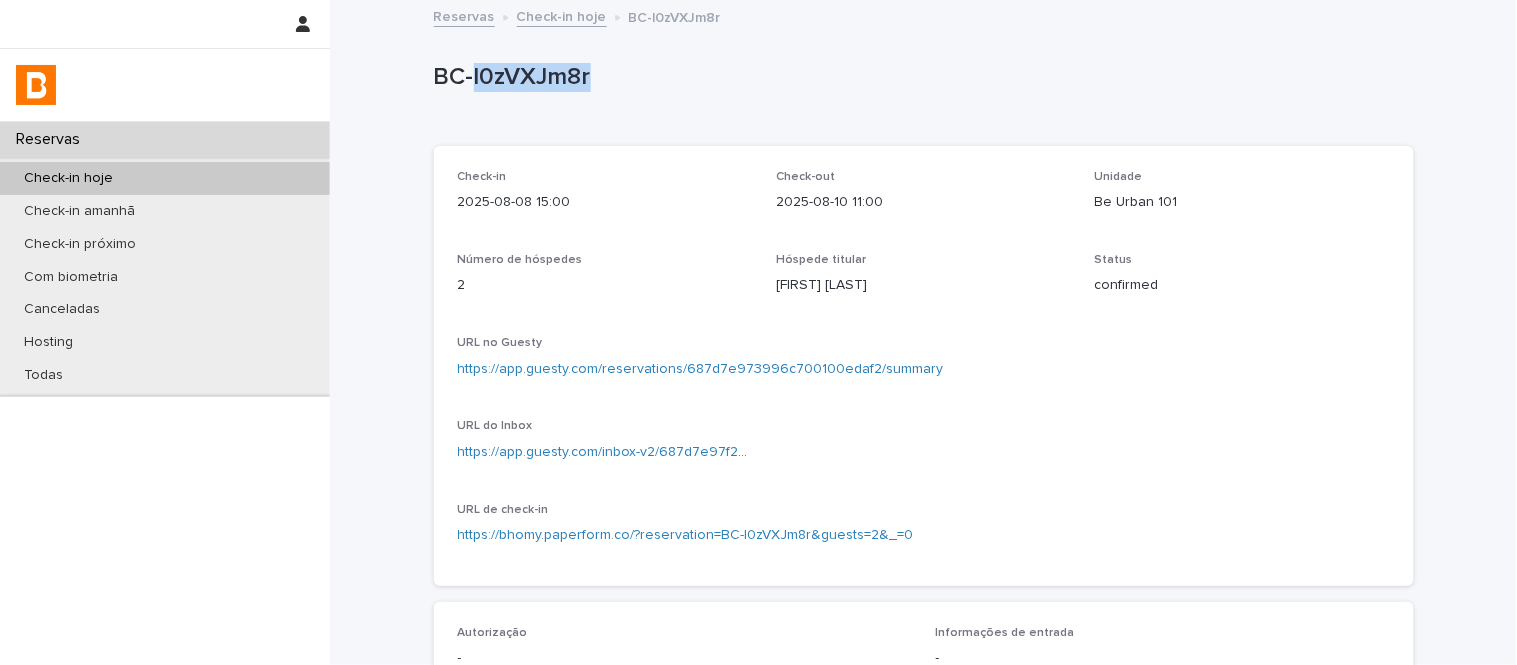 click on "BC-l0zVXJm8r" at bounding box center [924, 82] 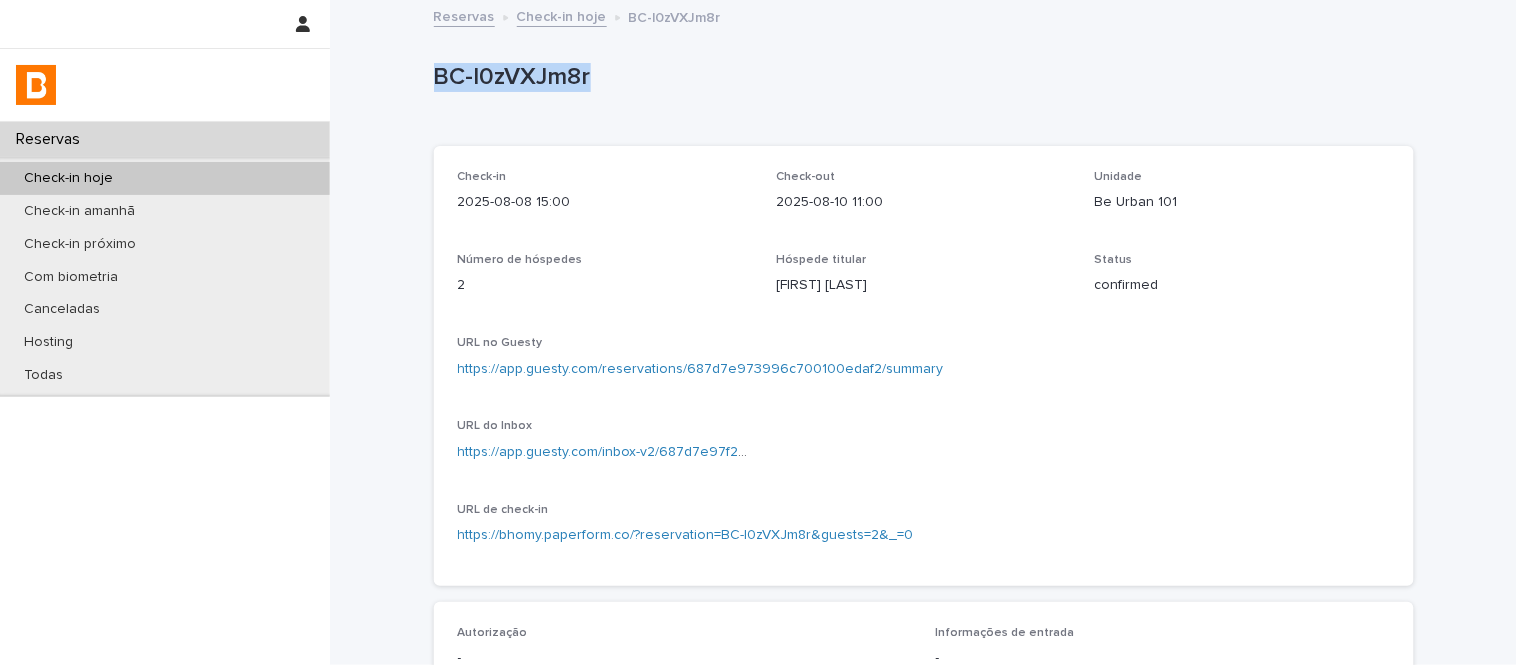 click on "BC-l0zVXJm8r" at bounding box center [924, 82] 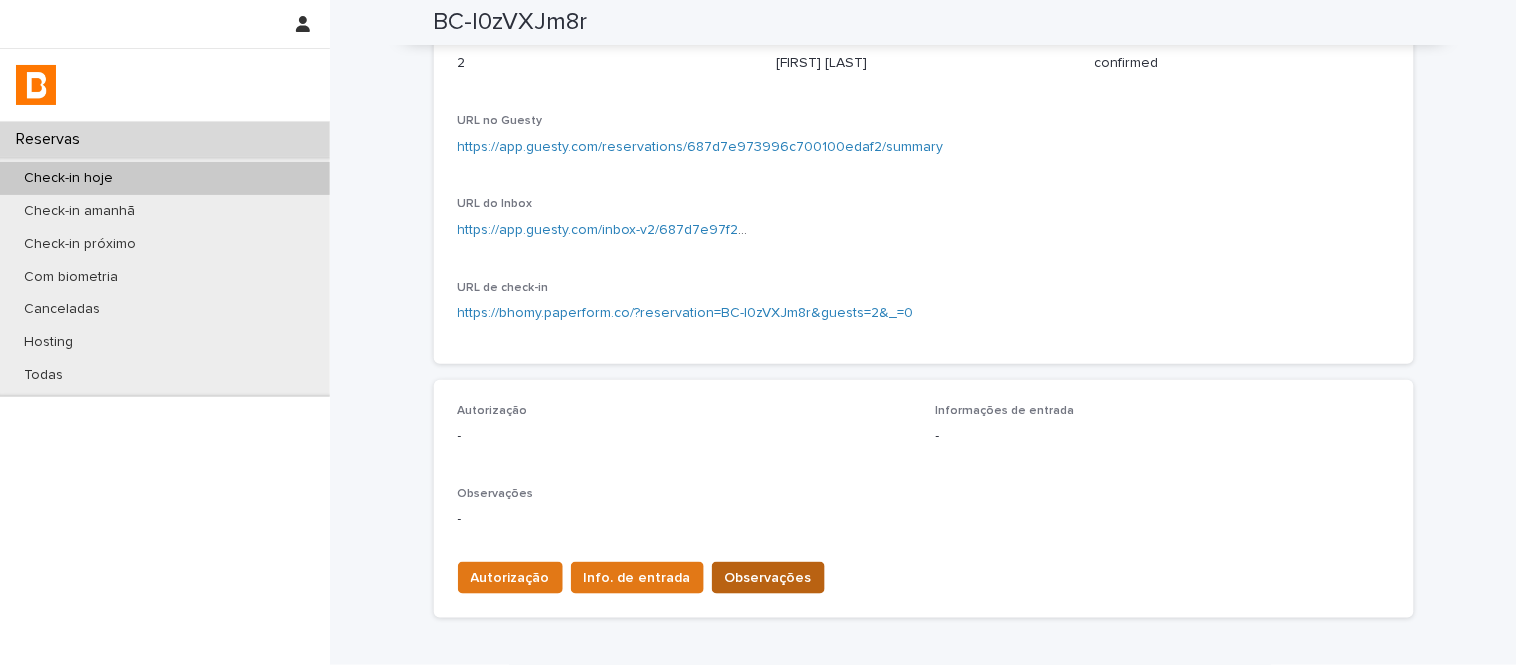click on "Observações" at bounding box center (768, 578) 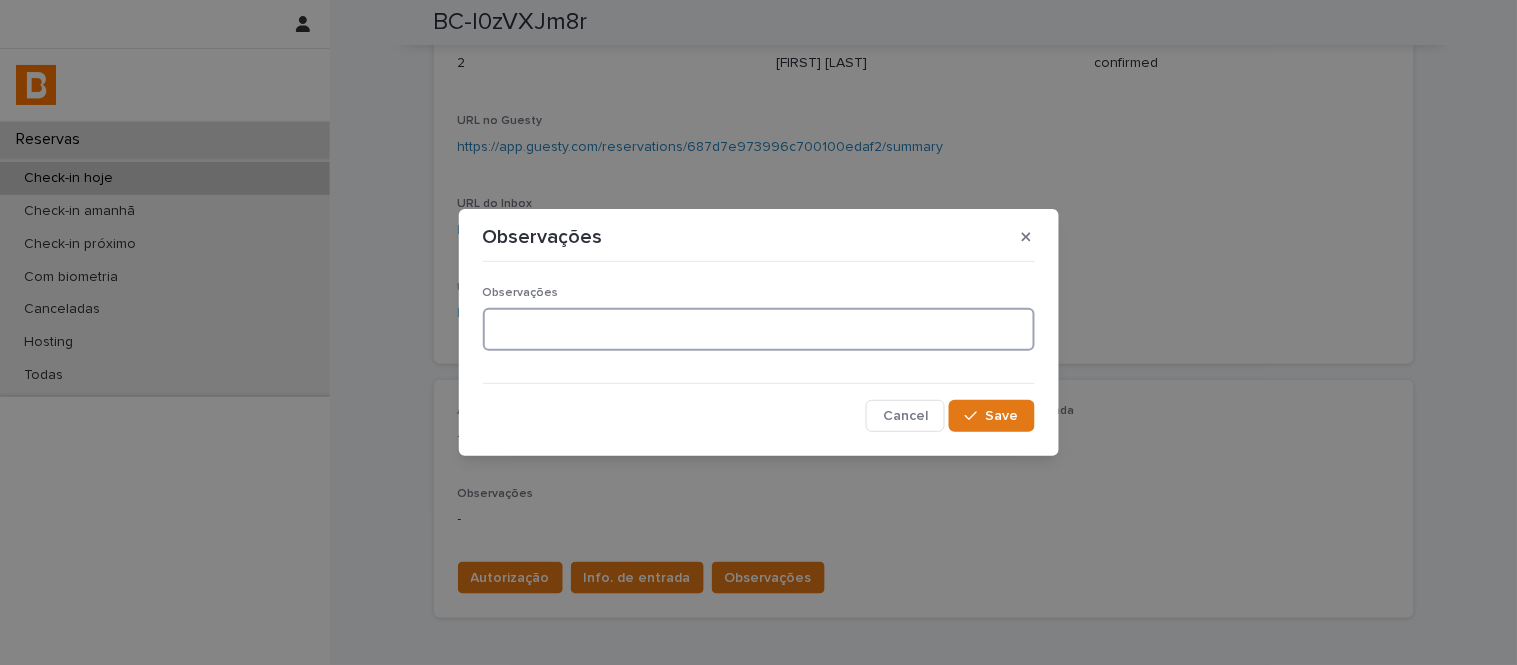 click at bounding box center [759, 329] 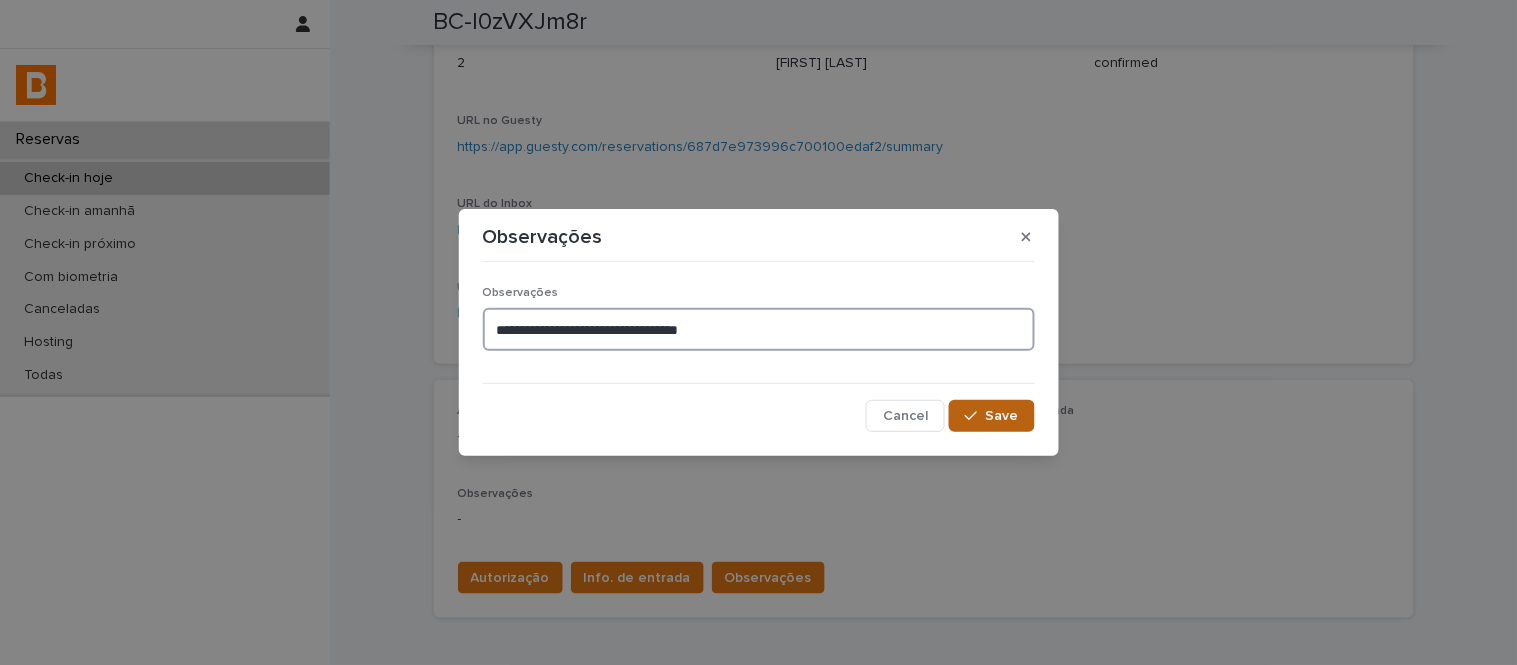 type on "**********" 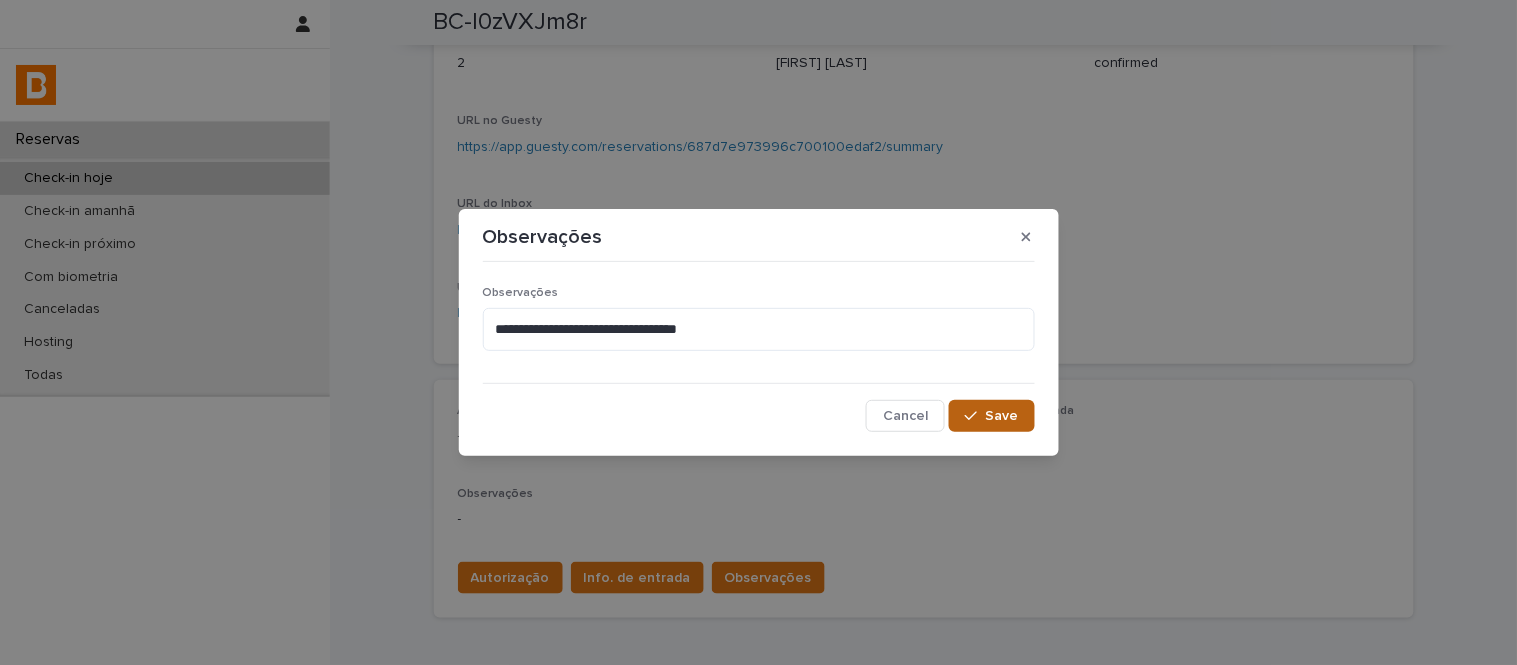 click on "Save" at bounding box center [991, 416] 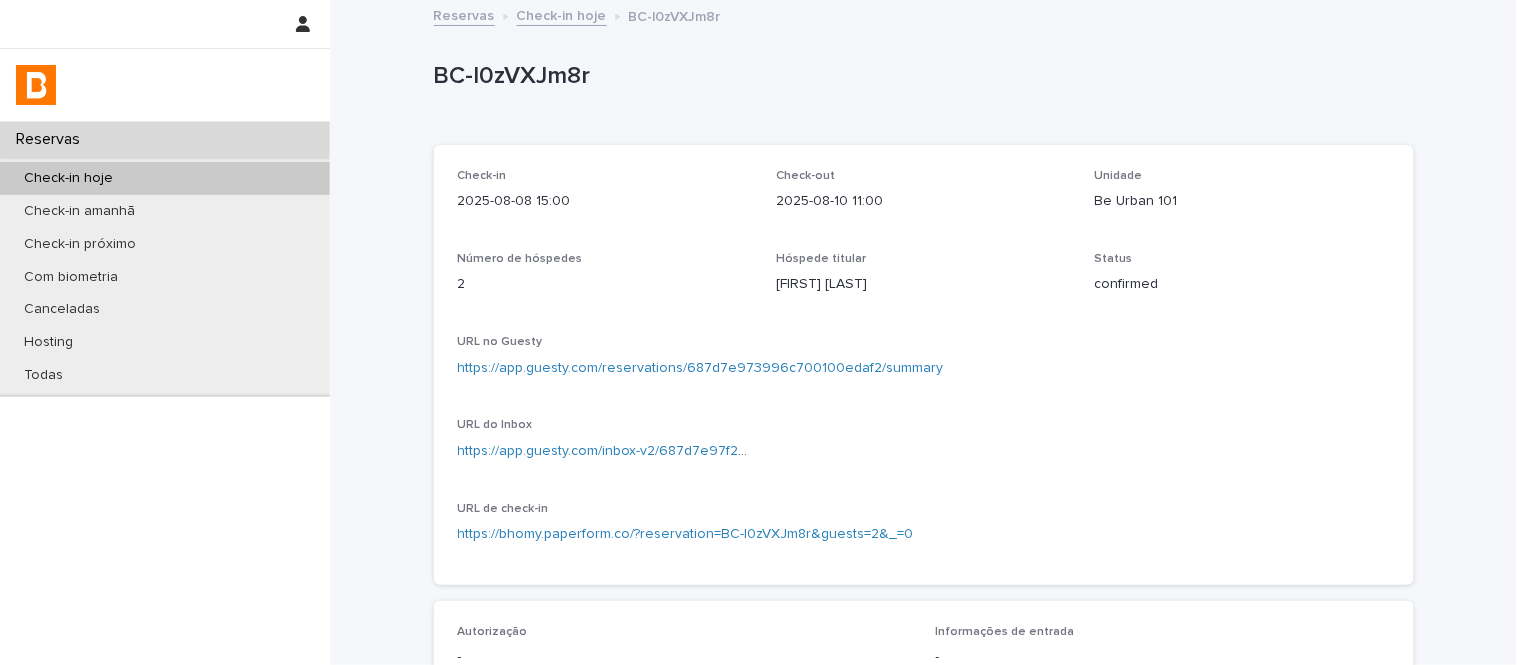 scroll, scrollTop: 0, scrollLeft: 0, axis: both 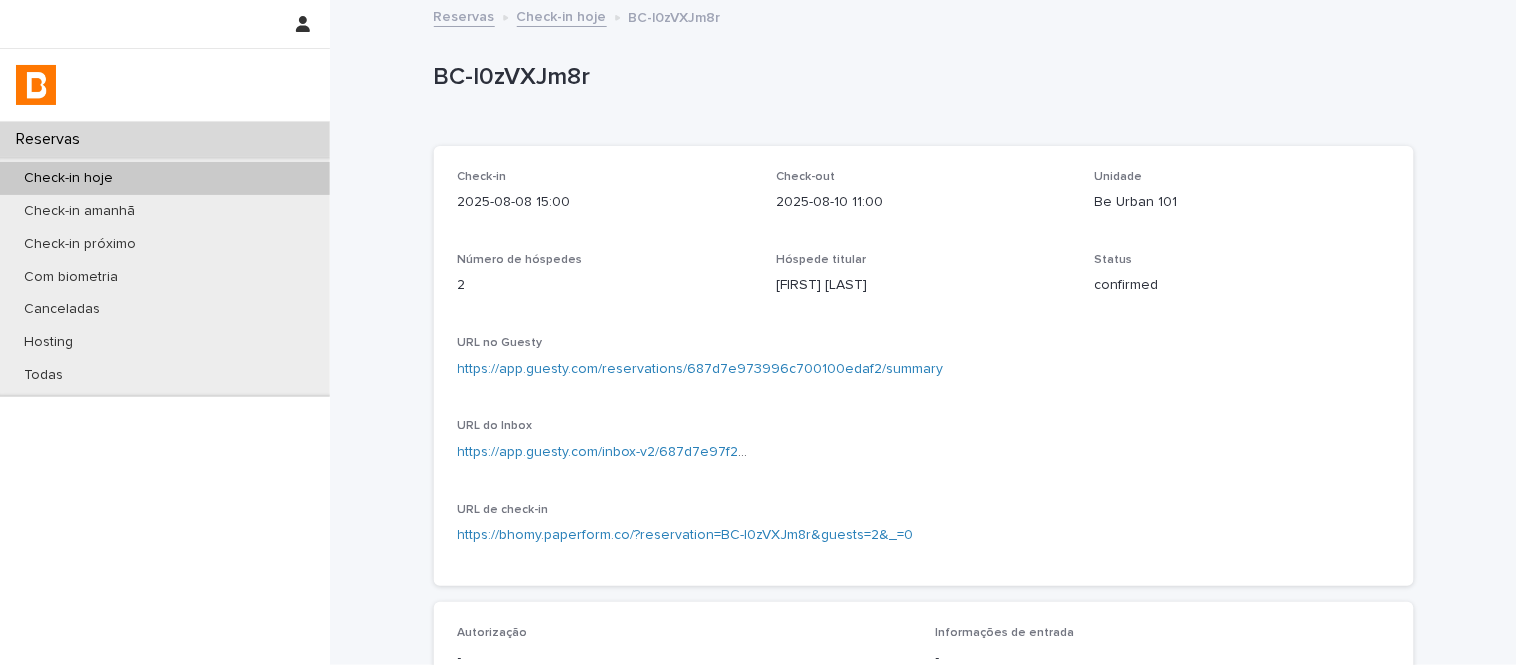 click on "Check-in hoje" at bounding box center [562, 15] 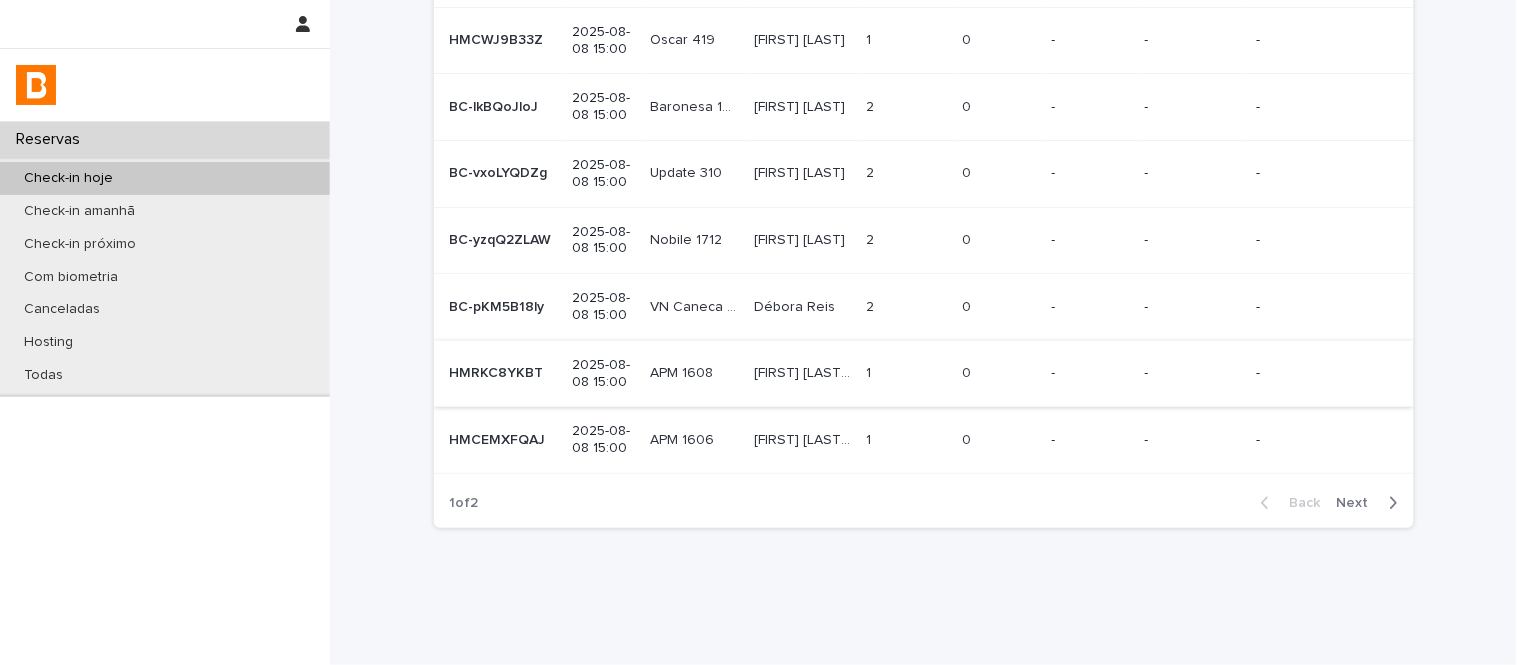 scroll, scrollTop: 440, scrollLeft: 0, axis: vertical 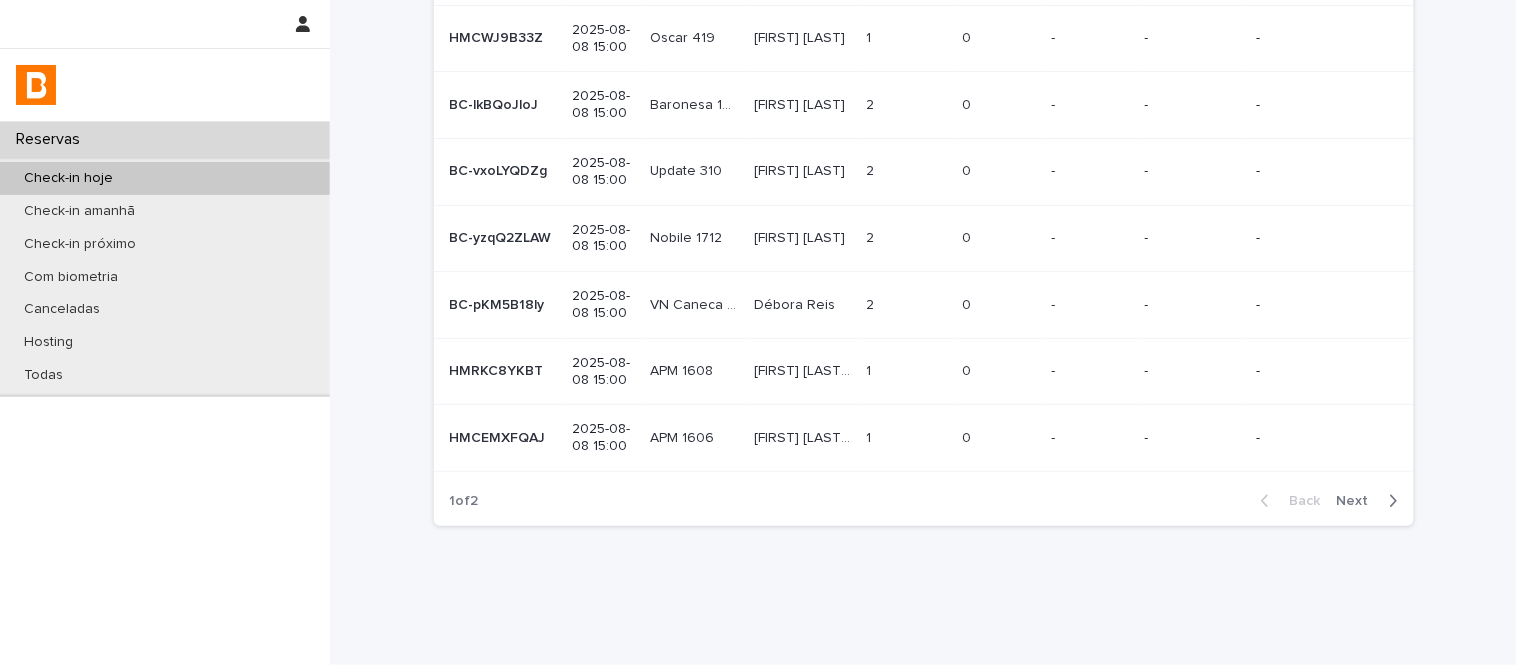 click on "Next" at bounding box center [1359, 501] 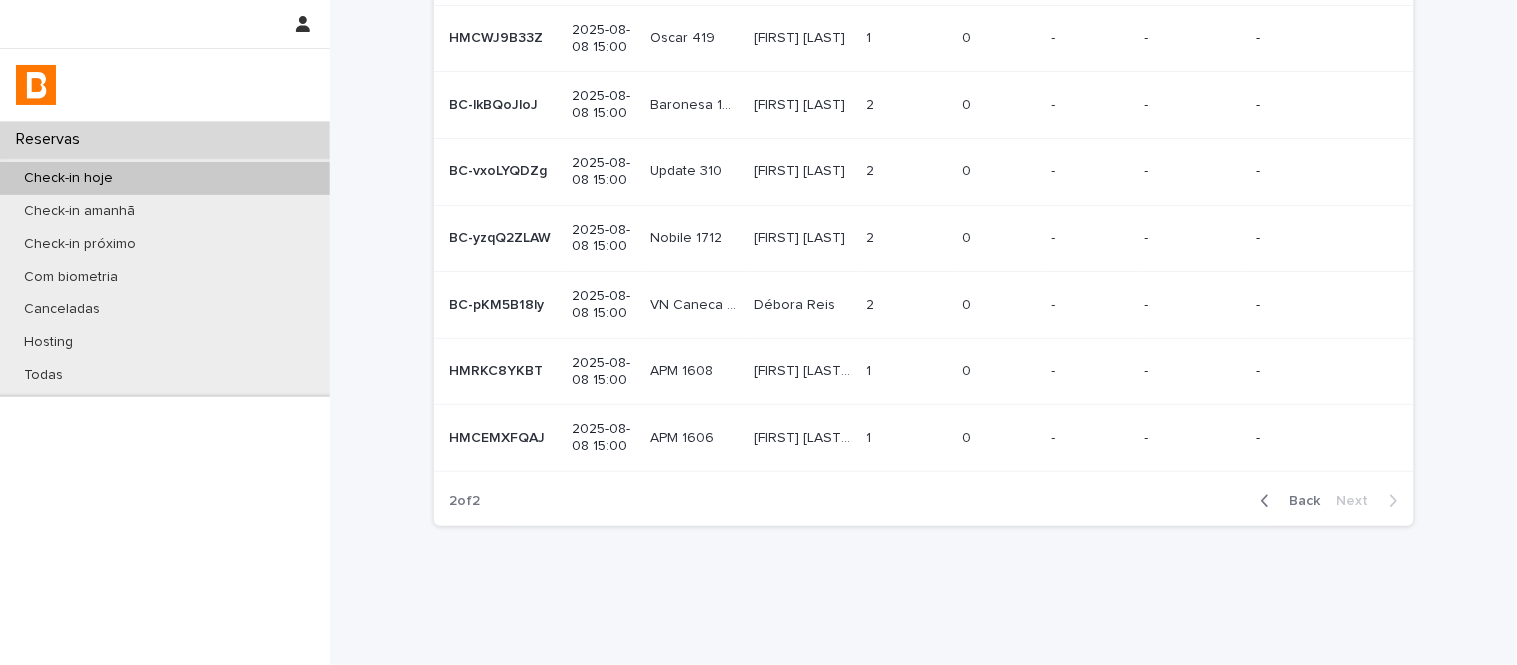 scroll, scrollTop: 57, scrollLeft: 0, axis: vertical 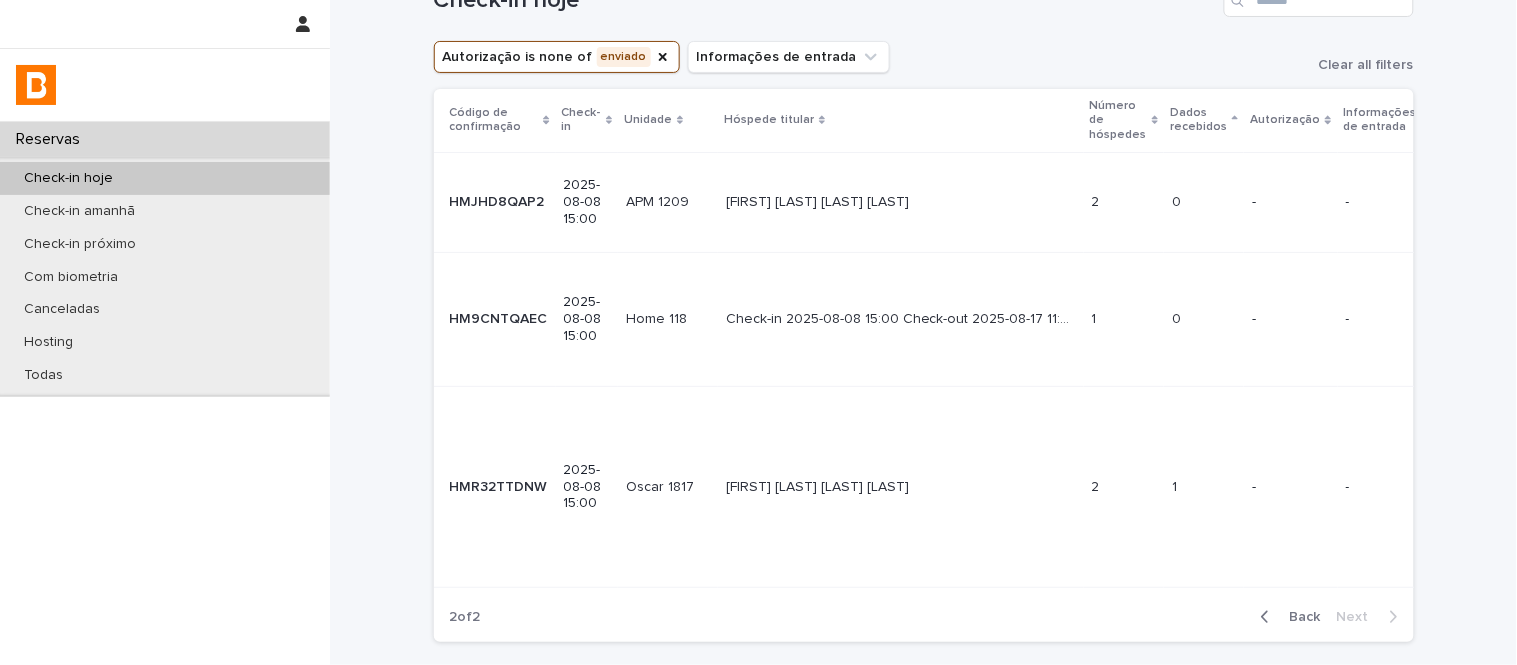 click on "Back" at bounding box center [1299, 617] 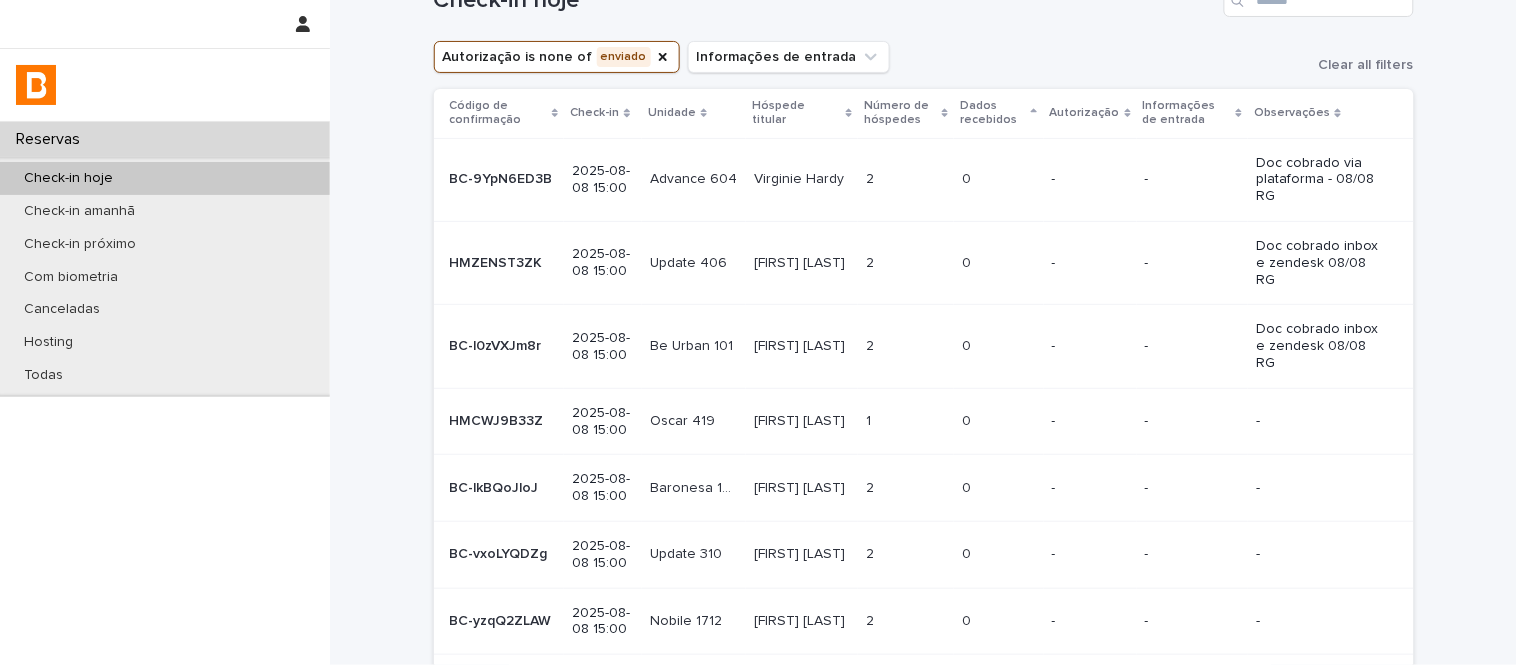 scroll, scrollTop: 248, scrollLeft: 0, axis: vertical 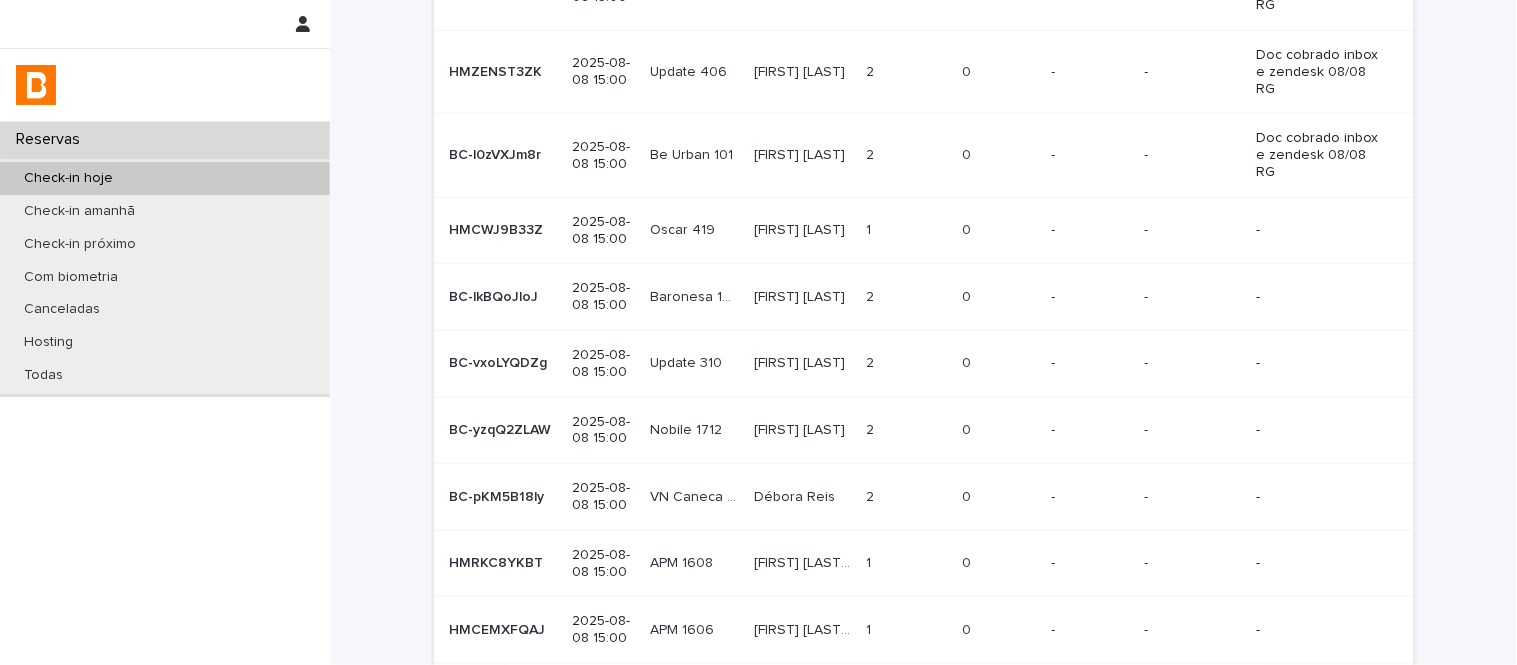 click on "1 1" at bounding box center [906, 230] 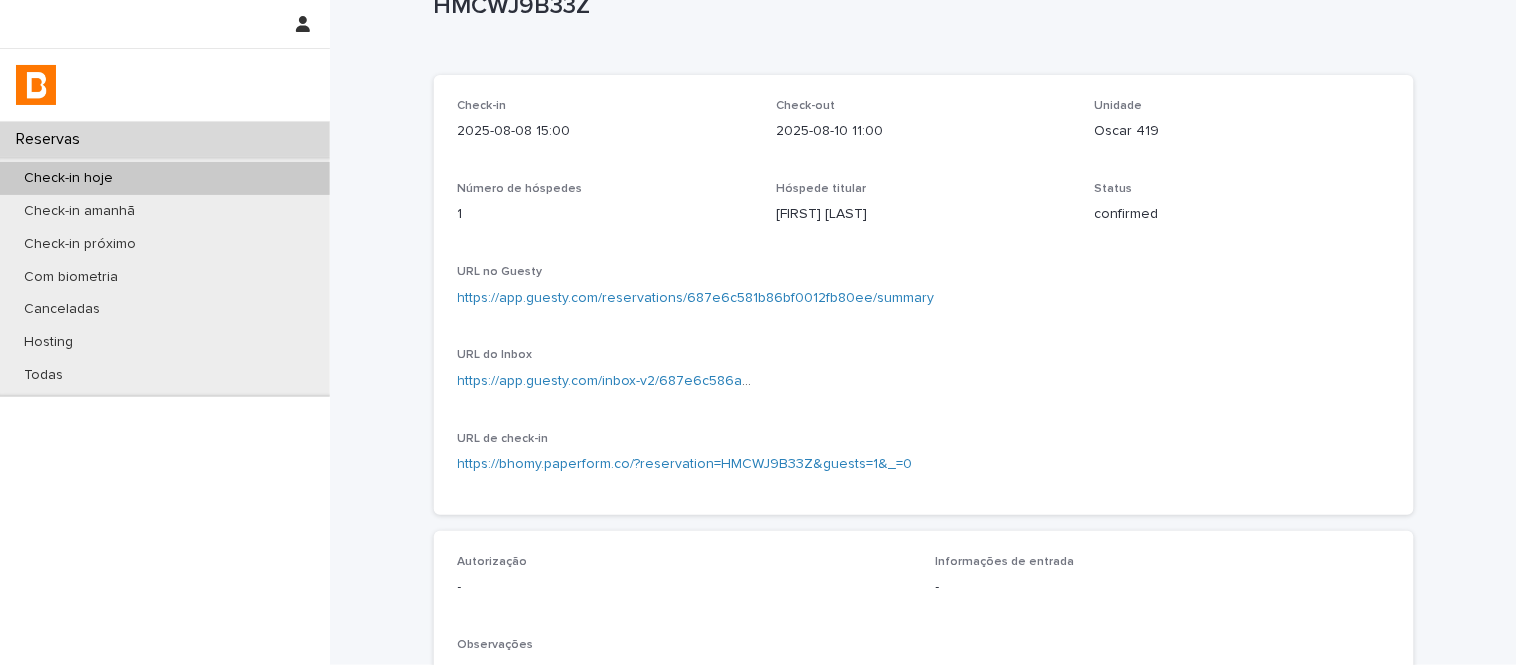 scroll, scrollTop: 111, scrollLeft: 0, axis: vertical 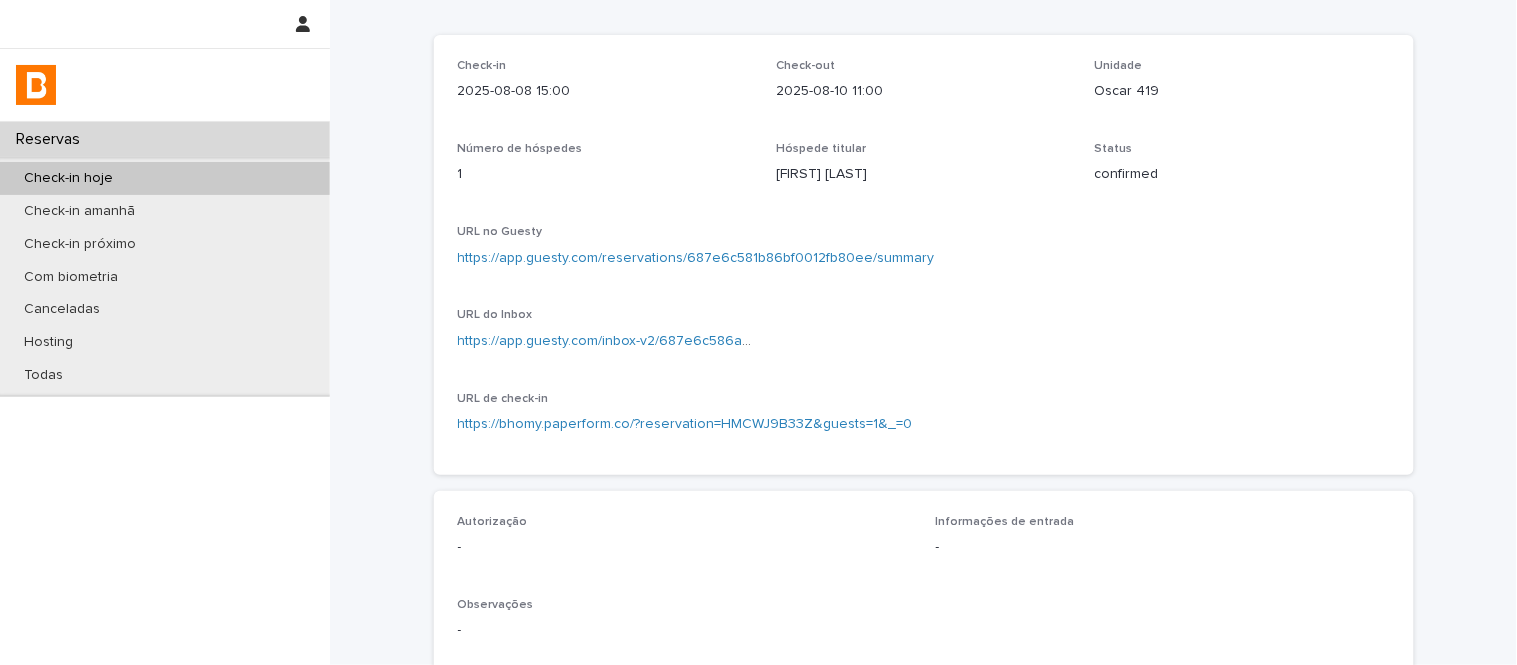 click on "https://app.guesty.com/reservations/687e6c581b86bf0012fb80ee/summary" at bounding box center (696, 258) 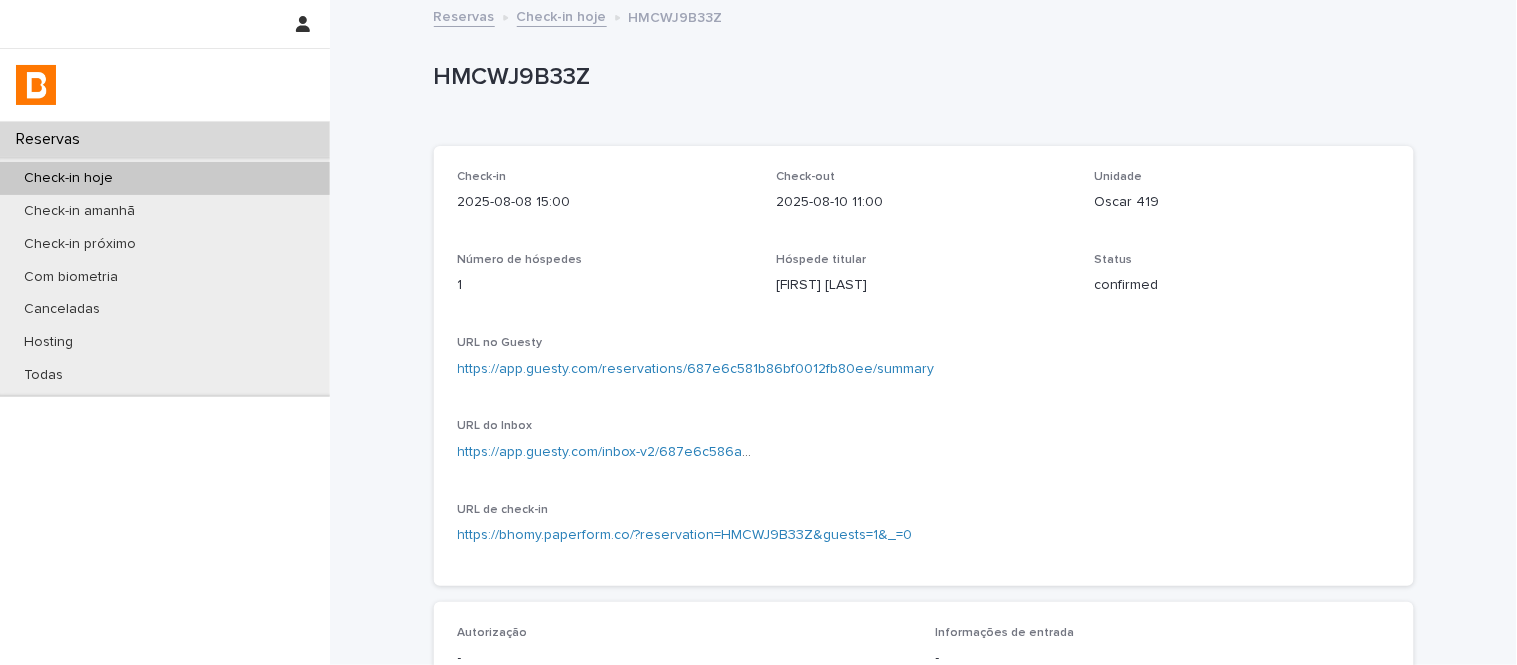 click on "HMCWJ9B33Z" at bounding box center [920, 81] 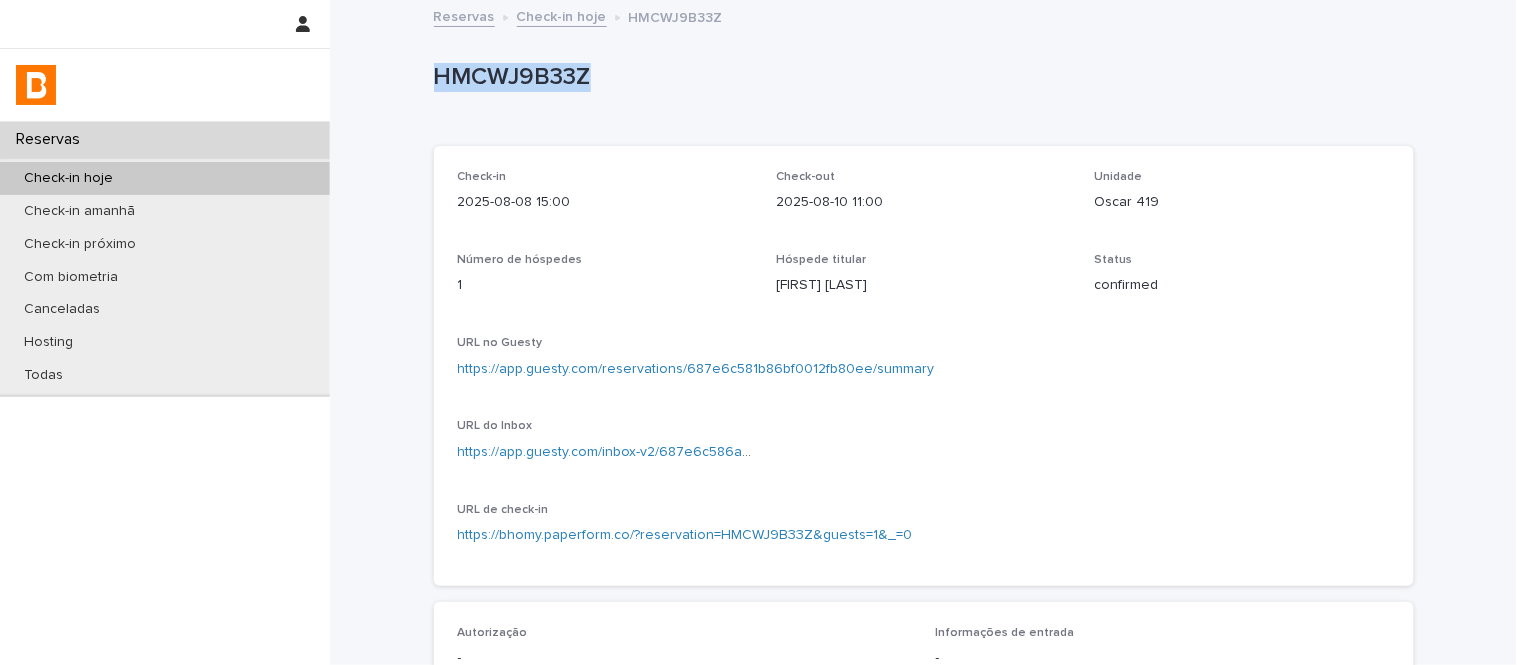 click on "HMCWJ9B33Z" at bounding box center [920, 81] 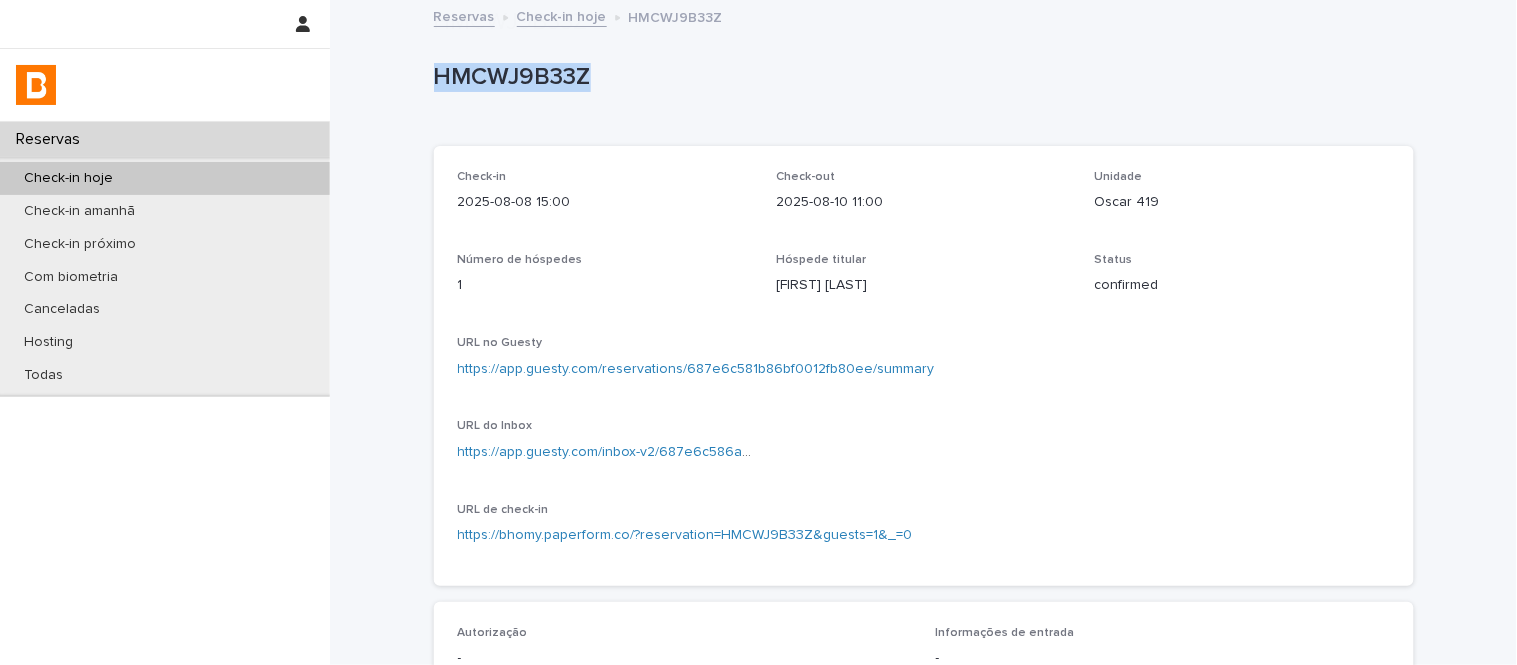 scroll, scrollTop: 688, scrollLeft: 0, axis: vertical 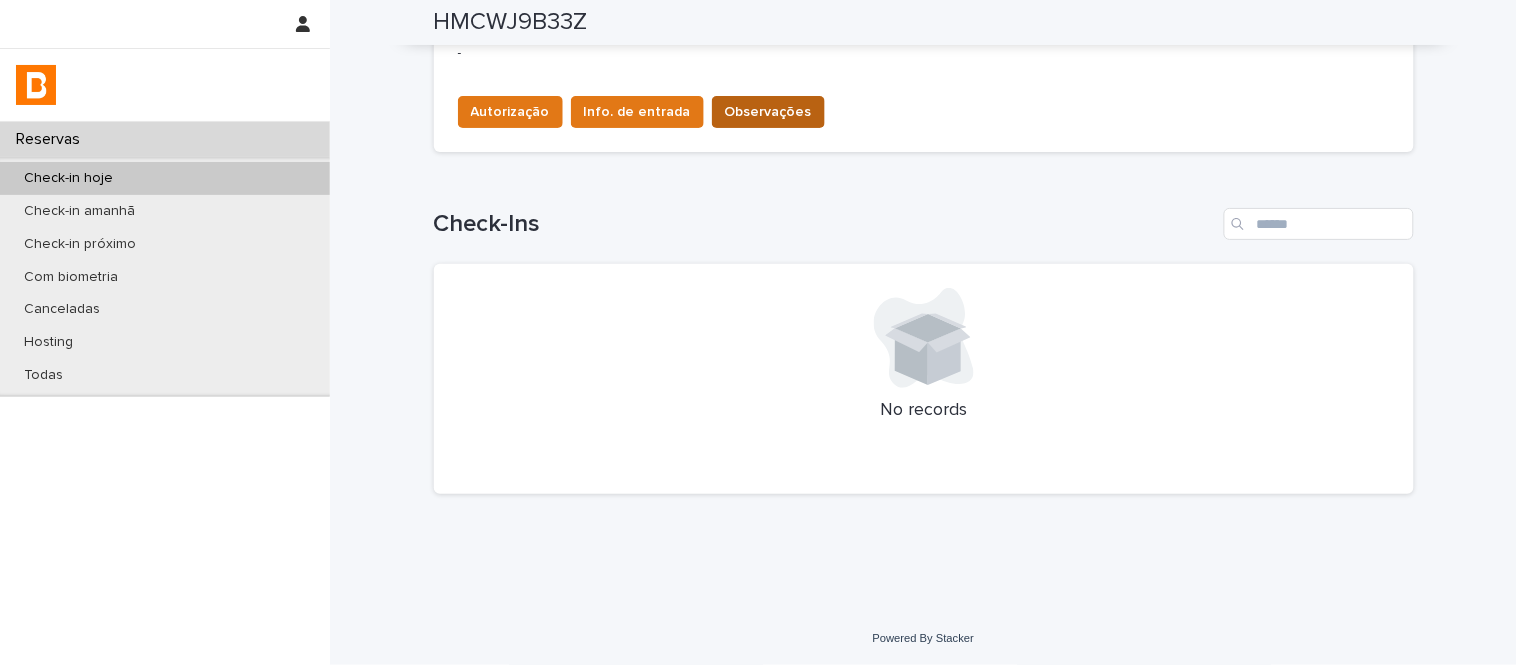 click on "Observações" at bounding box center (768, 112) 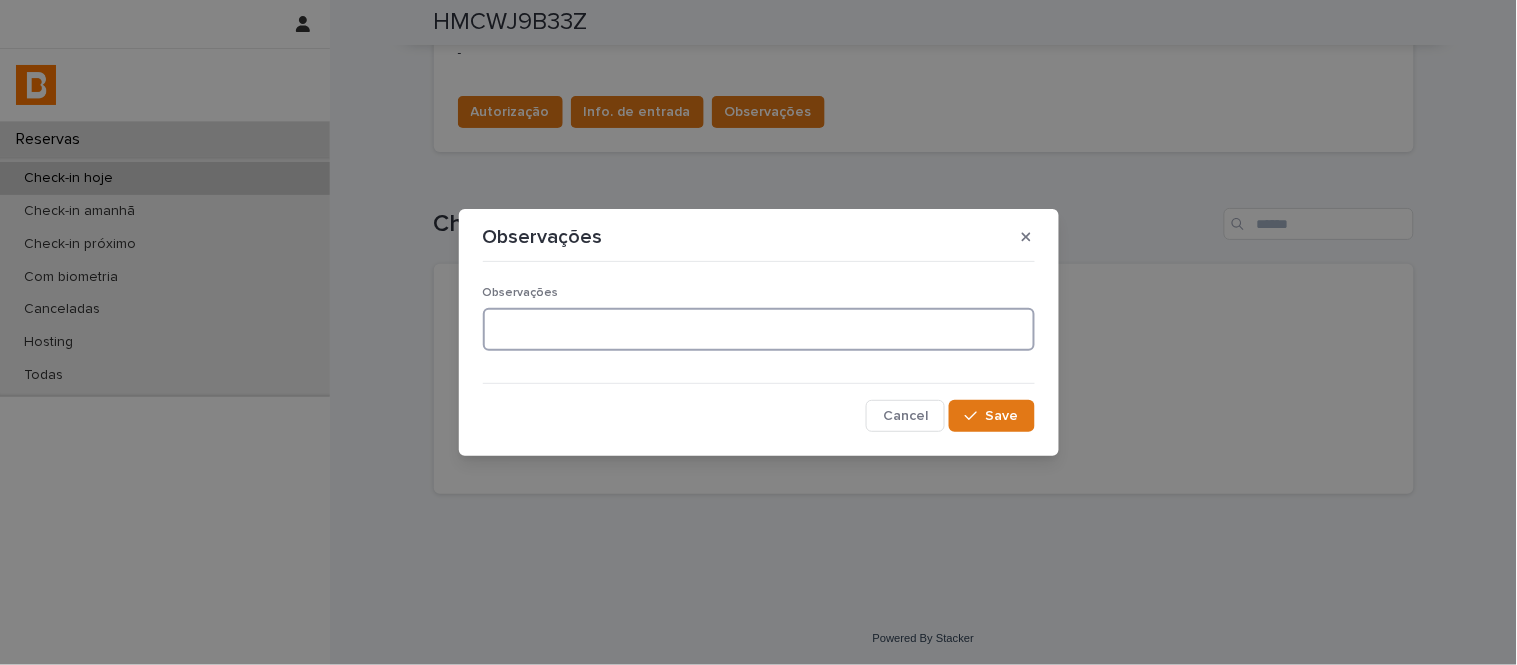 click at bounding box center (759, 329) 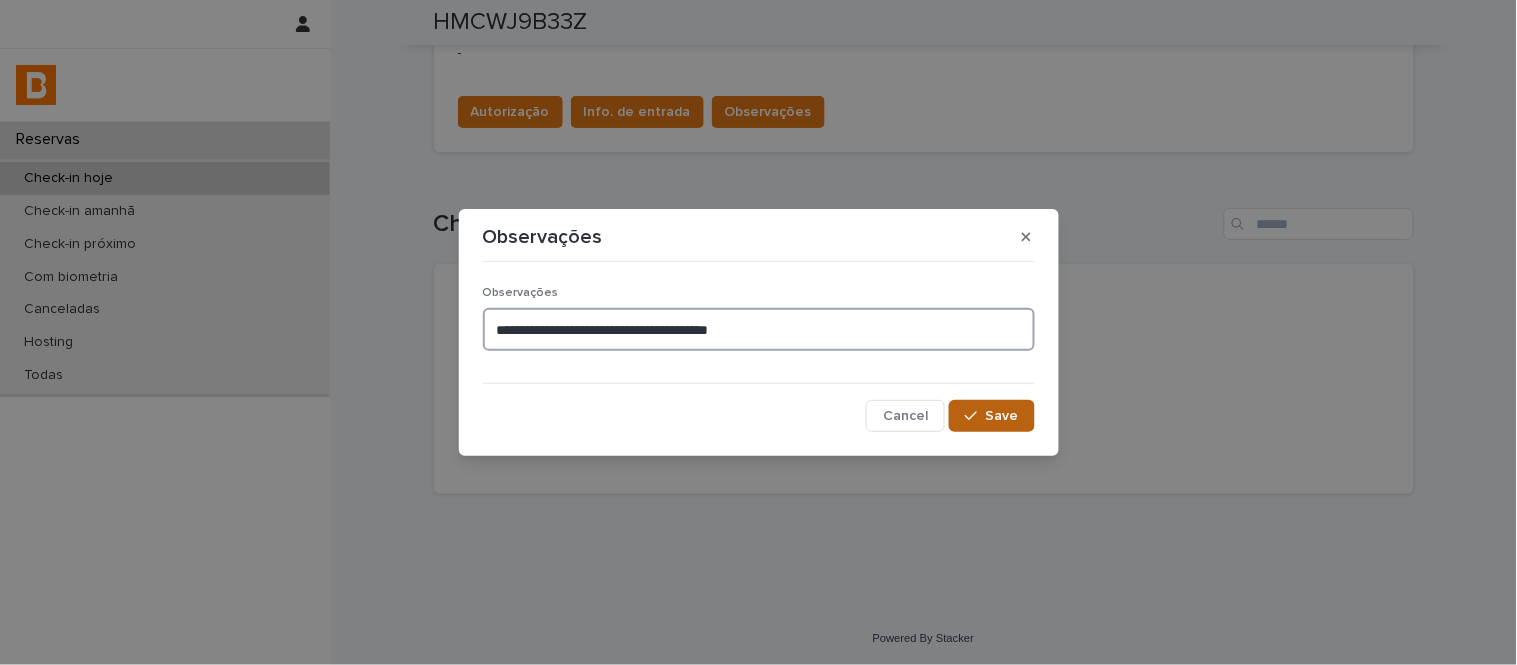 type on "**********" 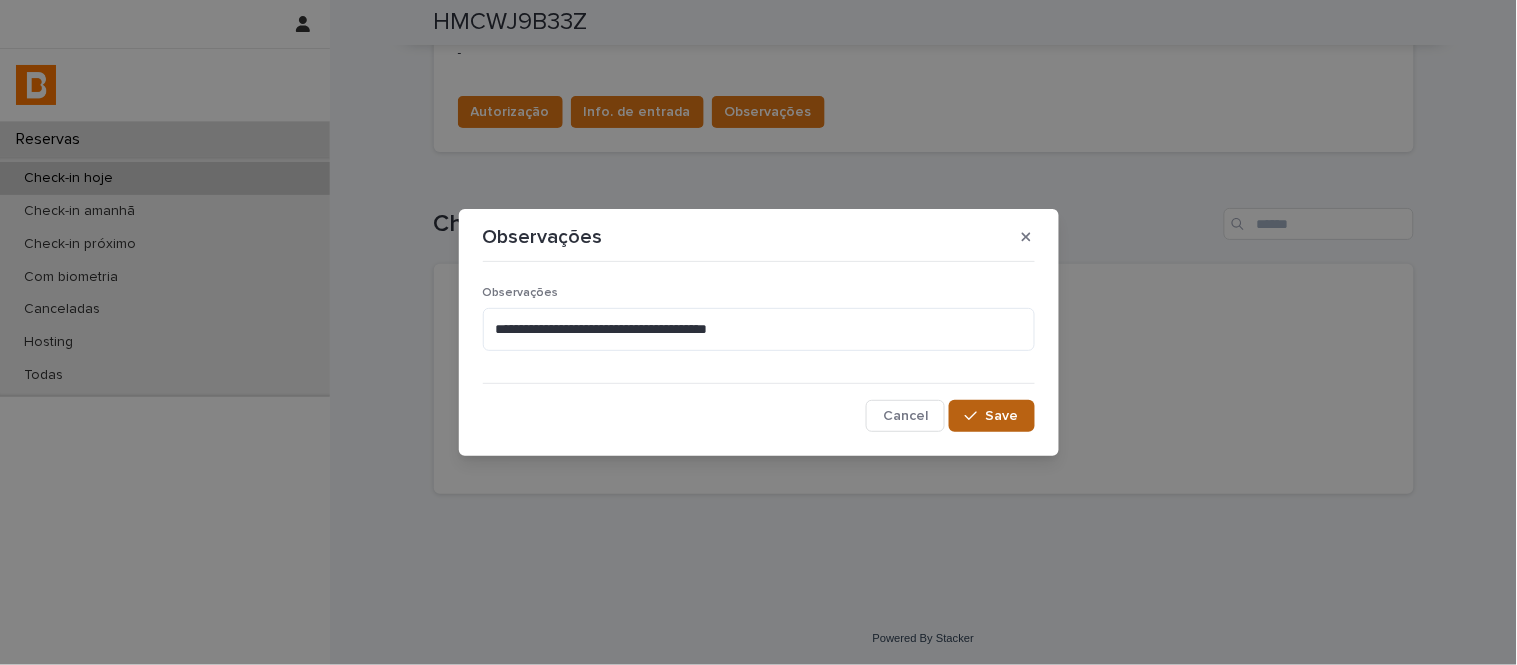 click on "Save" at bounding box center [991, 416] 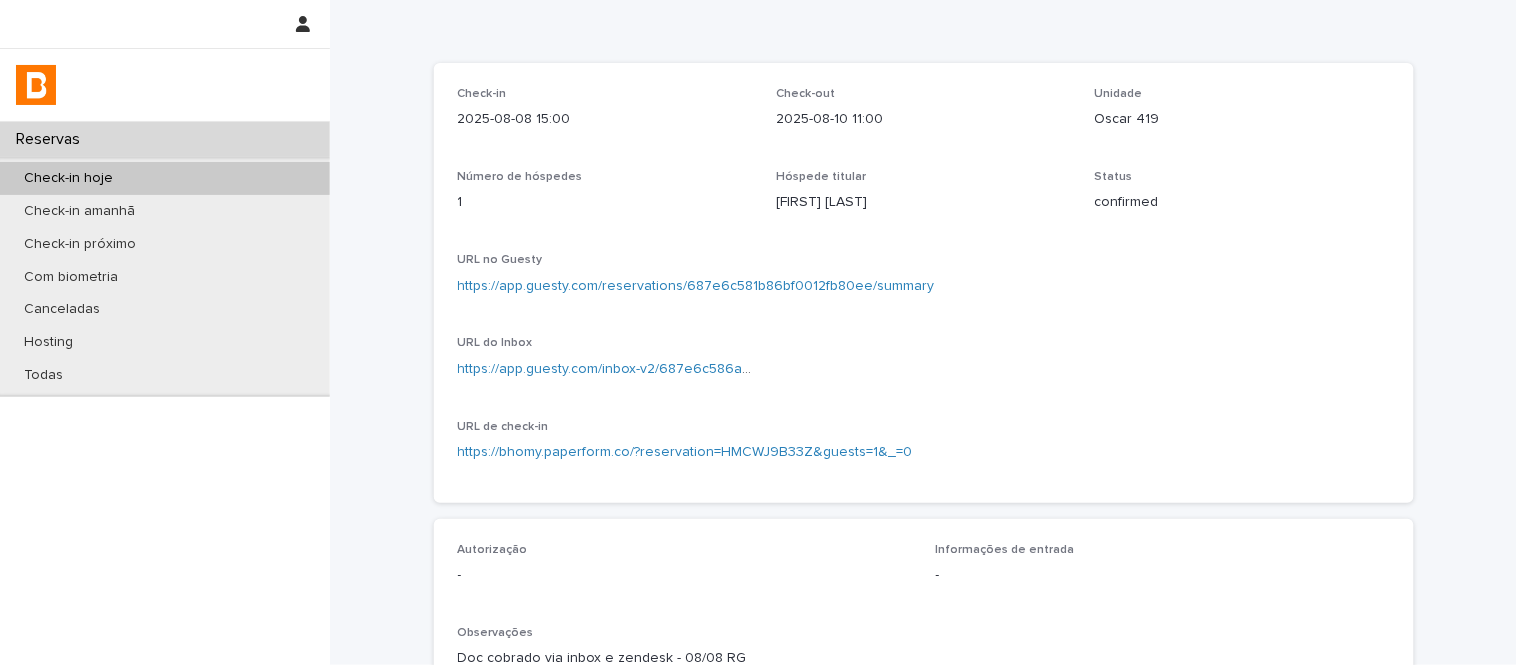 scroll, scrollTop: 0, scrollLeft: 0, axis: both 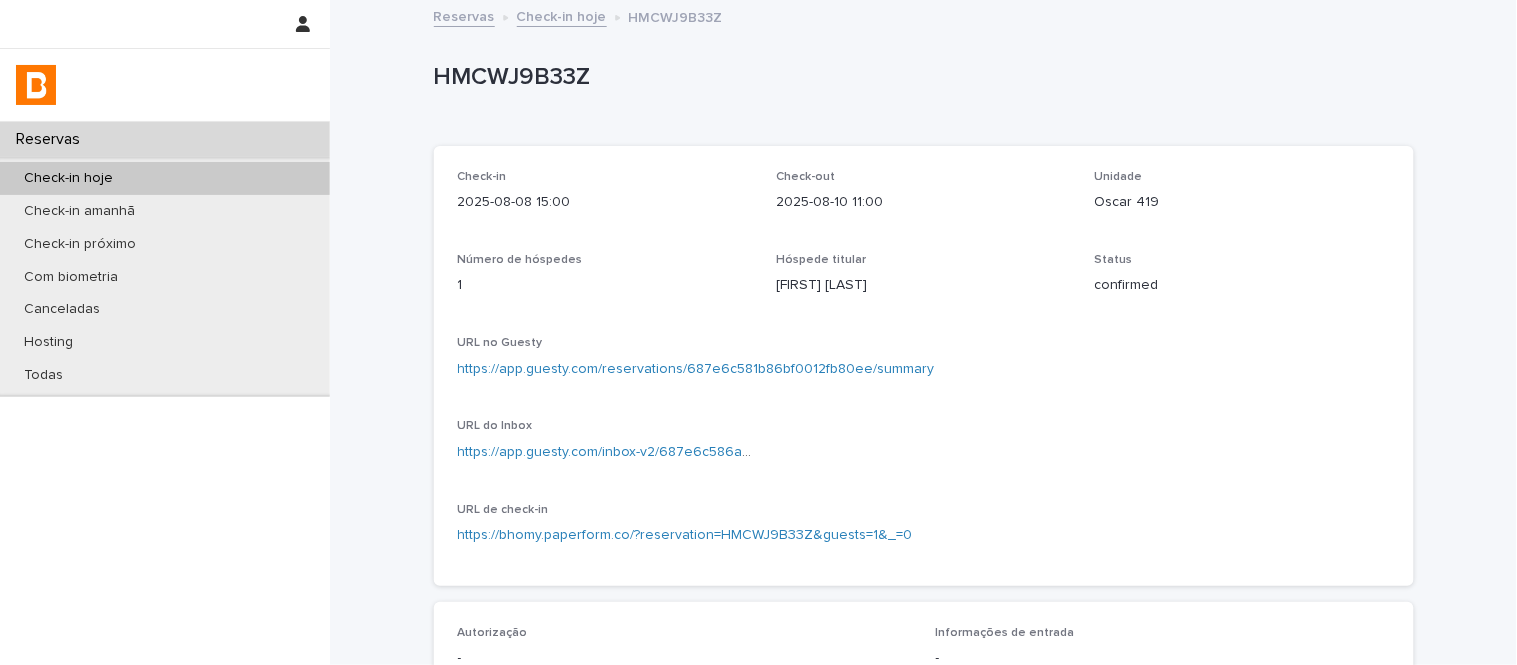 click on "Check-in hoje" at bounding box center [562, 15] 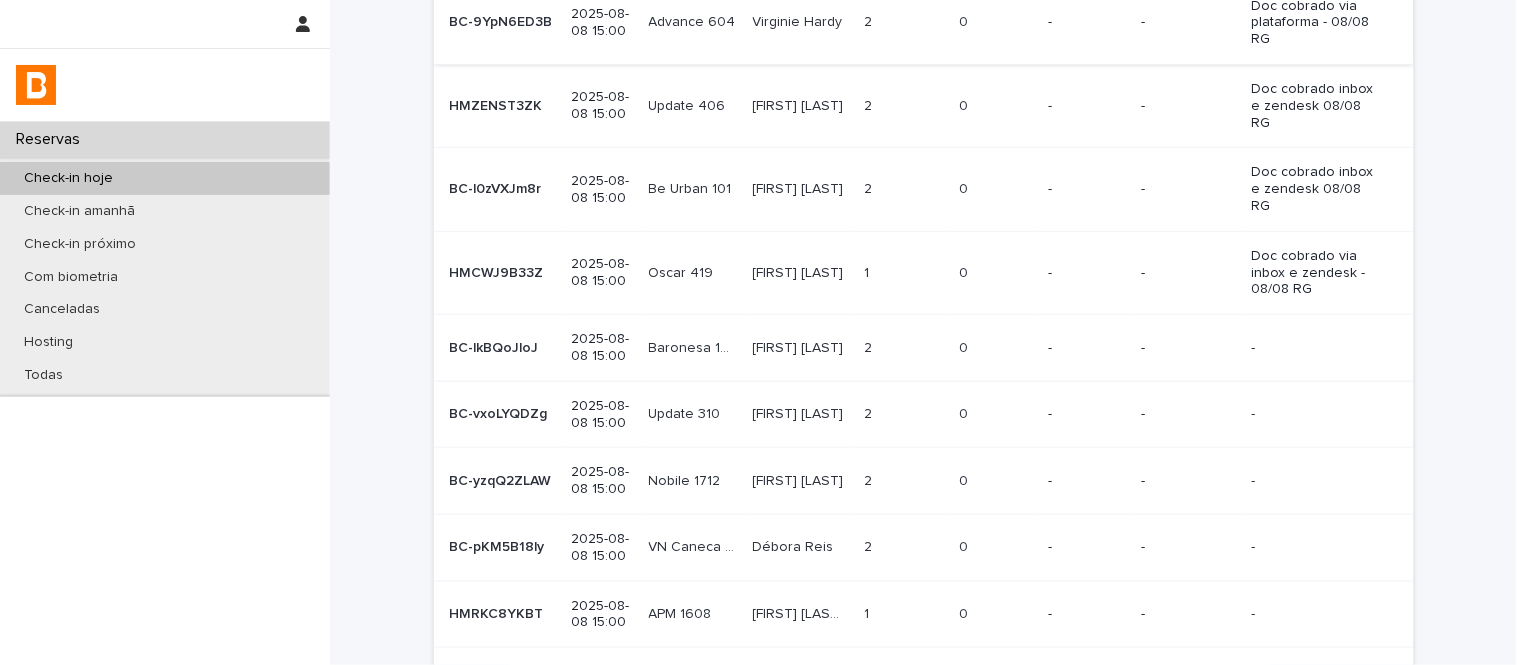scroll, scrollTop: 222, scrollLeft: 0, axis: vertical 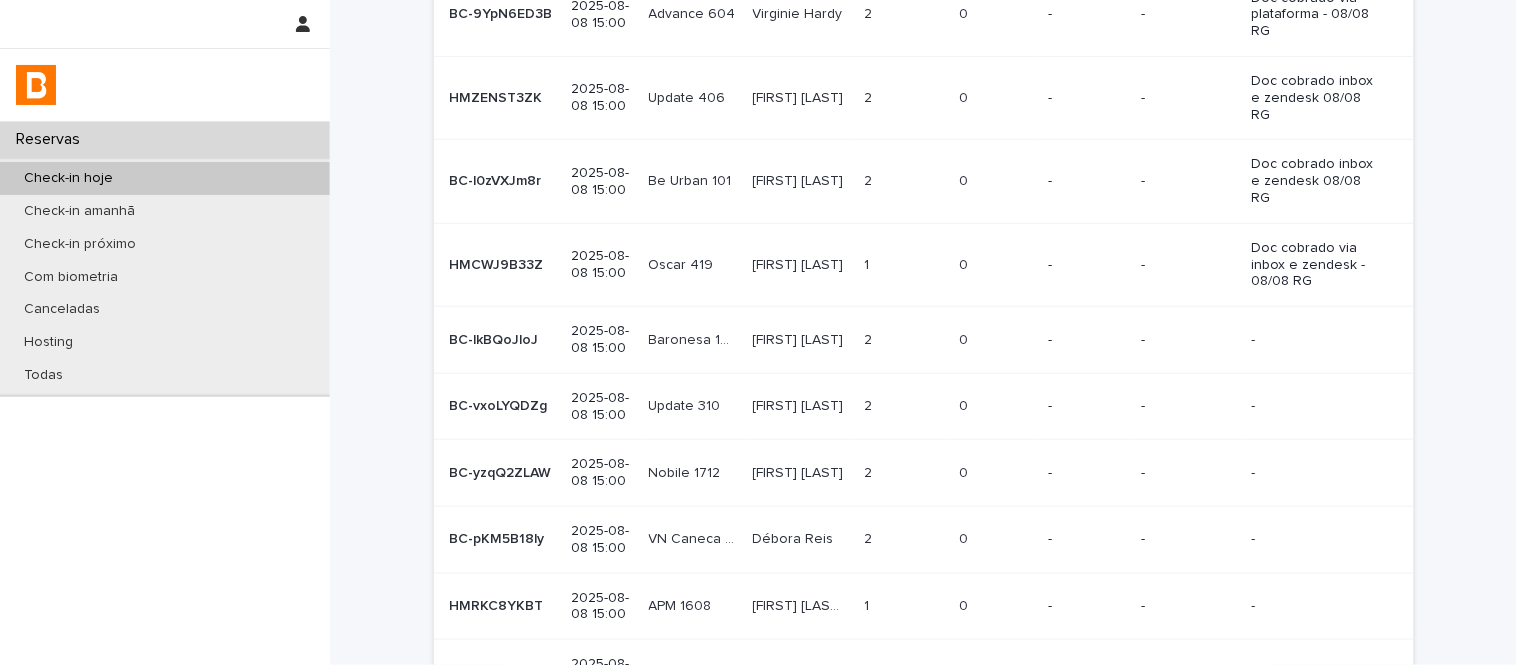 click on "[FIRST] [LAST]" at bounding box center [800, 338] 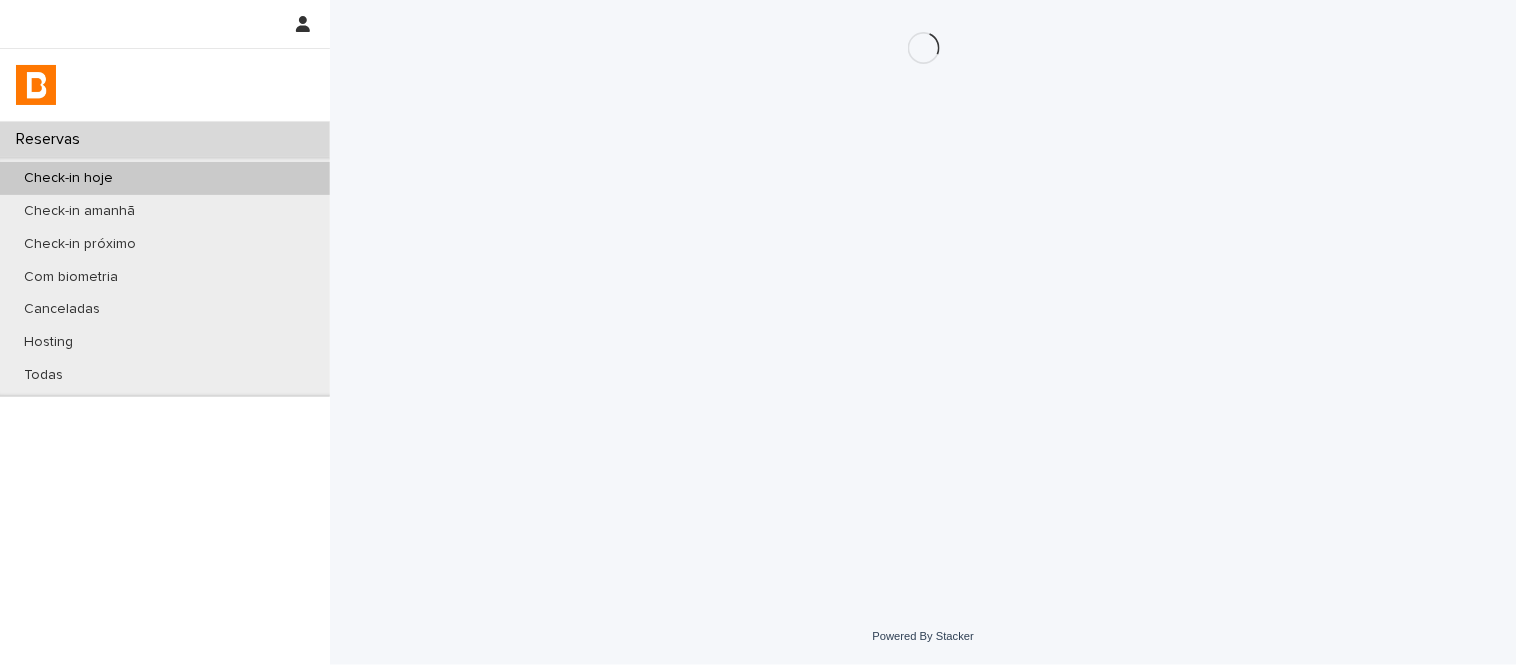 scroll, scrollTop: 0, scrollLeft: 0, axis: both 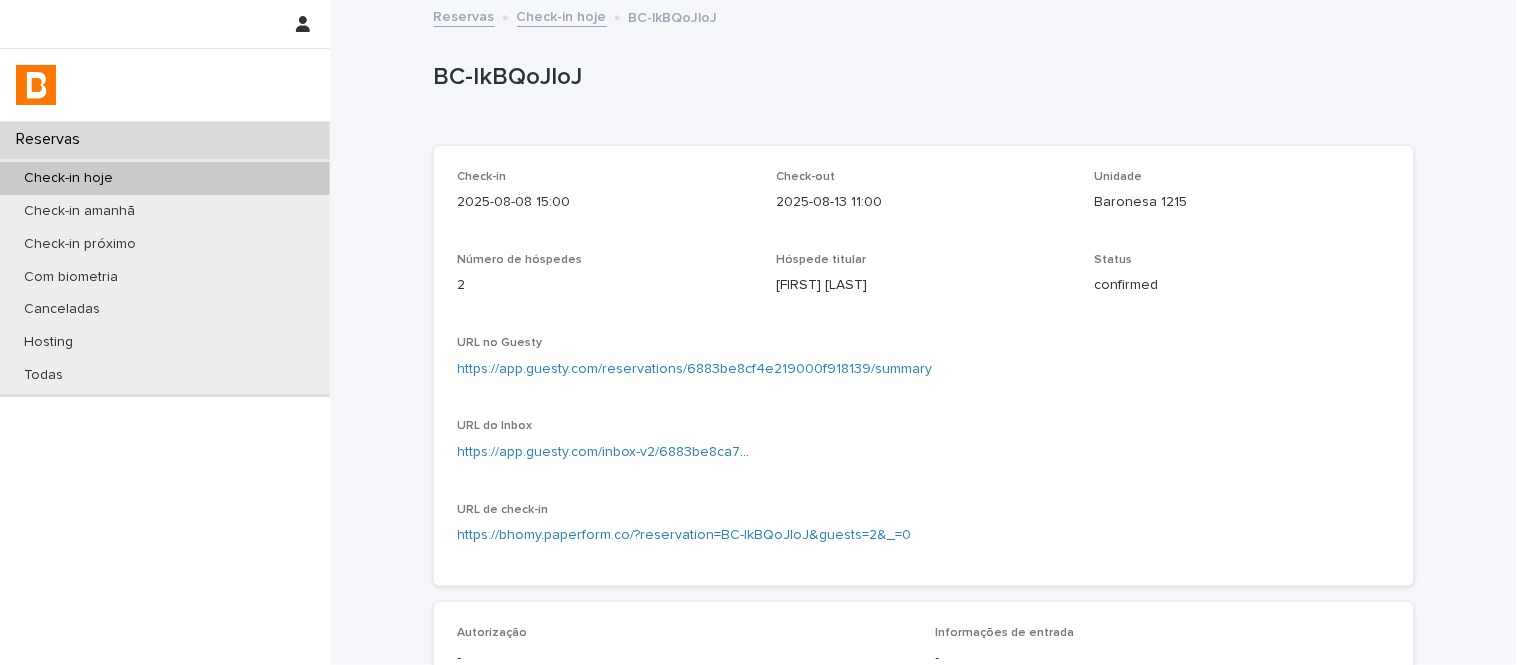 click on "https://app.guesty.com/reservations/6883be8cf4e219000f918139/summary" at bounding box center [695, 369] 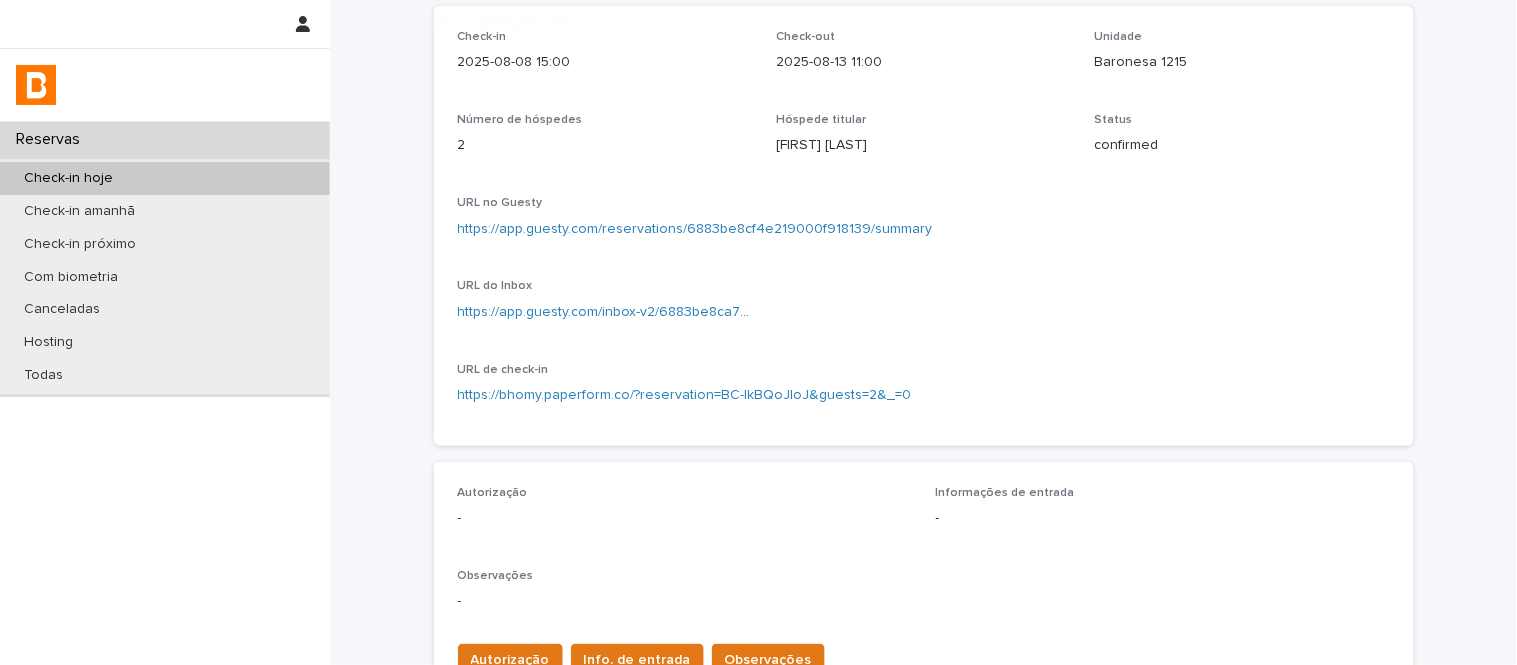 scroll, scrollTop: 222, scrollLeft: 0, axis: vertical 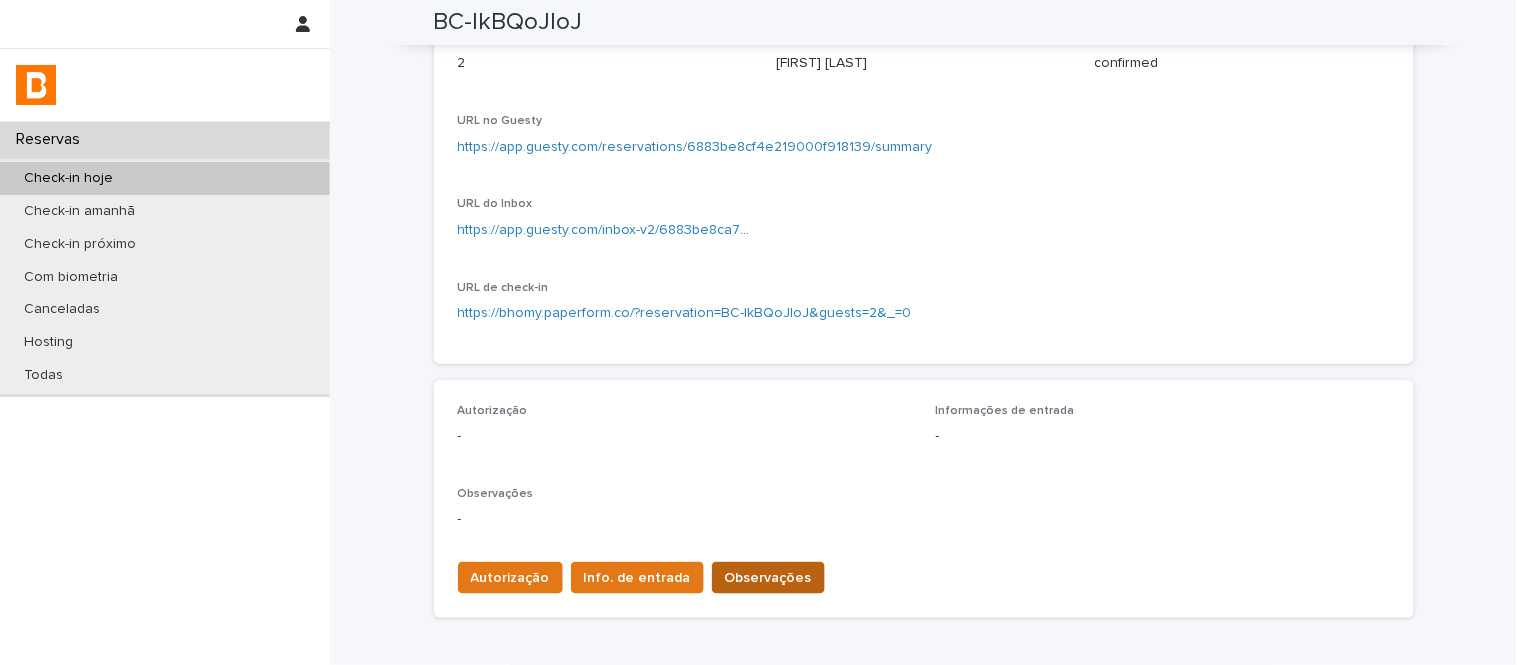 click on "Observações" at bounding box center (768, 578) 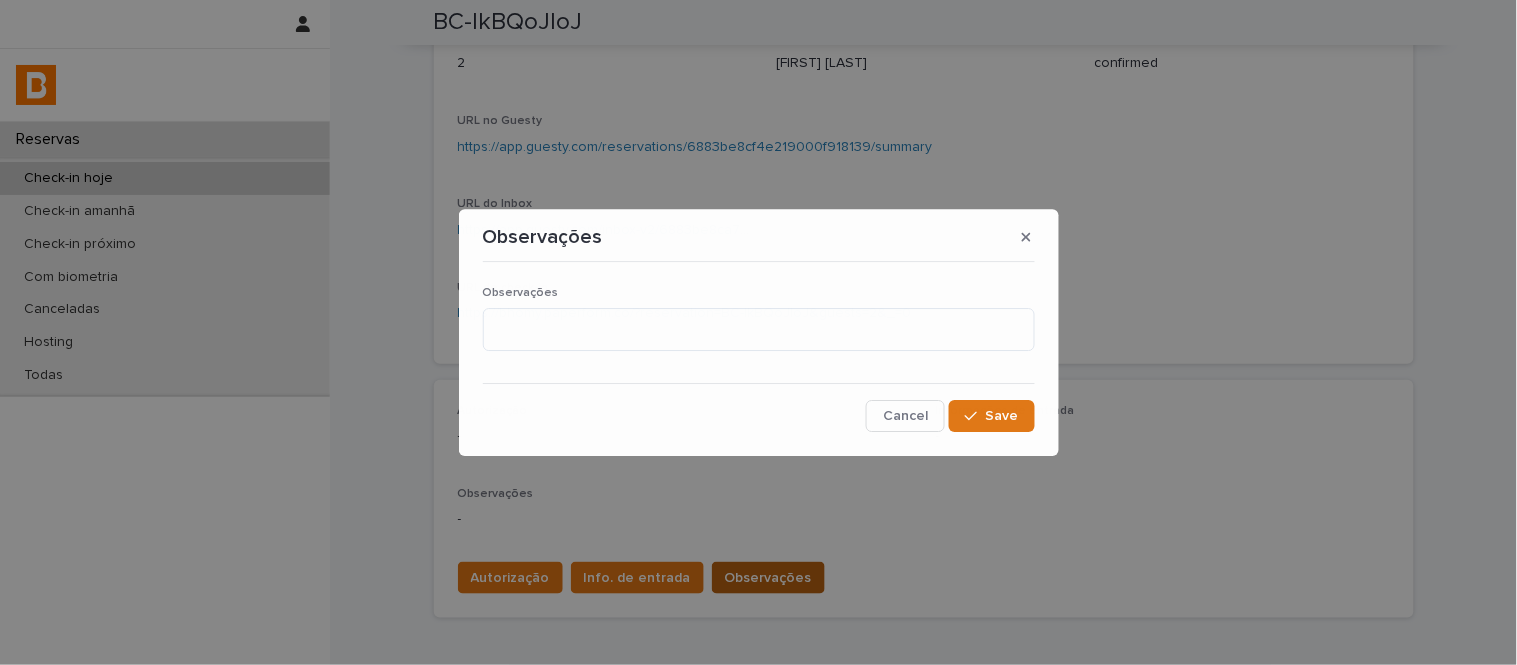 click on "Cancel Save" at bounding box center [759, 417] 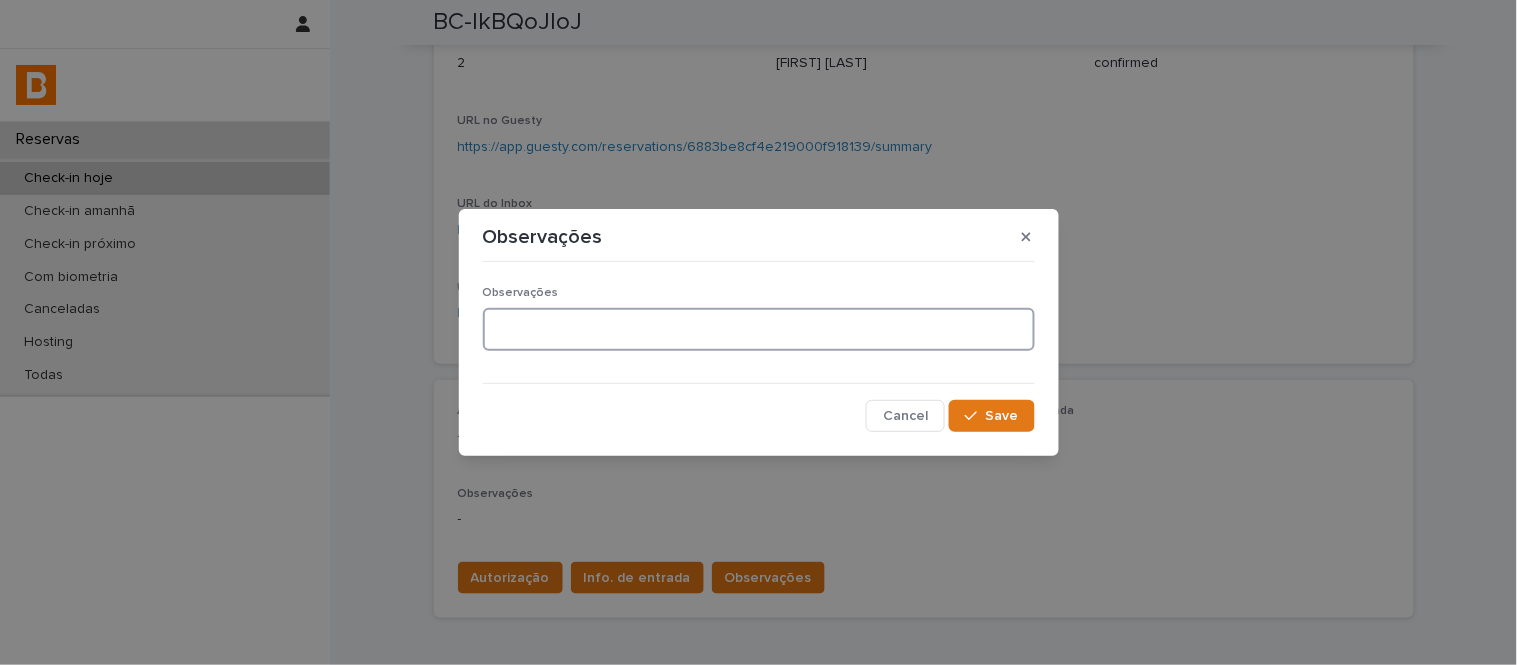 click at bounding box center (759, 329) 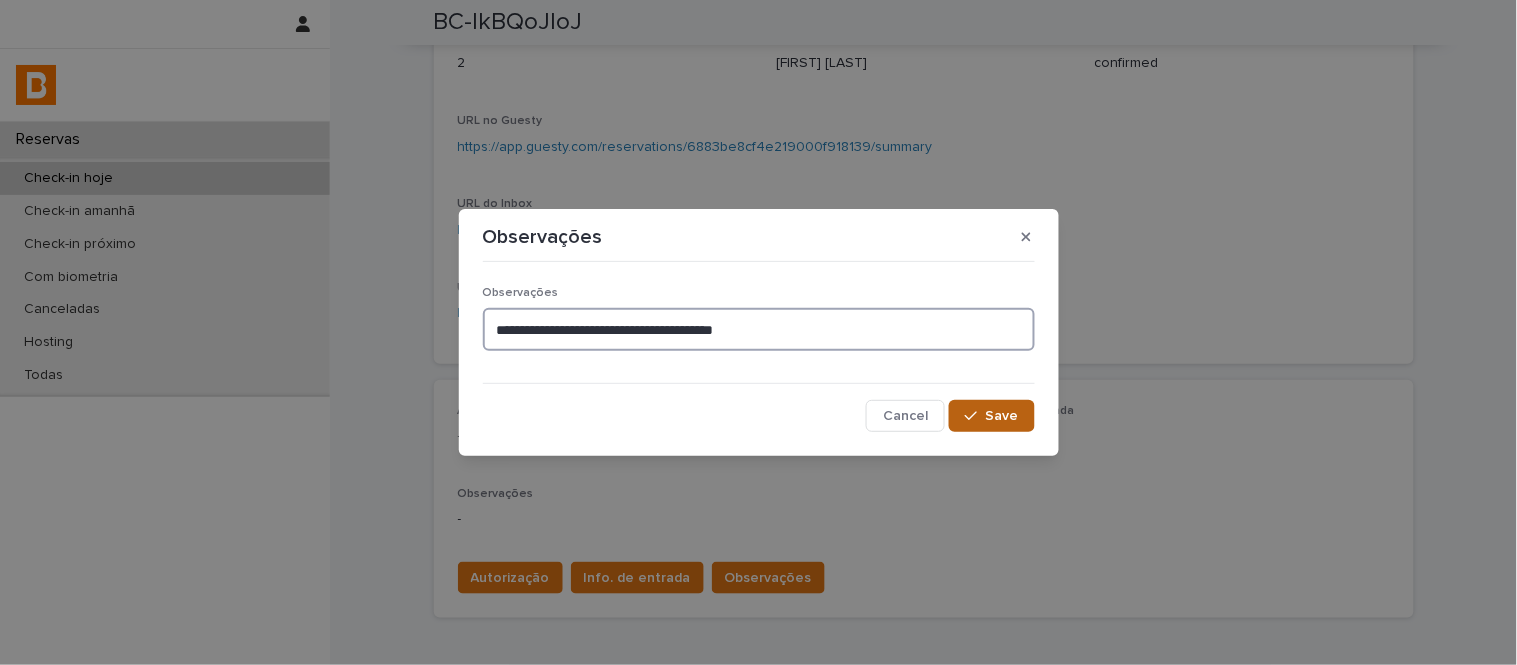 type on "**********" 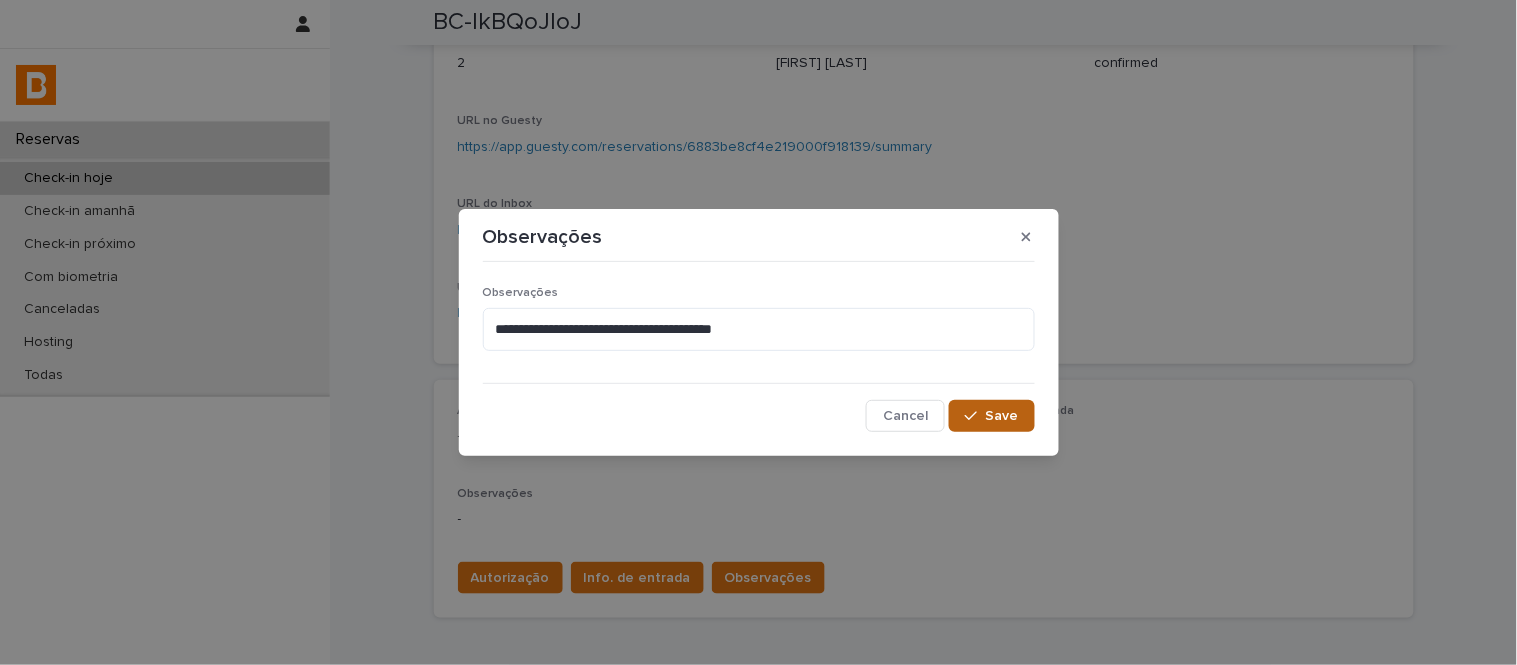 click on "Save" at bounding box center [991, 416] 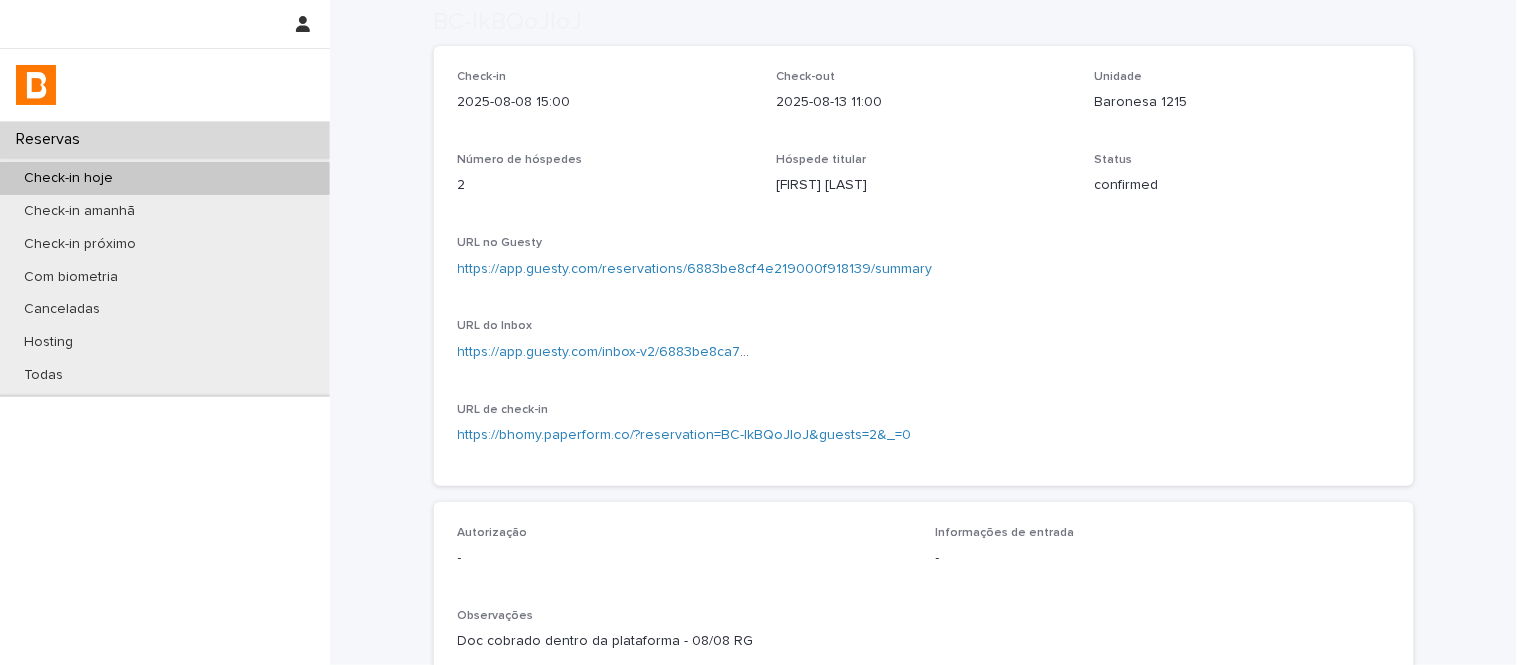 scroll, scrollTop: 0, scrollLeft: 0, axis: both 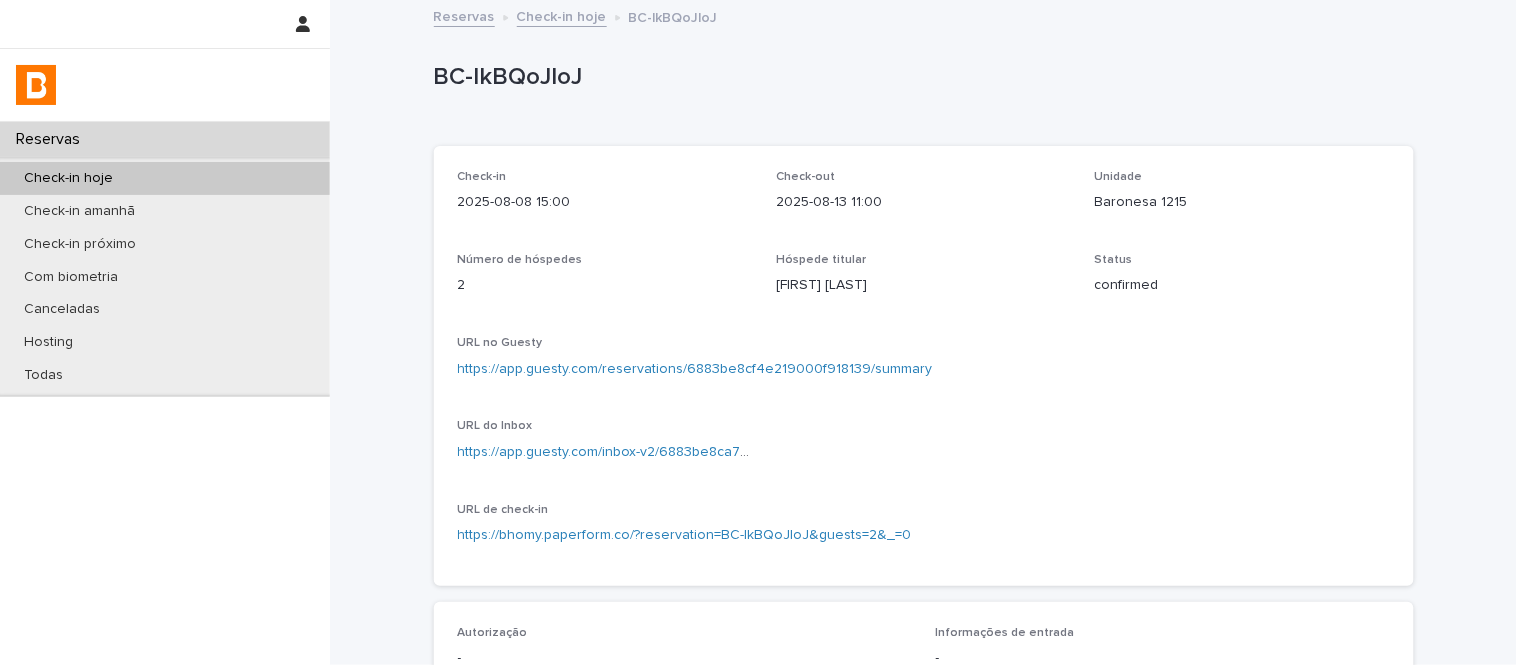 click on "Check-in hoje" at bounding box center [562, 15] 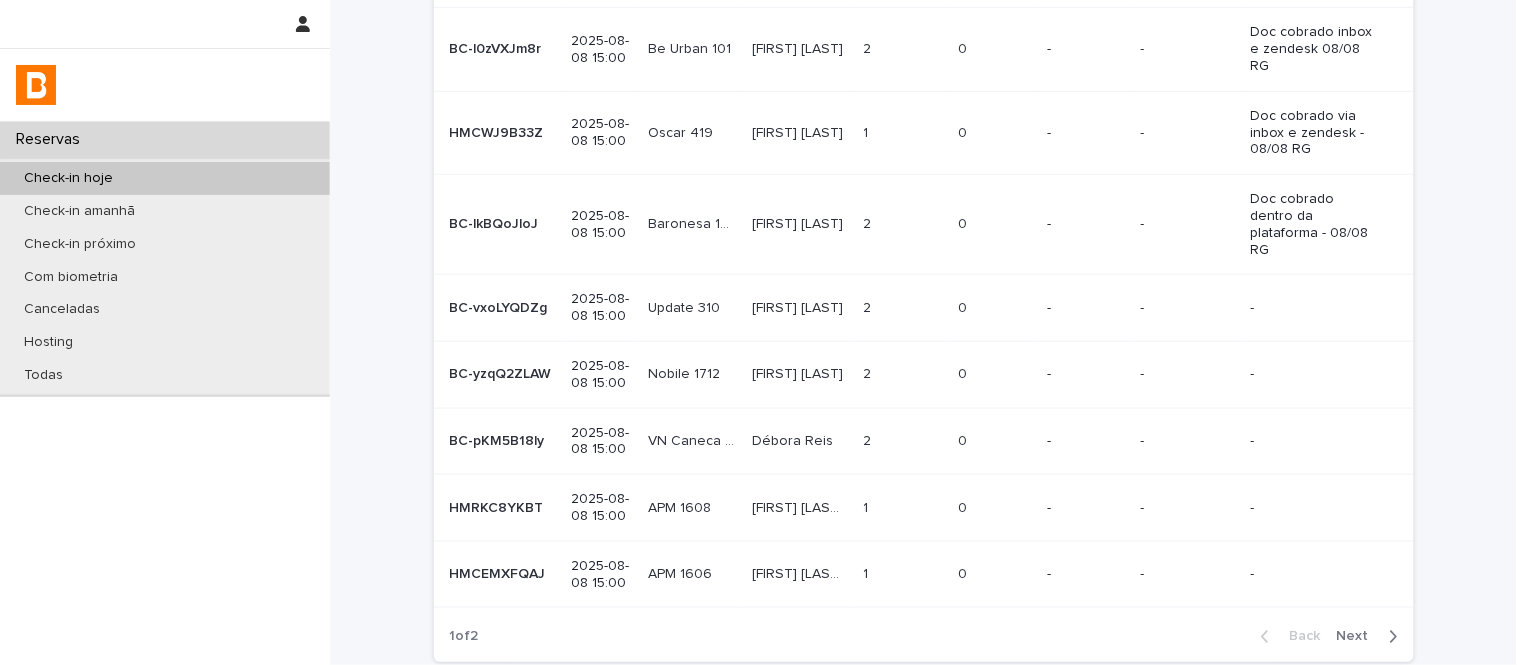 scroll, scrollTop: 444, scrollLeft: 0, axis: vertical 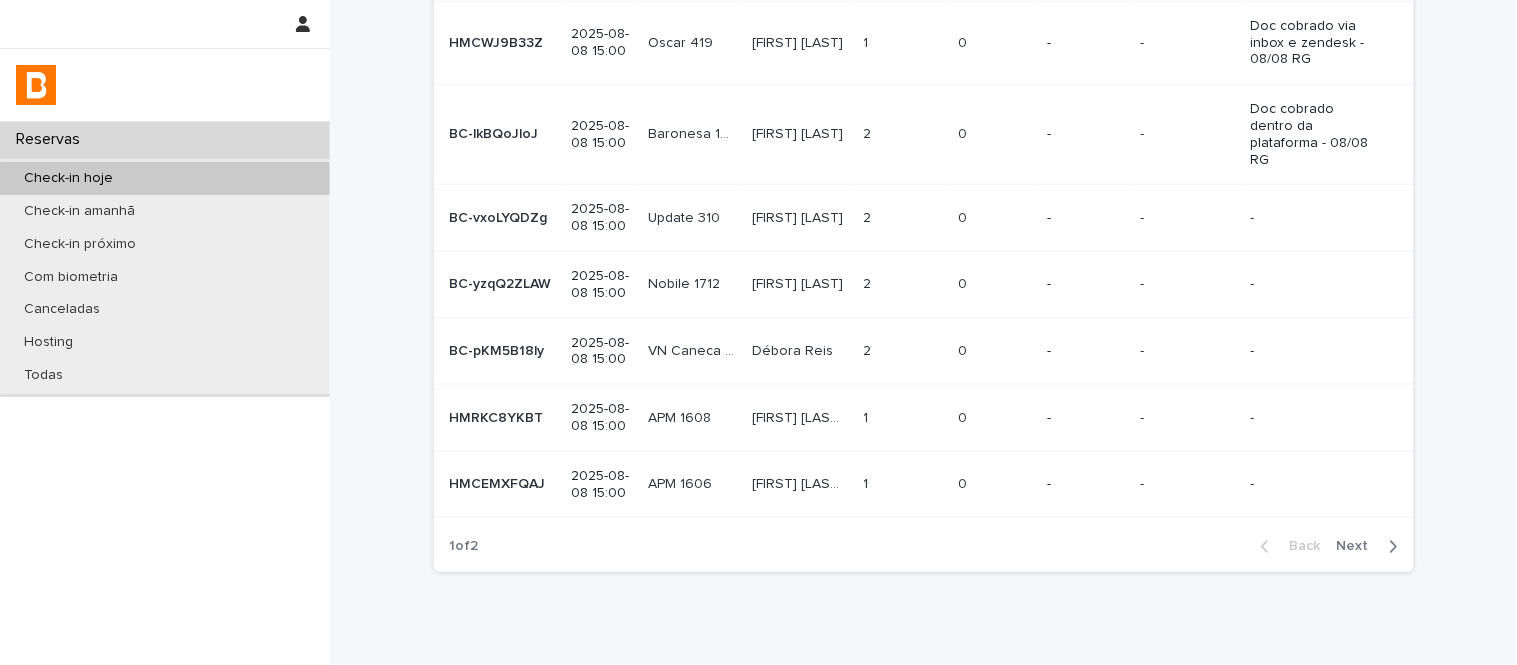 click on "Next" at bounding box center [1359, 547] 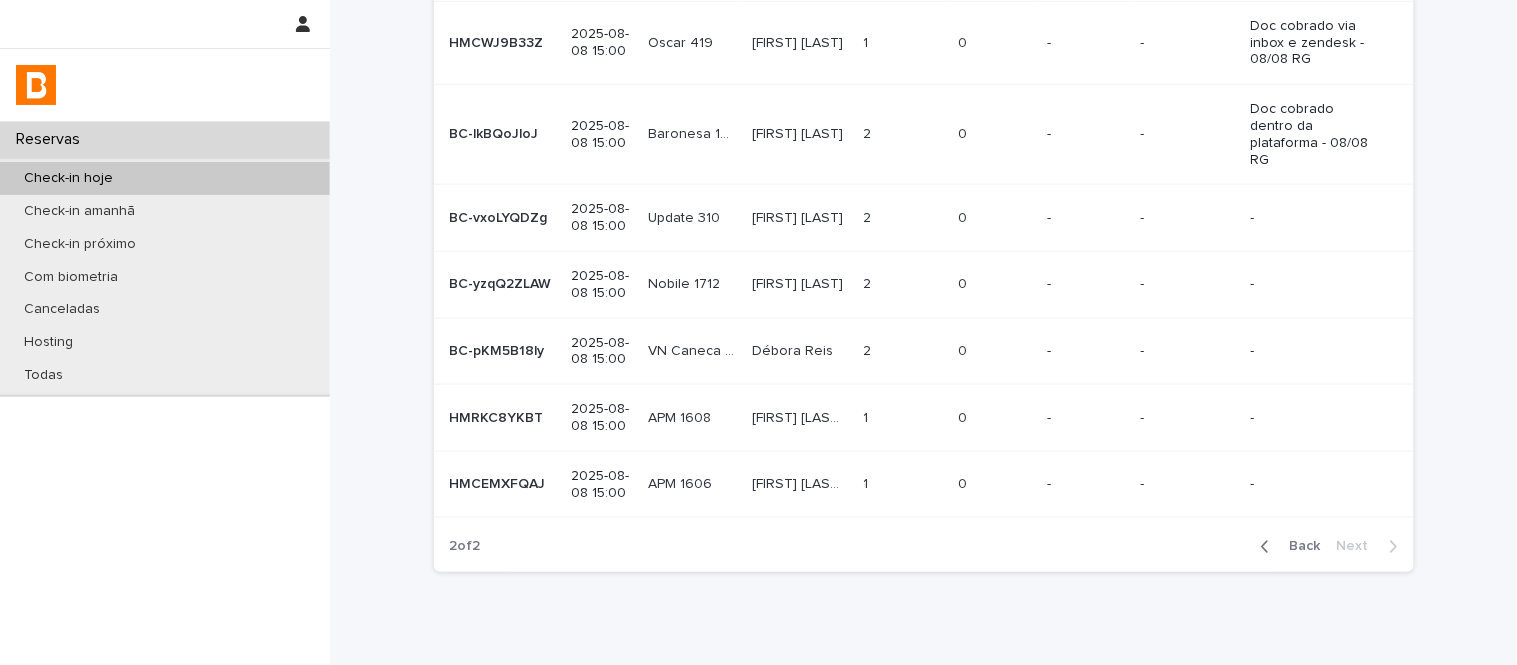 scroll, scrollTop: 57, scrollLeft: 0, axis: vertical 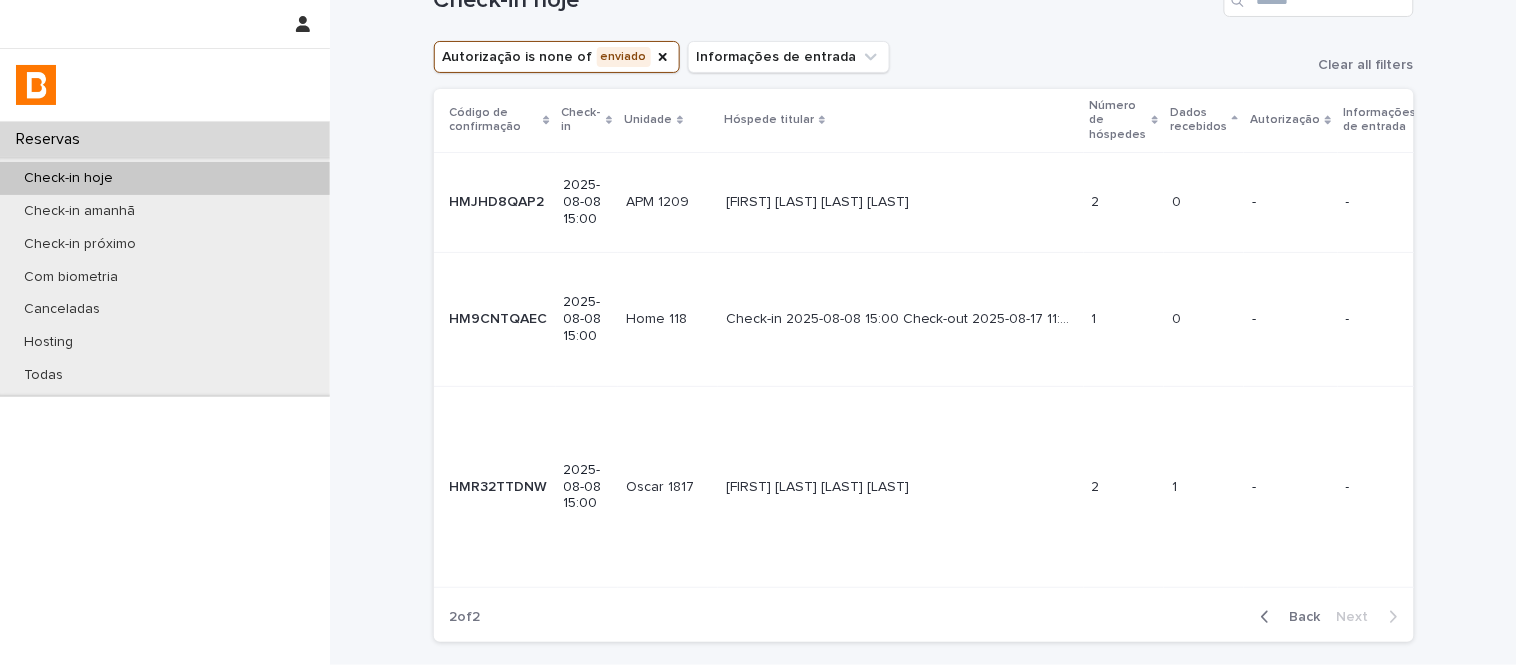 click on "Back" at bounding box center [1299, 617] 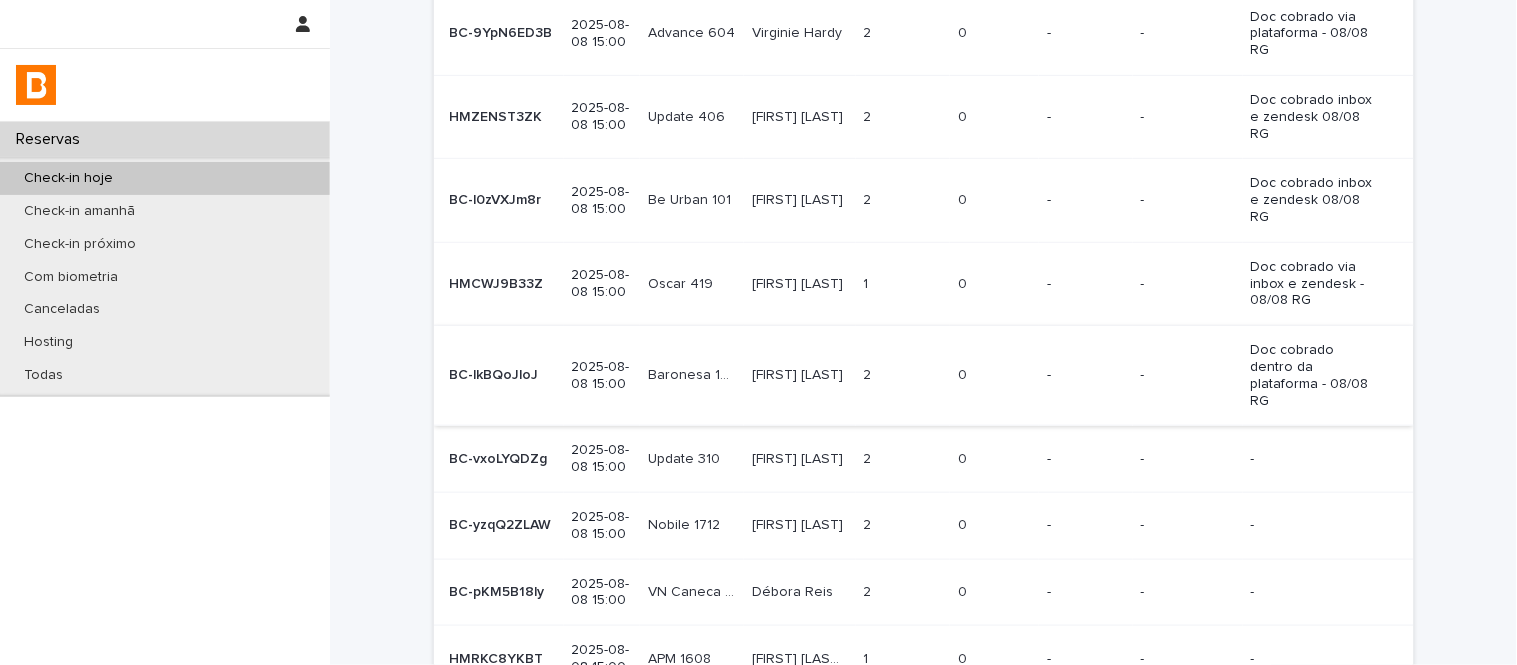 scroll, scrollTop: 222, scrollLeft: 0, axis: vertical 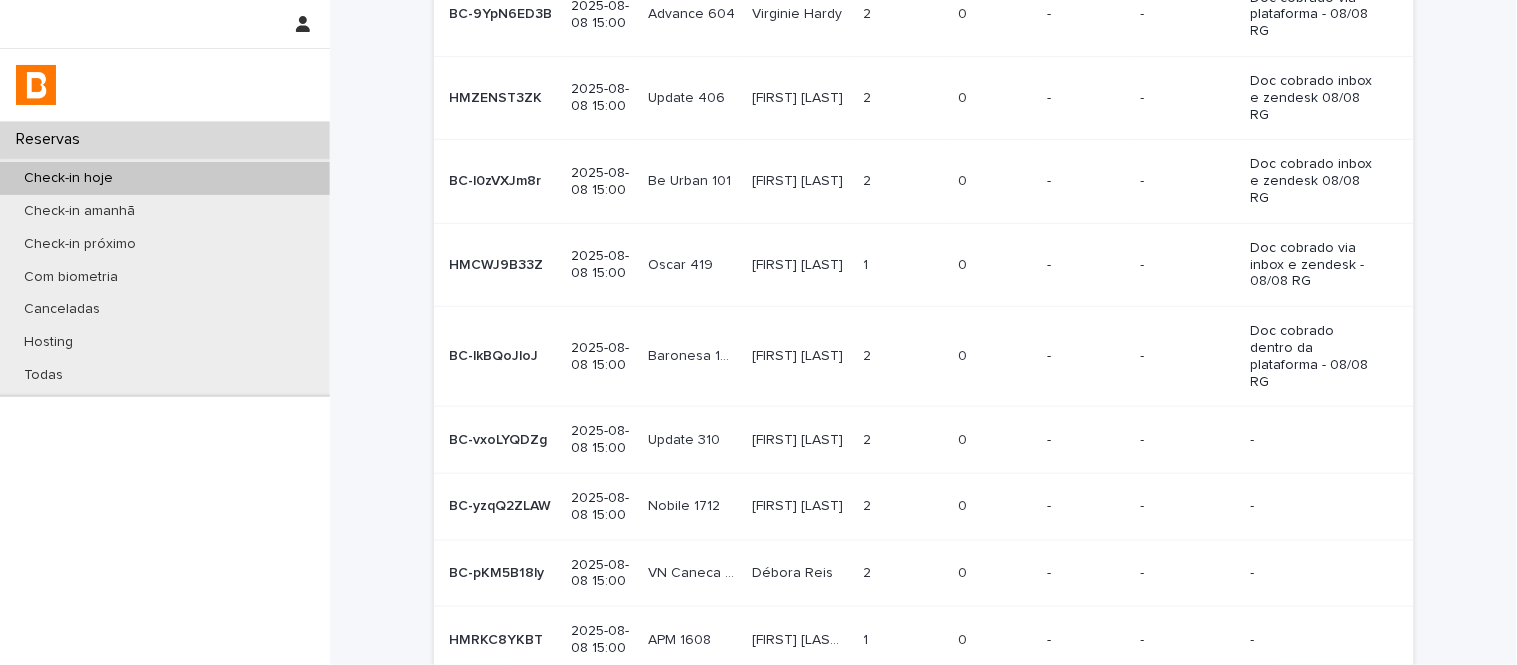 click on "2 2" at bounding box center (903, 440) 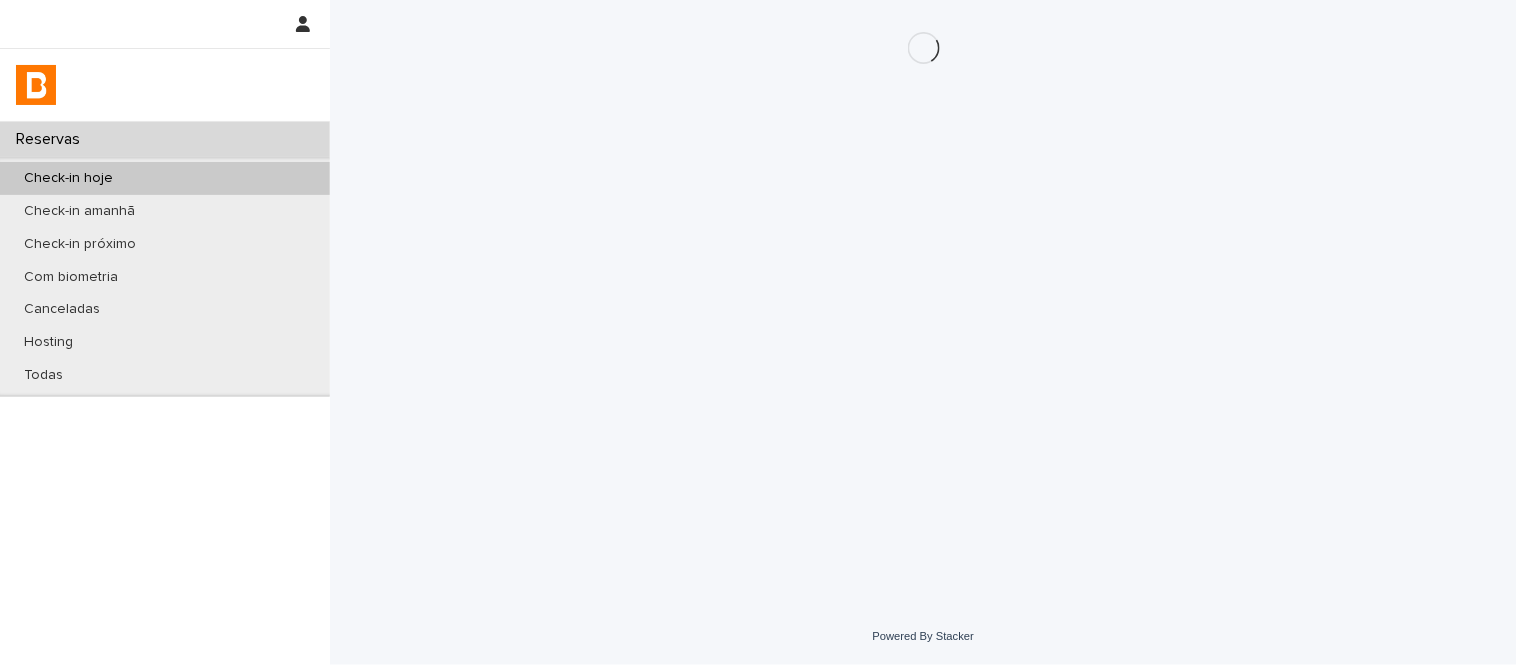 scroll, scrollTop: 0, scrollLeft: 0, axis: both 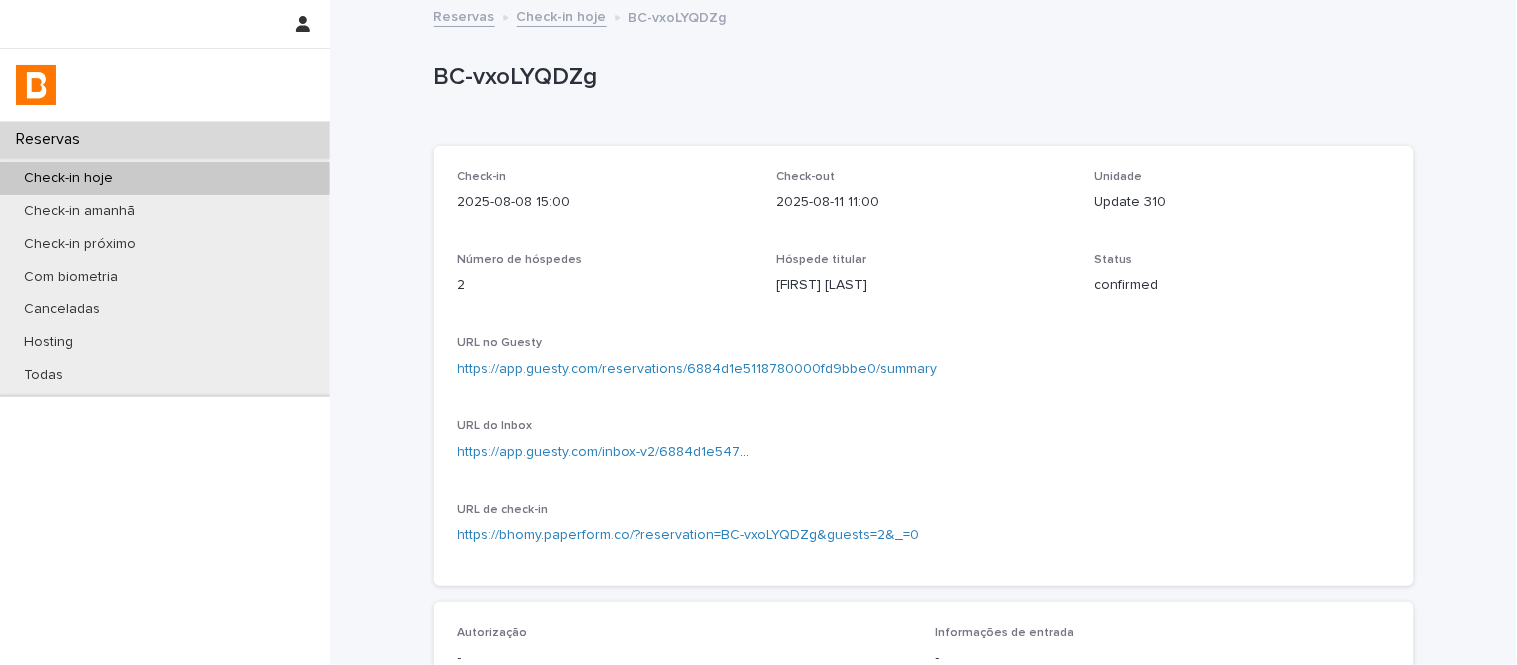 click on "https://app.guesty.com/reservations/6884d1e5118780000fd9bbe0/summary" at bounding box center (698, 369) 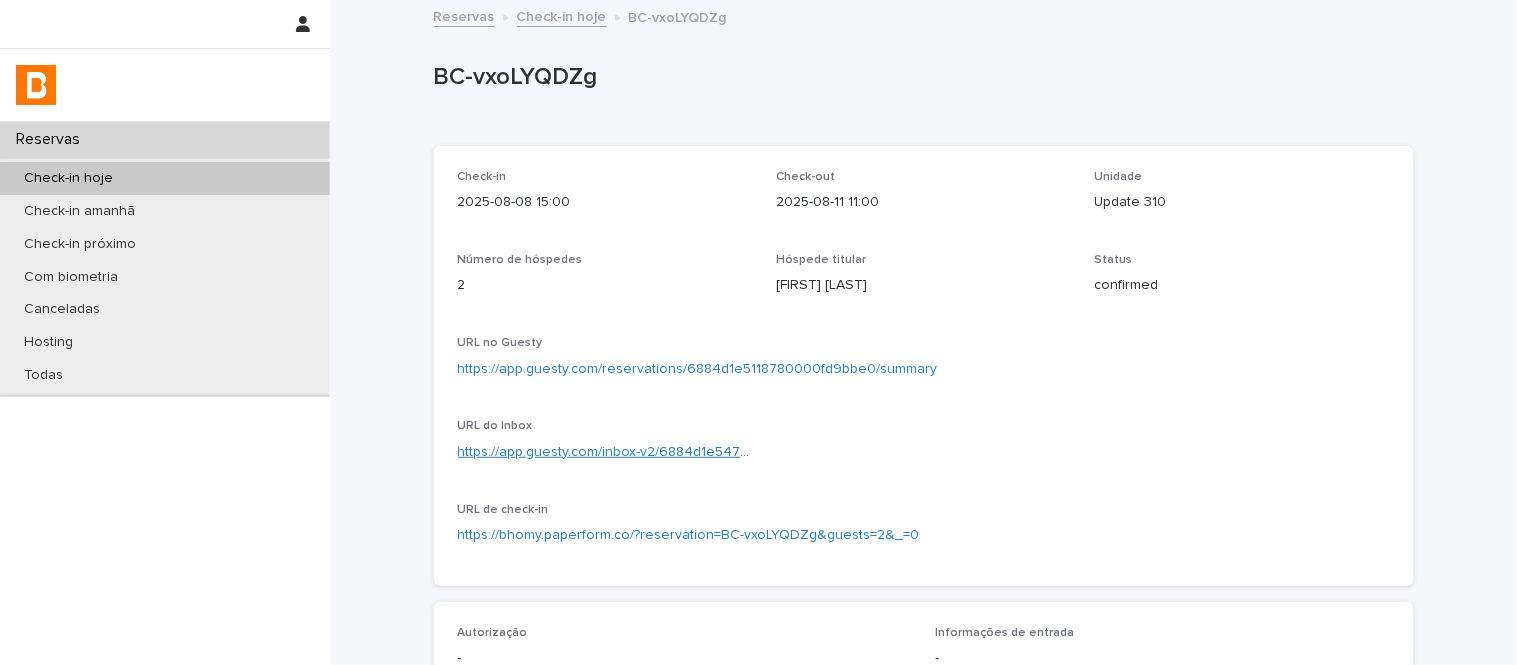 click on "https://app.guesty.com/inbox-v2/6884d1e54777b3000e2a3ad1?reservationId=6884d1e5118780000fd9bbe0" at bounding box center (799, 452) 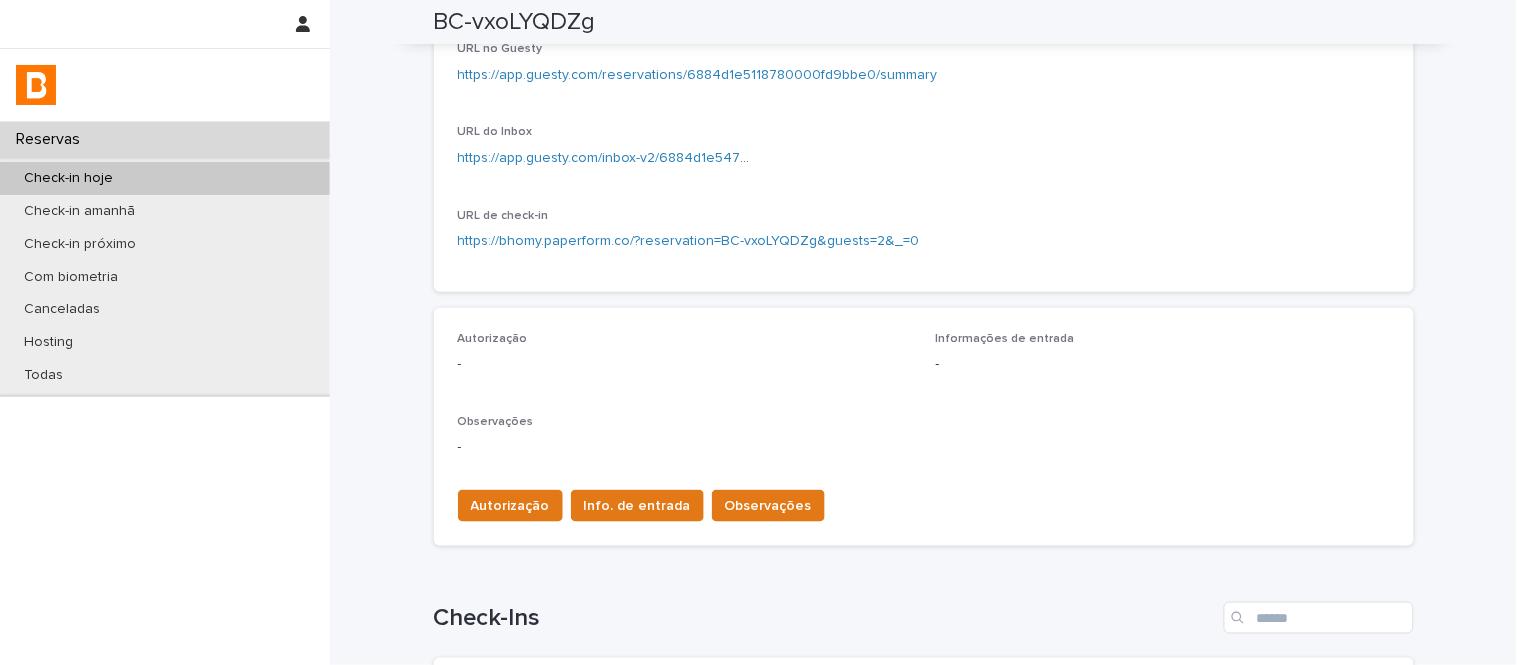 scroll, scrollTop: 333, scrollLeft: 0, axis: vertical 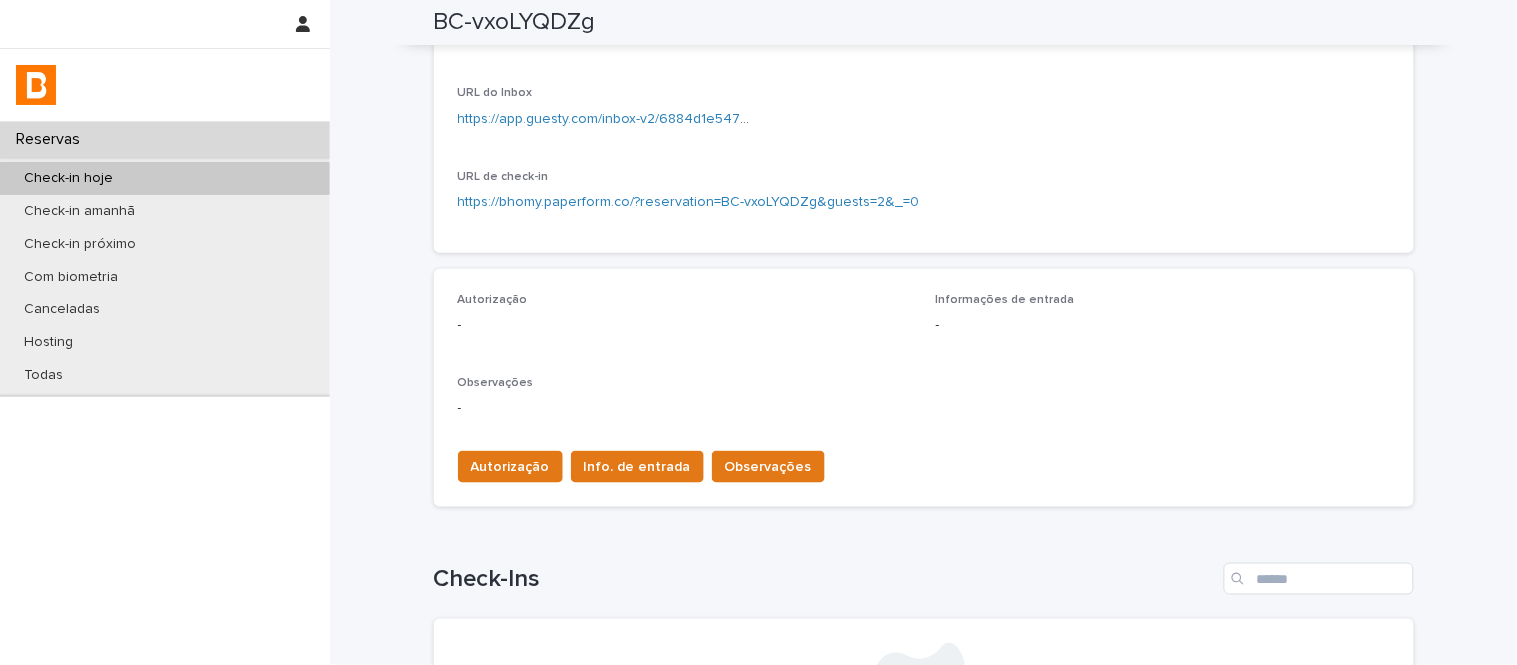 click on "Autorização - Informações de entrada - Observações - Autorização Info. de entrada Observações" at bounding box center (924, 388) 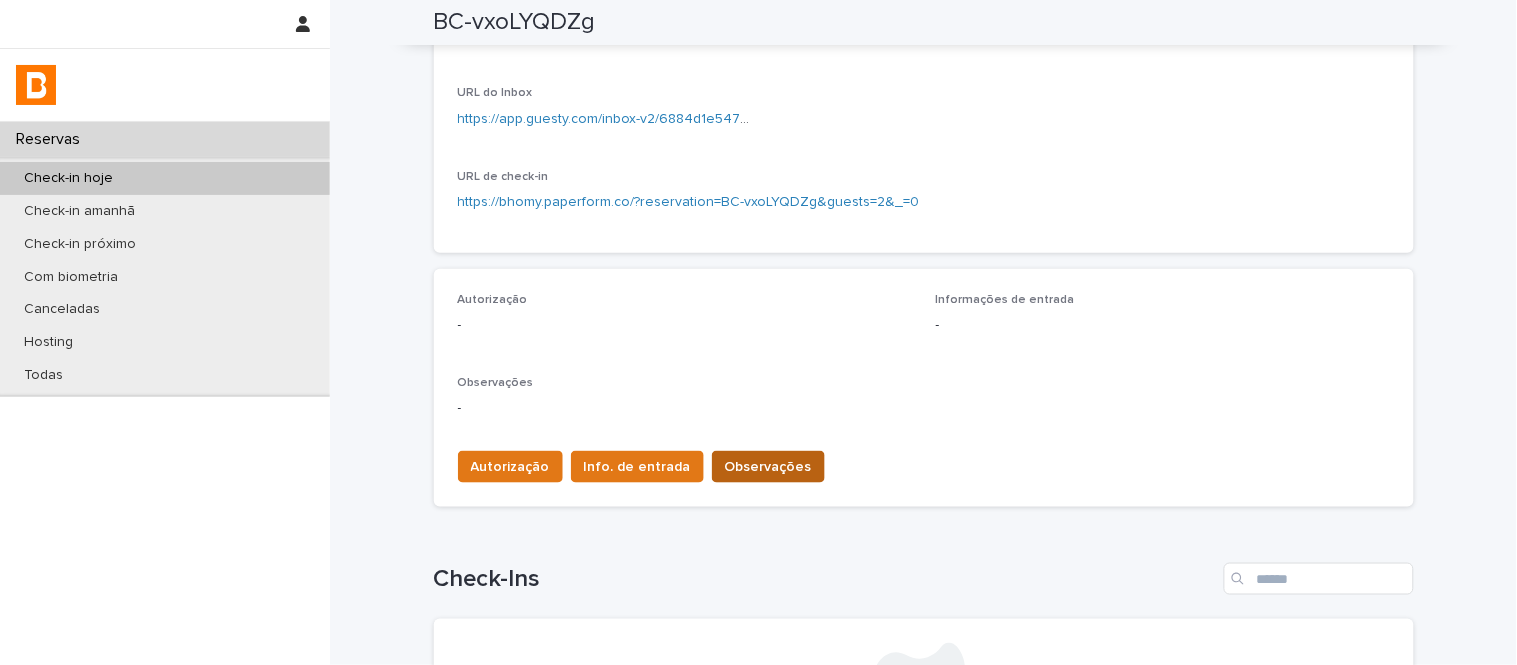 click on "Observações" at bounding box center (768, 467) 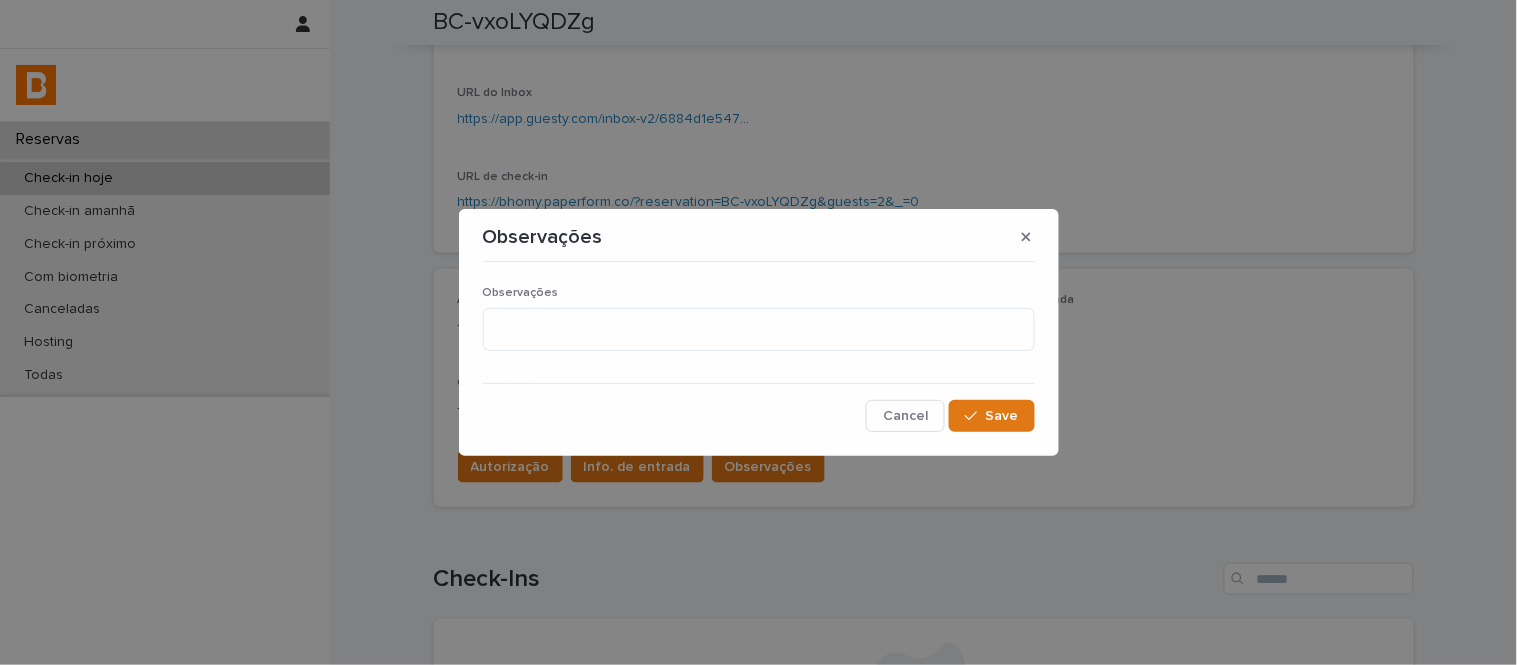 click on "Observações Cancel Save" at bounding box center [759, 351] 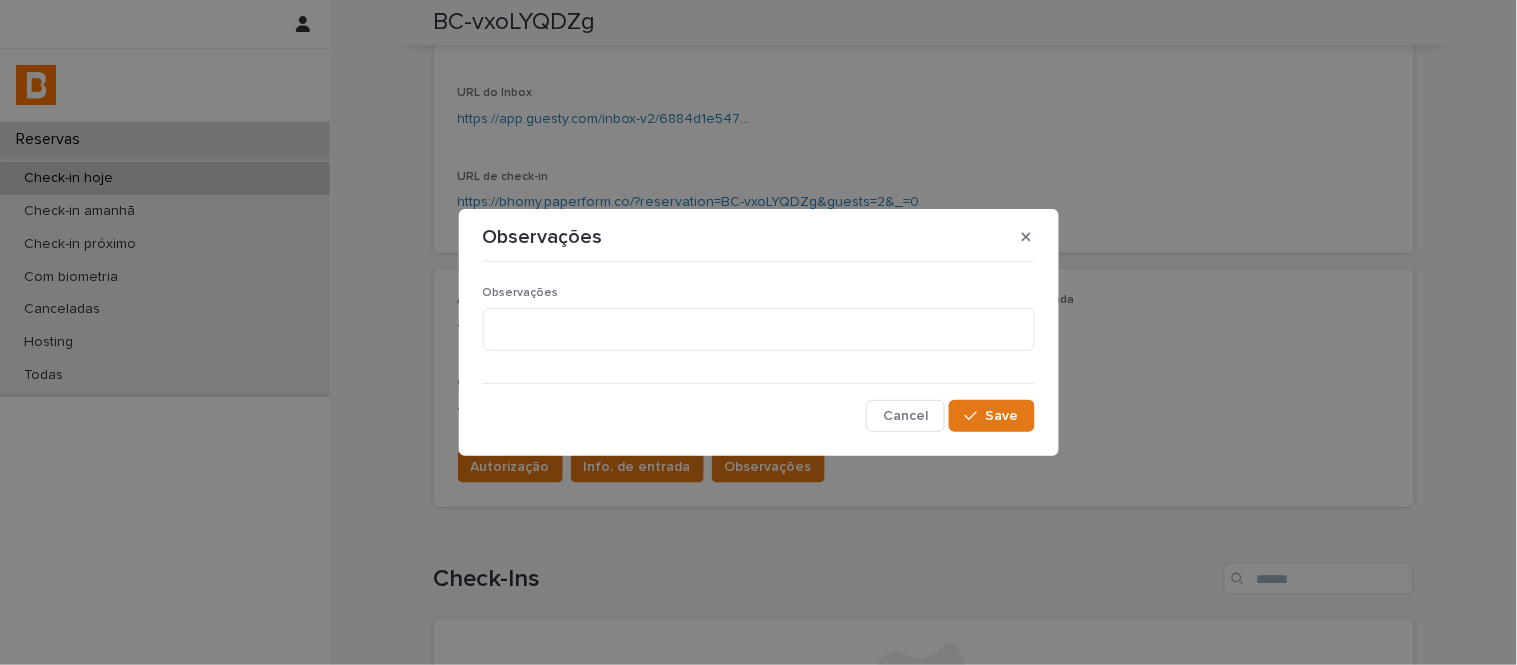 click on "Observações" at bounding box center [759, 293] 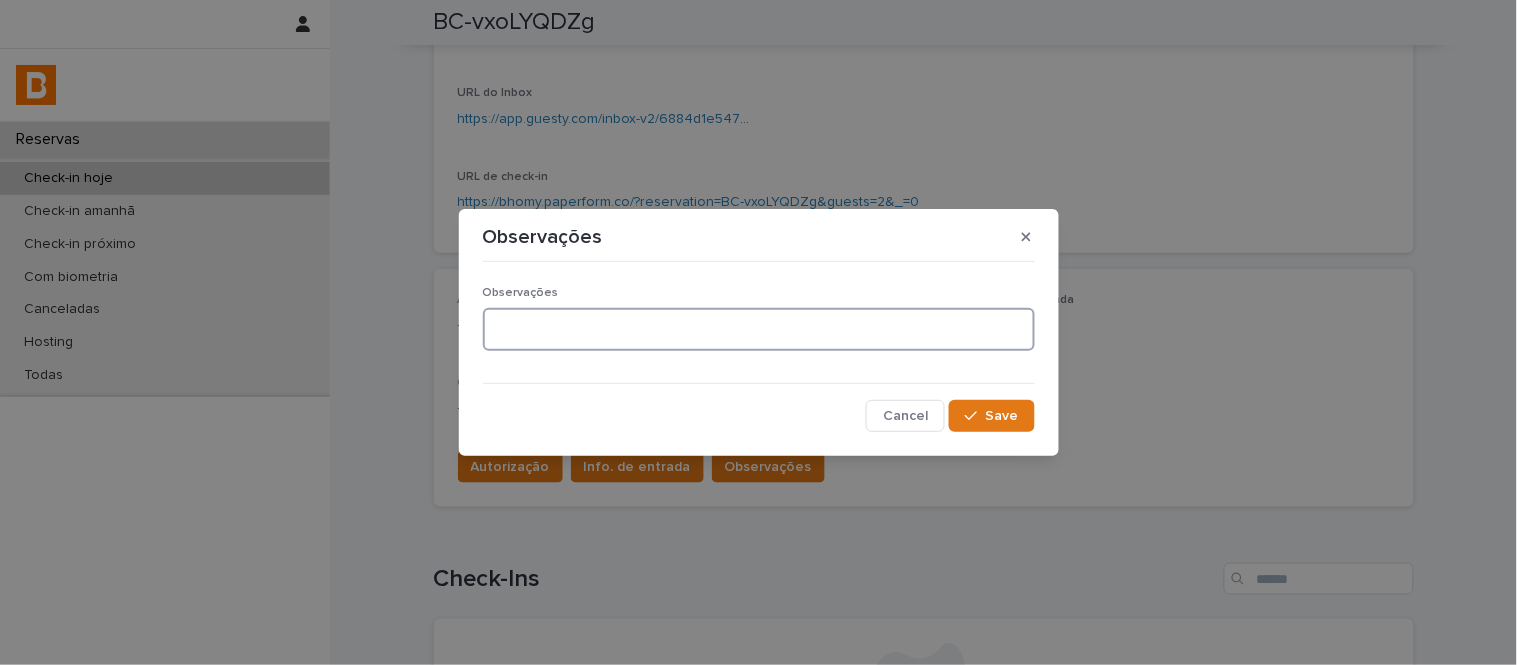 drag, startPoint x: 700, startPoint y: 328, endPoint x: 704, endPoint y: 340, distance: 12.649111 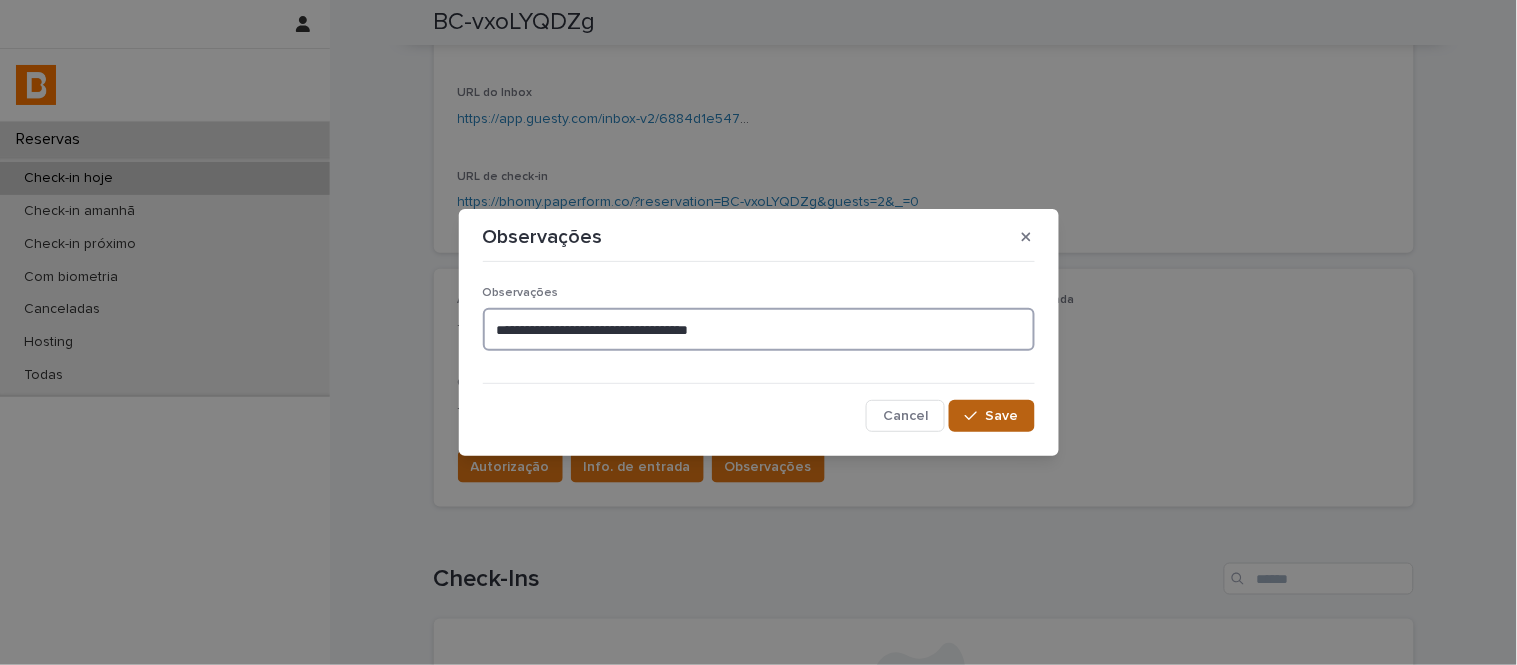 type on "**********" 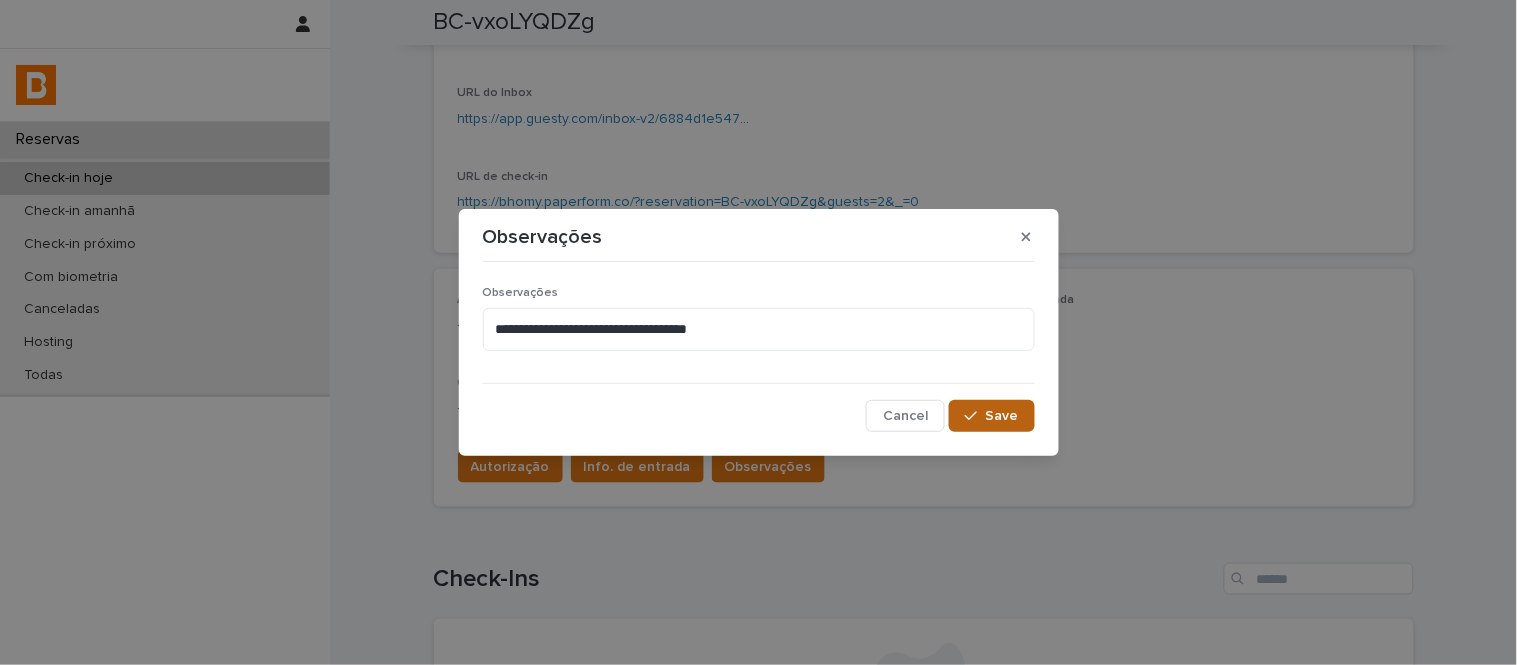 click on "Save" at bounding box center [1002, 416] 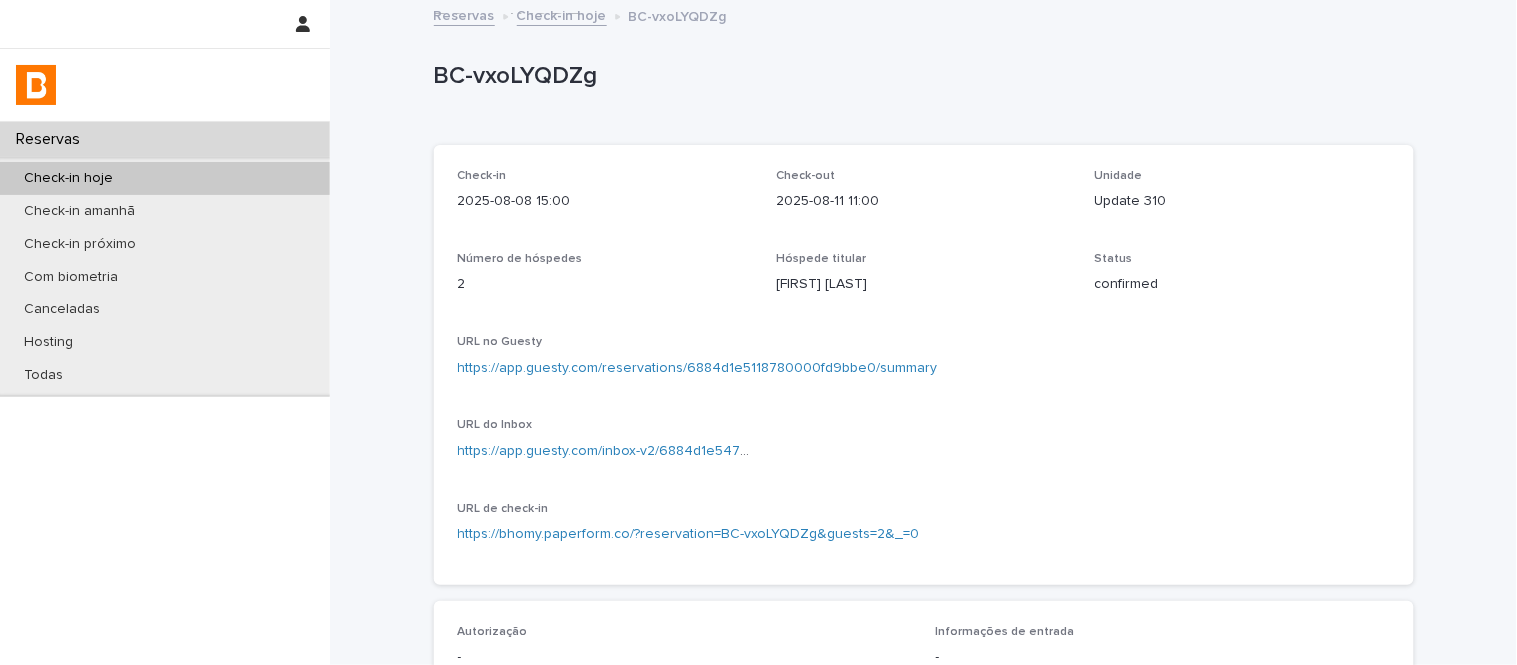 scroll, scrollTop: 0, scrollLeft: 0, axis: both 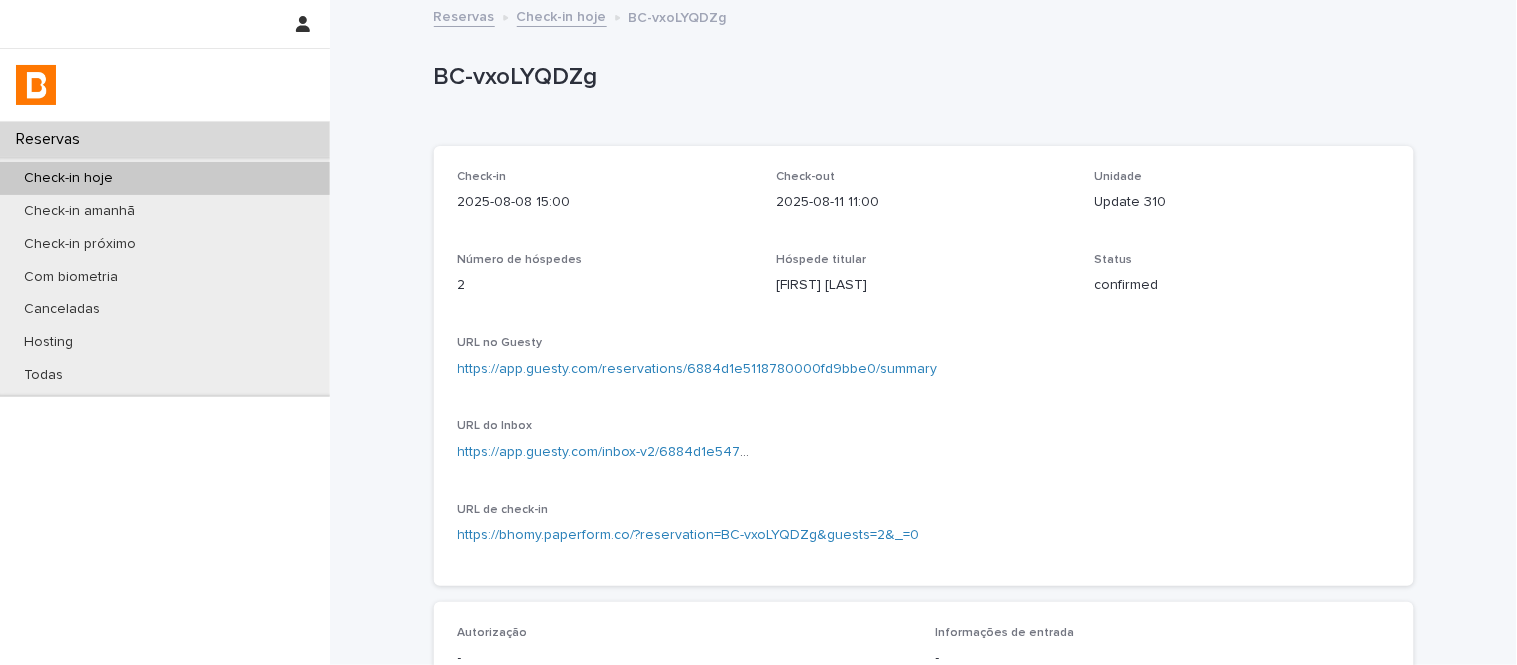click on "Reservas Check-in hoje BC-vxoLYQDZg" at bounding box center (924, 18) 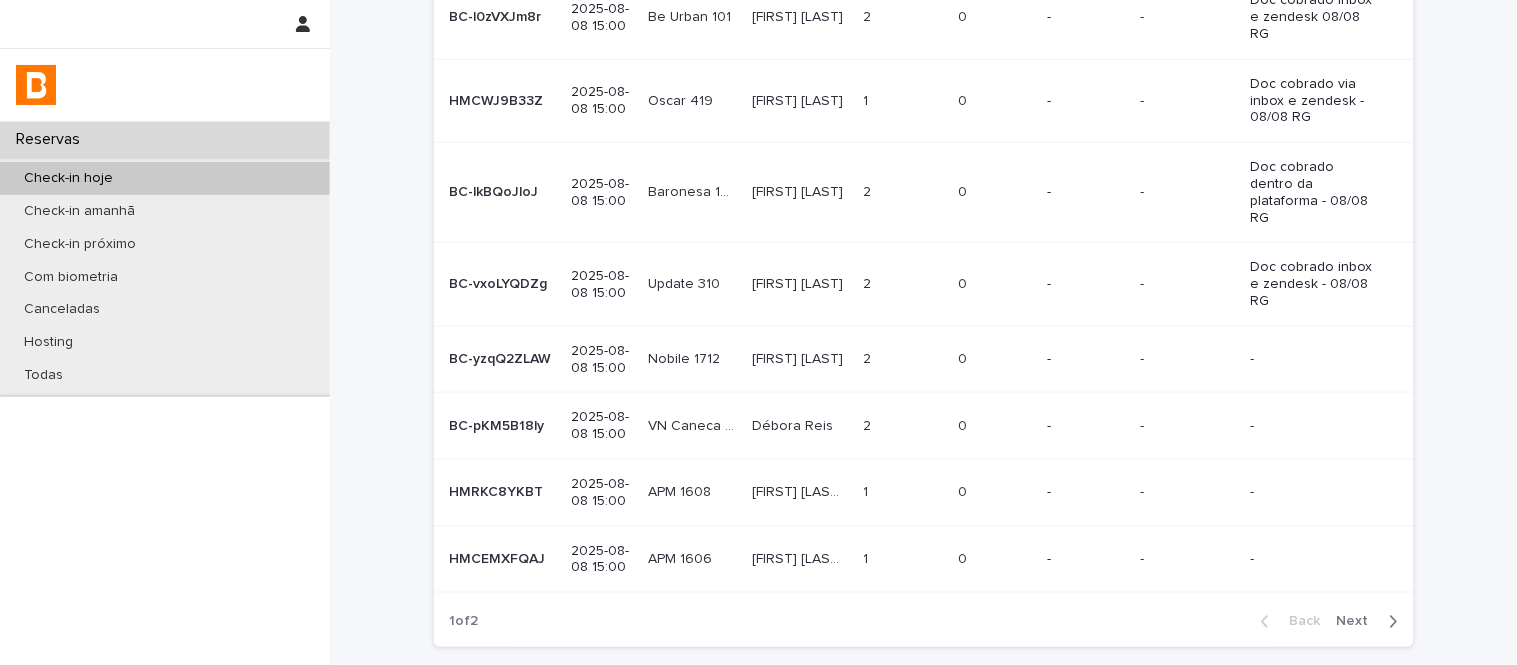 scroll, scrollTop: 444, scrollLeft: 0, axis: vertical 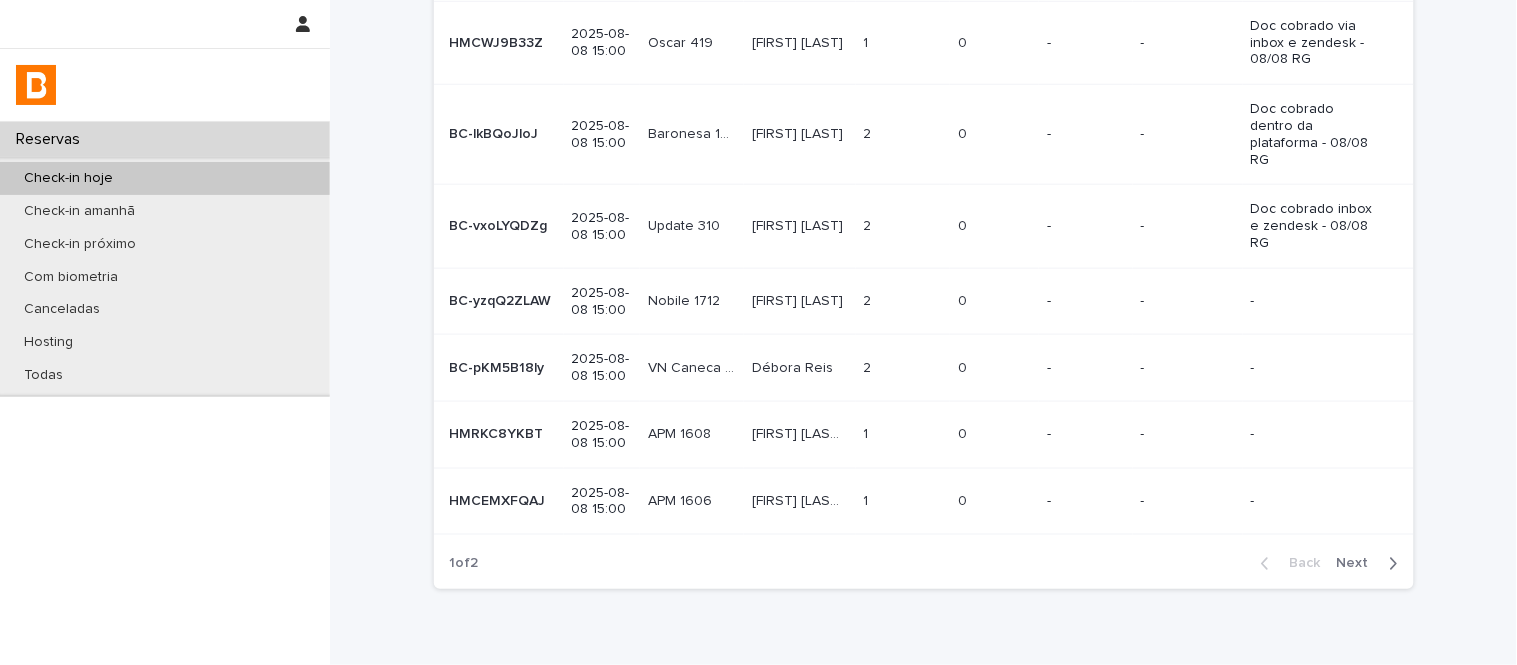 click on "Next" at bounding box center (1359, 564) 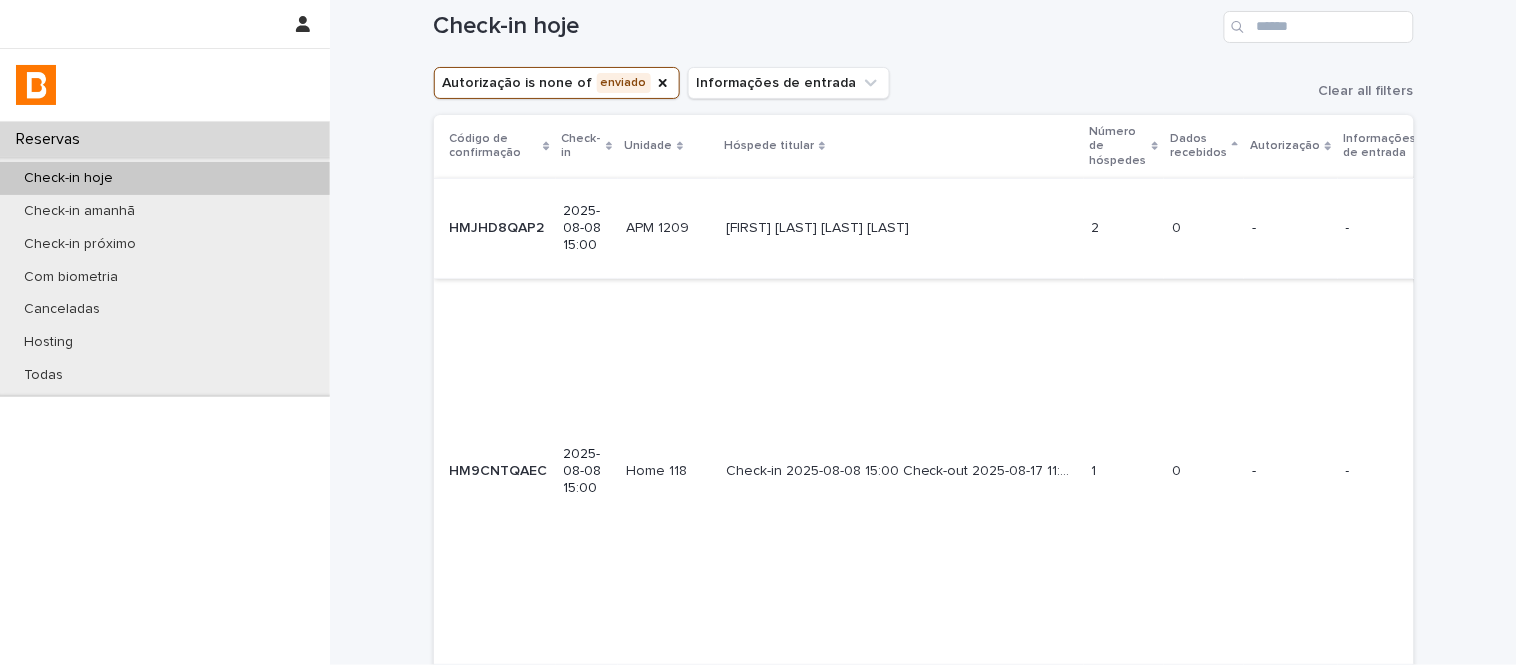 scroll, scrollTop: 0, scrollLeft: 0, axis: both 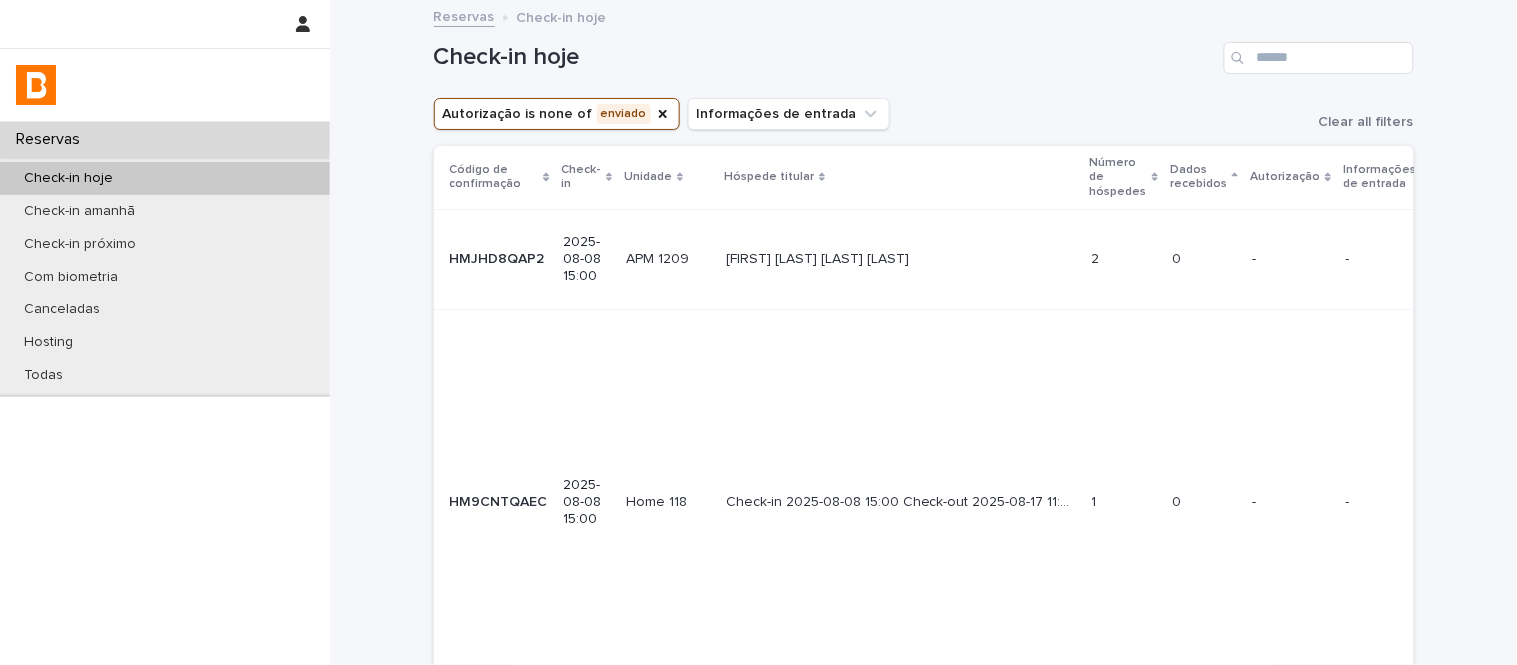 click at bounding box center [1124, 502] 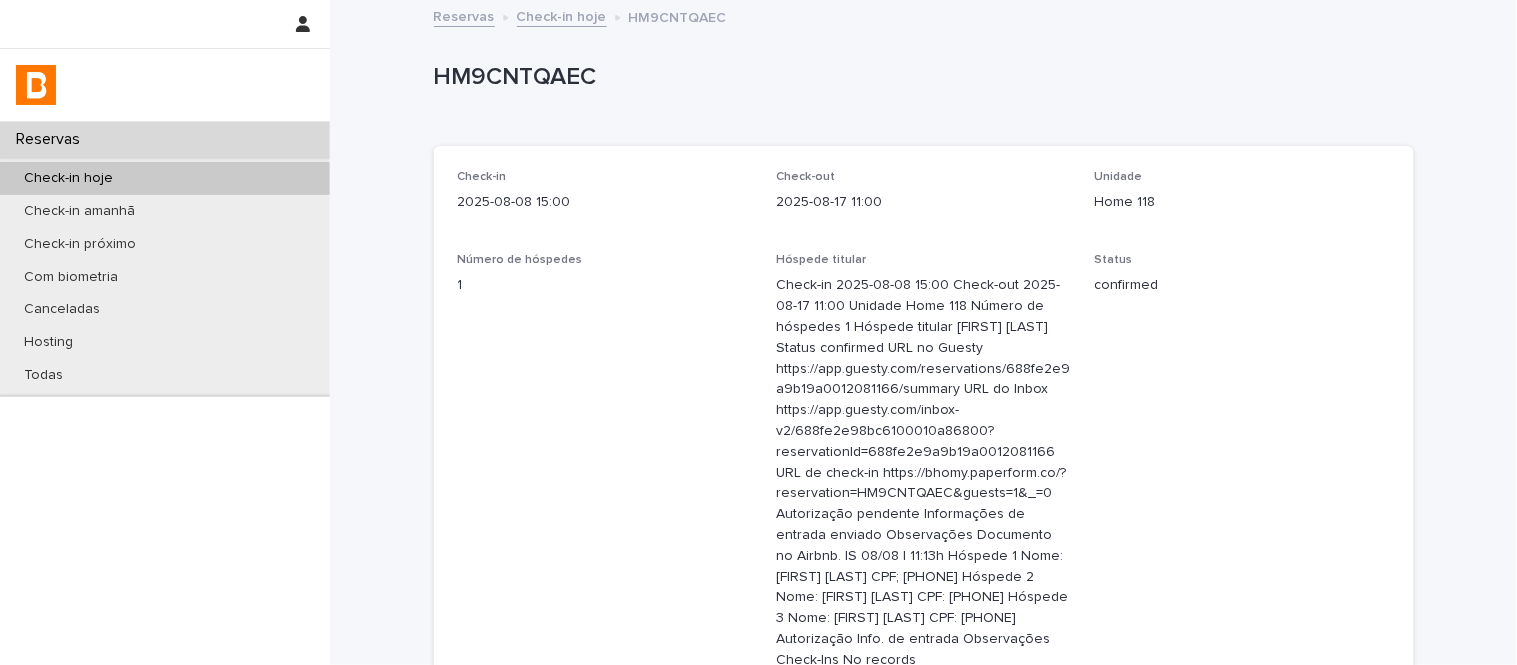 click on "Unidade Home 118" at bounding box center (1242, 199) 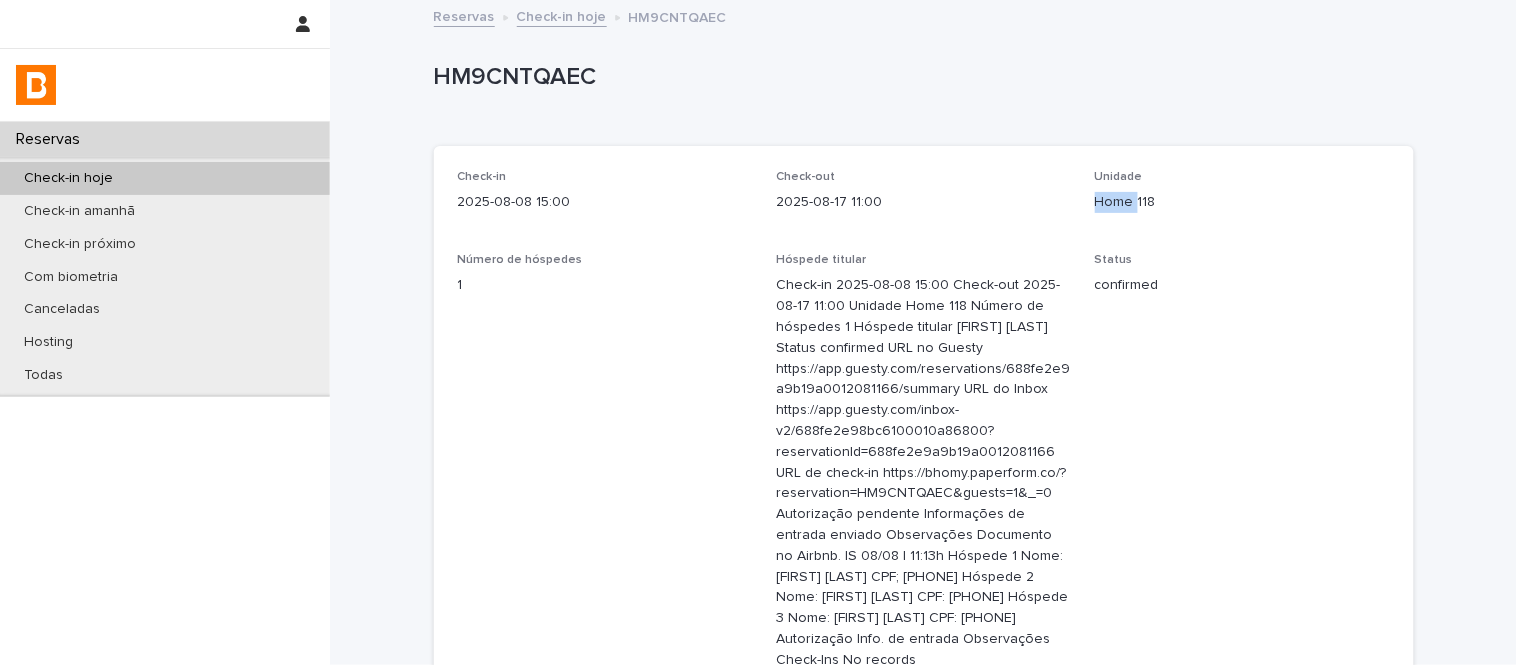 click on "Unidade Home 118" at bounding box center [1242, 199] 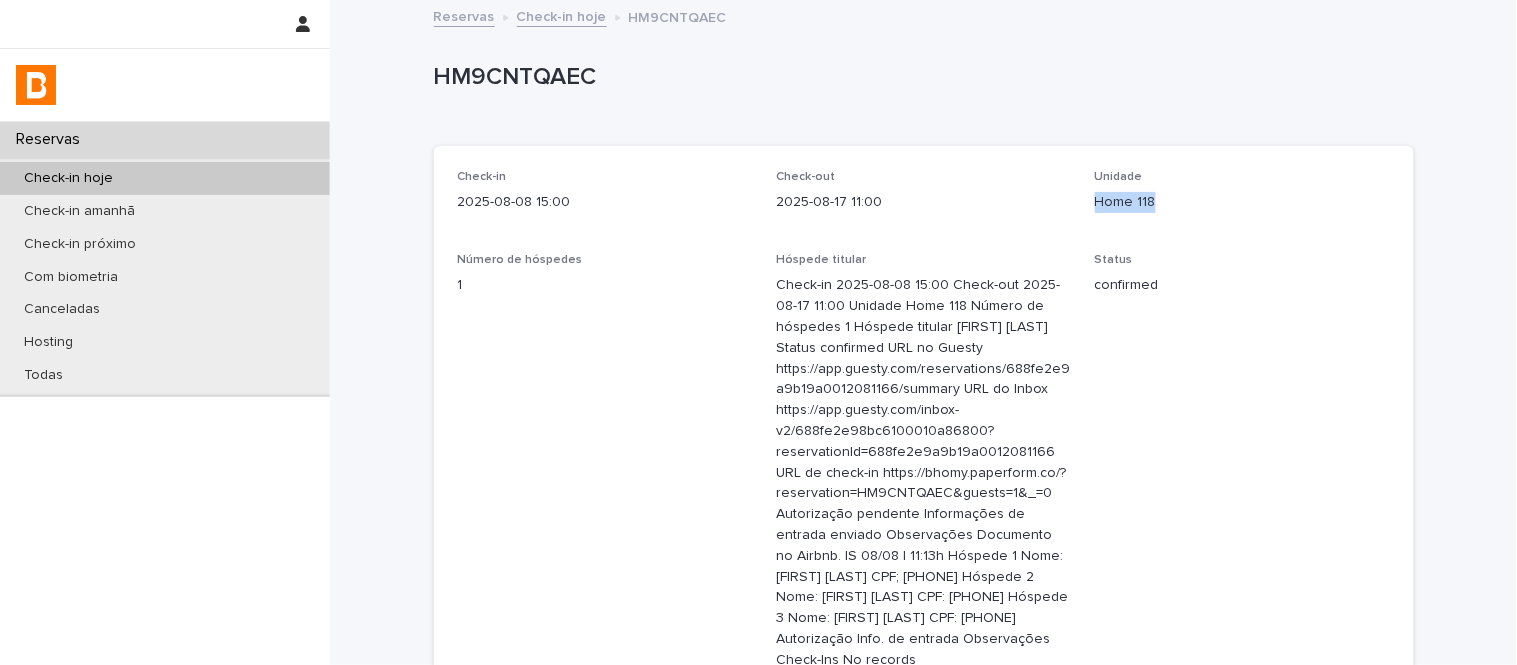 click on "Unidade Home 118" at bounding box center (1242, 199) 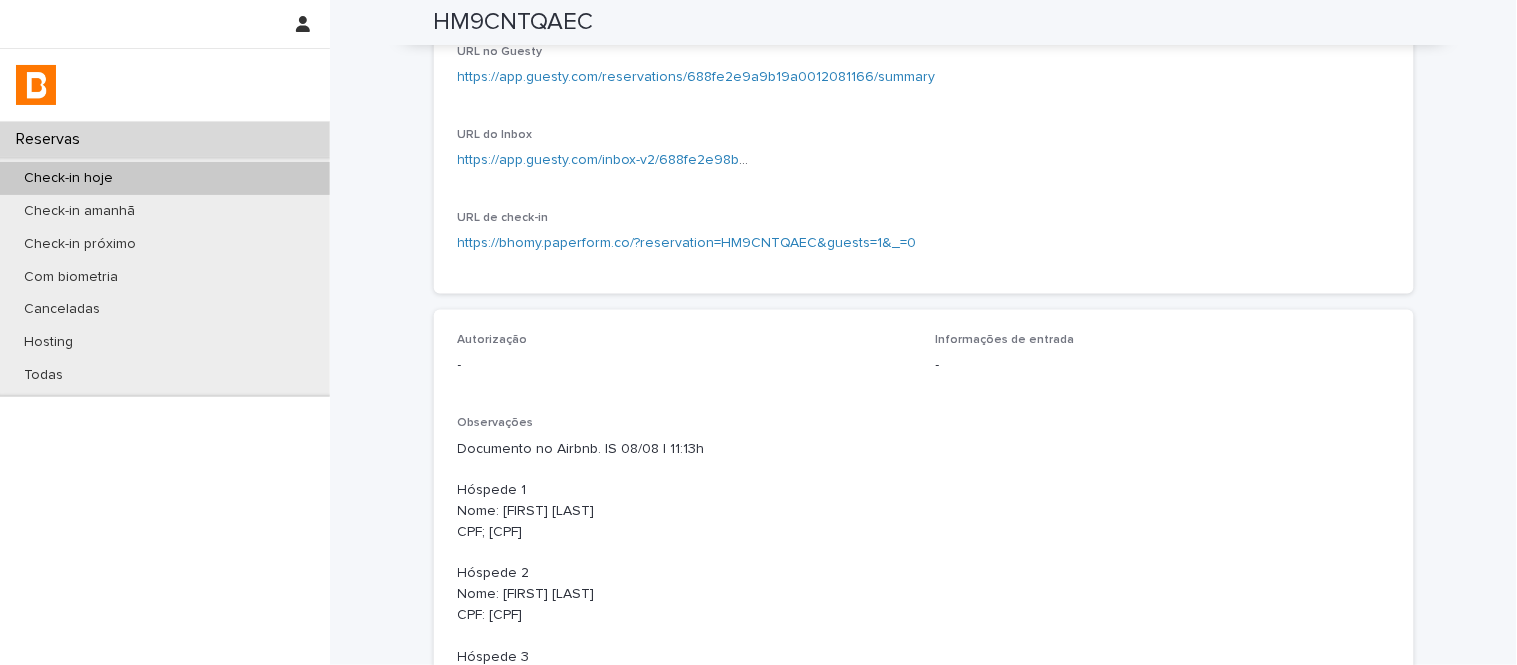 scroll, scrollTop: 555, scrollLeft: 0, axis: vertical 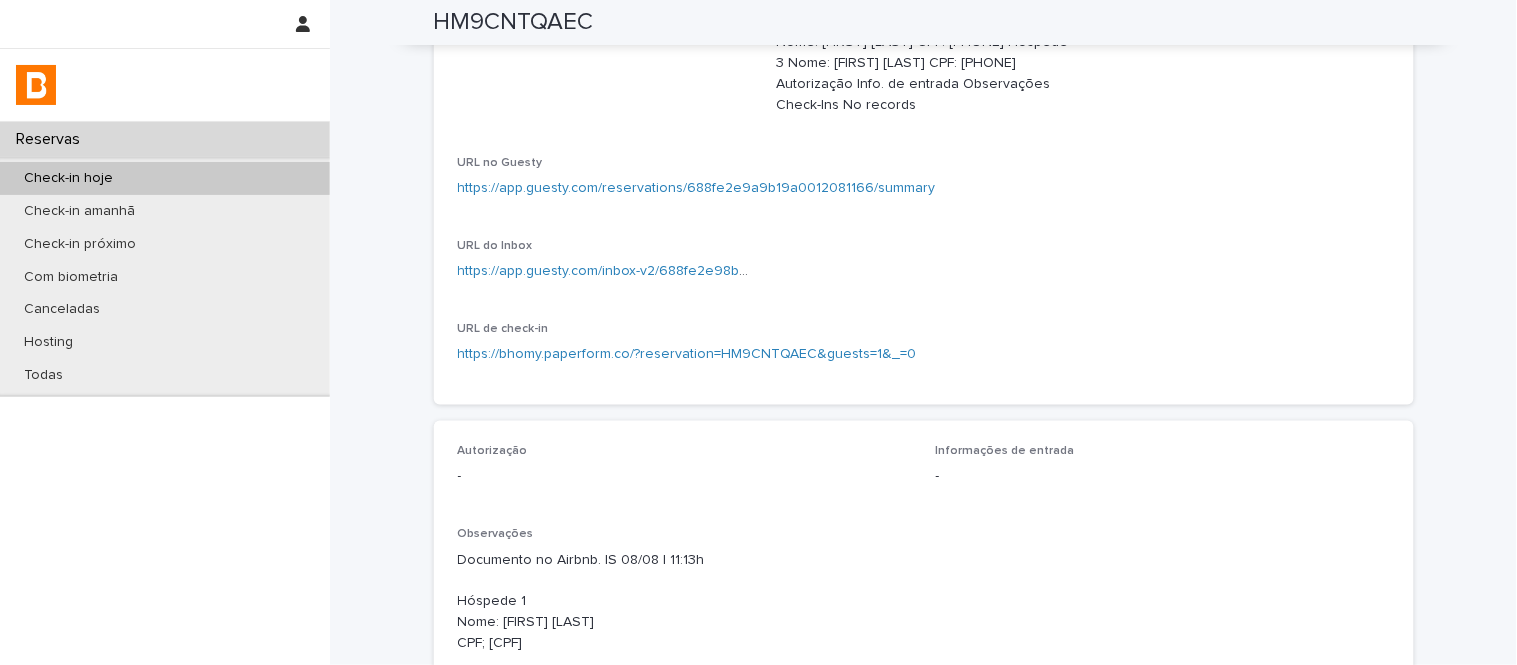 drag, startPoint x: 448, startPoint y: 224, endPoint x: 625, endPoint y: 435, distance: 275.40878 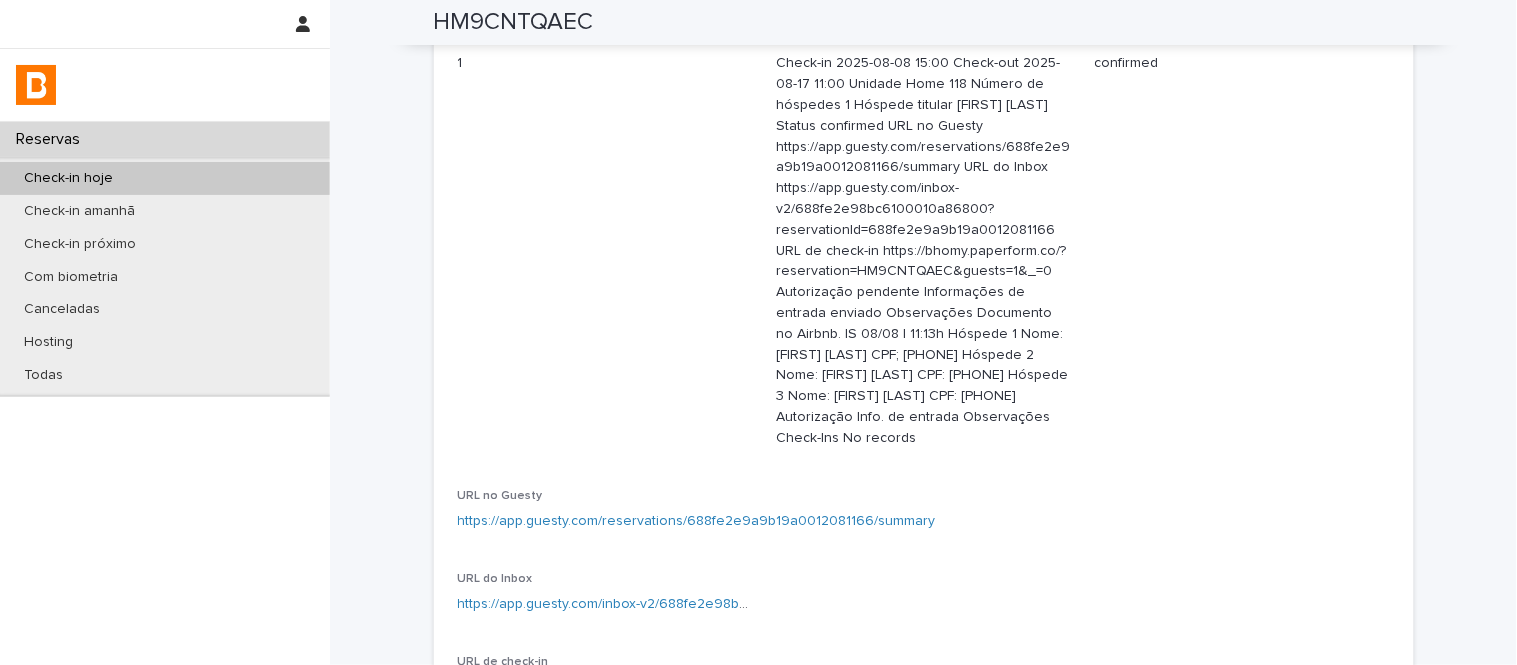click on "Loading... Saving… Check-in 2025-08-08 15:00 Check-out 2025-08-17 11:00 Unidade Home 118 Número de hóspedes 1 Hóspede titular Victoria Valez Status confirmed URL no Guesty https://app.guesty.com/reservations/688fe2e9a9b19a0012081166/summary URL do Inbox https://app.guesty.com/inbox-v2/688fe2e98bc6100010a86800?reservationId=688fe2e9a9b19a0012081166 URL de check-in https://bhomy.paperform.co/?reservation=HM9CNTQAEC&guests=1&_=0" at bounding box center (924, 339) 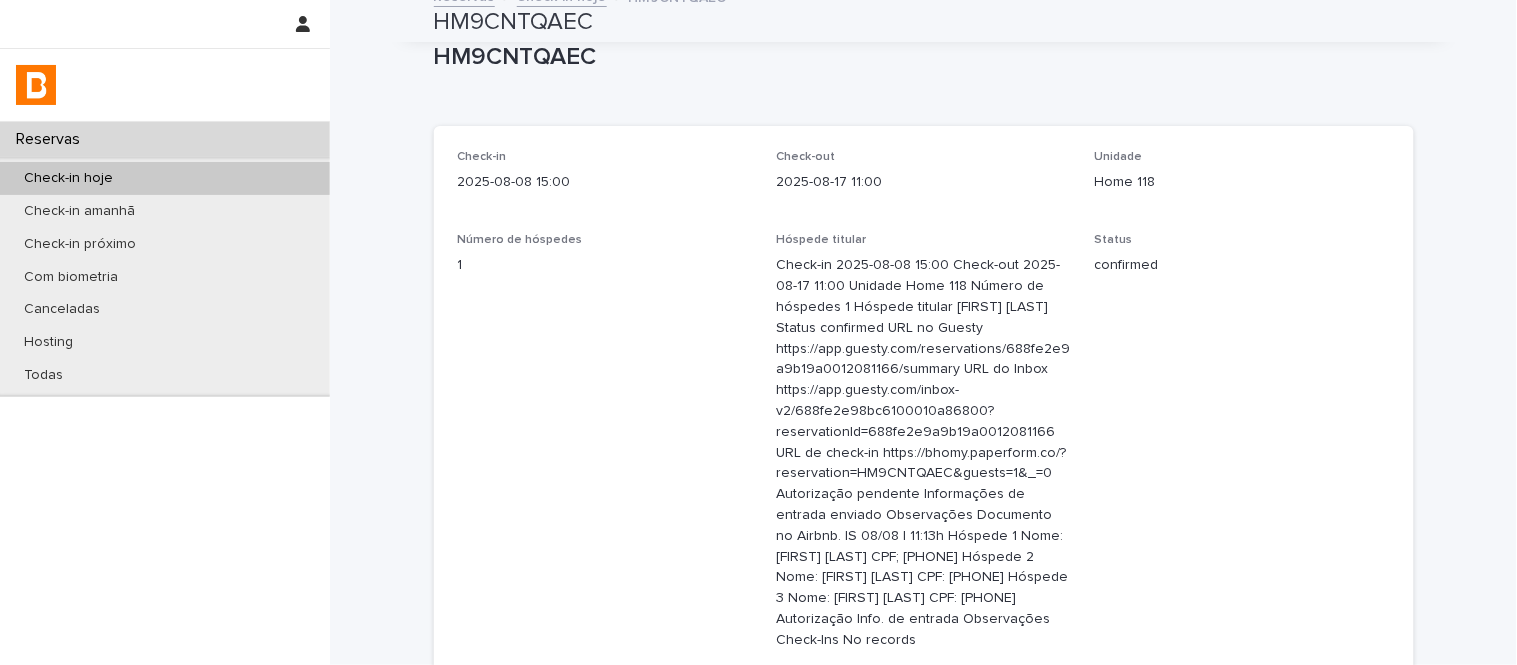 scroll, scrollTop: 0, scrollLeft: 0, axis: both 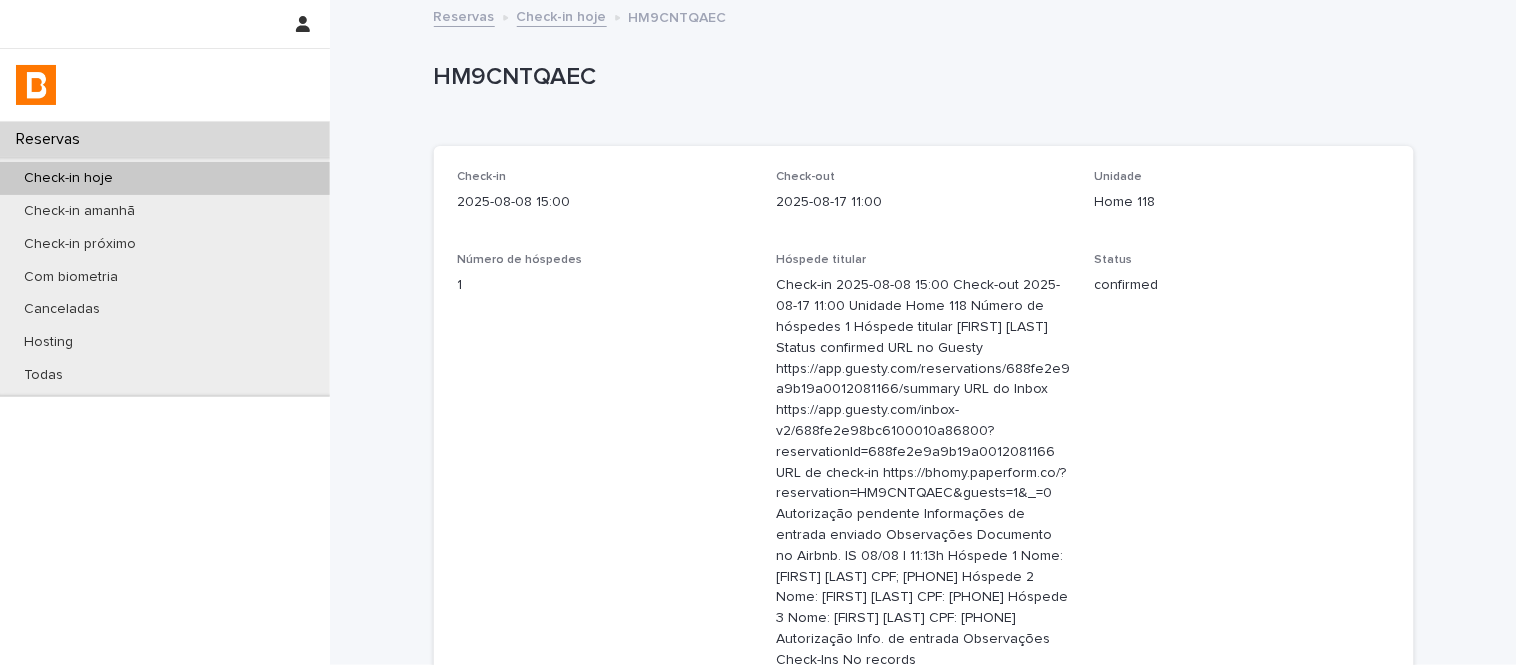 click on "Home 118" at bounding box center (1242, 202) 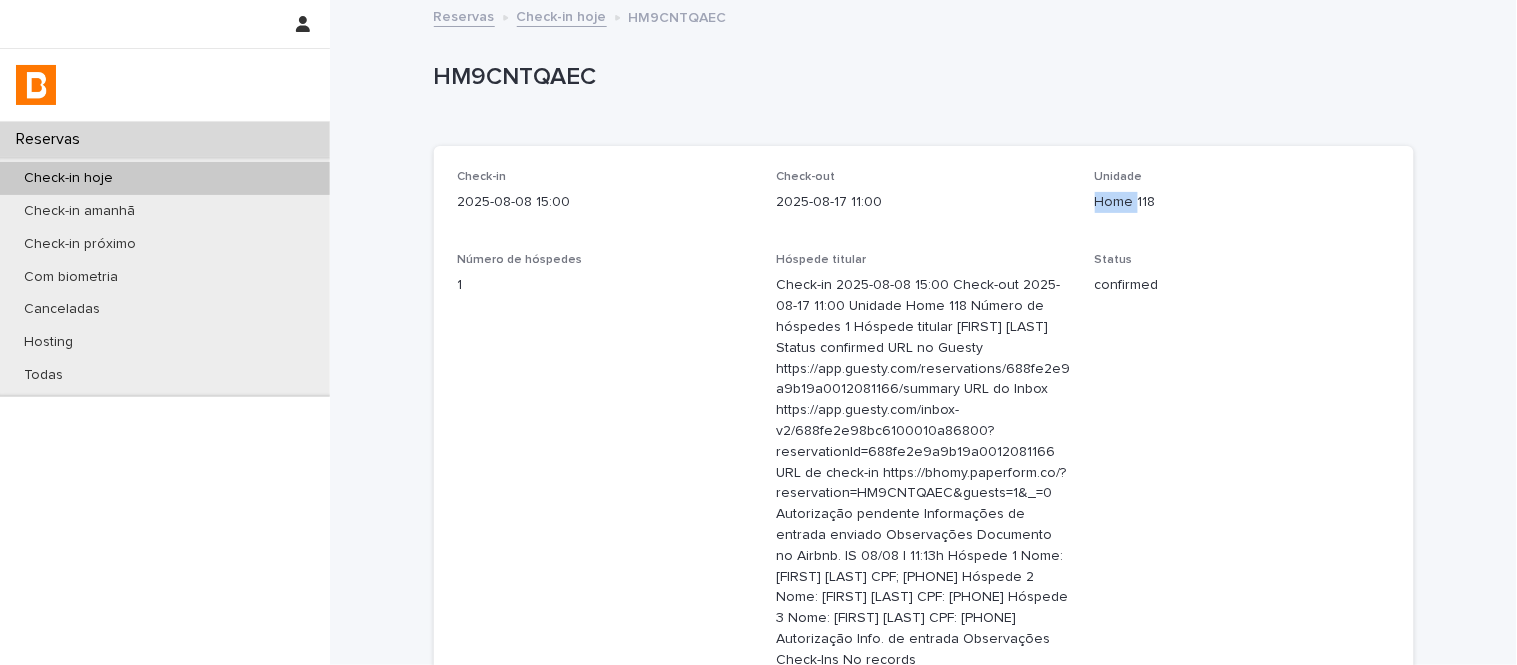 click on "Home 118" at bounding box center [1242, 202] 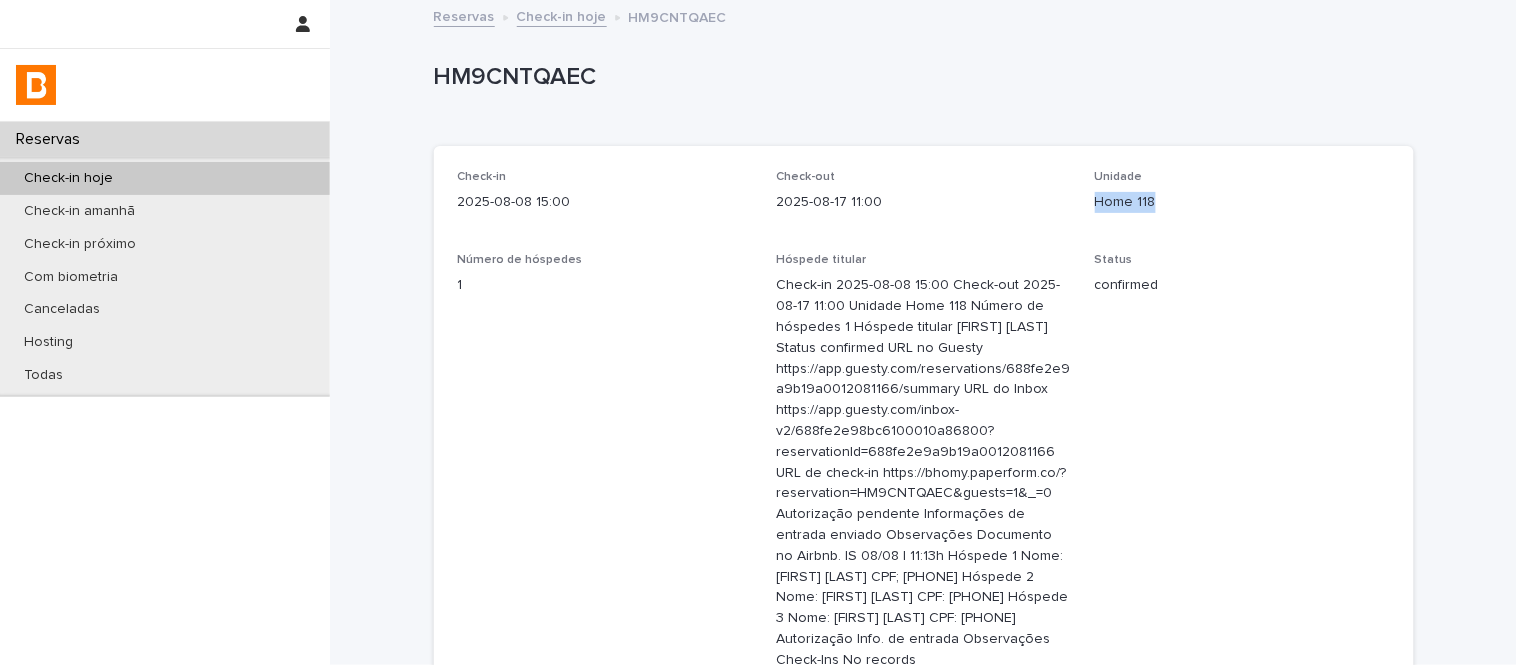 click on "Home 118" at bounding box center [1242, 202] 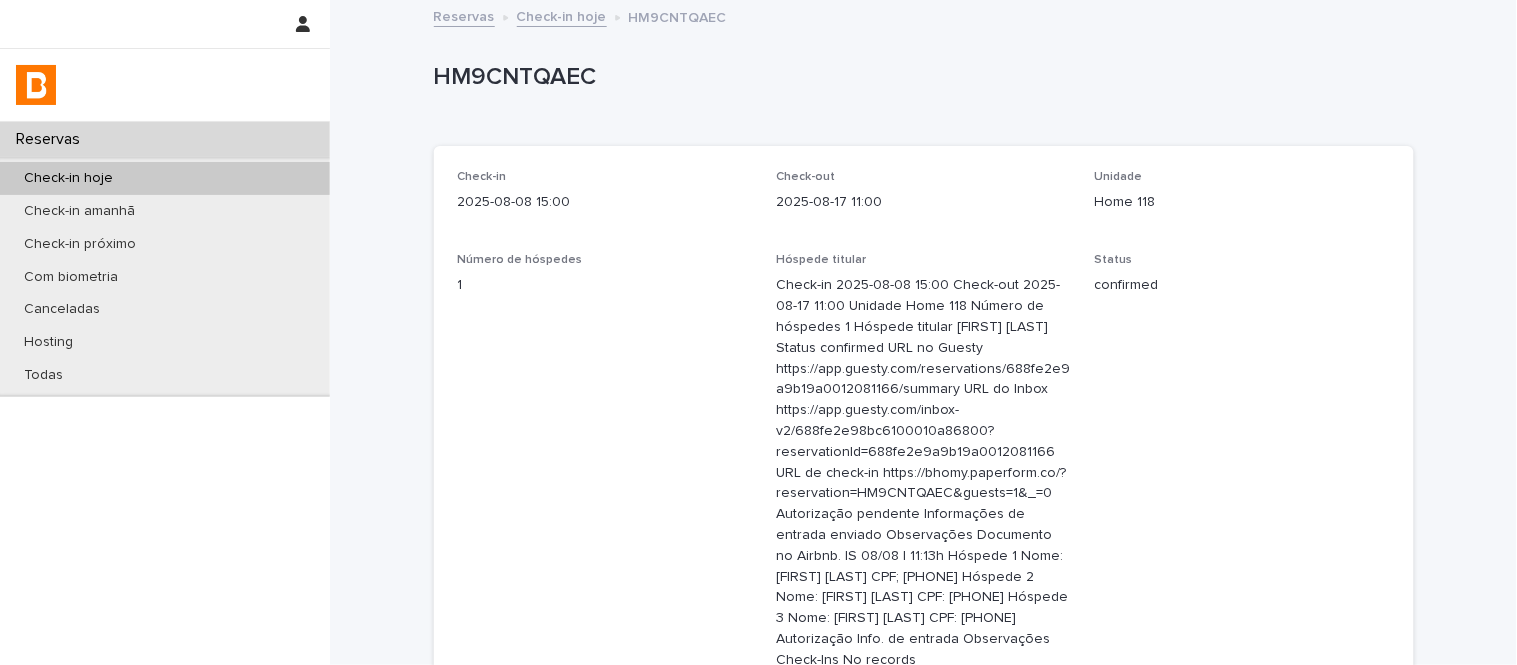 click on "HM9CNTQAEC" at bounding box center [920, 77] 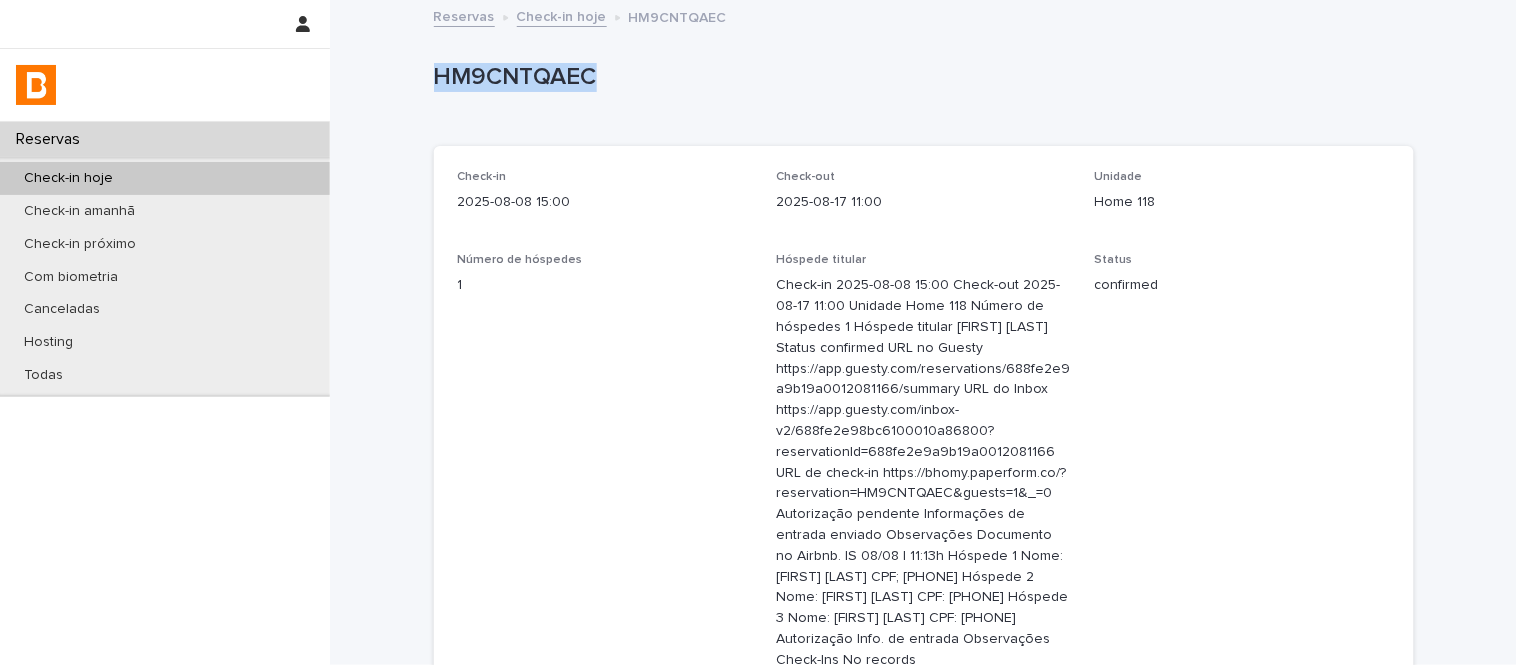 click on "HM9CNTQAEC" at bounding box center (920, 77) 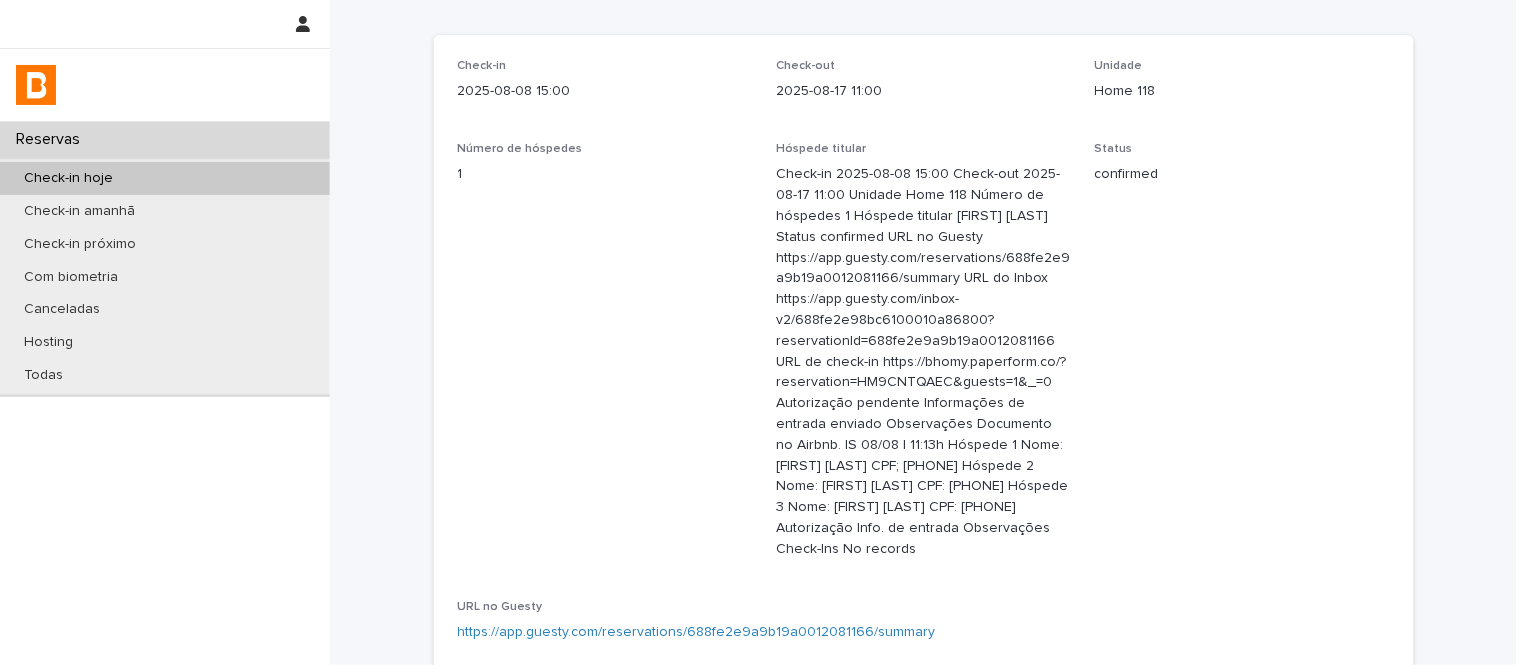 click on "https://app.guesty.com/inbox-v2/688fe2e98bc6100010a86800?reservationId=688fe2e9a9b19a0012081166" at bounding box center [798, 715] 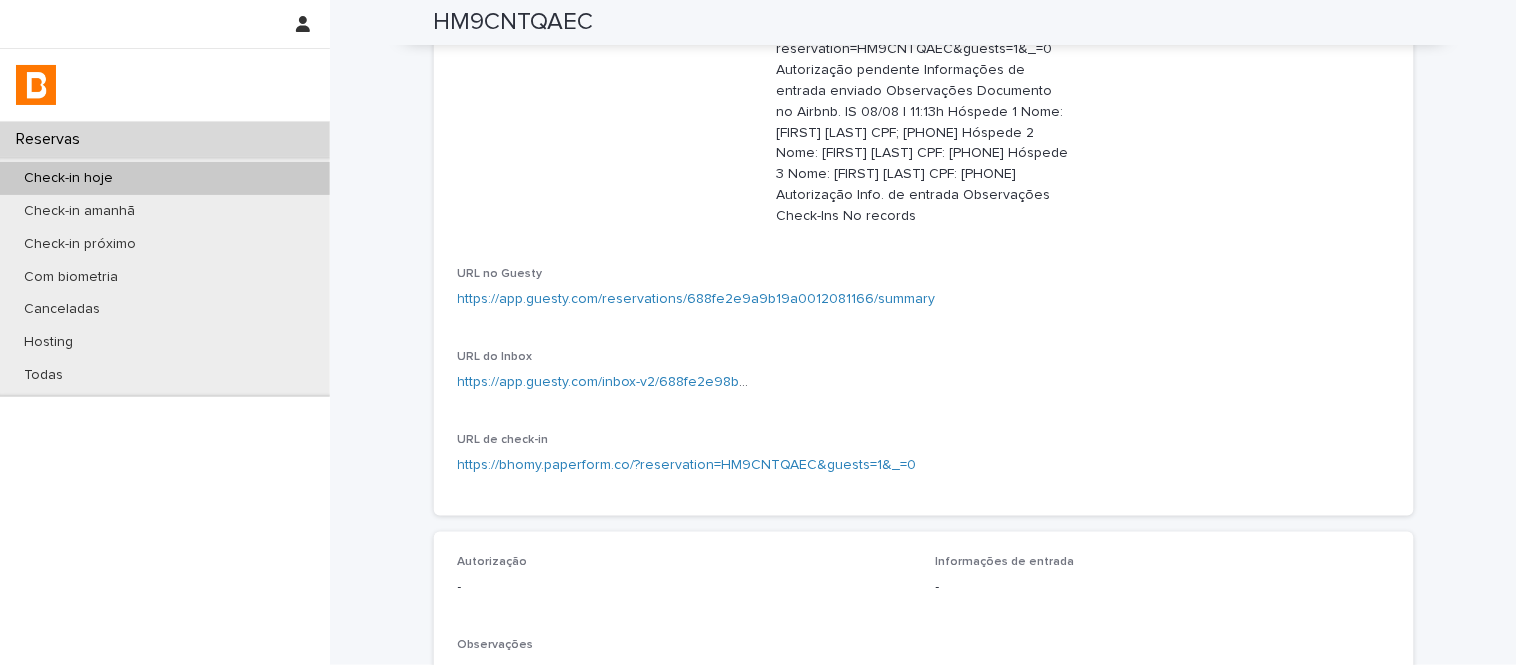 scroll, scrollTop: 555, scrollLeft: 0, axis: vertical 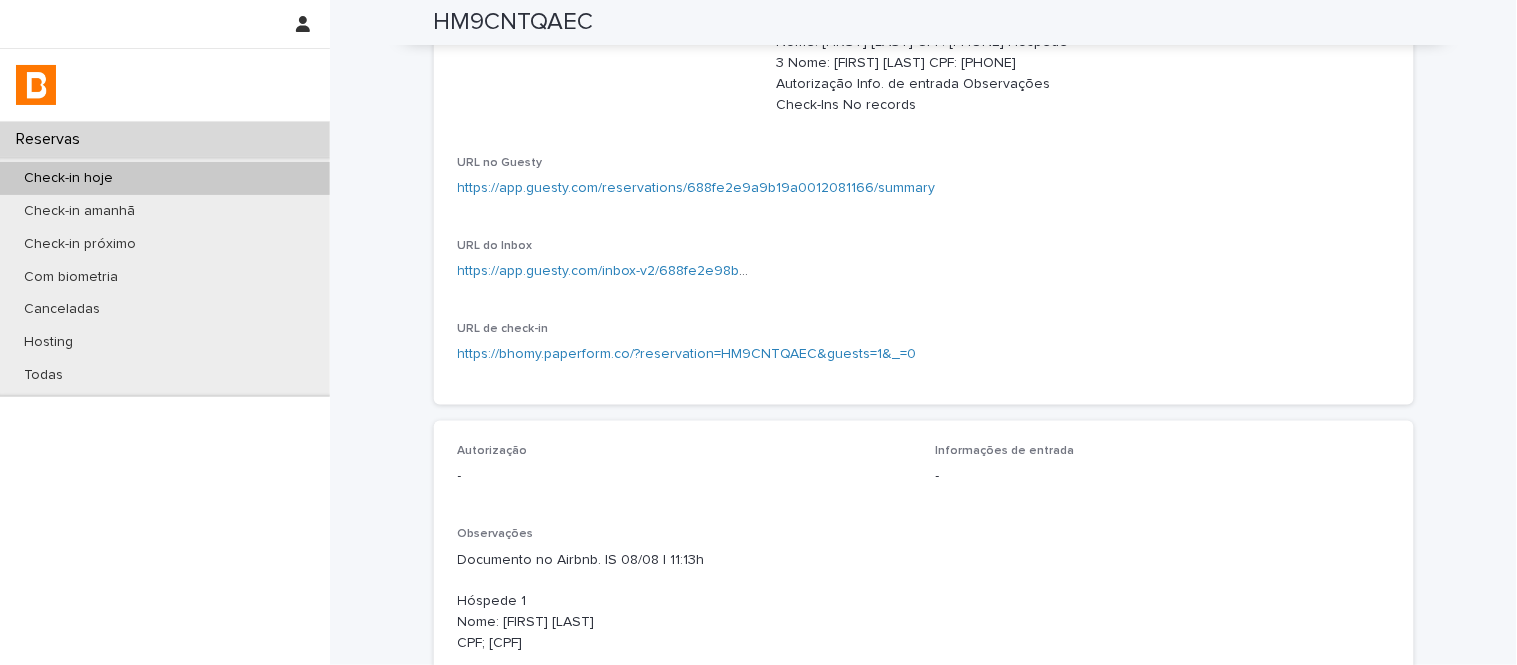 click on "Autorização" at bounding box center (510, 869) 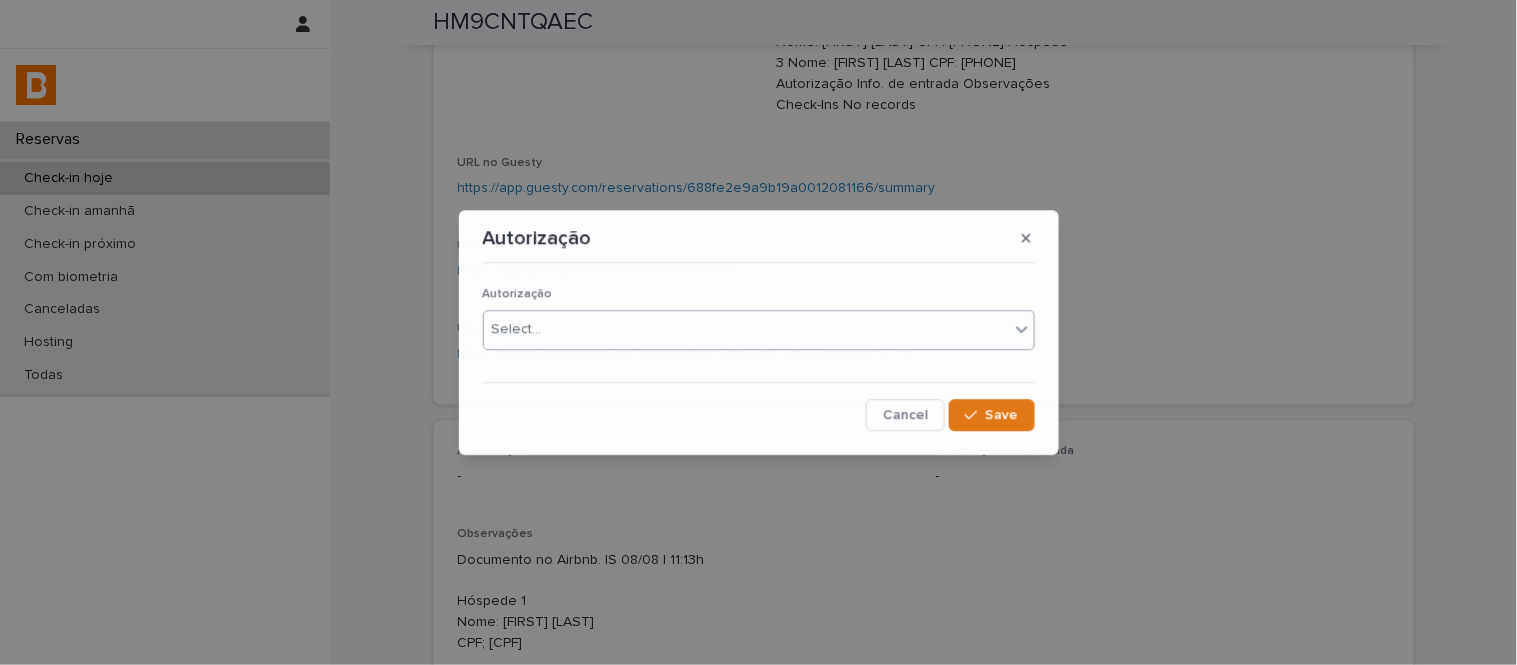 click on "Select..." at bounding box center [517, 330] 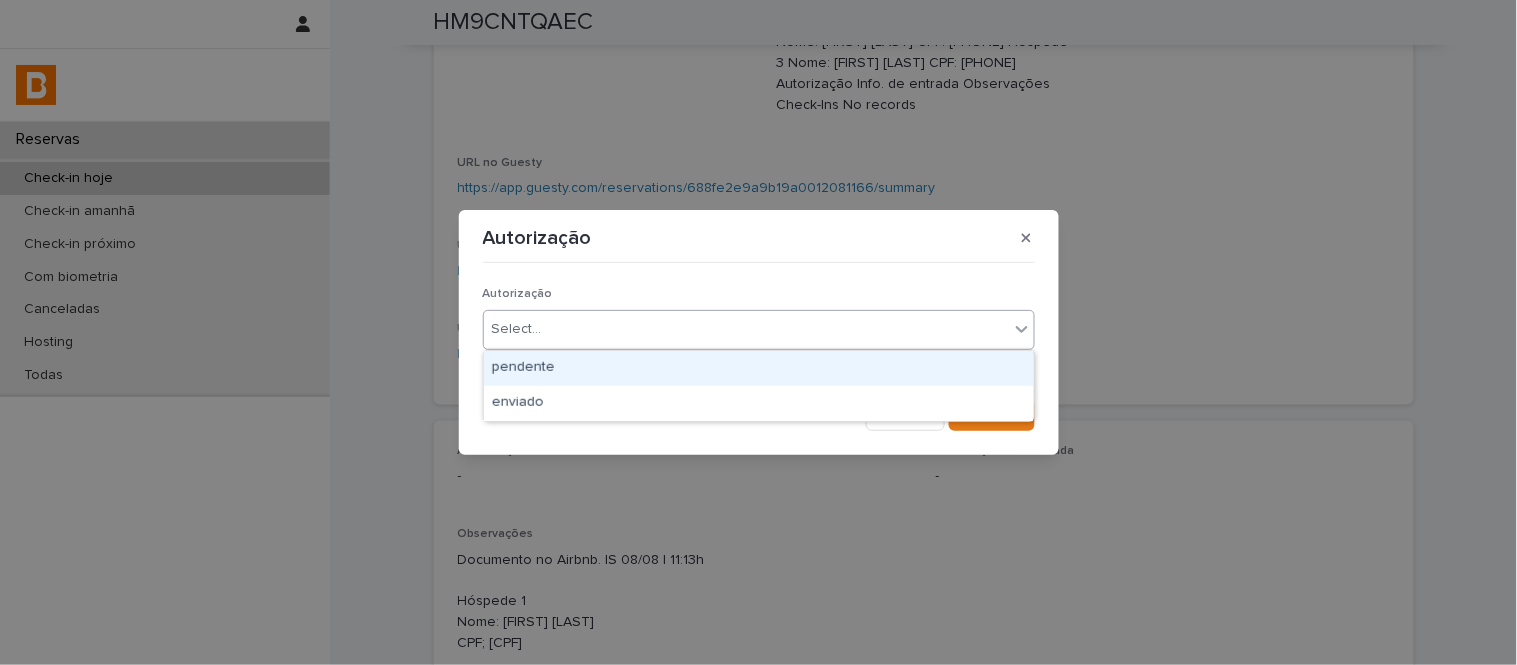 click on "pendente" at bounding box center (759, 368) 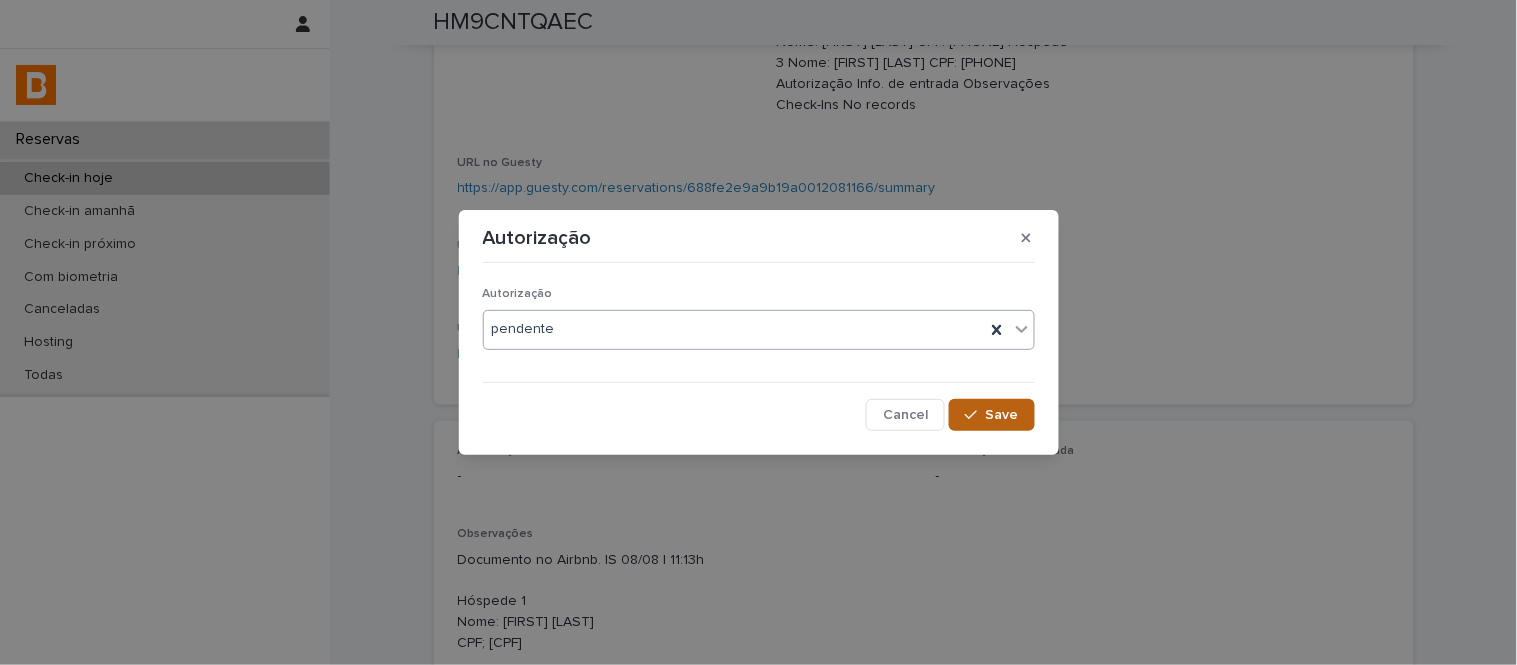 click on "Save" at bounding box center (991, 415) 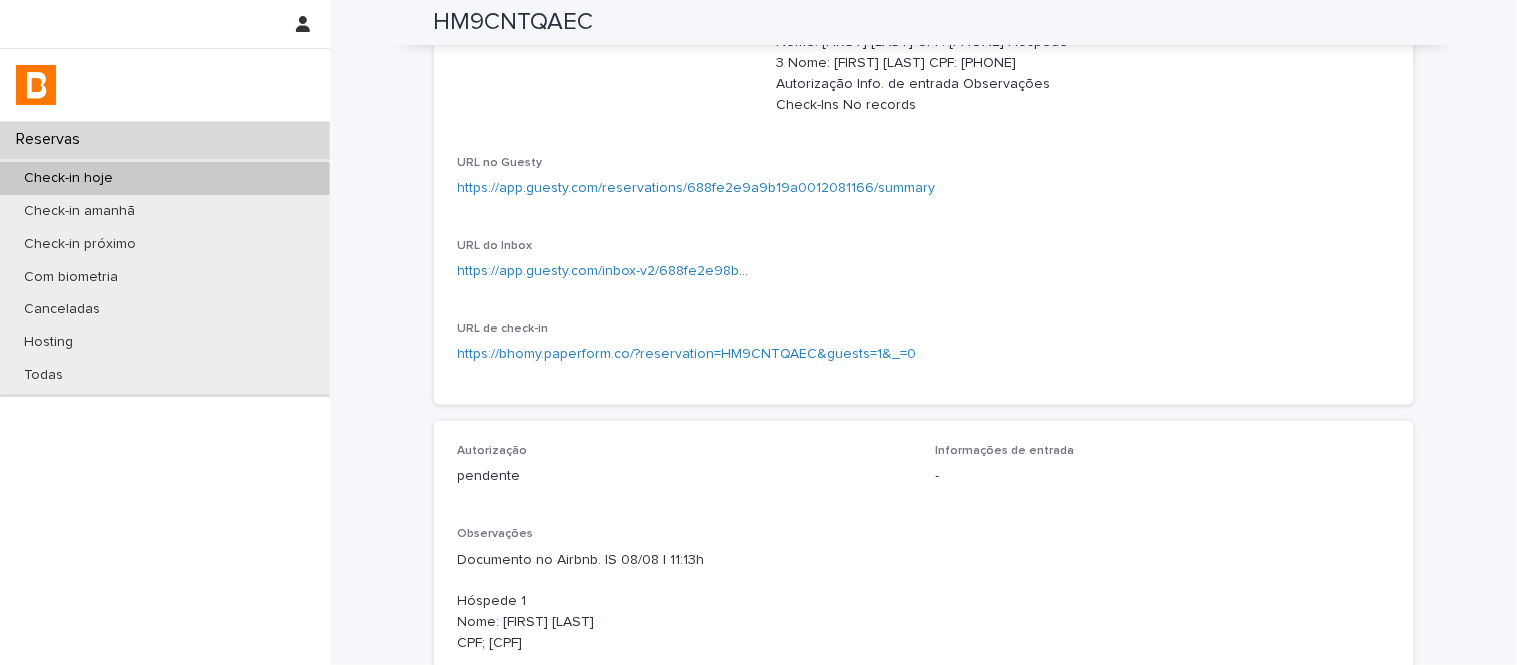 click on "Info. de entrada" at bounding box center (637, 869) 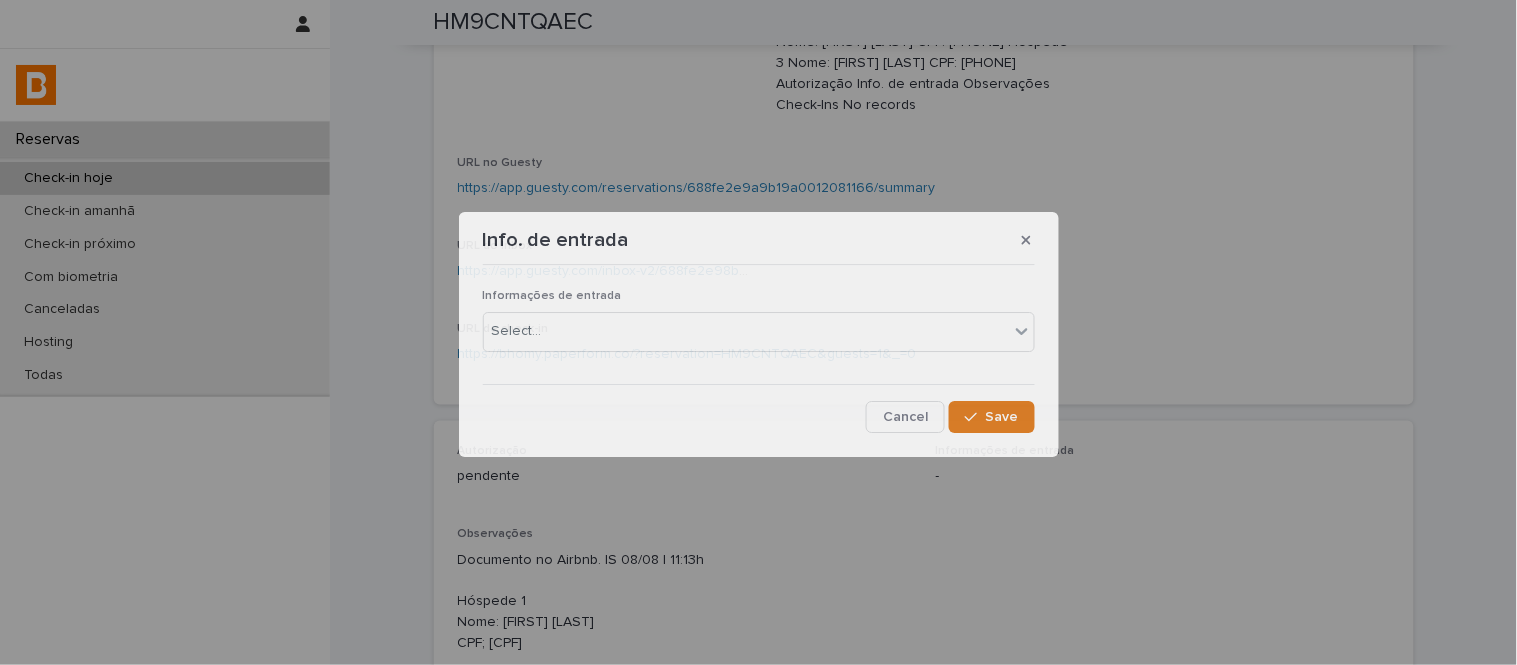 click on "Informações de entrada" at bounding box center (759, 297) 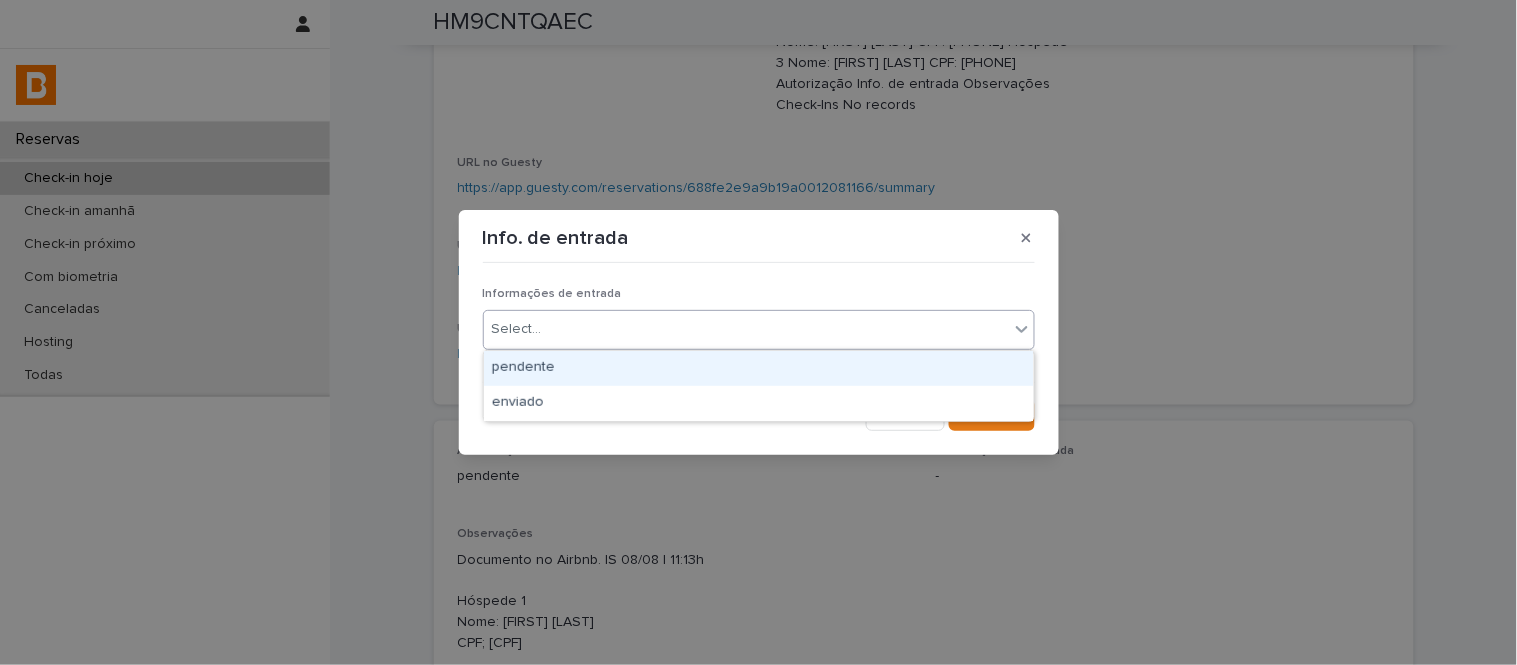 click on "Select..." at bounding box center (746, 329) 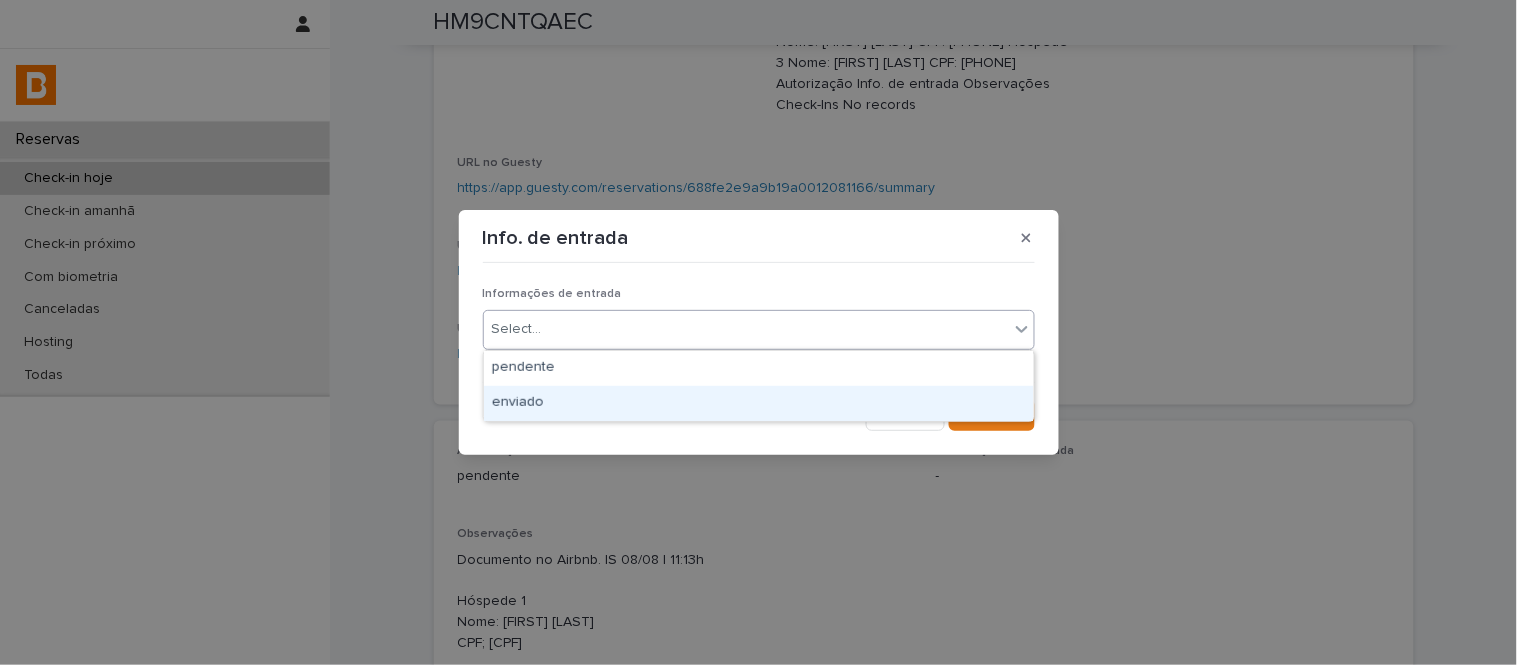 click on "enviado" at bounding box center [759, 403] 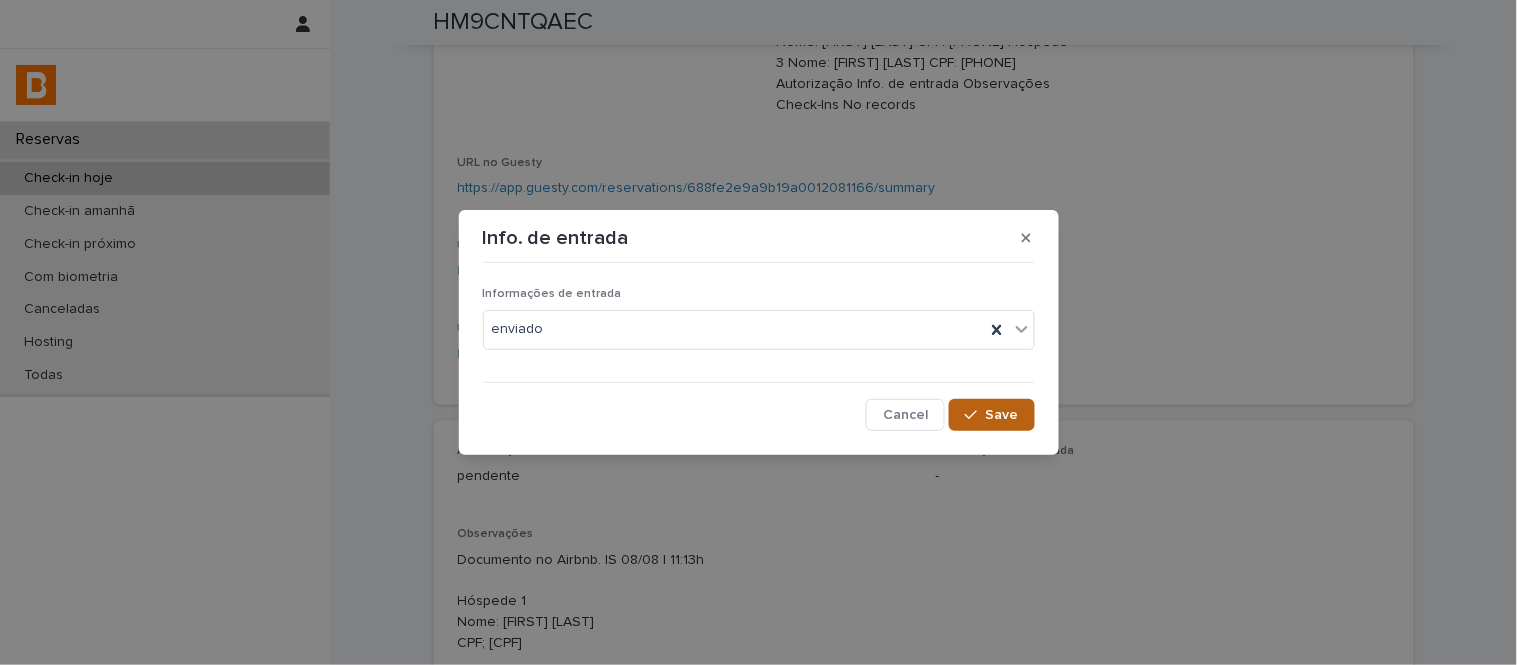 click on "Save" at bounding box center (991, 415) 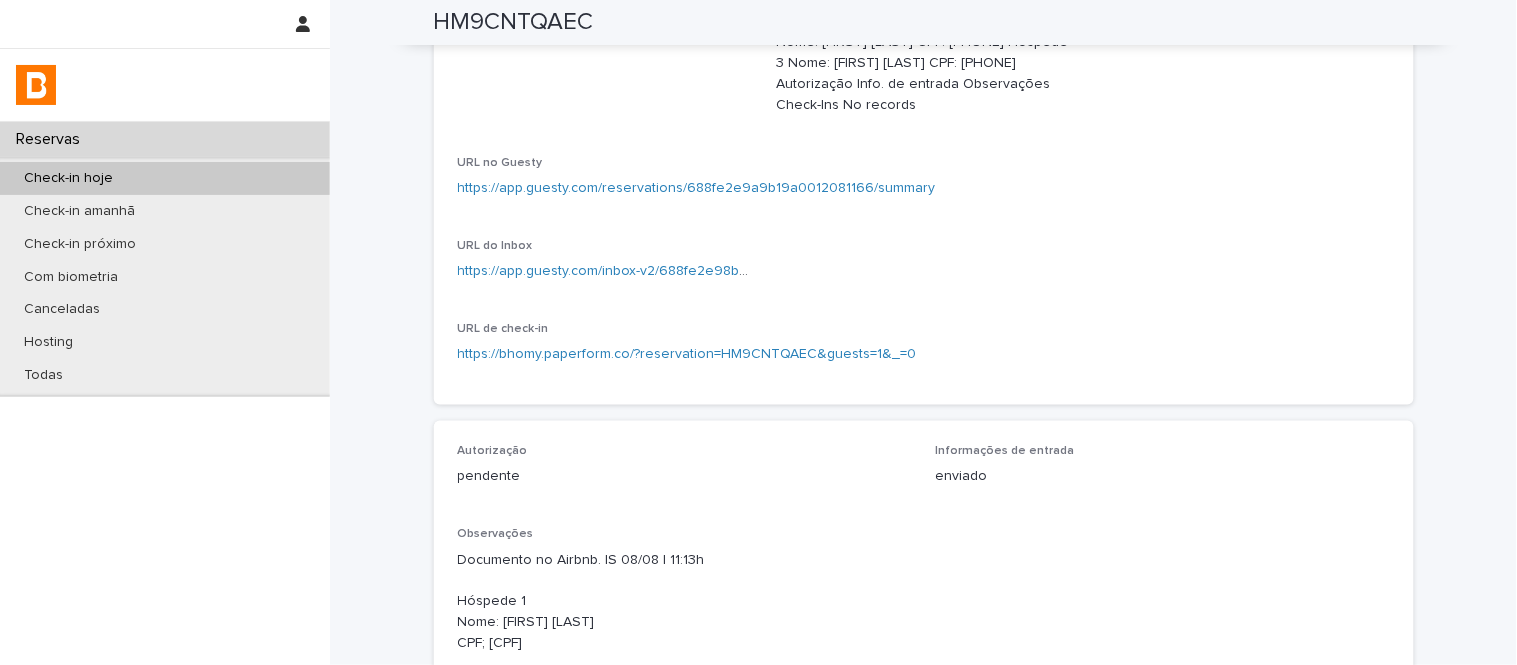 click on "Autorização Info. de entrada Observações" at bounding box center [637, 873] 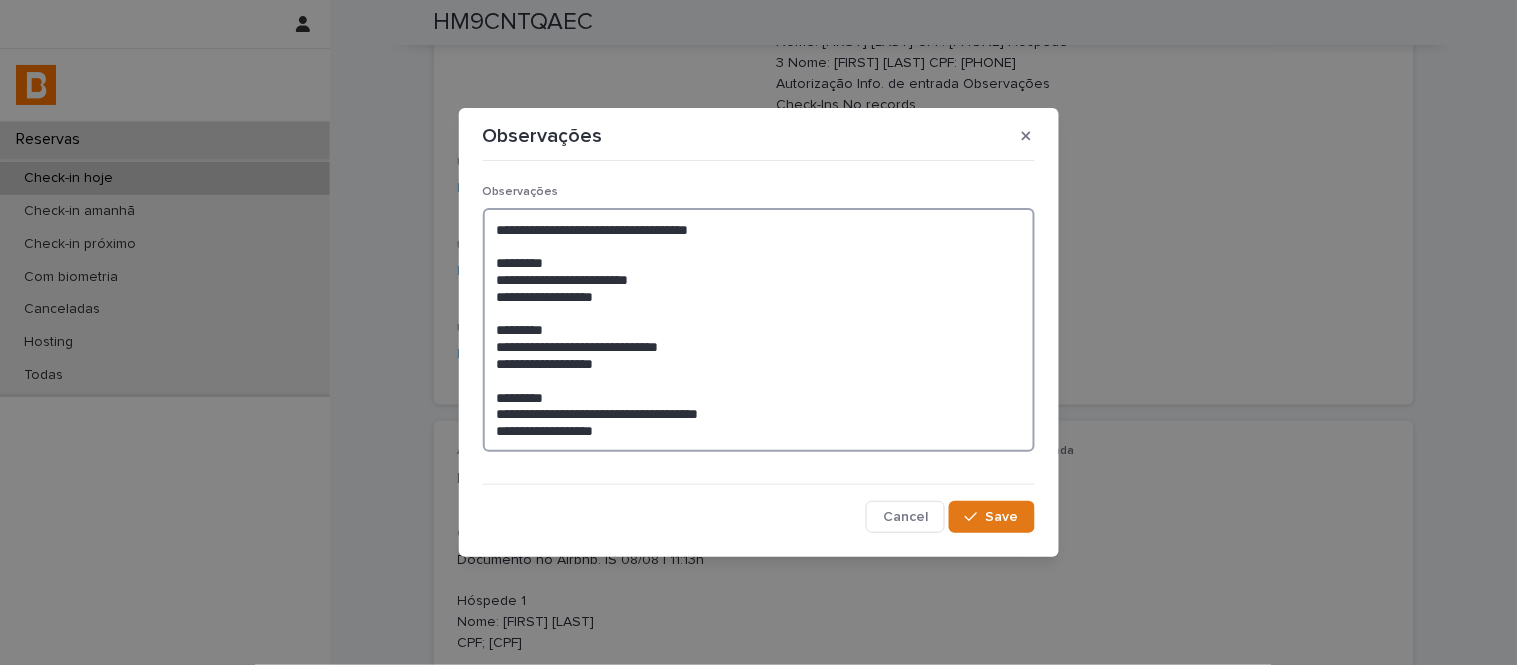 click on "**********" at bounding box center (759, 330) 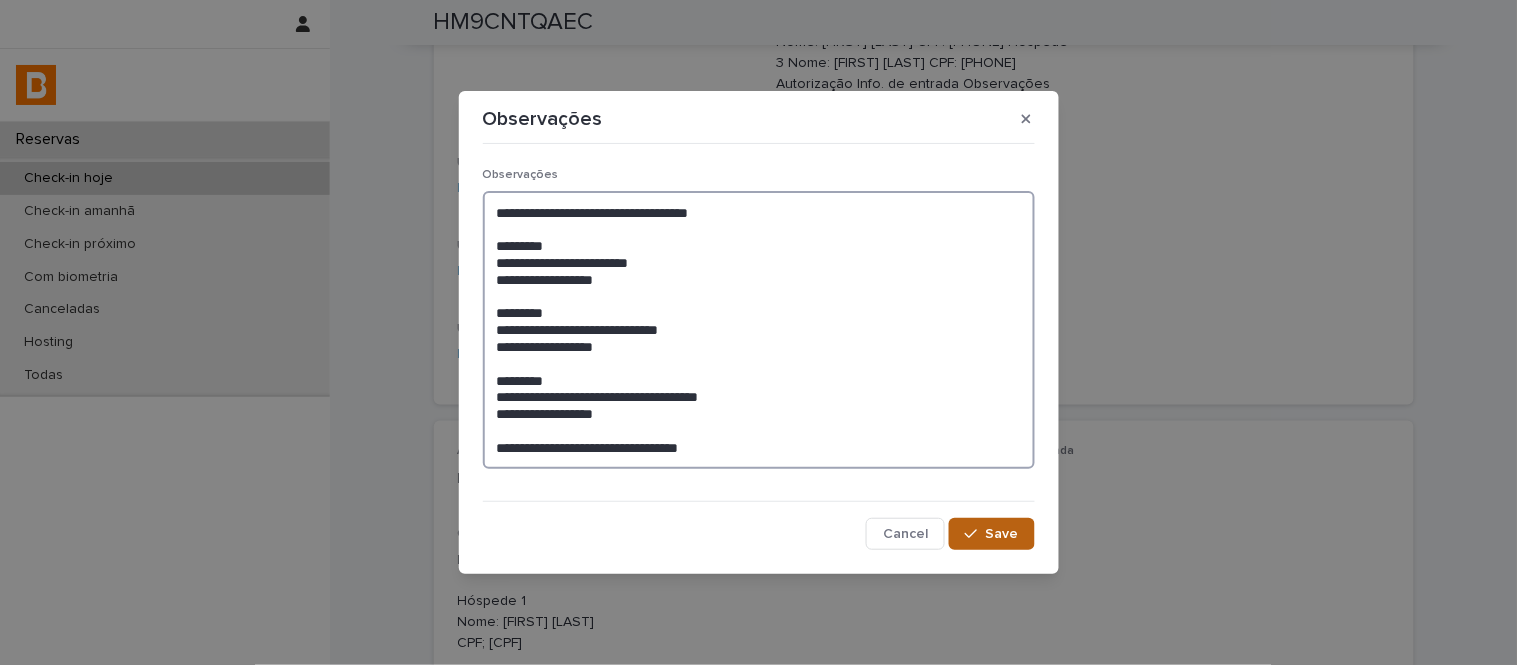 type on "**********" 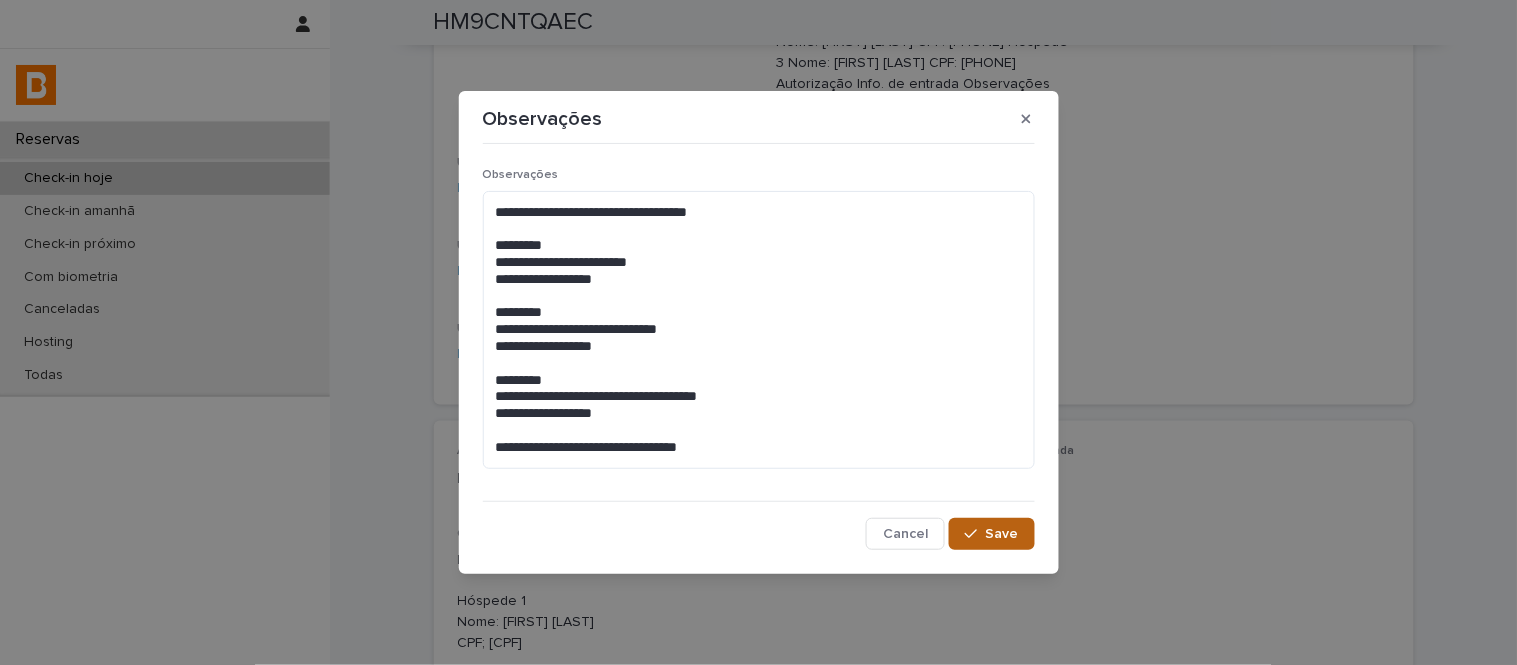 click on "Save" at bounding box center (991, 534) 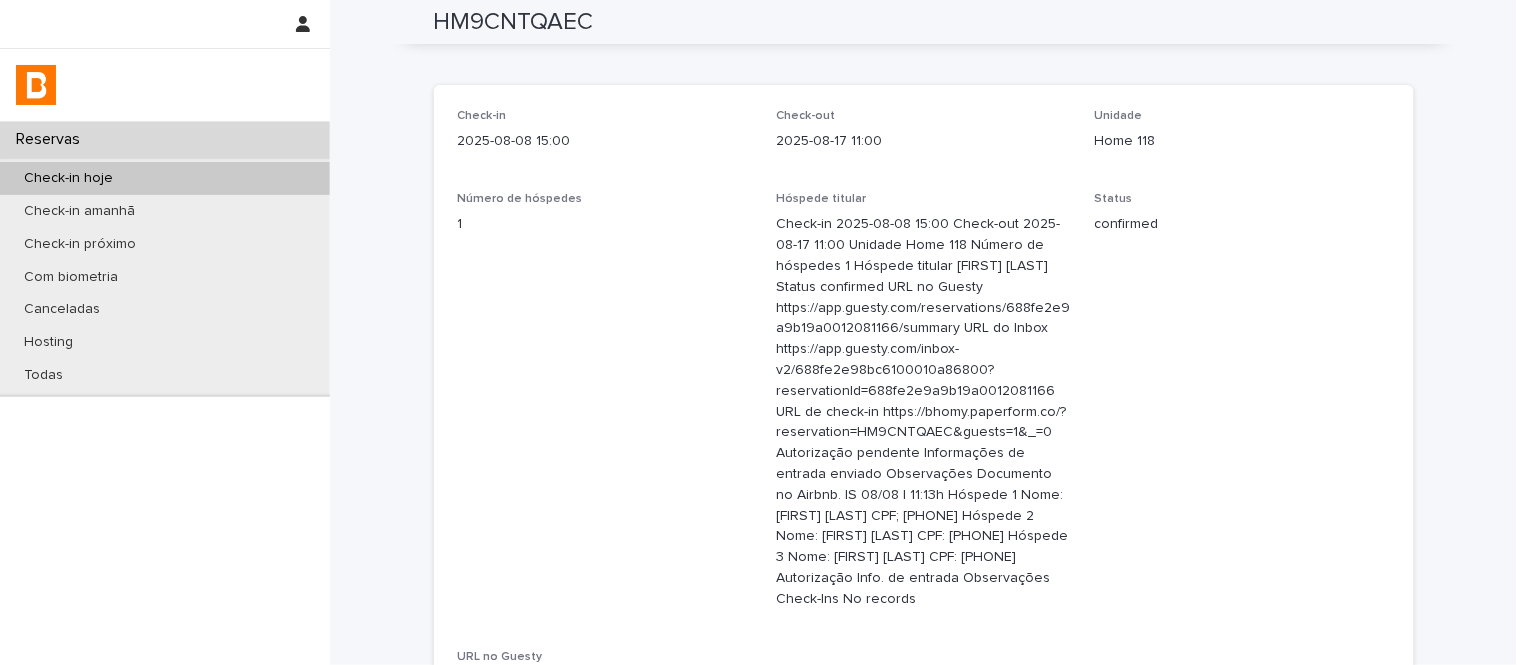 scroll, scrollTop: 21, scrollLeft: 0, axis: vertical 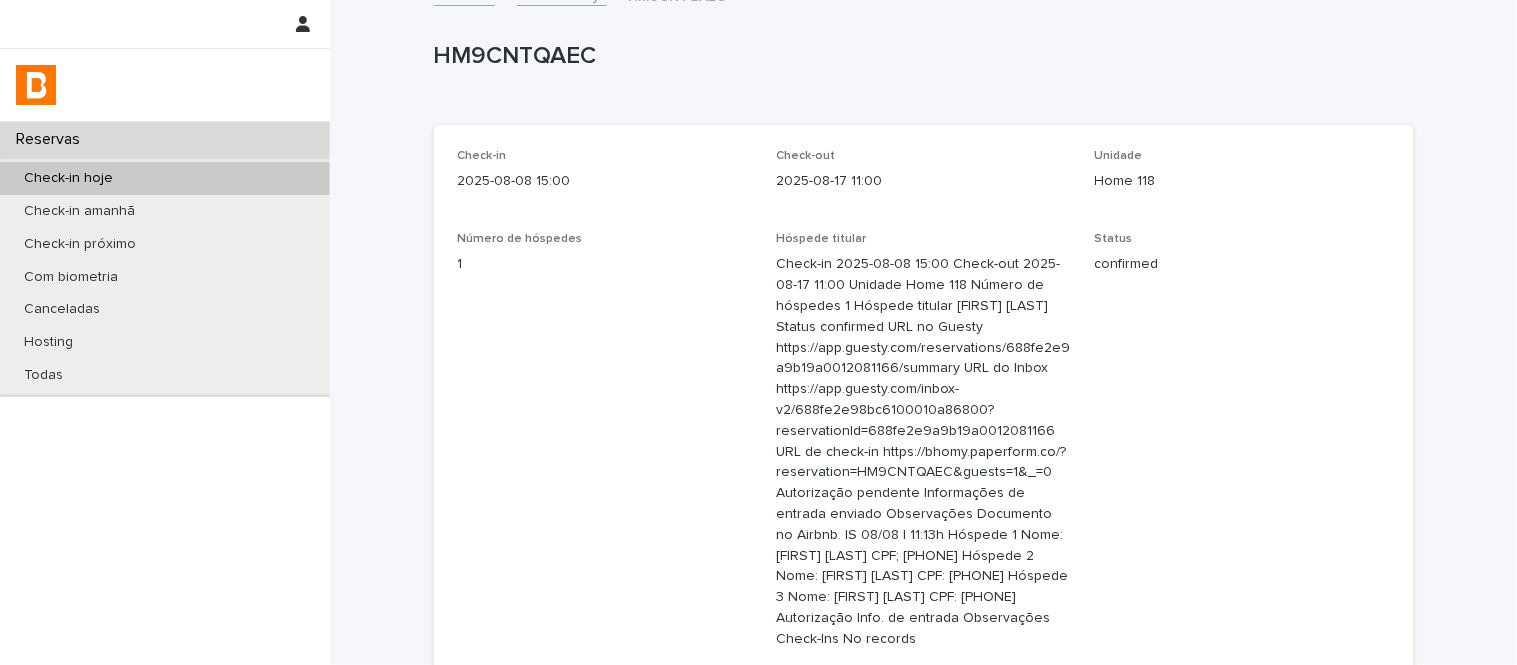 click on "Home 118" at bounding box center (1242, 181) 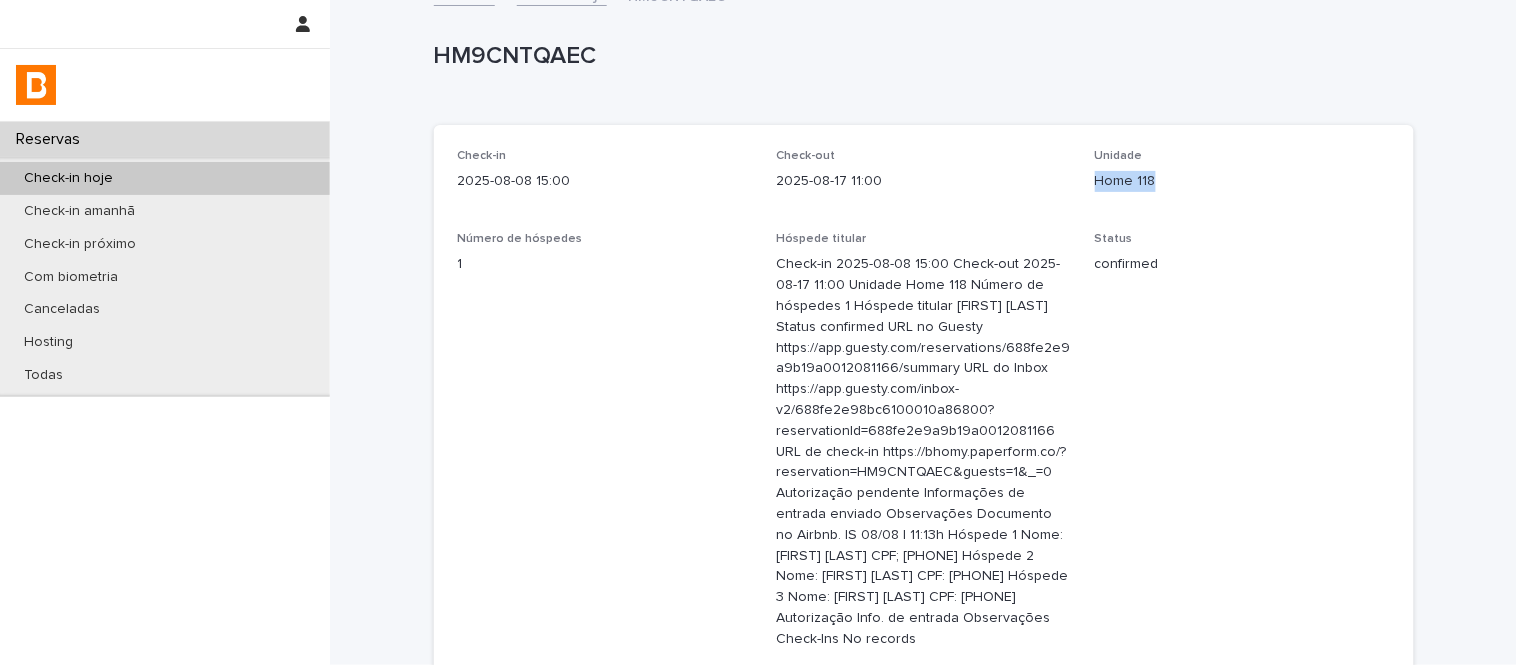 click on "Home 118" at bounding box center (1242, 181) 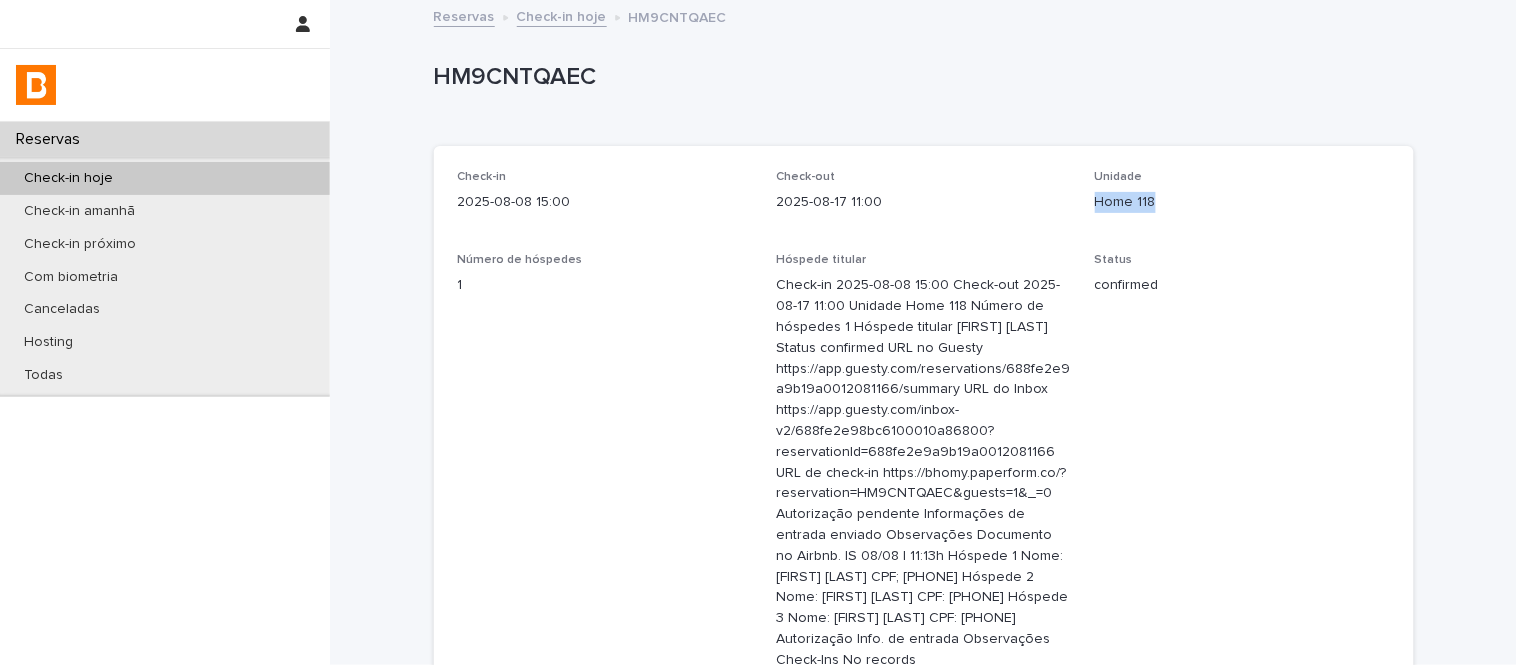 click on "Check-in hoje" at bounding box center [562, 15] 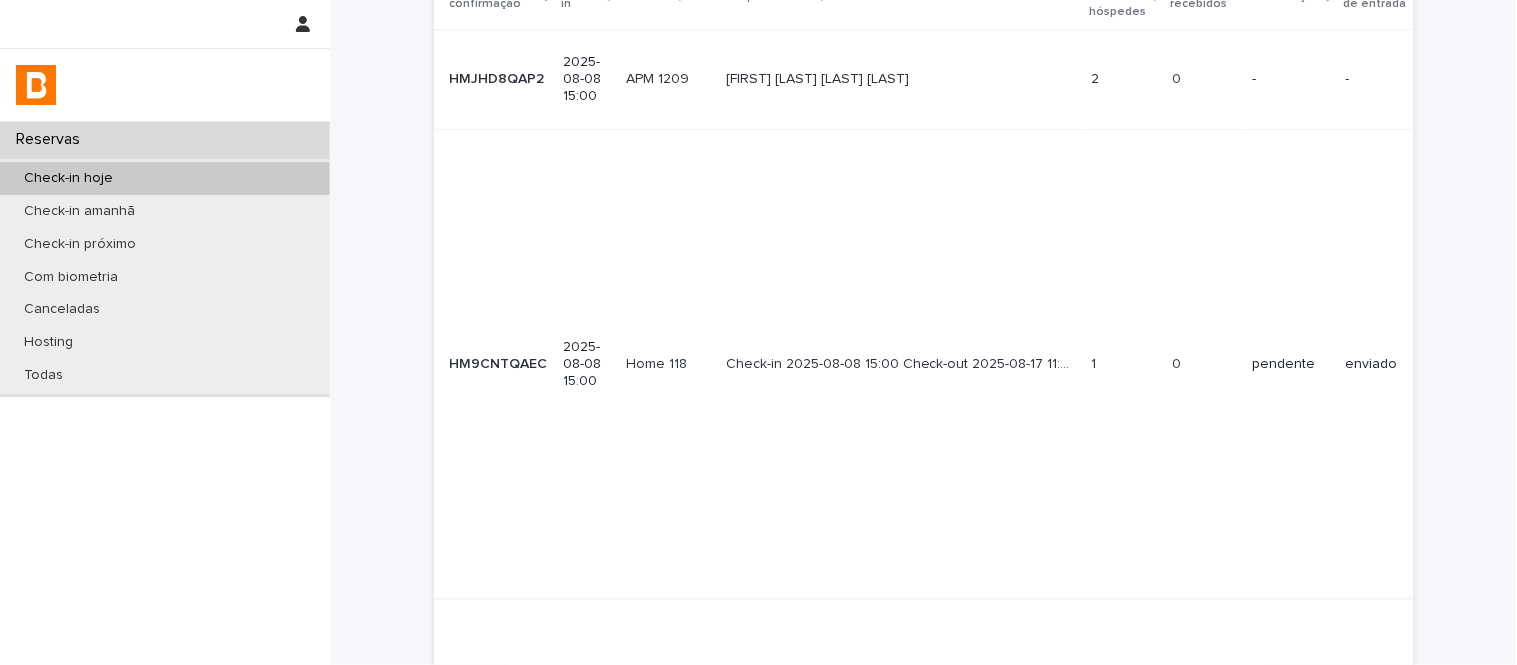 scroll, scrollTop: 222, scrollLeft: 0, axis: vertical 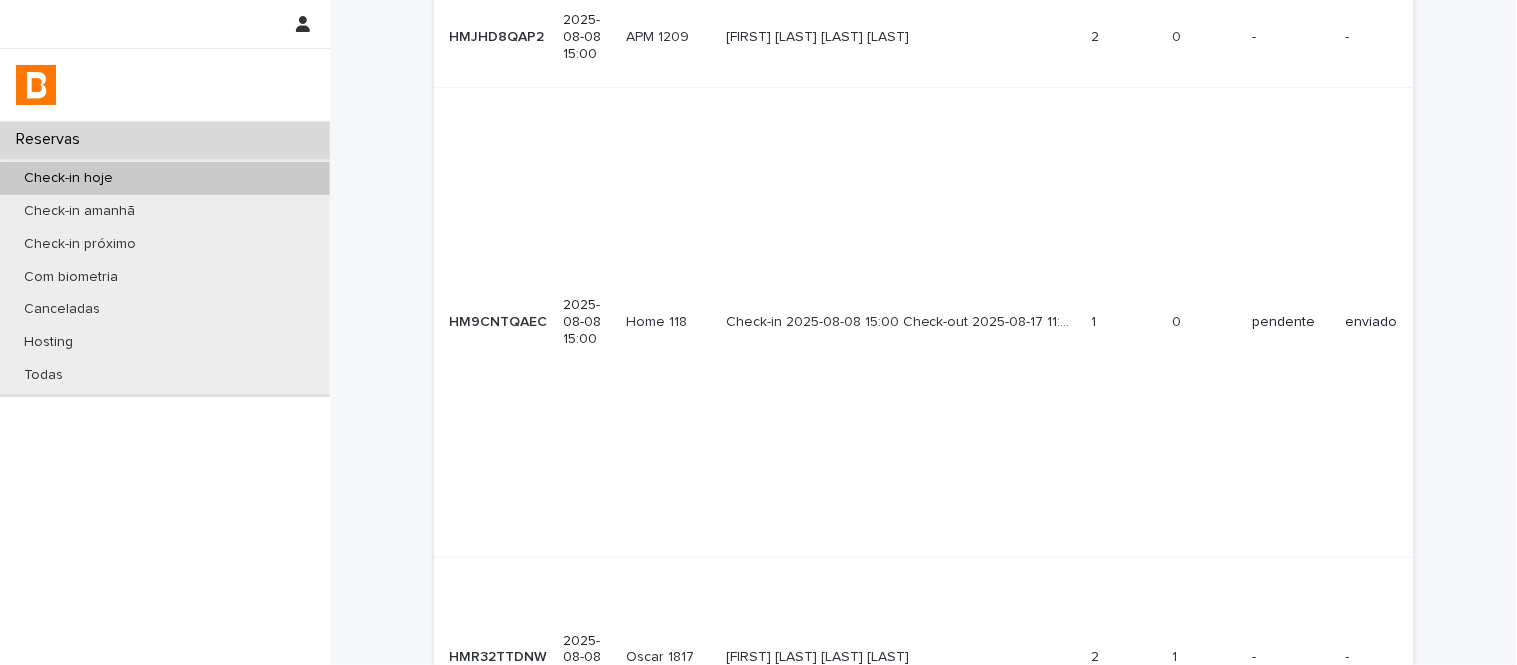 click on "Back" at bounding box center [1299, 788] 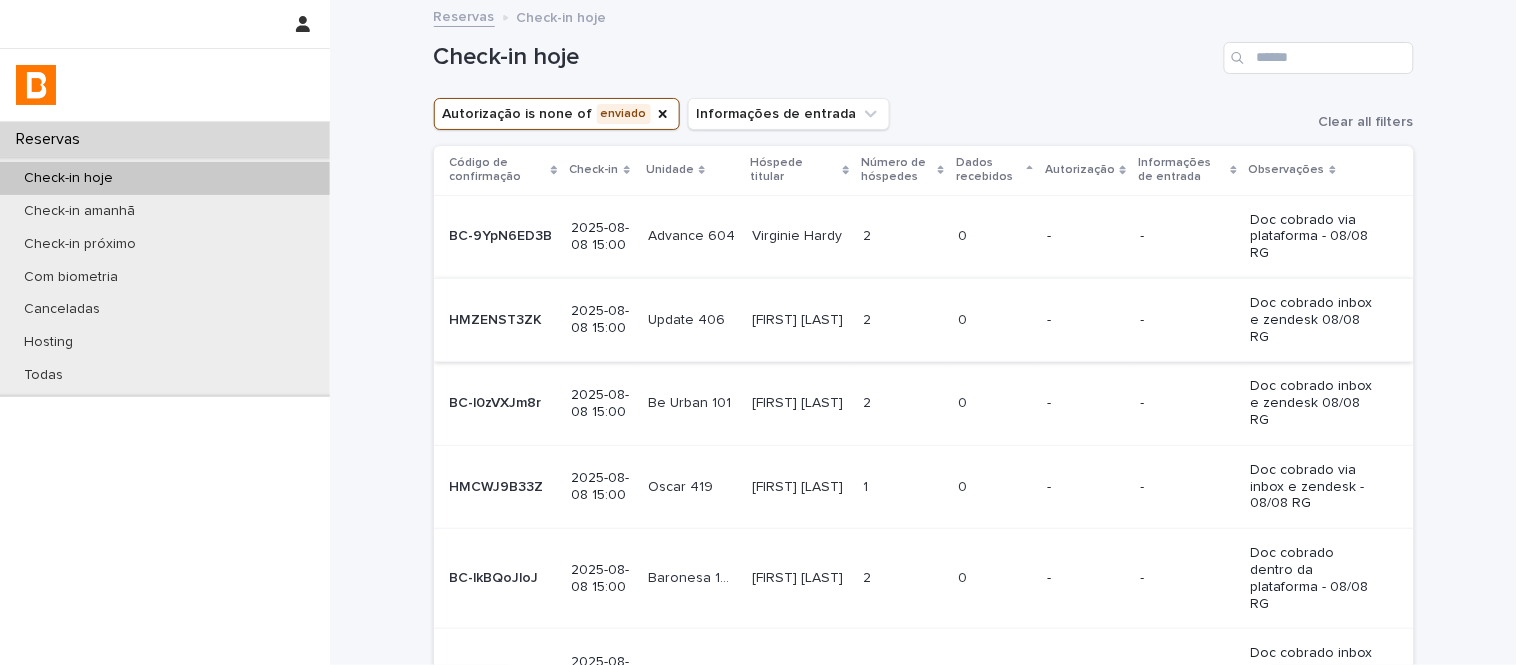 scroll, scrollTop: 111, scrollLeft: 0, axis: vertical 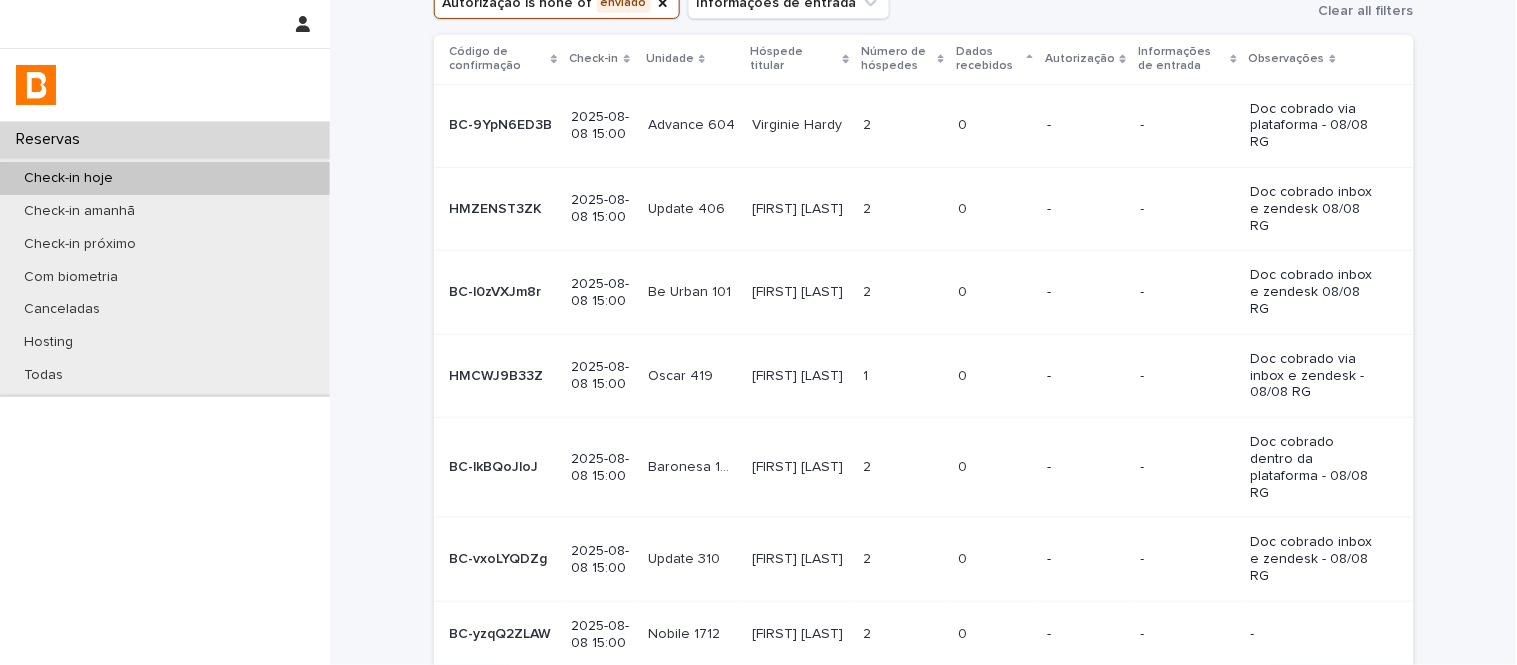 click on "Update 406 Update 406" at bounding box center [692, 208] 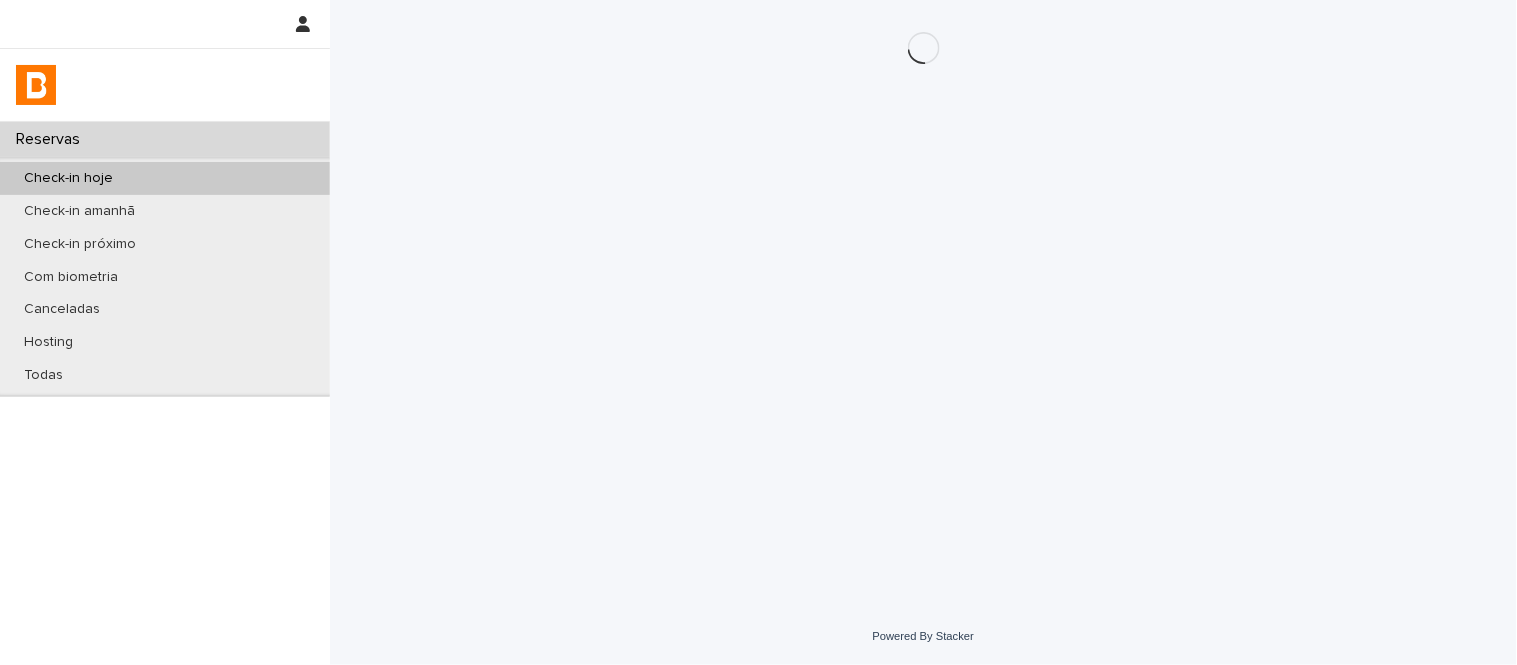 scroll, scrollTop: 0, scrollLeft: 0, axis: both 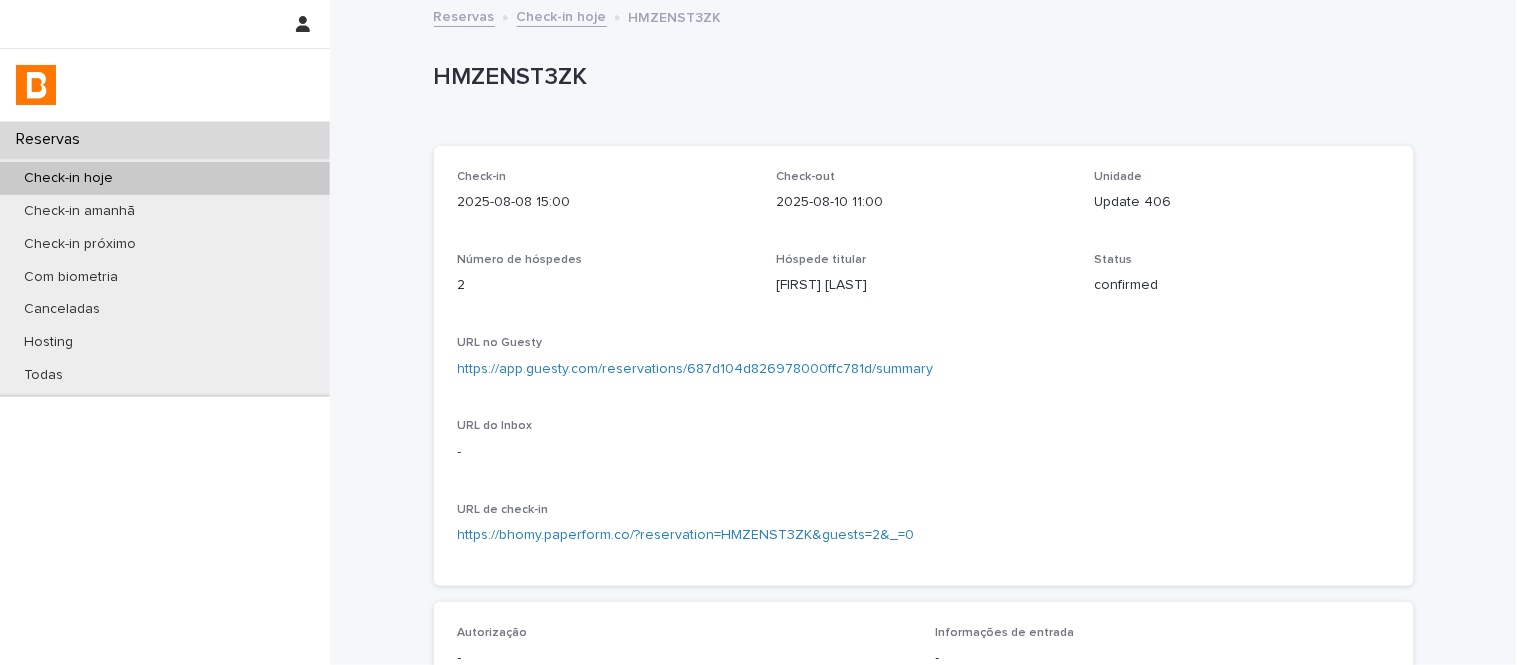 click on "HMZENST3ZK" at bounding box center [920, 75] 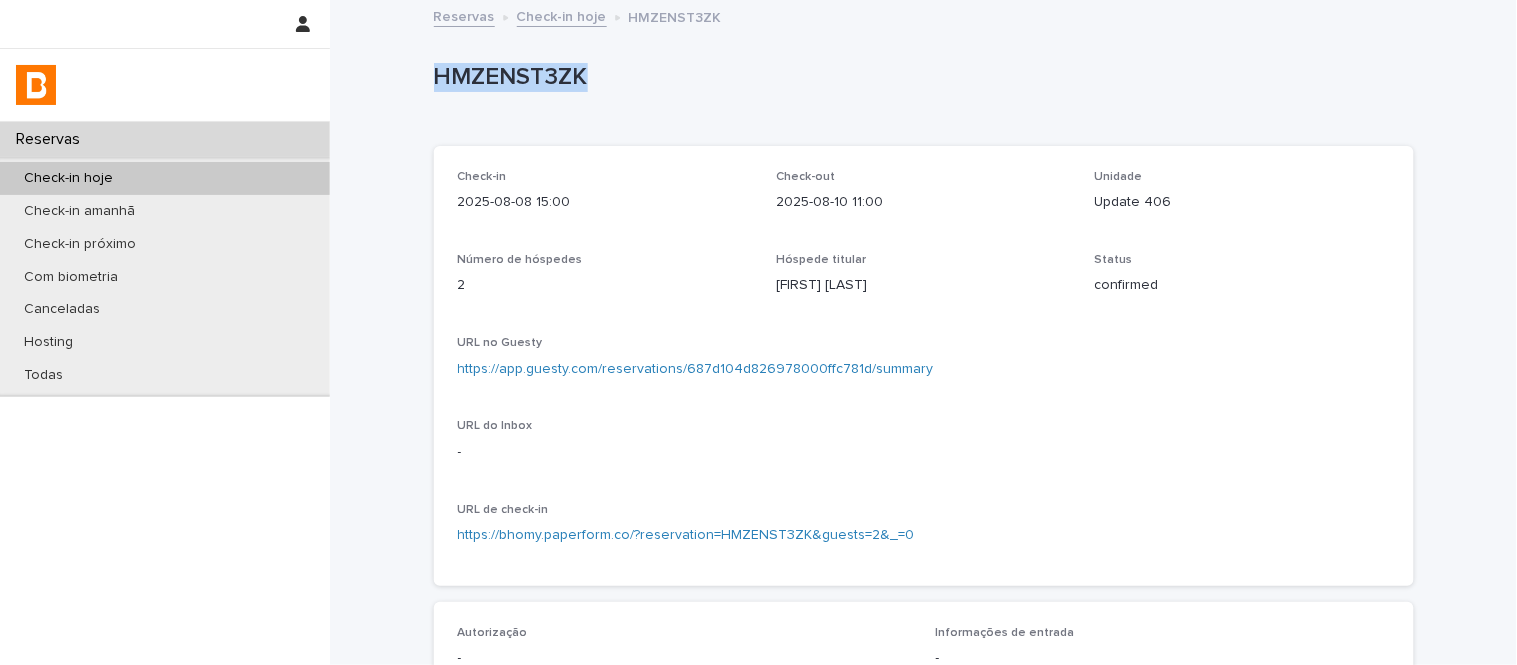 click on "HMZENST3ZK" at bounding box center [920, 75] 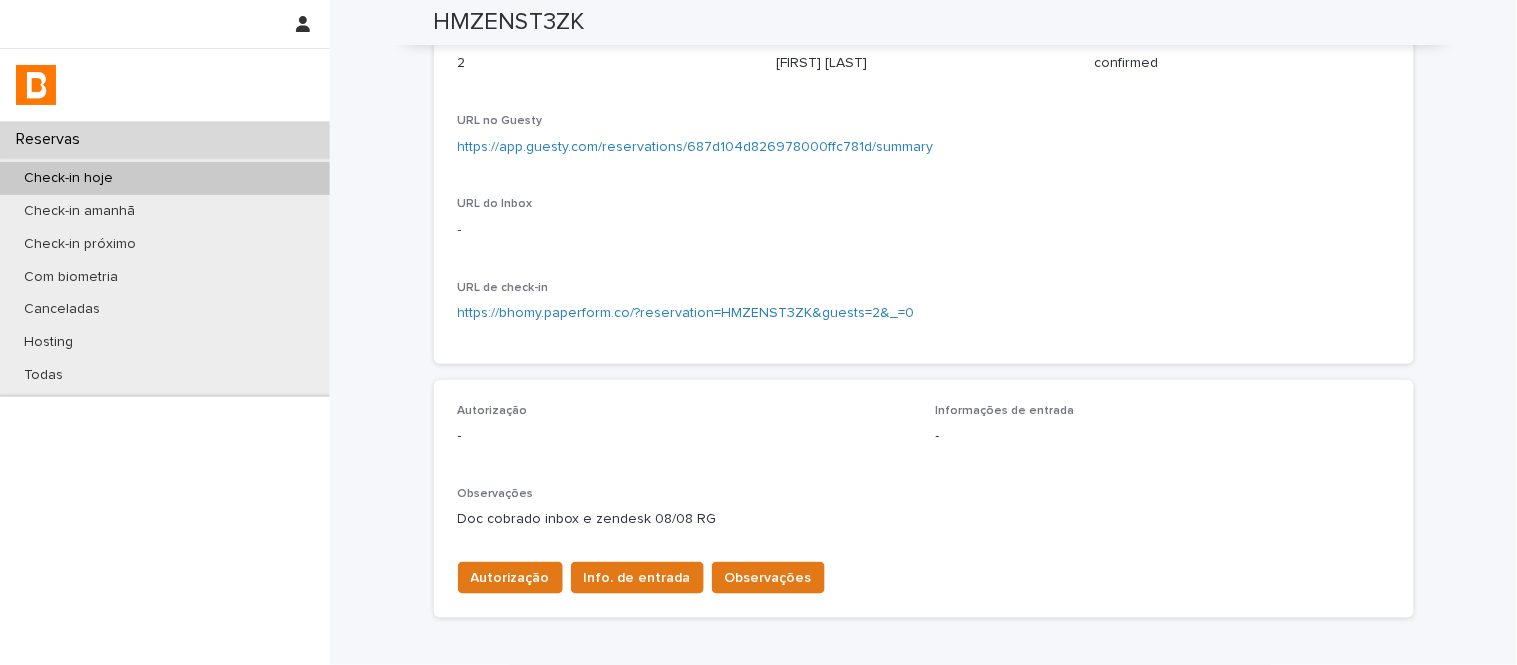 scroll, scrollTop: 333, scrollLeft: 0, axis: vertical 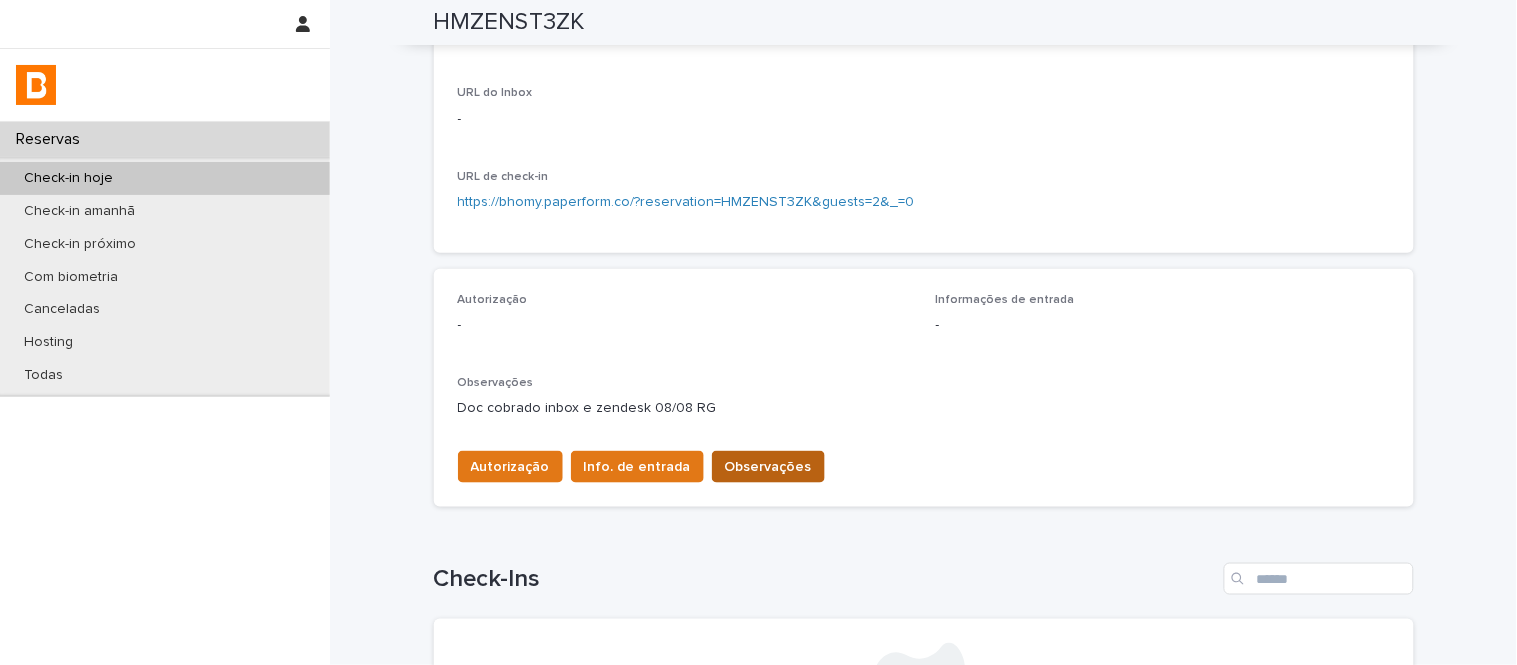 click on "Observações" at bounding box center [768, 467] 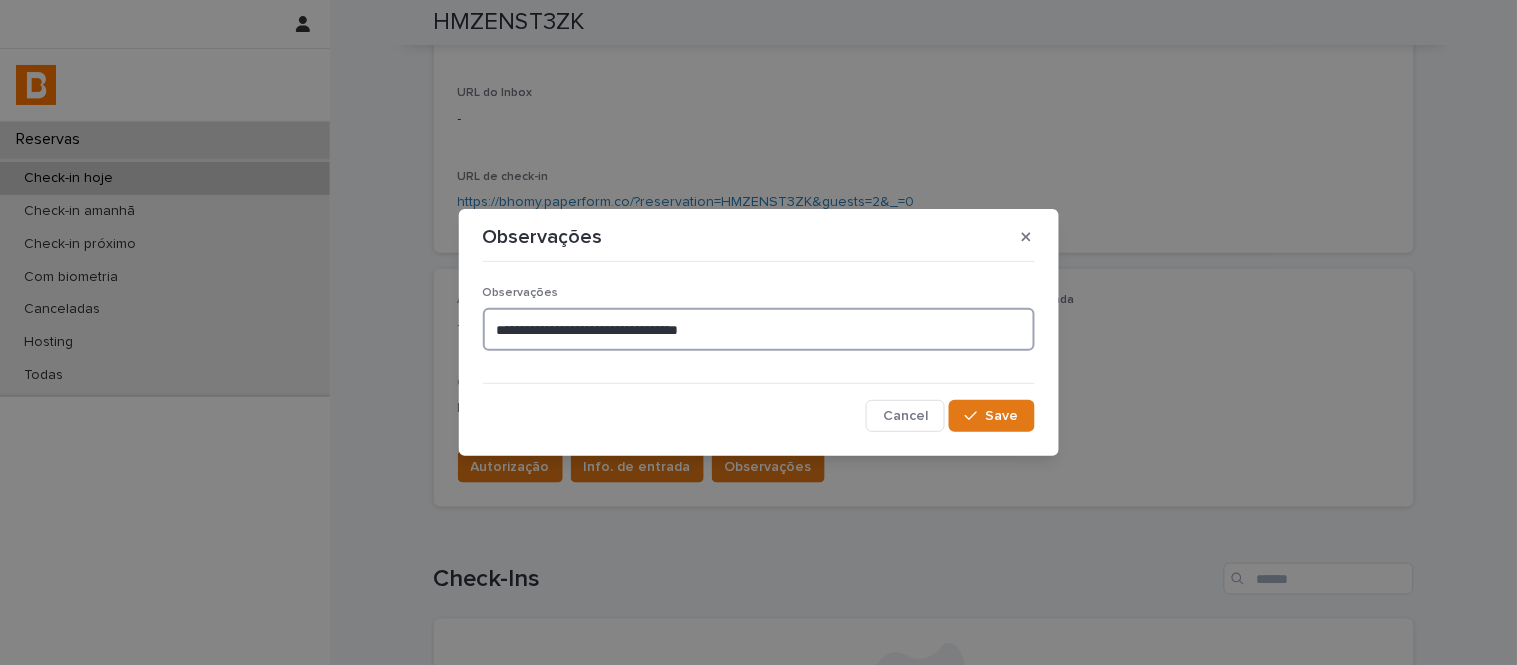 click on "**********" at bounding box center [759, 329] 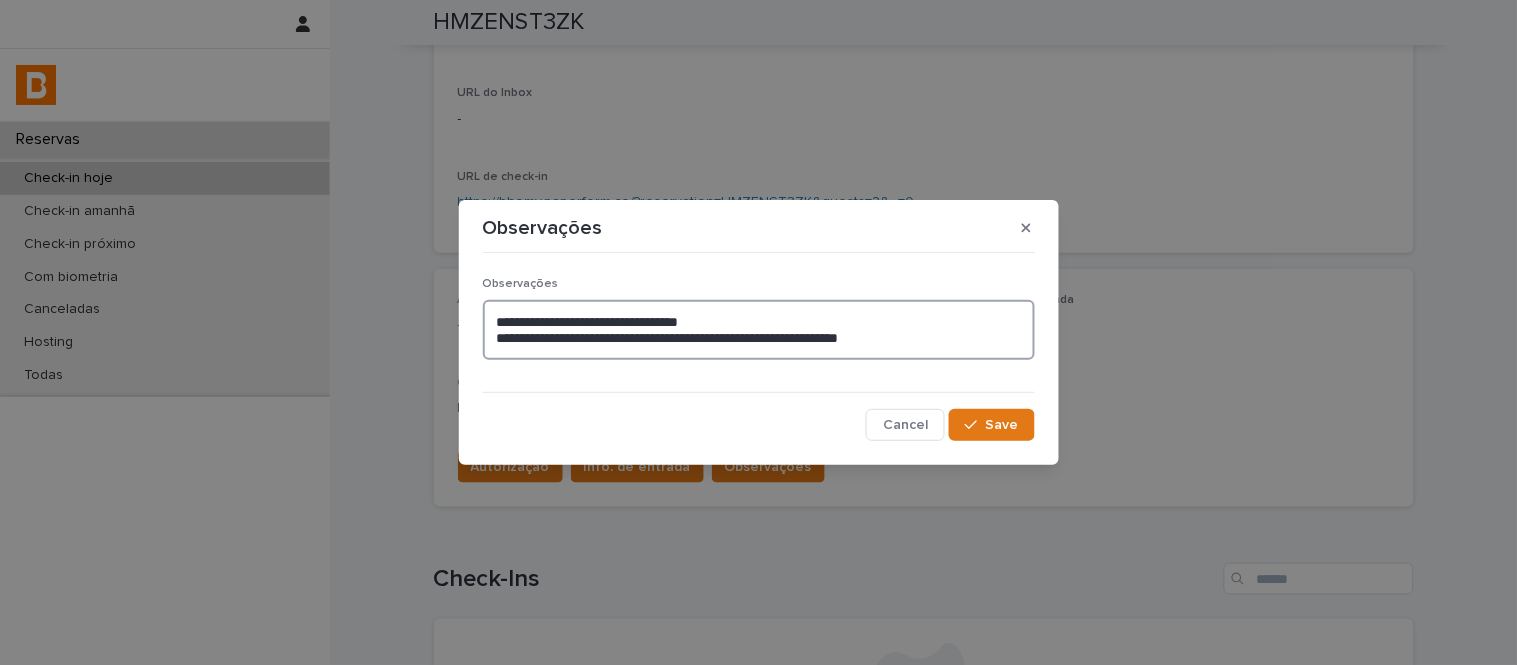 drag, startPoint x: 617, startPoint y: 342, endPoint x: 606, endPoint y: 342, distance: 11 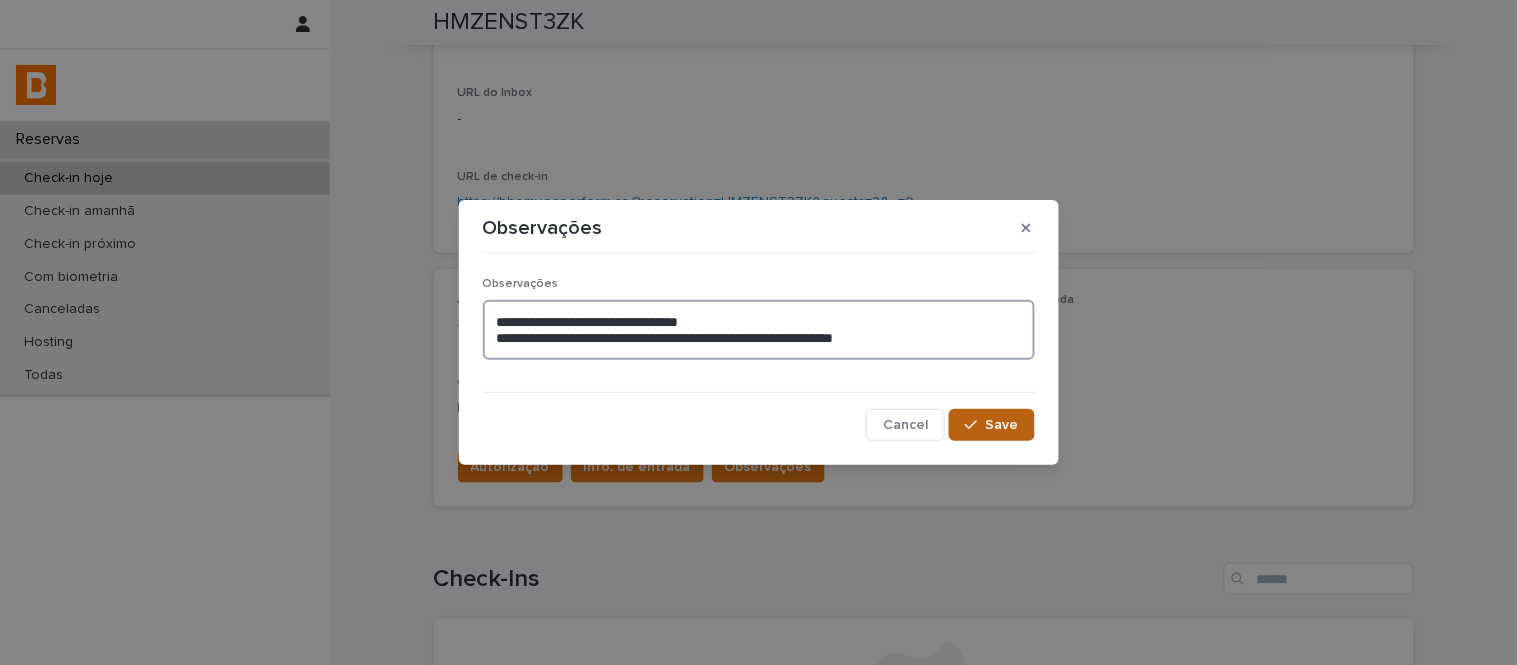 type on "**********" 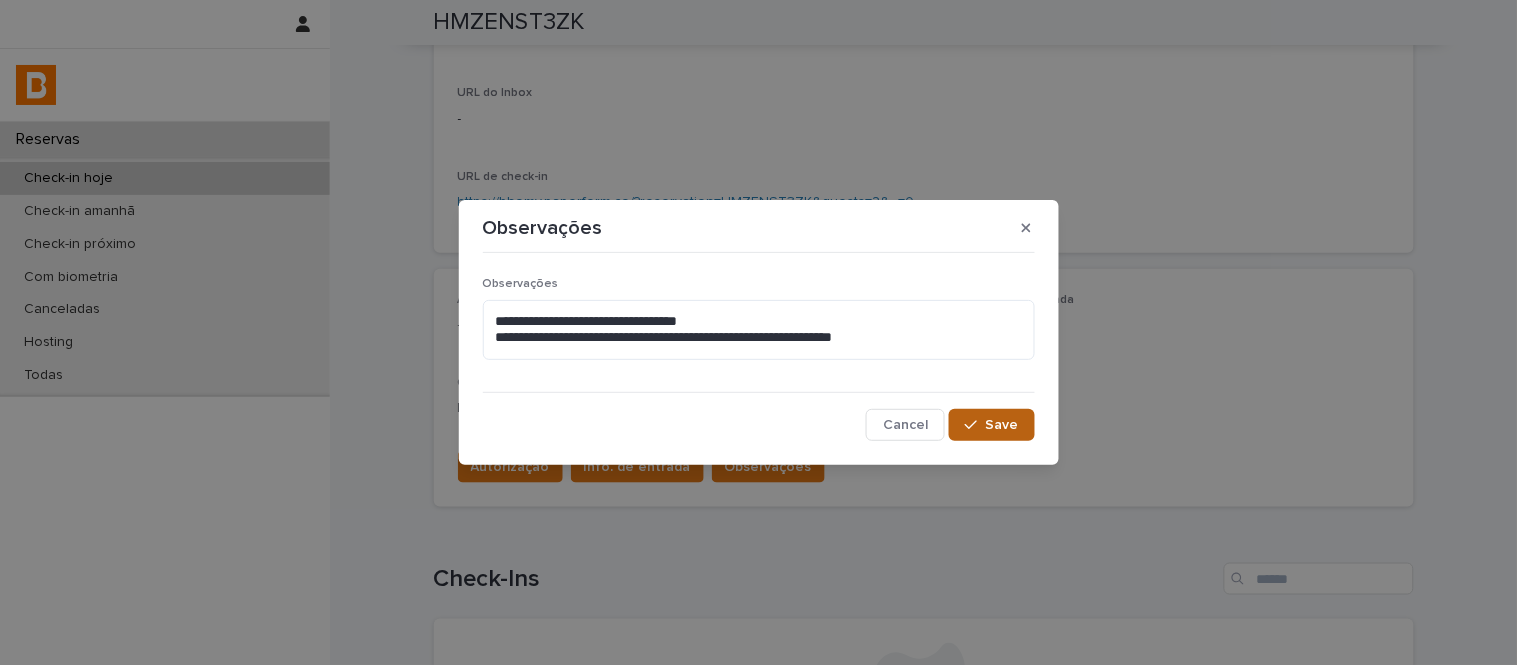 click on "Save" at bounding box center [1002, 425] 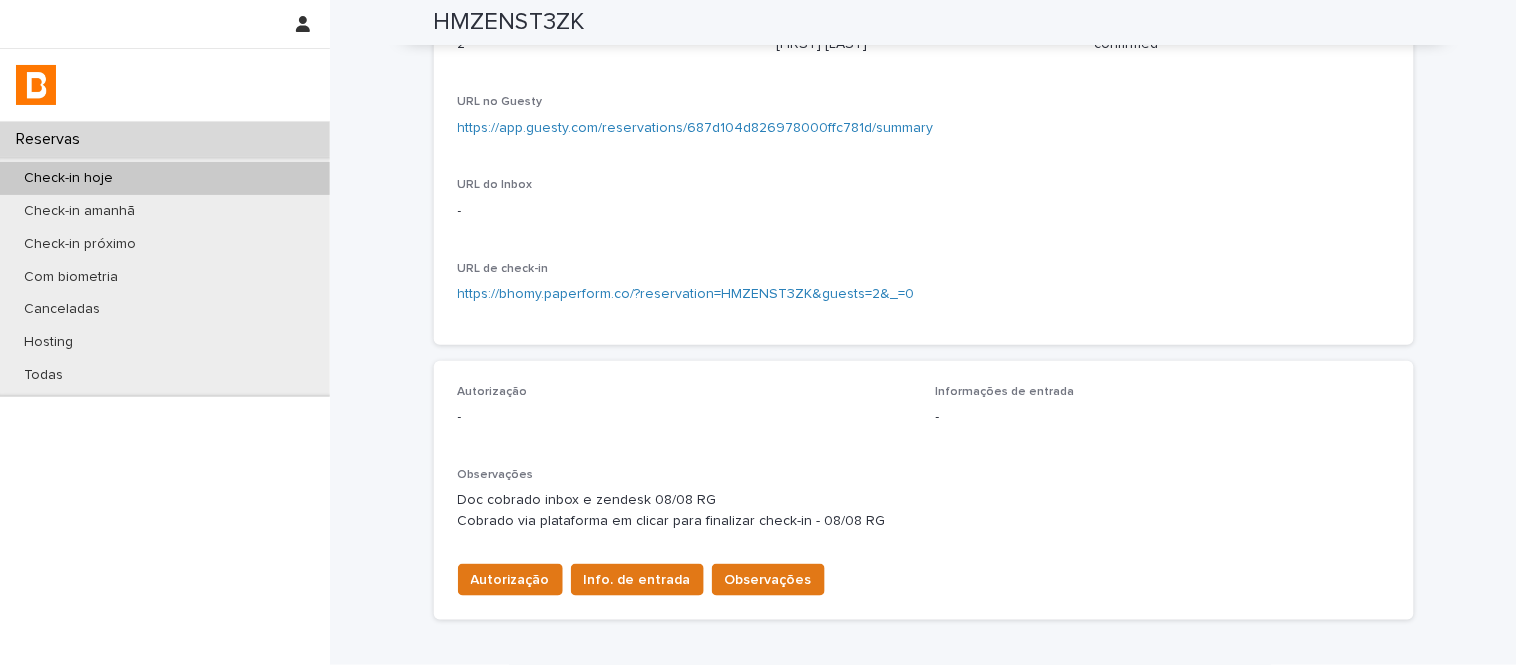 scroll, scrollTop: 0, scrollLeft: 0, axis: both 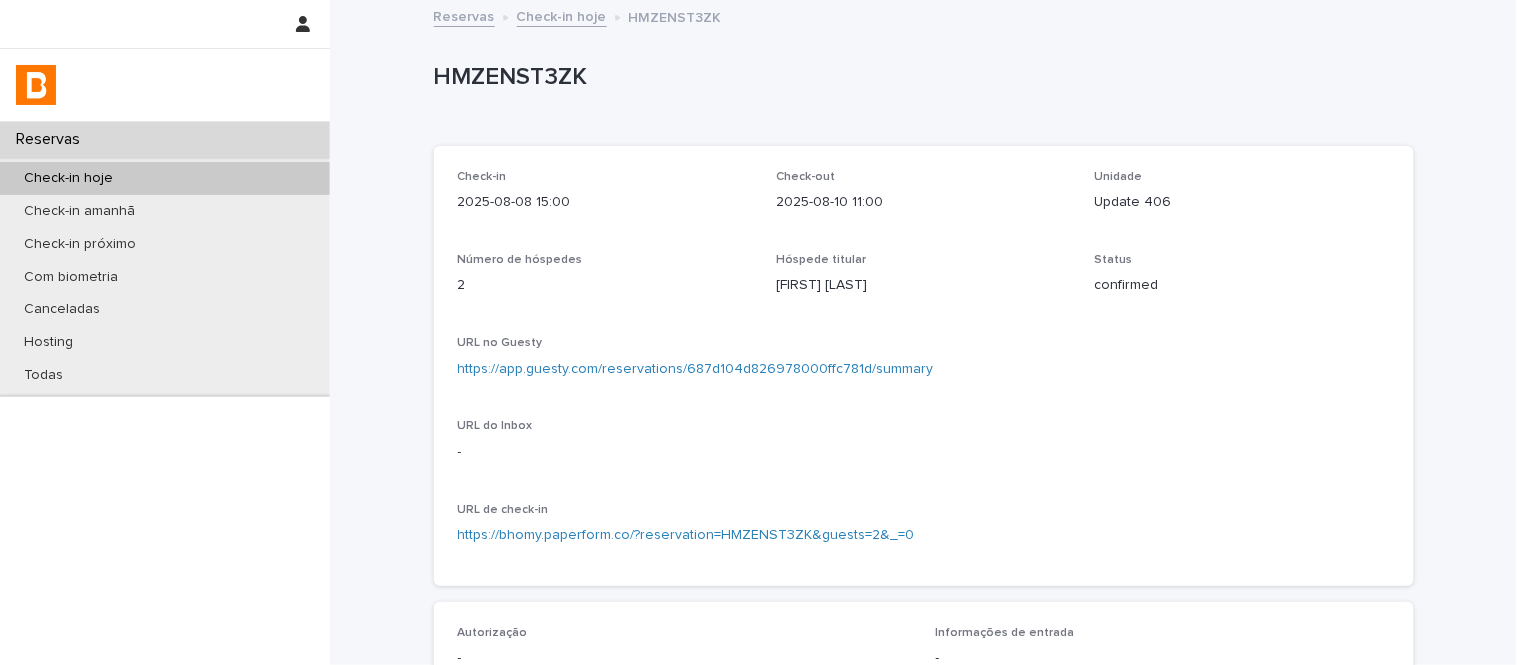 click on "Check-in hoje" at bounding box center (562, 15) 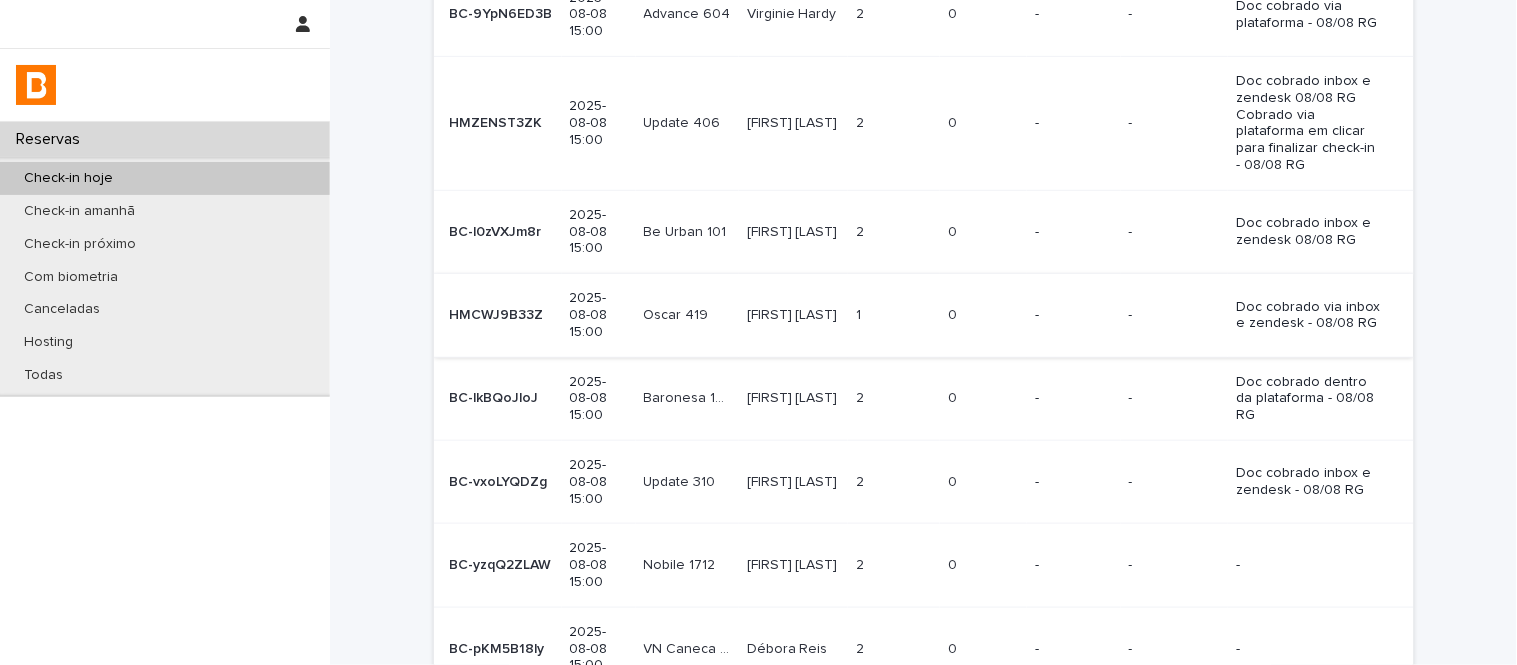scroll, scrollTop: 333, scrollLeft: 0, axis: vertical 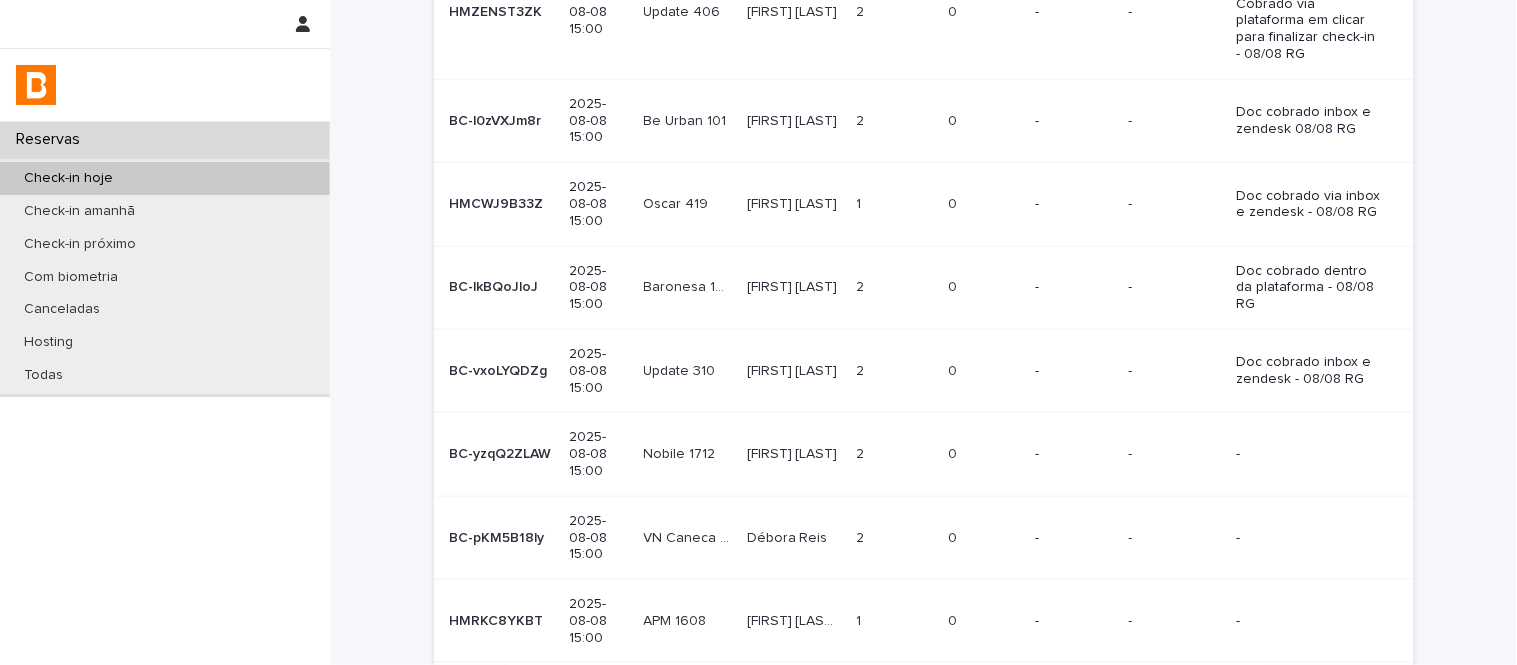 click on "Next" at bounding box center [1359, 776] 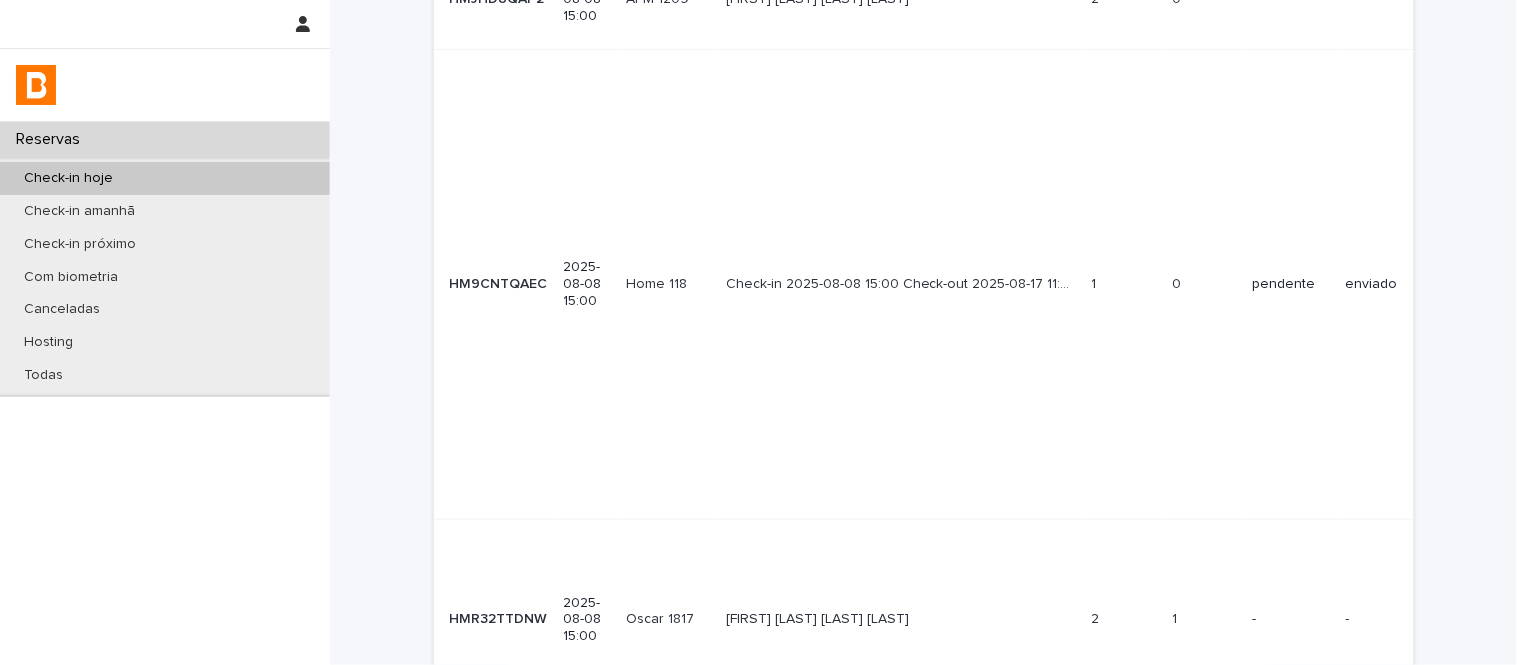 click on "Back" at bounding box center (1299, 750) 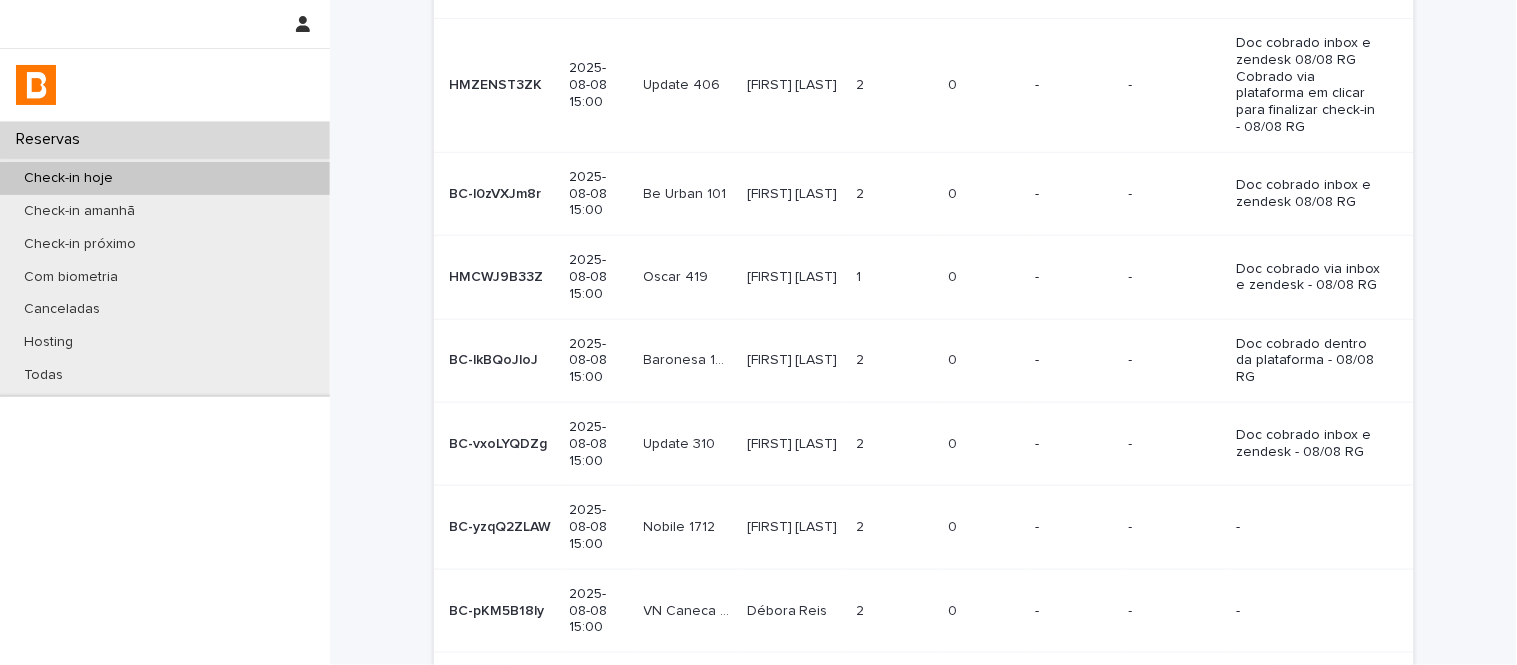 scroll, scrollTop: 333, scrollLeft: 0, axis: vertical 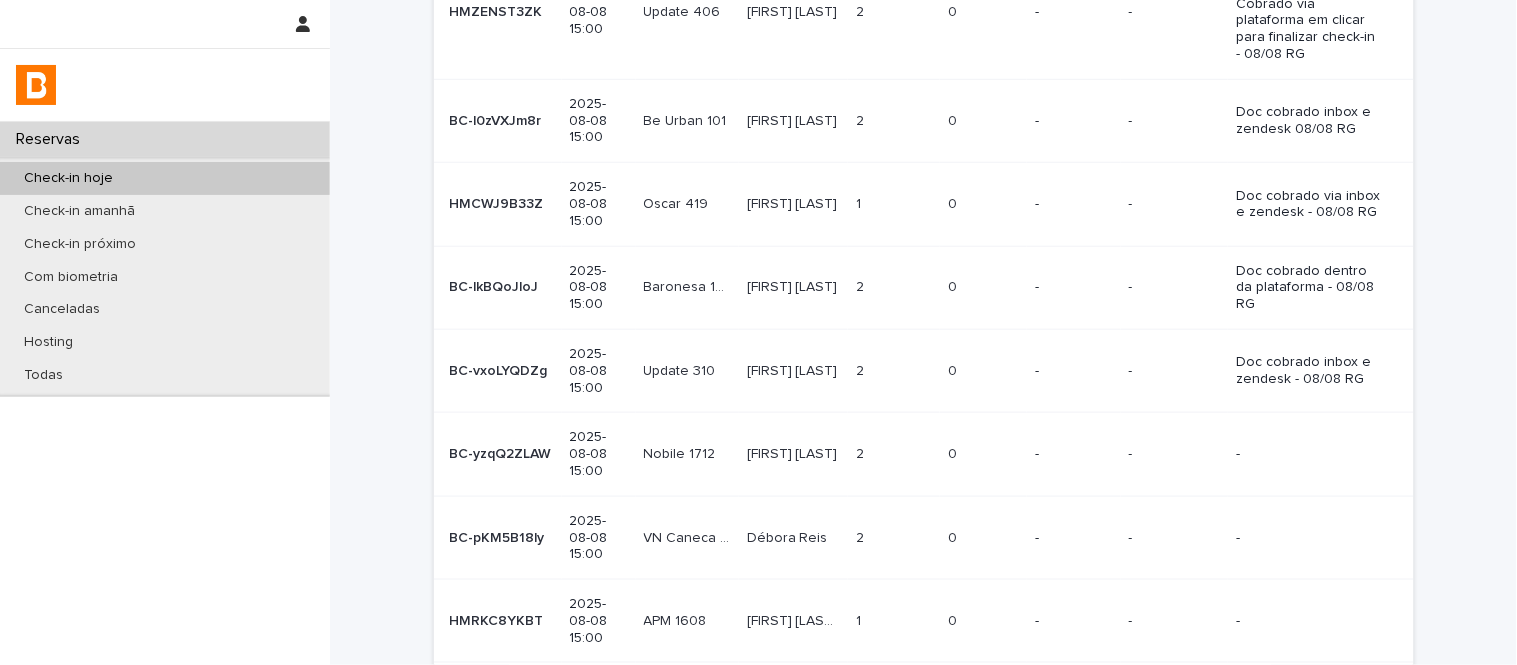 click on "2 2" at bounding box center [894, 454] 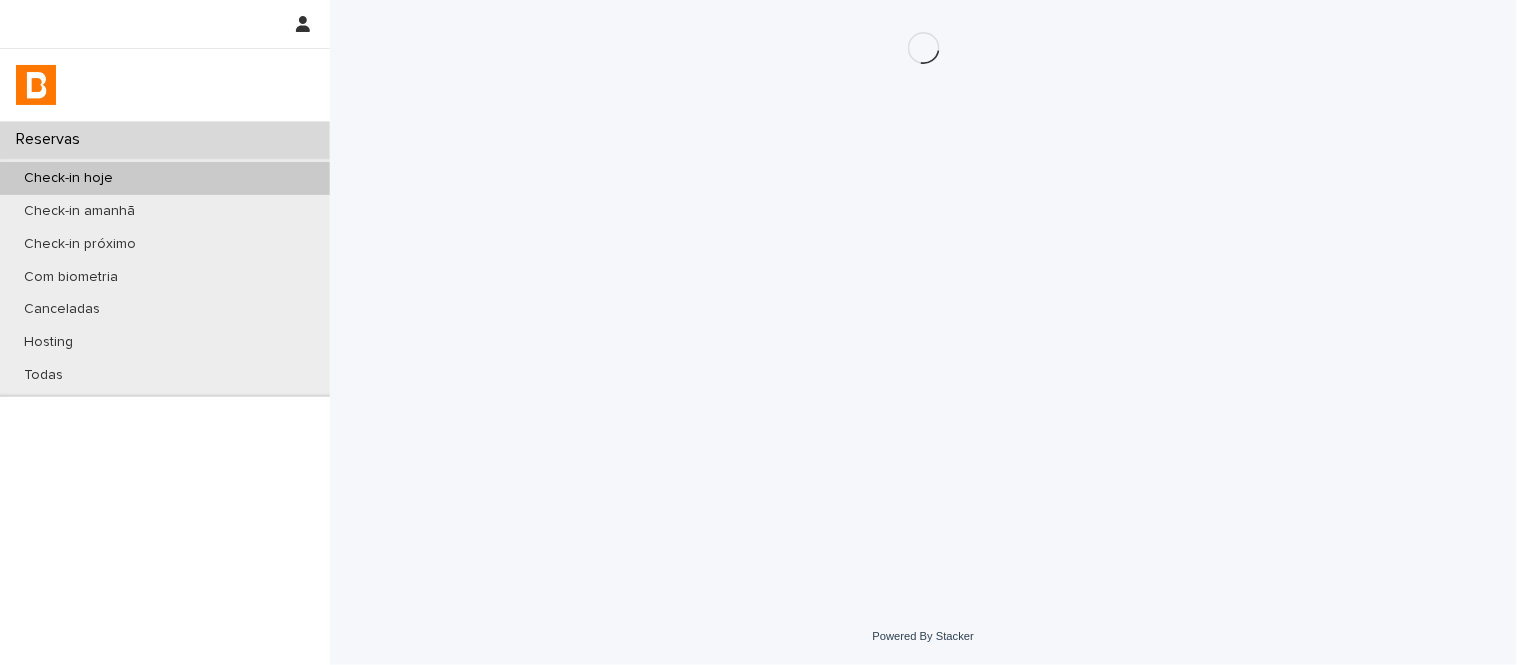scroll, scrollTop: 0, scrollLeft: 0, axis: both 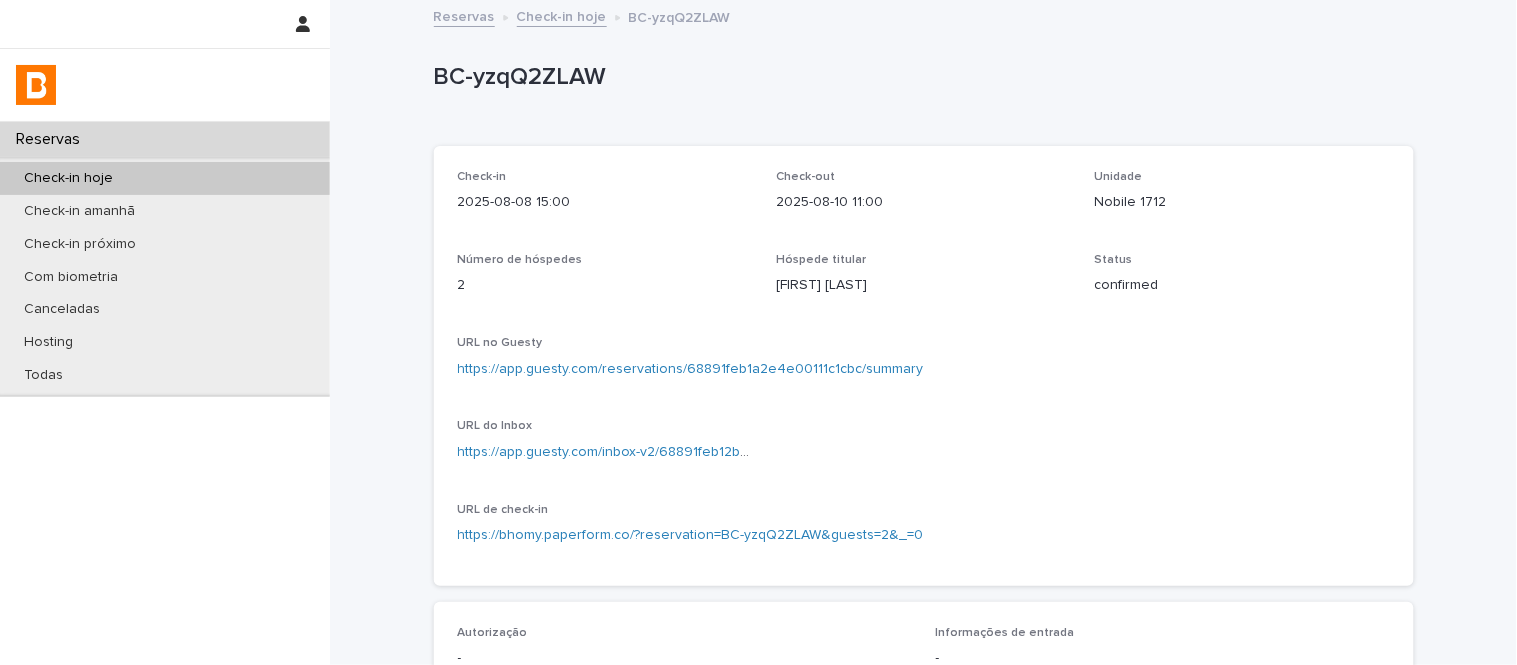 click on "BC-yzqQ2ZLAW" at bounding box center [920, 77] 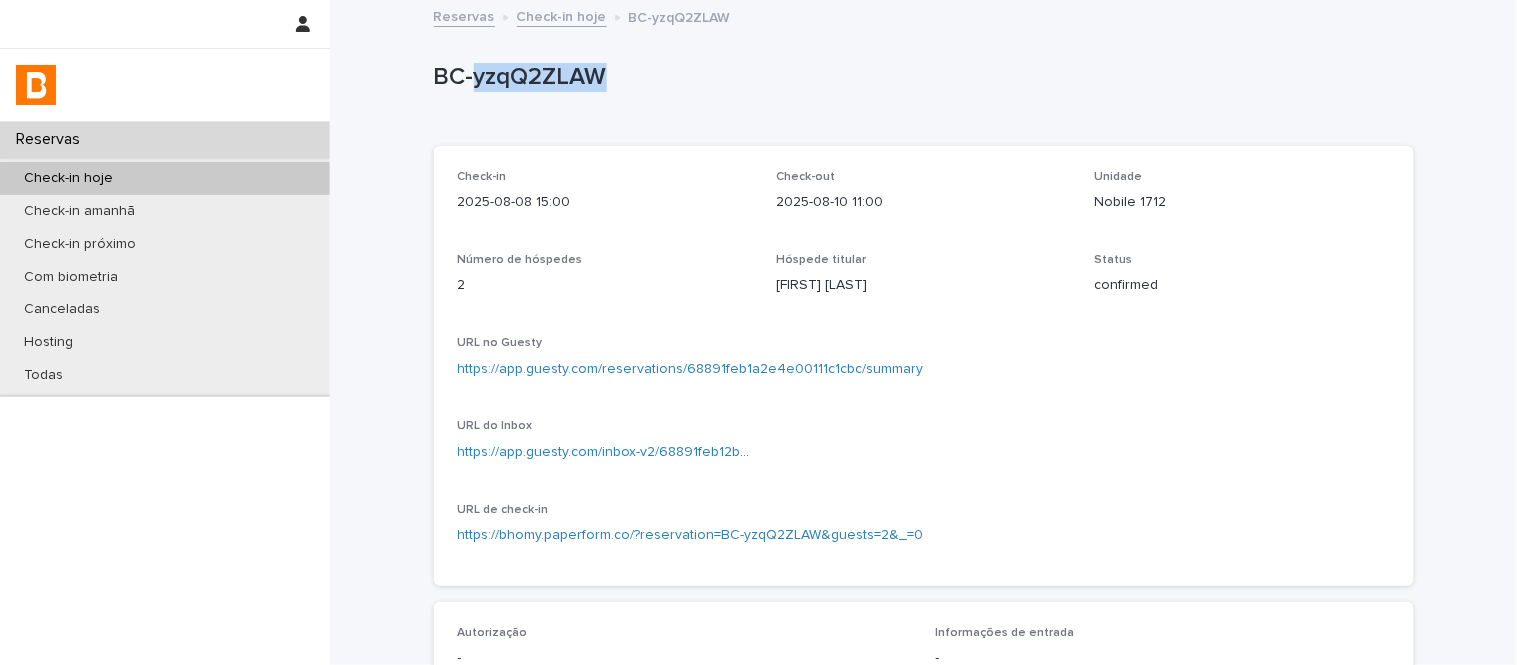 click on "BC-yzqQ2ZLAW" at bounding box center [920, 77] 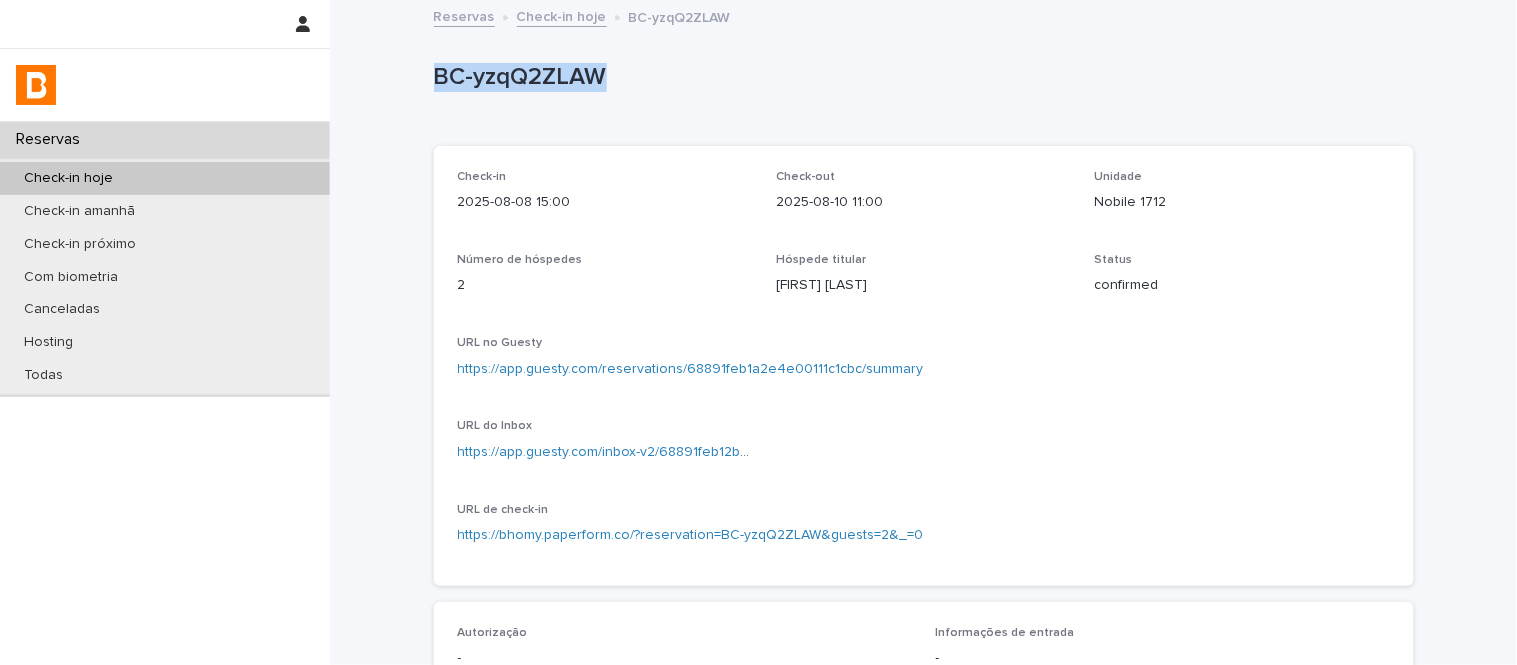 click on "BC-yzqQ2ZLAW" at bounding box center [920, 77] 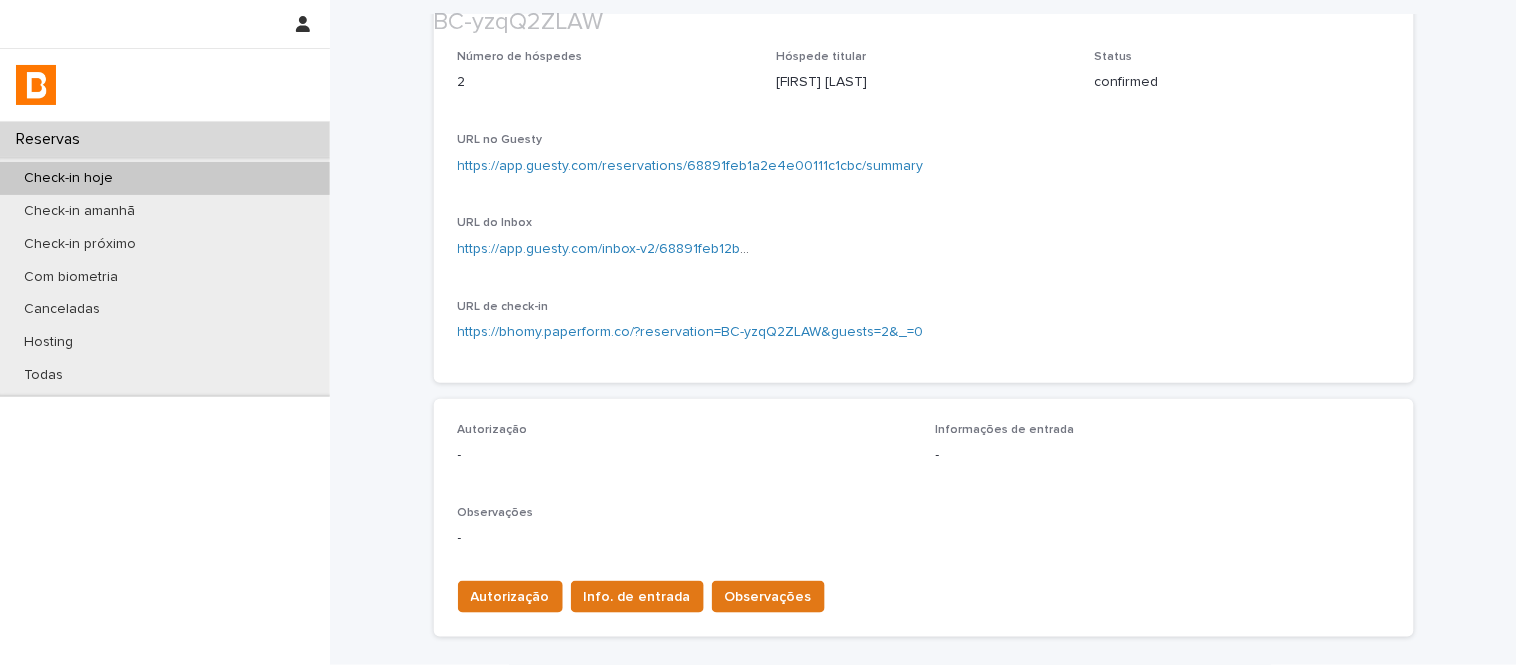 scroll, scrollTop: 222, scrollLeft: 0, axis: vertical 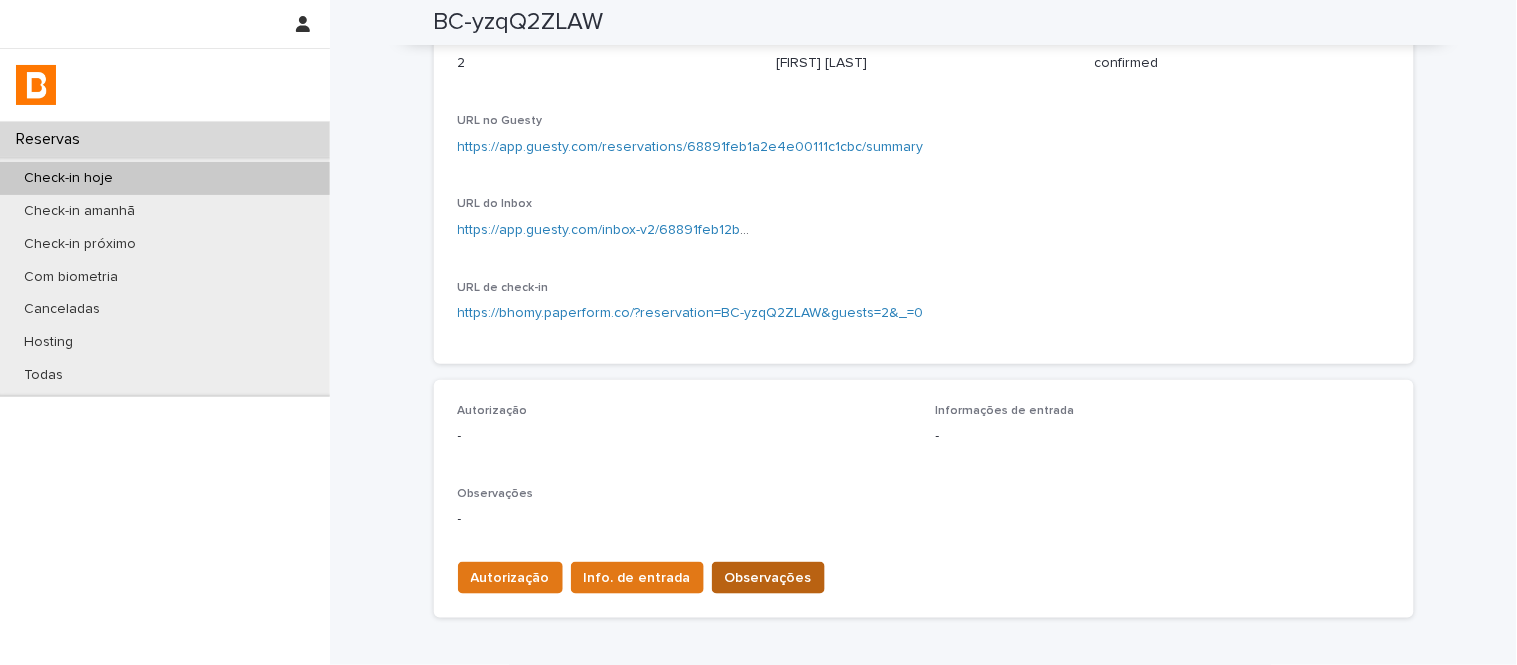 click on "Observações" at bounding box center (768, 578) 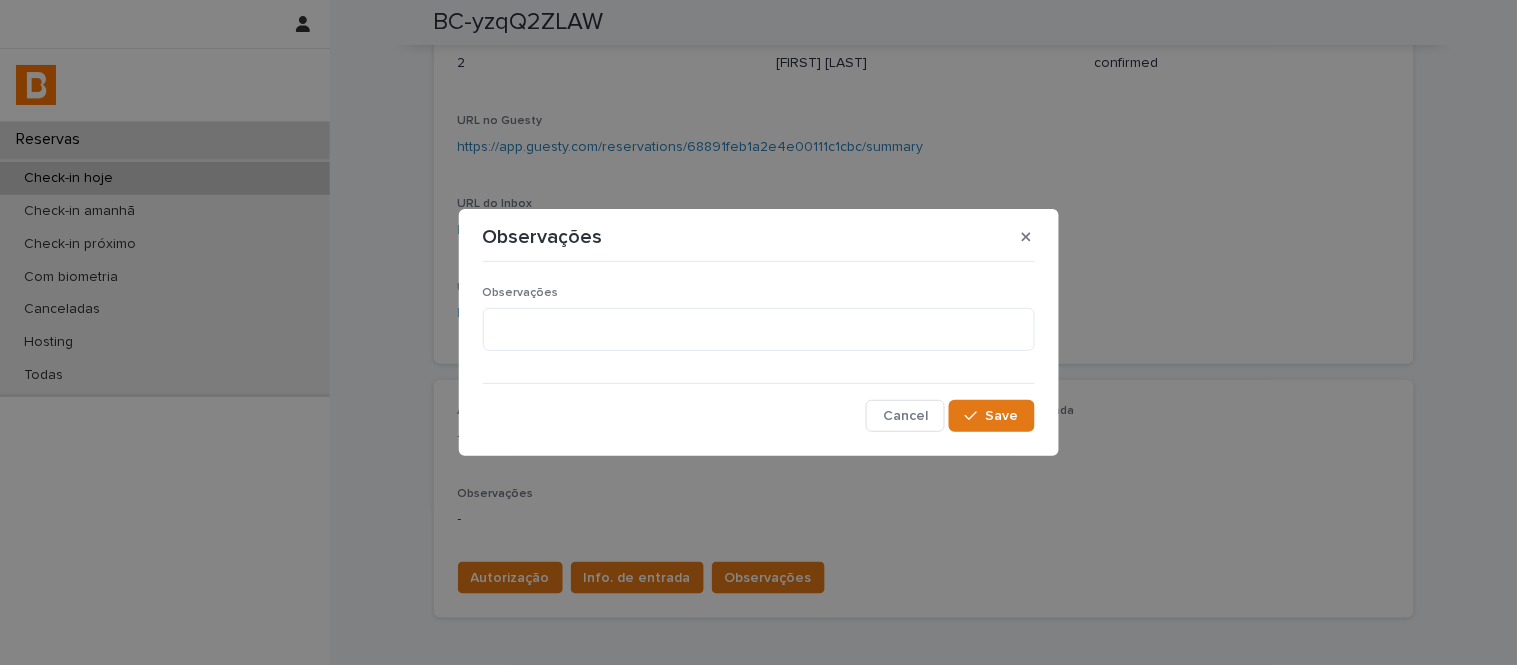 click on "Observações" at bounding box center (759, 327) 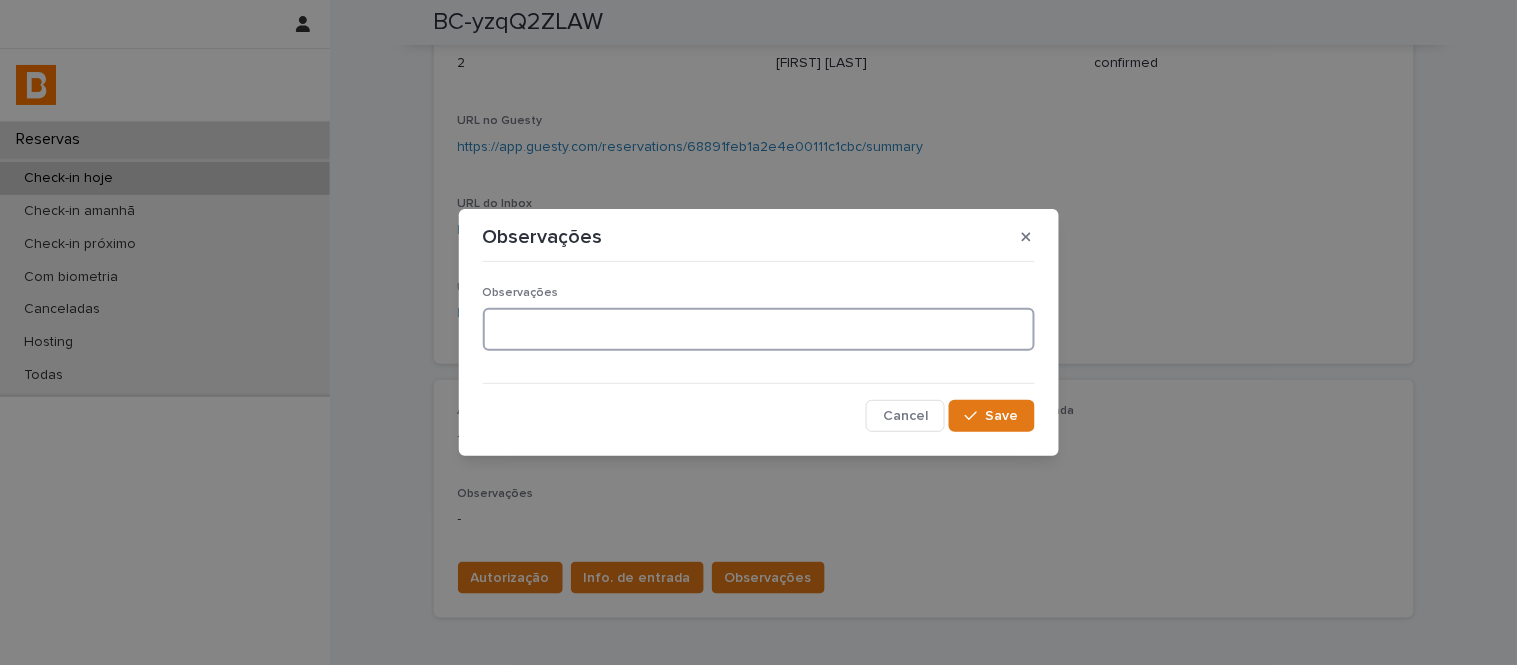 click at bounding box center (759, 329) 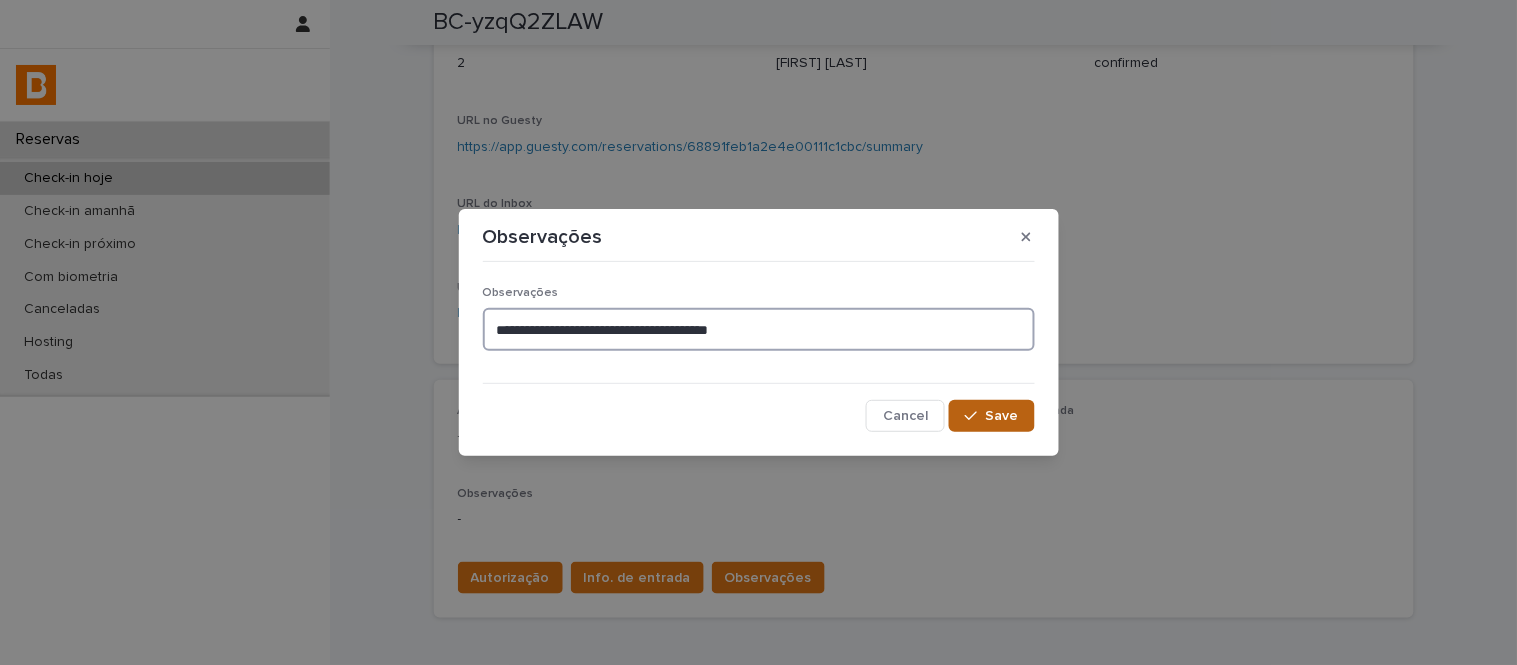 type on "**********" 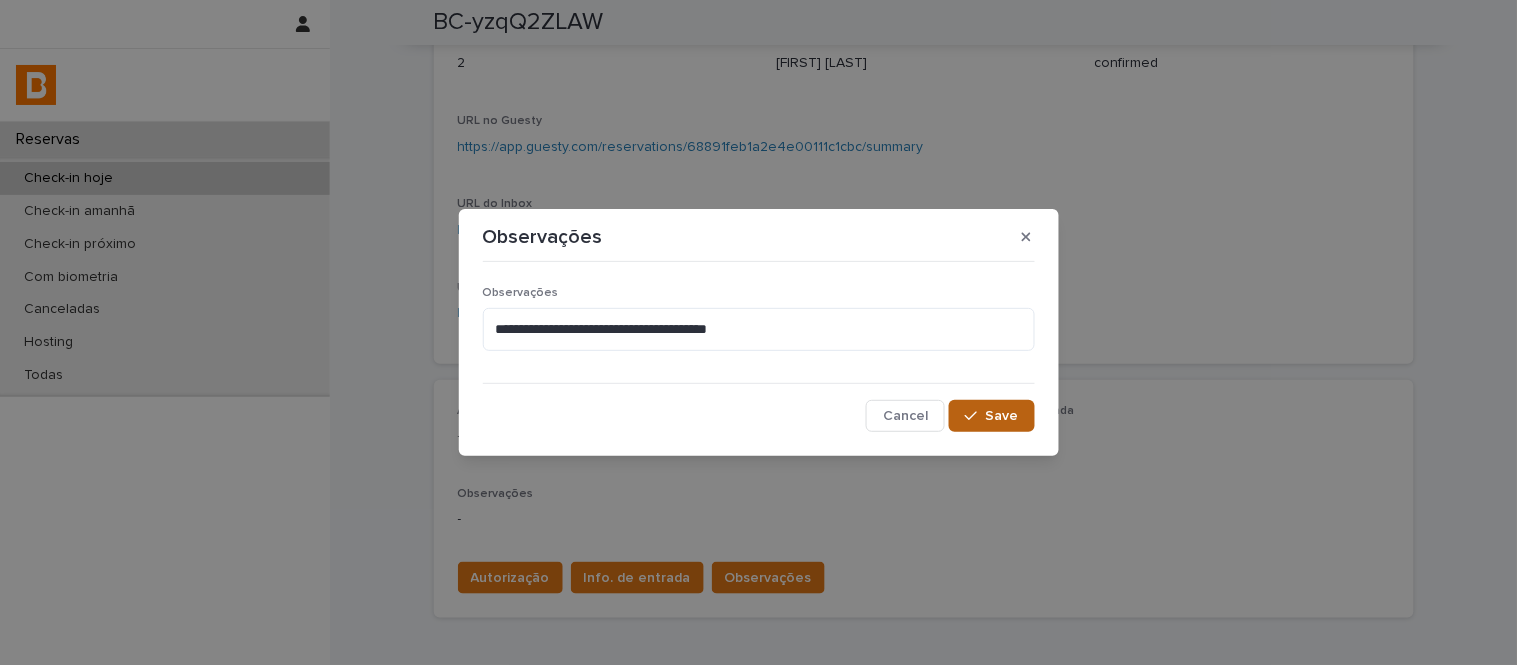 click on "Save" at bounding box center [1002, 416] 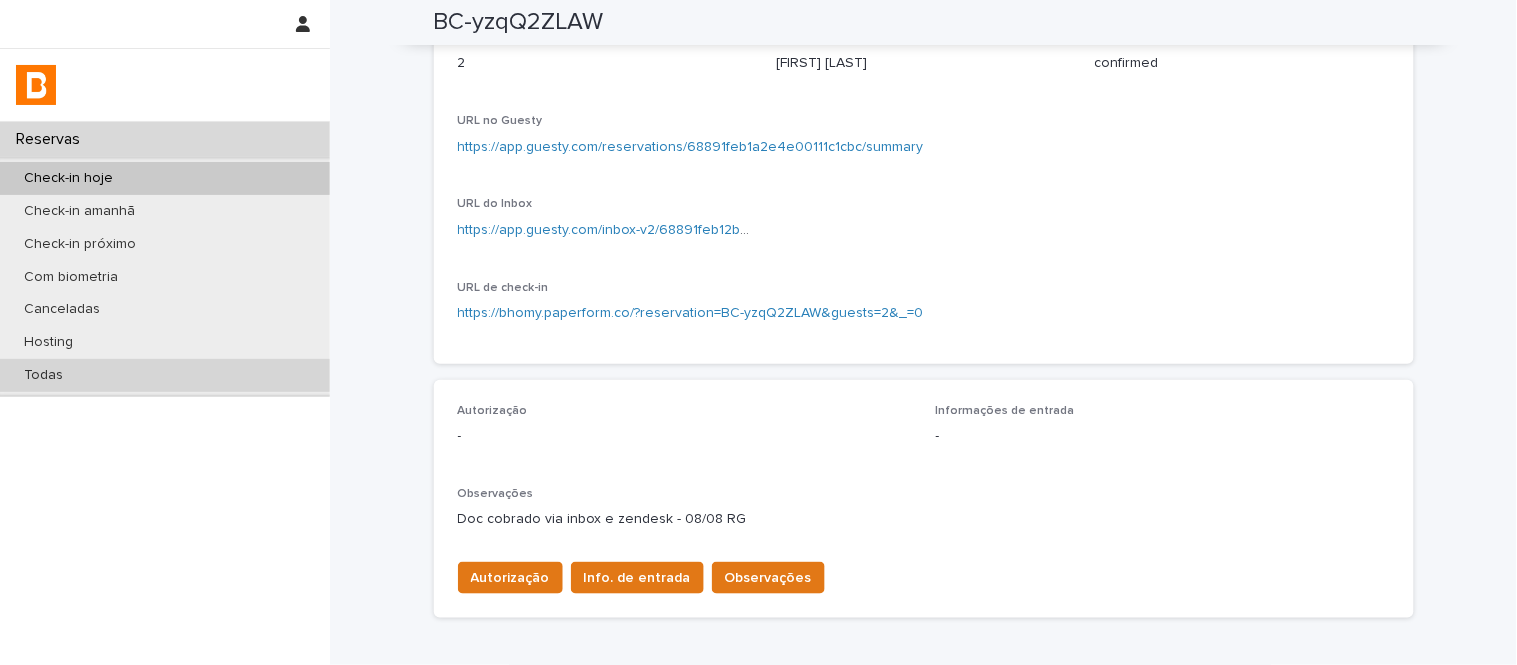 click on "Todas" at bounding box center (165, 375) 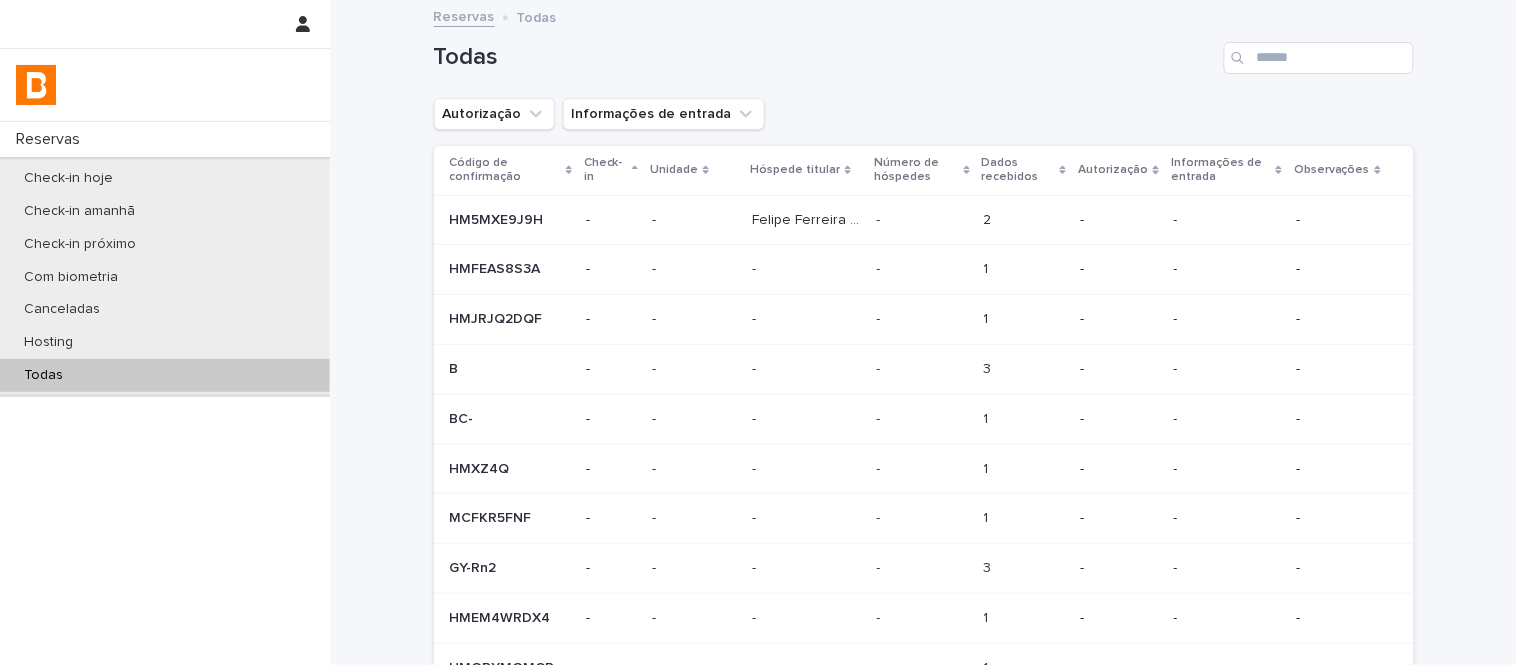 click at bounding box center [1319, 58] 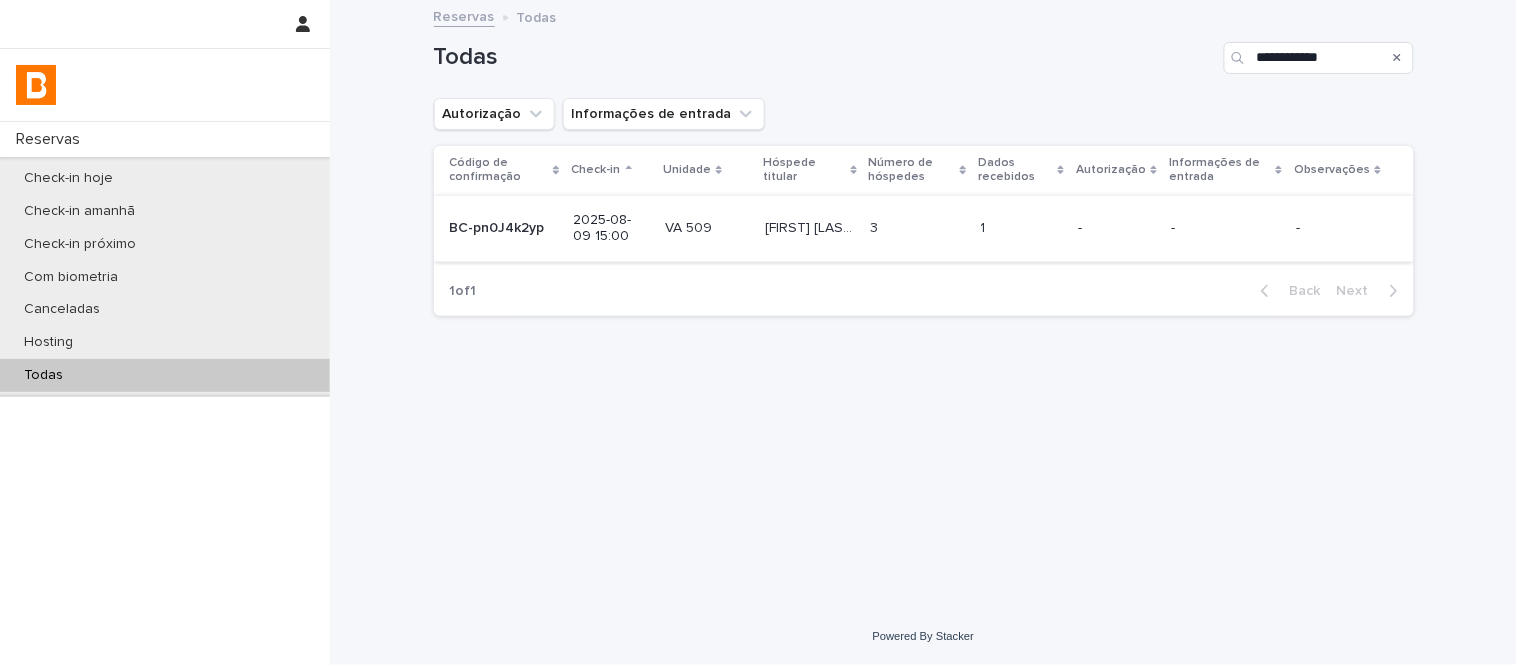 type on "**********" 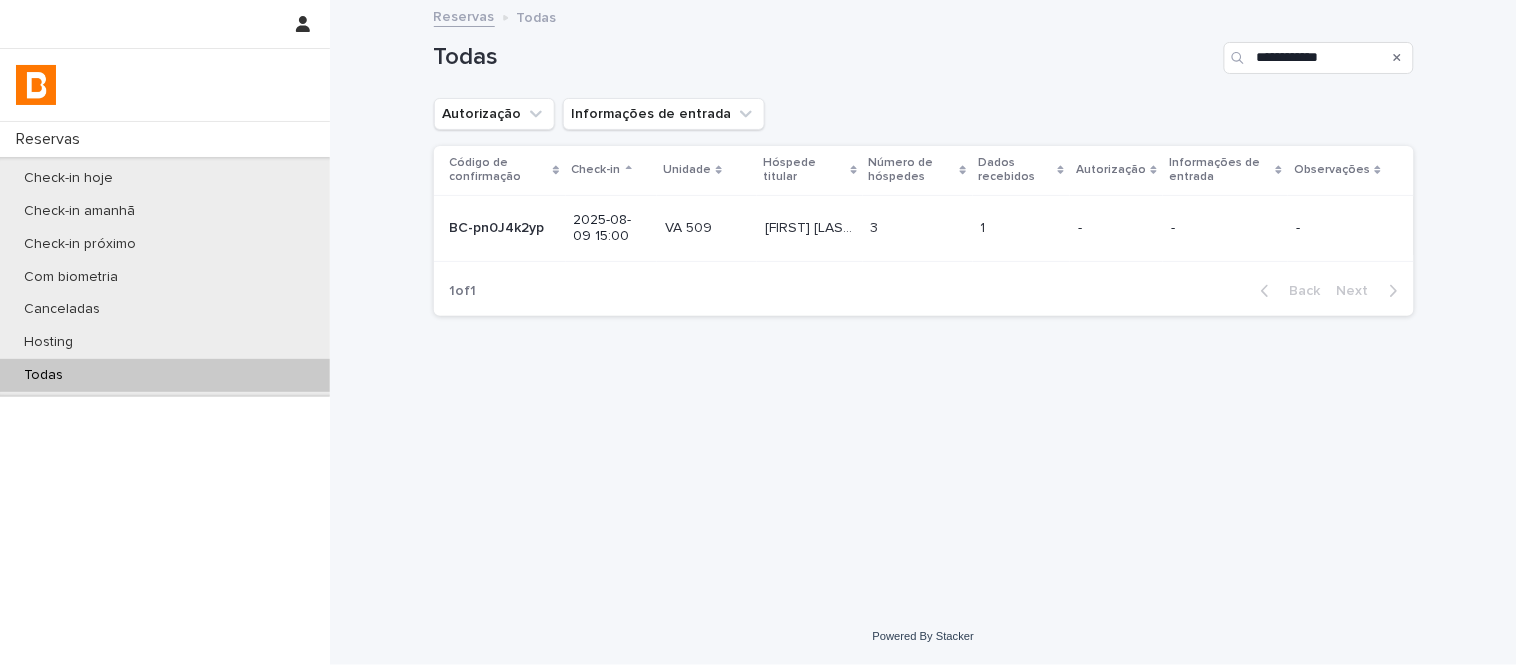 click at bounding box center [918, 228] 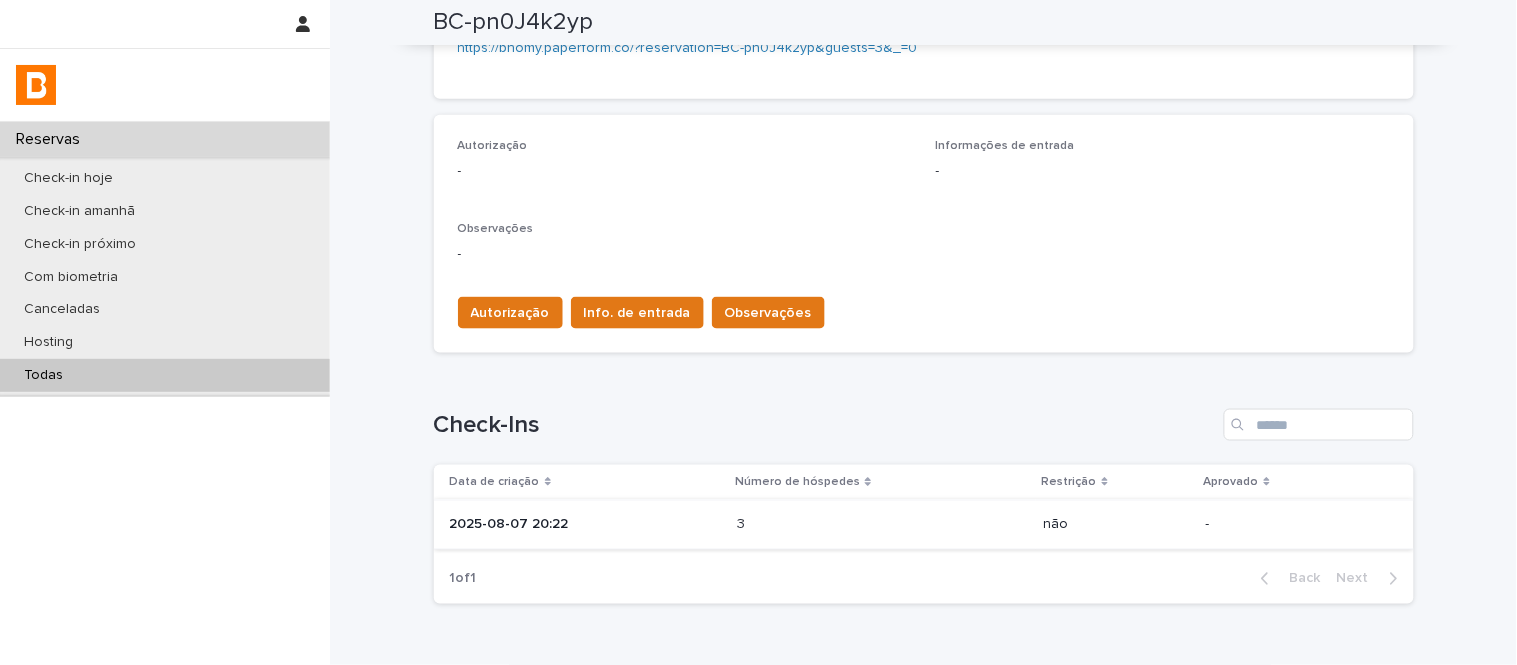 scroll, scrollTop: 542, scrollLeft: 0, axis: vertical 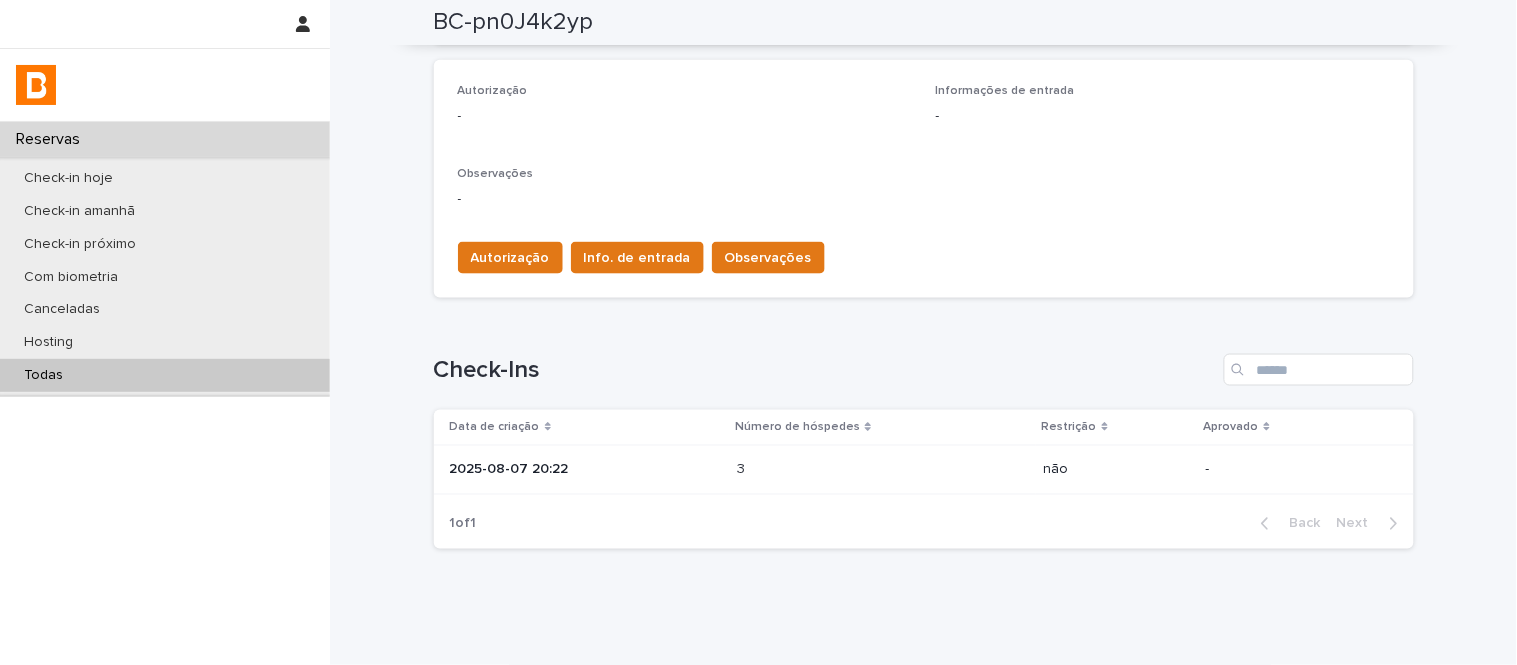 click at bounding box center [824, 470] 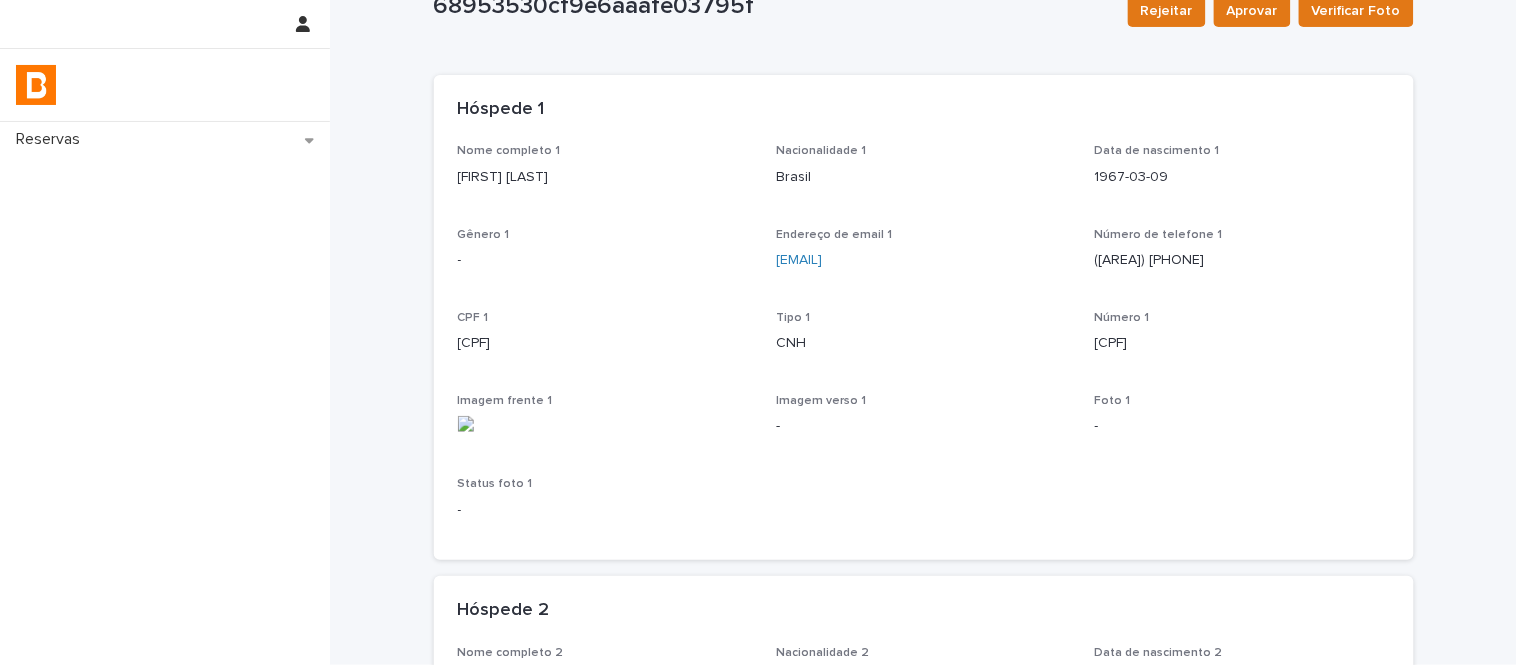 scroll, scrollTop: 111, scrollLeft: 0, axis: vertical 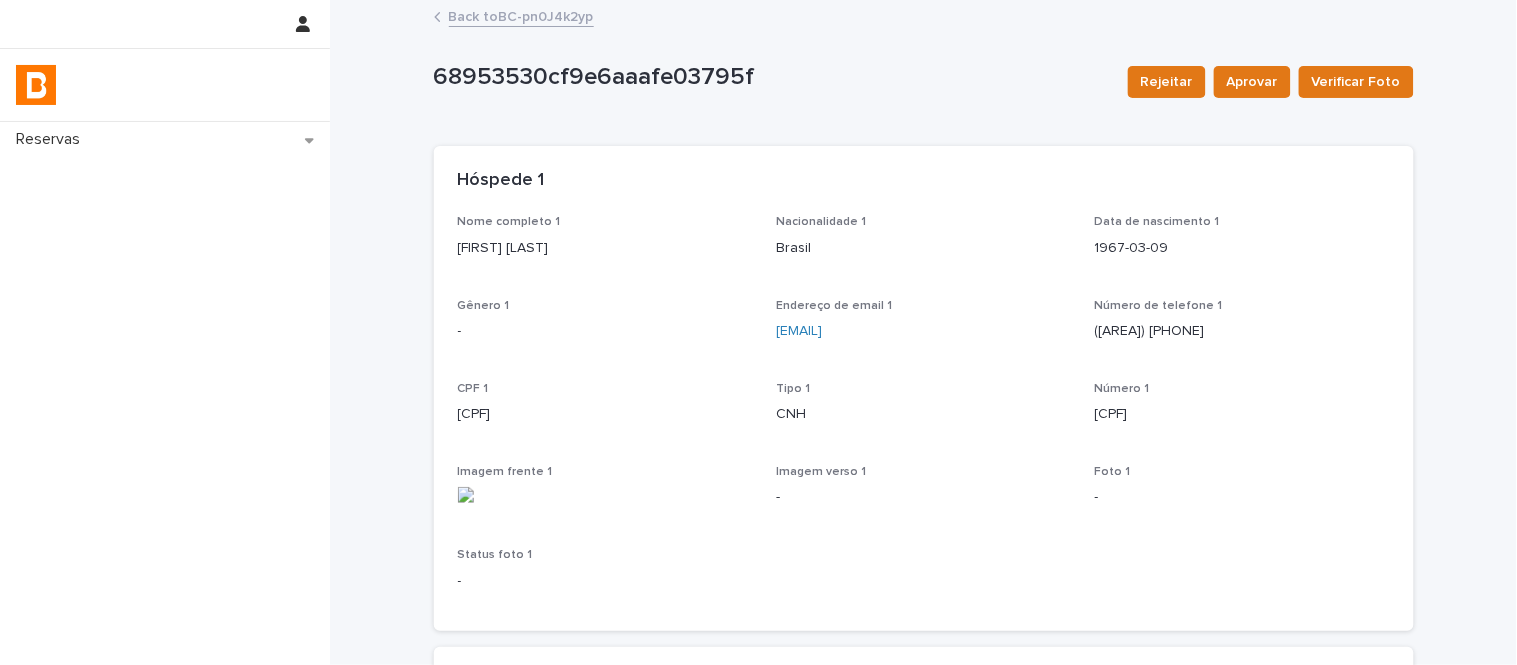 click on "Back to  BC-pn0J4k2yp" at bounding box center (924, 18) 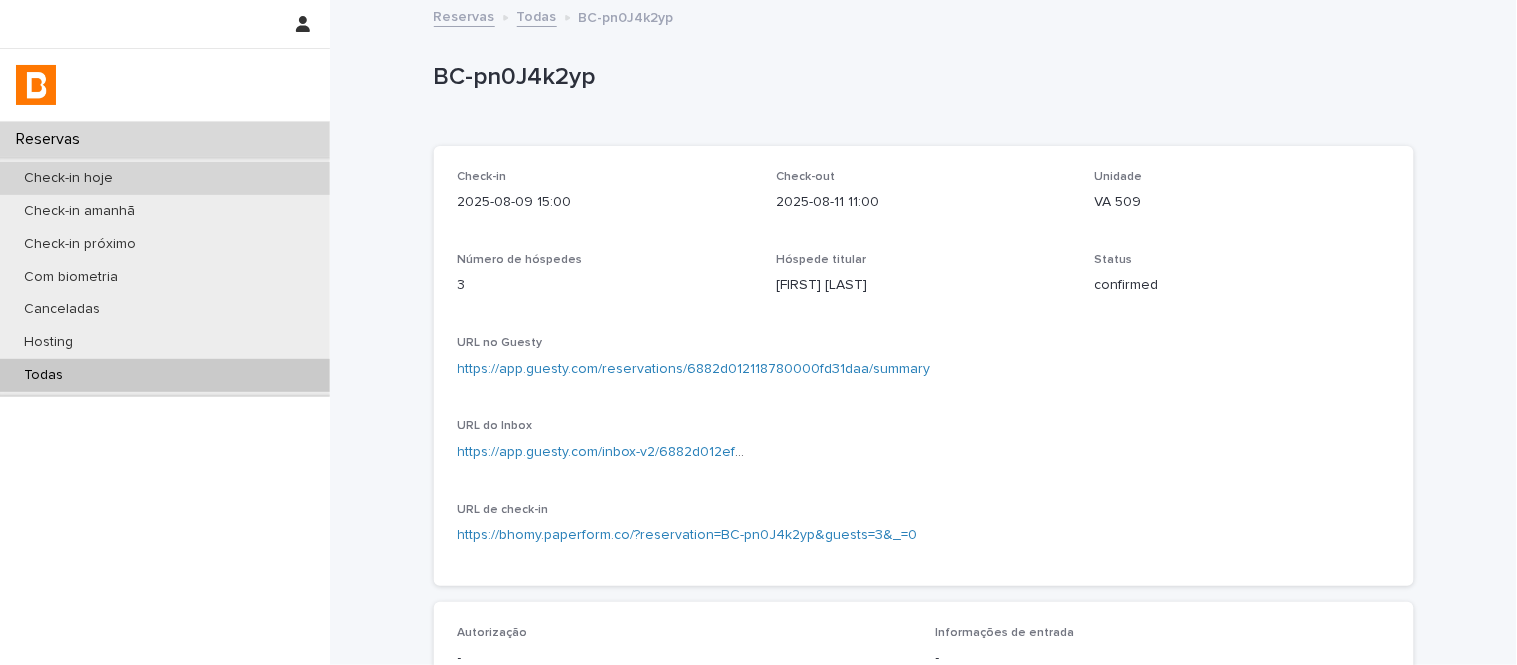 click on "Check-in hoje" at bounding box center (165, 178) 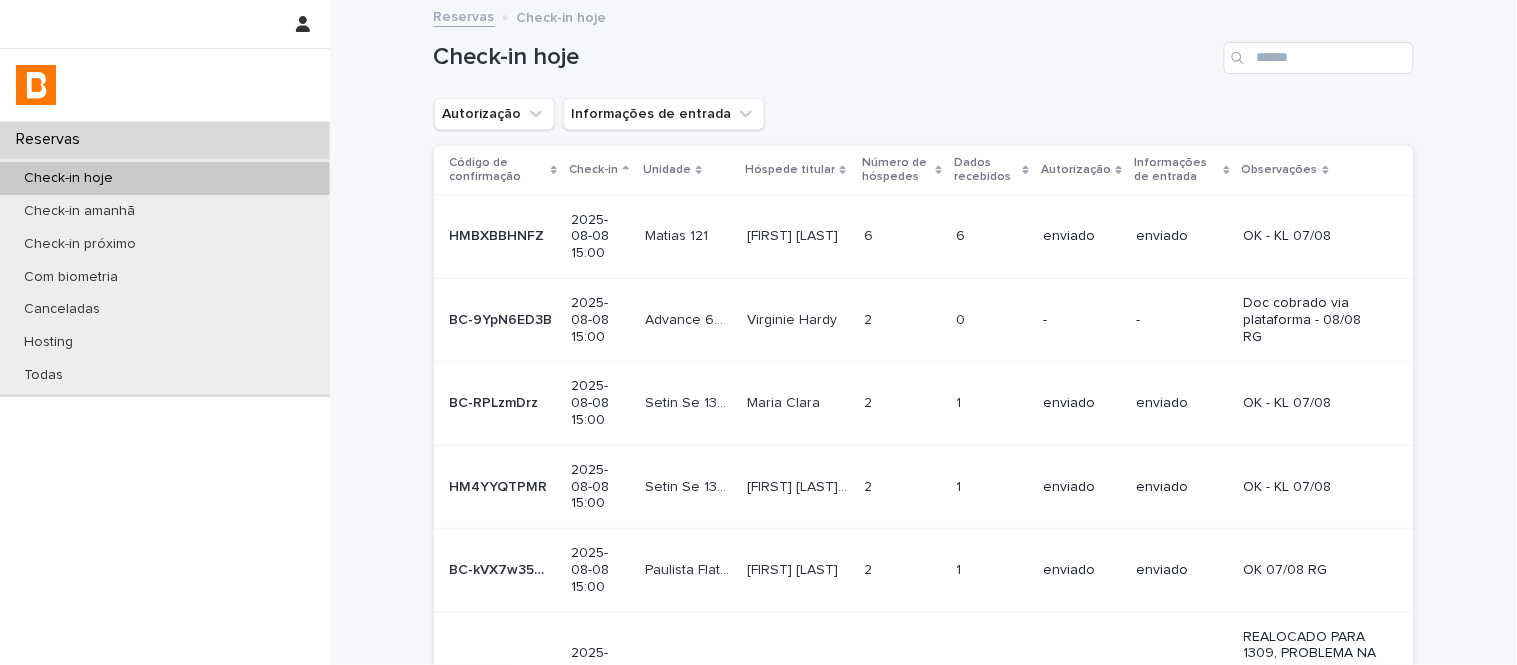 click on "Autorização" at bounding box center (494, 114) 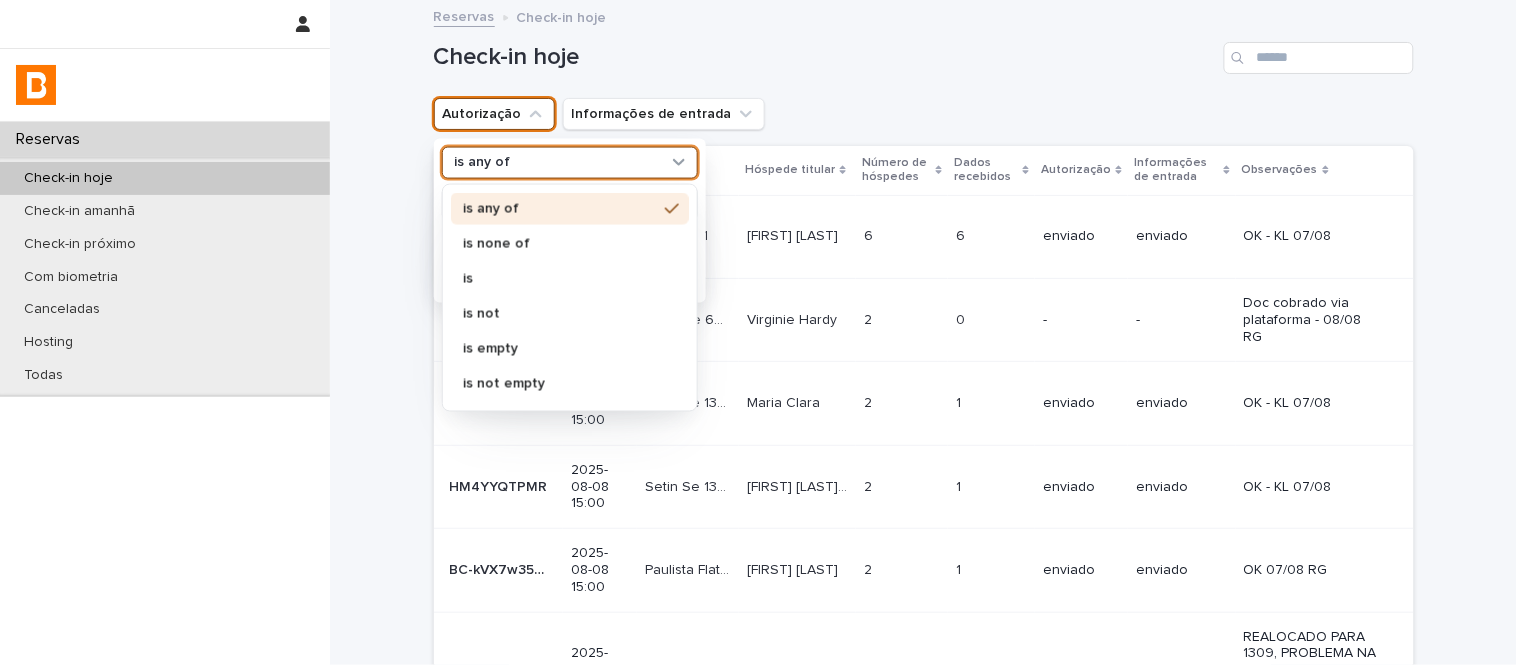 click on "is any of" at bounding box center (557, 162) 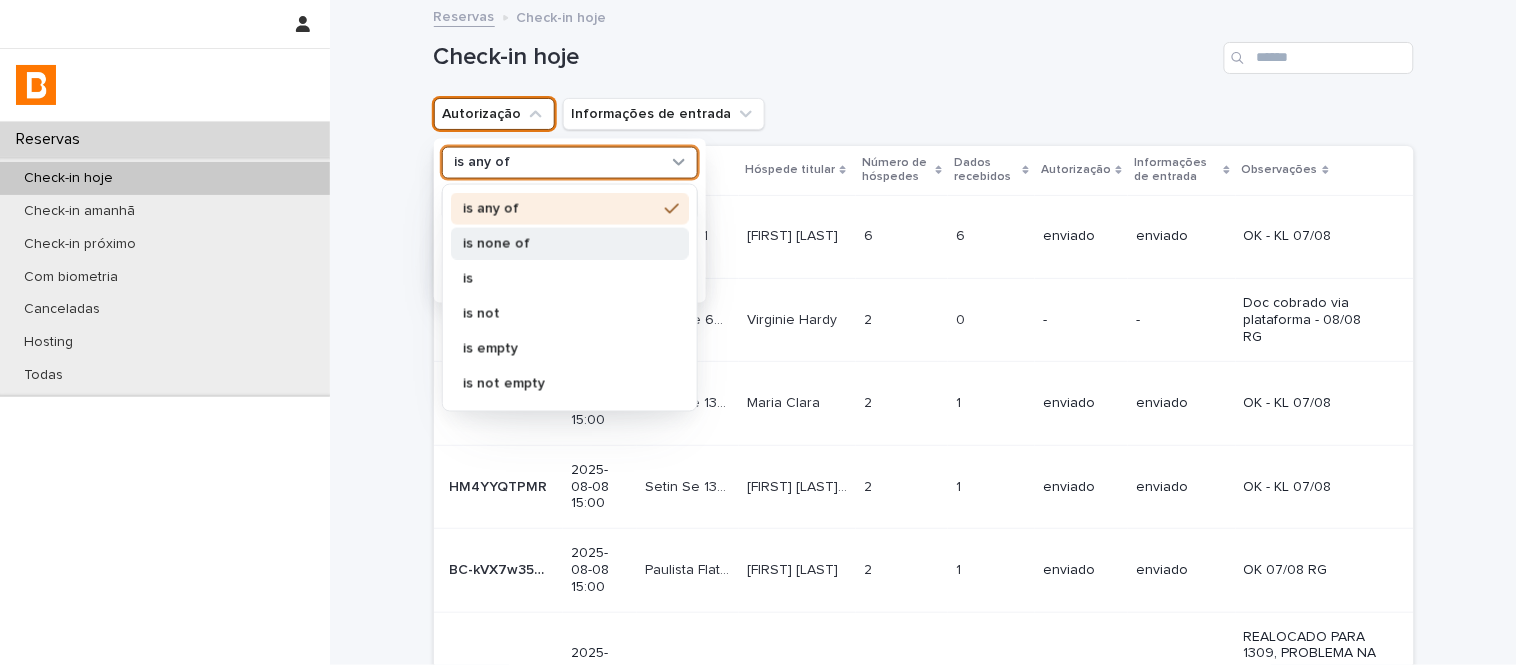 click on "is none of" at bounding box center [560, 243] 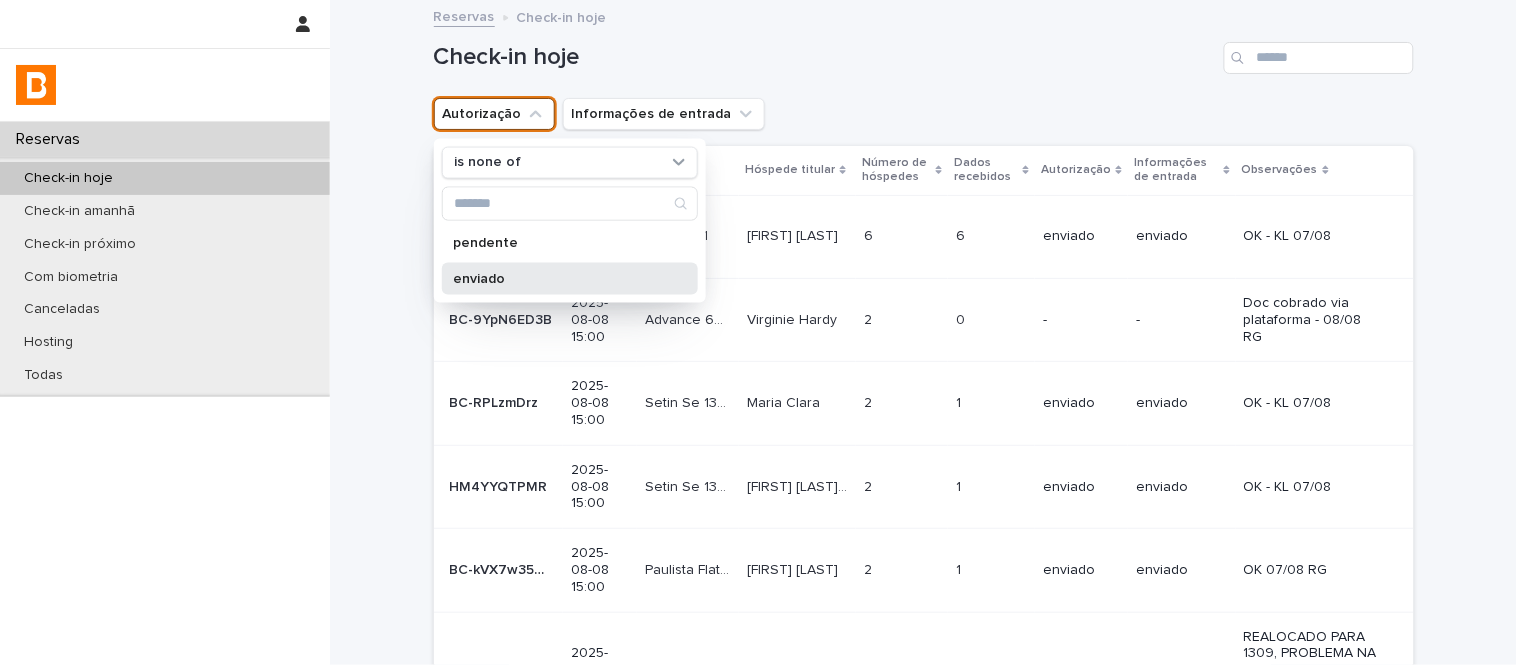 click on "enviado" at bounding box center [570, 278] 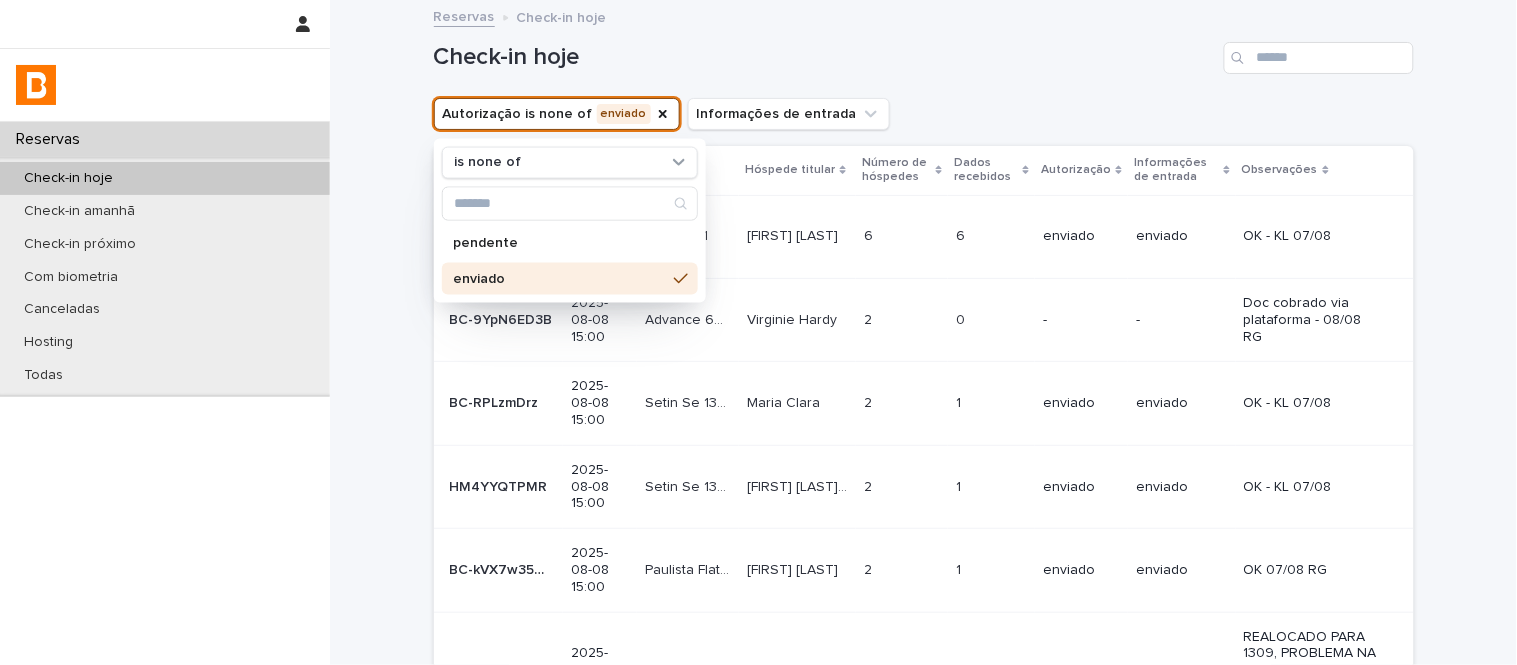 click on "Check-in hoje" at bounding box center [825, 57] 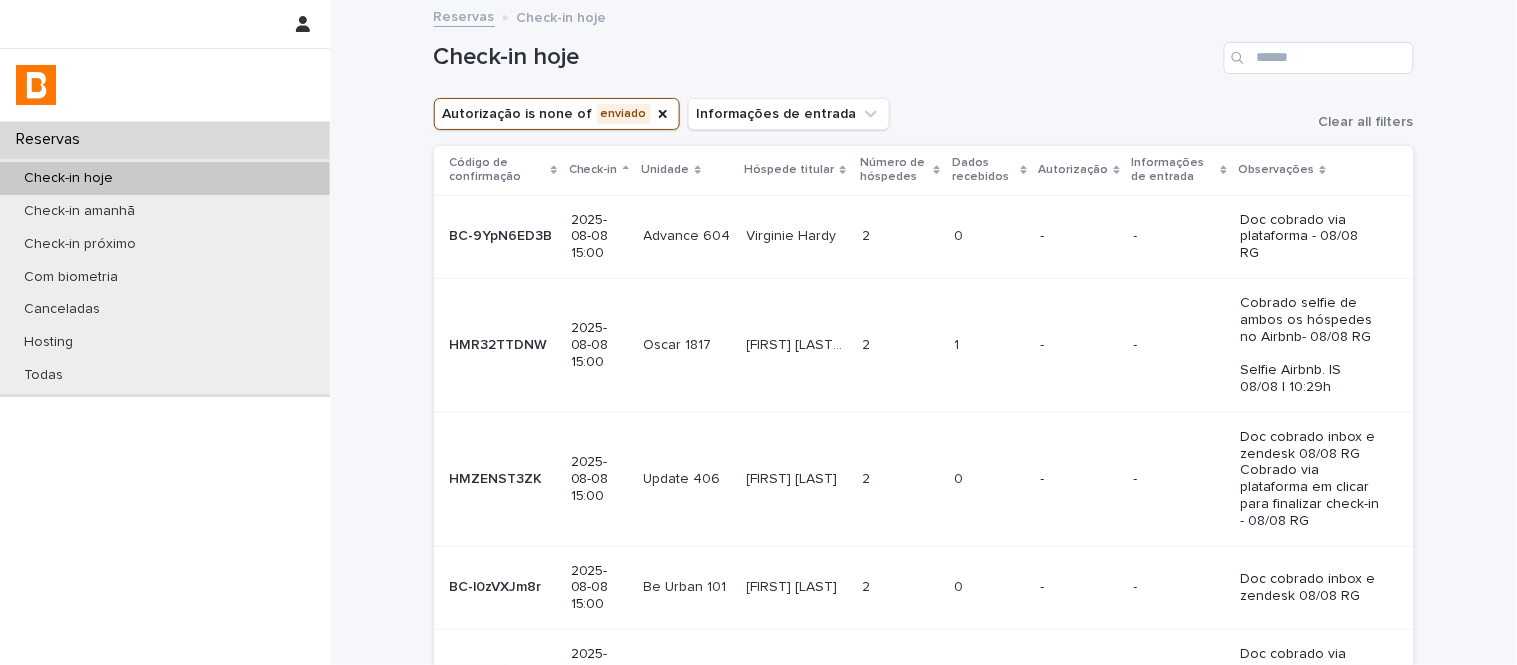 click on "Dados recebidos" at bounding box center [989, 170] 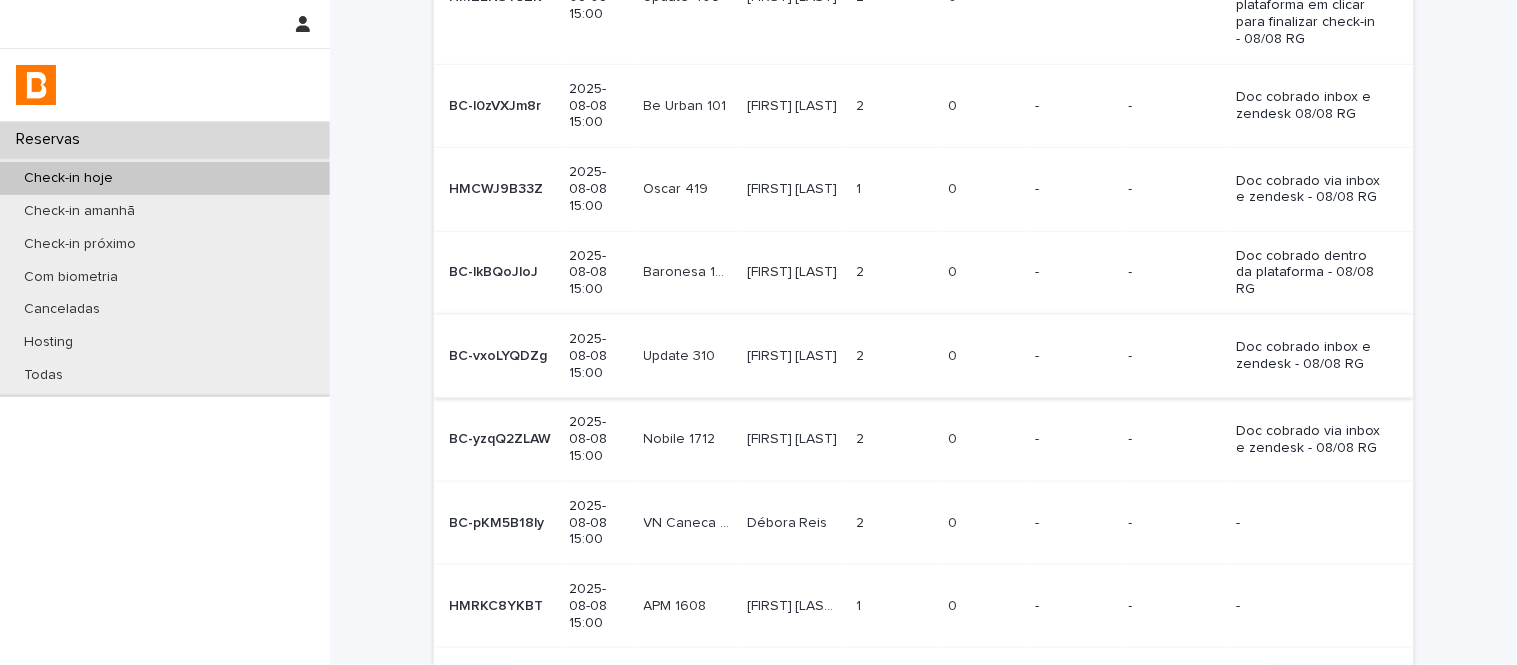 scroll, scrollTop: 403, scrollLeft: 0, axis: vertical 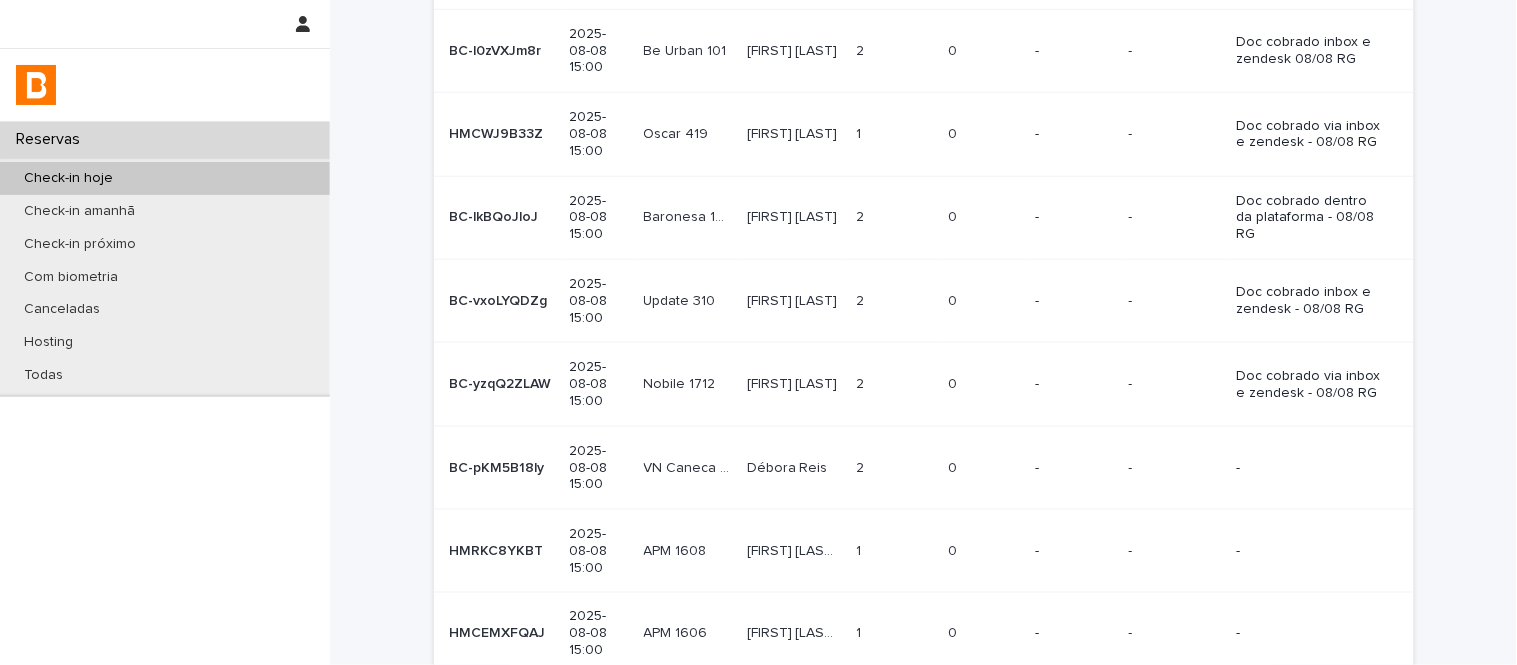 click at bounding box center [793, 468] 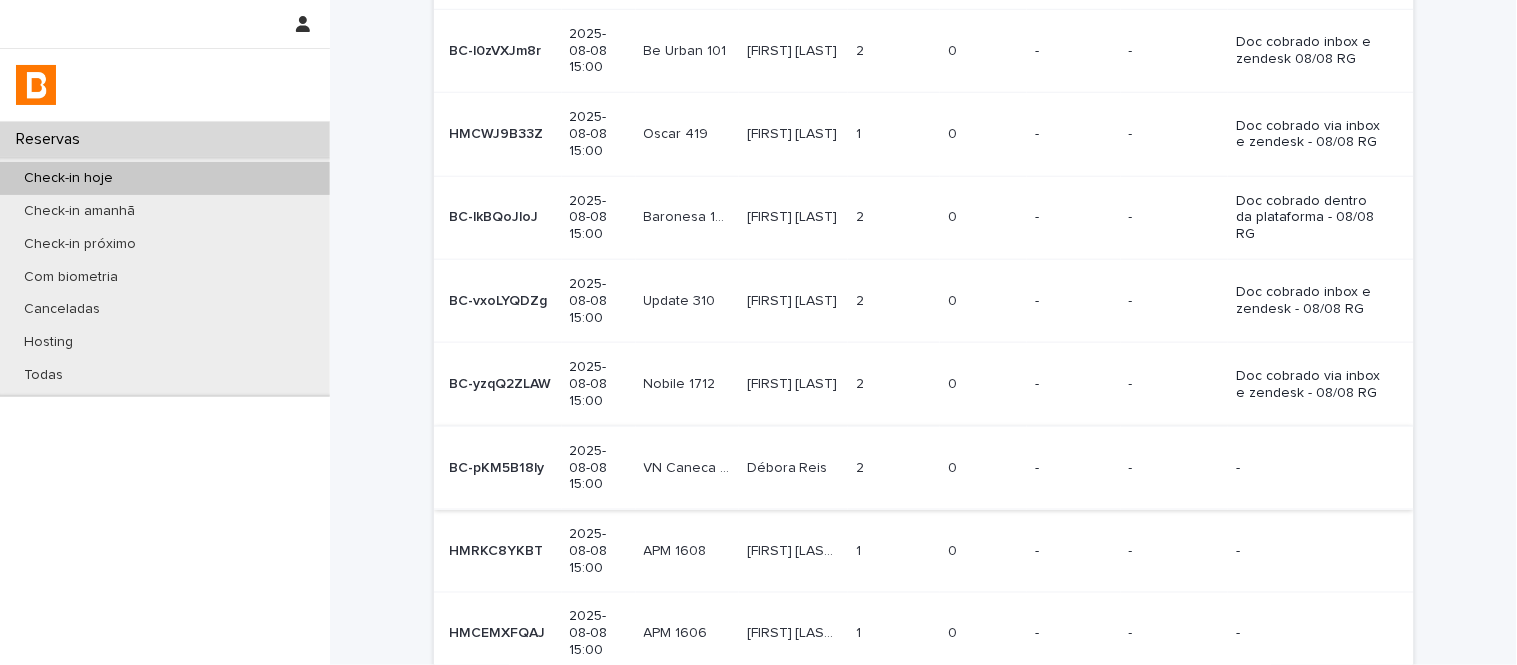 scroll, scrollTop: 0, scrollLeft: 0, axis: both 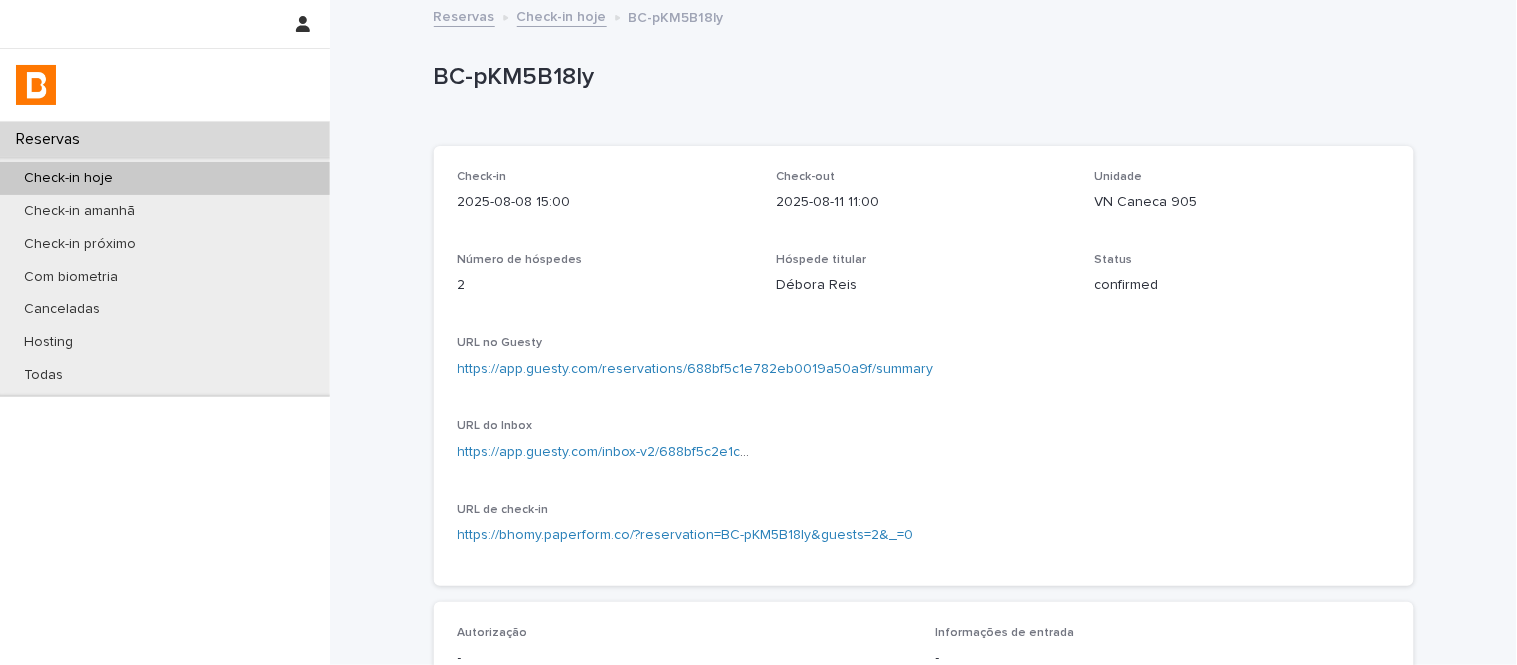 click on "https://app.guesty.com/reservations/688bf5c1e782eb0019a50a9f/summary" at bounding box center [696, 369] 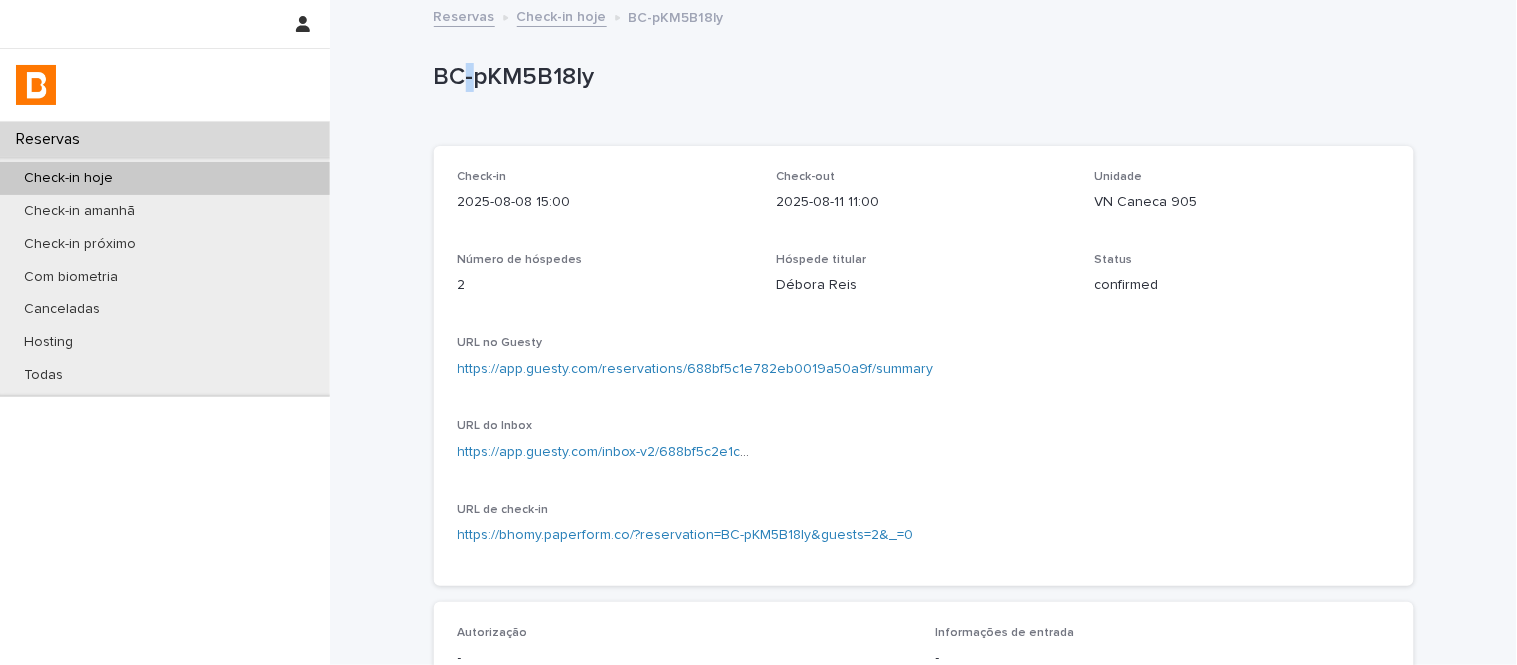 click on "BC-pKM5B18ly" at bounding box center [920, 77] 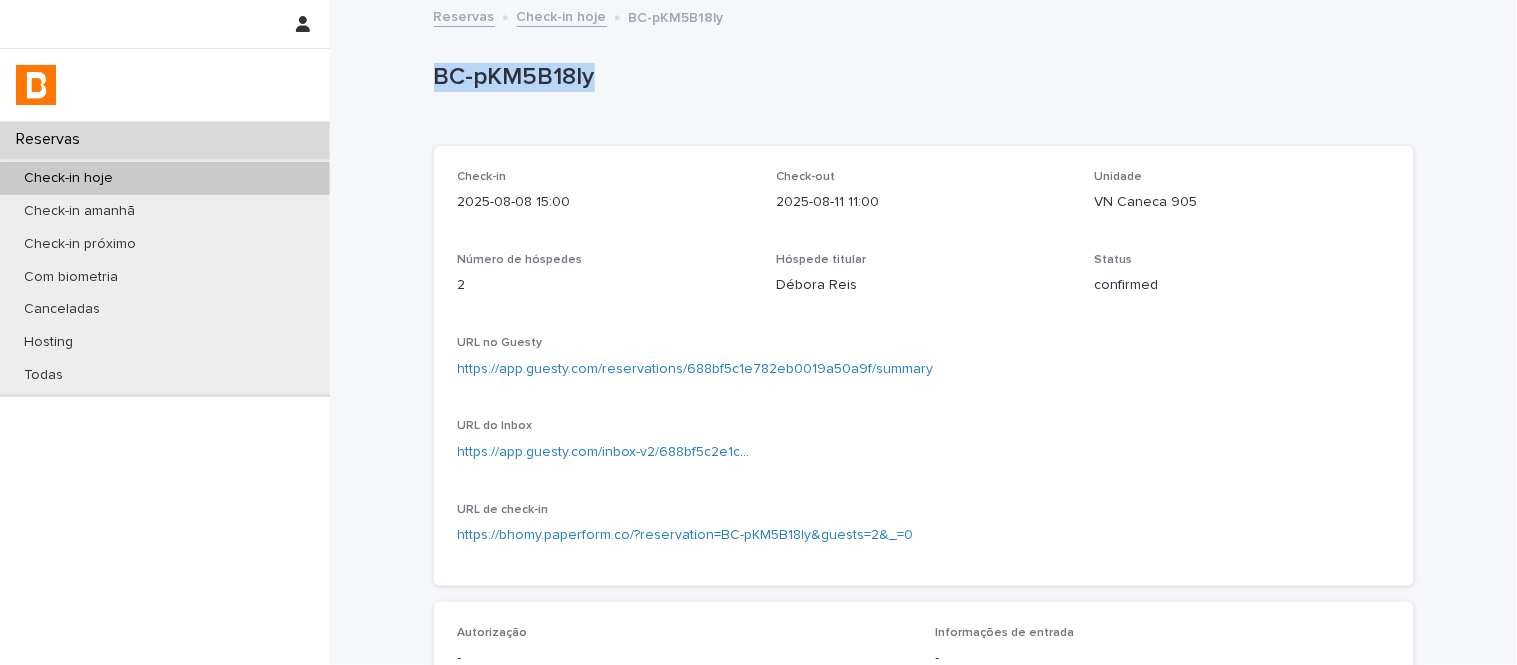 click on "BC-pKM5B18ly" at bounding box center (920, 77) 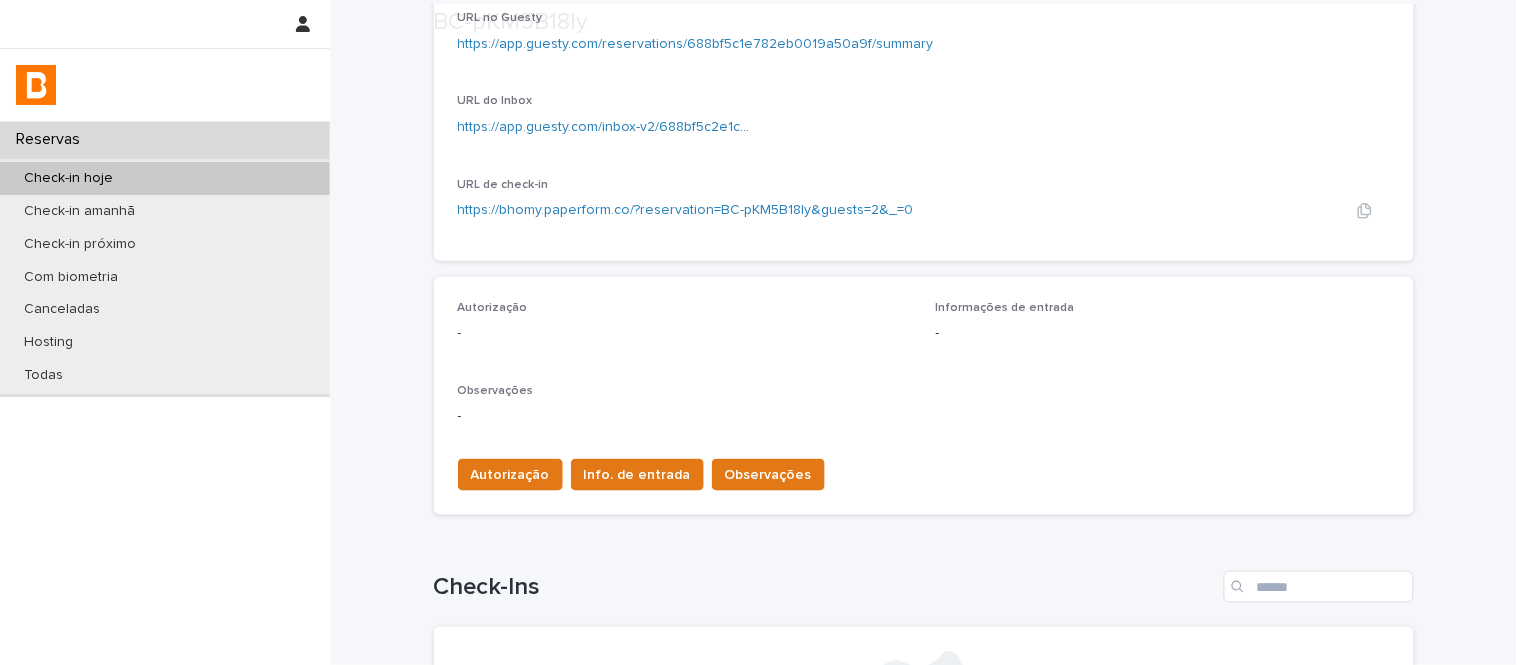 scroll, scrollTop: 333, scrollLeft: 0, axis: vertical 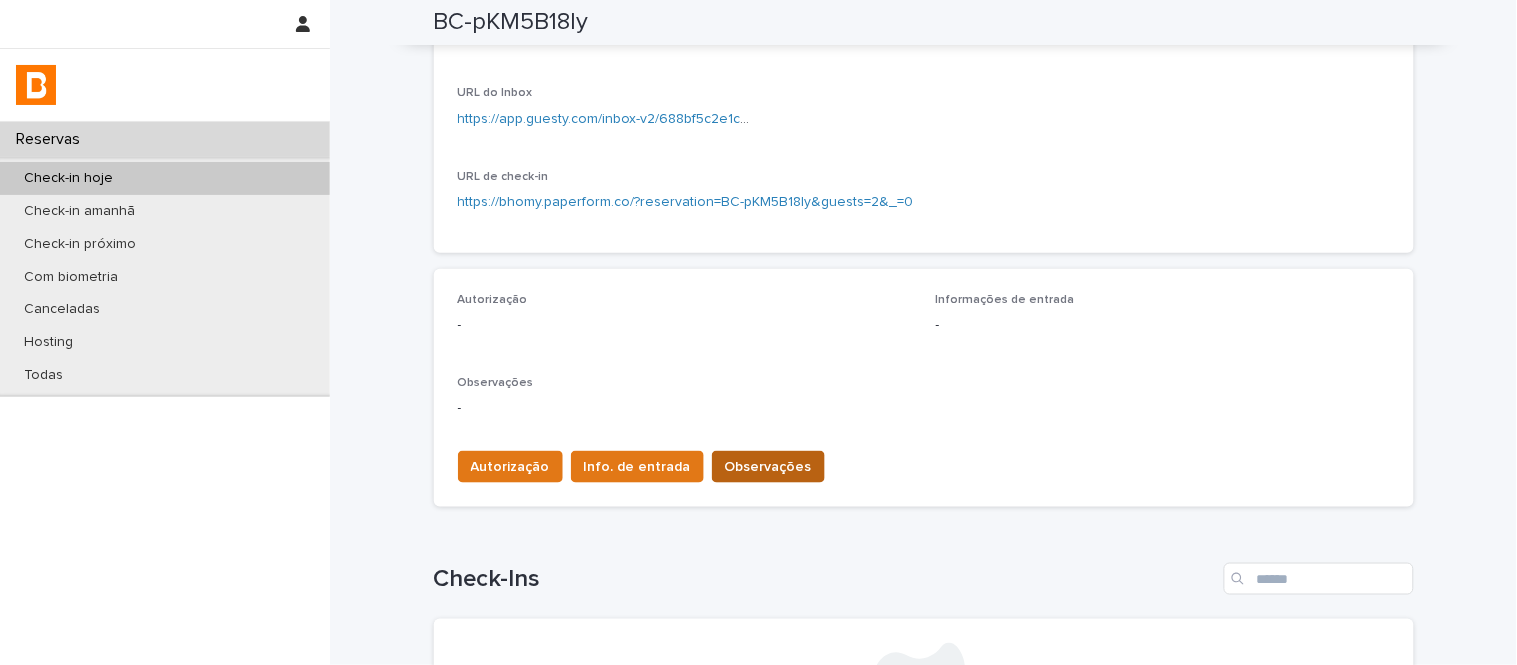 click on "Observações" at bounding box center (768, 467) 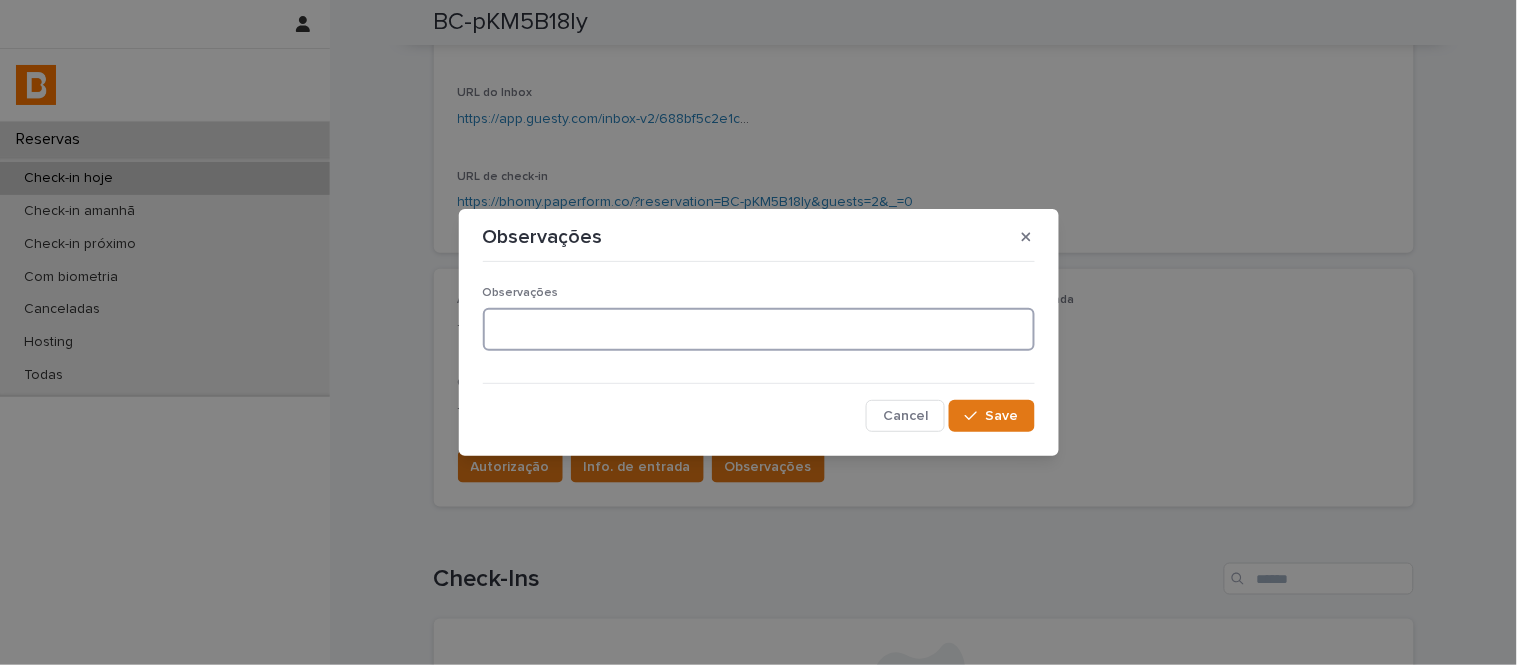 click at bounding box center (759, 329) 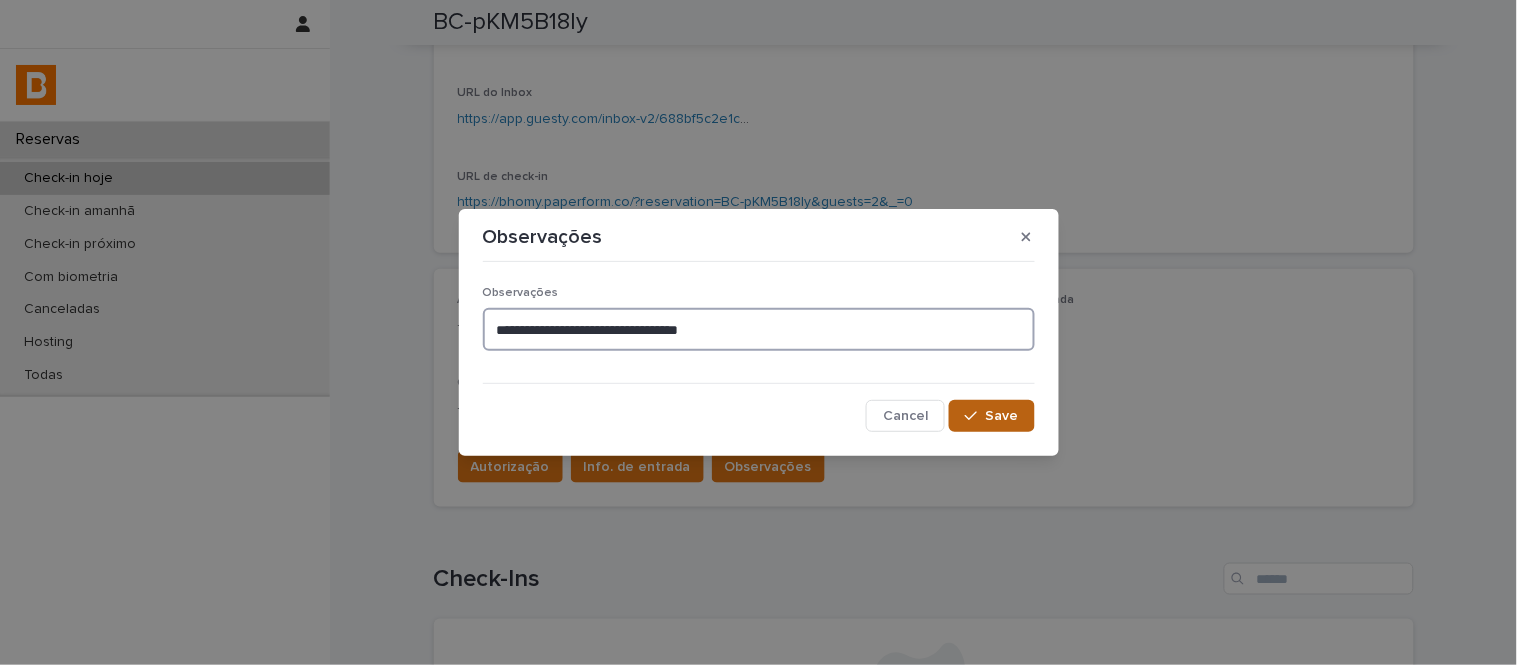 type on "**********" 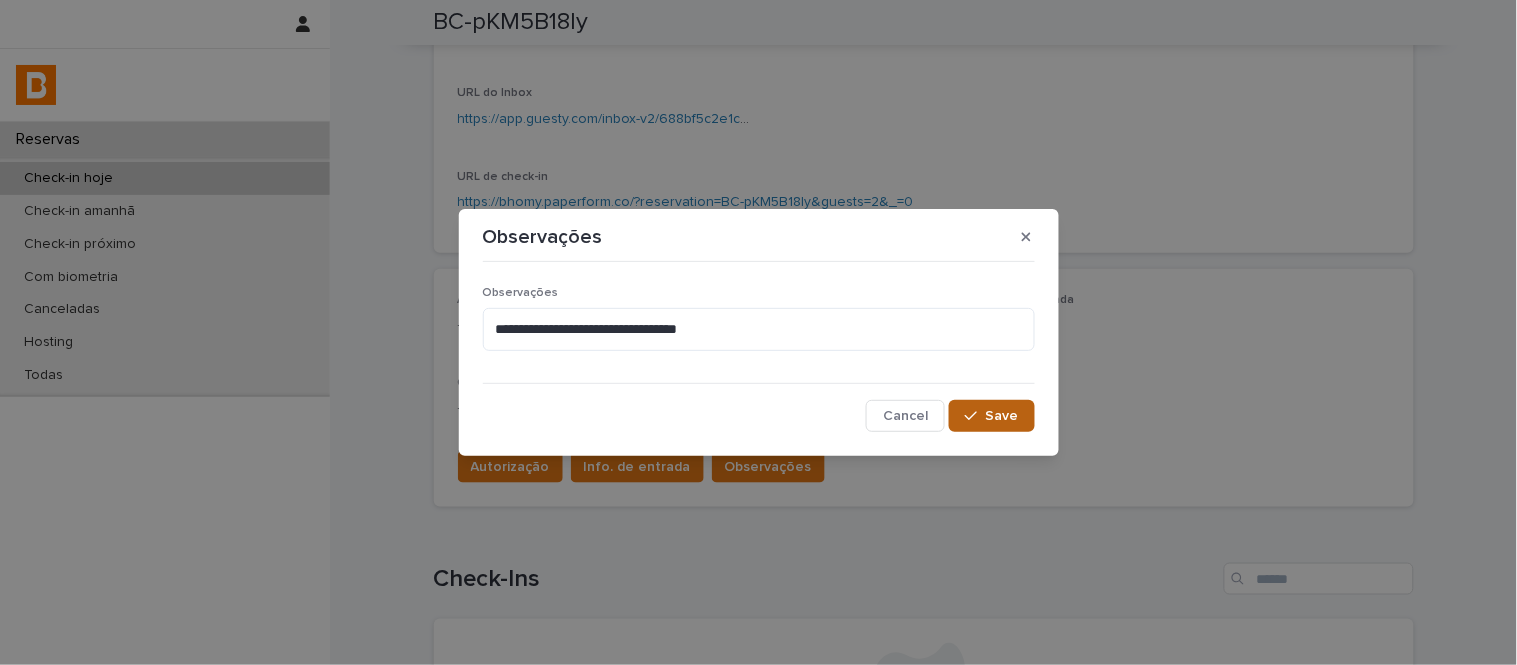 click on "Save" at bounding box center [1002, 416] 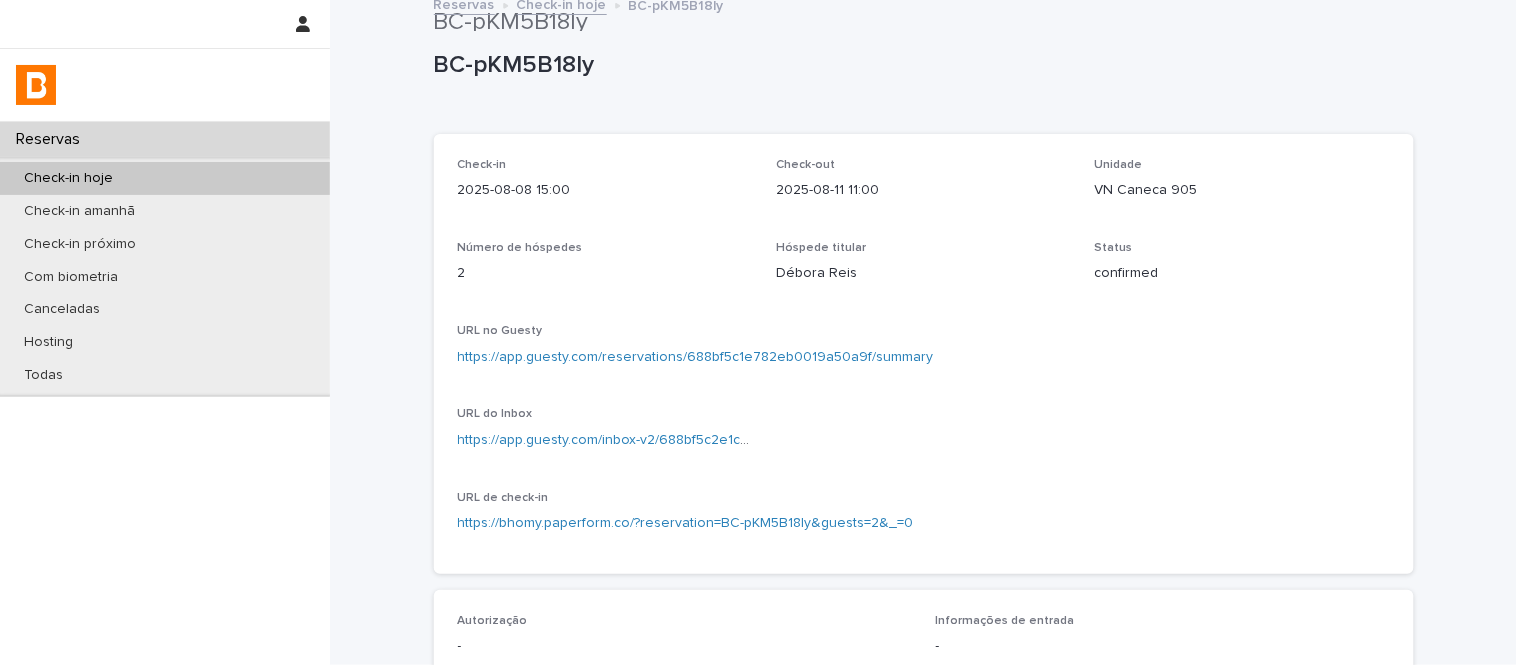 scroll, scrollTop: 0, scrollLeft: 0, axis: both 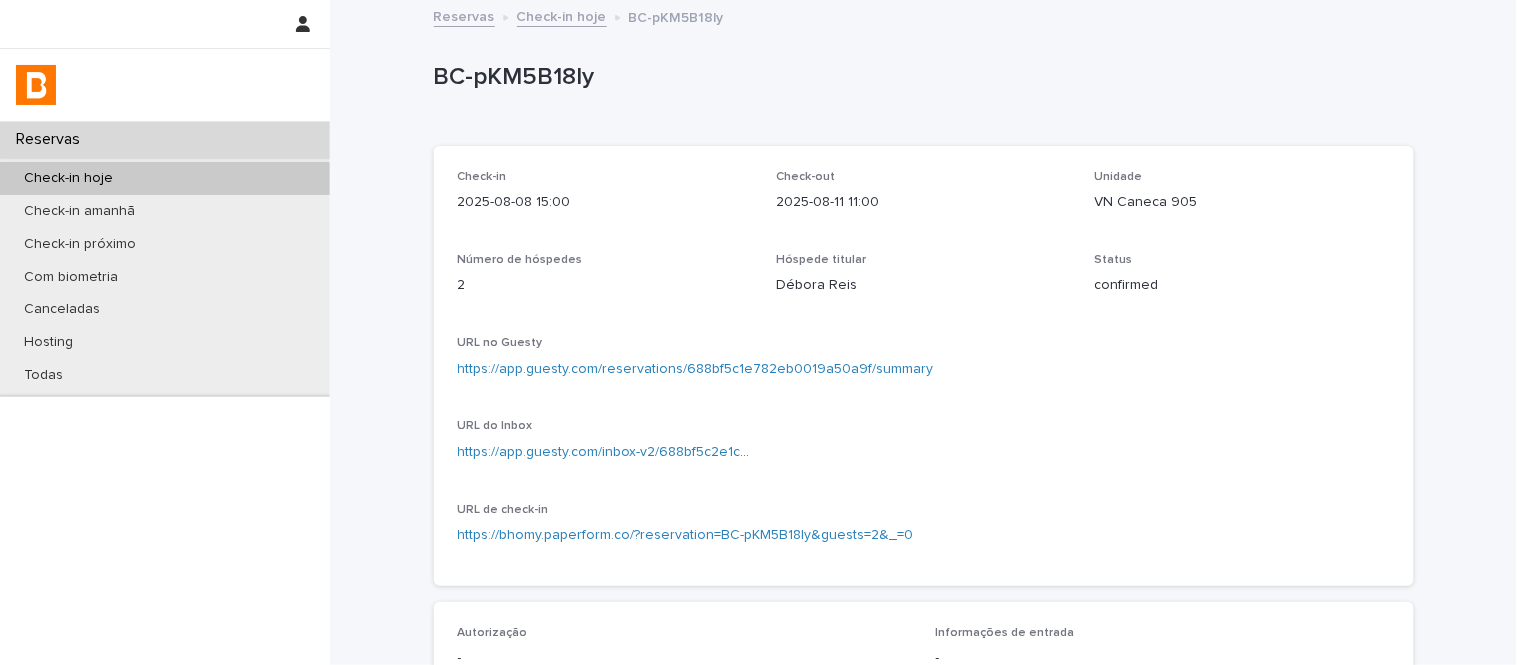 click on "Check-in hoje" at bounding box center [562, 15] 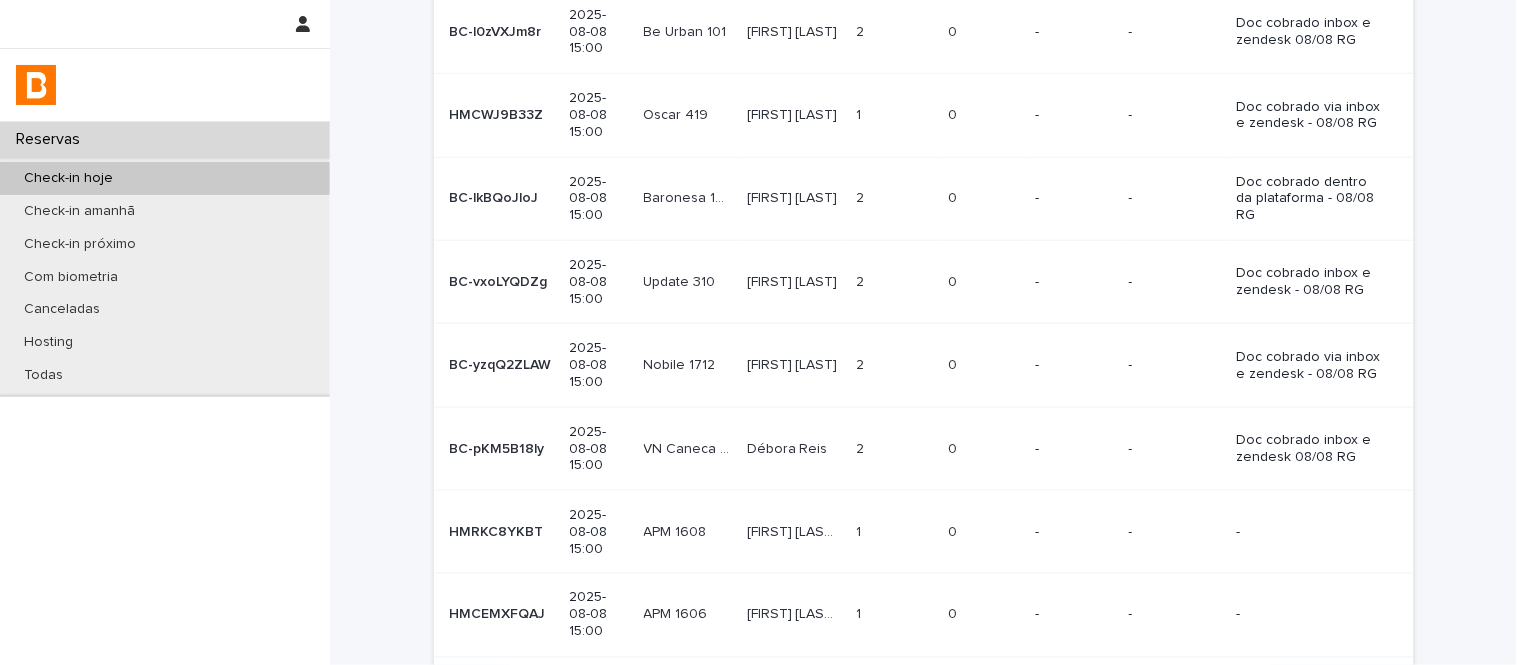 scroll, scrollTop: 444, scrollLeft: 0, axis: vertical 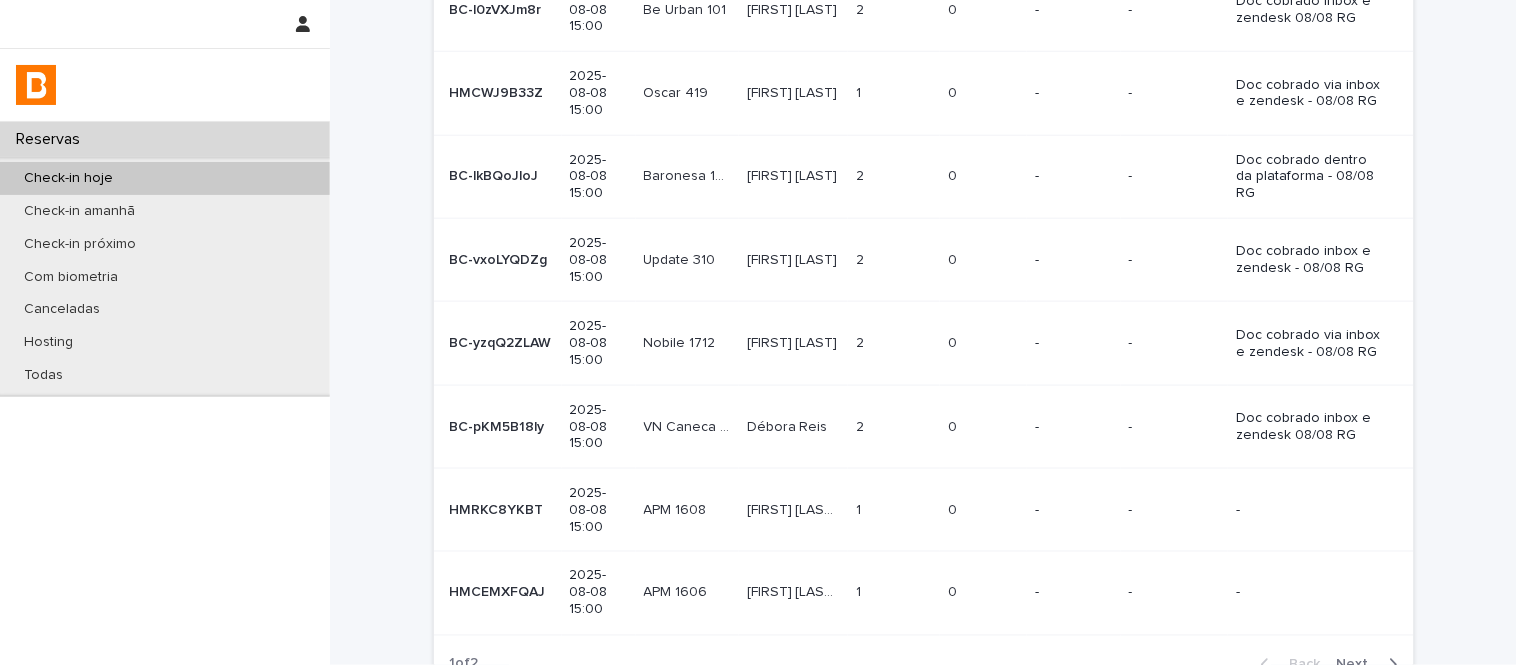 click on "[FIRST] [LAST] [FIRST] [LAST]" at bounding box center (793, 510) 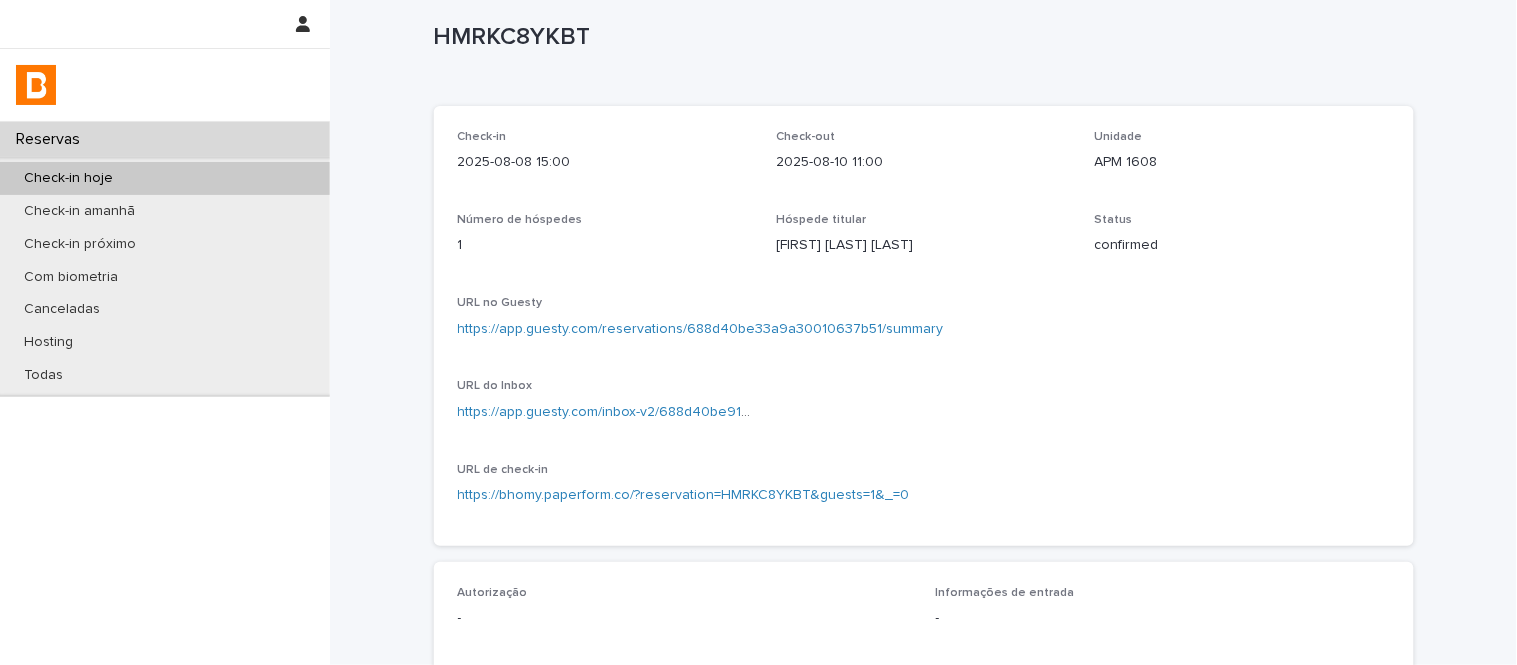scroll, scrollTop: 0, scrollLeft: 0, axis: both 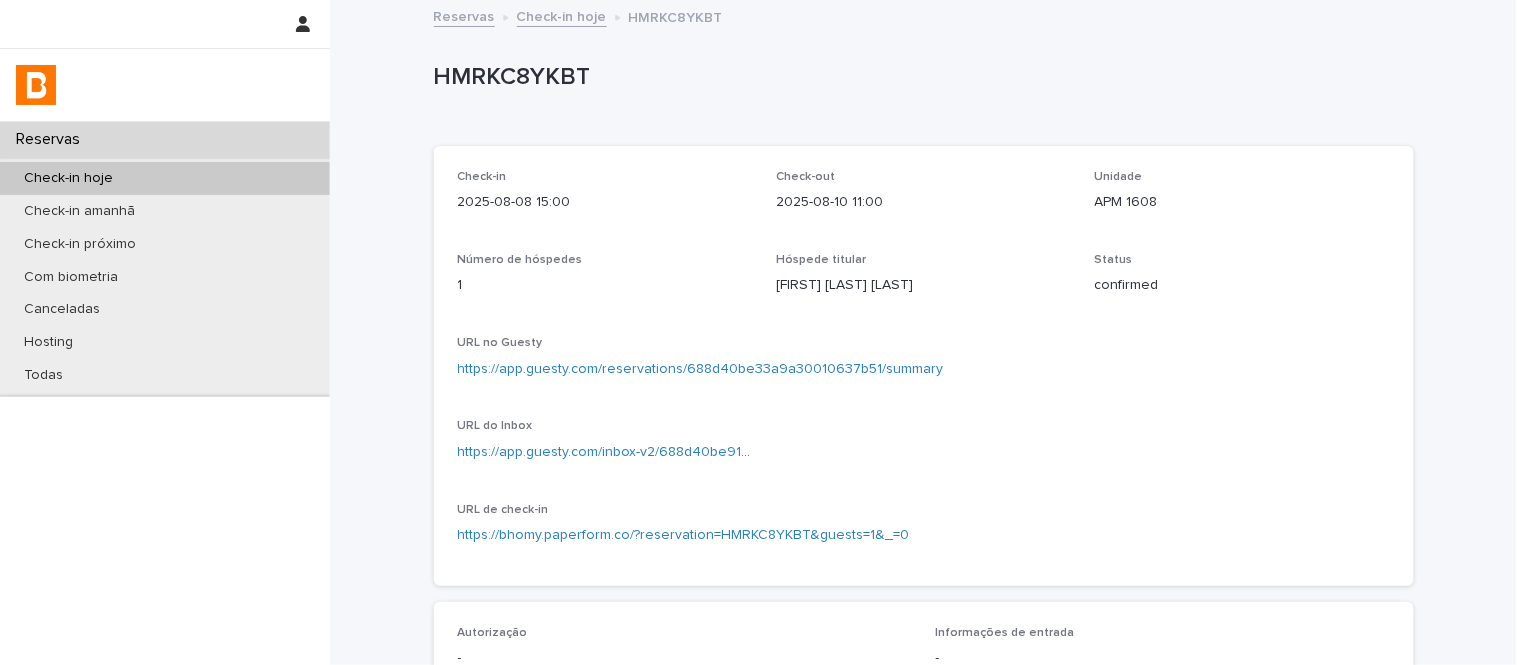click on "HMRKC8YKBT" at bounding box center (920, 81) 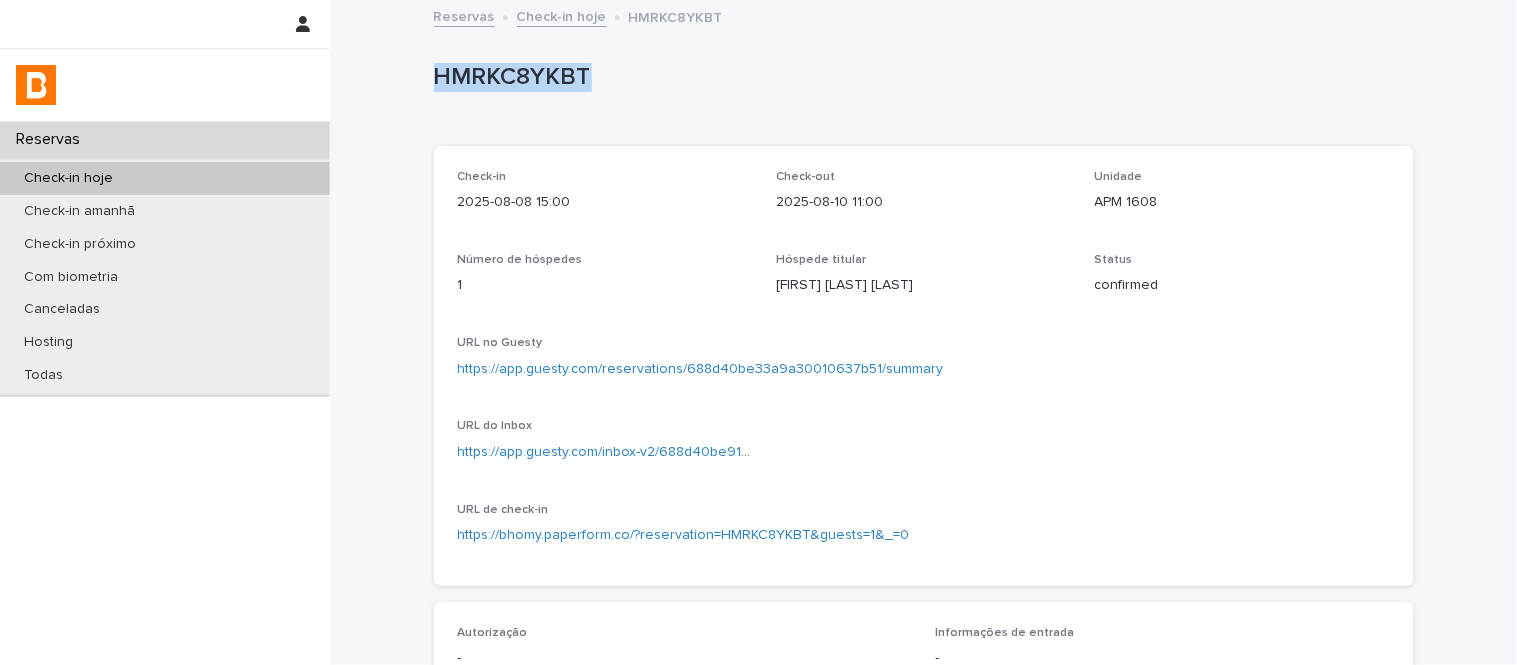 click on "HMRKC8YKBT" at bounding box center (920, 81) 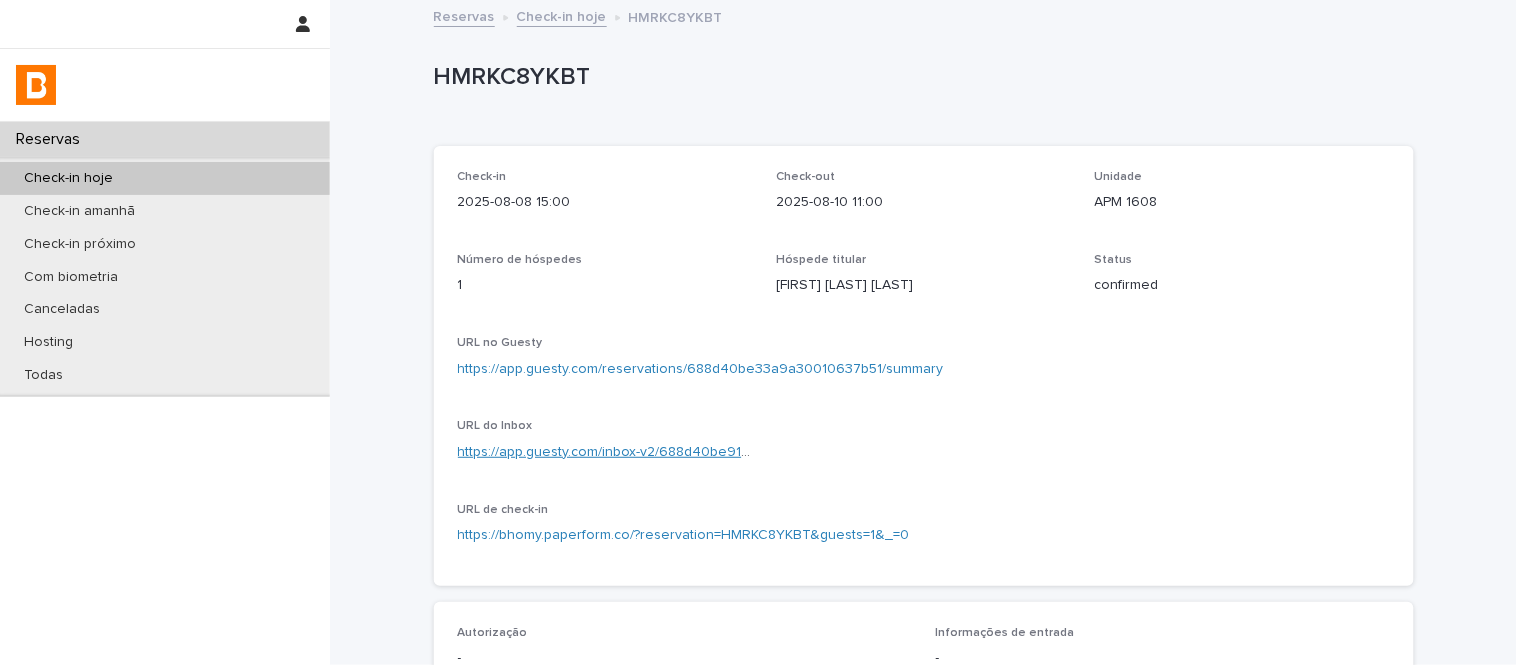 click on "https://app.guesty.com/inbox-v2/688d40be91effb000f08f088?reservationId=688d40be33a9a30010637b51" at bounding box center (605, 452) 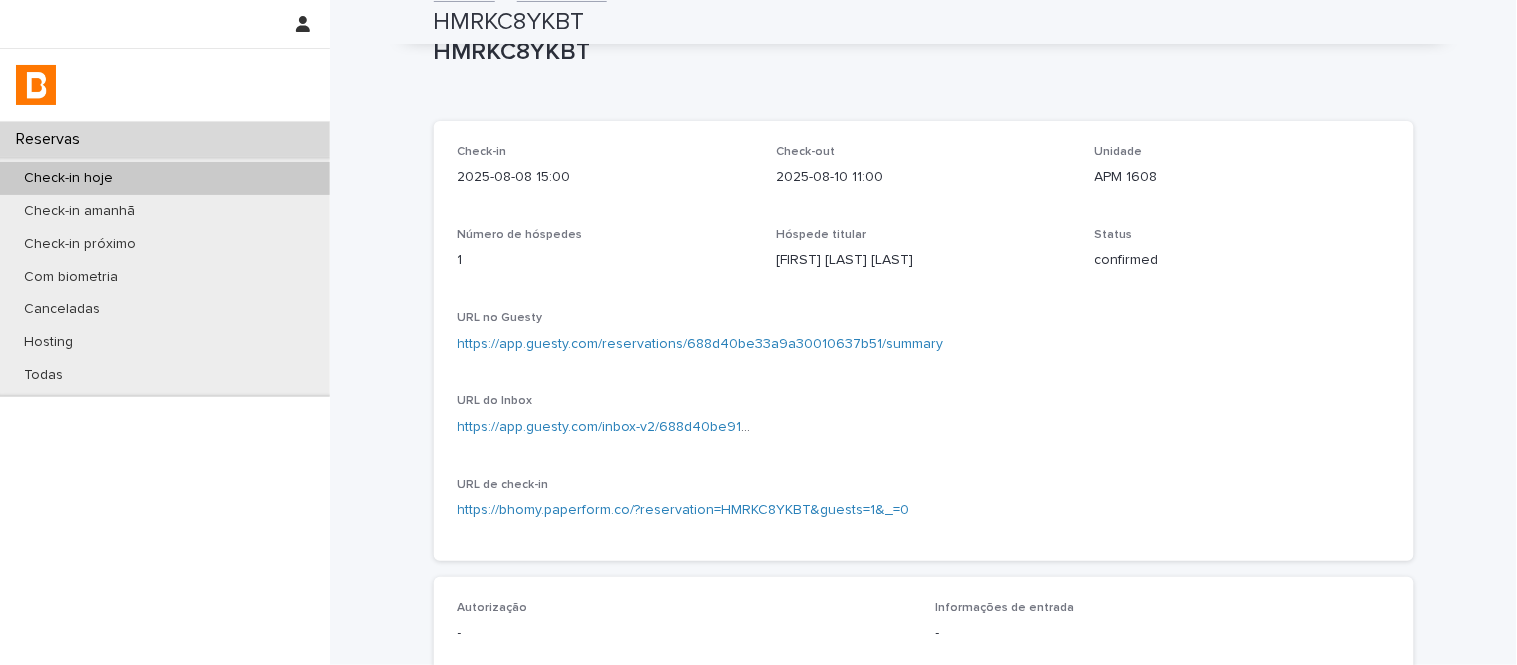 scroll, scrollTop: 0, scrollLeft: 0, axis: both 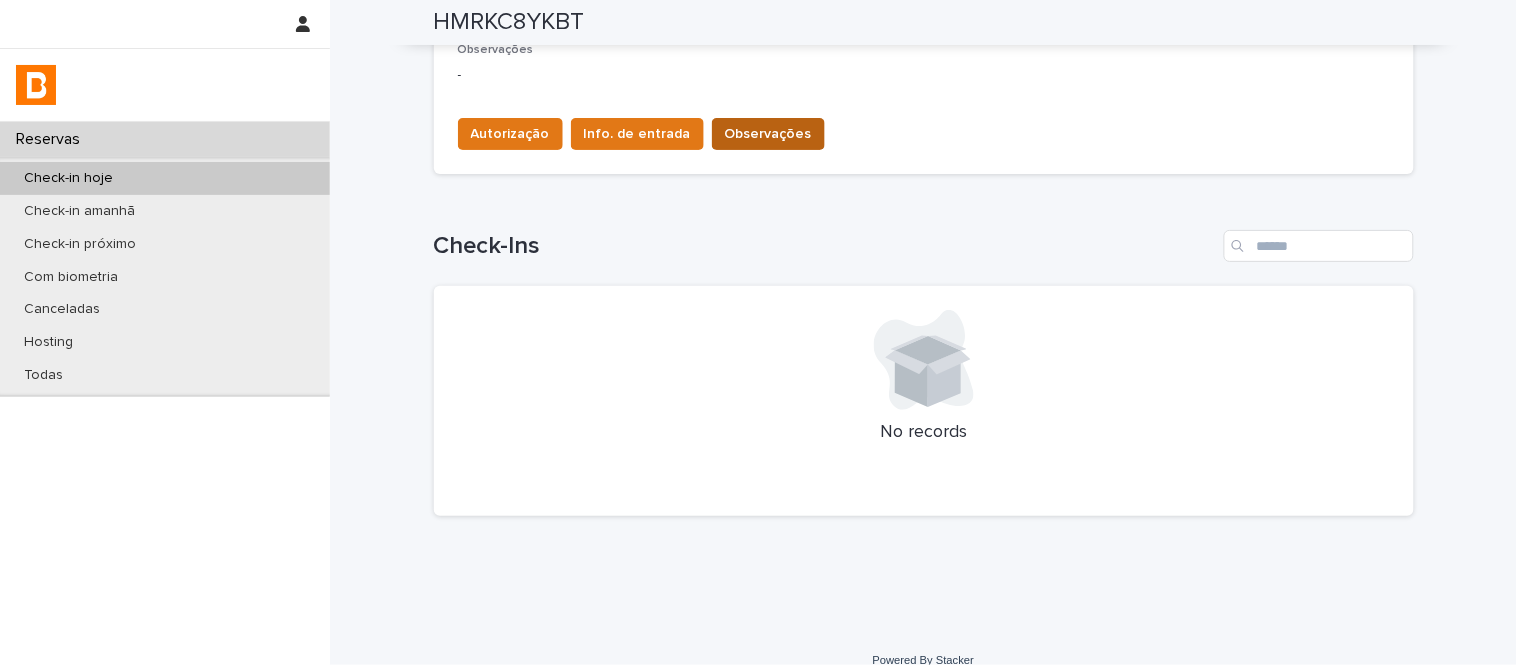 click on "Observações" at bounding box center [768, 134] 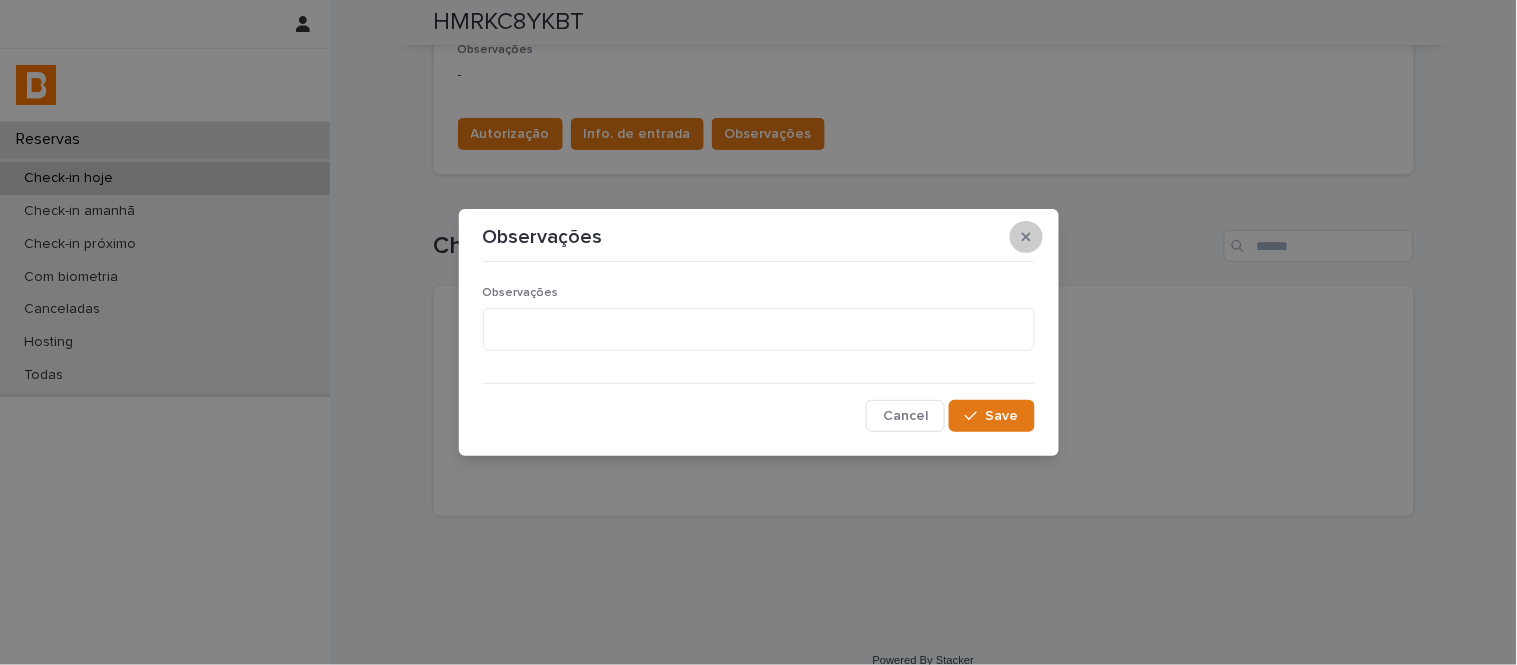 click at bounding box center [1026, 237] 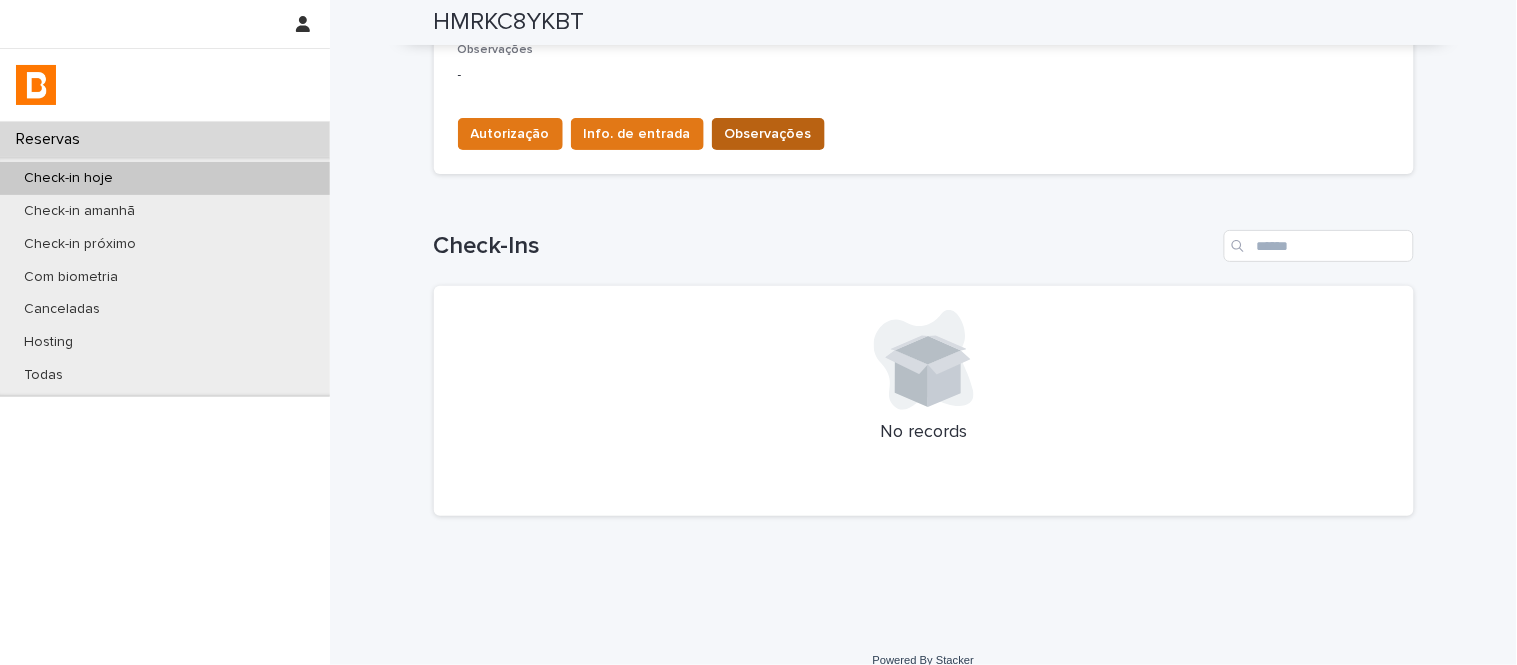 click on "Observações" at bounding box center (768, 134) 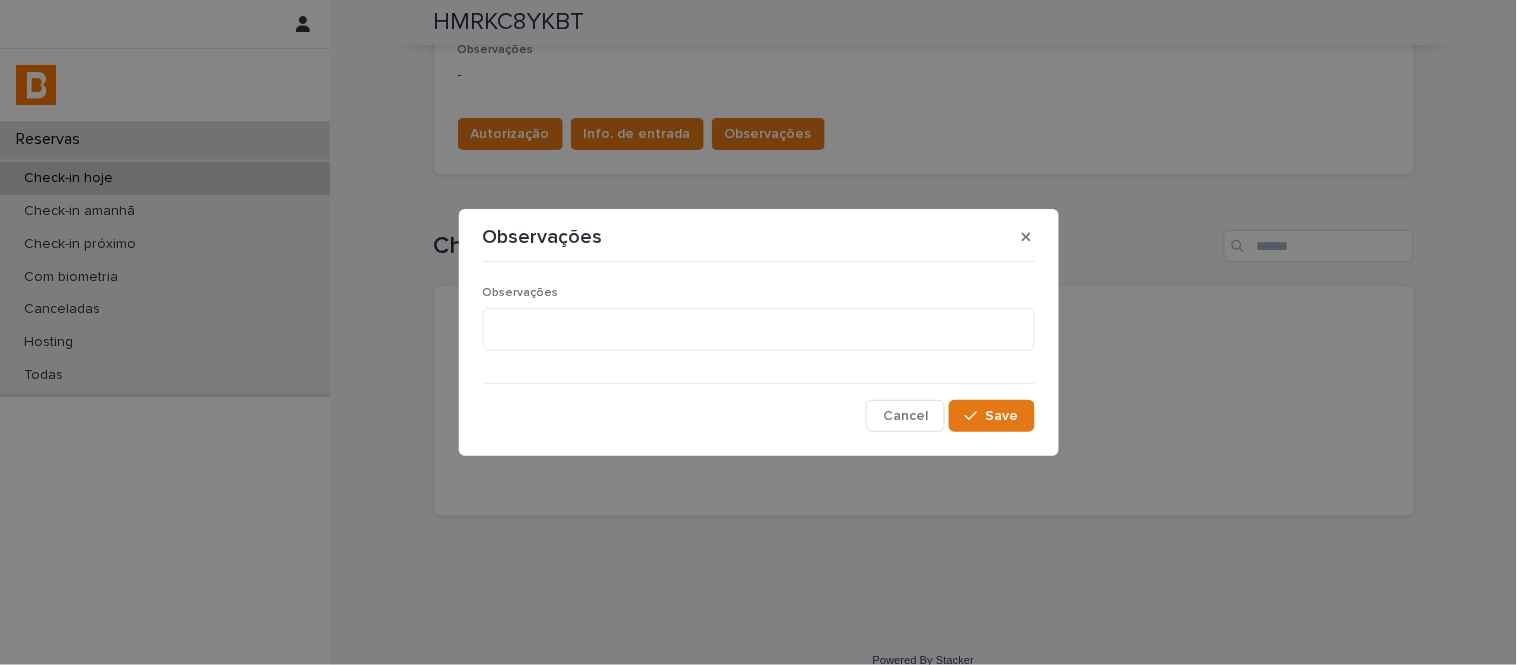 click on "Observações" at bounding box center [759, 293] 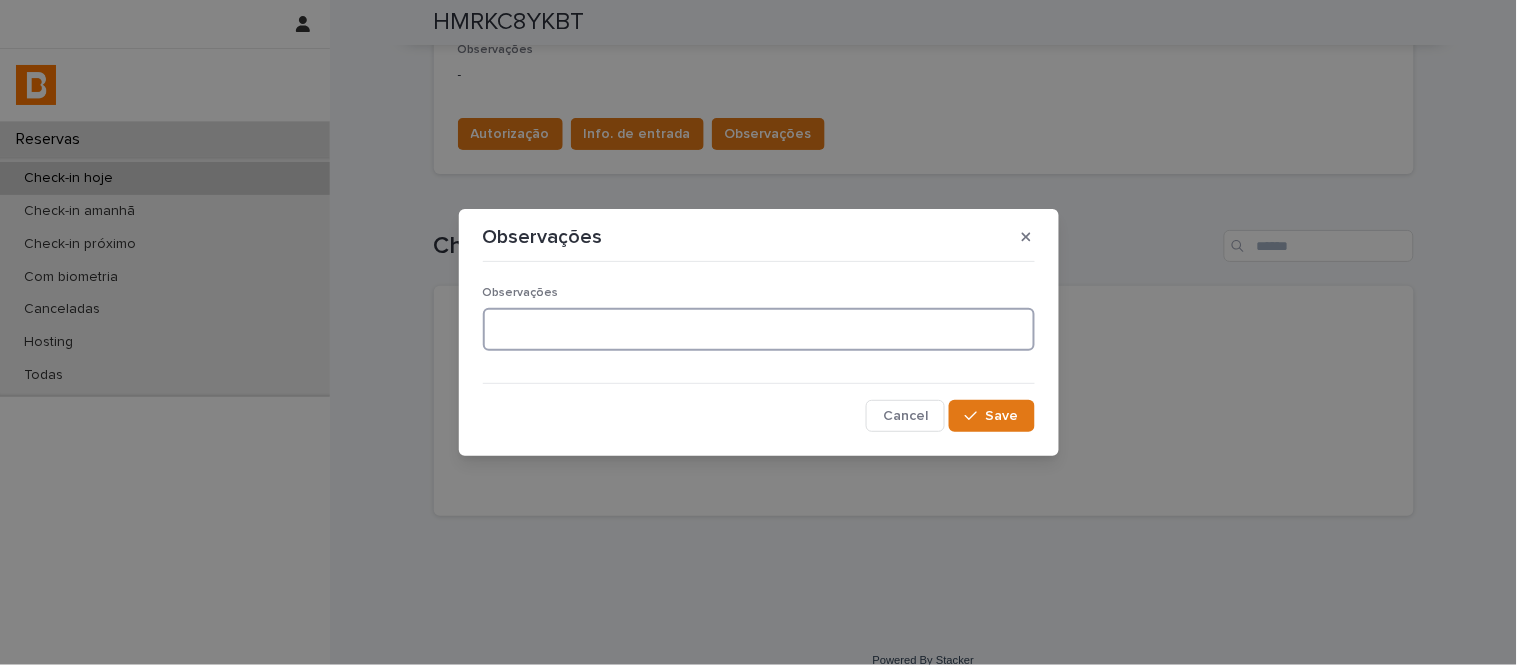 click at bounding box center [759, 329] 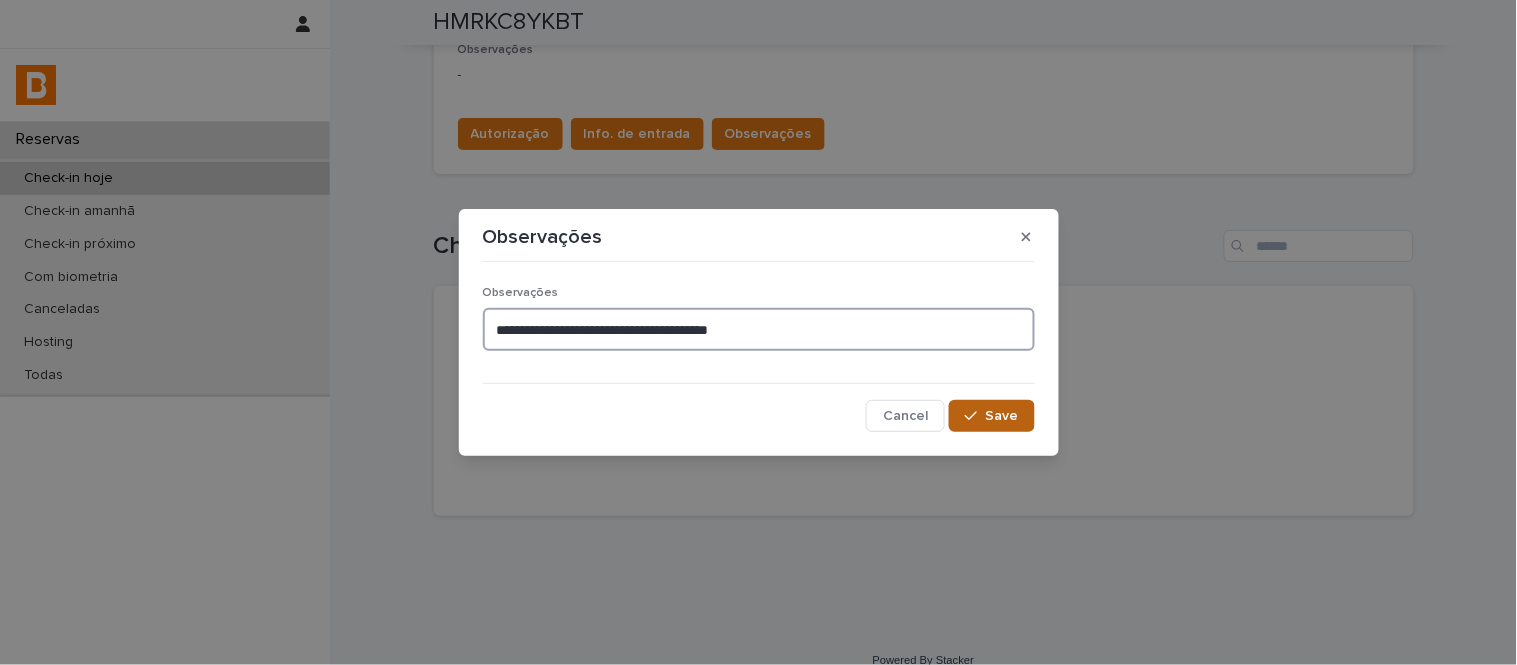 type on "**********" 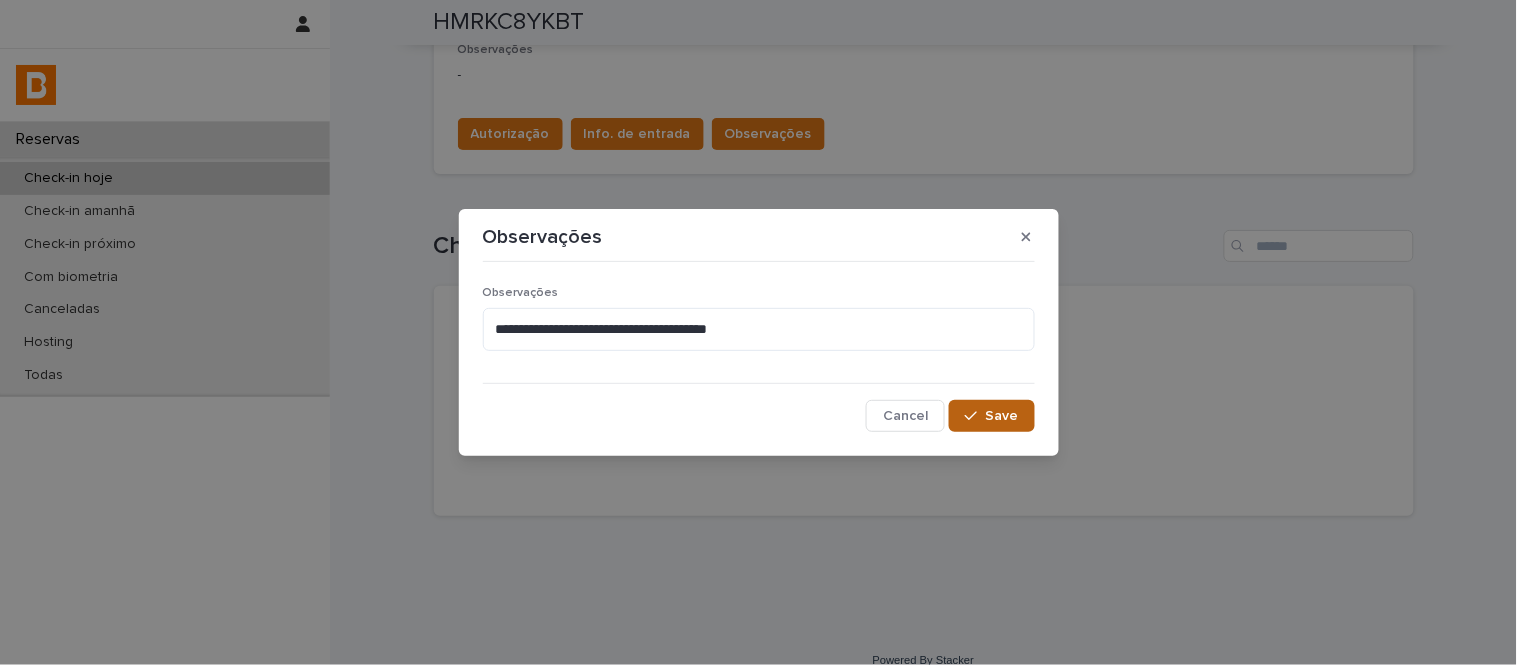 click on "Save" at bounding box center (991, 416) 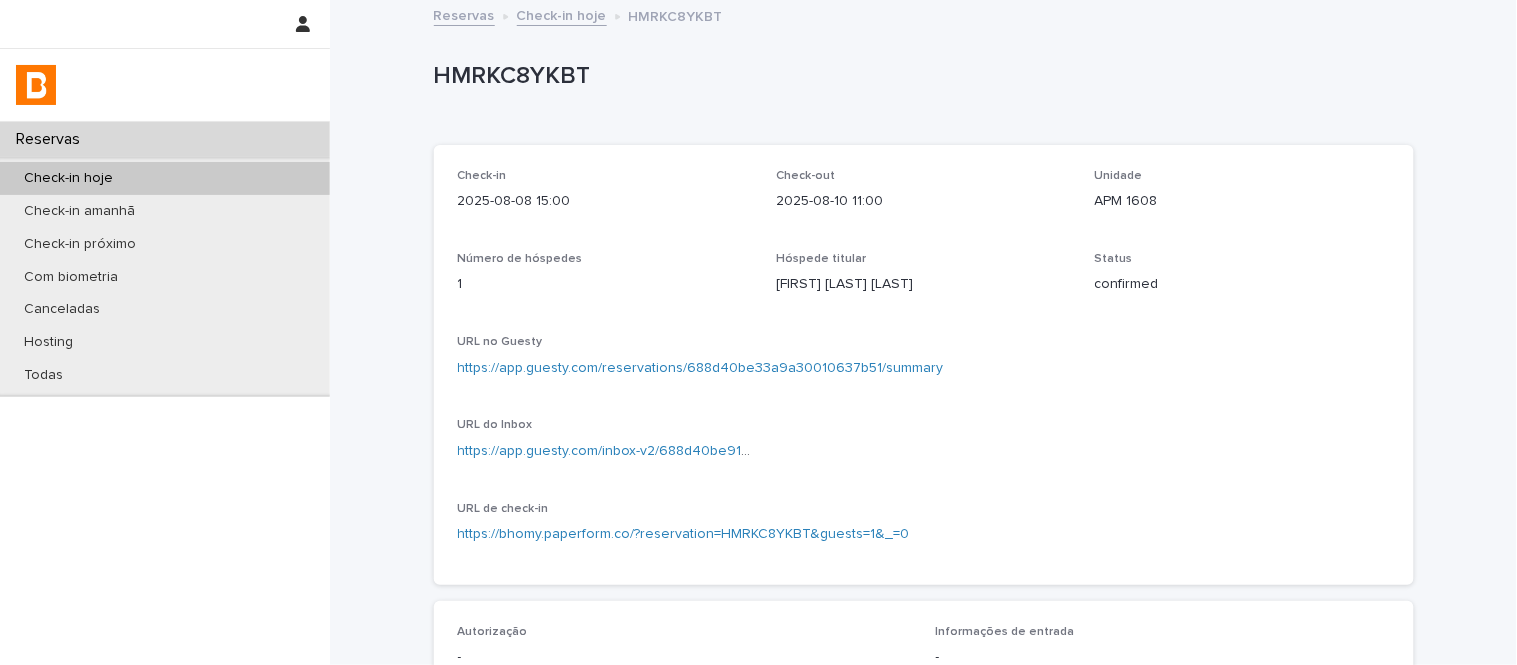 scroll, scrollTop: 0, scrollLeft: 0, axis: both 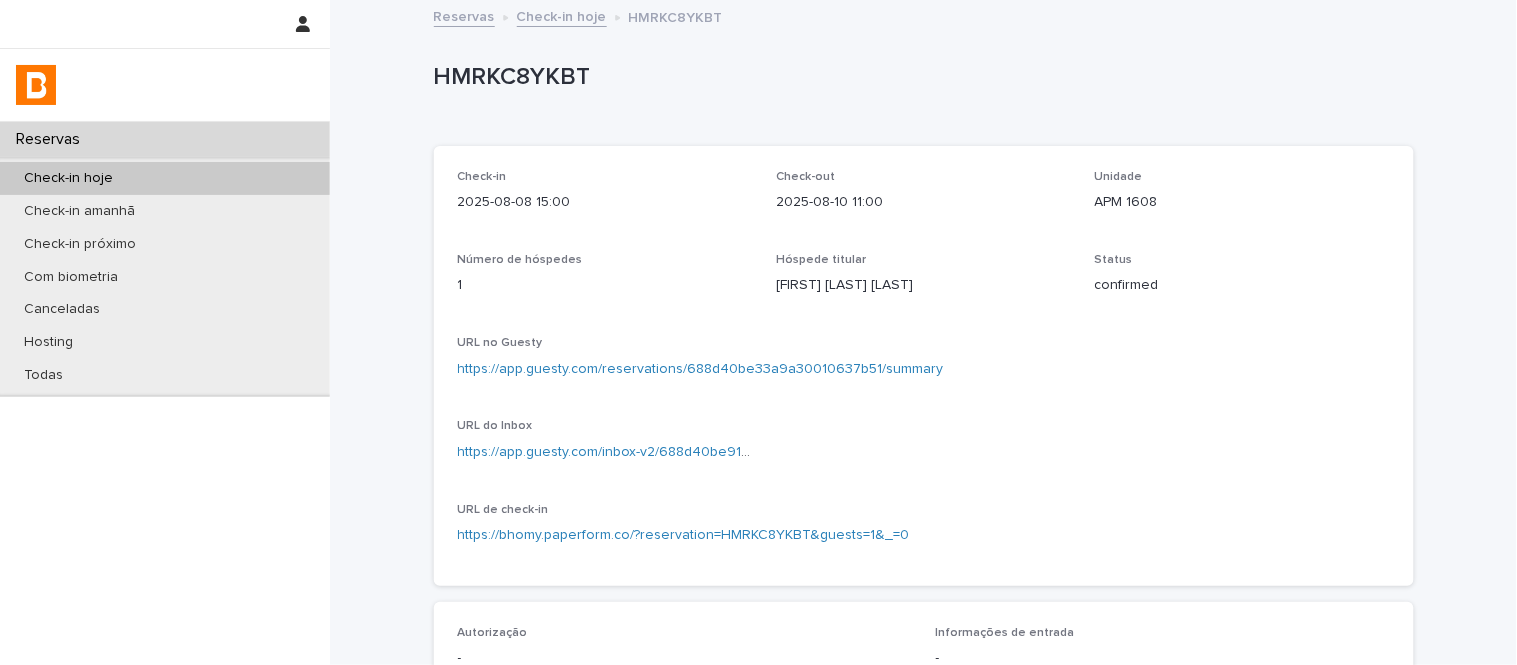 click on "Check-in hoje" at bounding box center [562, 15] 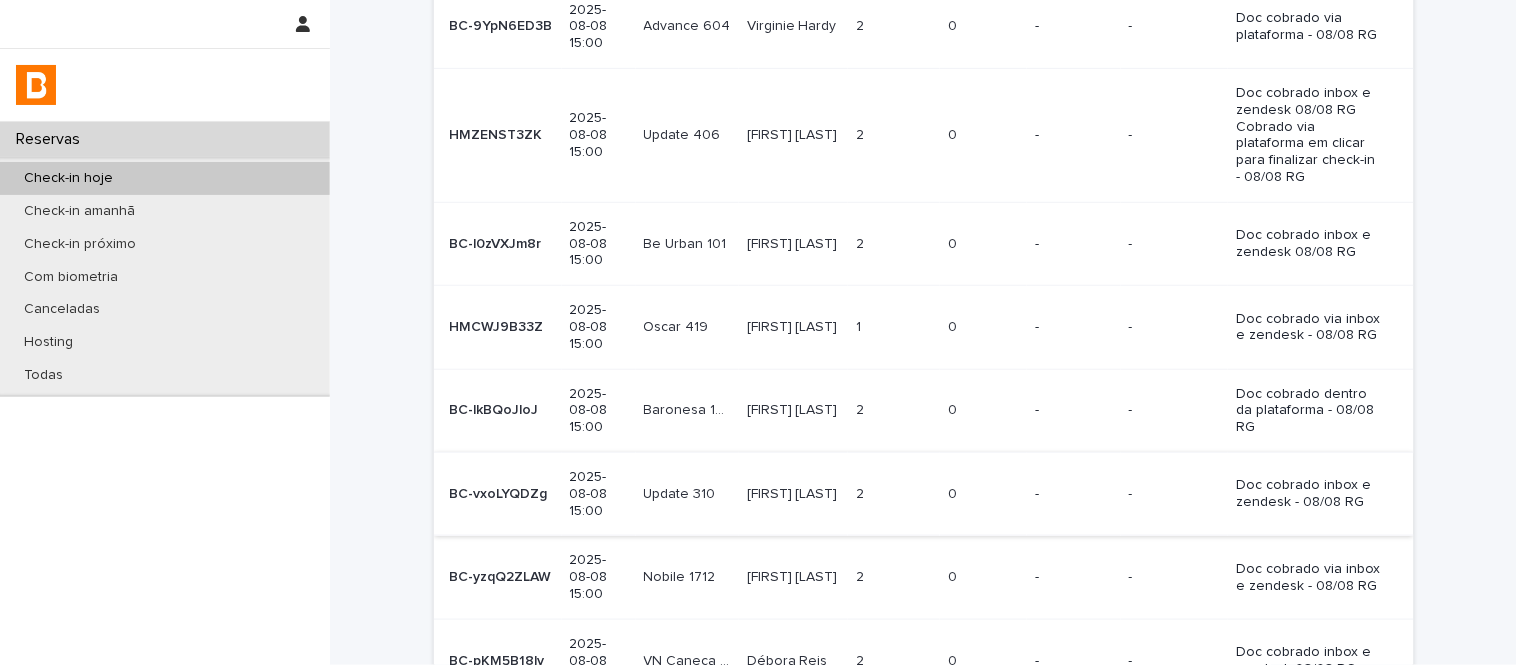 scroll, scrollTop: 0, scrollLeft: 0, axis: both 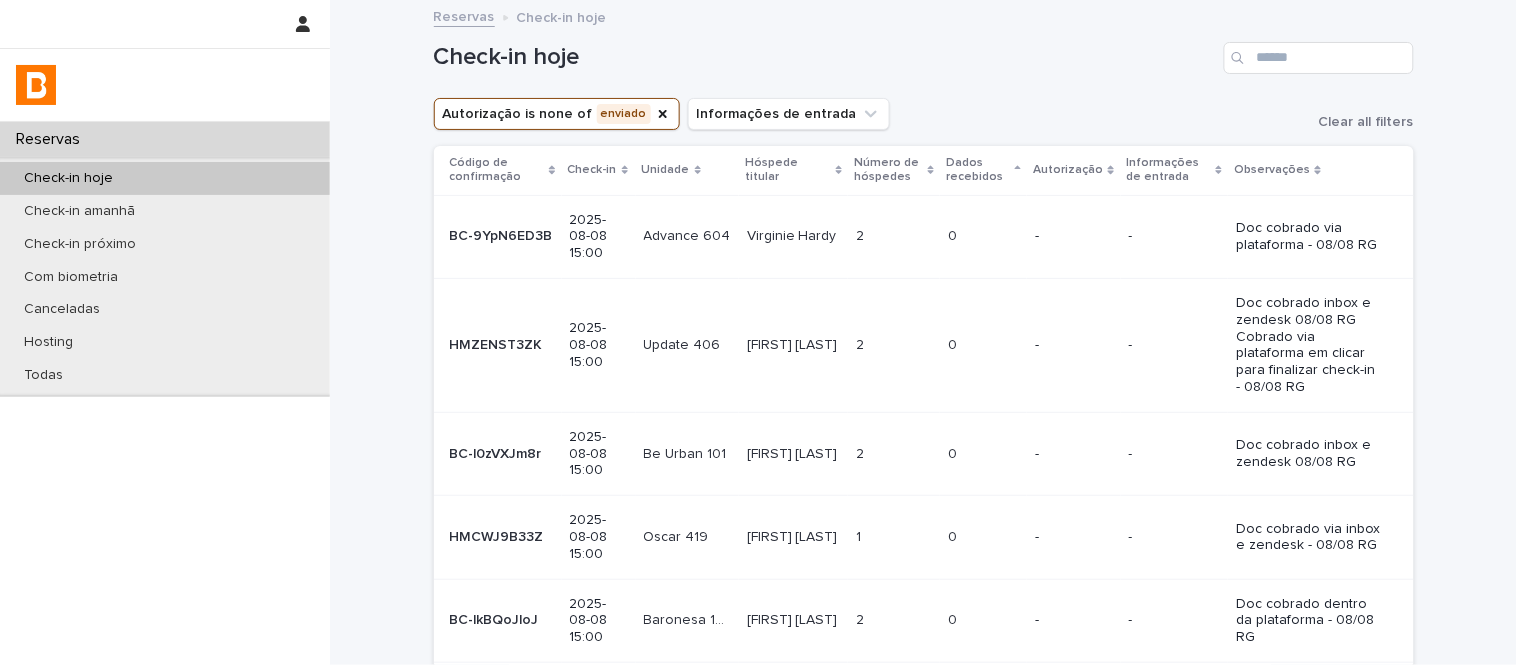 click on "[FIRST] [LAST] [FIRST] [LAST]" at bounding box center (793, 236) 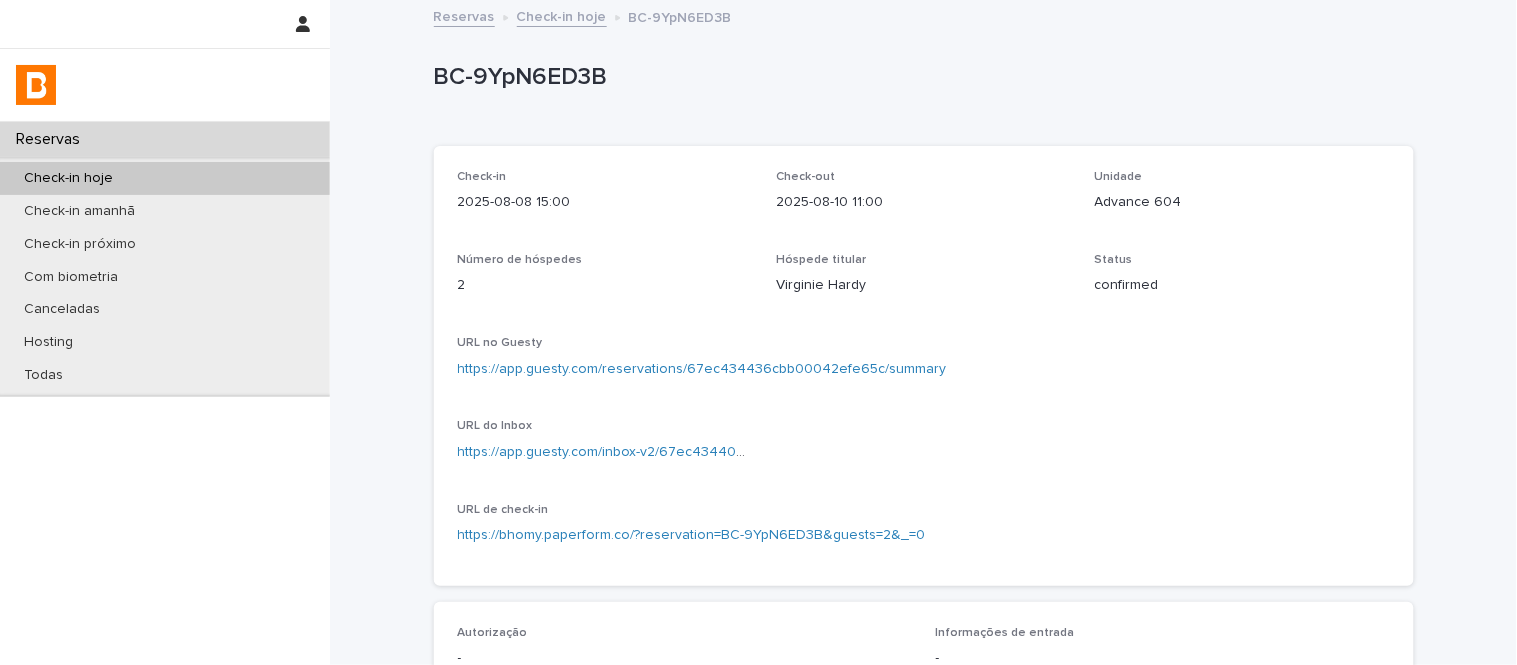 click on "Advance 604" at bounding box center [1242, 202] 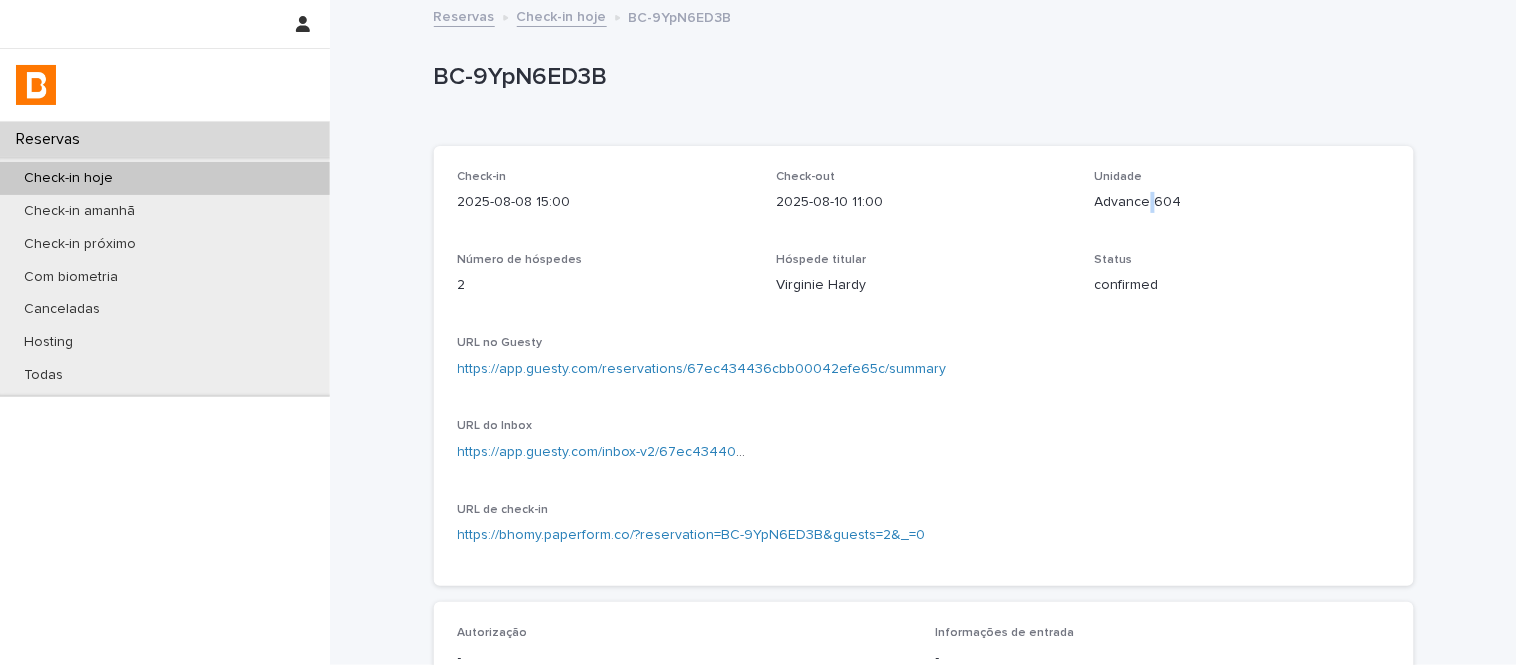 click on "Advance 604" at bounding box center (1242, 202) 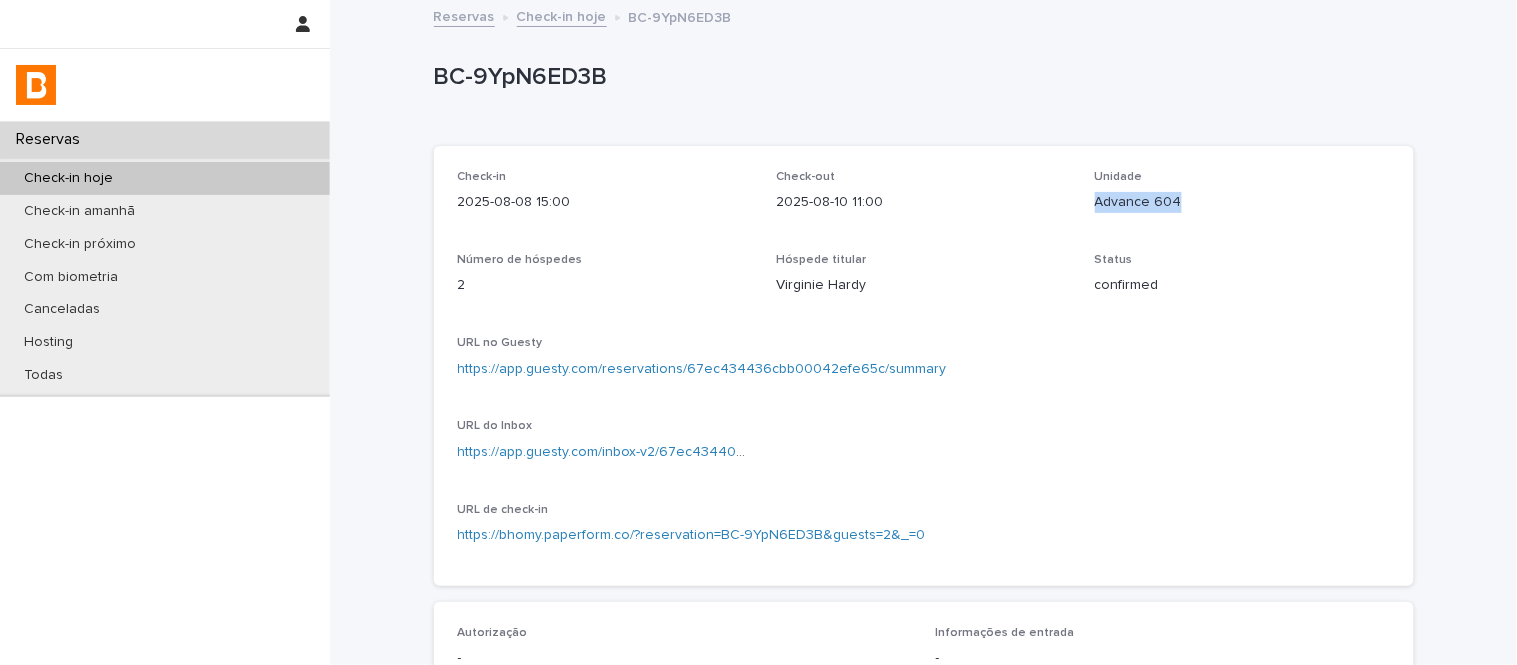 click on "Advance 604" at bounding box center (1242, 202) 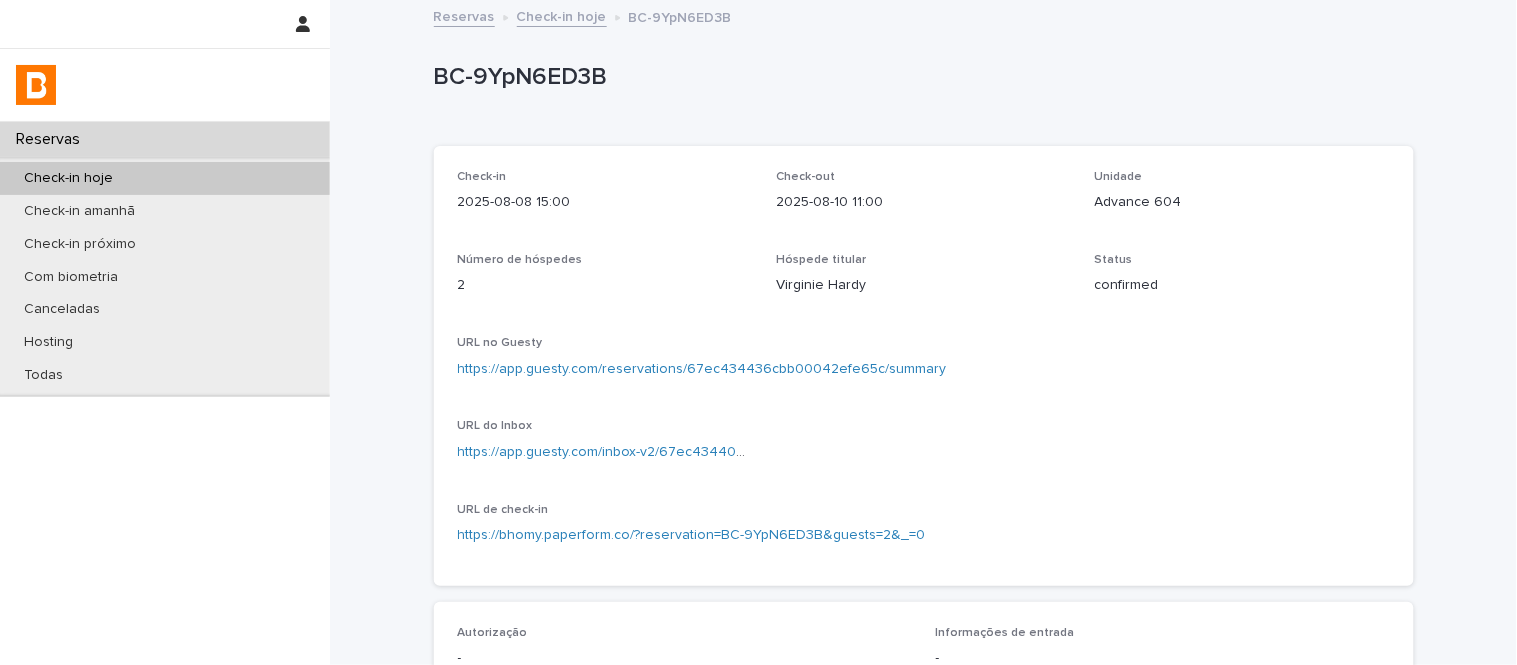 click on "Check-in 2025-08-08 15:00 Check-out 2025-08-10 11:00 Unidade Advance 604 Número de hóspedes 2 Hóspede titular [FIRST] [LAST] Status confirmed URL no Guesty https://app.guesty.com/reservations/67ec434436cbb00042efe65c/summary URL do Inbox https://app.guesty.com/inbox-v2/67ec43440d7a9a0010a00750?reservationId=67ec434436cbb00042efe65c URL de check-in https://bhomy.paperform.co/?reservation=BC-9YpN6ED3B&guests=2&_=0 Autorização - Informações de entrada - Observações Doc cobrado via plataforma - 08/08 RG Doc no Ticket #178370 - 08/08 Rg Autorização Info. de entrada Observações Check-Ins No records" at bounding box center [924, 662] 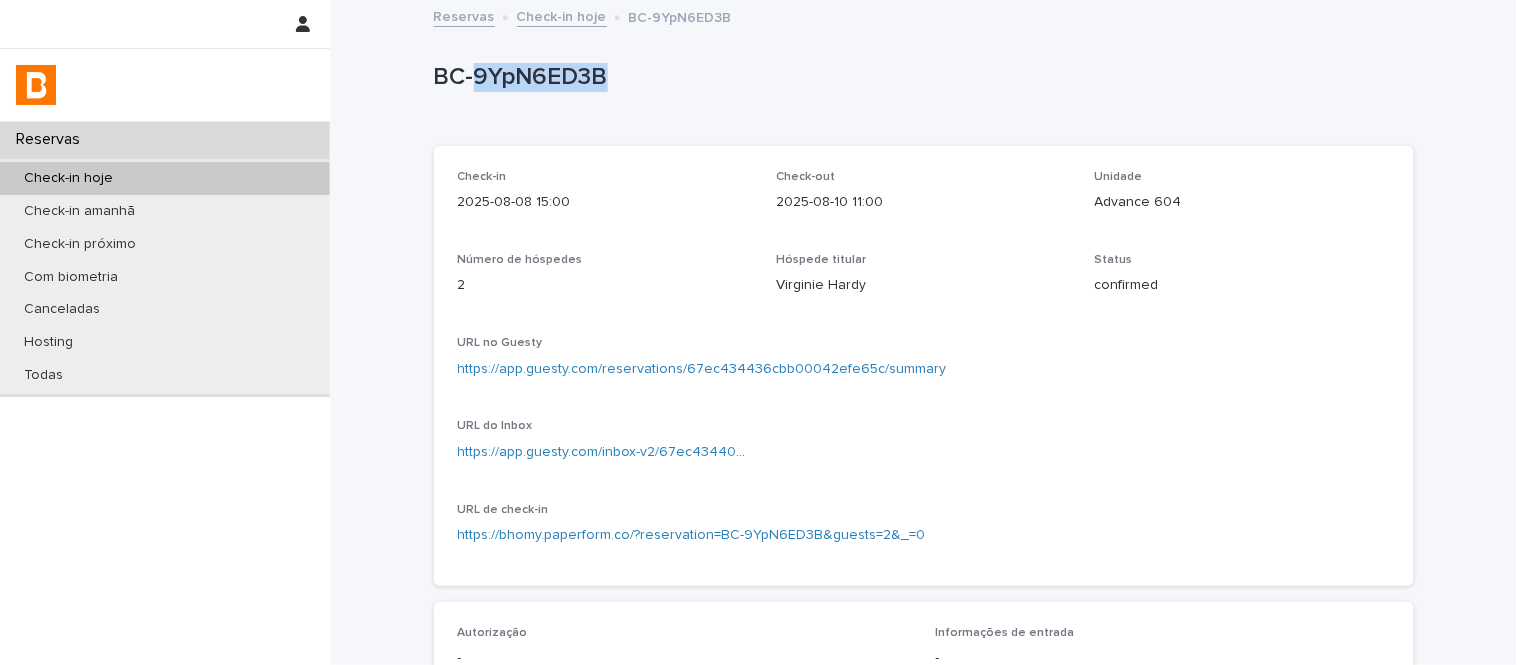 click on "BC-9YpN6ED3B" at bounding box center [920, 81] 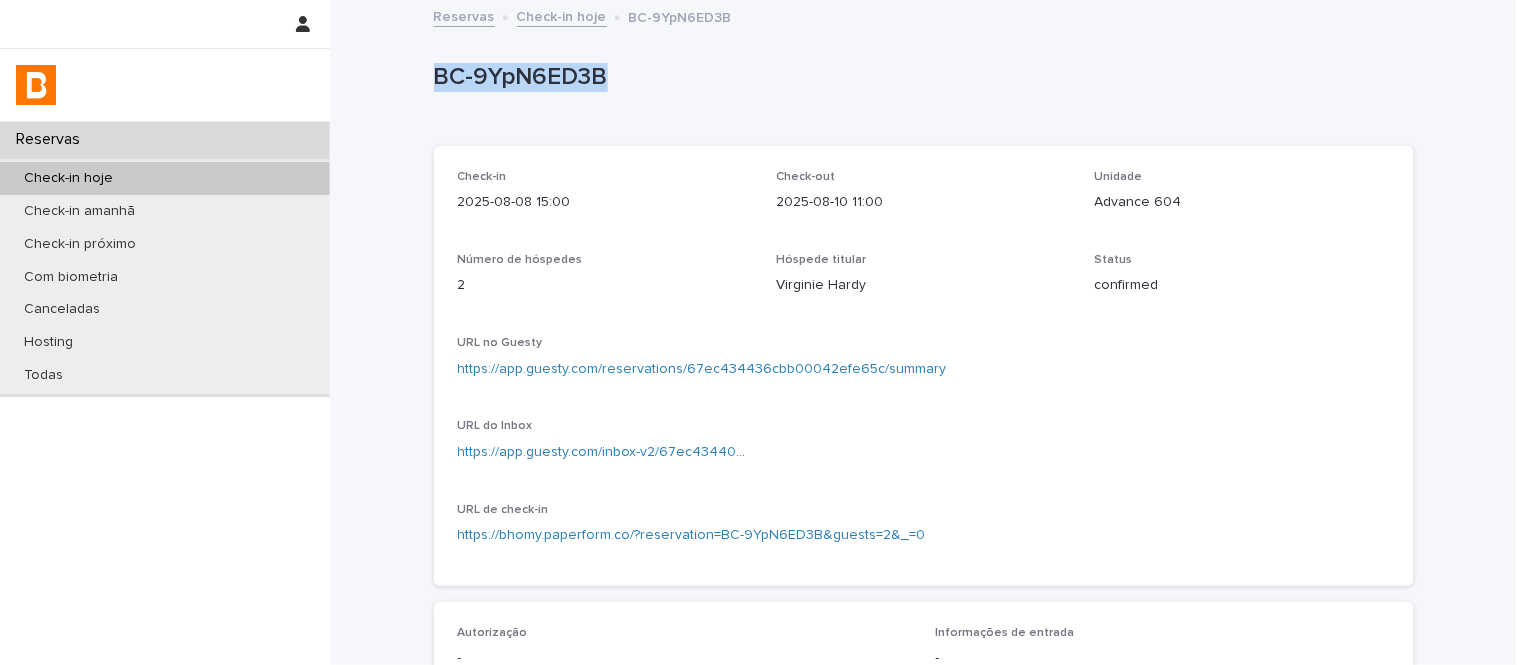 click on "BC-9YpN6ED3B" at bounding box center (920, 81) 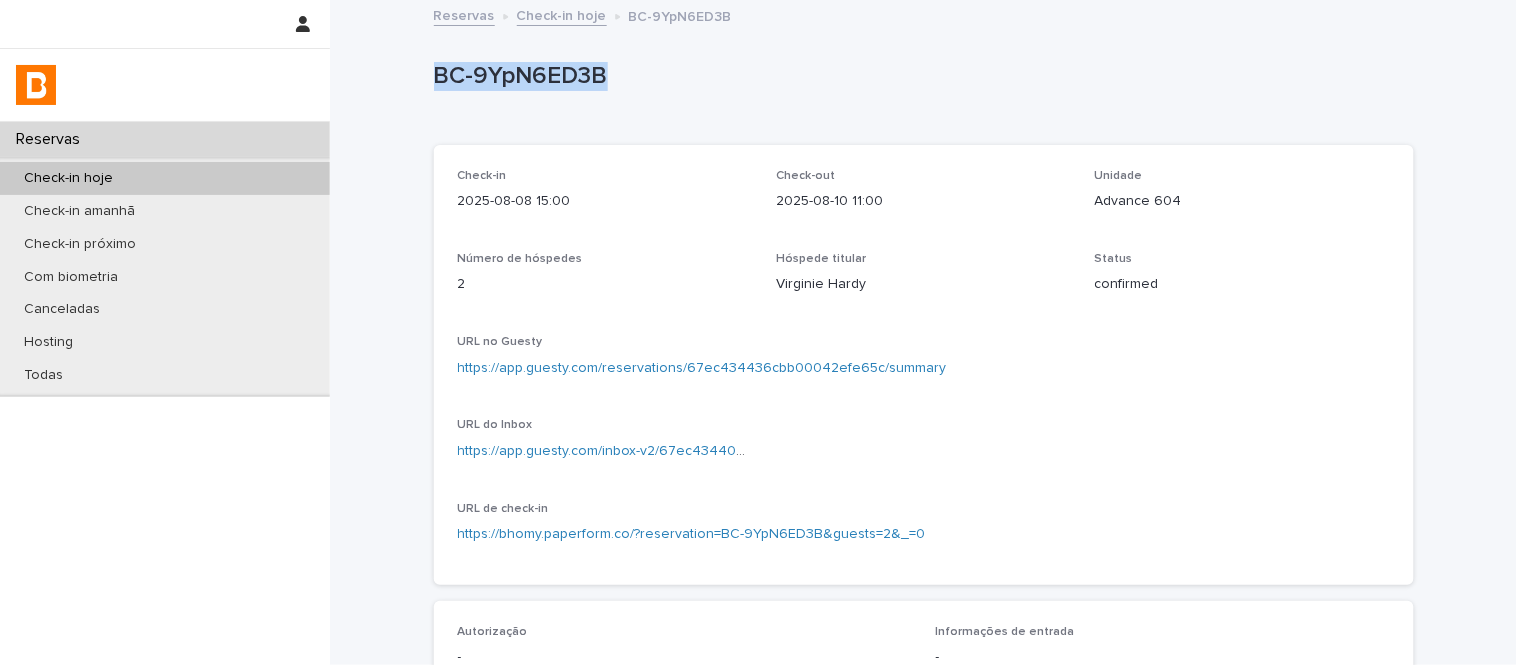 scroll, scrollTop: 0, scrollLeft: 0, axis: both 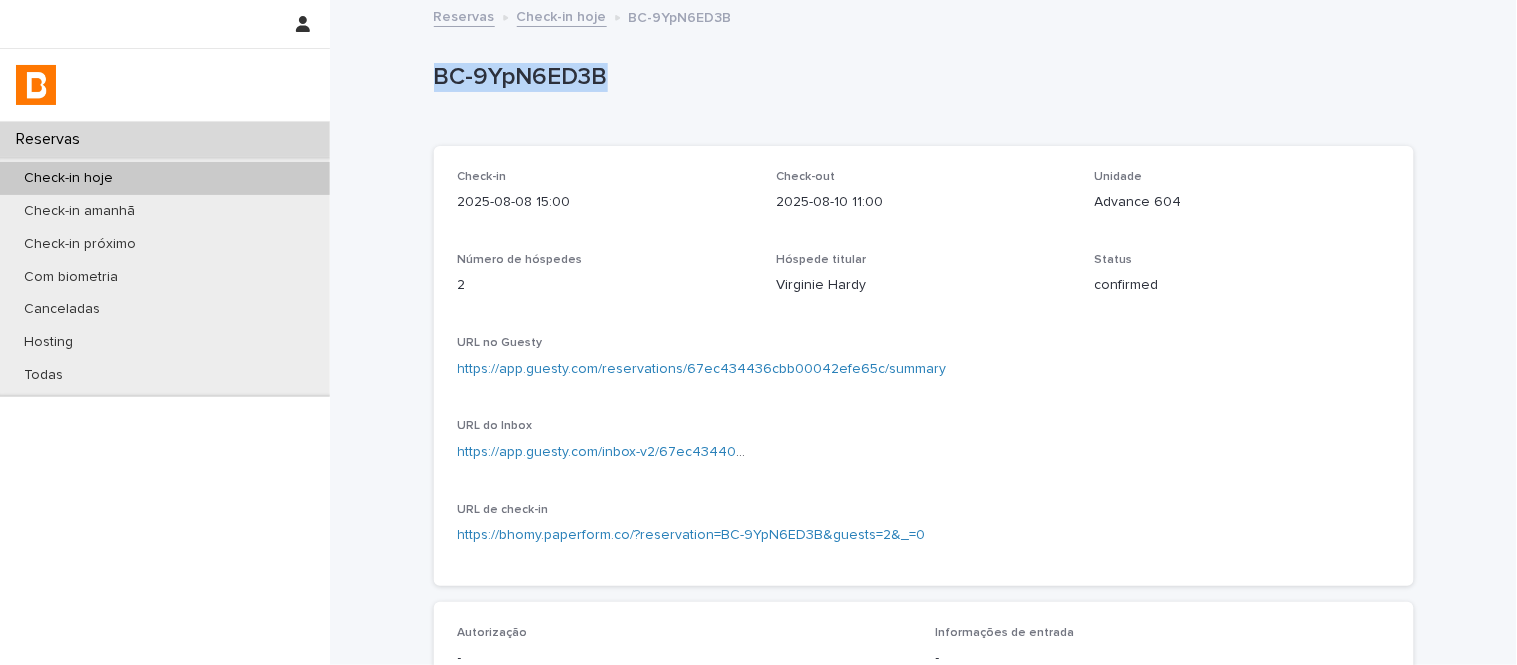 click on "Check-in hoje" at bounding box center (562, 15) 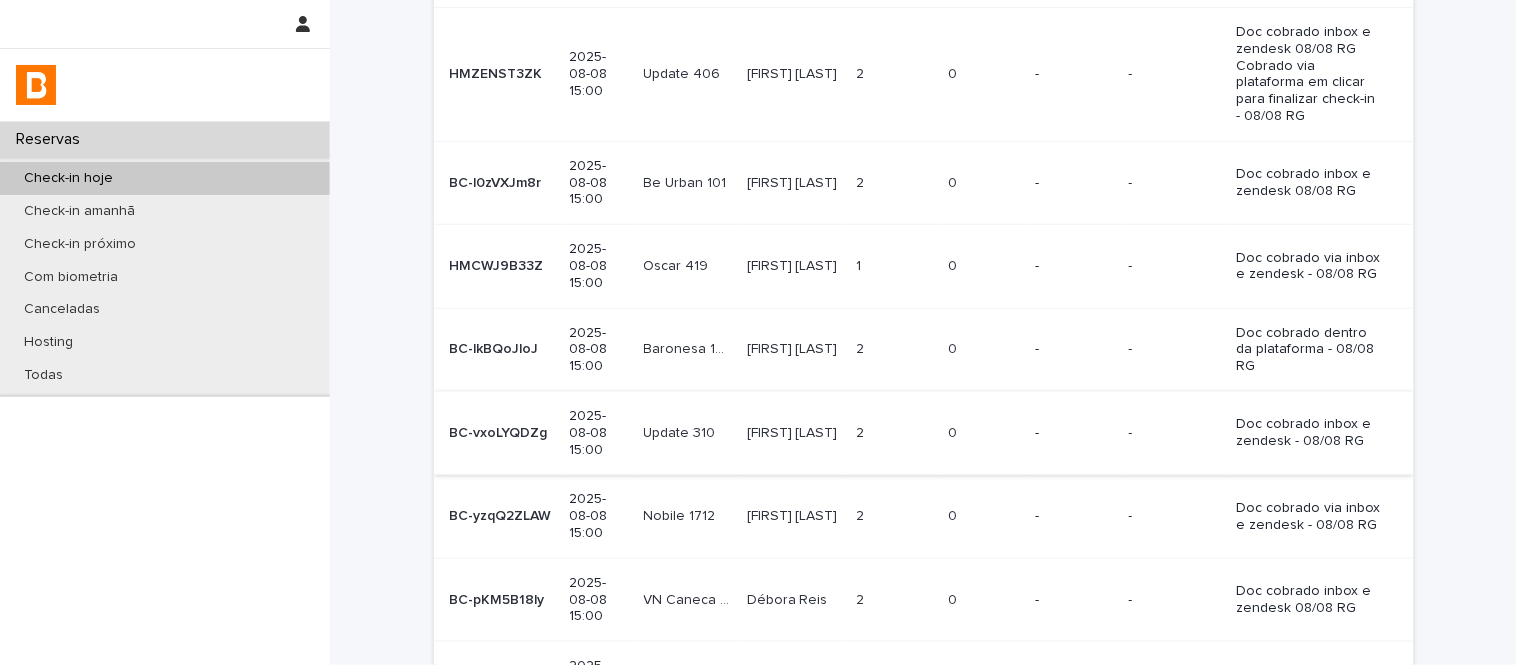 scroll, scrollTop: 473, scrollLeft: 0, axis: vertical 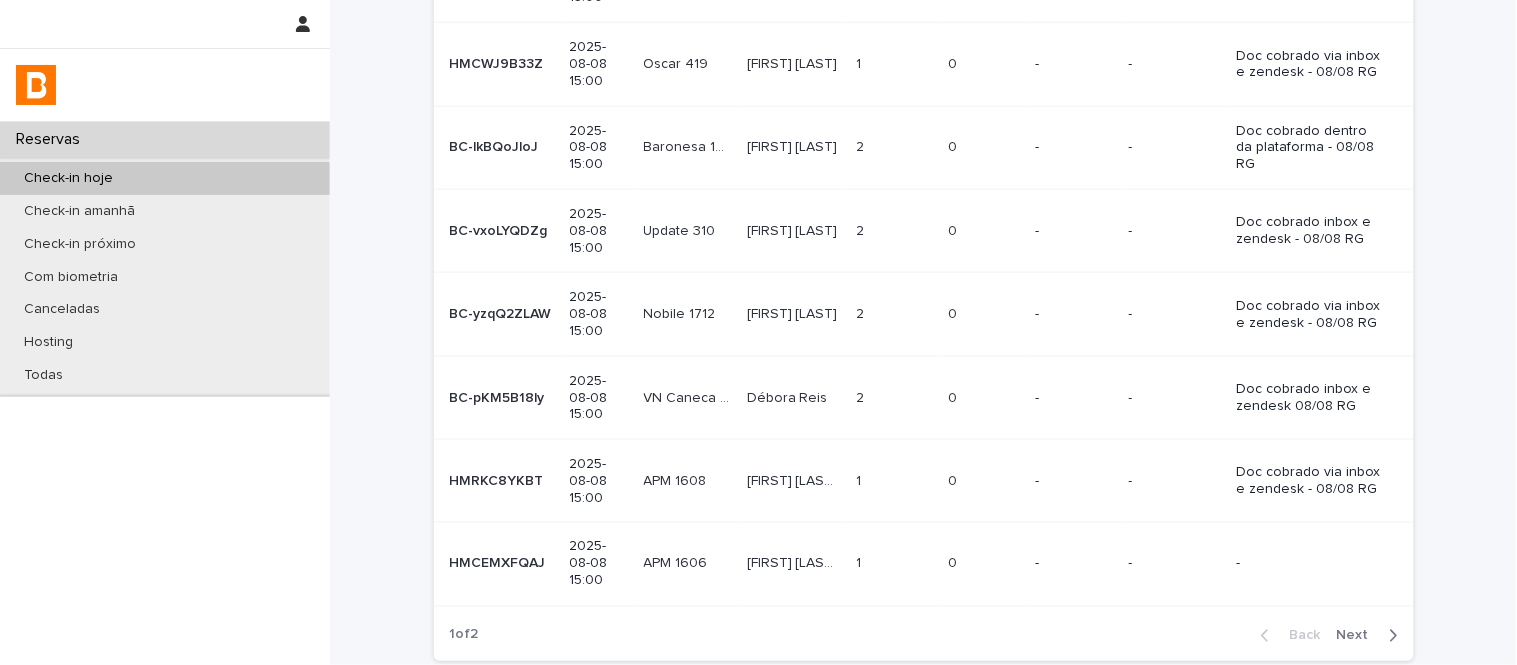 click on "1" at bounding box center [860, 562] 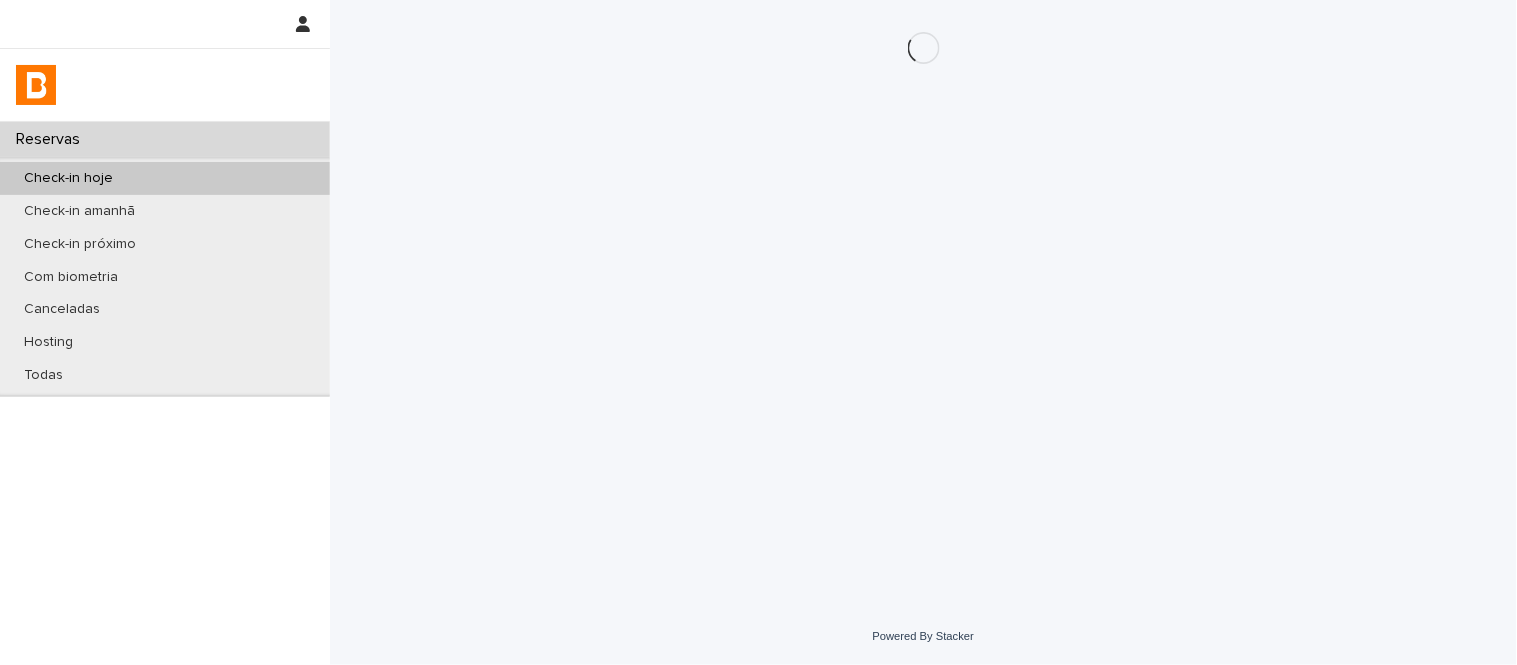 scroll, scrollTop: 0, scrollLeft: 0, axis: both 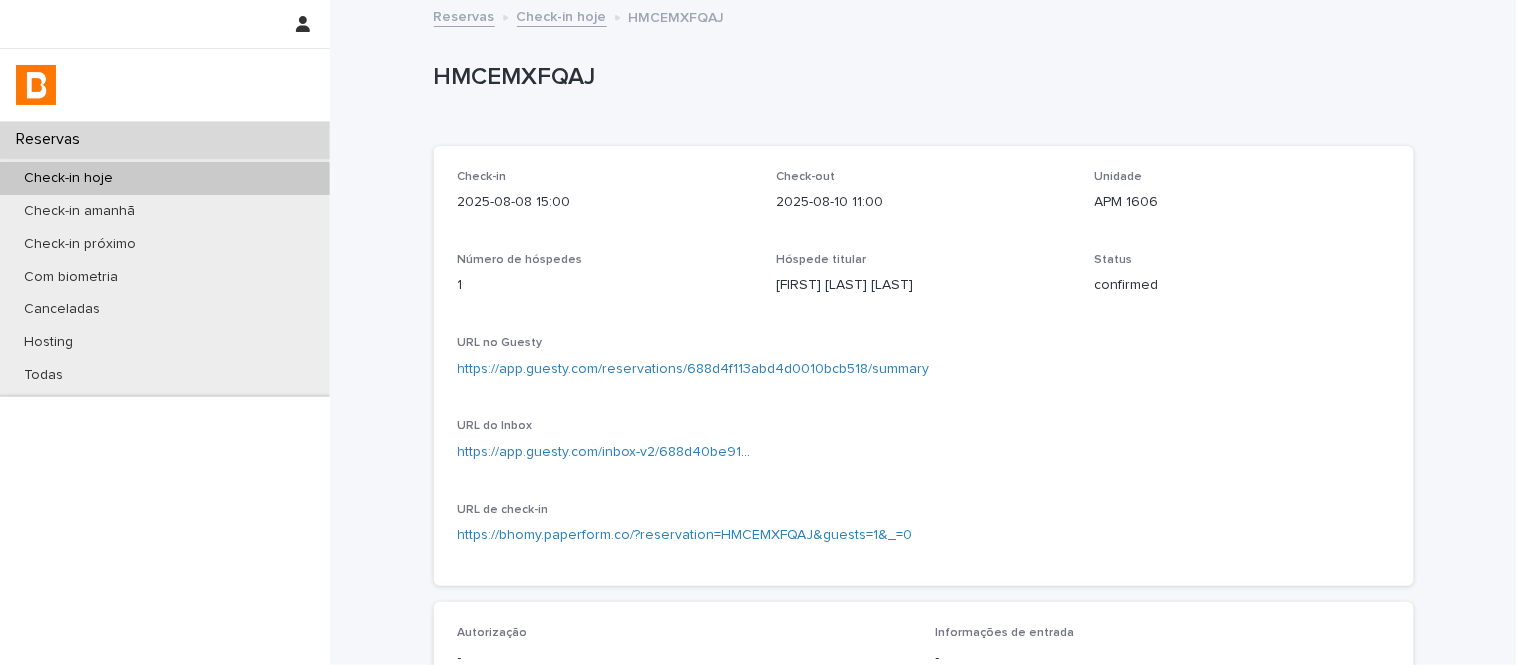 click on "HMCEMXFQAJ" at bounding box center (920, 77) 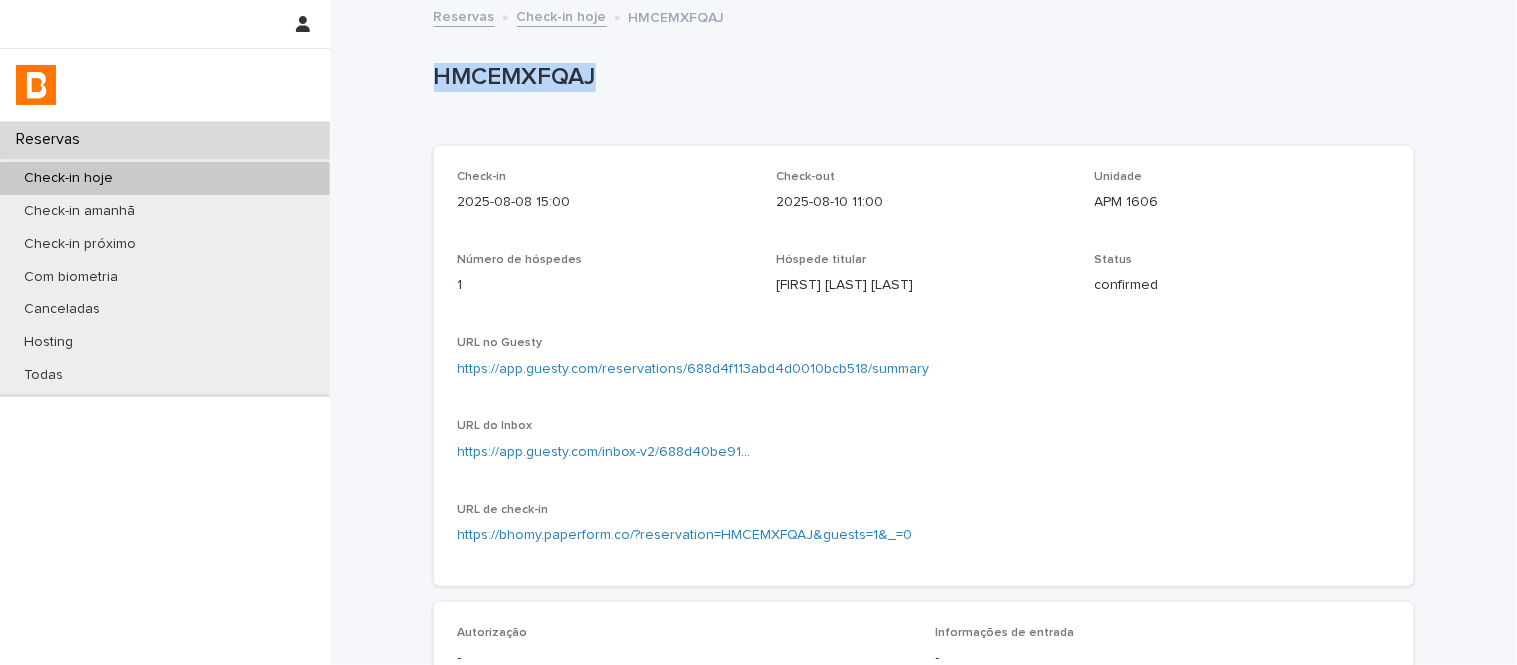 click on "HMCEMXFQAJ" at bounding box center [920, 77] 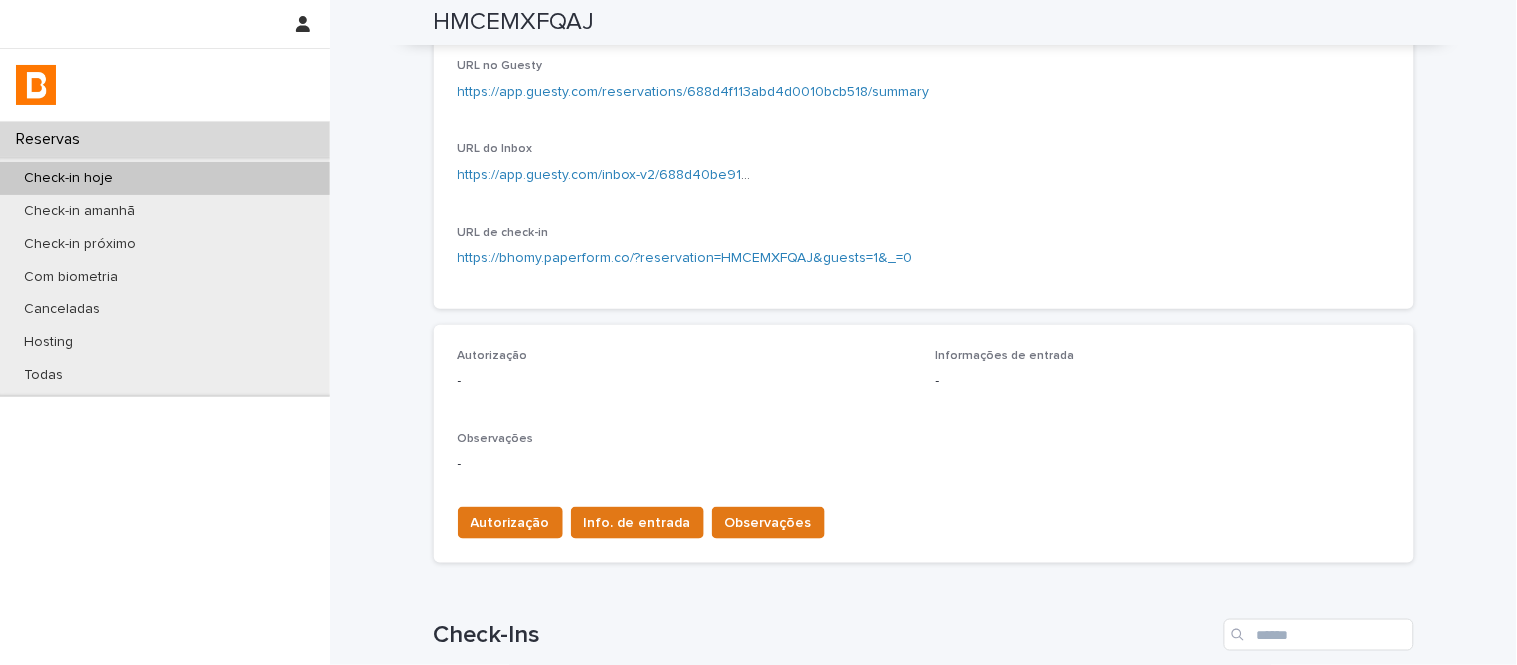 scroll, scrollTop: 222, scrollLeft: 0, axis: vertical 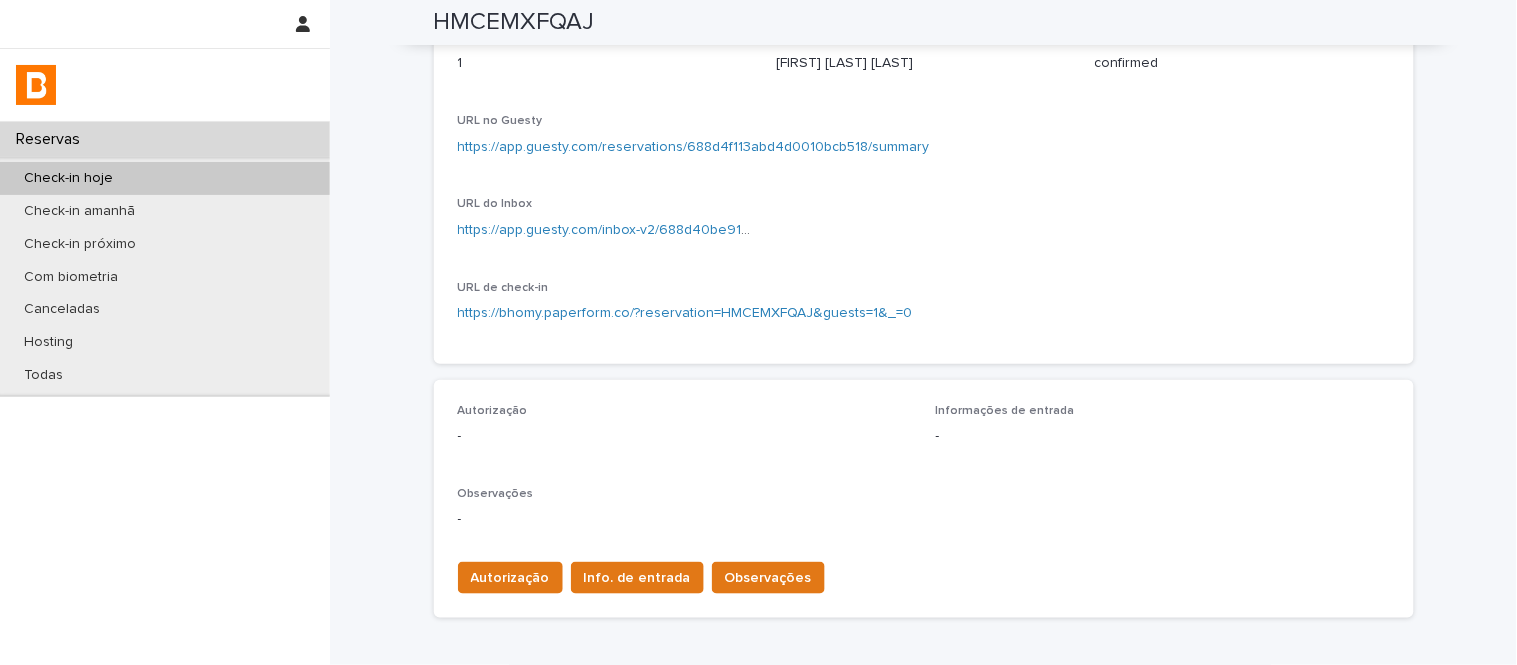 click on "https://app.guesty.com/inbox-v2/688d40be91effb000f08f088?reservationId=688d4f113abd4d0010bcb518" at bounding box center (605, 230) 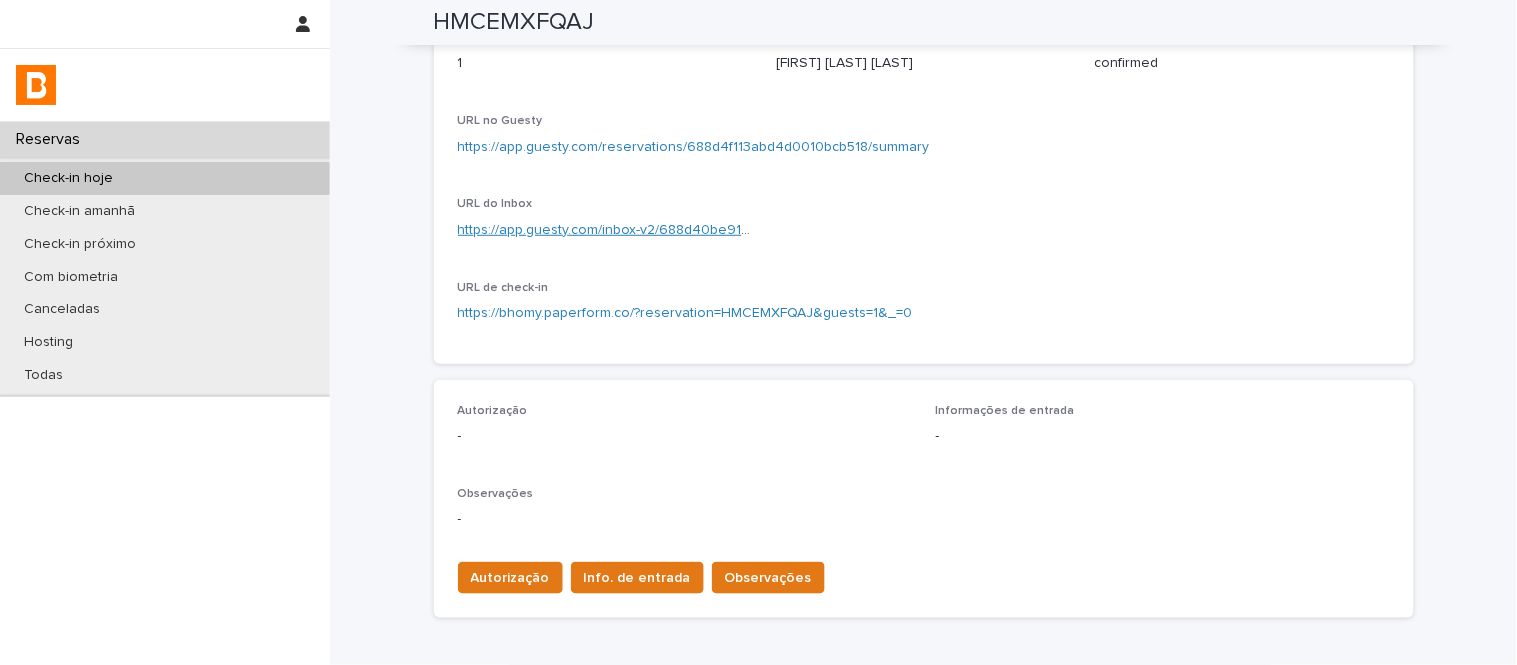 click on "https://app.guesty.com/inbox-v2/688d40be91effb000f08f088?reservationId=688d4f113abd4d0010bcb518" at bounding box center (790, 230) 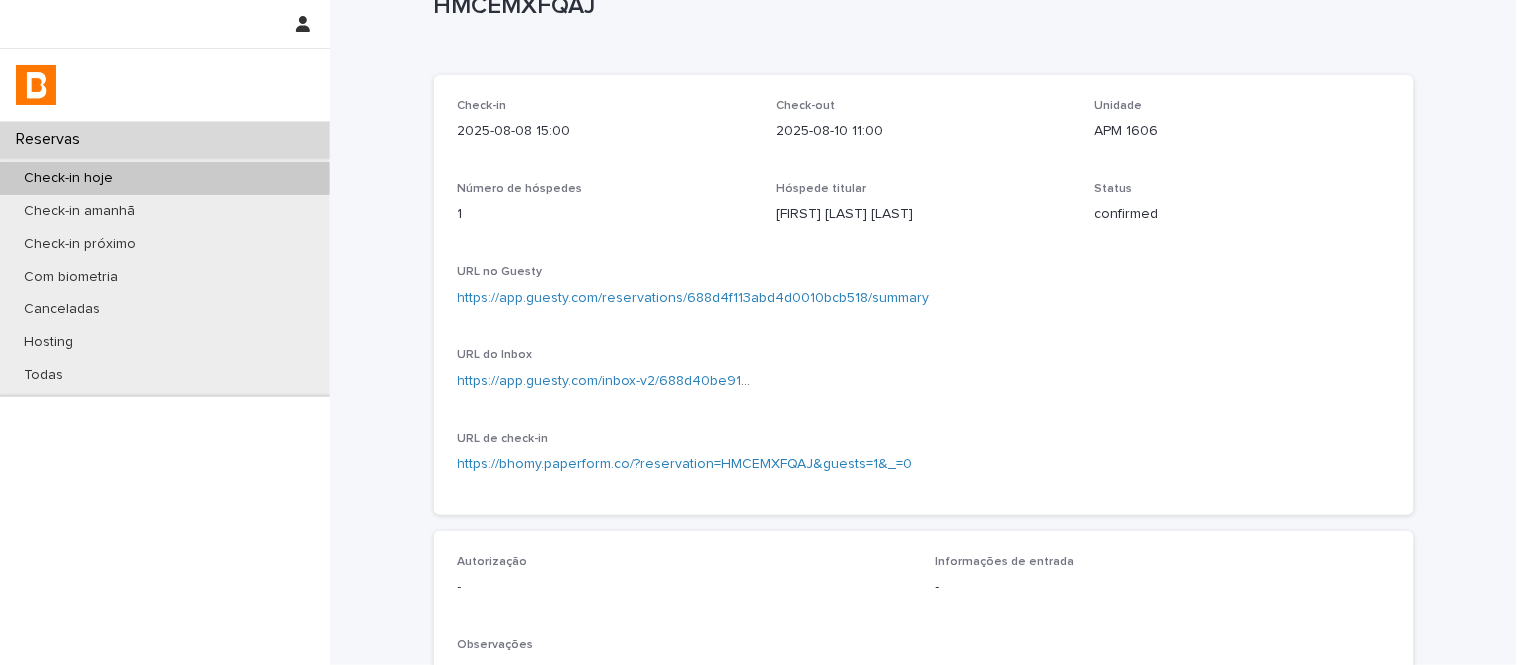 scroll, scrollTop: 111, scrollLeft: 0, axis: vertical 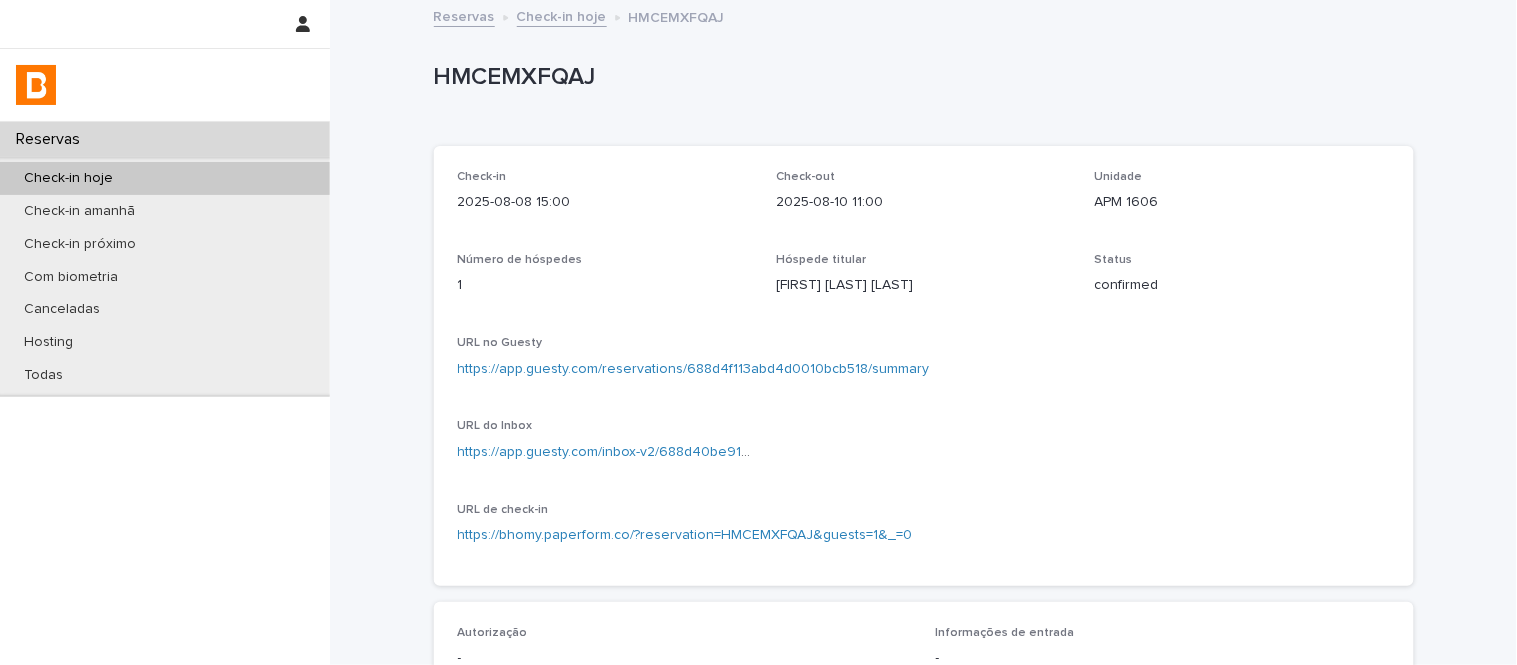 click on "https://app.guesty.com/reservations/688d4f113abd4d0010bcb518/summary" at bounding box center (694, 369) 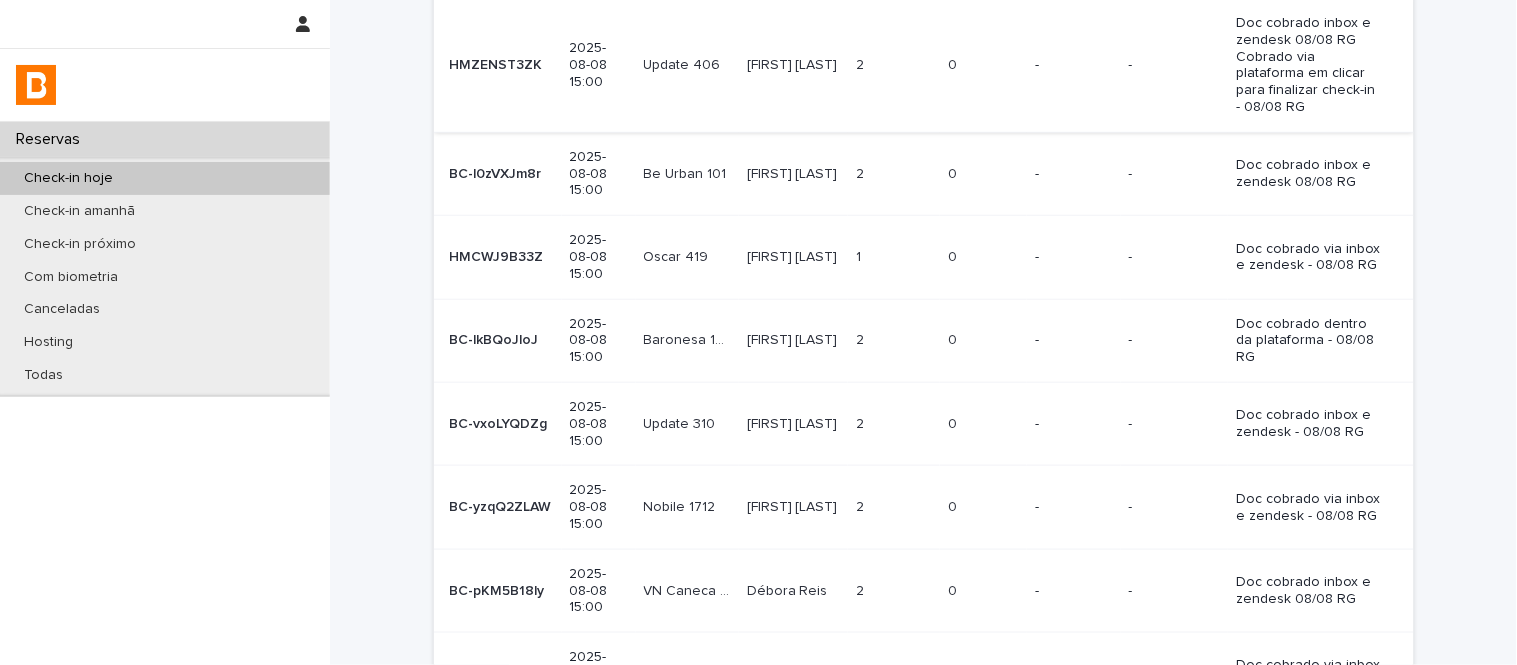 scroll, scrollTop: 473, scrollLeft: 0, axis: vertical 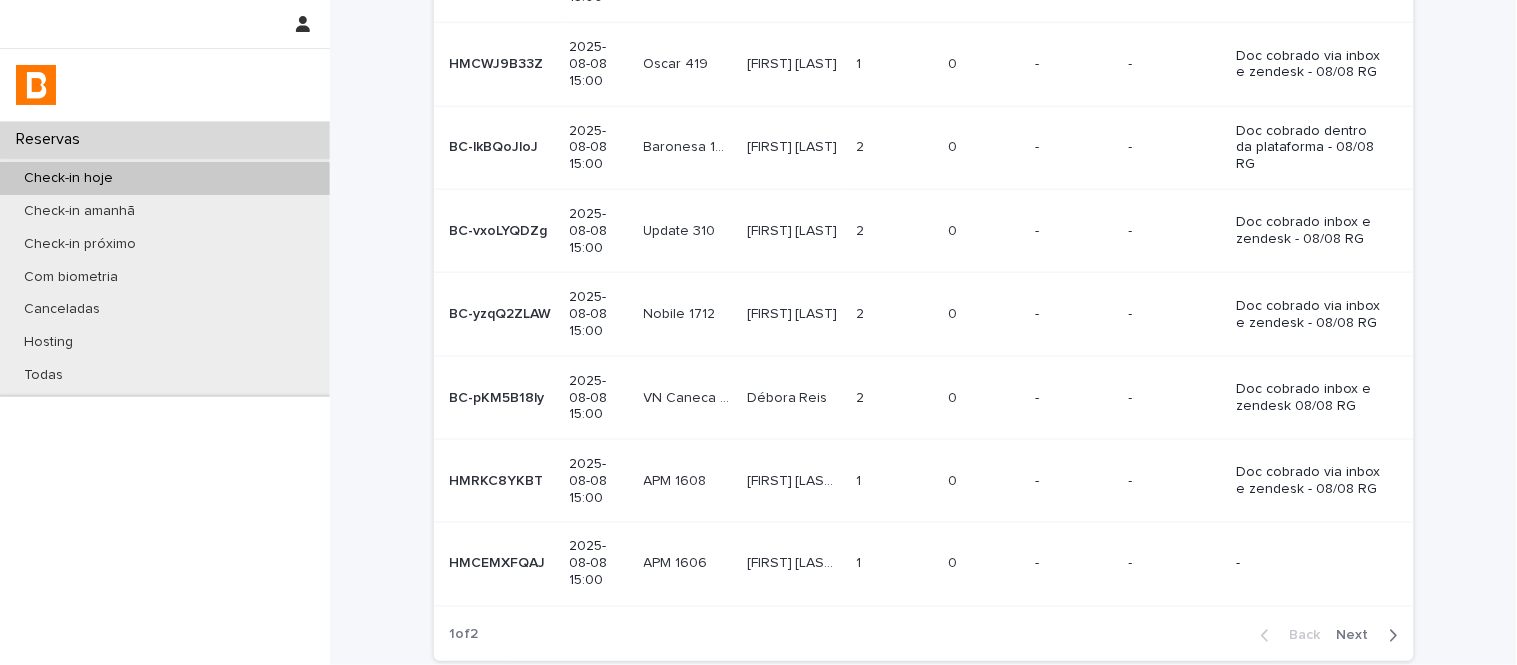 click on "[FIRST] [LAST] [FIRST] [LAST]" at bounding box center [793, 564] 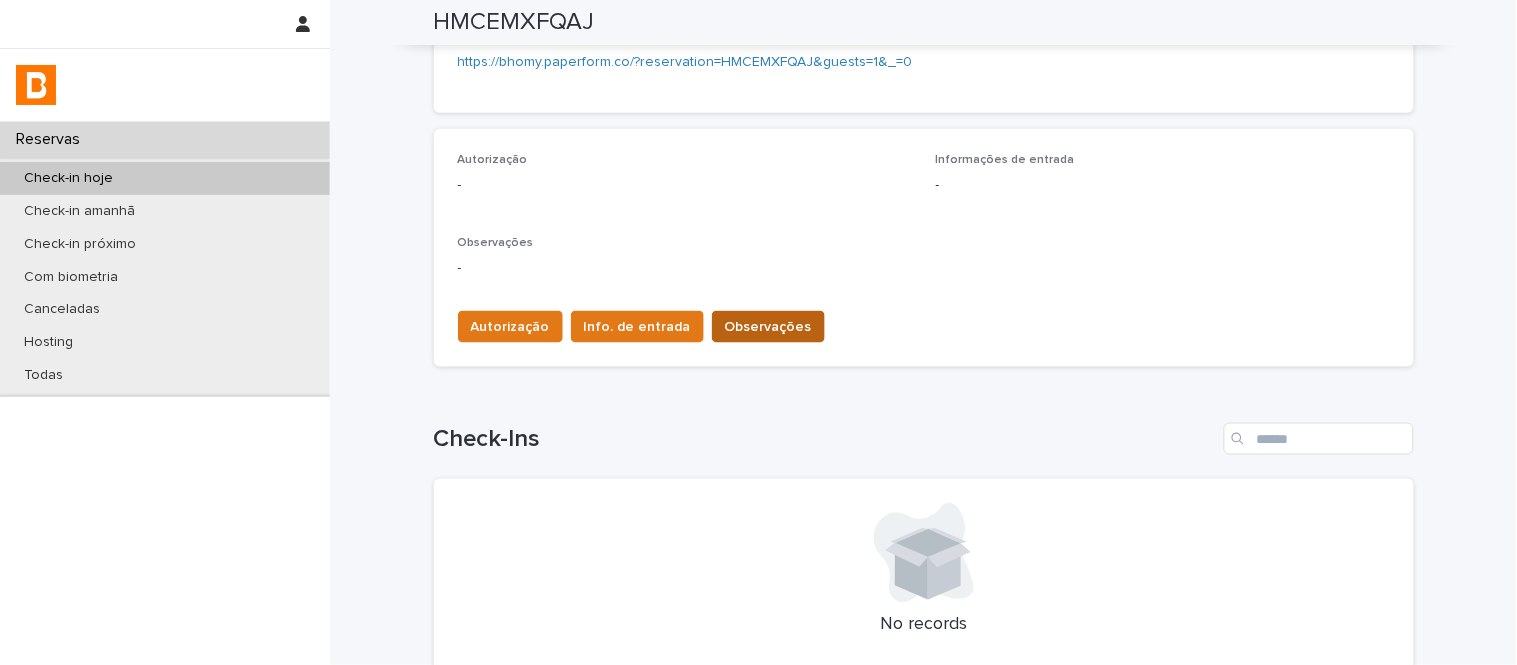scroll, scrollTop: 367, scrollLeft: 0, axis: vertical 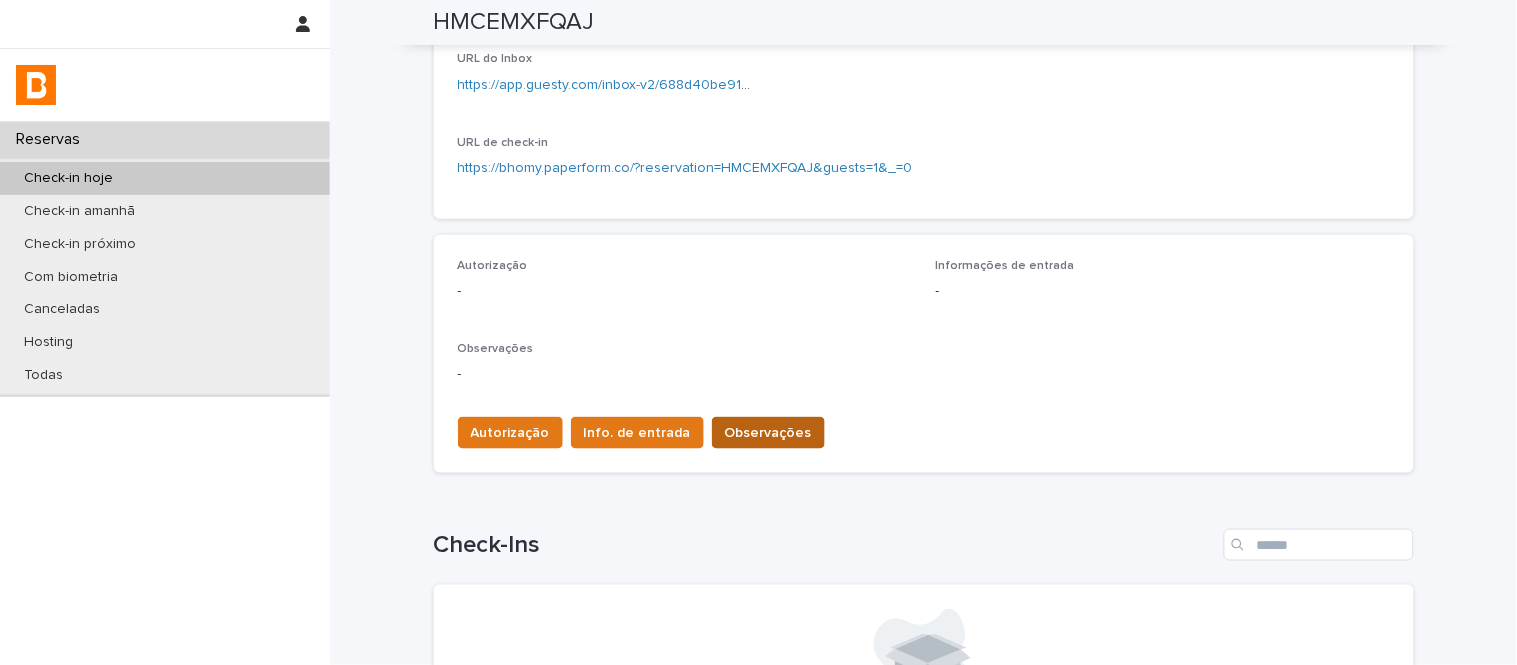 click on "Observações" at bounding box center [768, 433] 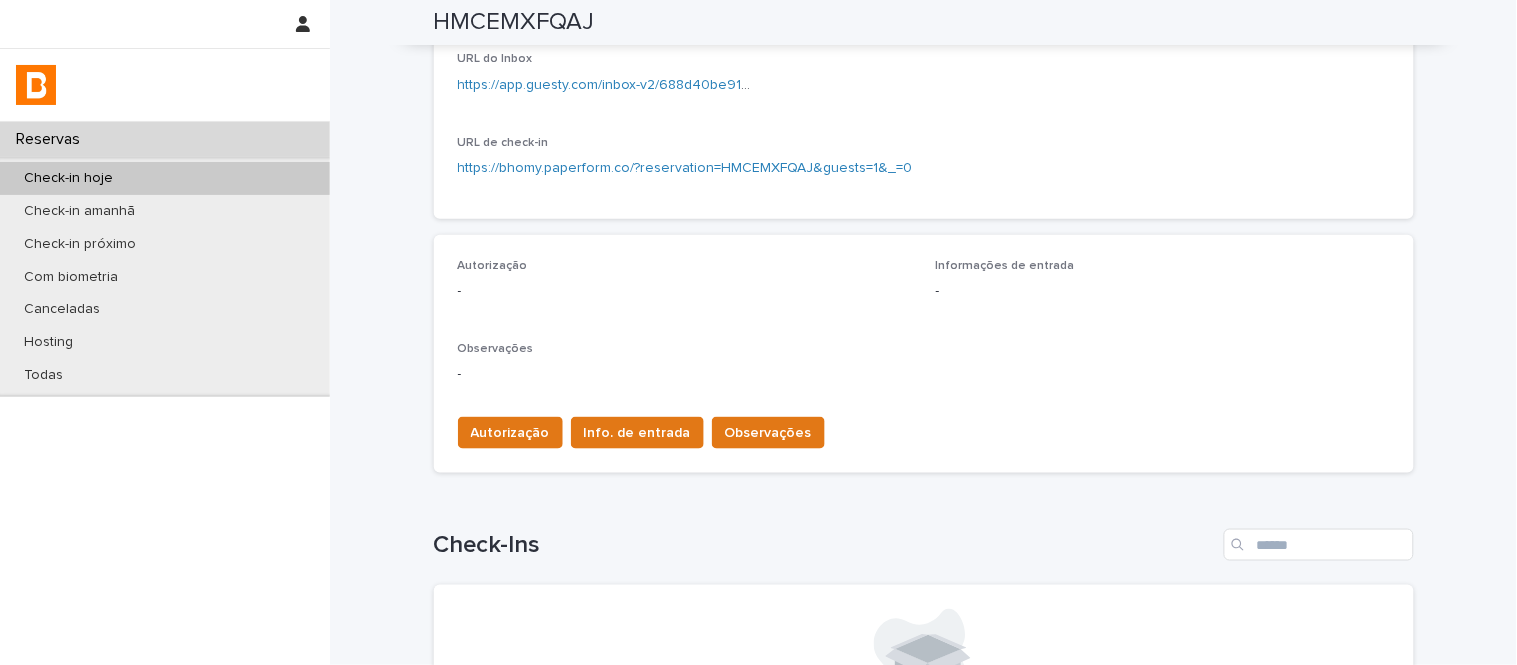type 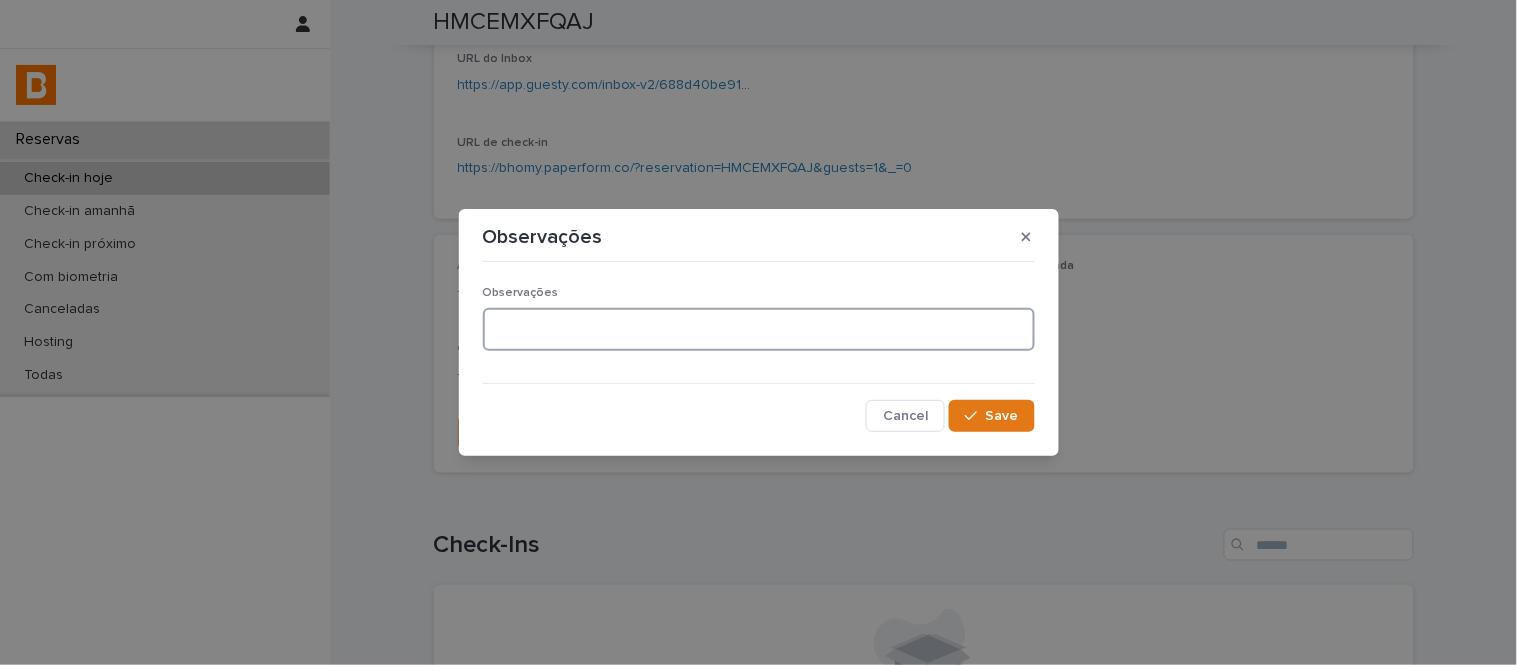 click at bounding box center [759, 329] 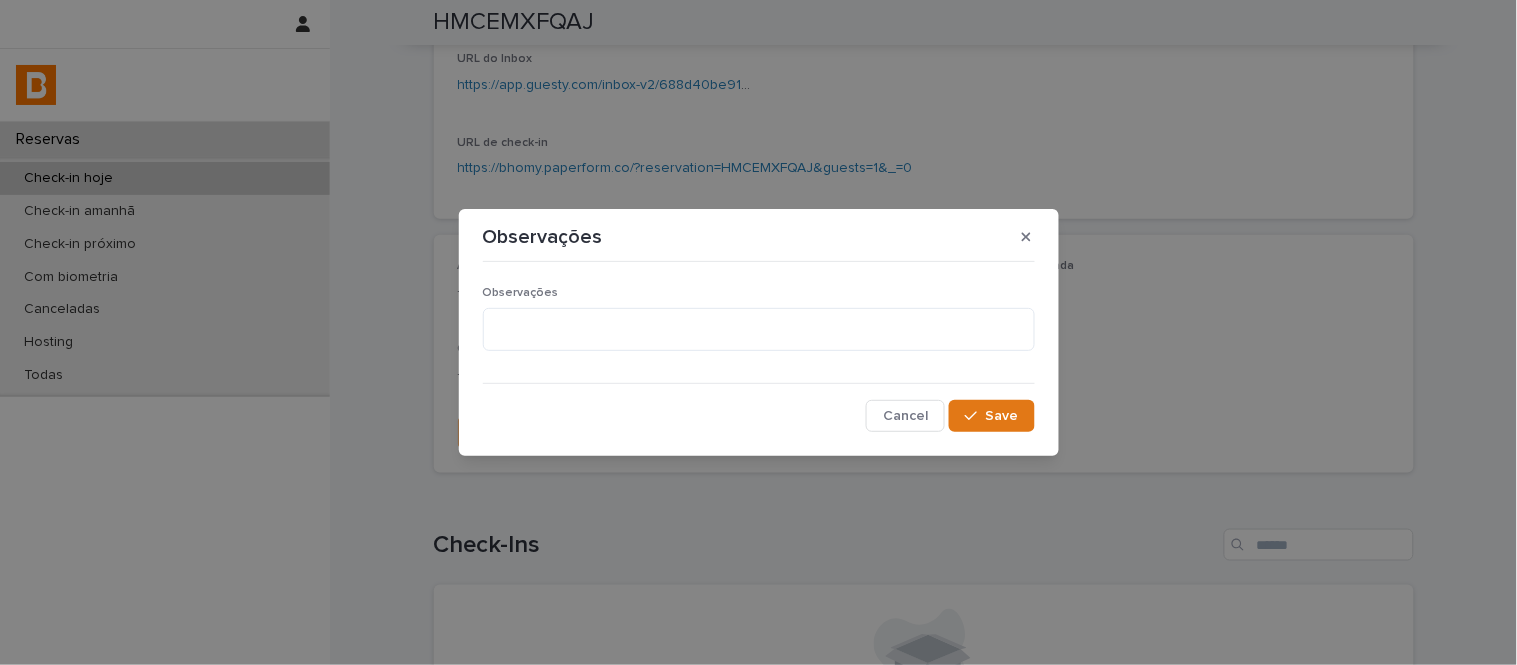 click on "Observações Observações Cancel Save" at bounding box center (758, 332) 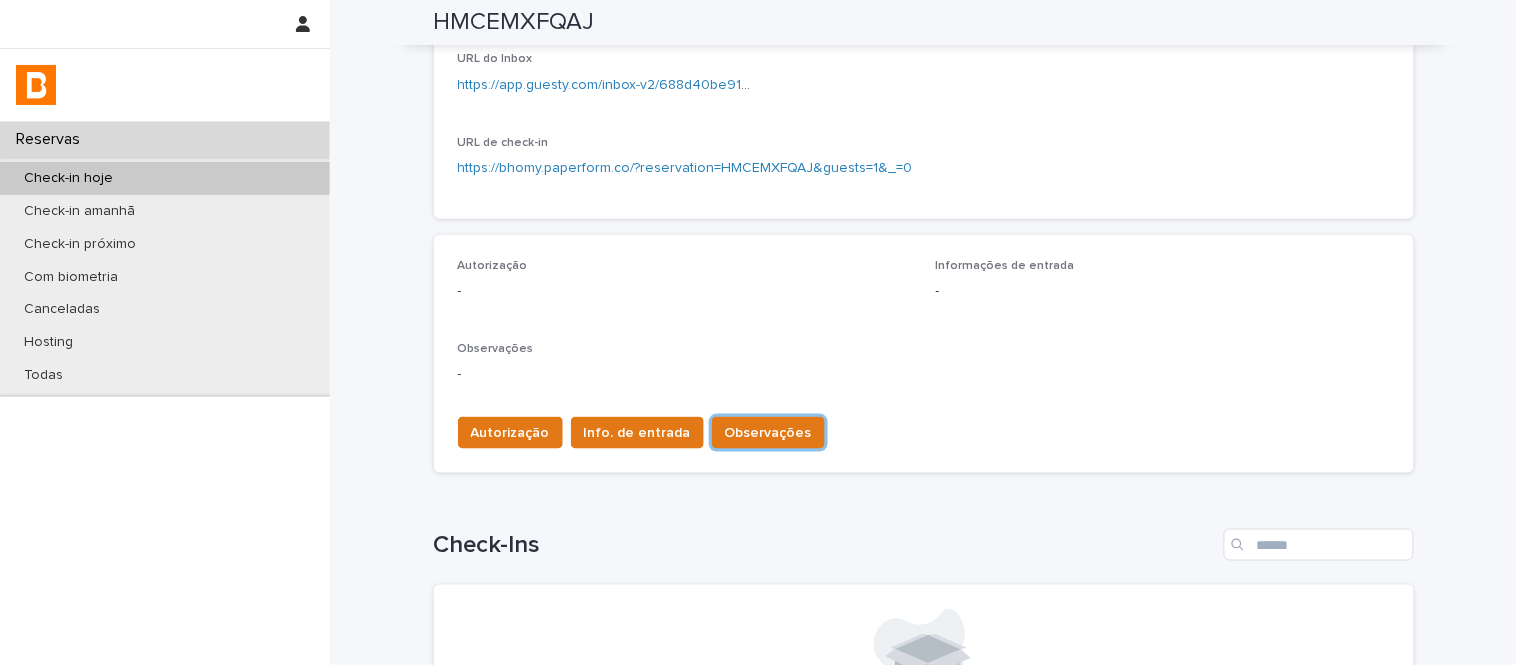 click on "Autorização - Informações de entrada - Observações -" at bounding box center [924, 330] 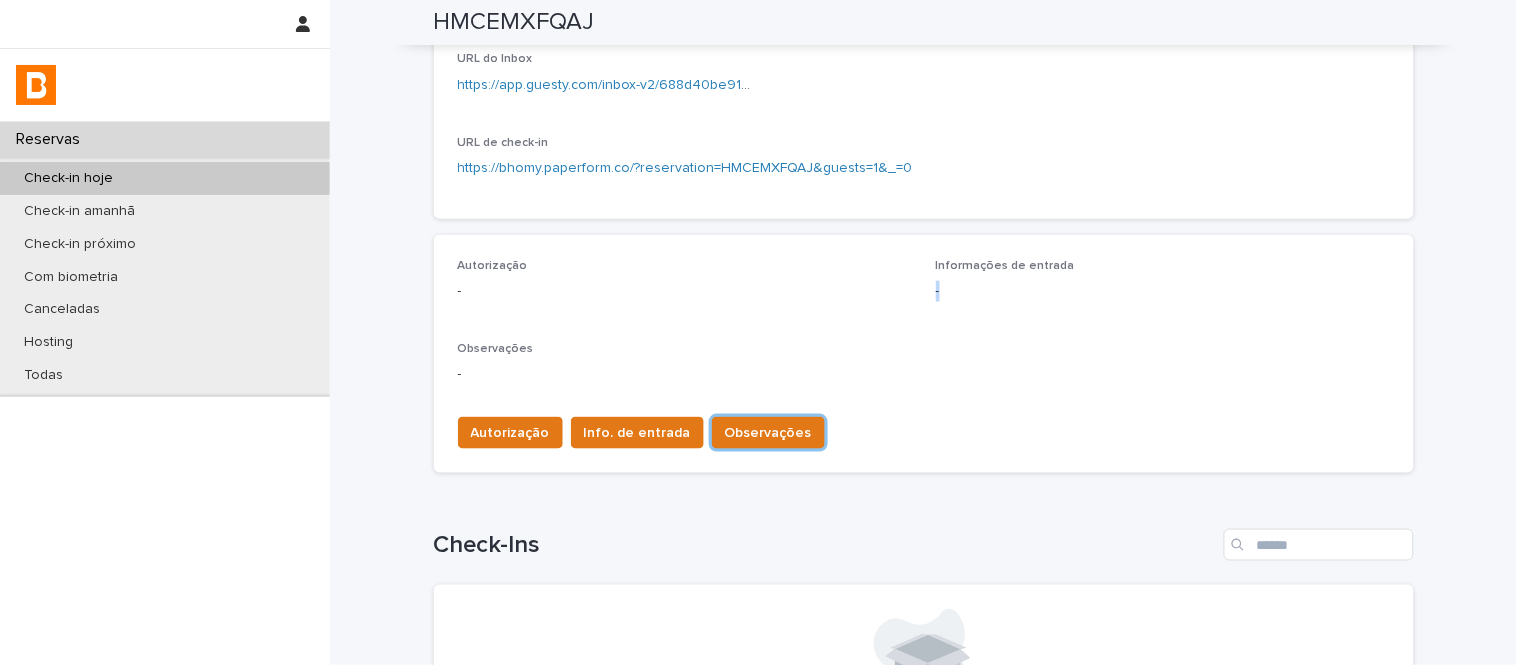 click on "Autorização - Informações de entrada - Observações -" at bounding box center [924, 330] 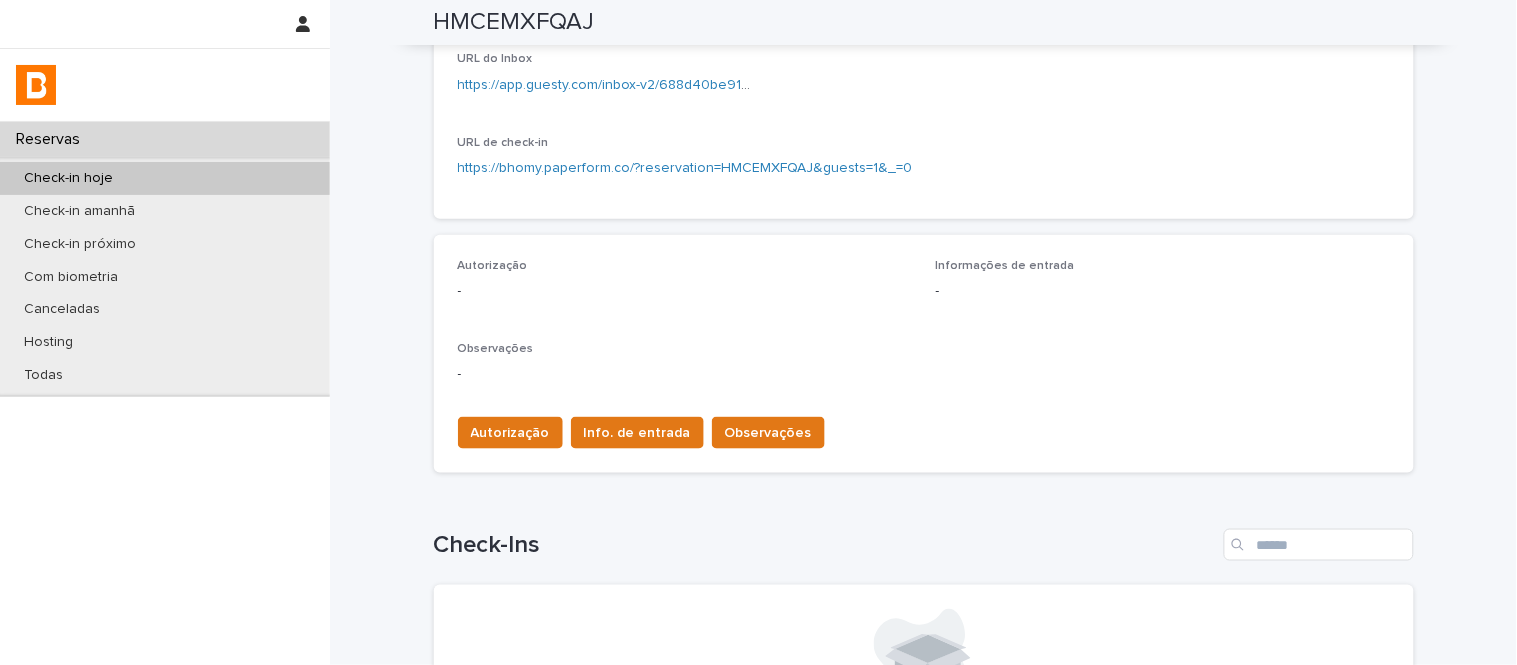 click on "Check-Ins" at bounding box center [825, 545] 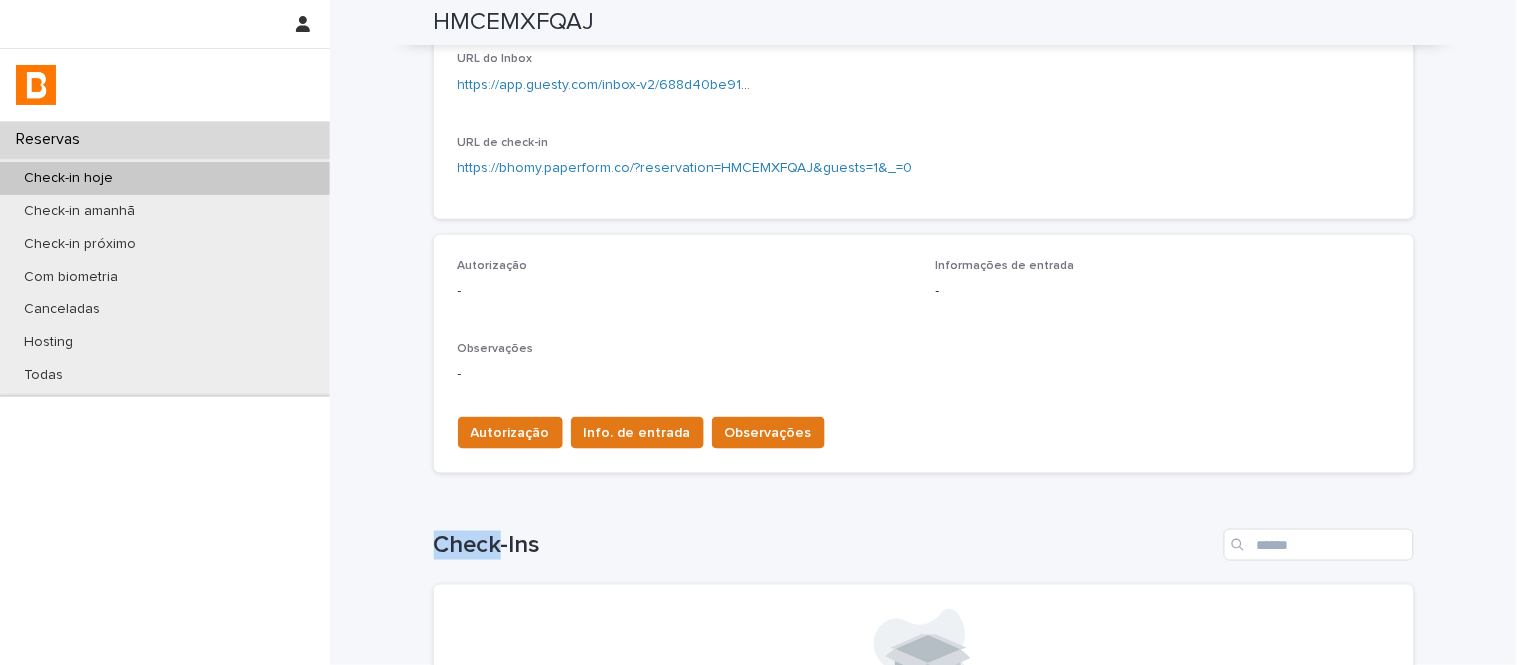 click on "Autorização Info. de entrada Observações" at bounding box center (924, 429) 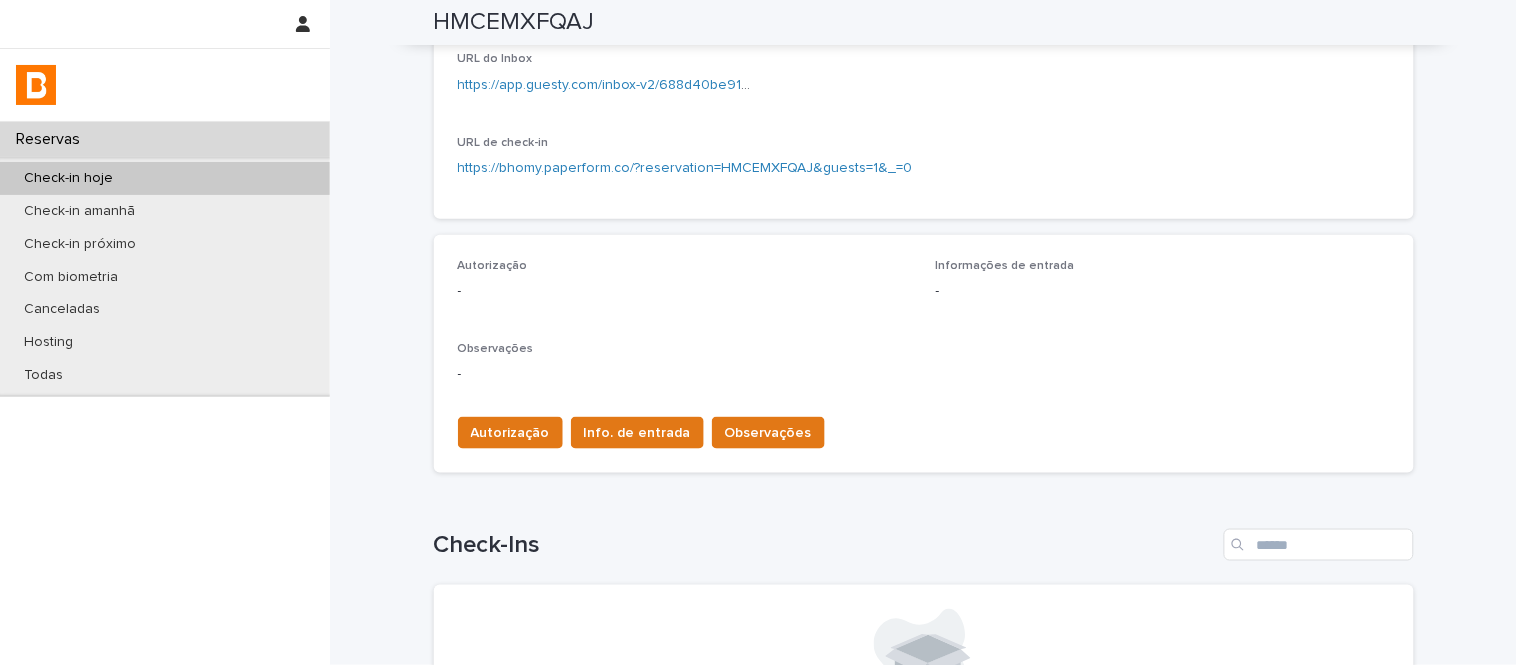 click on "Check-in [DATE] [TIME] Check-out [DATE] [TIME] Unidade APM 1606 Número de hóspedes 1 Hóspede titular [FIRST] [LAST] Status confirmed URL no Guesty https://app.guesty.com/reservations/688d4f113abd4d0010bcb518/summary URL do Inbox https://app.guesty.com/inbox-v2/688d40be91effb000f08f088?reservationId=688d4f113abd4d0010bcb518 URL de check-in https://bhomy.paperform.co/?reservation=HMCEMXFQAJ&guests=1&_=0" at bounding box center (924, -1) 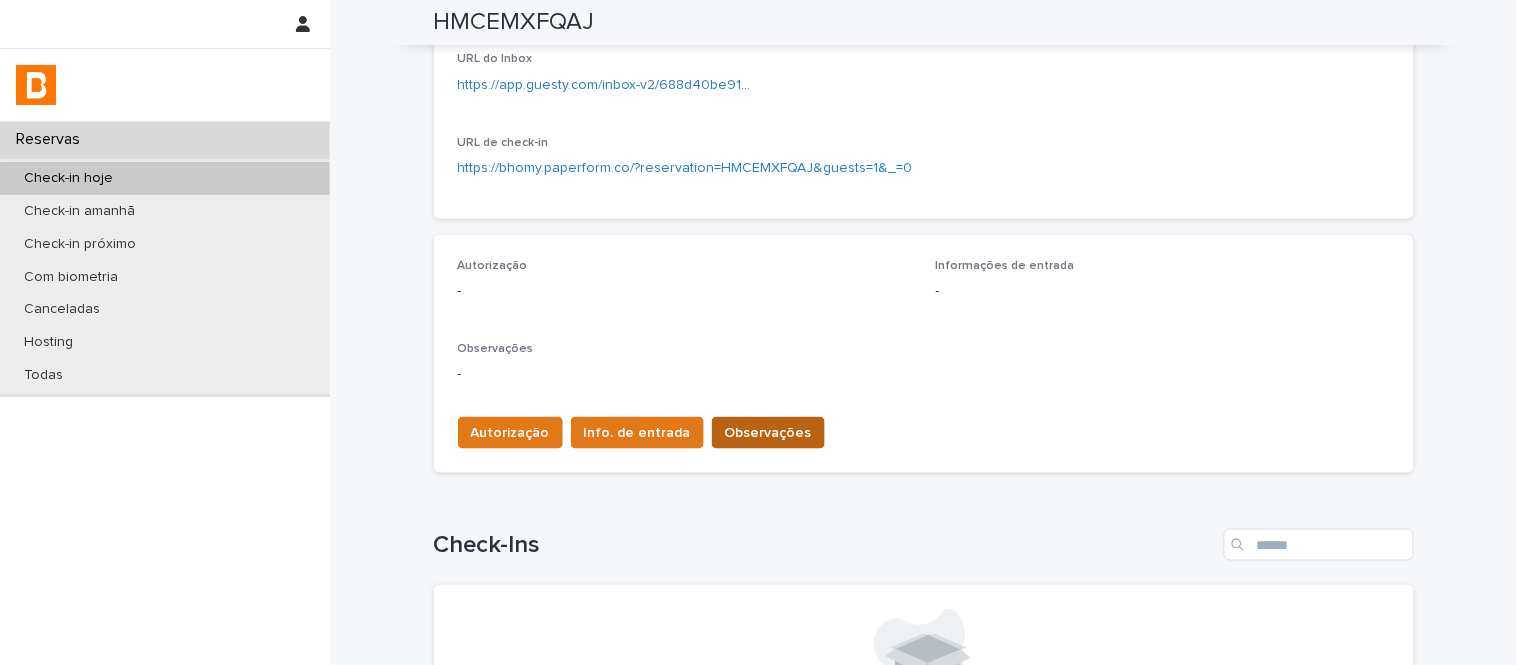 click on "Autorização Info. de entrada Observações" at bounding box center [924, 429] 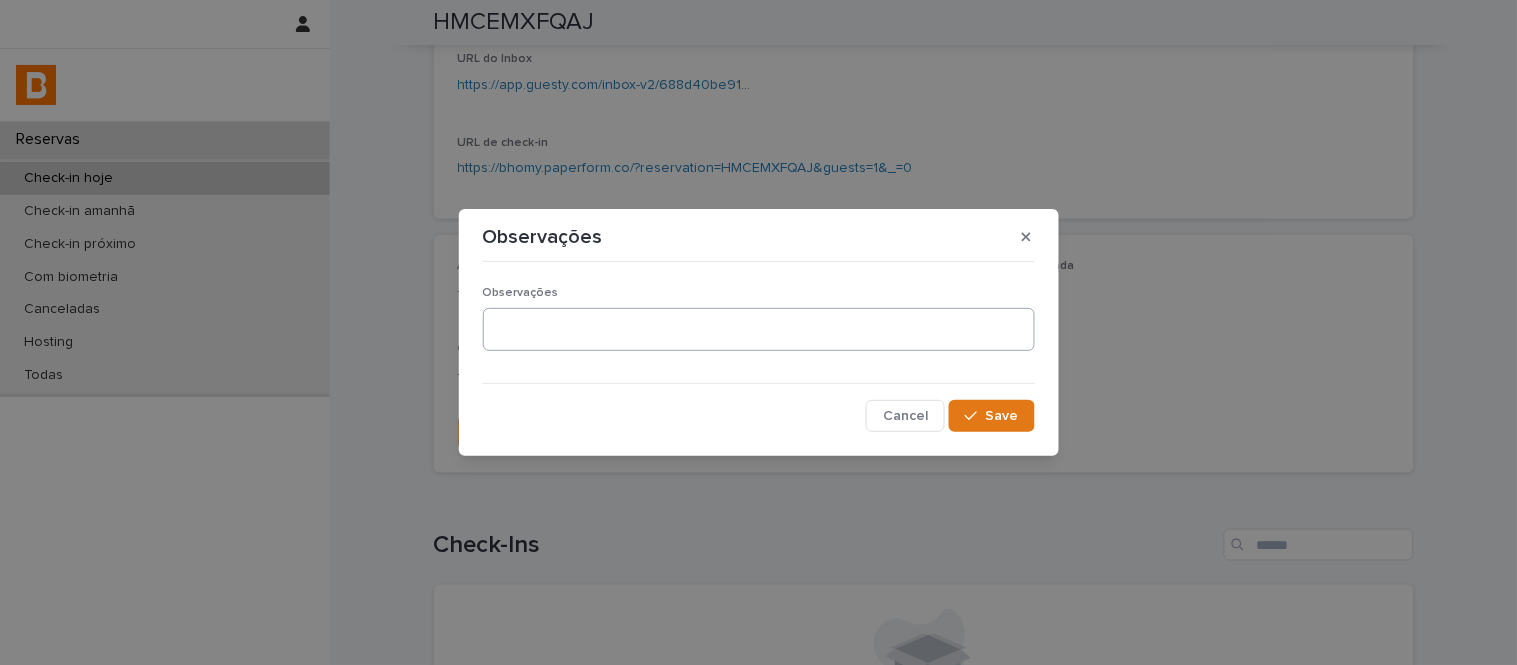 type 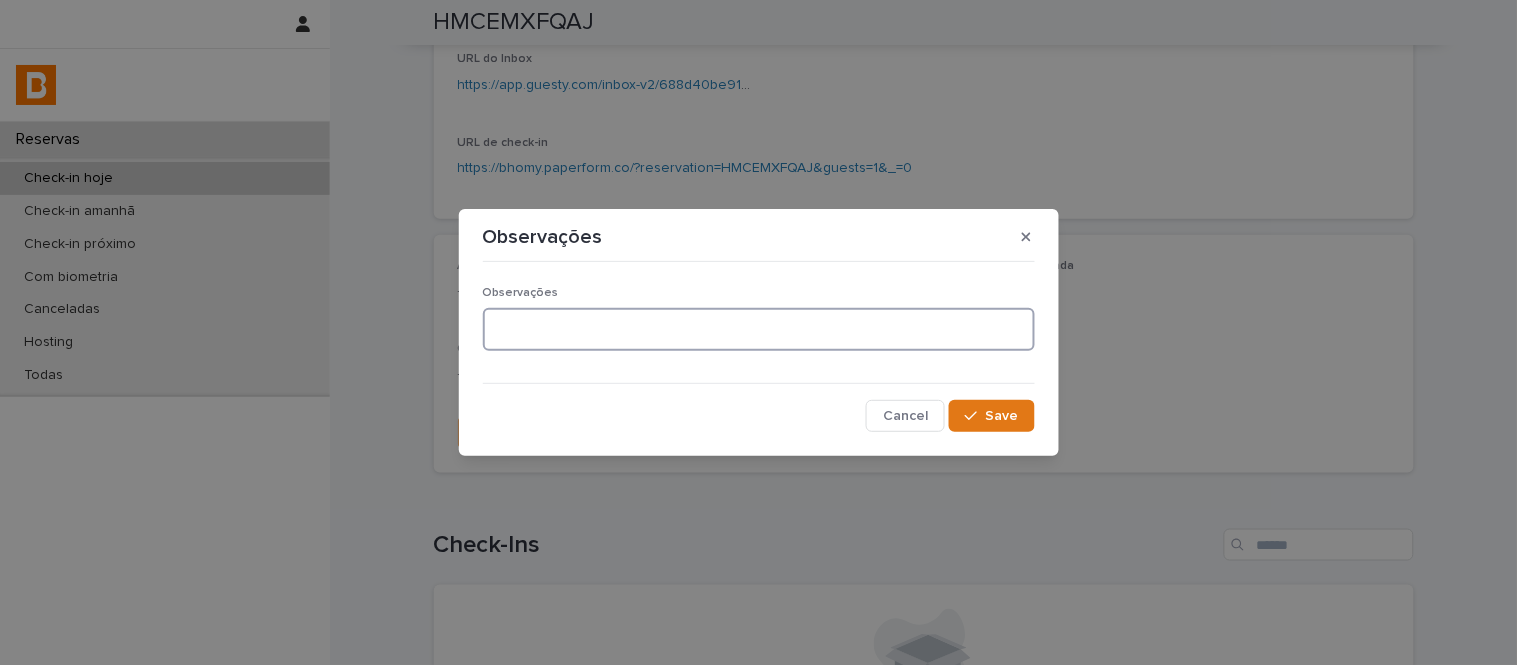 click at bounding box center (759, 329) 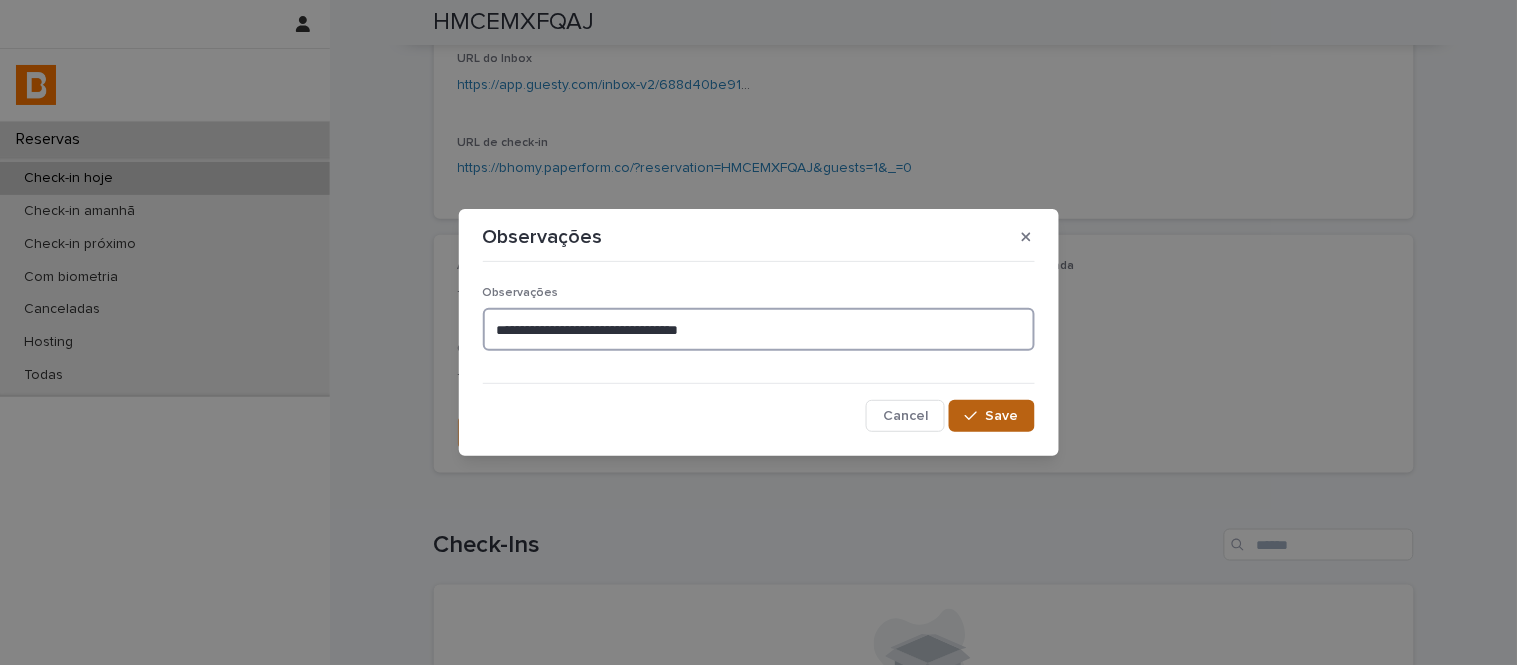 type on "**********" 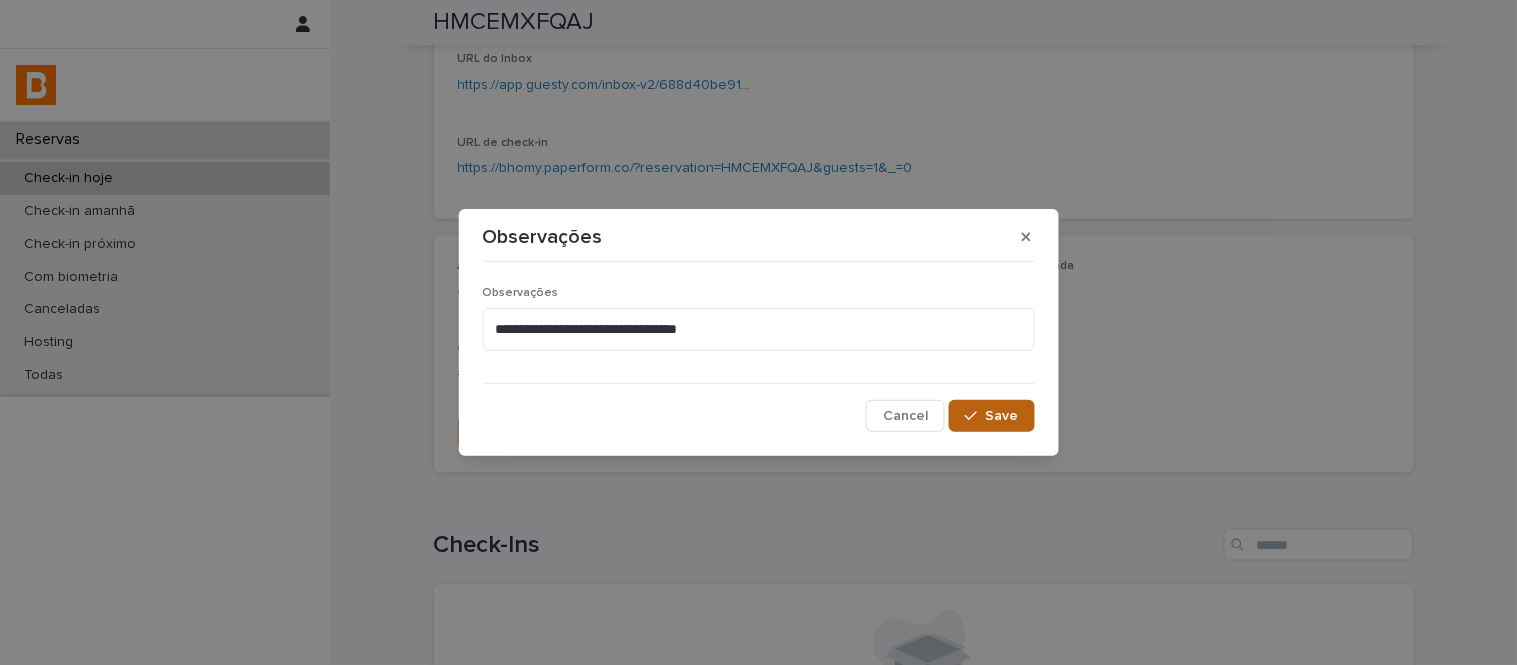 click on "Save" at bounding box center [1002, 416] 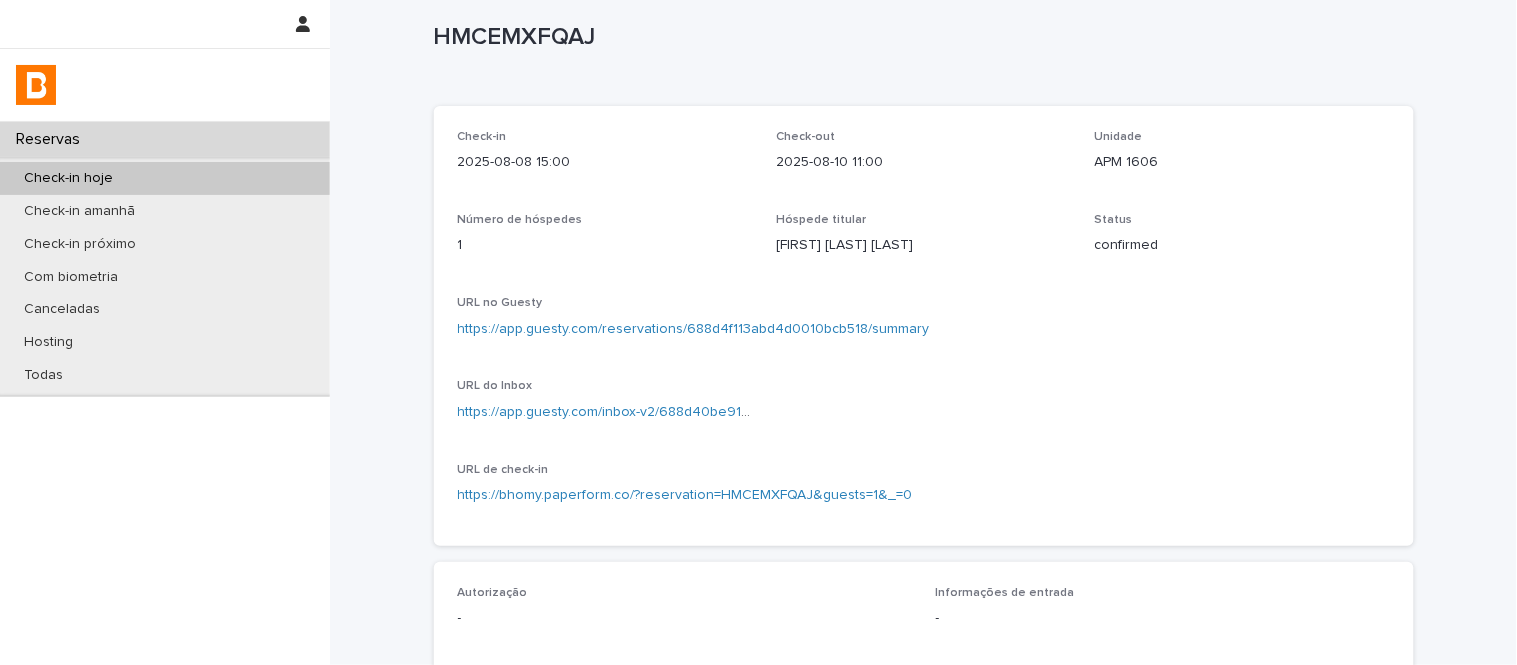 scroll, scrollTop: 0, scrollLeft: 0, axis: both 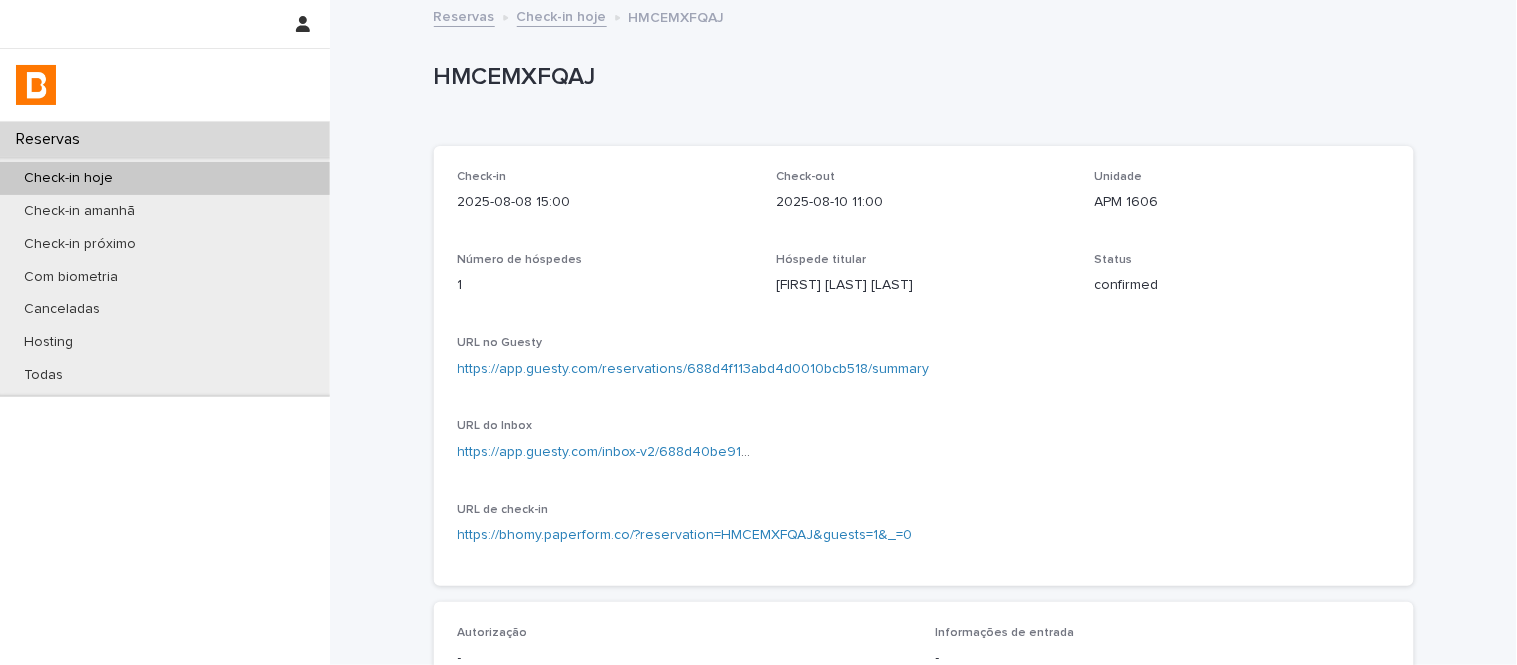 click on "Check-in hoje" at bounding box center [562, 15] 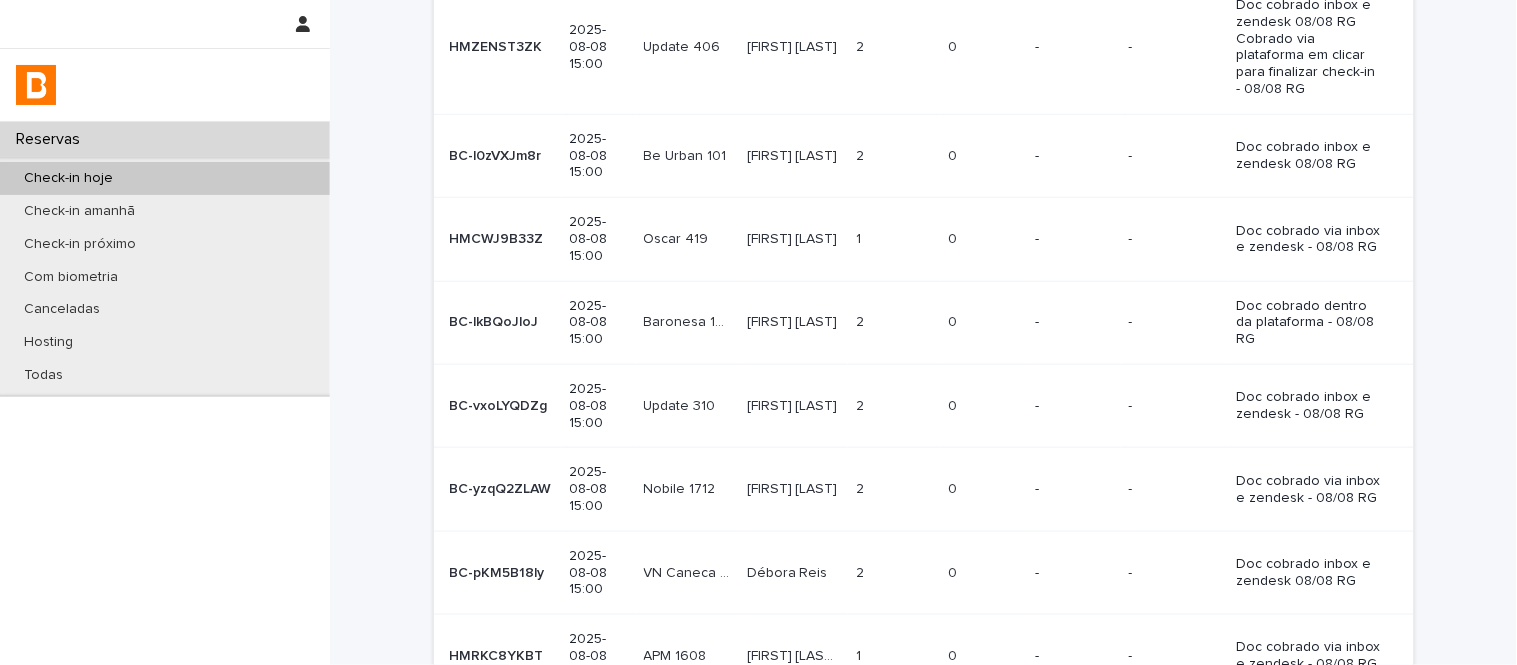 scroll, scrollTop: 473, scrollLeft: 0, axis: vertical 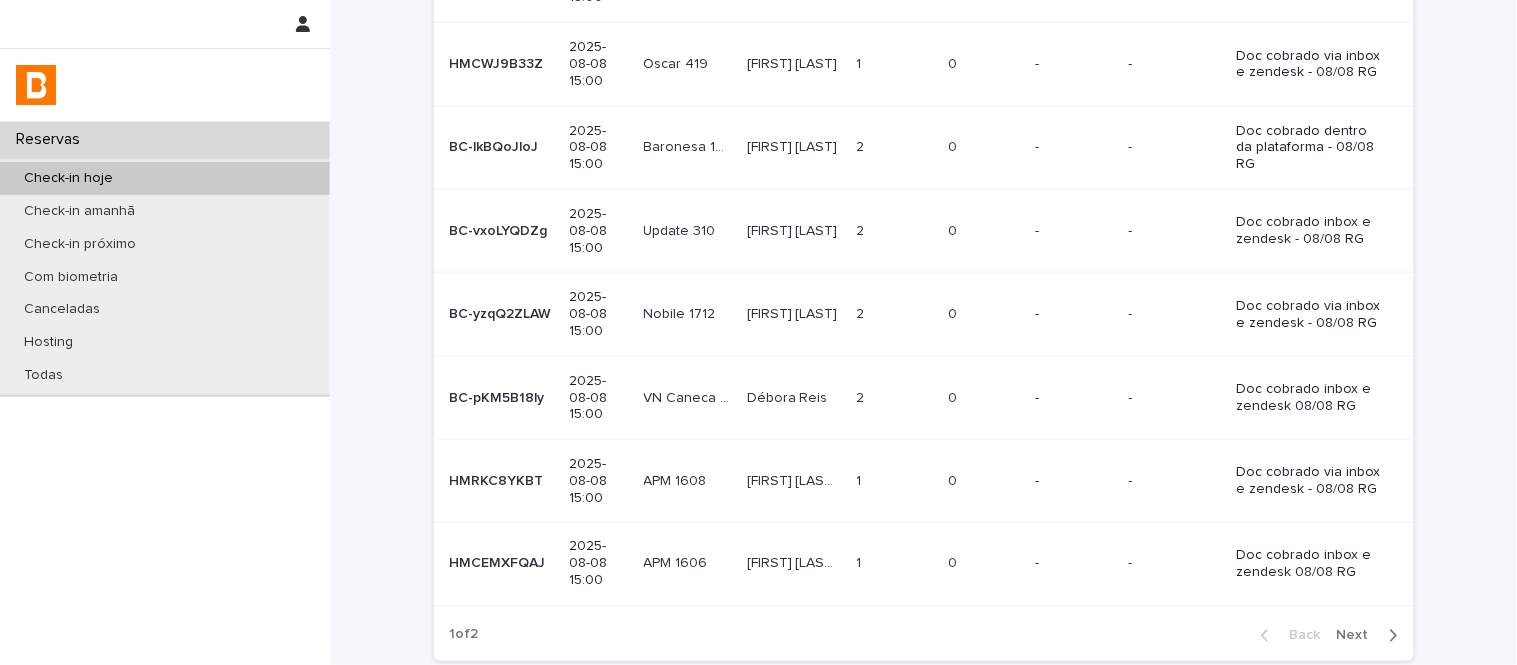 click on "Next" at bounding box center (1359, 636) 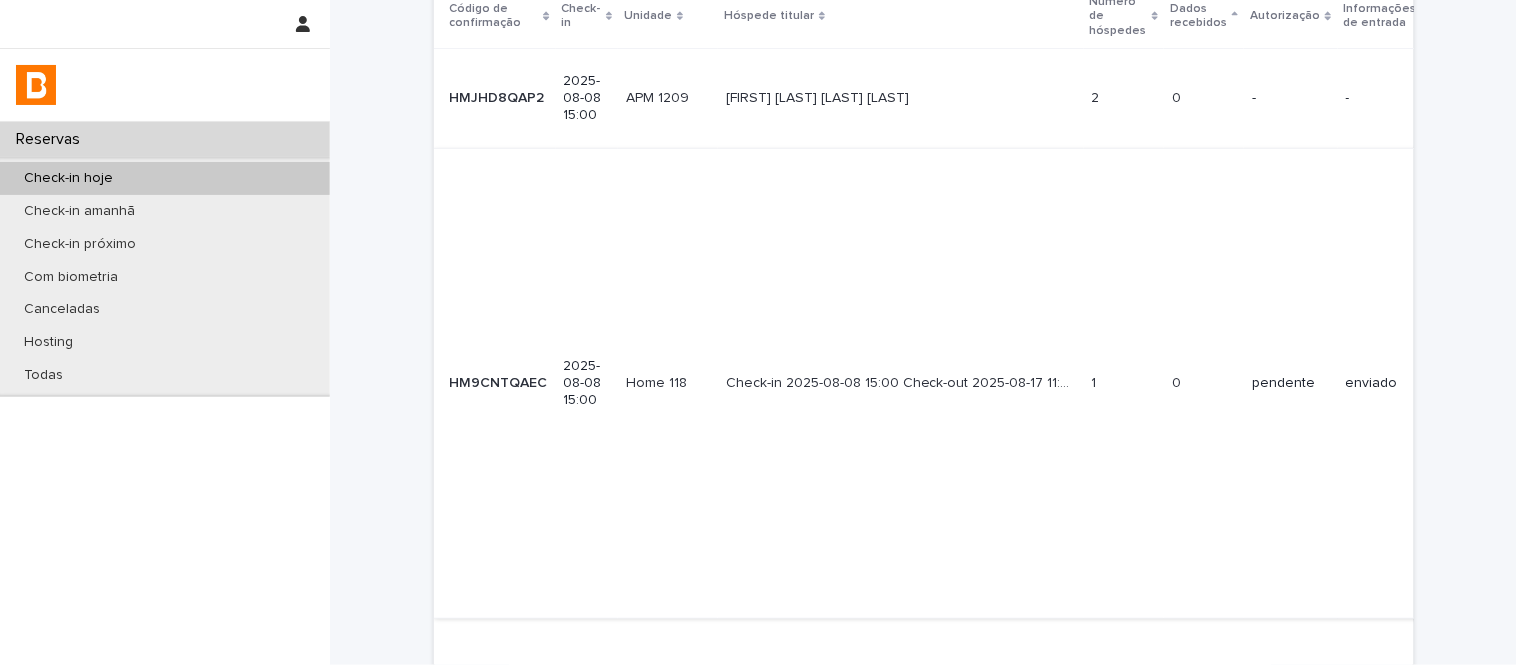 scroll, scrollTop: 326, scrollLeft: 0, axis: vertical 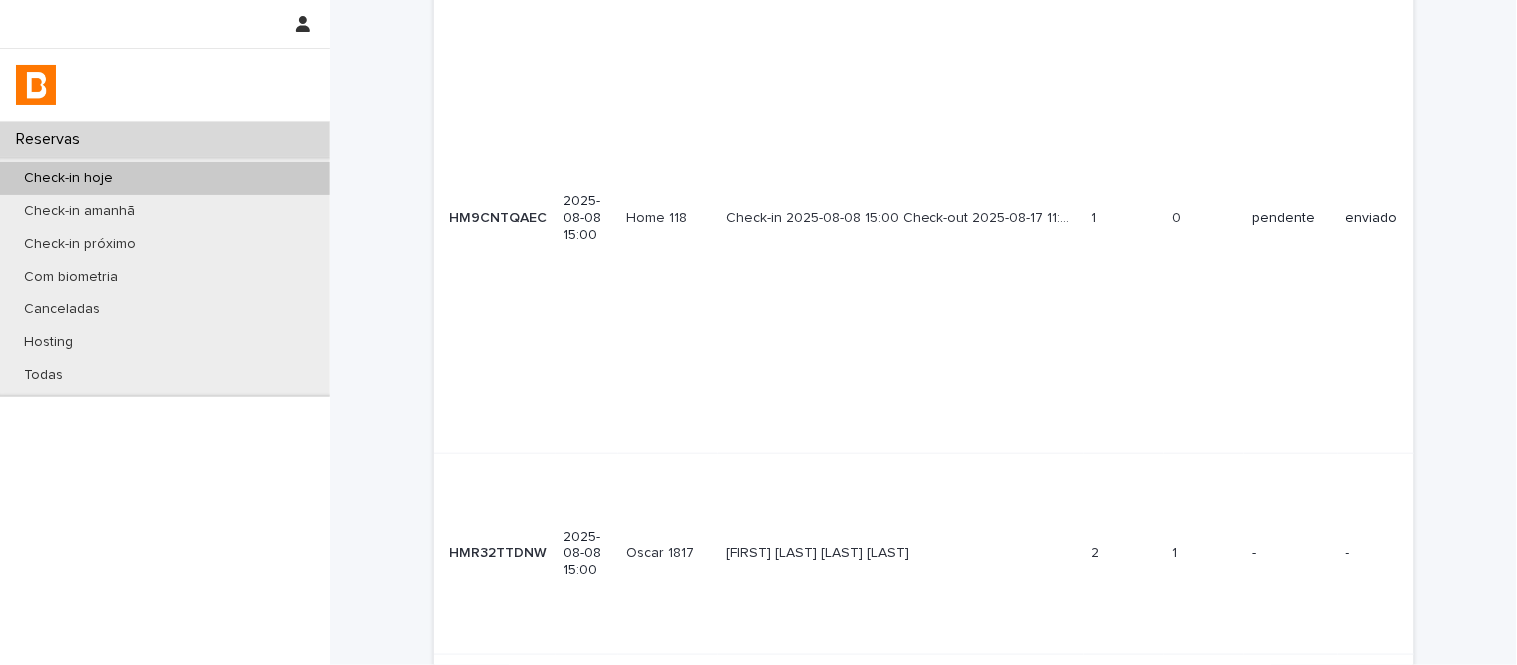 click on "Back" at bounding box center (1299, 684) 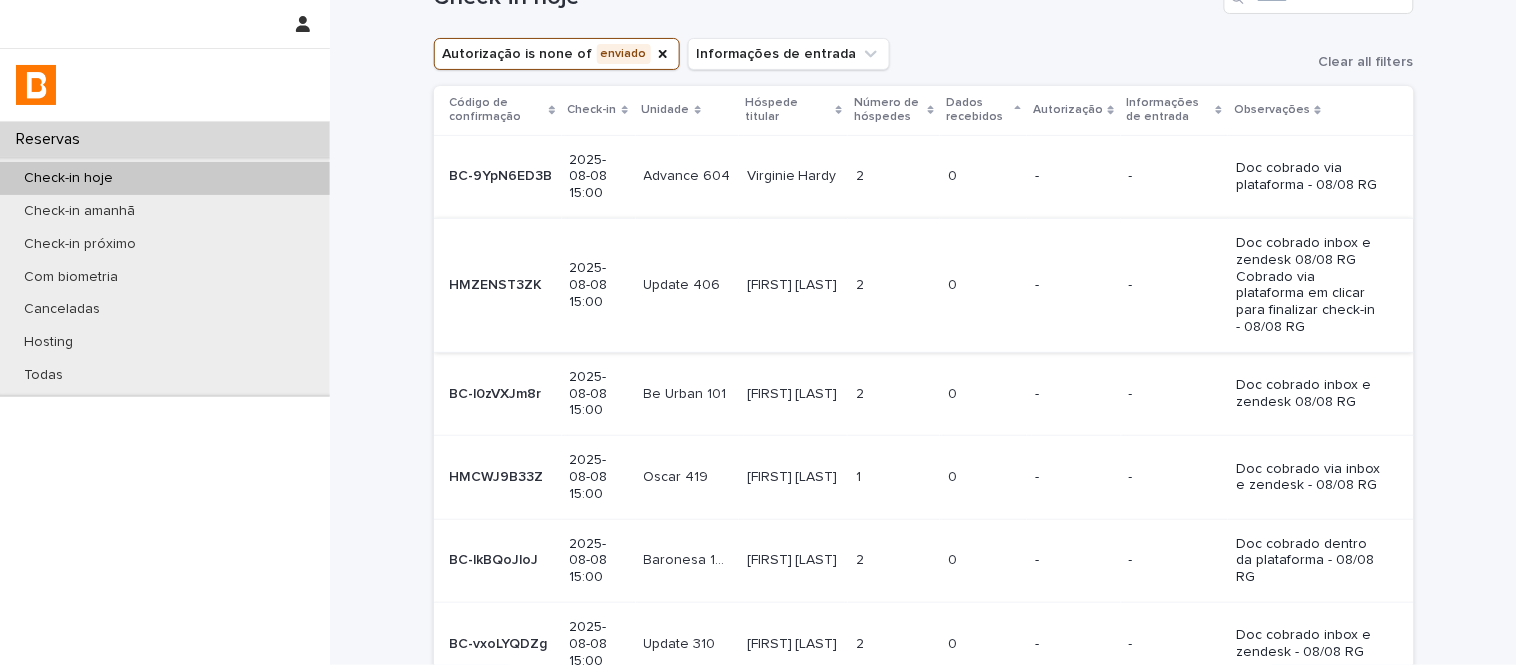 scroll, scrollTop: 0, scrollLeft: 0, axis: both 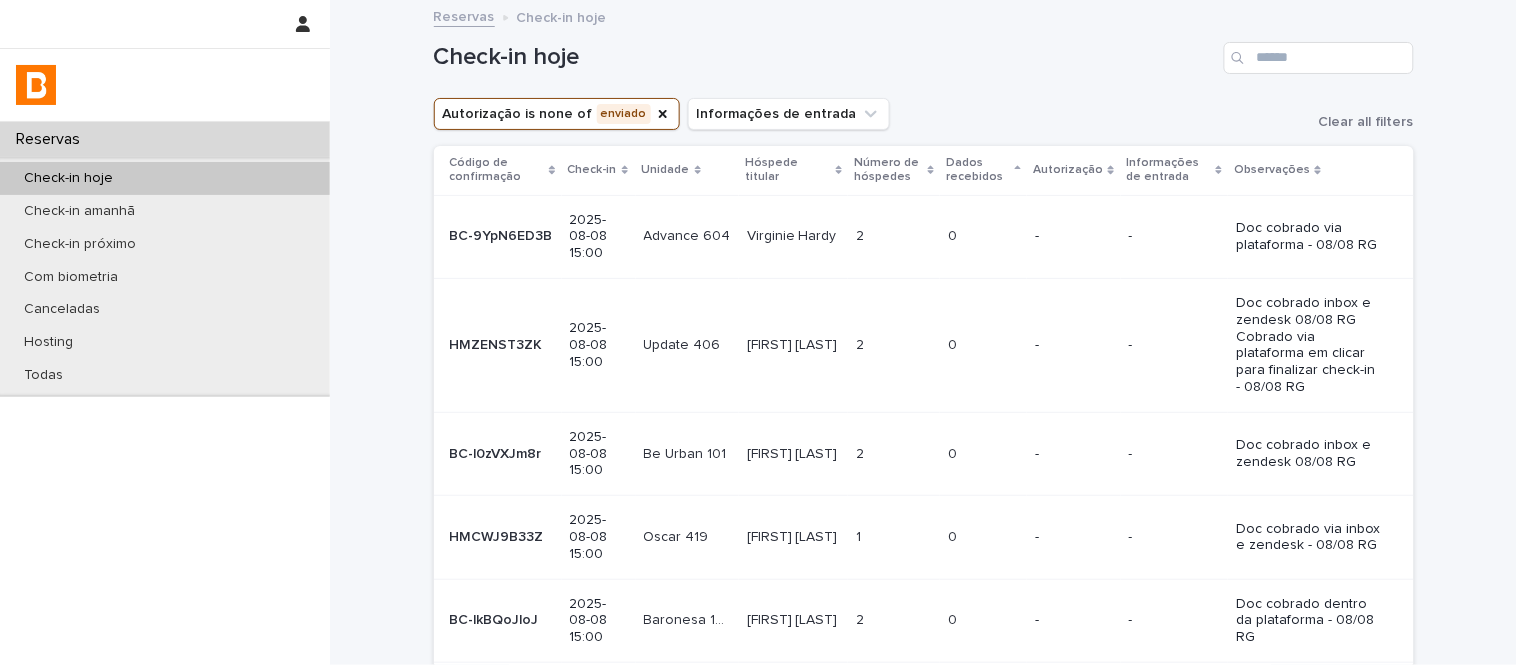 click on "[FIRST] [LAST] [FIRST] [LAST]" at bounding box center (793, 236) 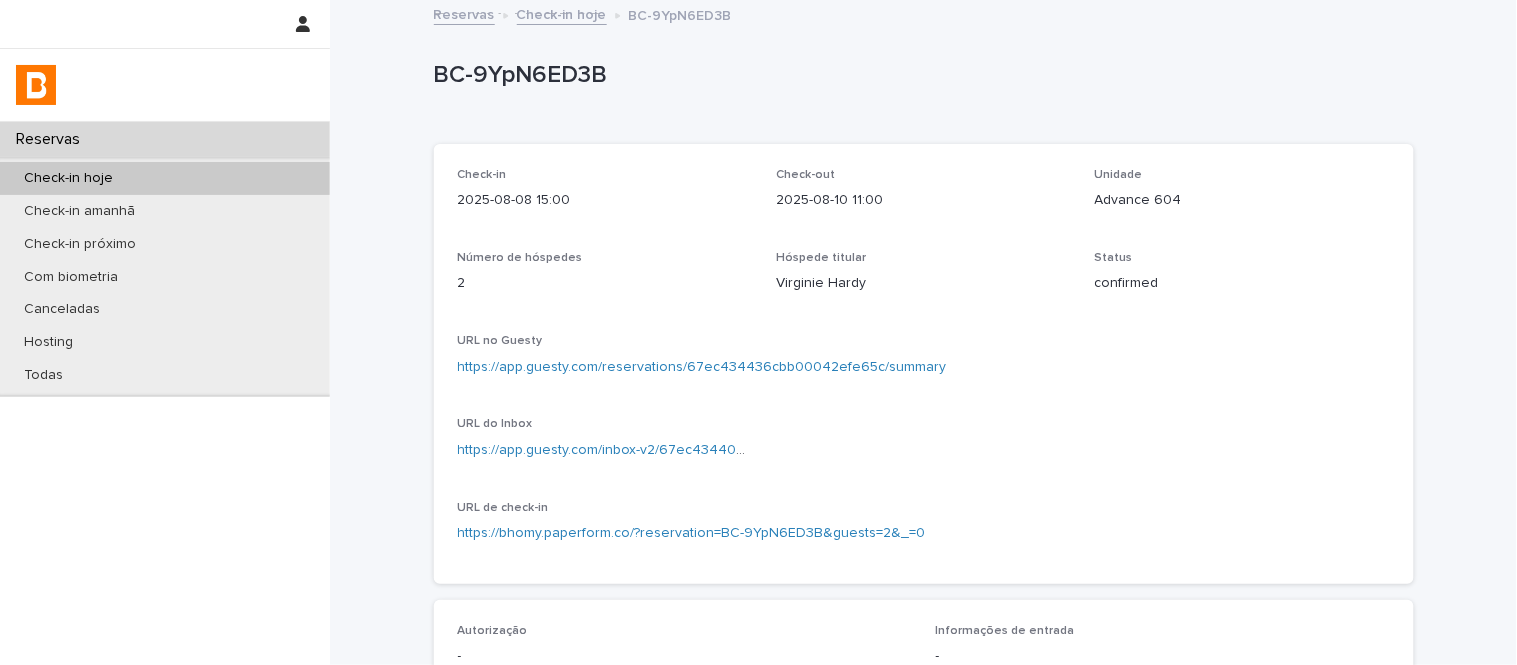 scroll, scrollTop: 111, scrollLeft: 0, axis: vertical 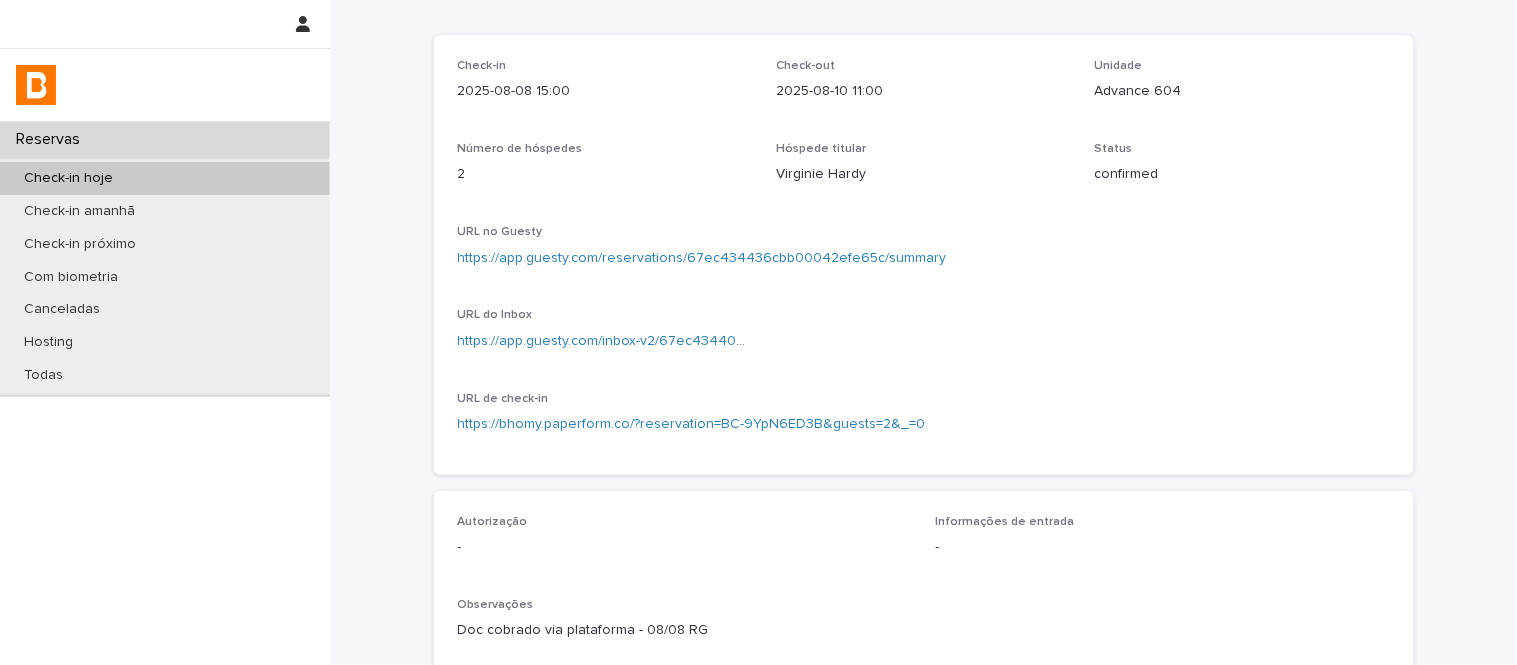 click on "Unidade Advance 604" at bounding box center [1242, 88] 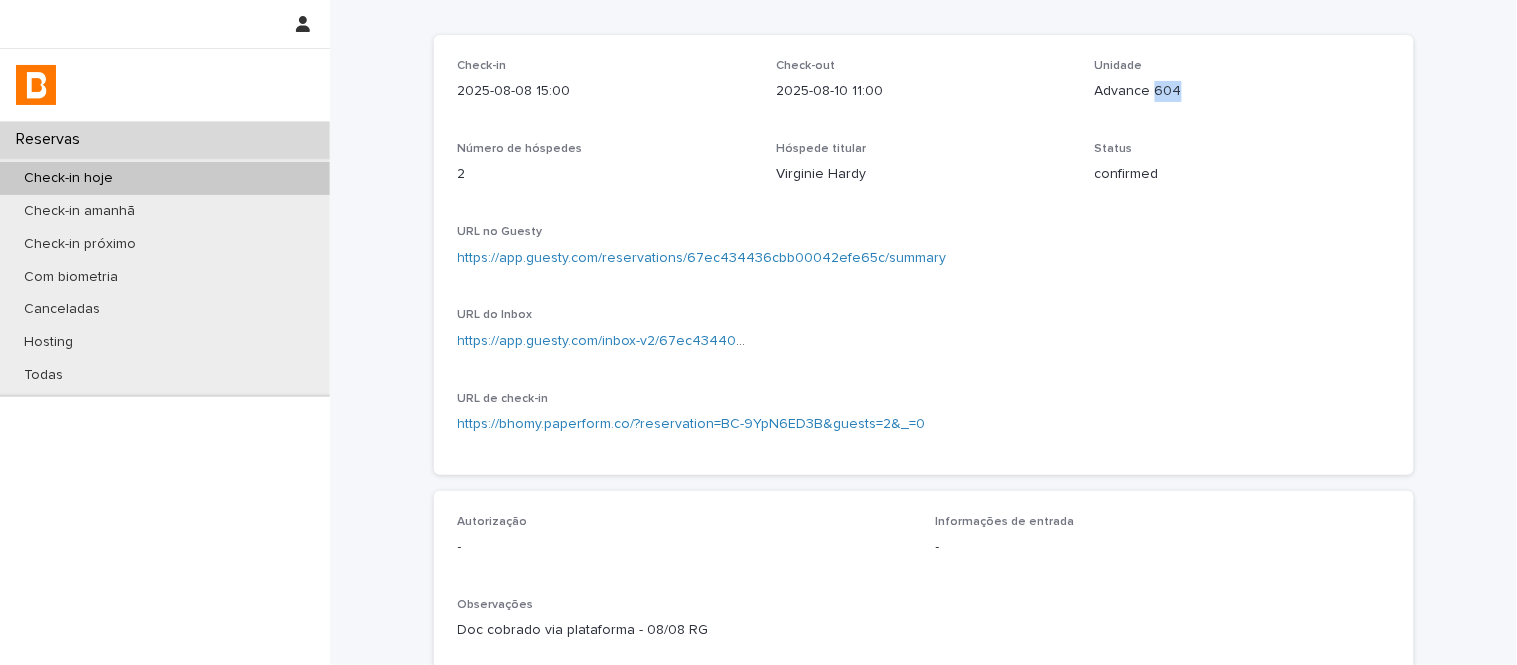 click on "Unidade Advance 604" at bounding box center [1242, 88] 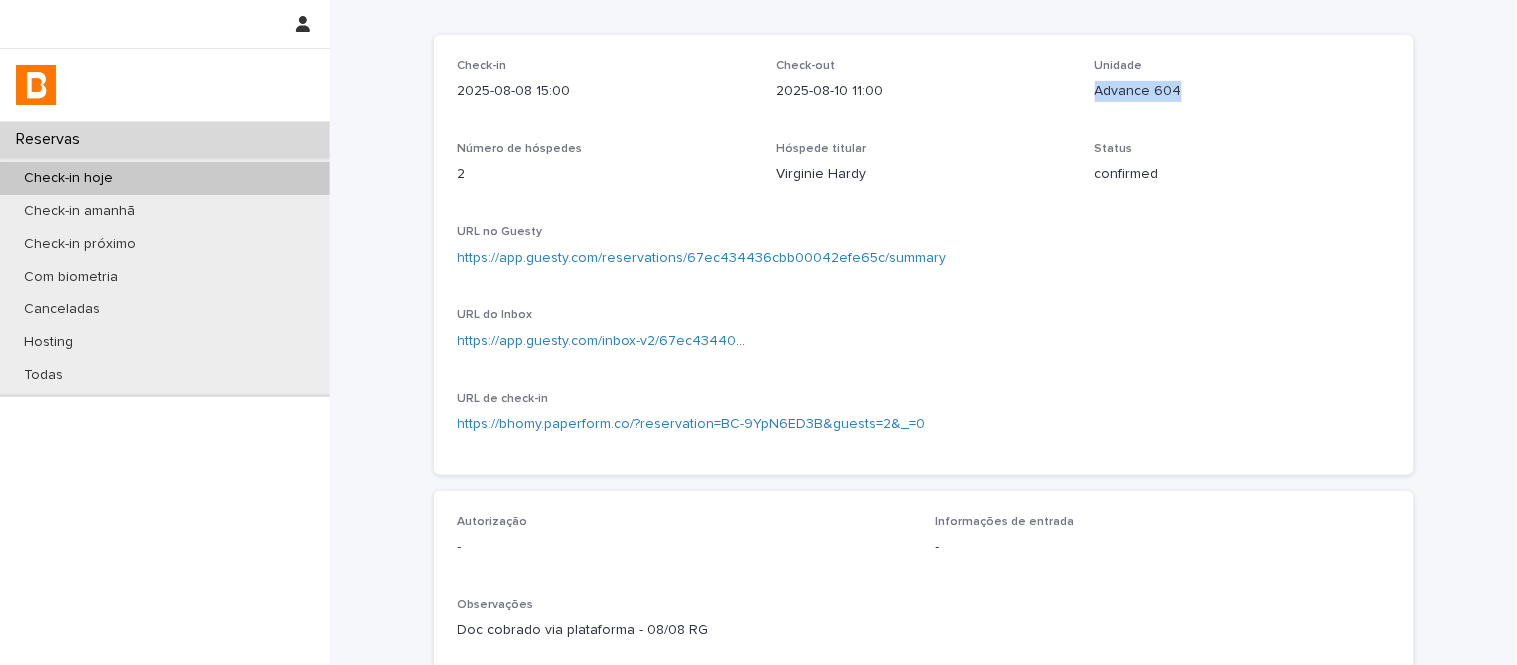 click on "Unidade Advance 604" at bounding box center (1242, 88) 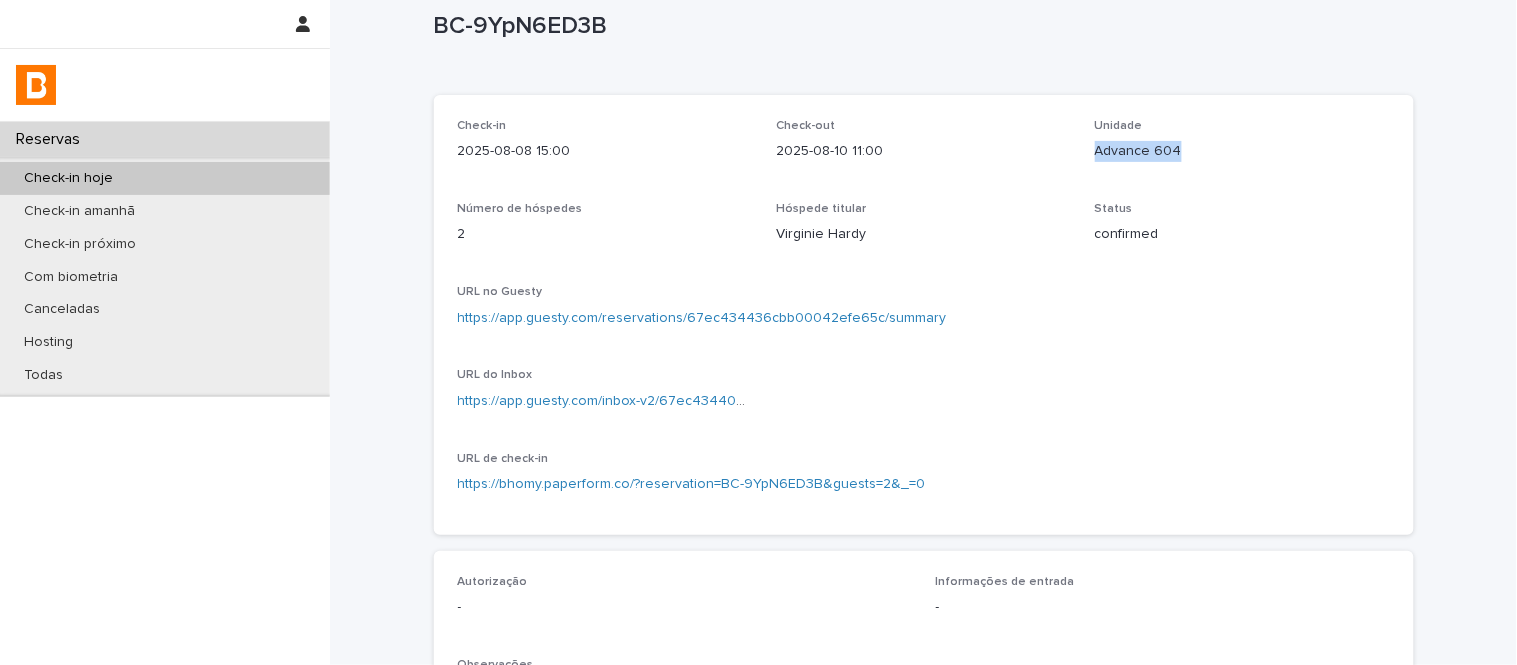 scroll, scrollTop: 0, scrollLeft: 0, axis: both 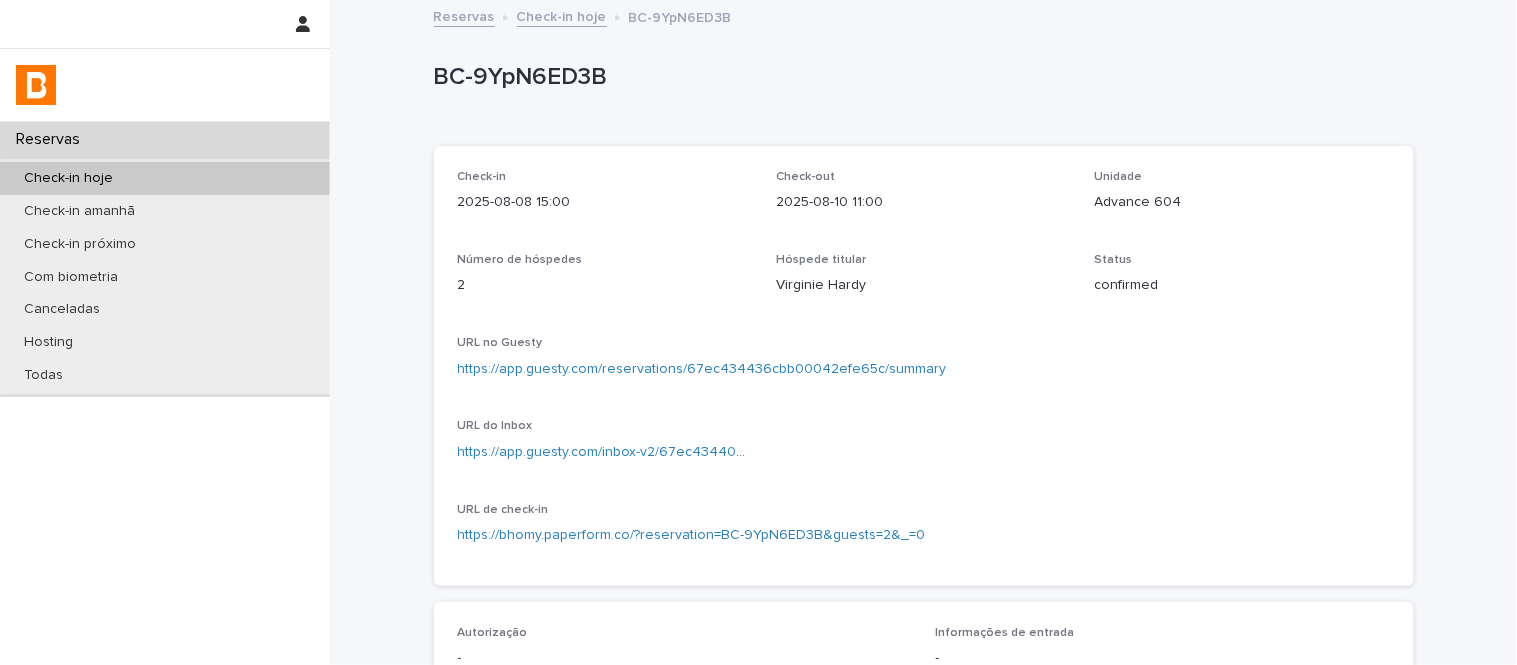 click on "BC-9YpN6ED3B" at bounding box center [920, 77] 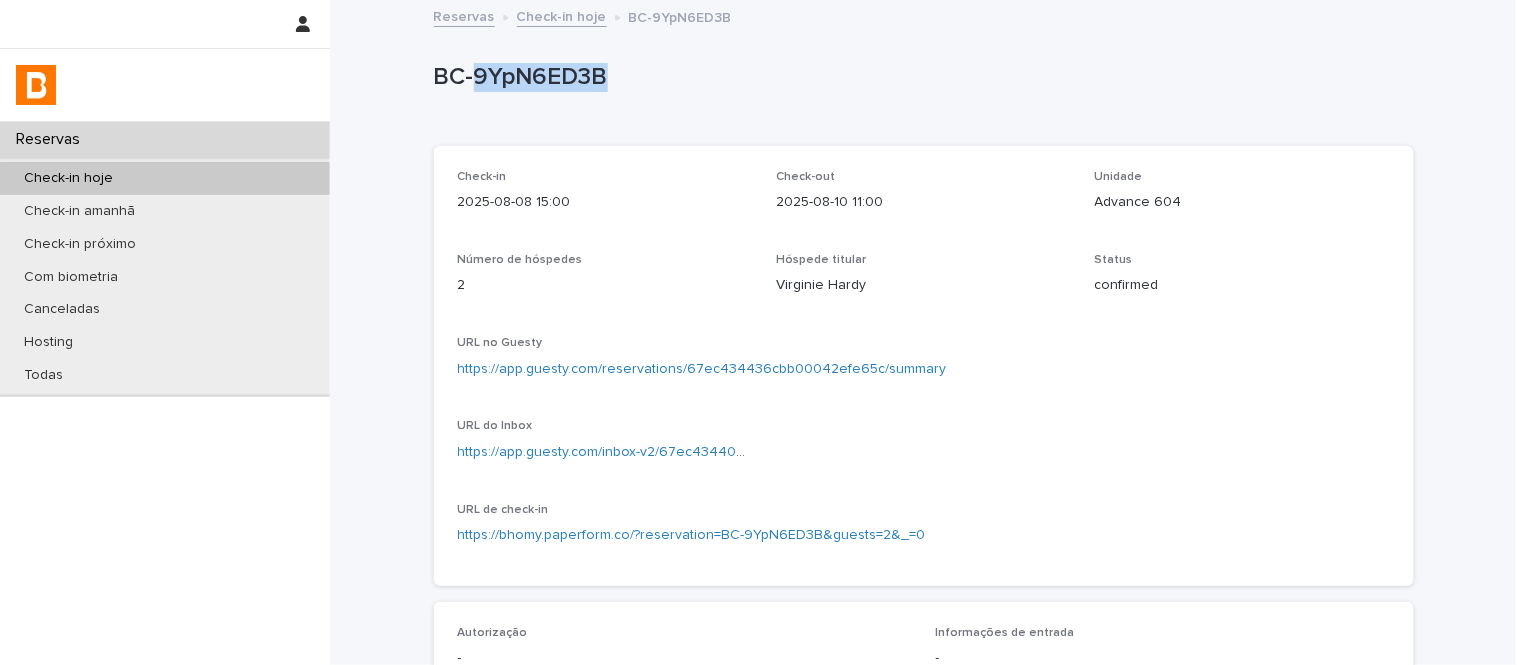 click on "BC-9YpN6ED3B" at bounding box center (920, 77) 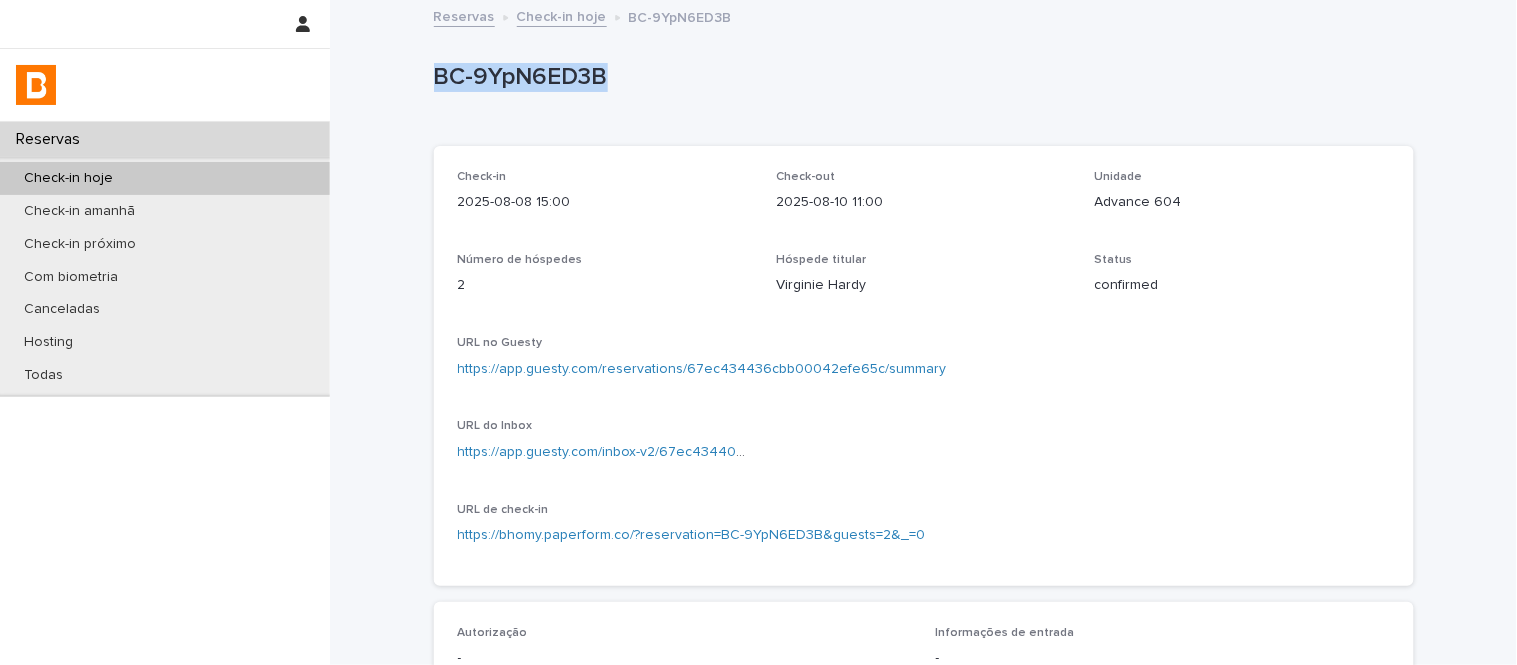 click on "BC-9YpN6ED3B" at bounding box center [920, 77] 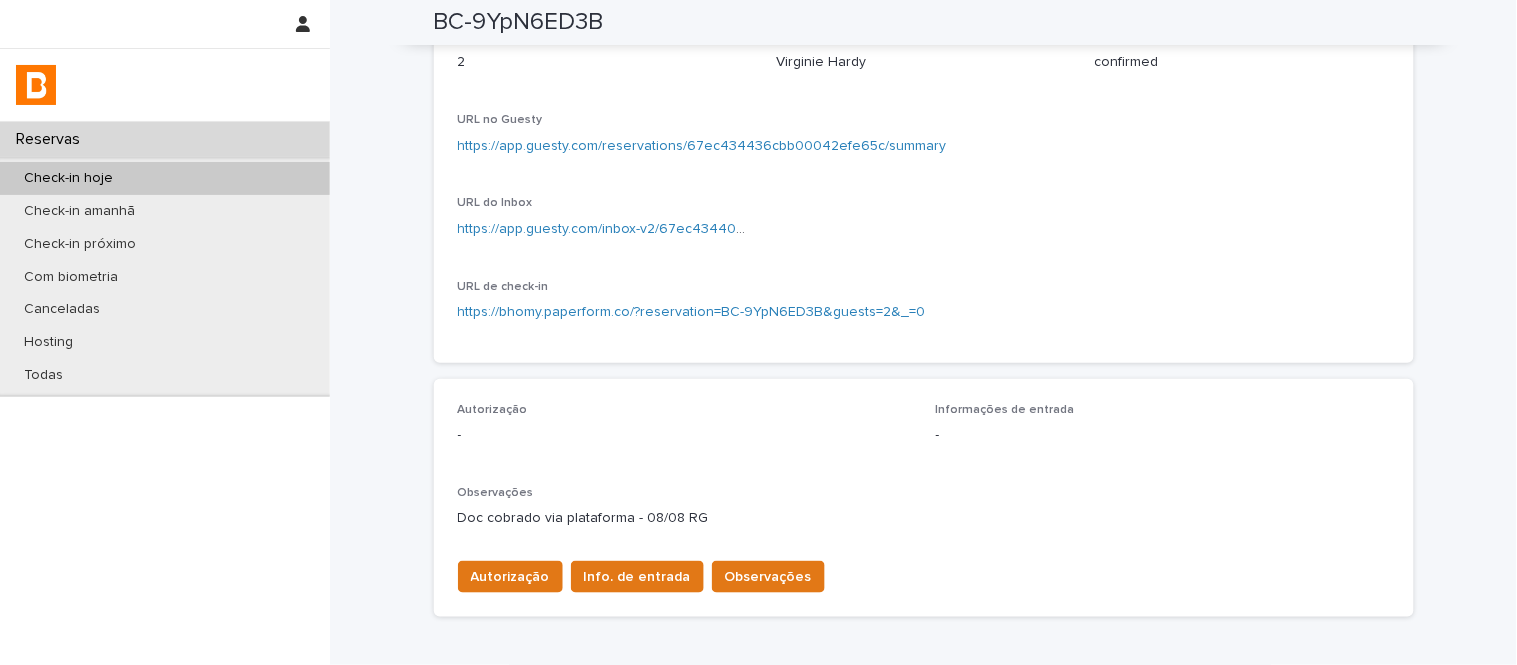 scroll, scrollTop: 222, scrollLeft: 0, axis: vertical 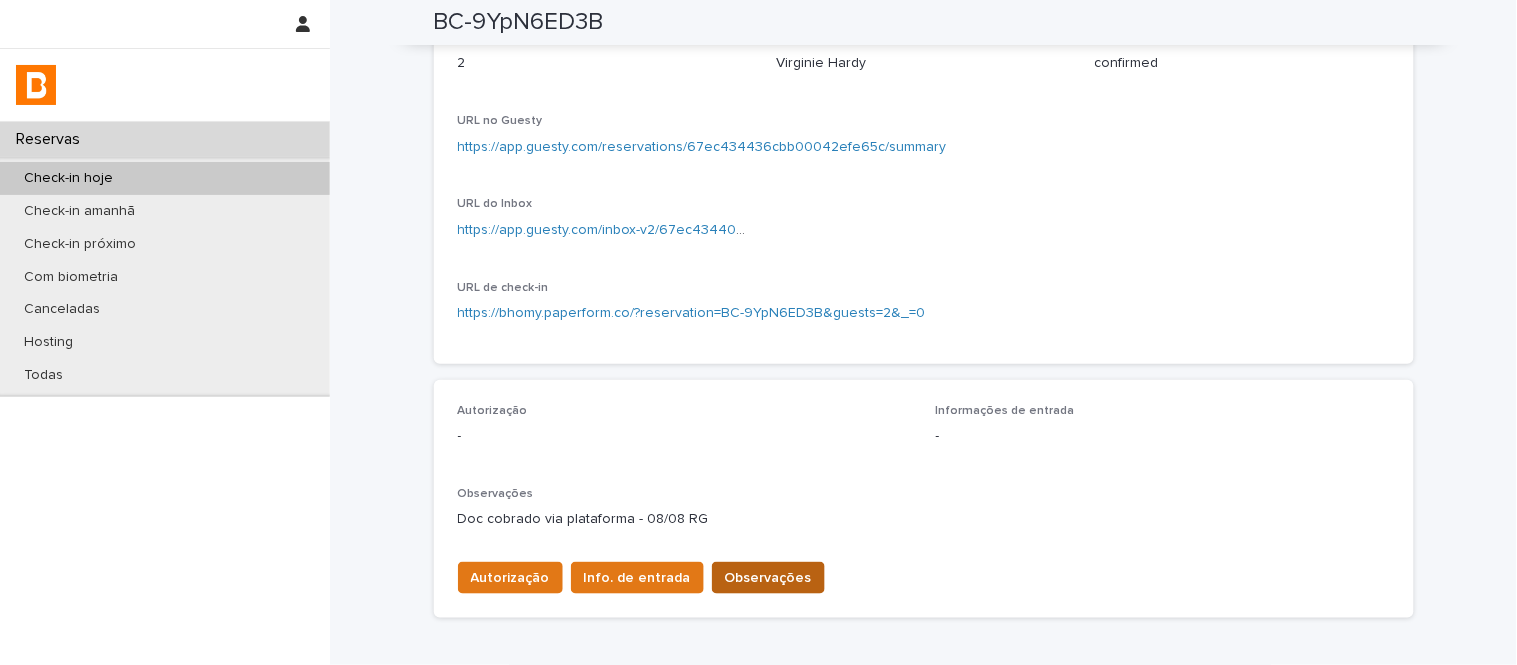 click on "Observações" at bounding box center [768, 578] 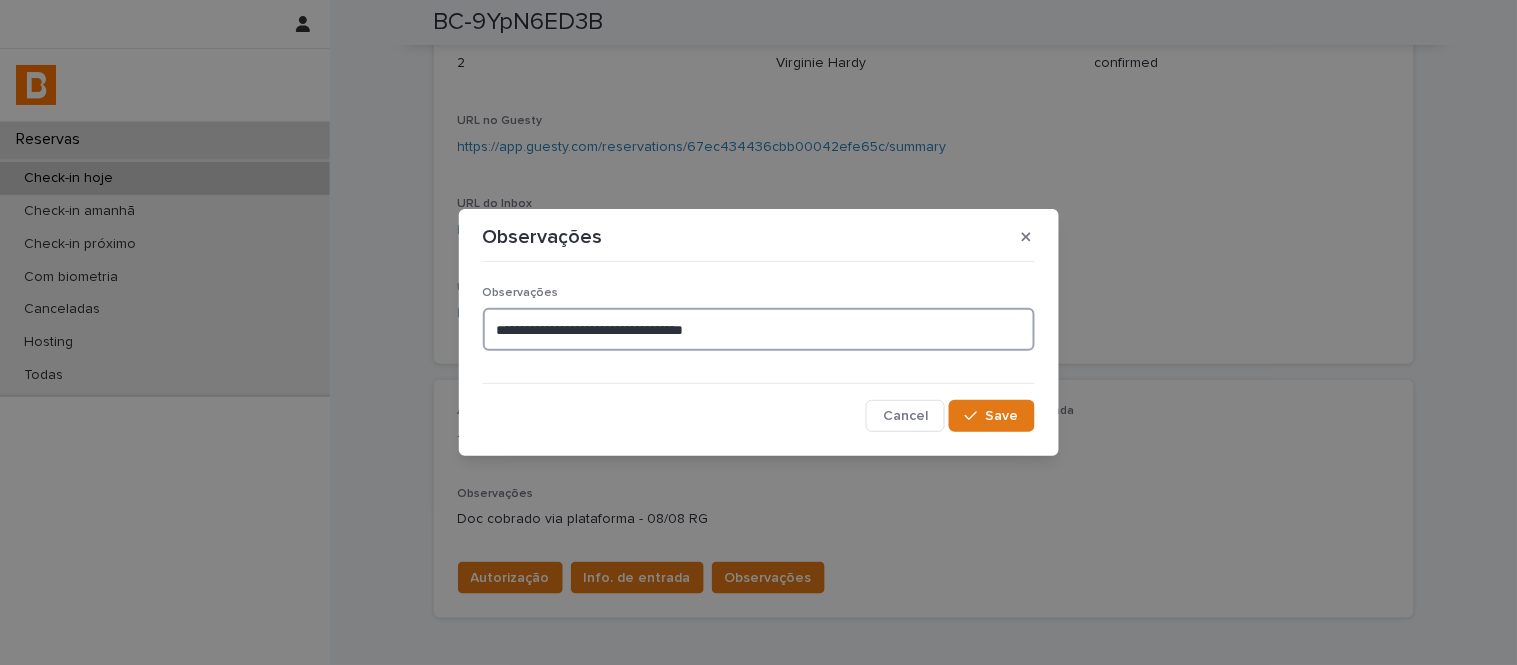 click on "**********" at bounding box center (759, 329) 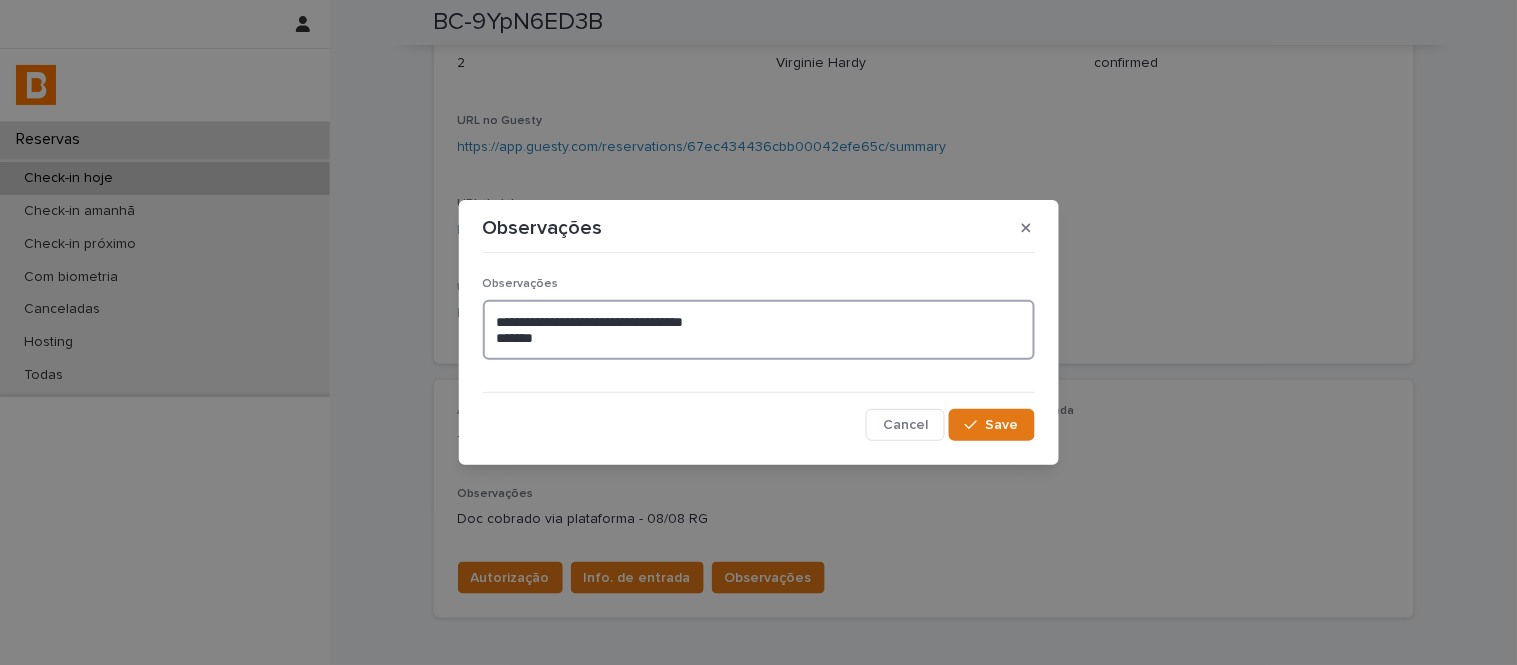 paste on "**********" 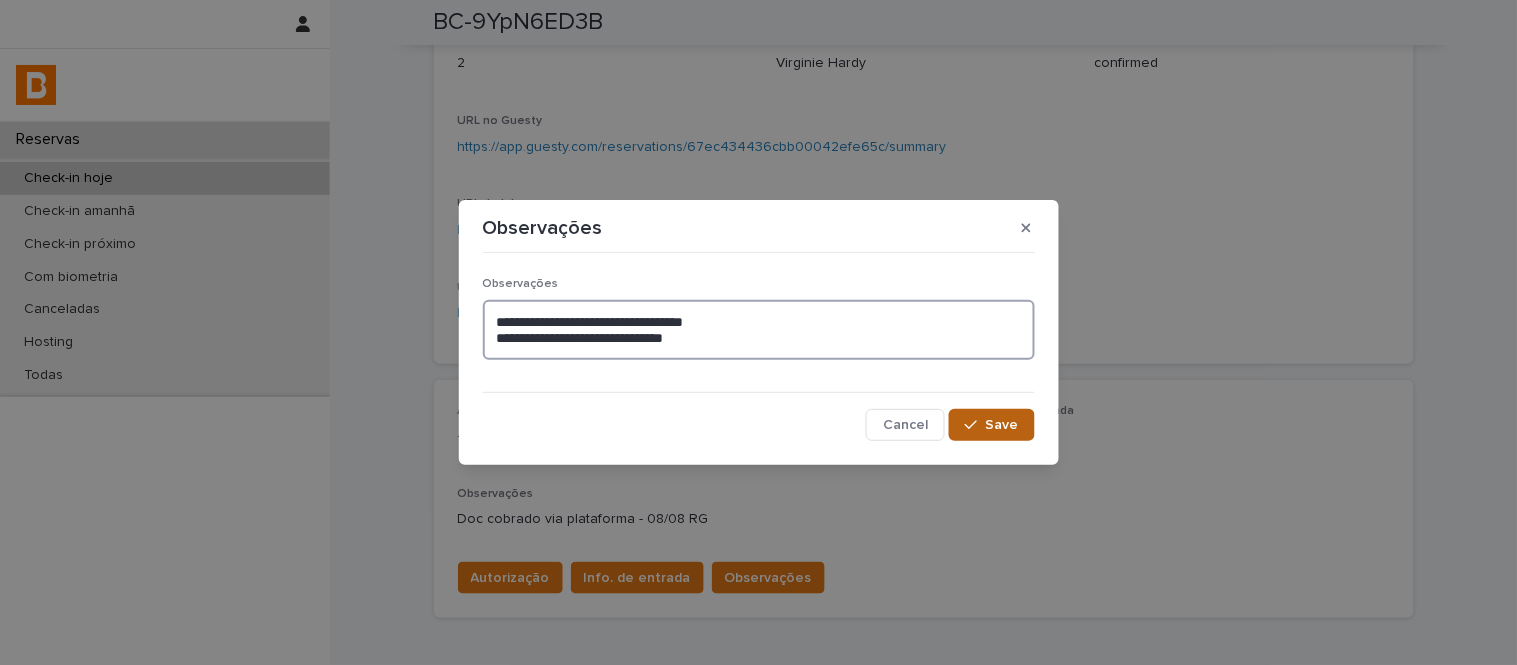 type on "**********" 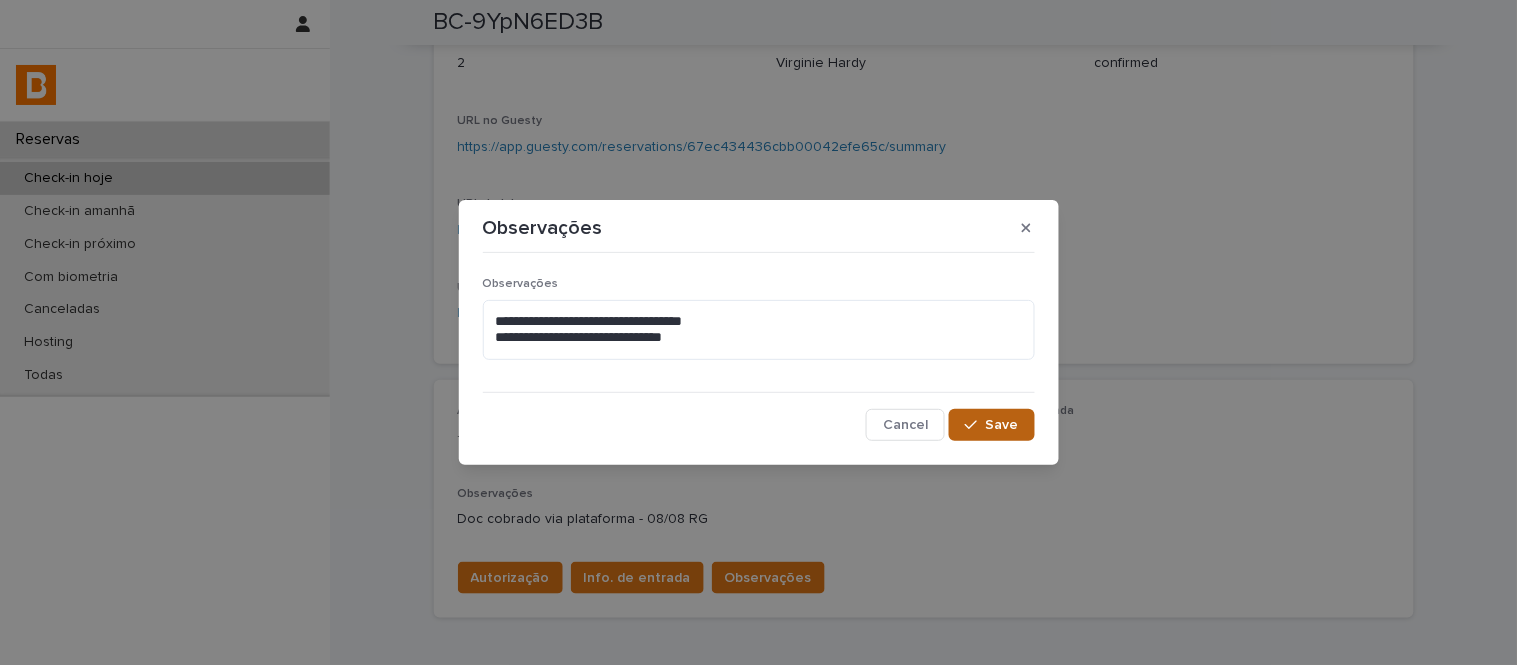 click on "Save" at bounding box center [1002, 425] 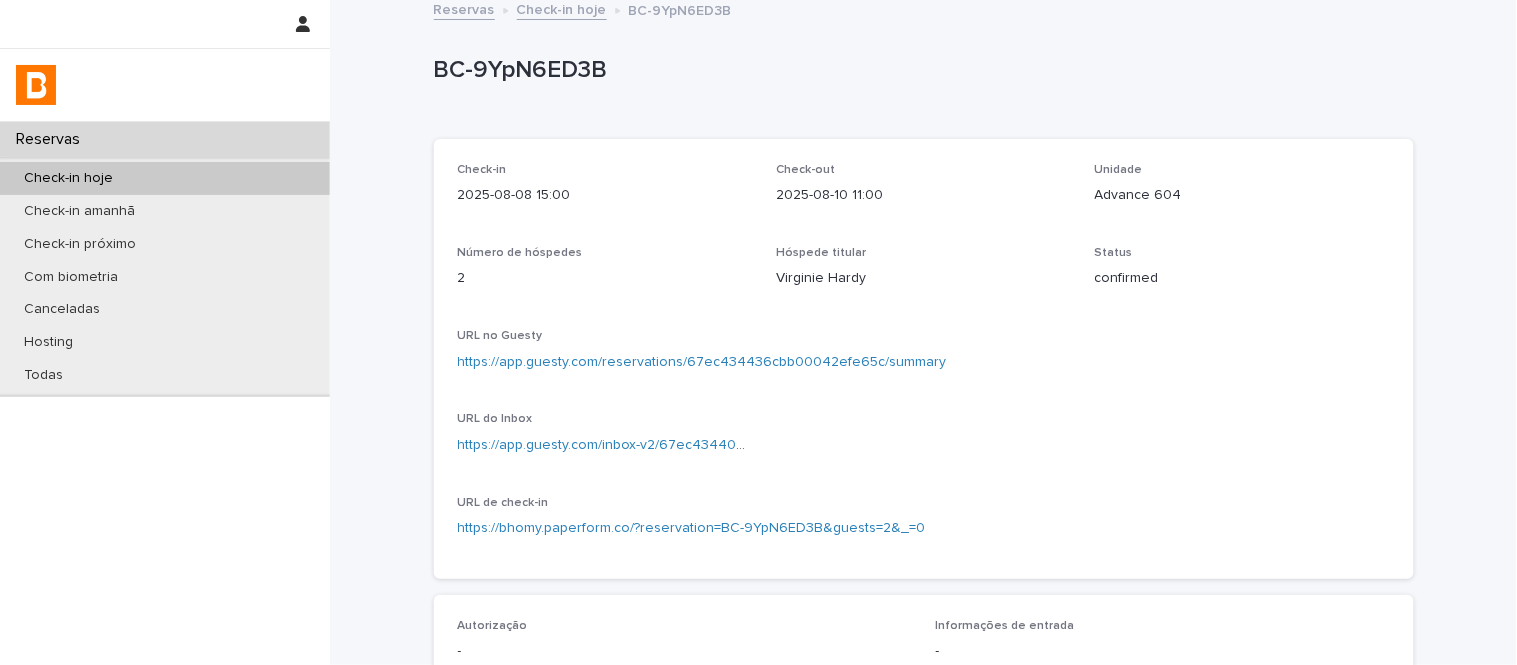 scroll, scrollTop: 0, scrollLeft: 0, axis: both 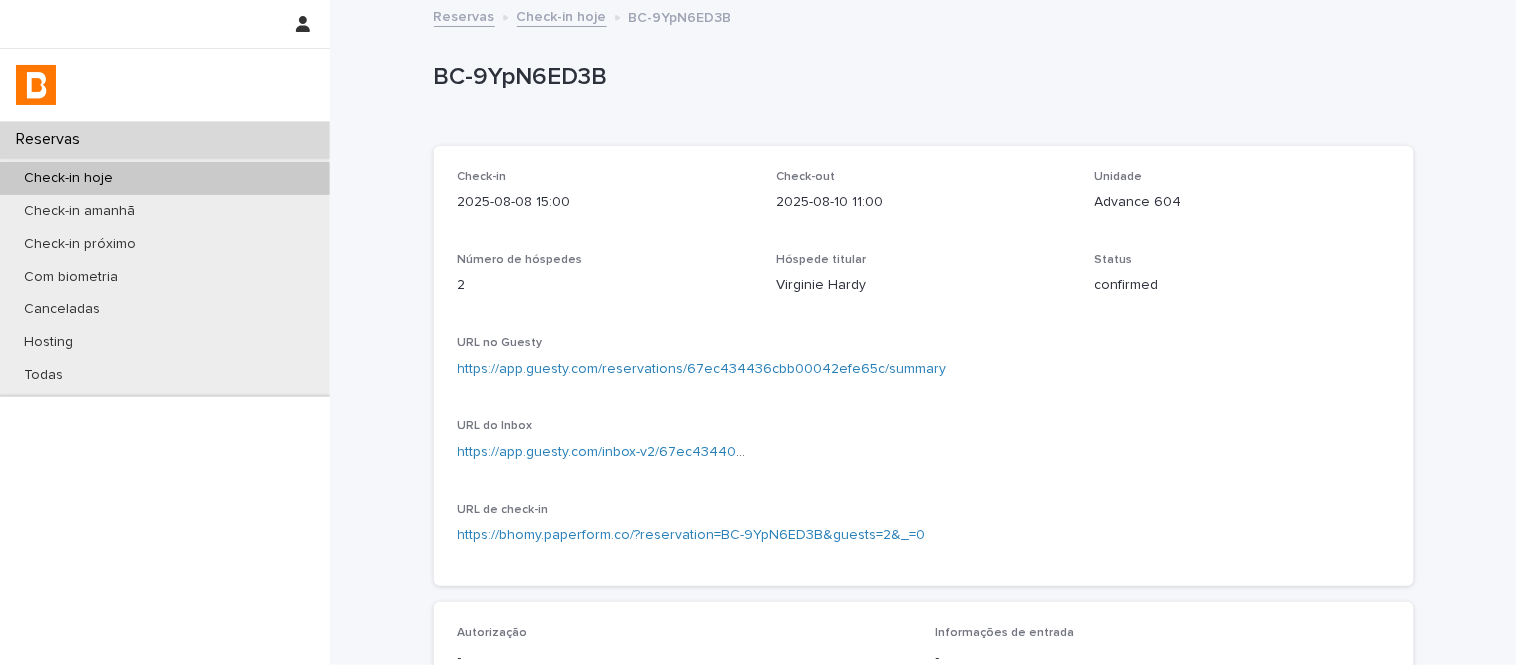 click on "Advance 604" at bounding box center [1242, 202] 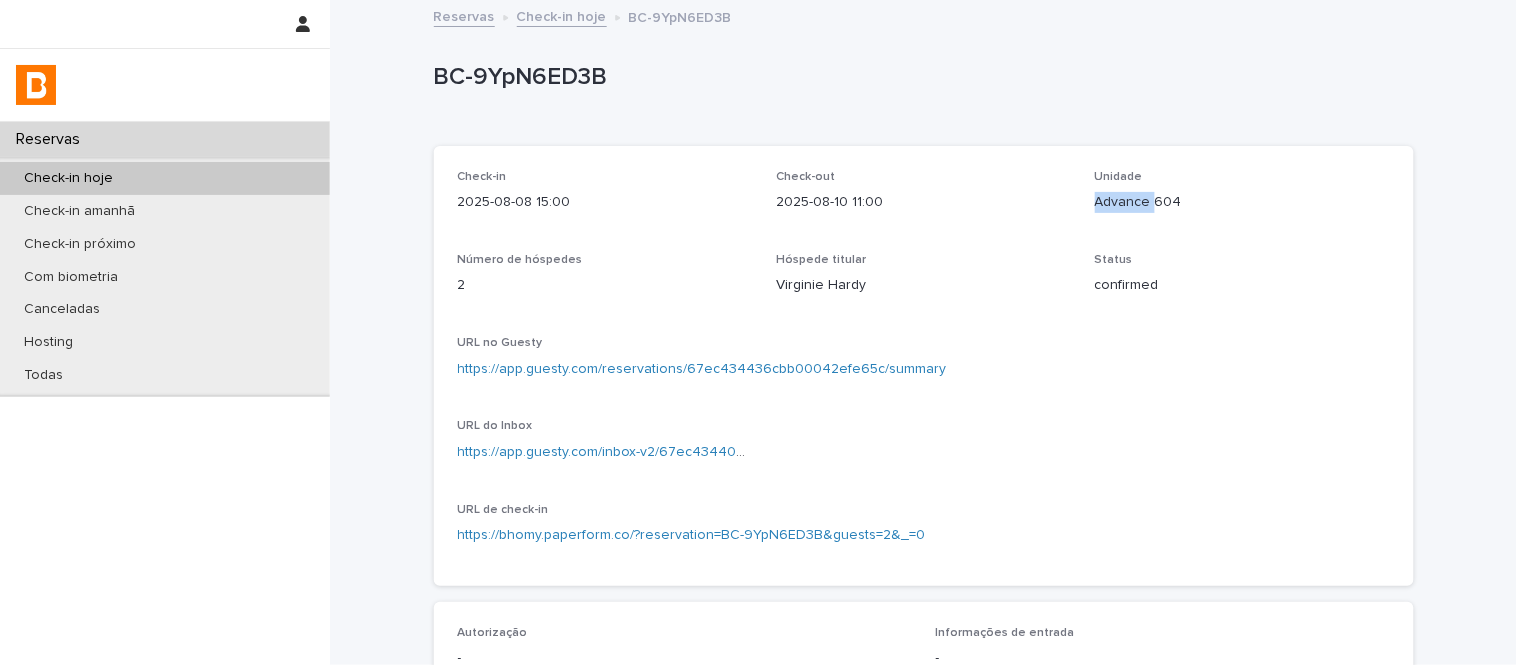 click on "Advance 604" at bounding box center (1242, 202) 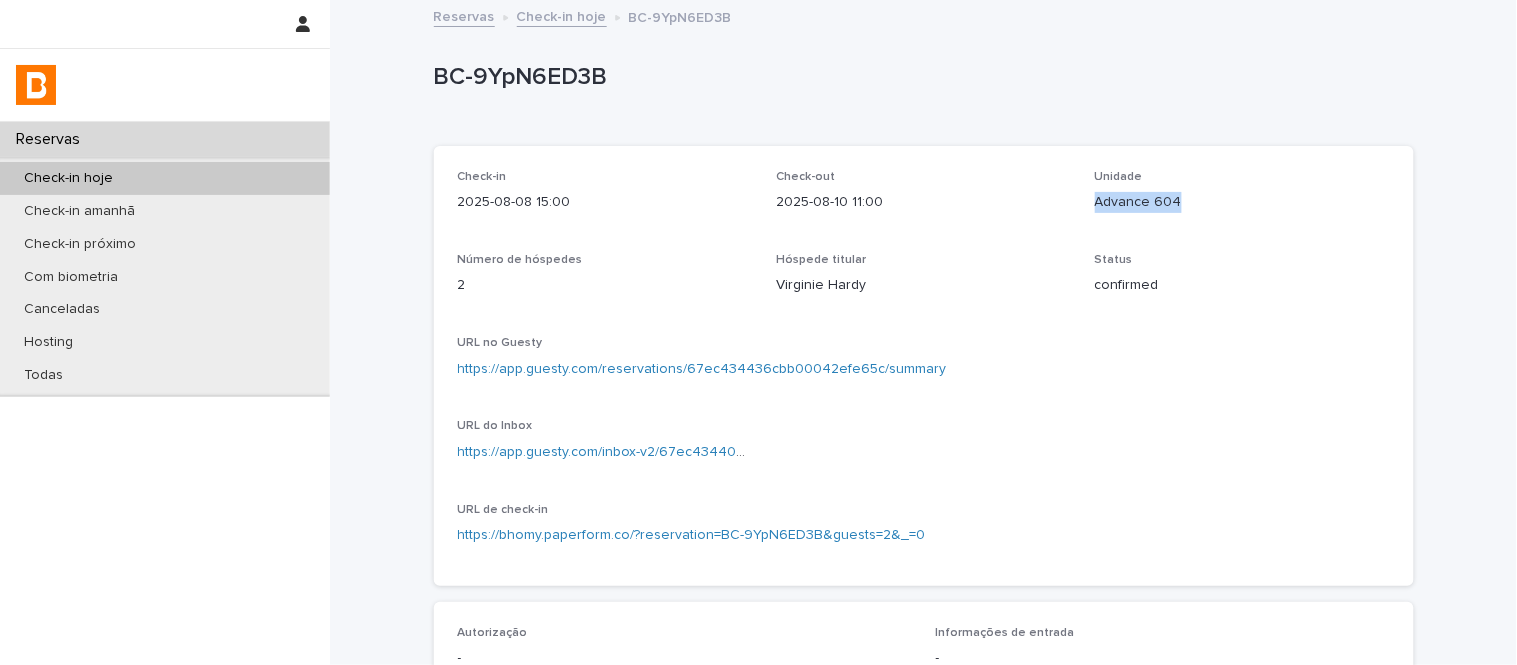click on "Advance 604" at bounding box center [1242, 202] 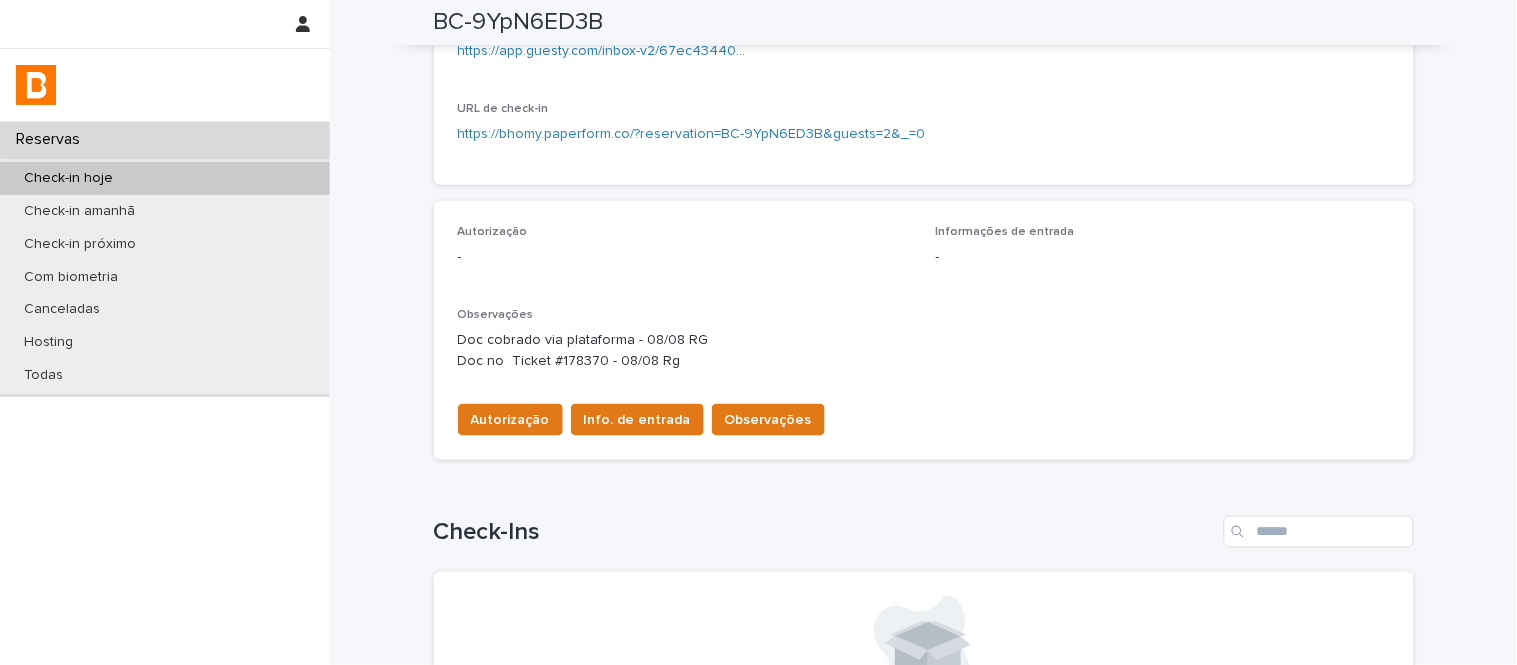 scroll, scrollTop: 222, scrollLeft: 0, axis: vertical 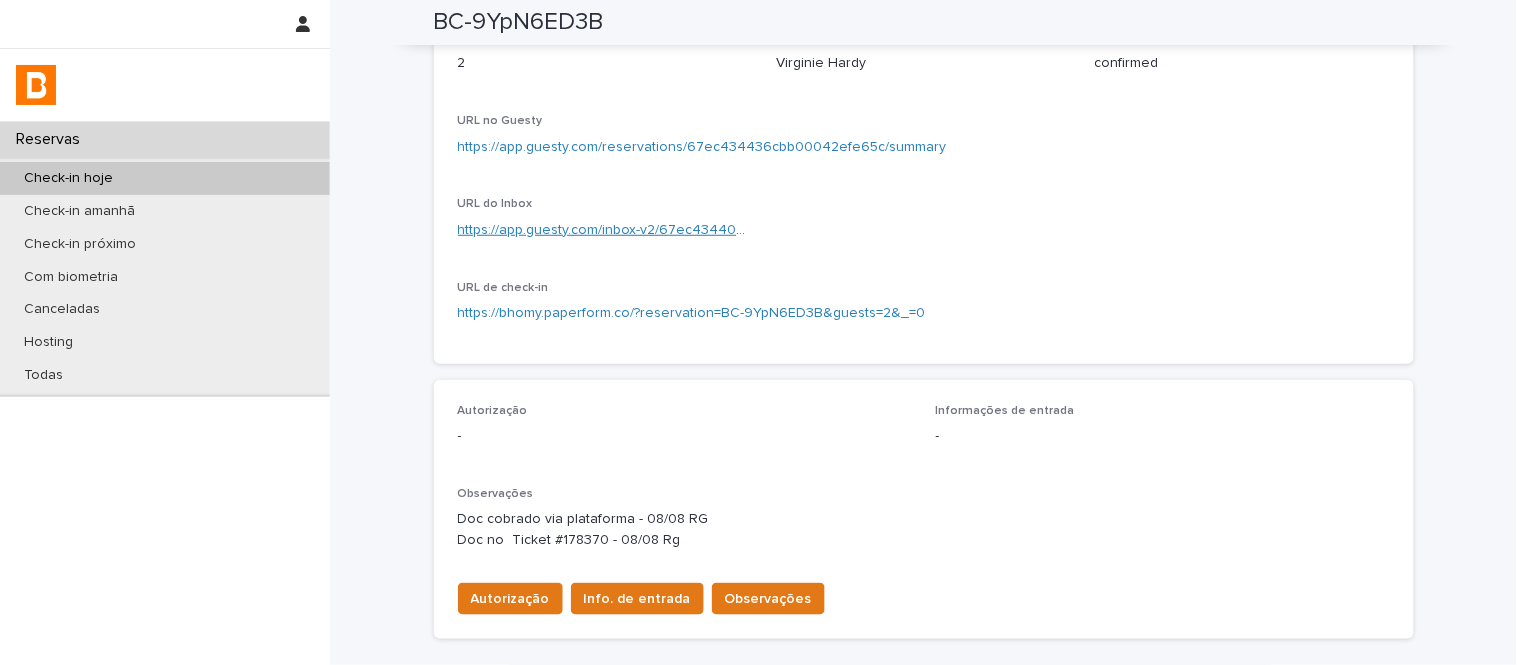 click on "https://app.guesty.com/inbox-v2/67ec43440d7a9a0010a00750?reservationId=67ec434436cbb00042efe65c" at bounding box center [807, 230] 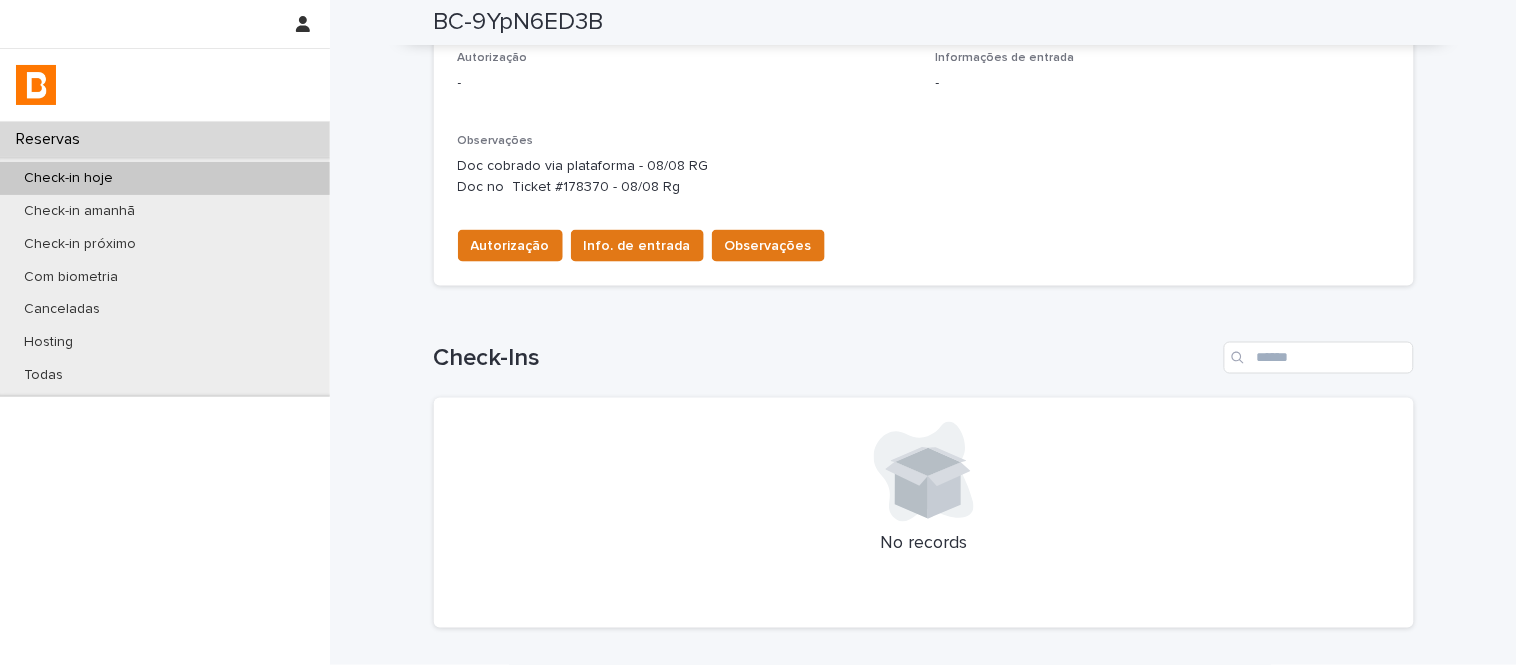 scroll, scrollTop: 666, scrollLeft: 0, axis: vertical 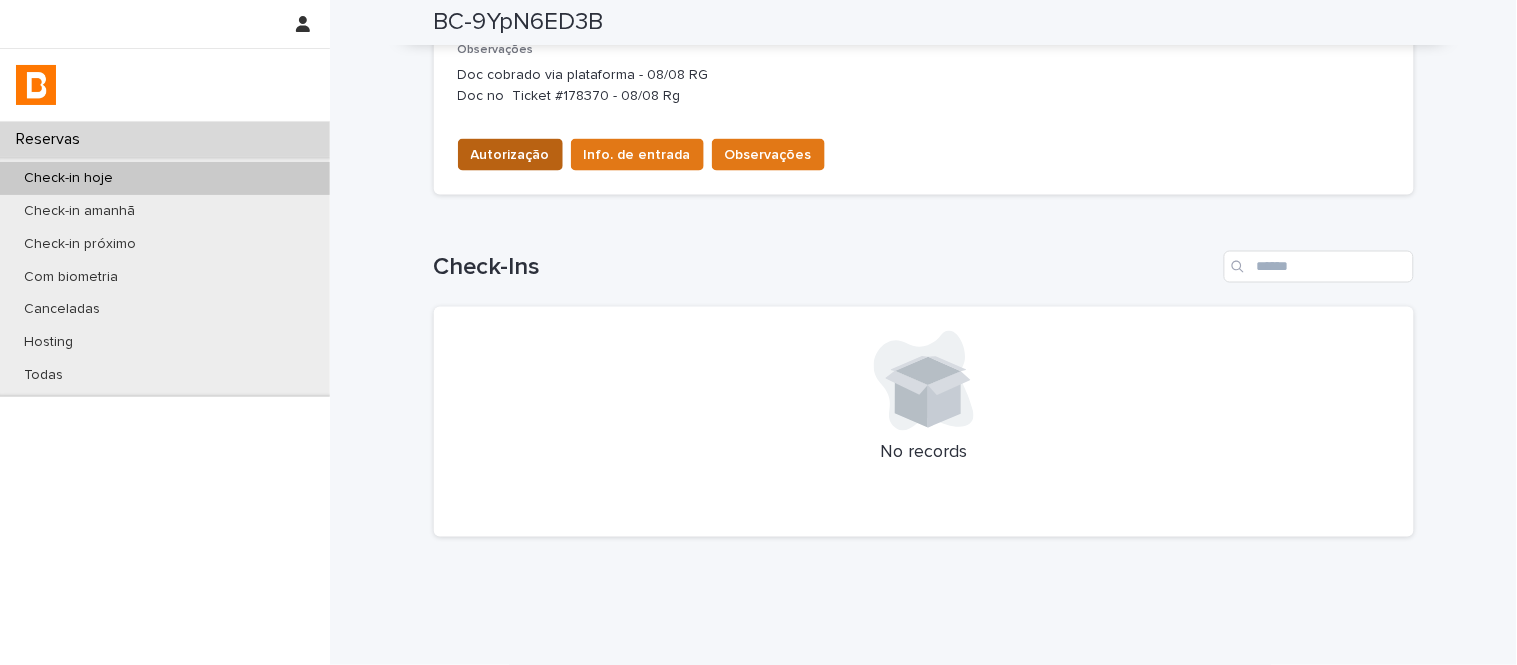click on "Autorização" at bounding box center (510, 155) 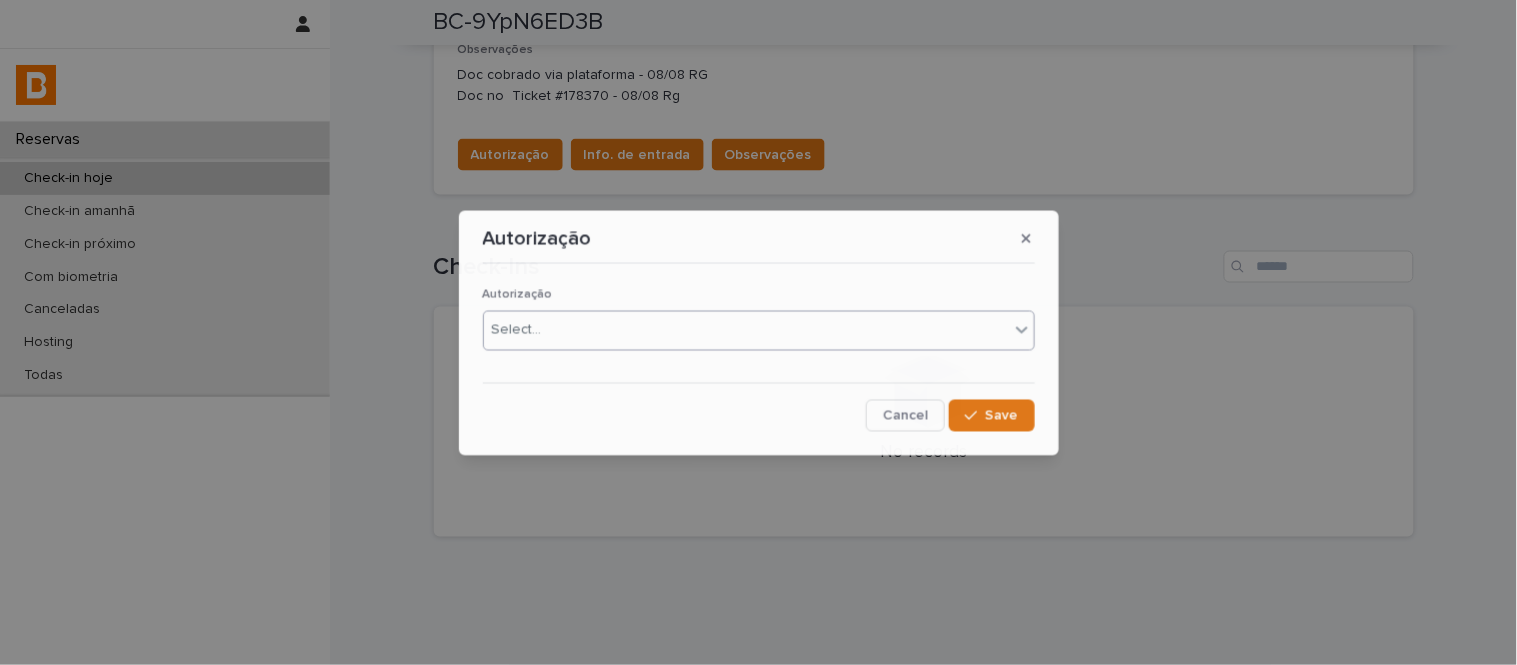 click on "Select..." at bounding box center [746, 330] 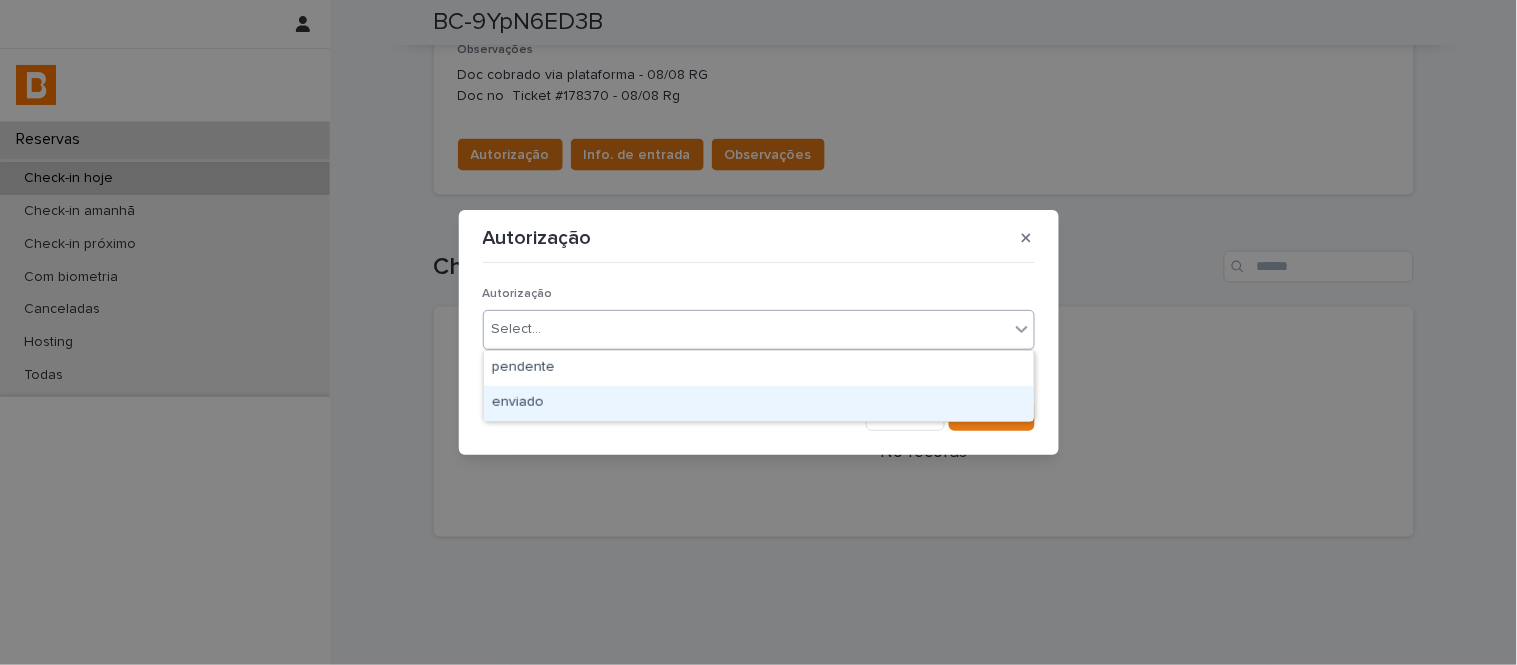 click on "enviado" at bounding box center [759, 403] 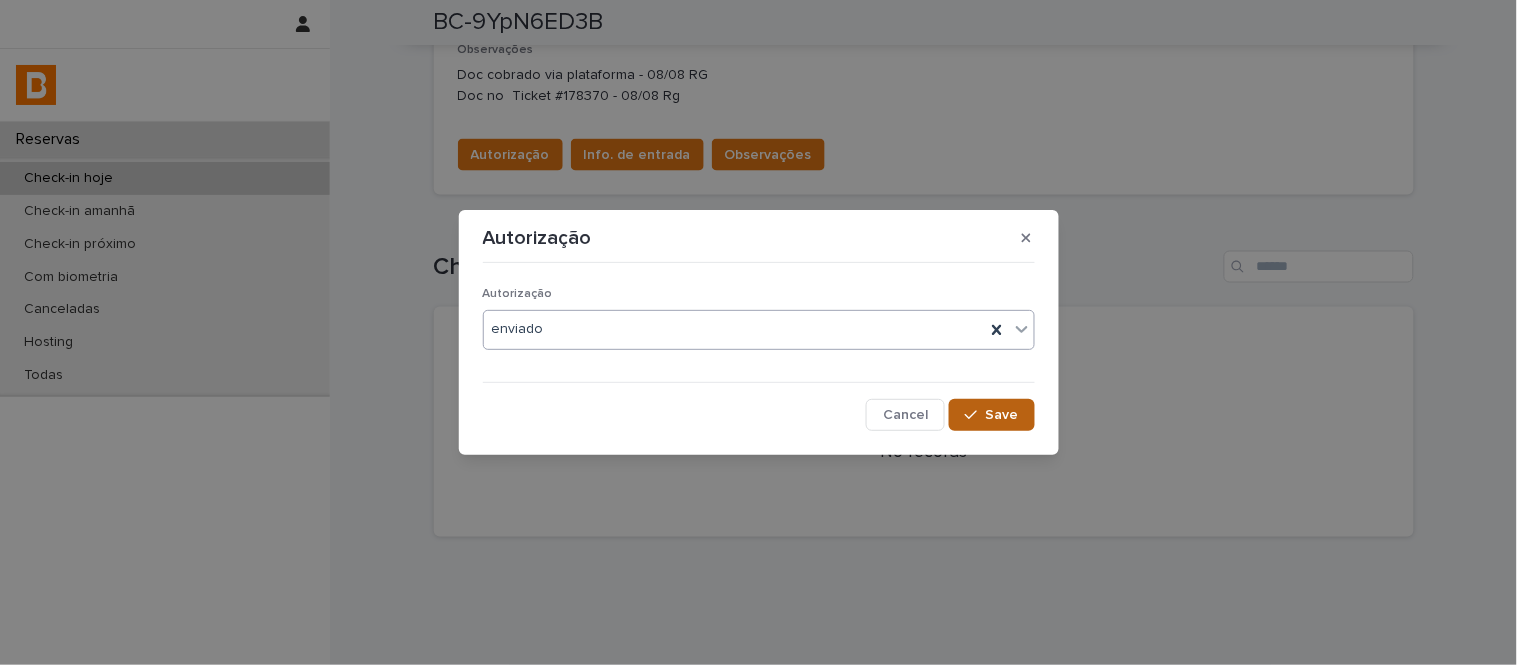 click on "Save" at bounding box center (991, 415) 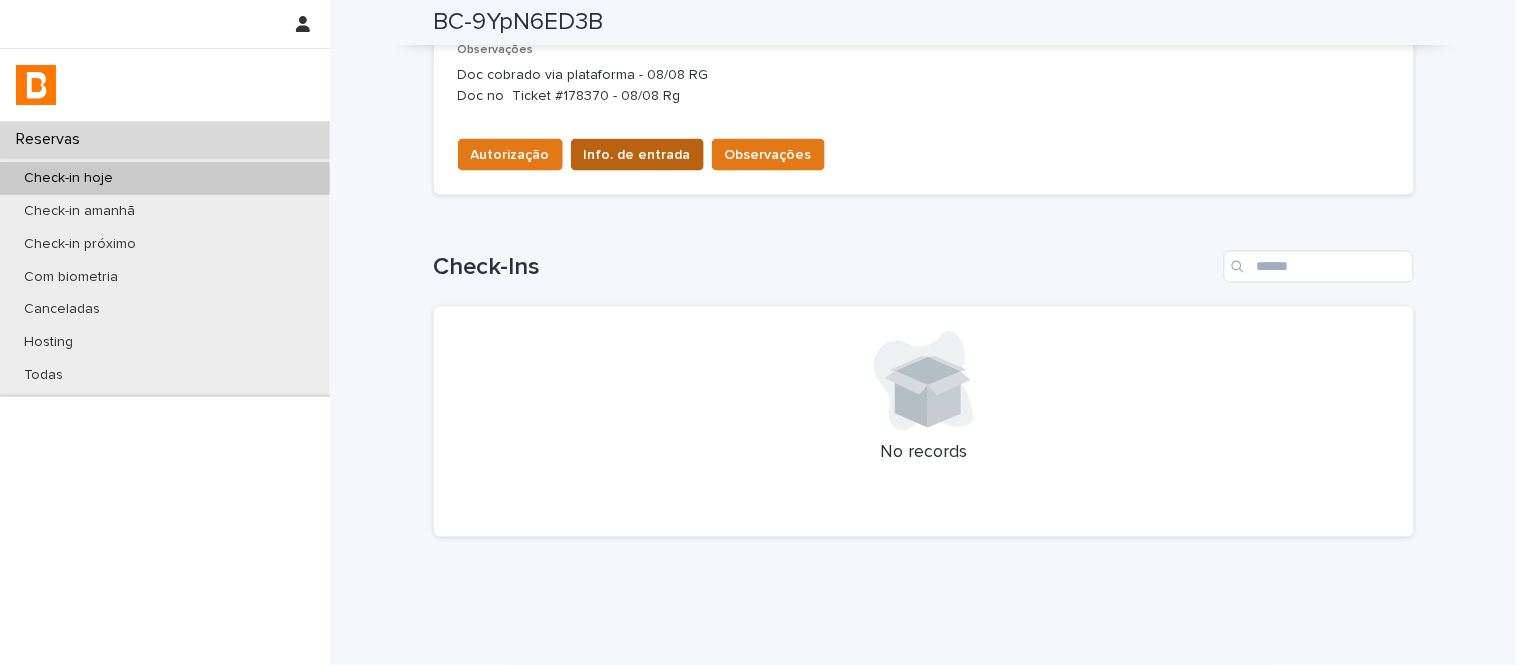 click on "Info. de entrada" at bounding box center (637, 155) 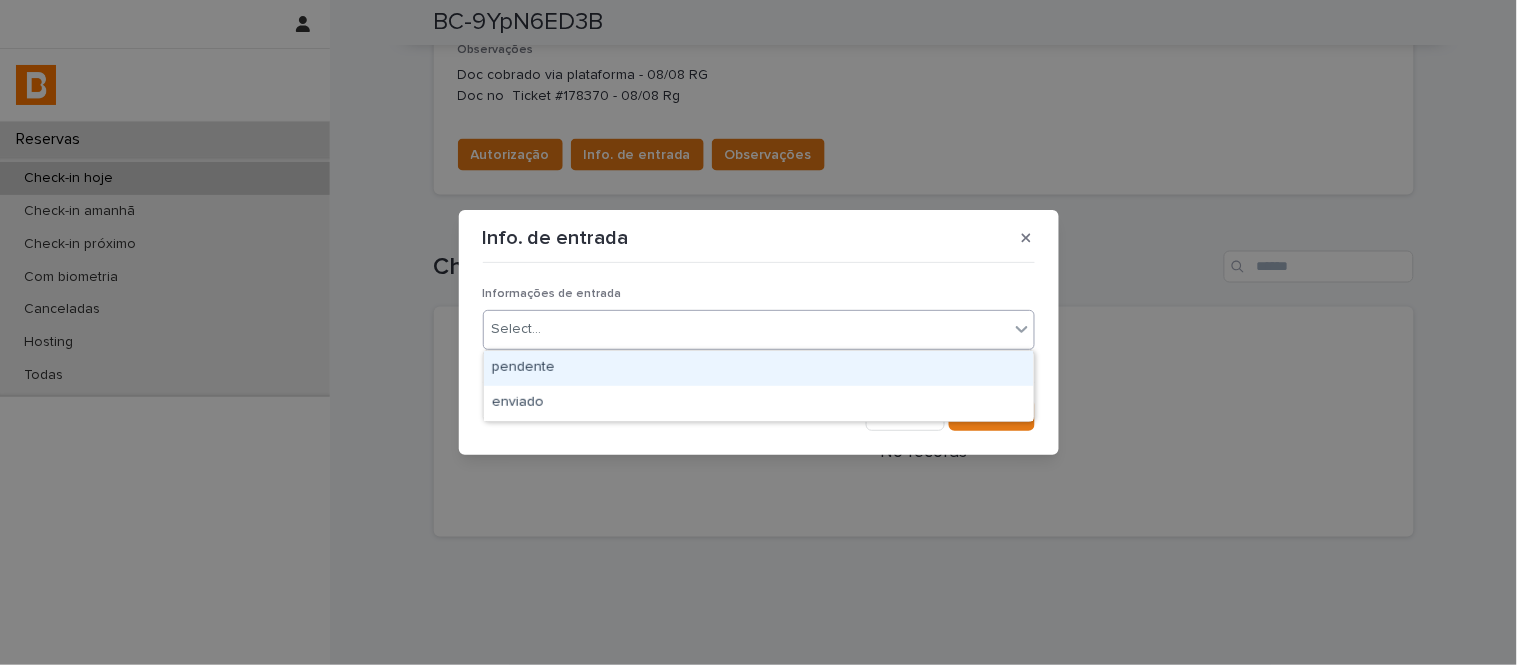 click on "Select..." at bounding box center [746, 329] 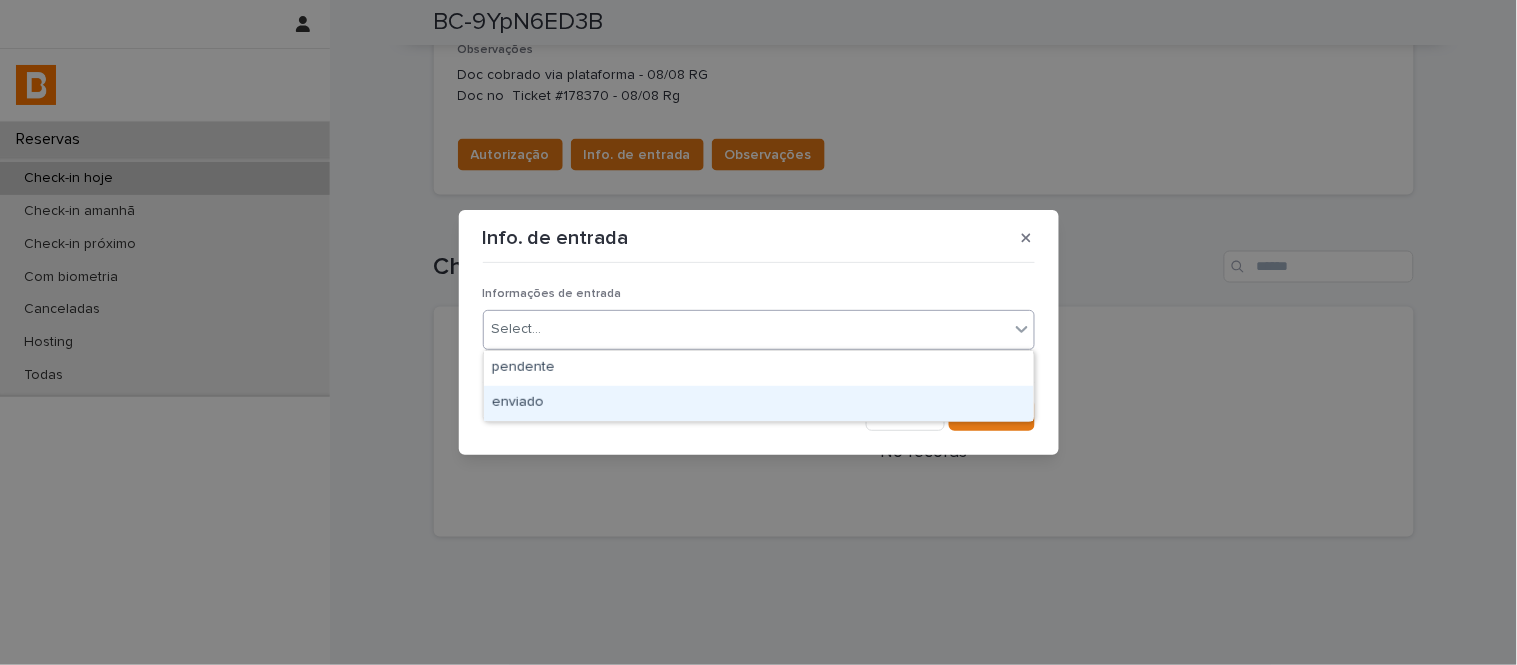 drag, startPoint x: 697, startPoint y: 383, endPoint x: 711, endPoint y: 396, distance: 19.104973 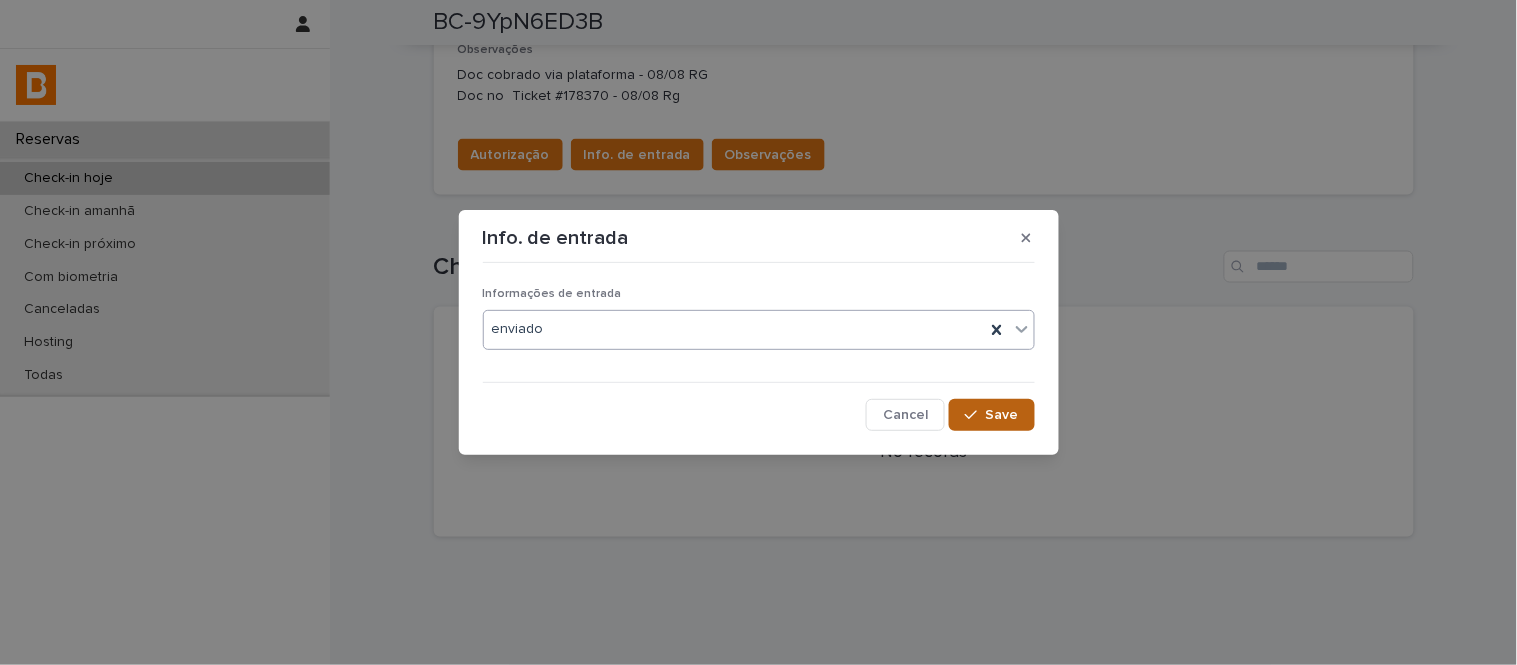 click on "Save" at bounding box center [991, 415] 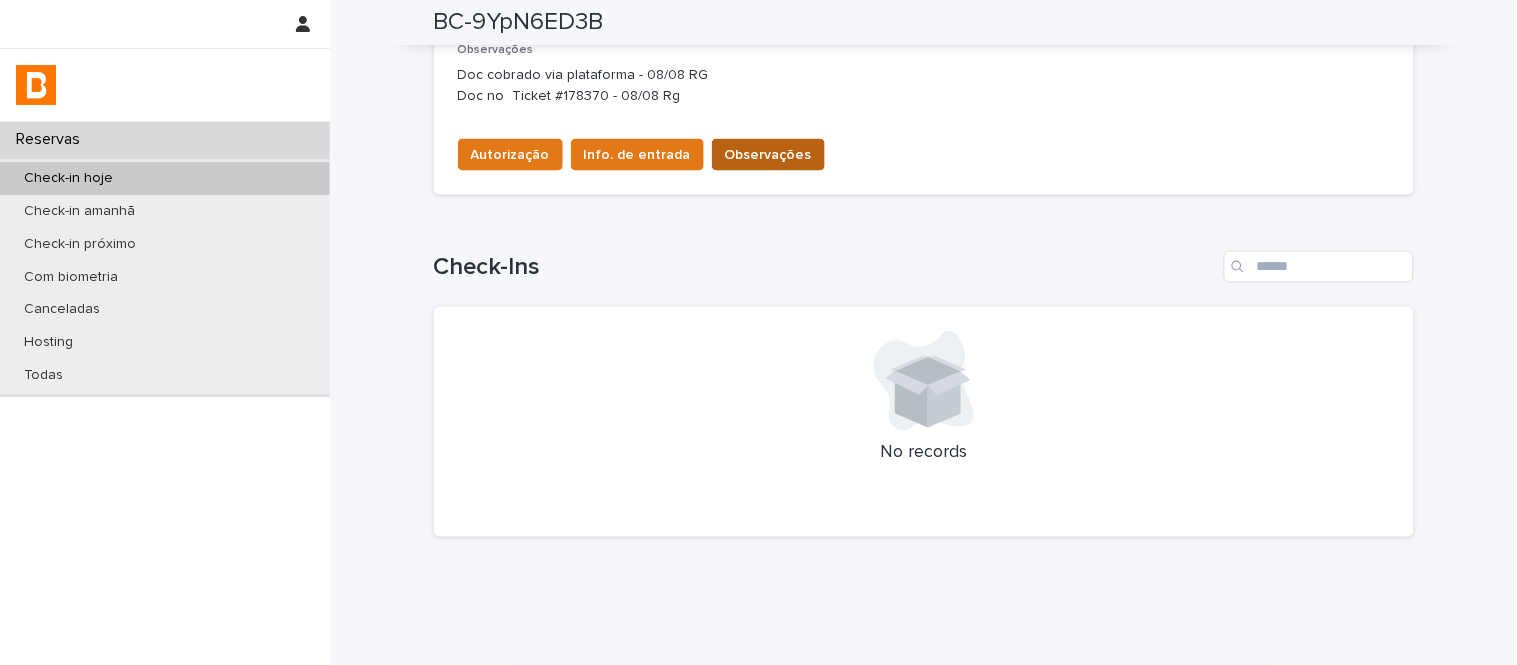 click on "Observações" at bounding box center [768, 155] 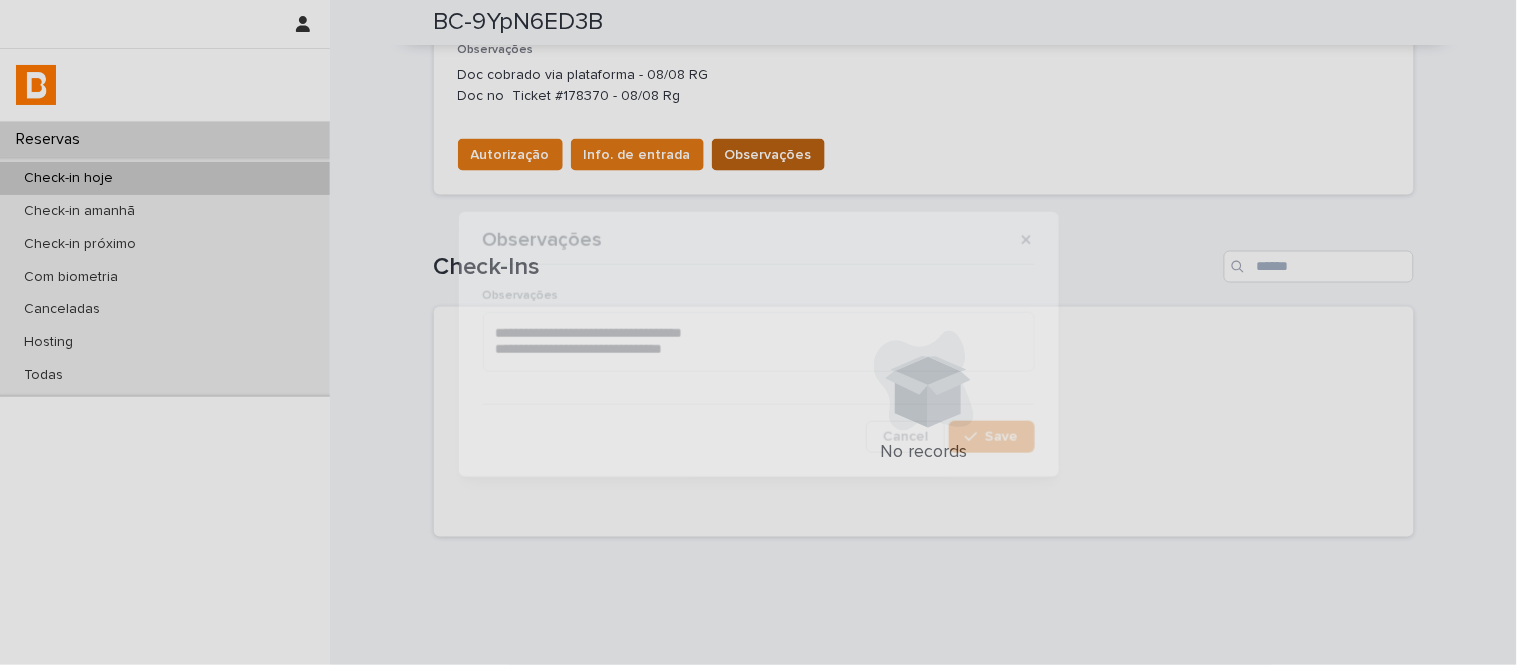 click on "**********" at bounding box center (758, 332) 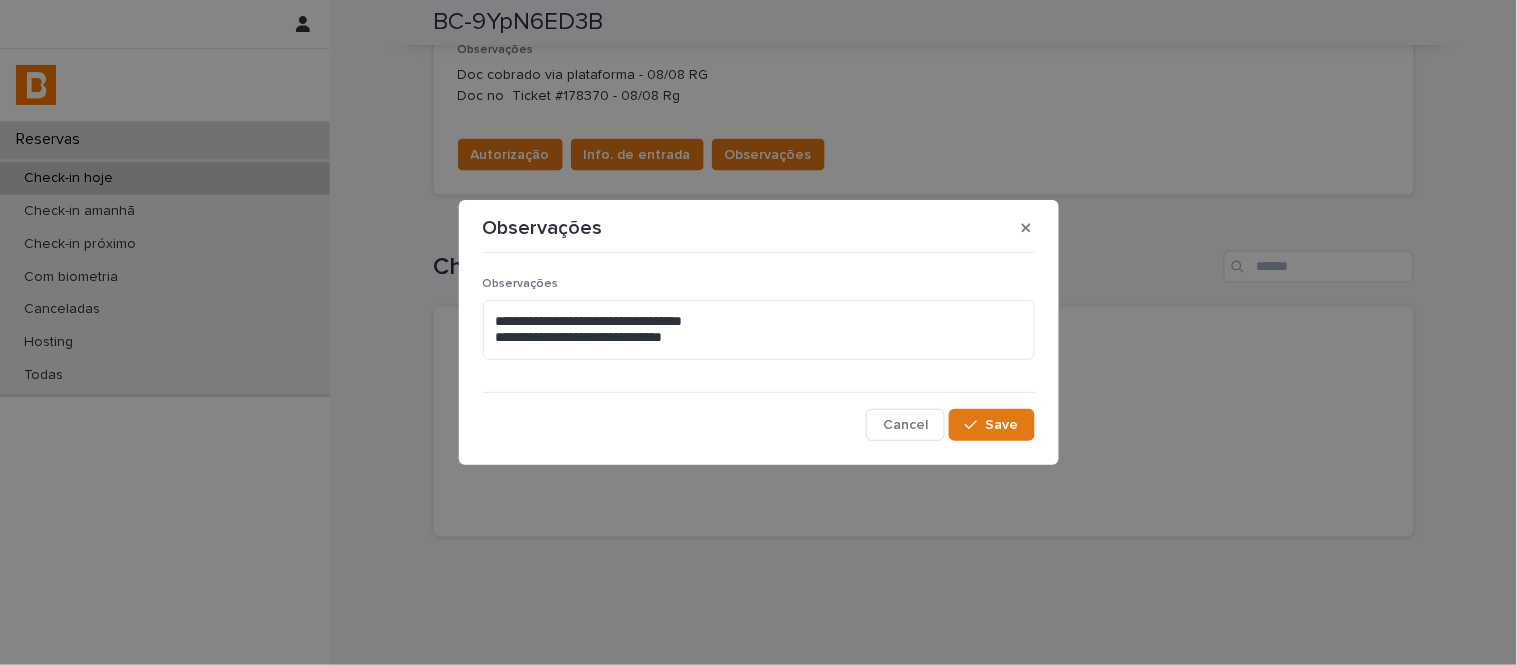 click on "**********" at bounding box center [759, 326] 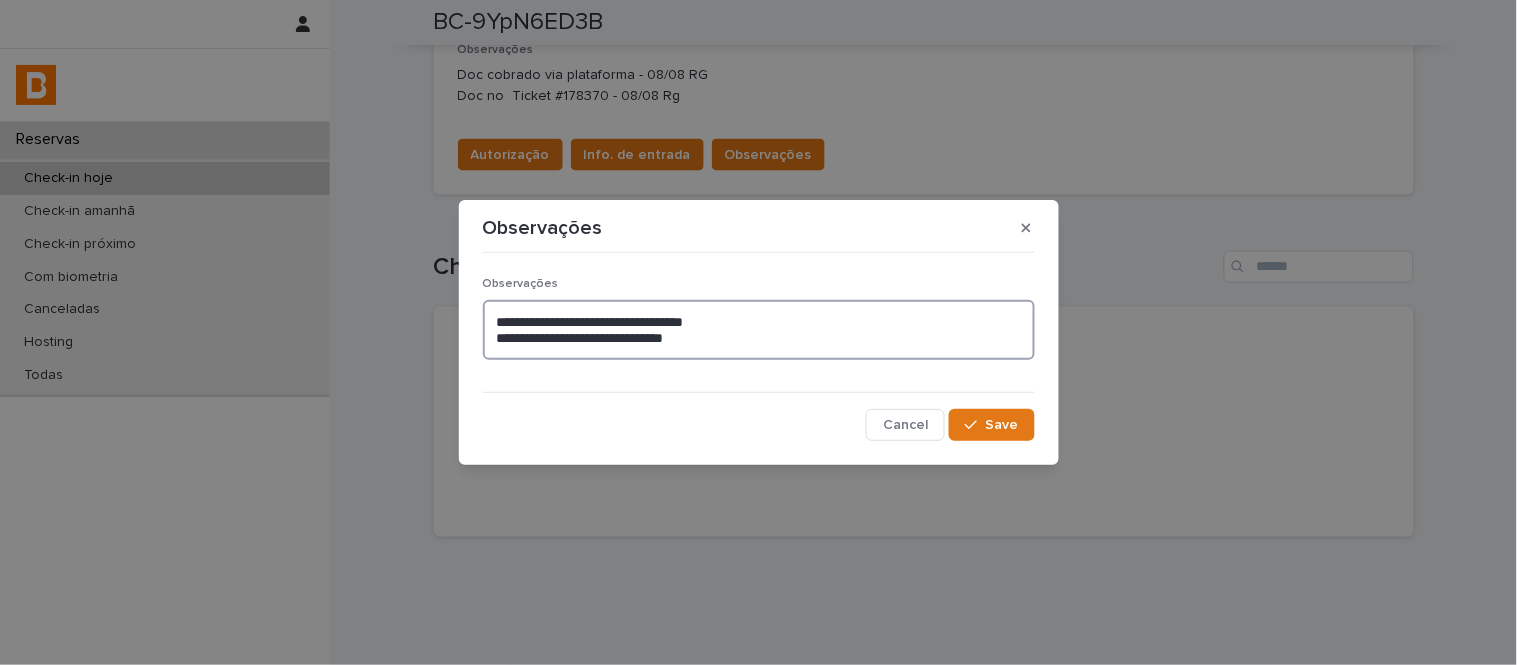 click on "**********" at bounding box center (759, 330) 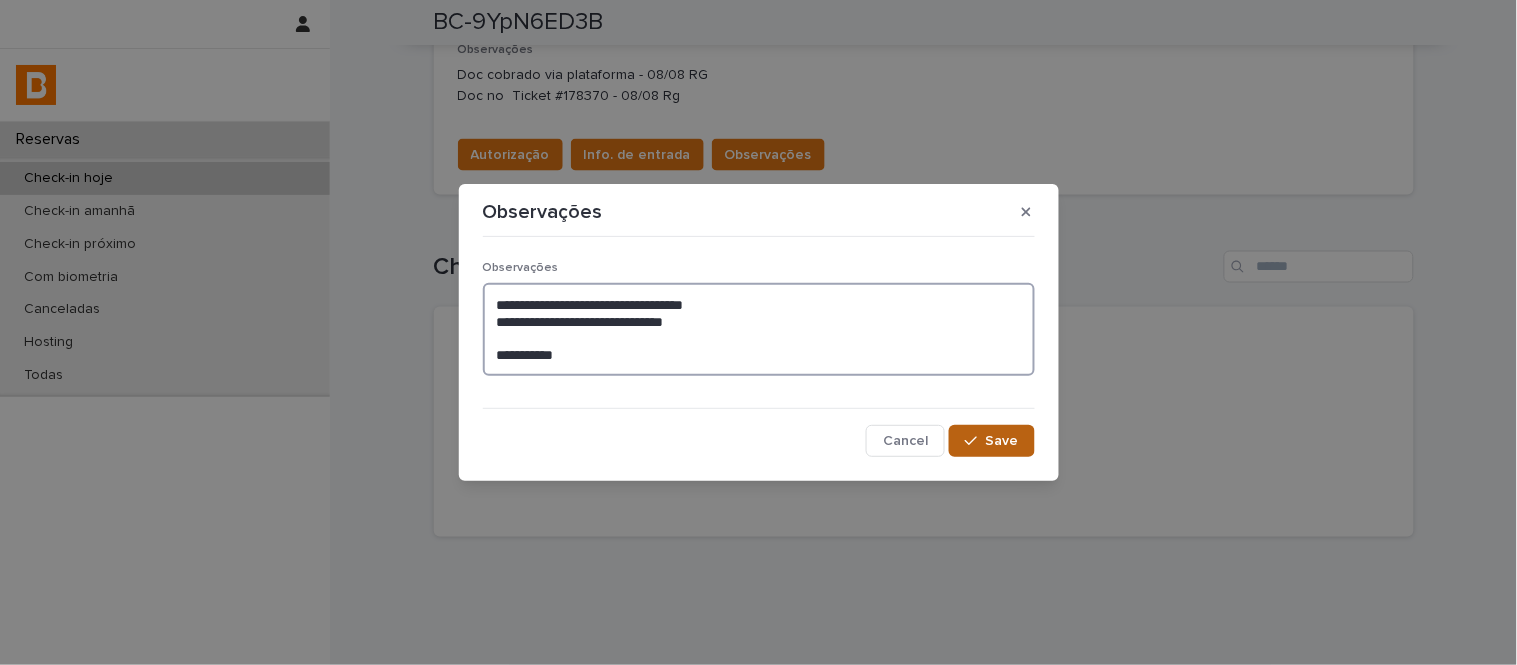 type on "**********" 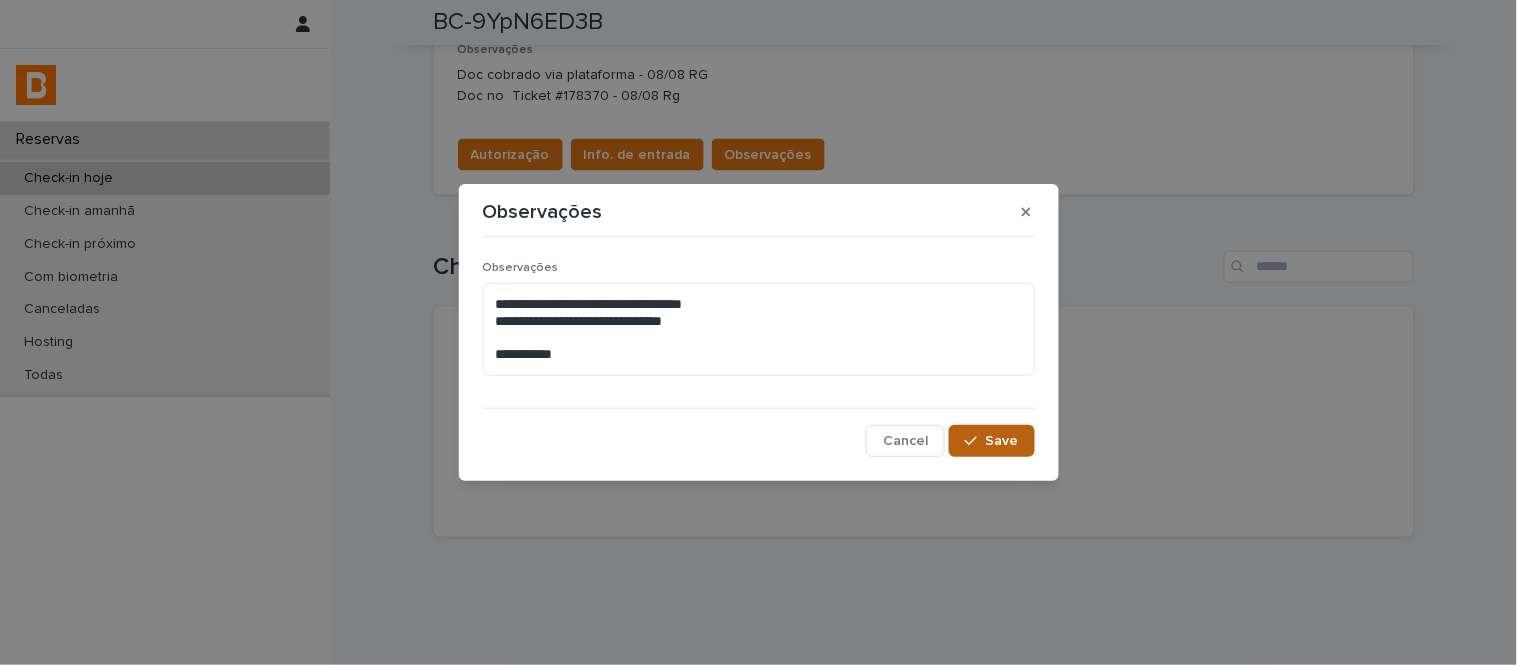 click on "Save" at bounding box center (991, 441) 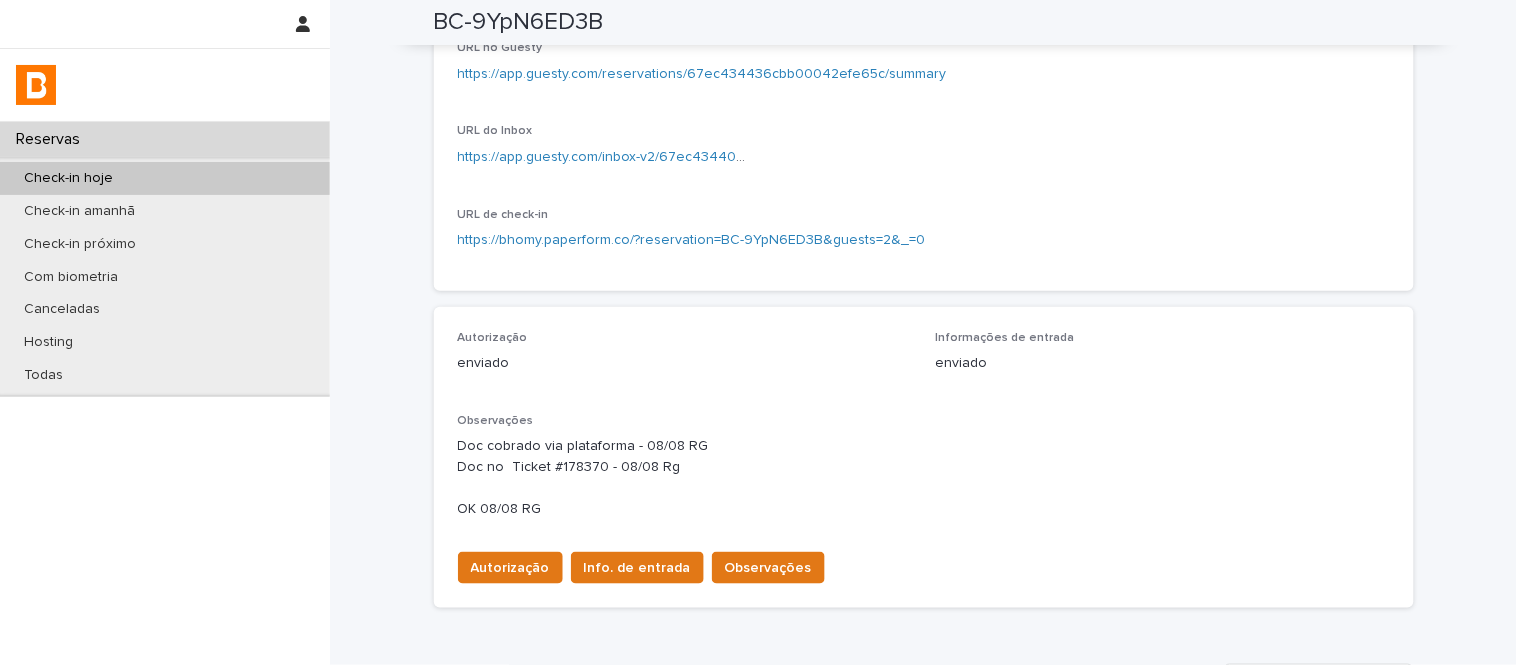 scroll, scrollTop: 0, scrollLeft: 0, axis: both 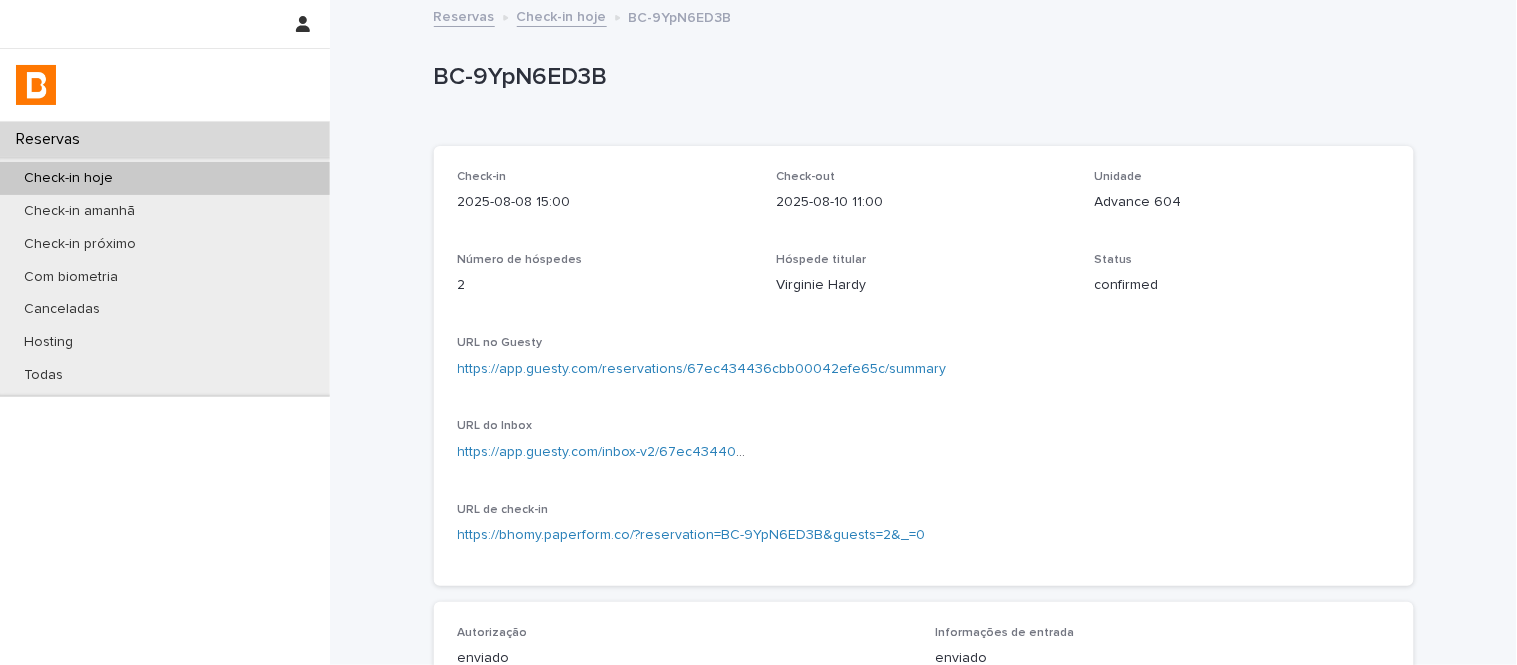 click on "Check-in hoje" at bounding box center (562, 15) 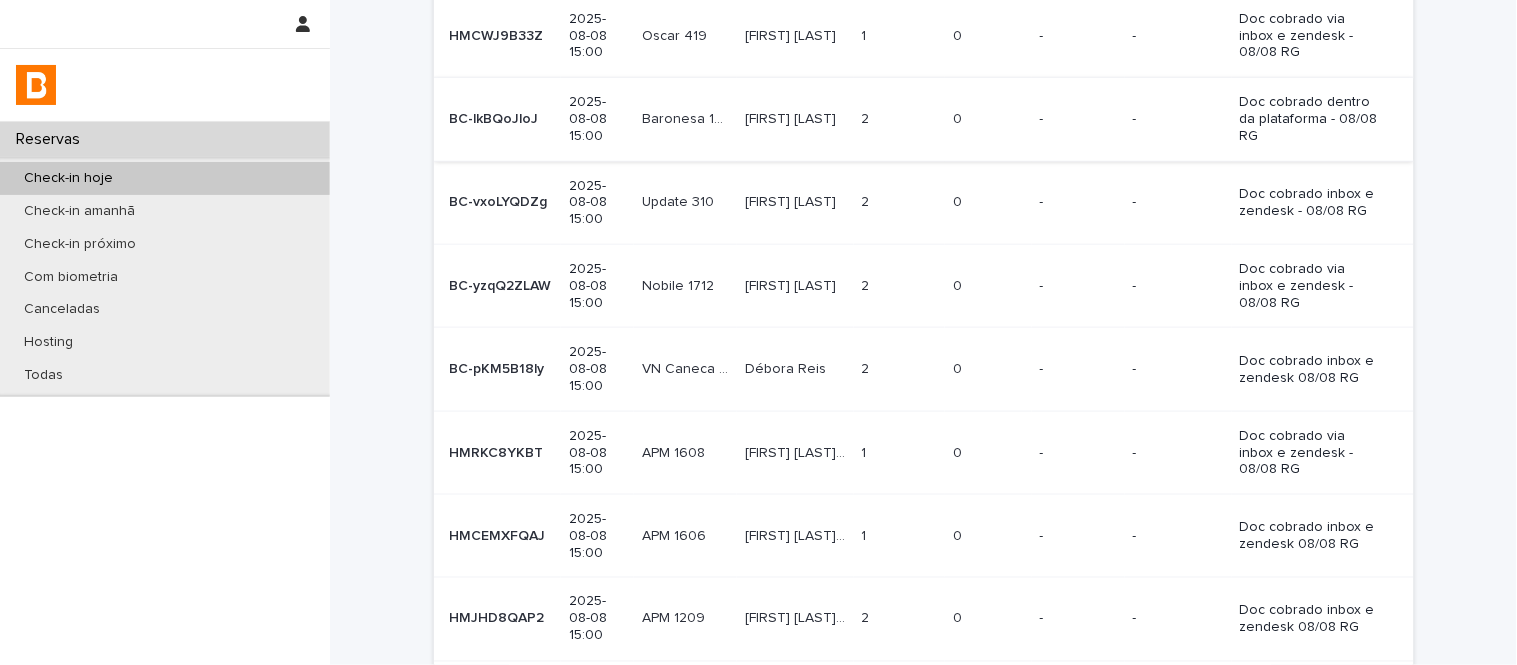 scroll, scrollTop: 444, scrollLeft: 0, axis: vertical 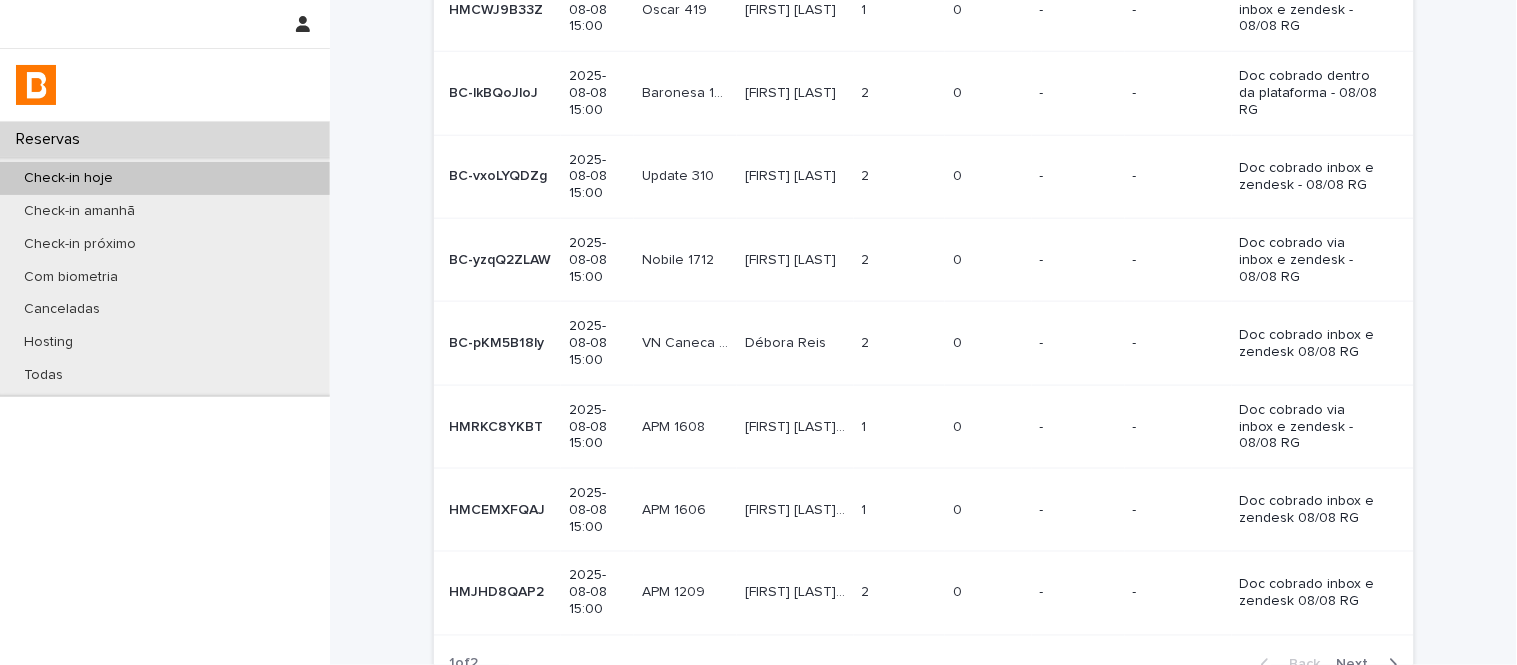 click on "Next" at bounding box center [1359, 665] 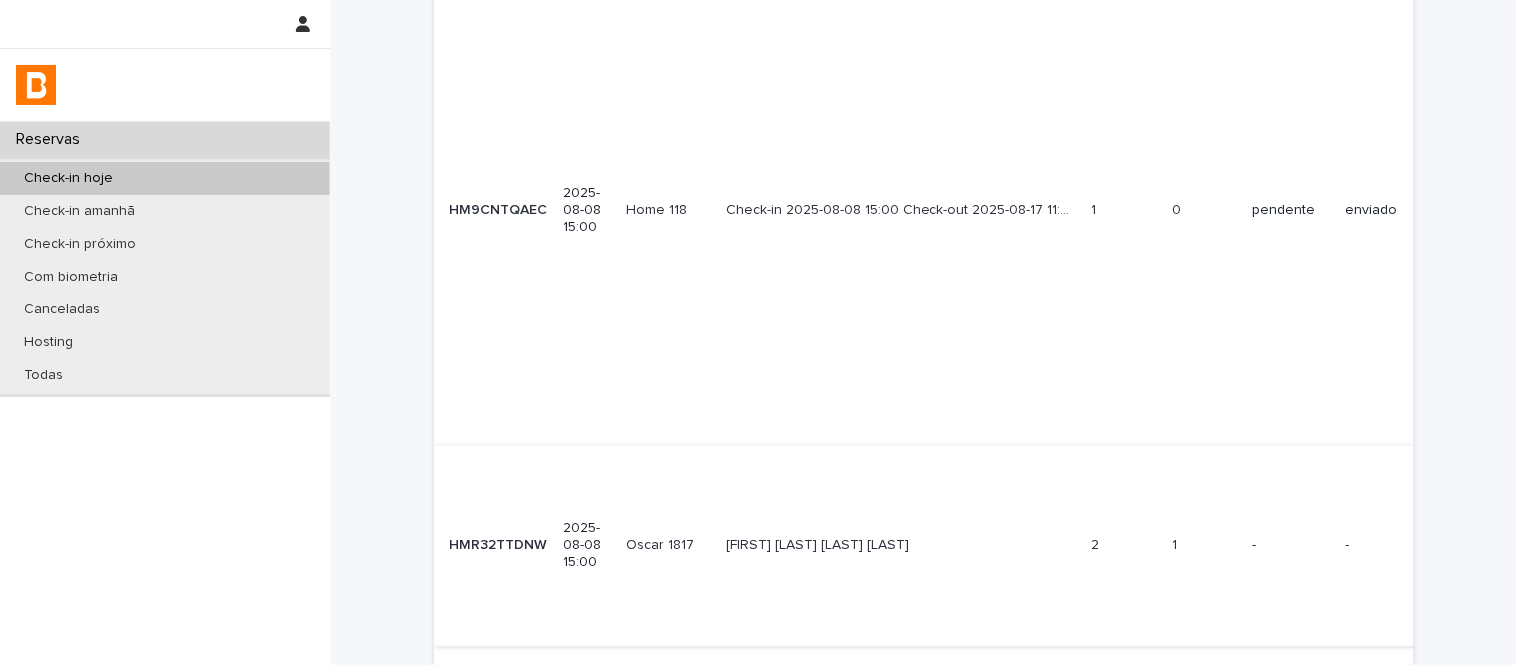 scroll, scrollTop: 260, scrollLeft: 0, axis: vertical 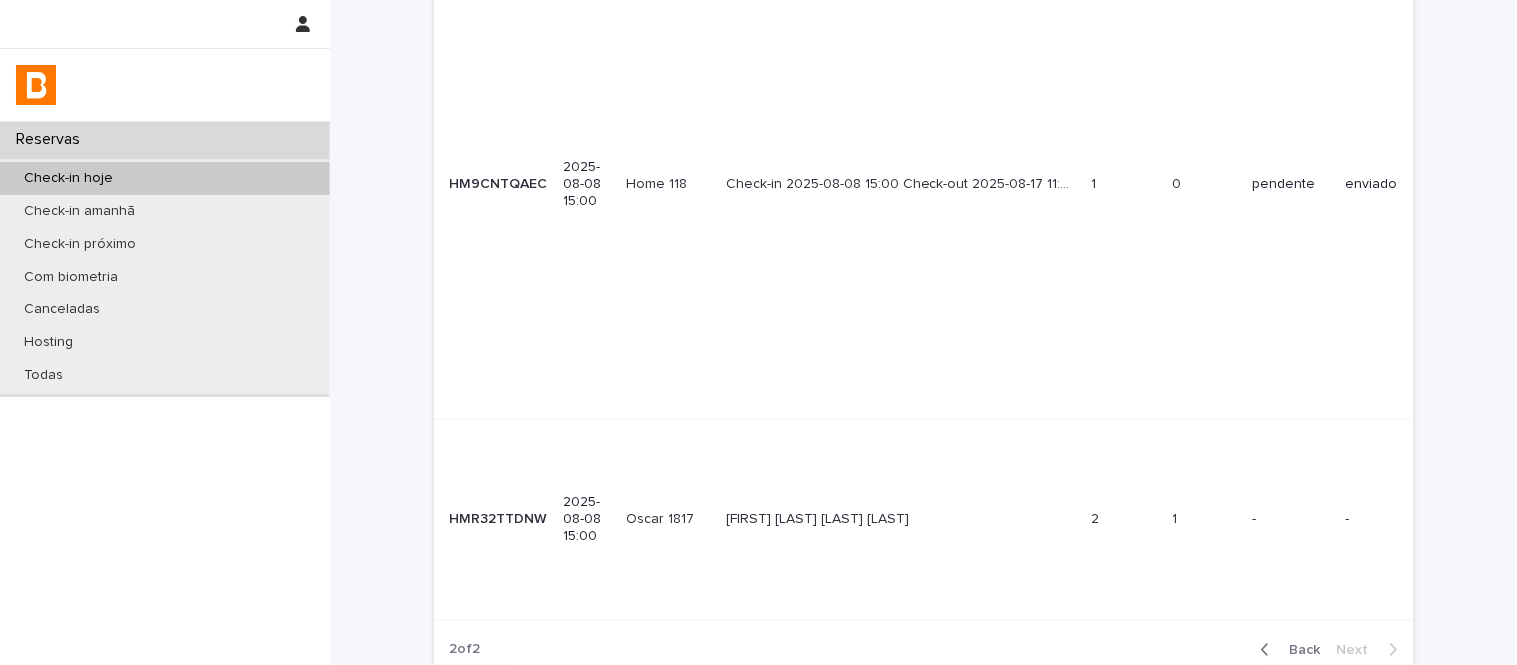click on "2 2" at bounding box center (1124, 519) 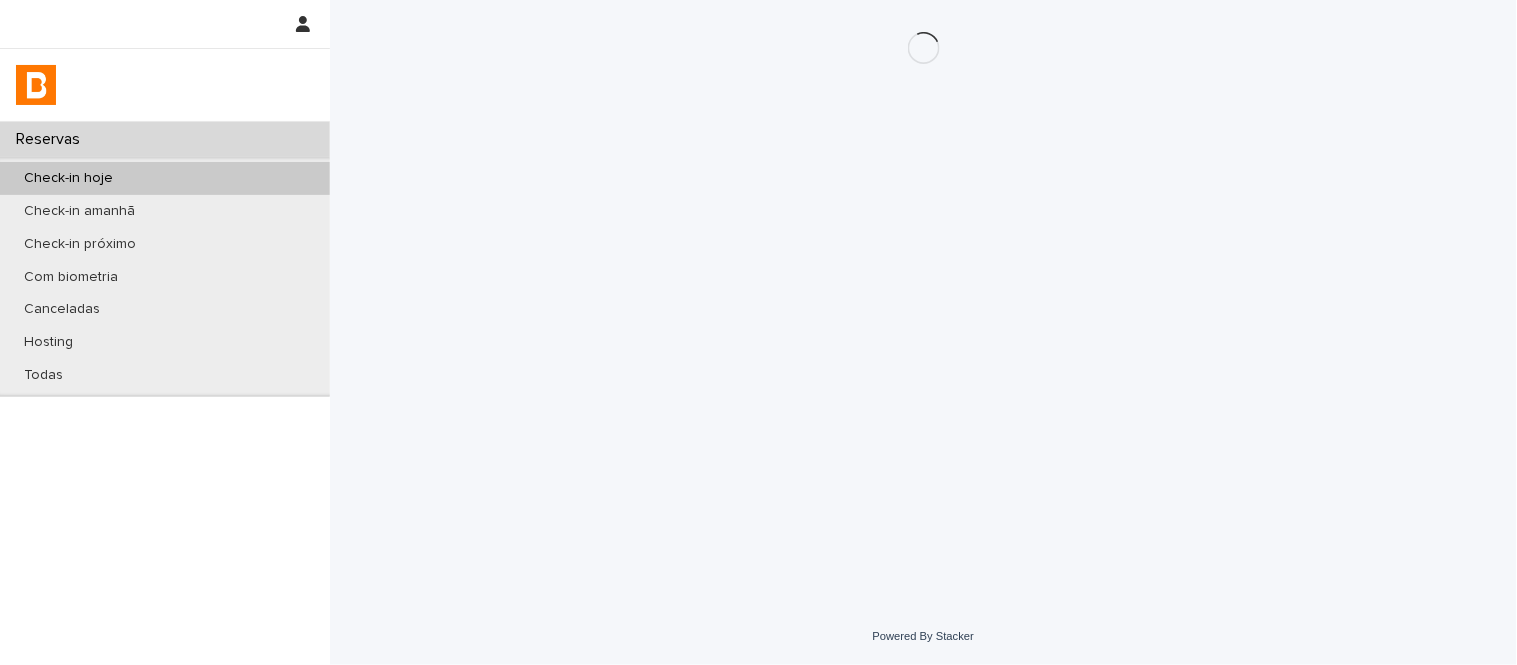 scroll, scrollTop: 0, scrollLeft: 0, axis: both 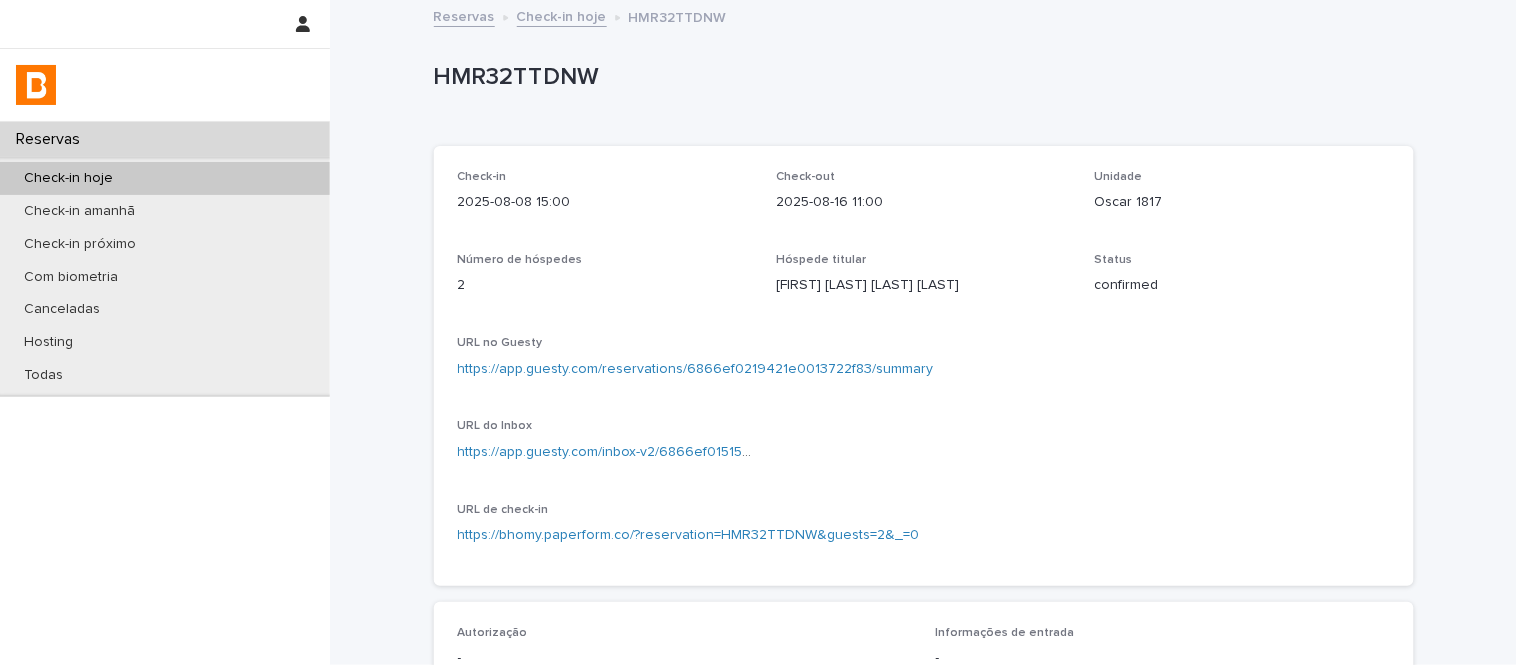 click on "Oscar 1817" at bounding box center (1242, 202) 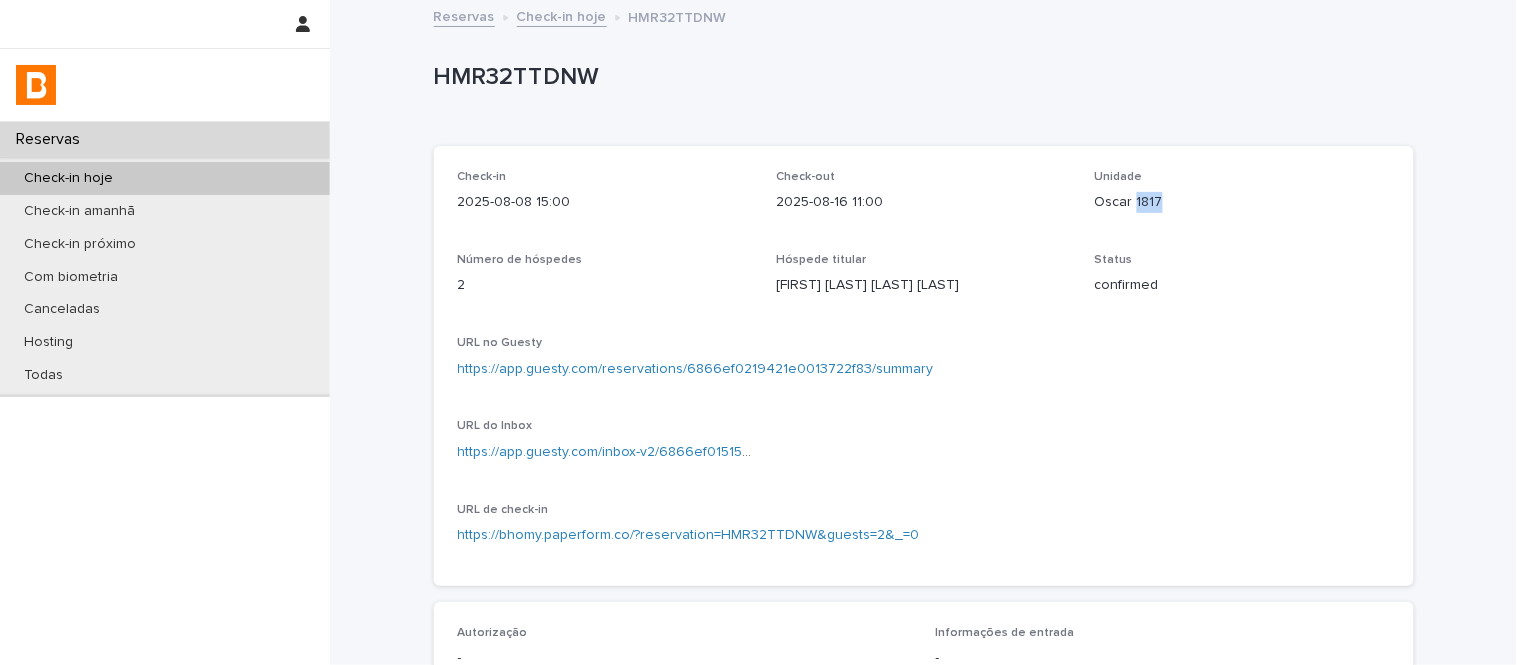 click on "Oscar 1817" at bounding box center [1242, 202] 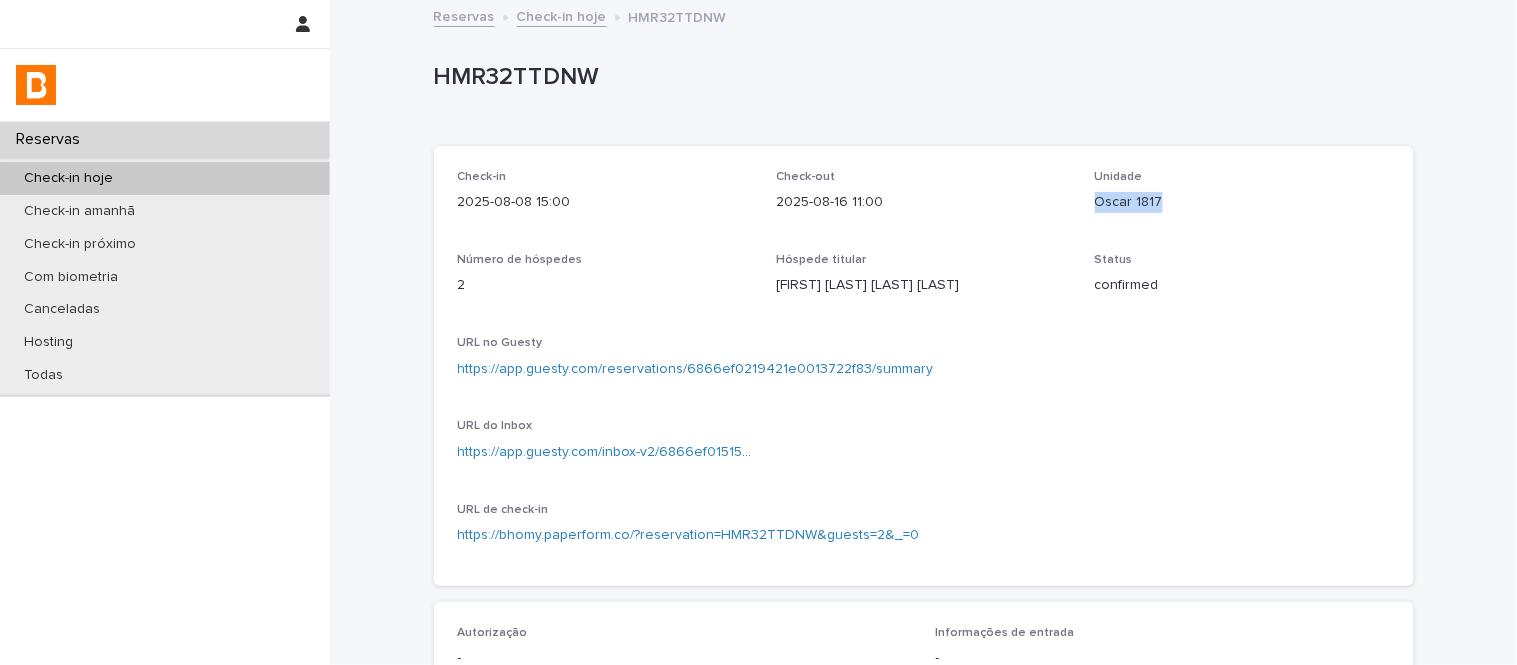 click on "Oscar 1817" at bounding box center (1242, 202) 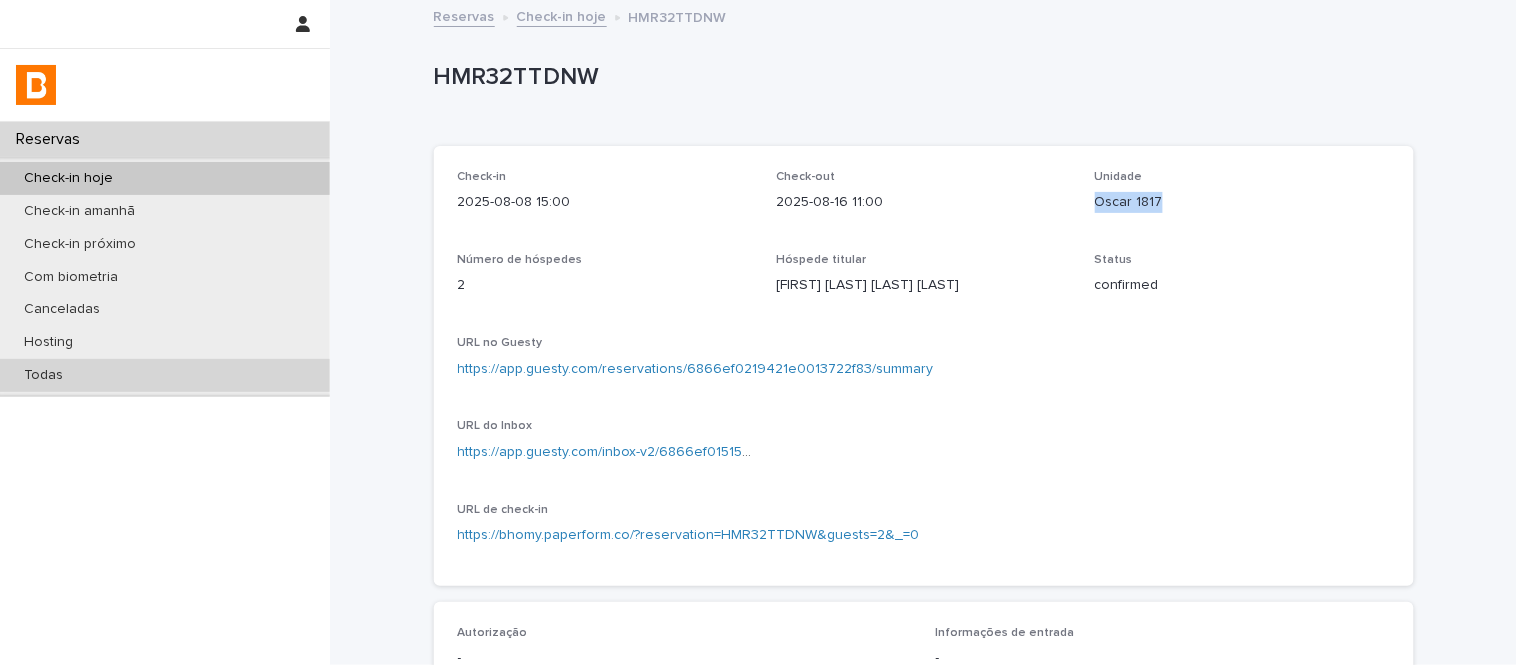 click on "Todas" at bounding box center [165, 375] 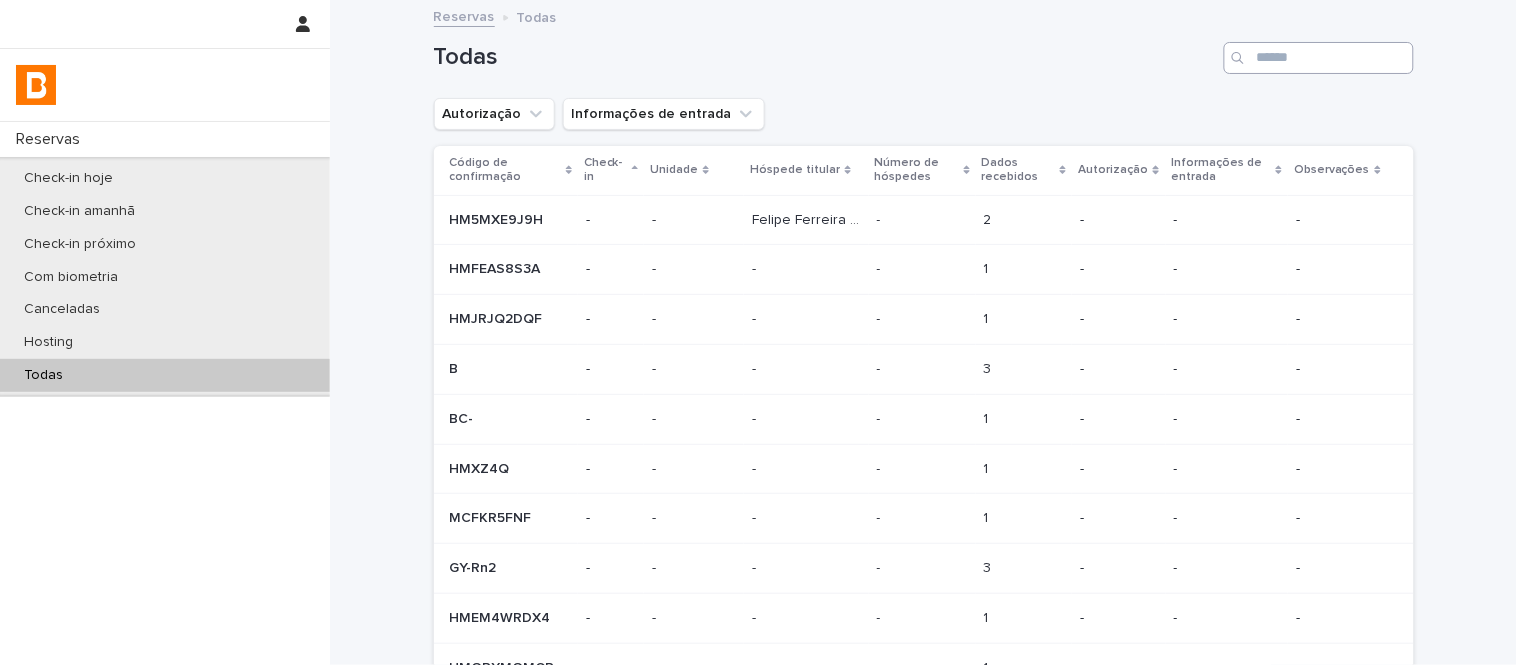 type on "**********" 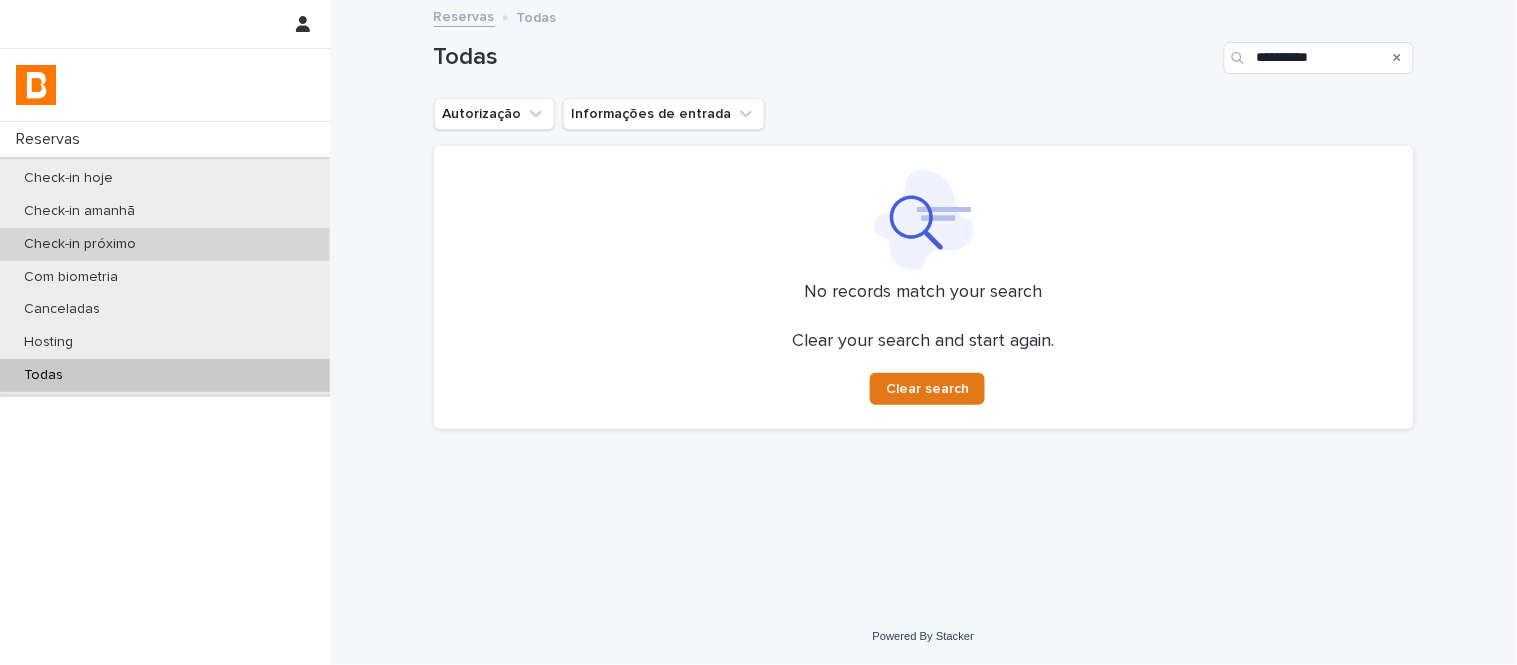 click on "Check-in próximo" at bounding box center (165, 244) 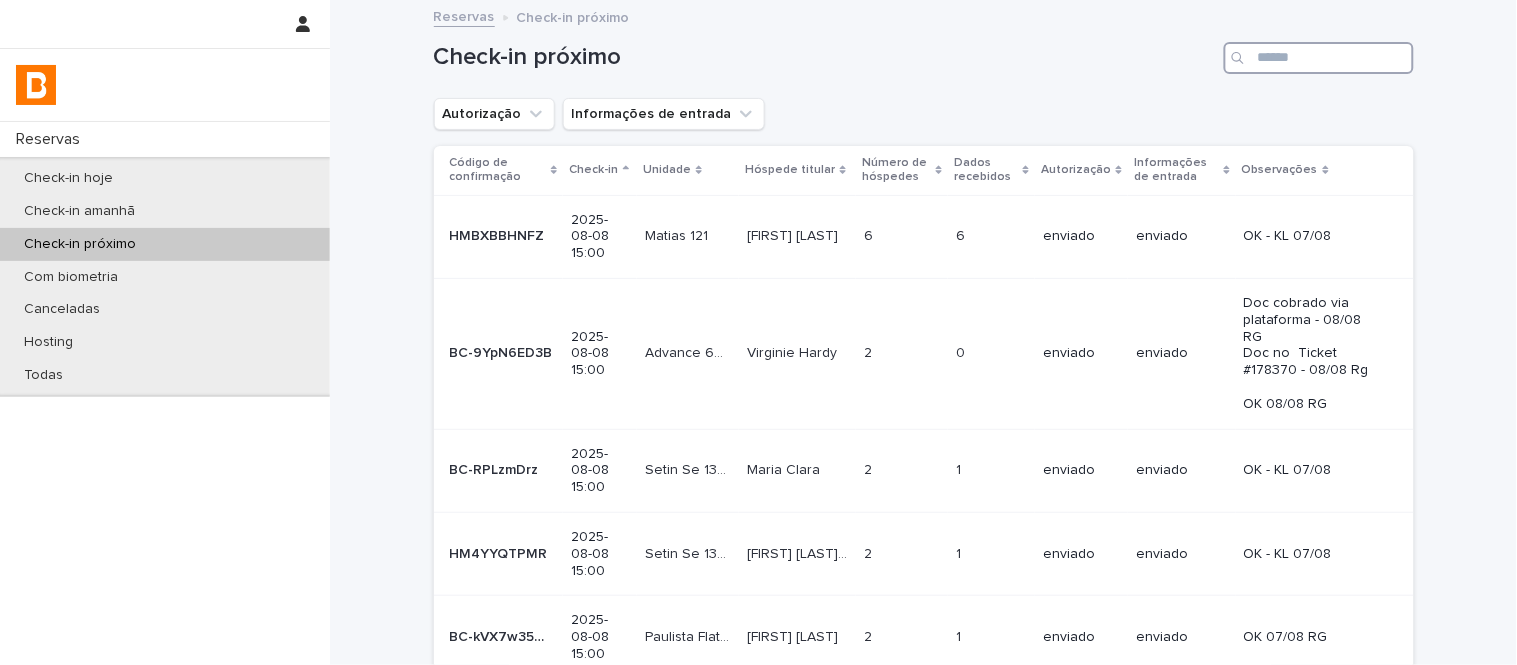 click at bounding box center [1319, 58] 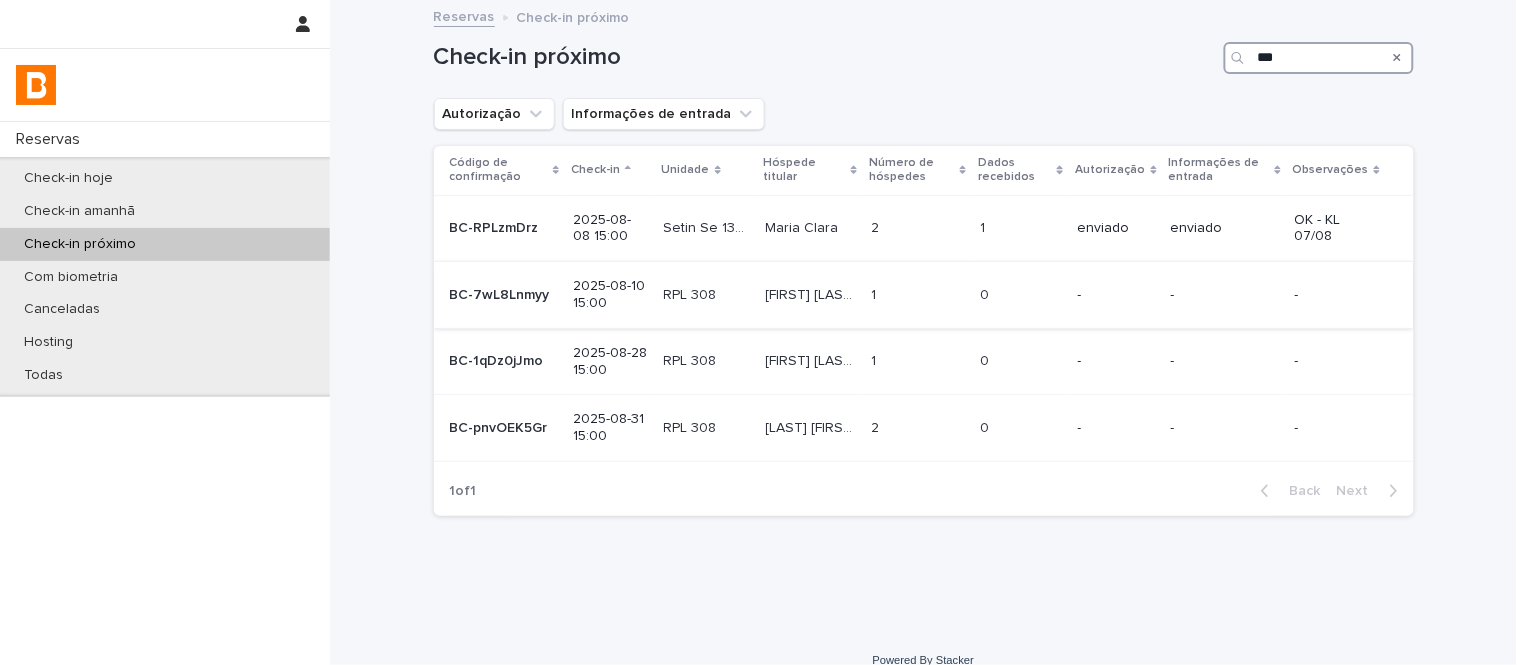 type on "***" 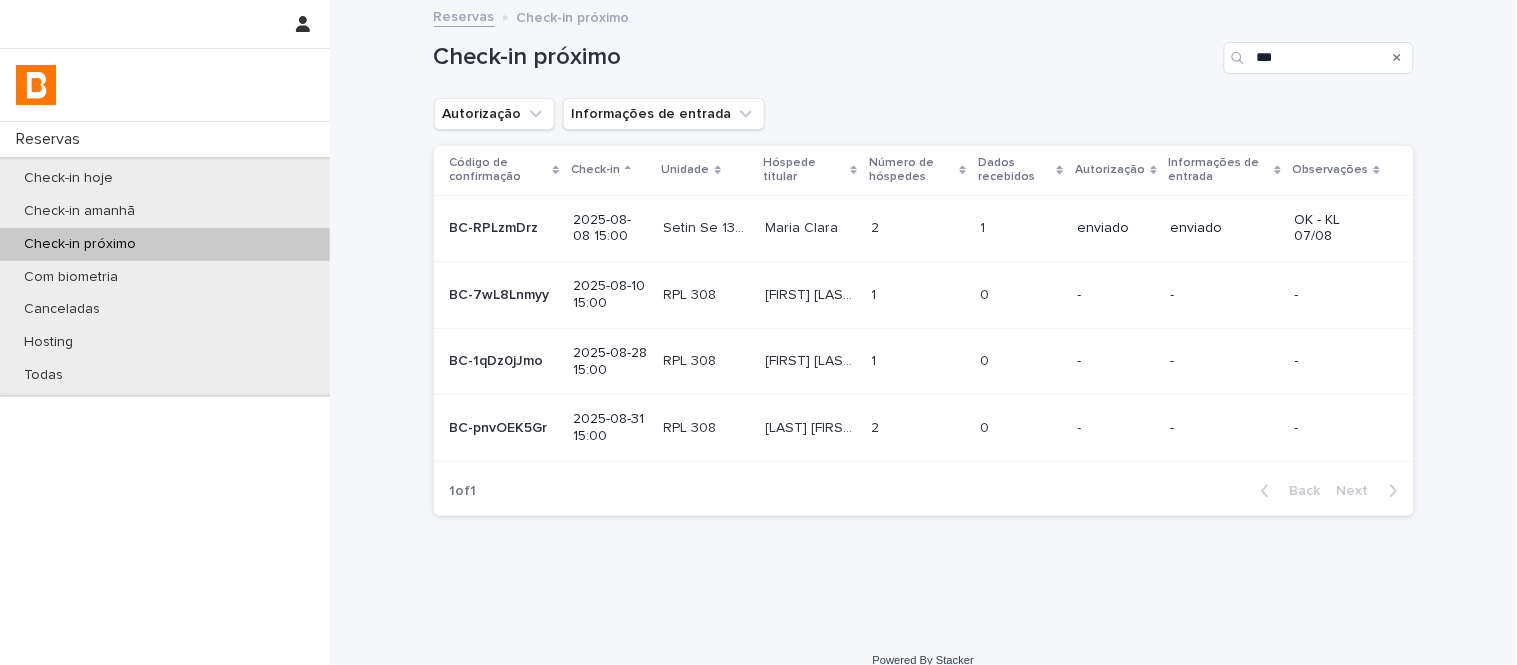 click on "1" at bounding box center [875, 293] 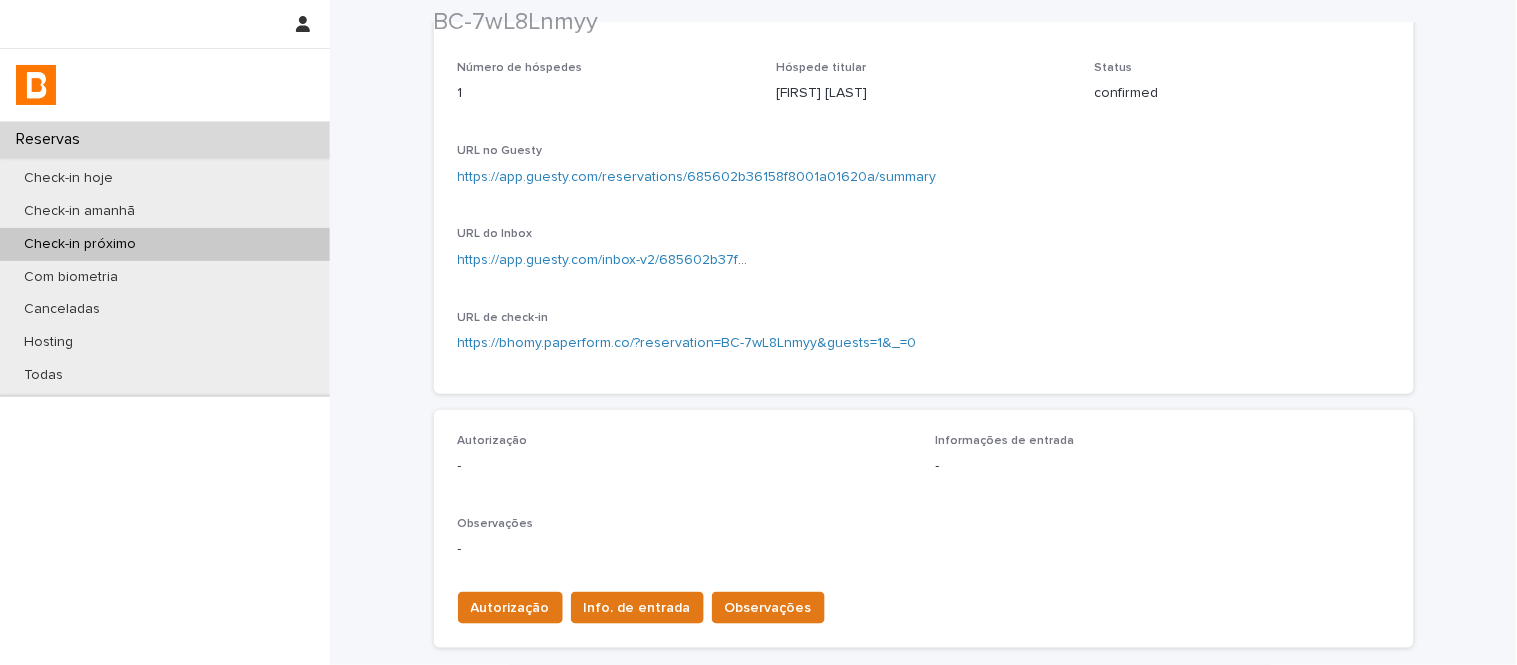 scroll, scrollTop: 222, scrollLeft: 0, axis: vertical 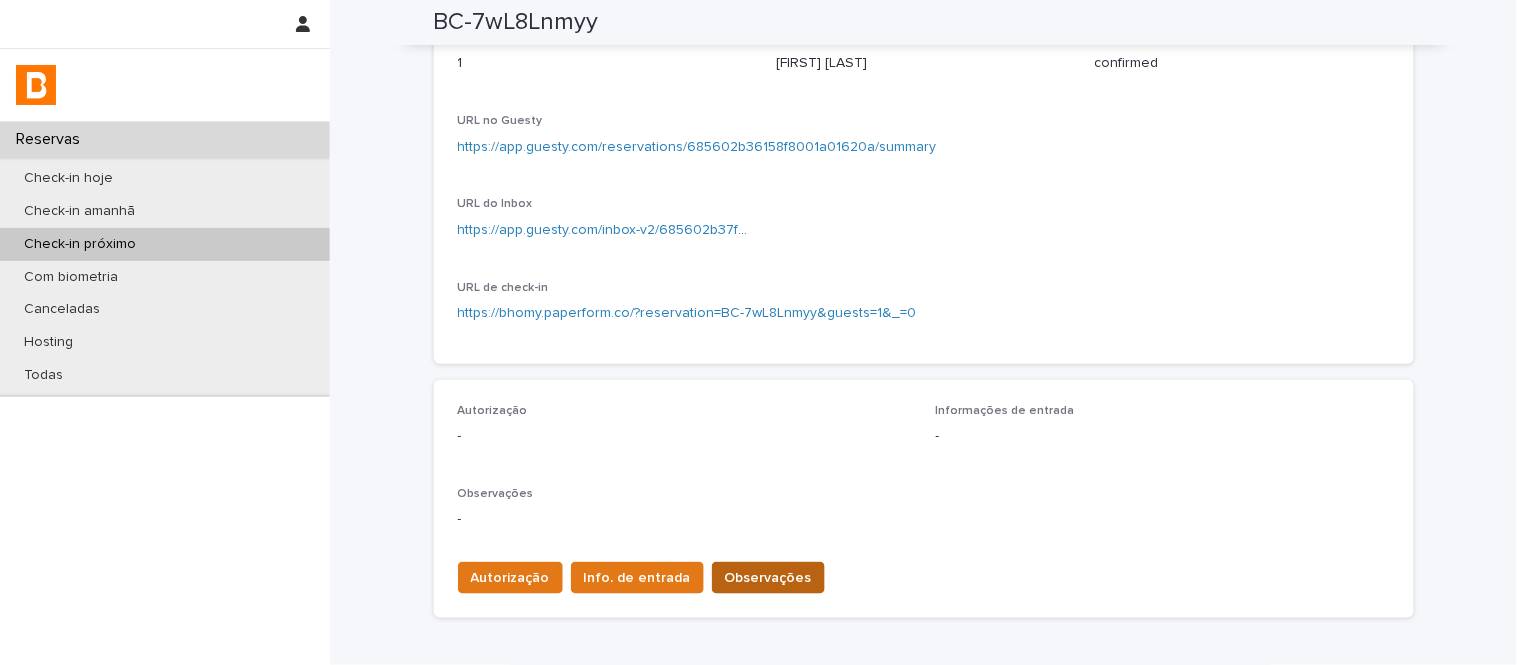 click on "Observações" at bounding box center (768, 578) 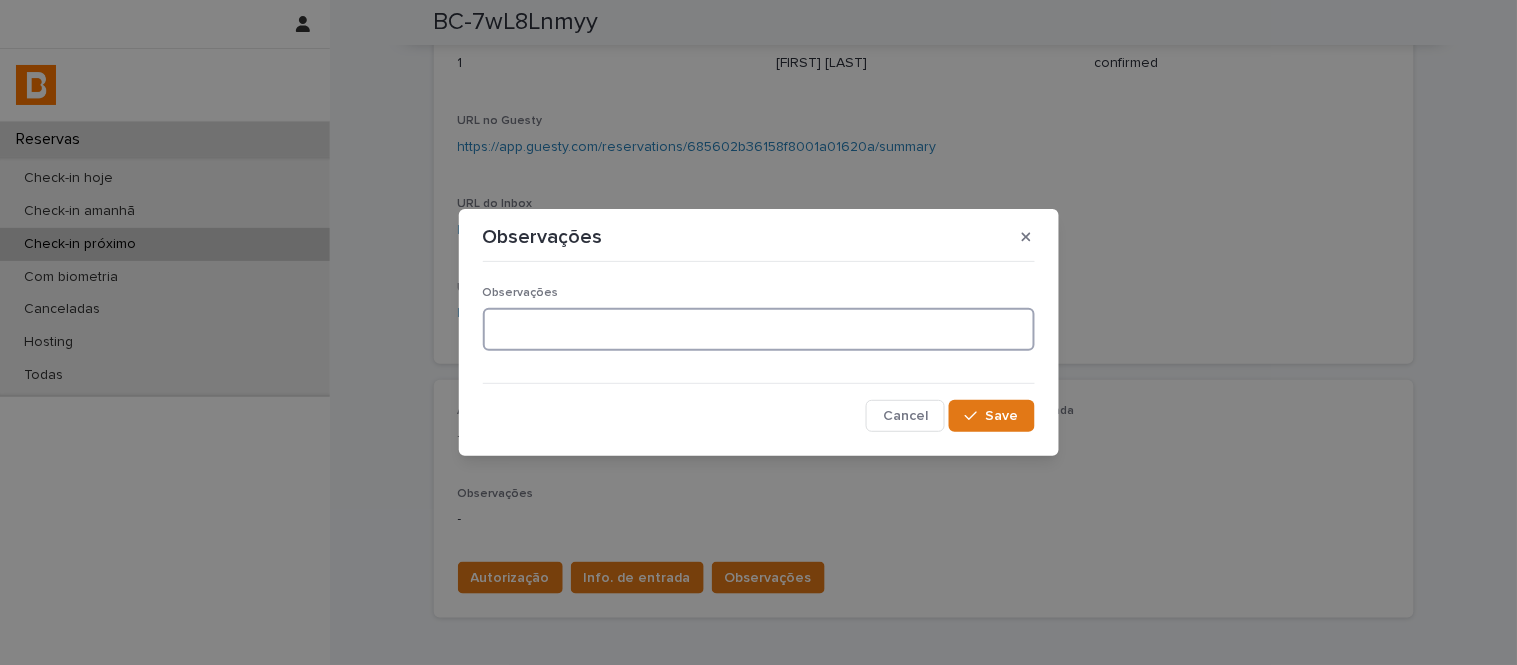 click at bounding box center [759, 329] 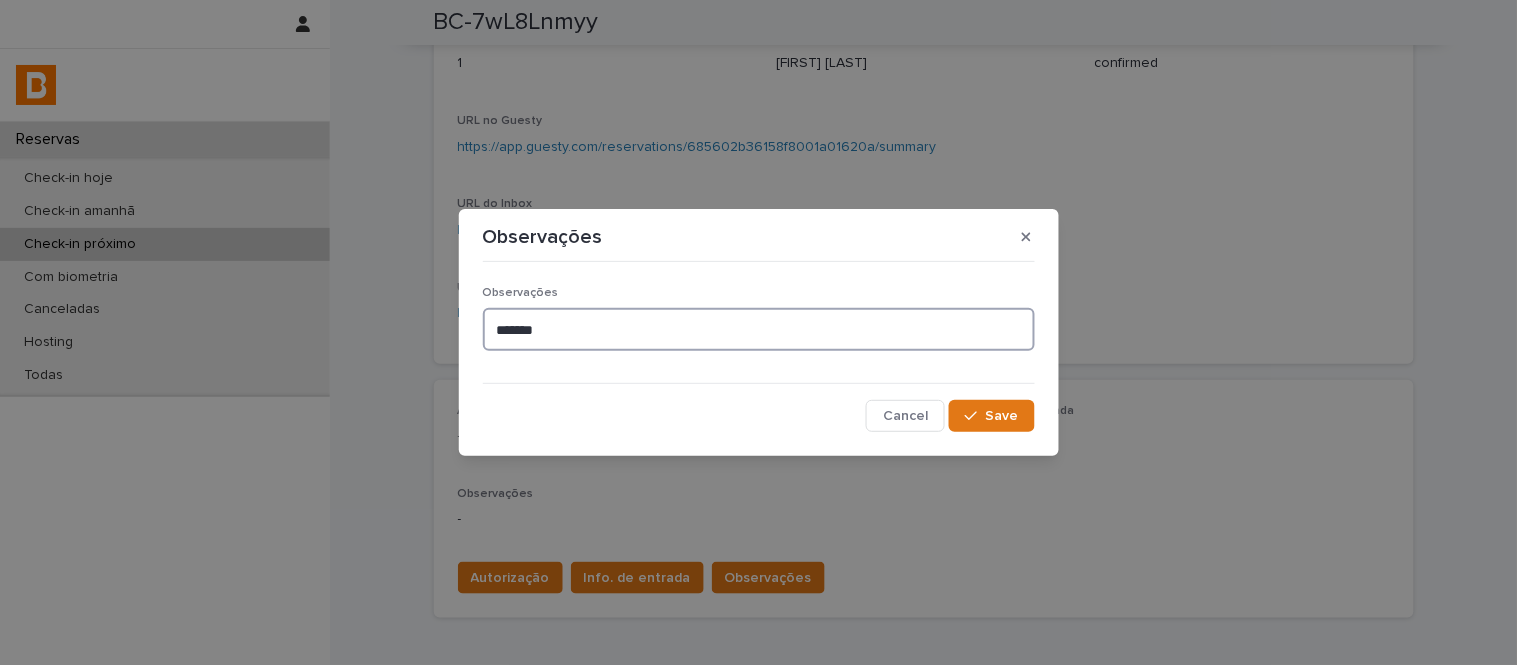 paste on "**********" 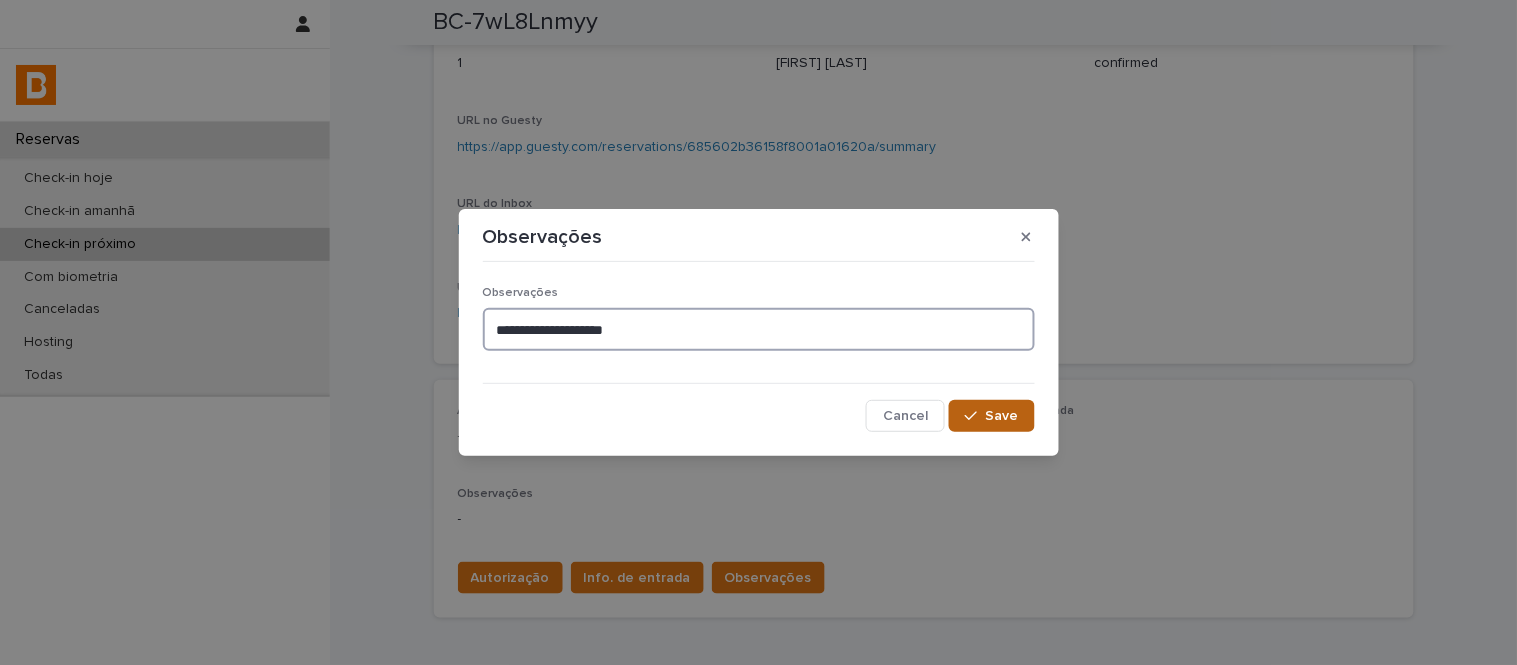 type on "**********" 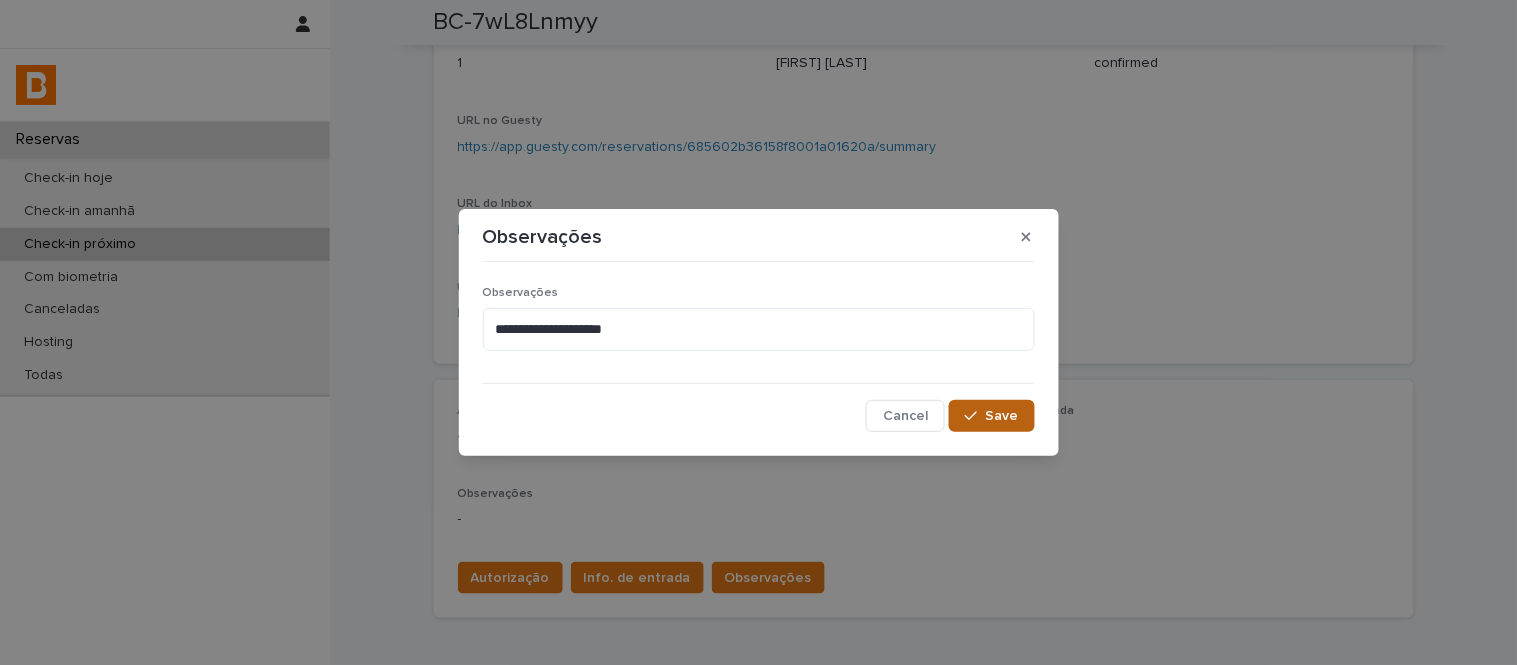 click on "Save" at bounding box center [1002, 416] 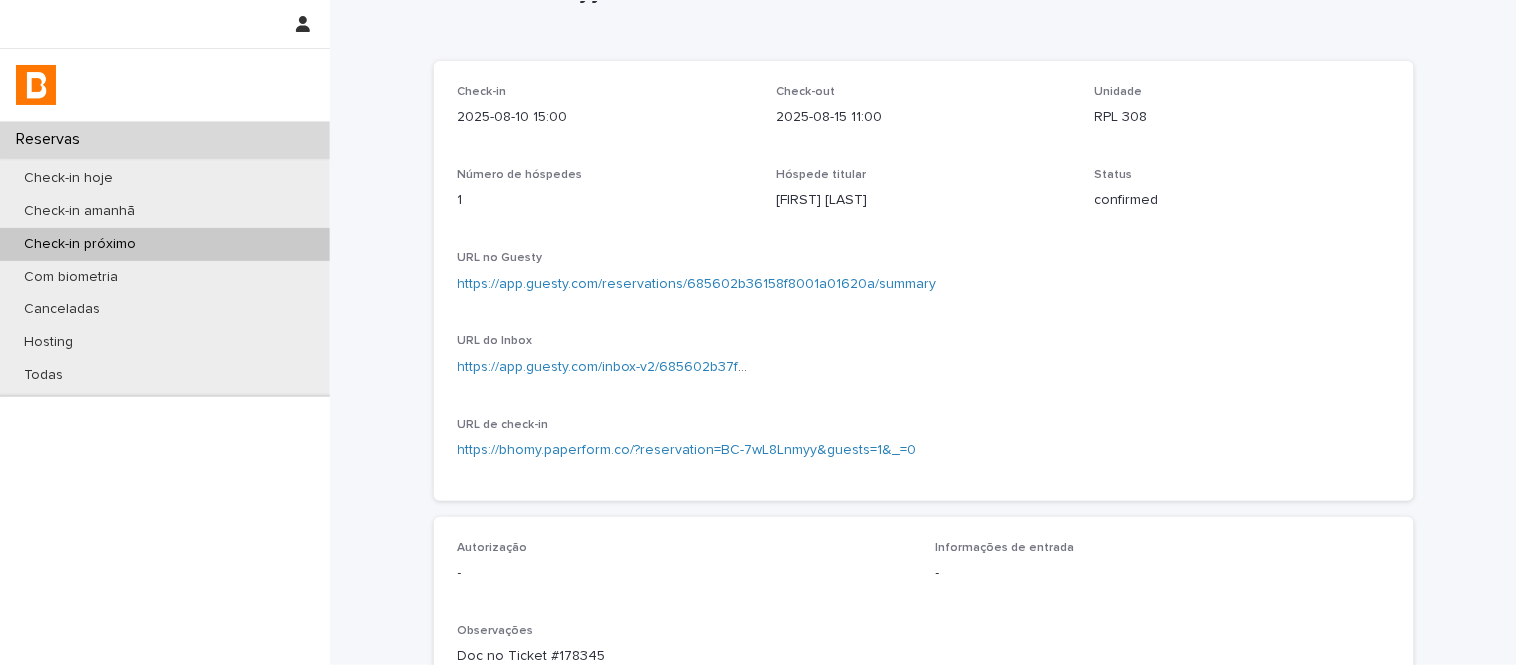 scroll, scrollTop: 111, scrollLeft: 0, axis: vertical 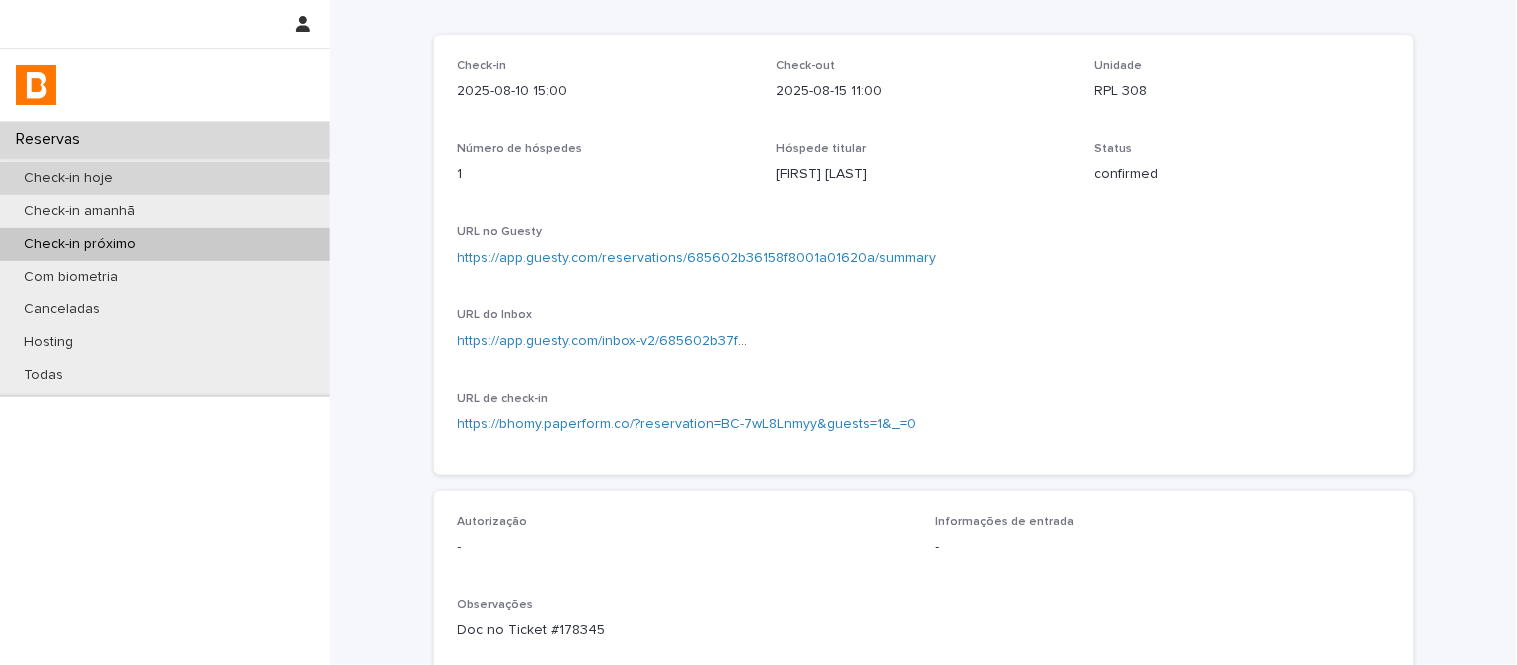 click on "Check-in hoje" at bounding box center (165, 178) 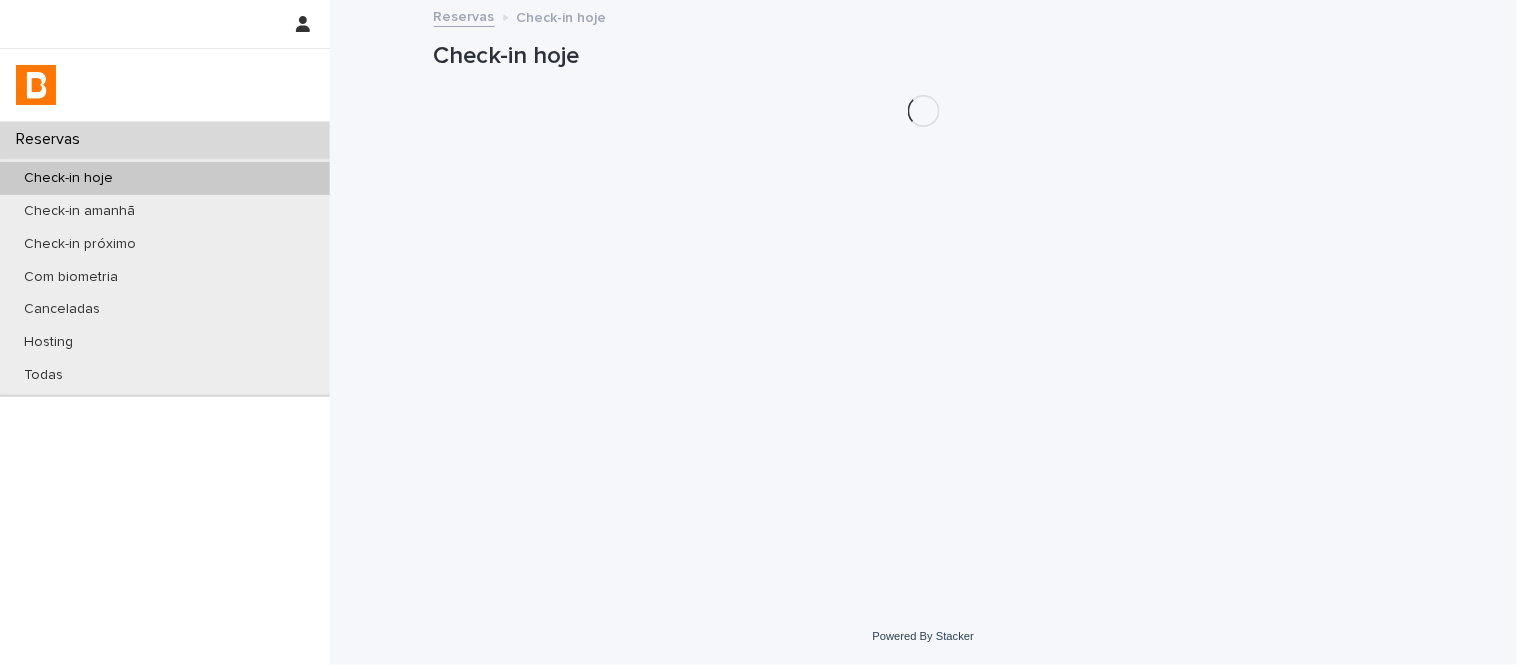 scroll, scrollTop: 0, scrollLeft: 0, axis: both 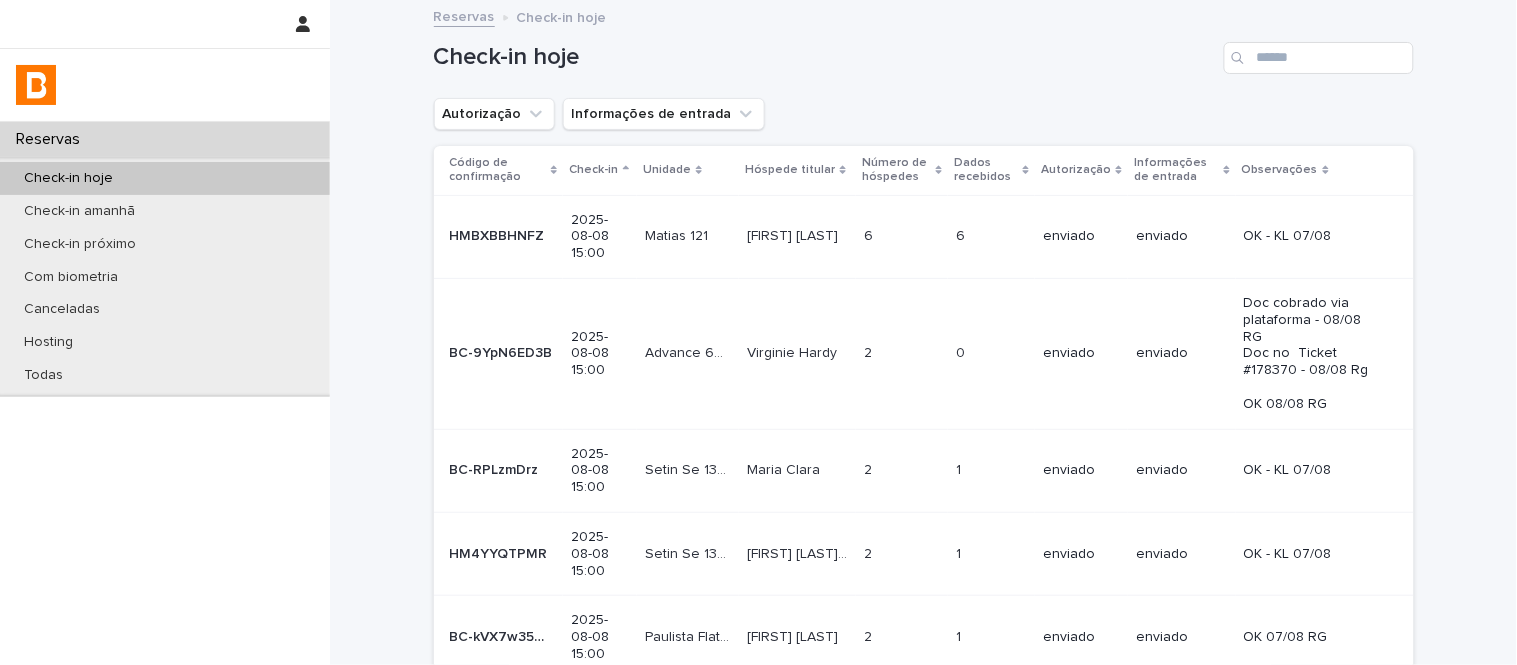 drag, startPoint x: 524, startPoint y: 120, endPoint x: 562, endPoint y: 194, distance: 83.18654 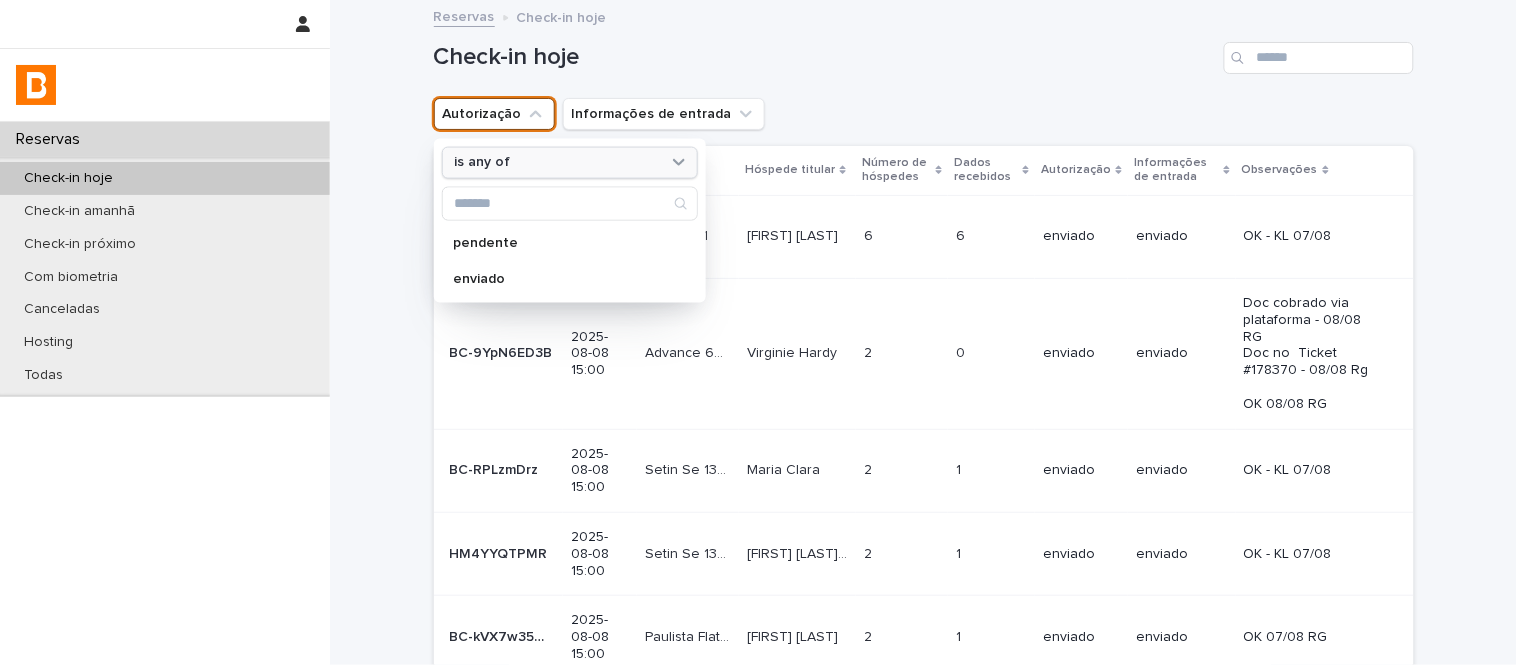 click on "is any of" at bounding box center [557, 162] 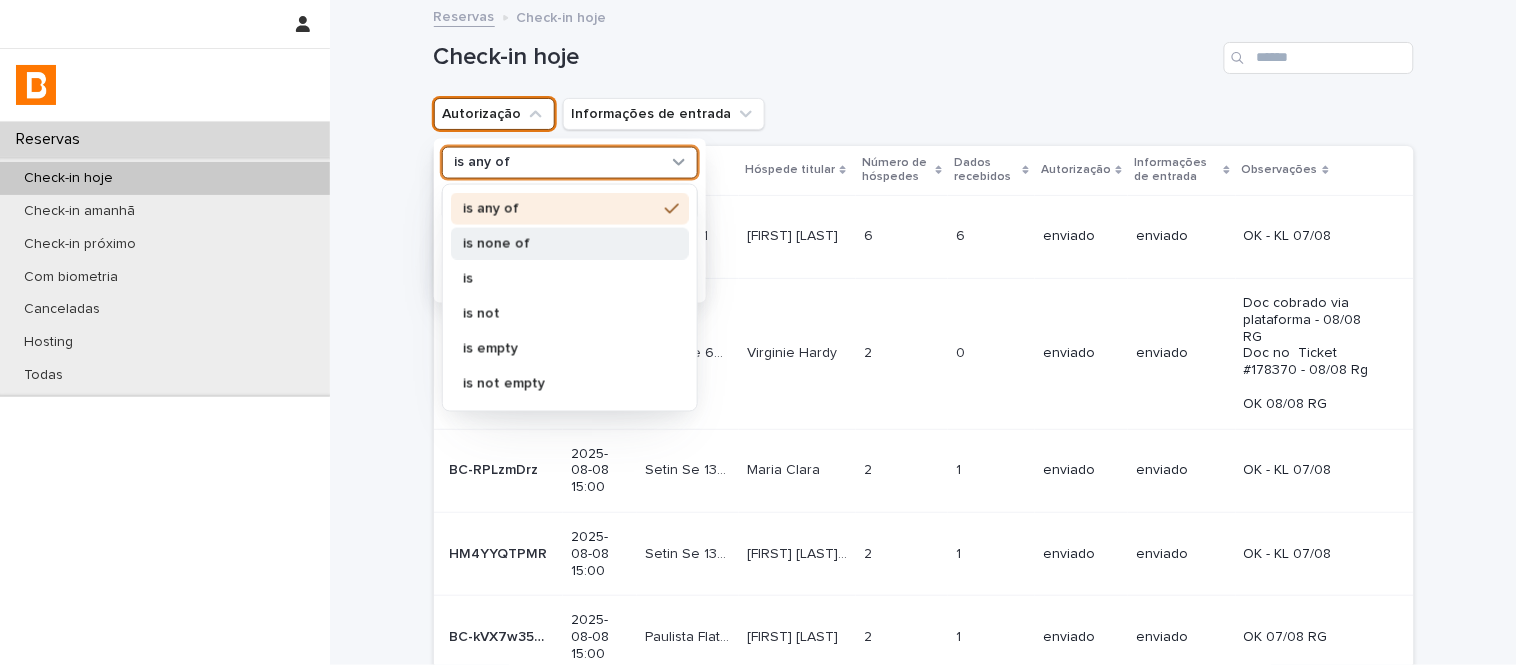 click on "is none of" at bounding box center (560, 243) 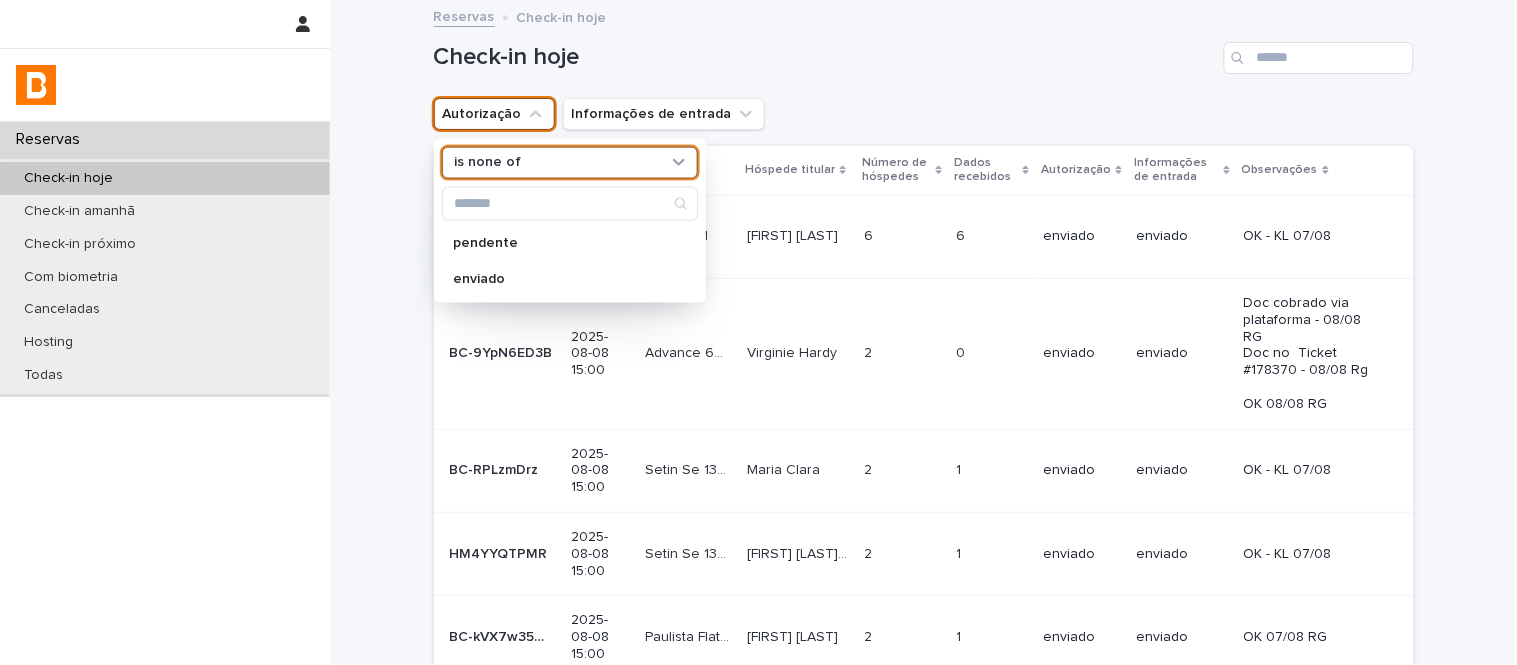 click on "option is none of, selected.     0 results available. Select is focused , press Down to open the menu,  is none of pendente enviado" at bounding box center (570, 220) 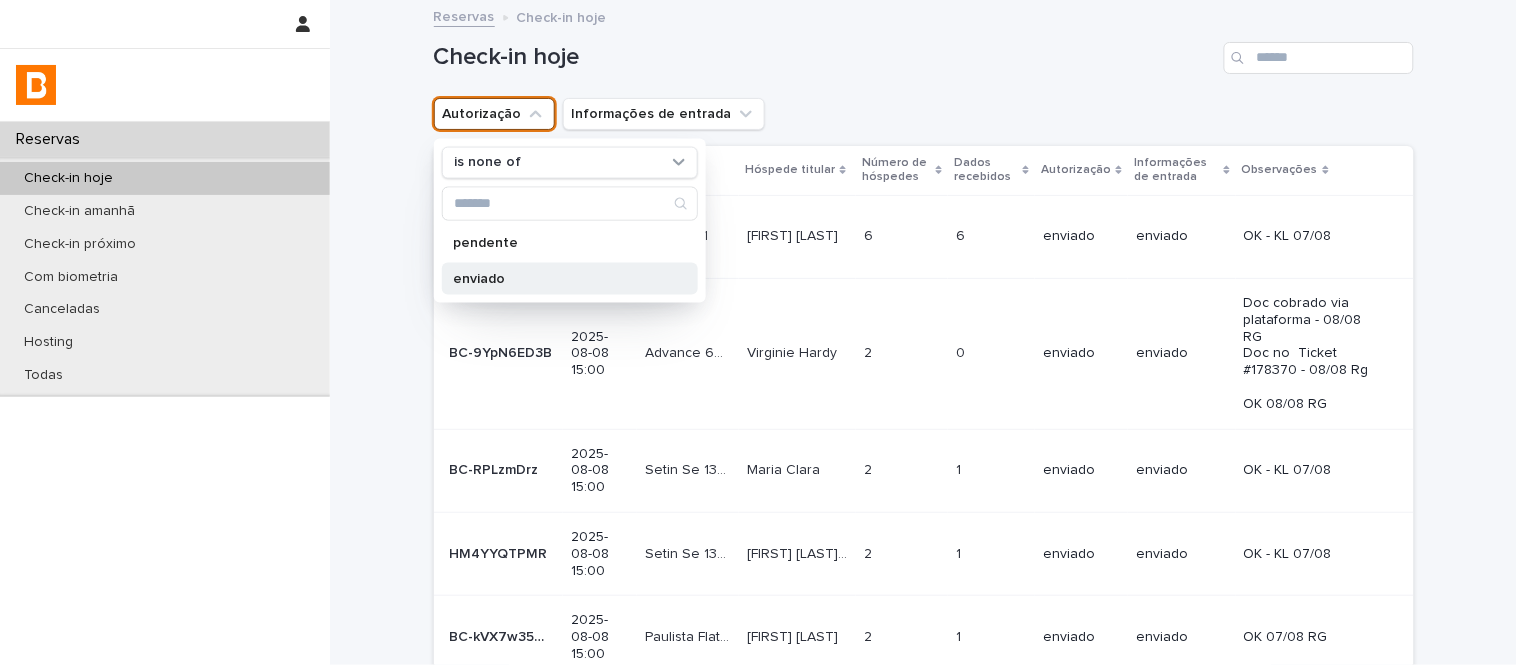click on "enviado" at bounding box center (560, 278) 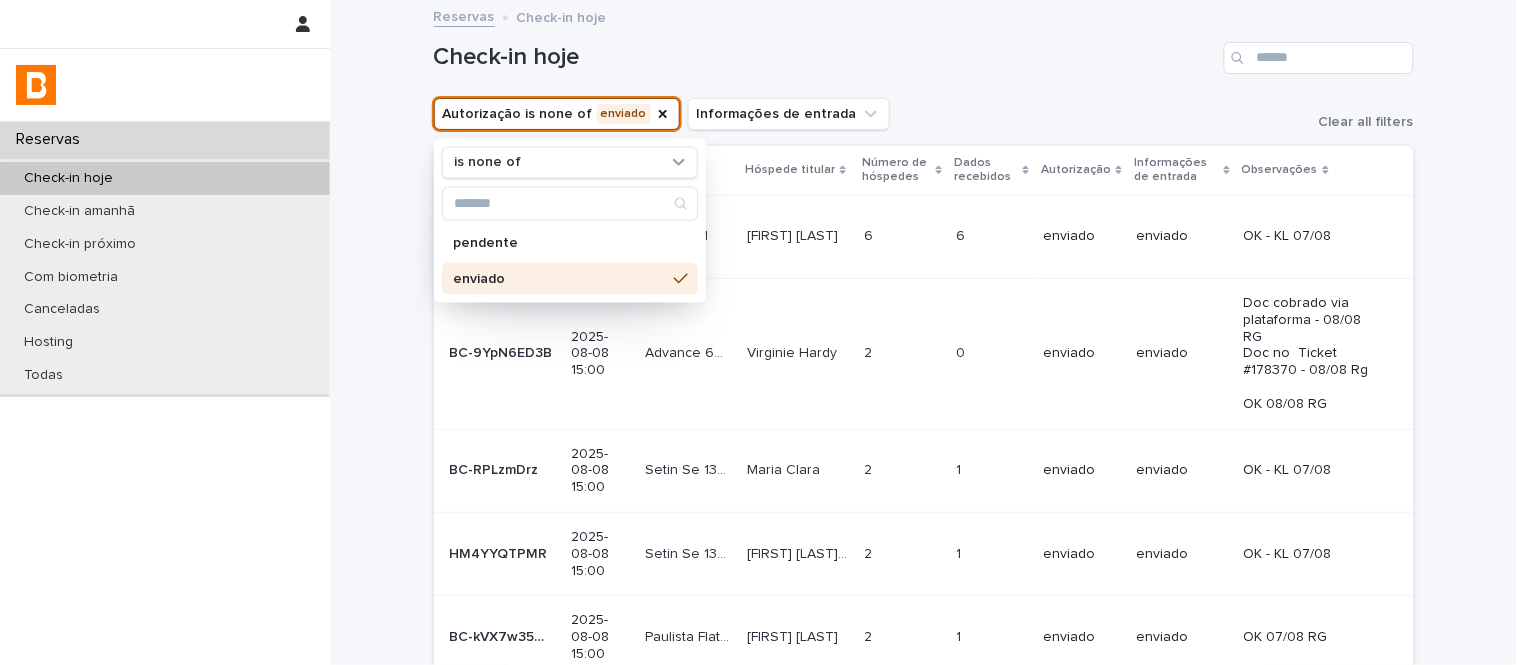 drag, startPoint x: 904, startPoint y: 91, endPoint x: 923, endPoint y: 100, distance: 21.023796 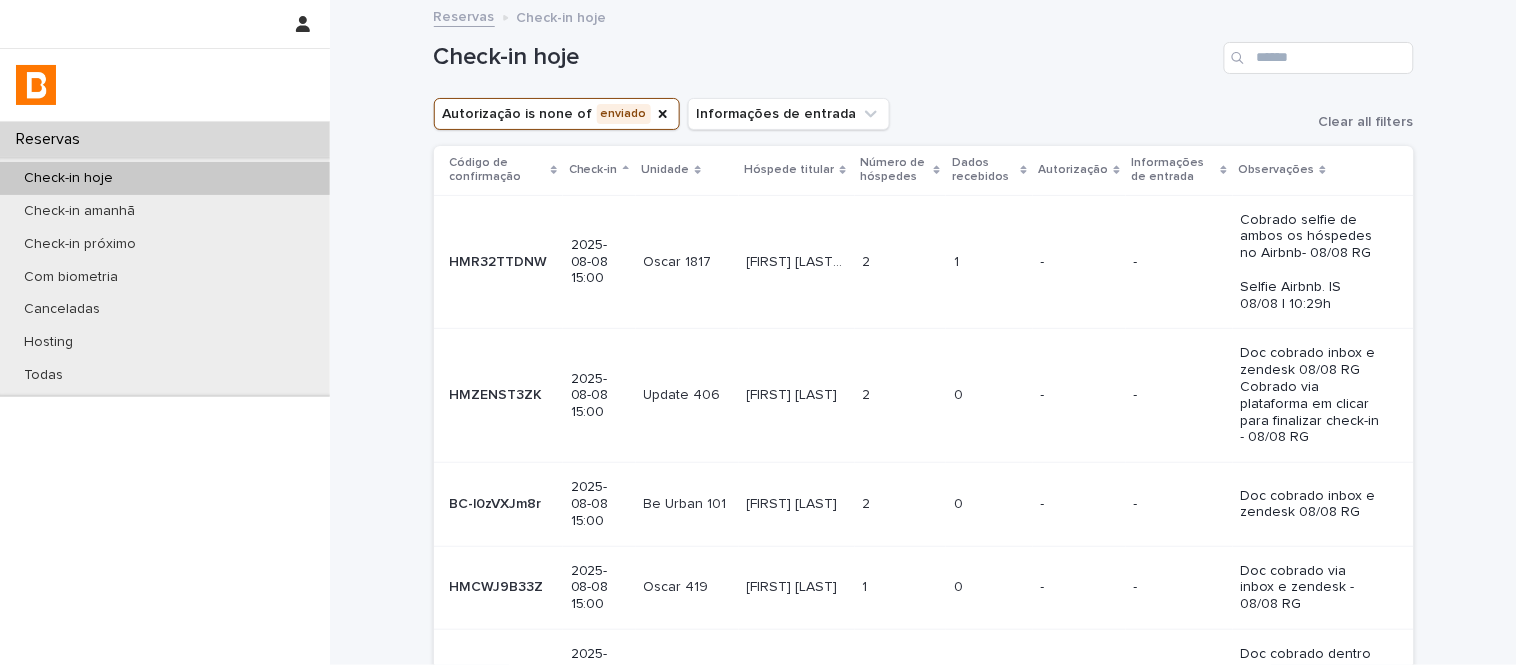 click on "Dados recebidos" at bounding box center (983, 170) 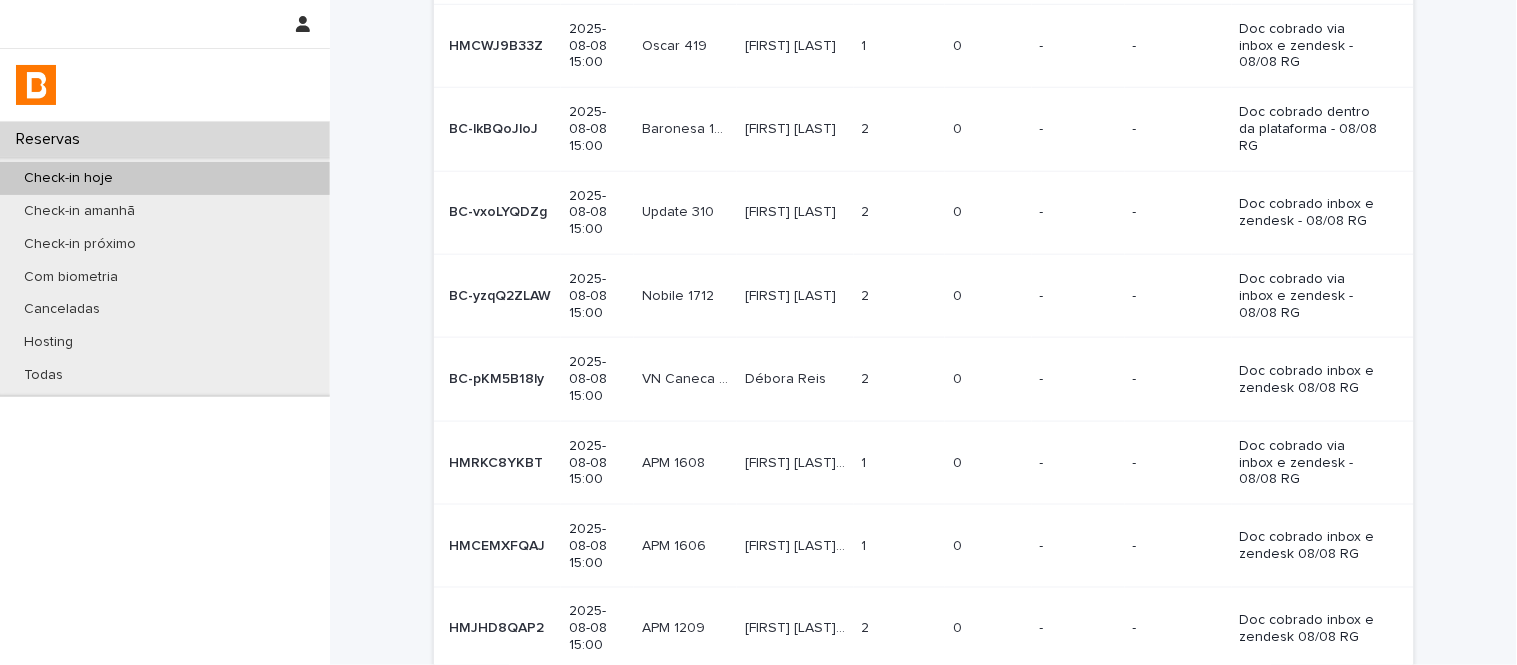 scroll, scrollTop: 392, scrollLeft: 0, axis: vertical 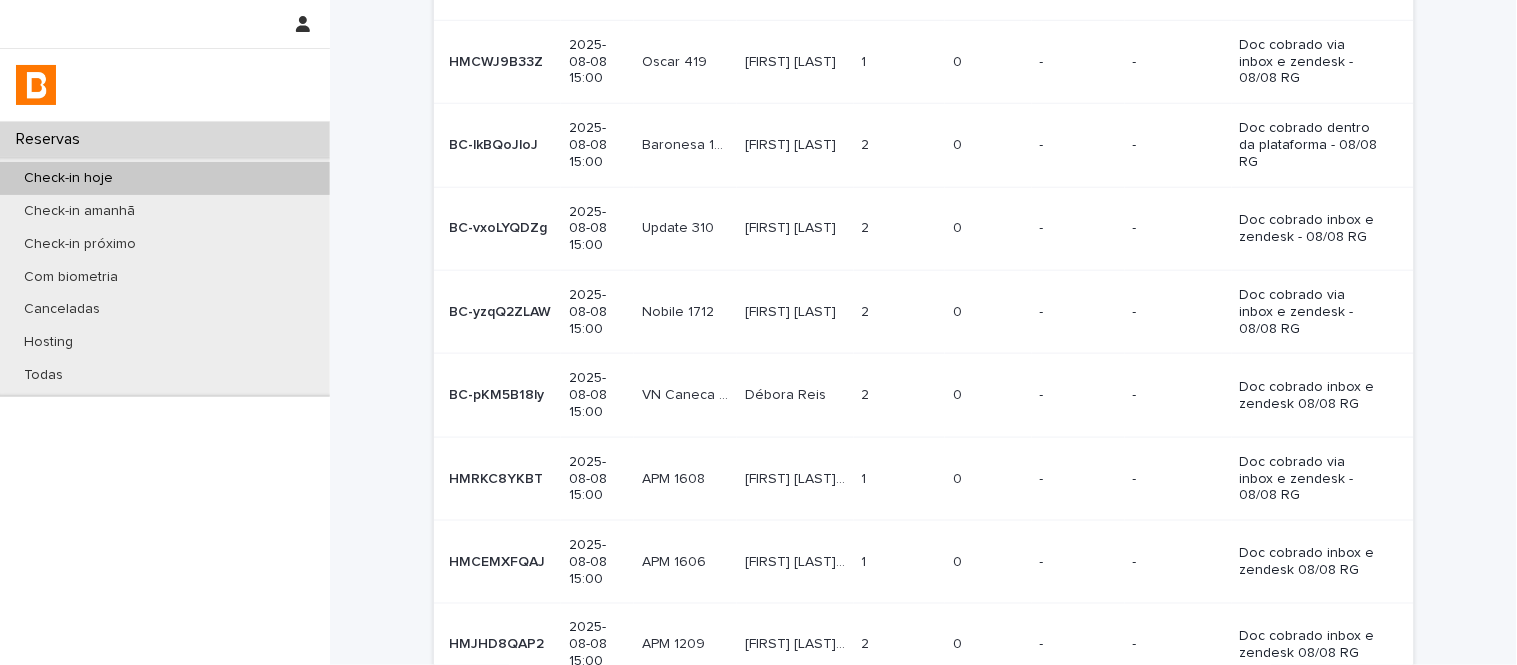 click on "Next" at bounding box center (1359, 717) 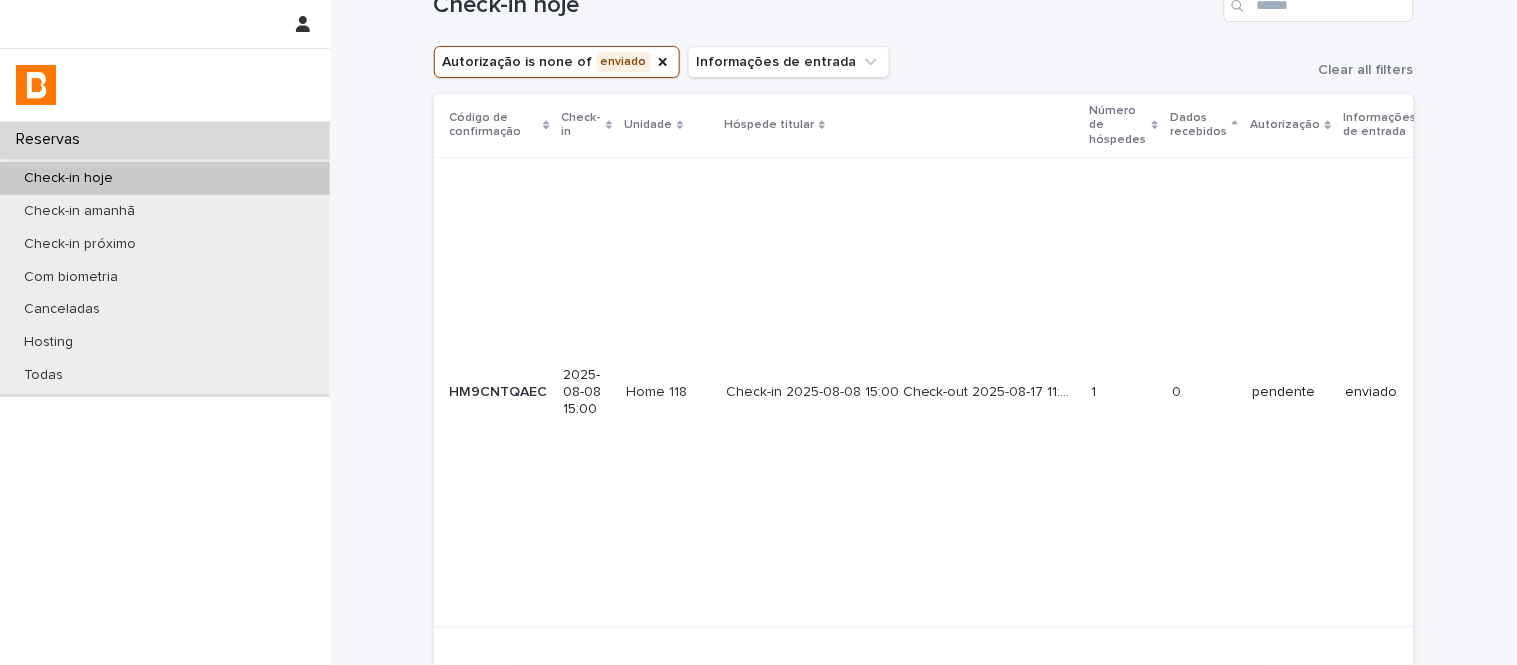 scroll, scrollTop: 0, scrollLeft: 0, axis: both 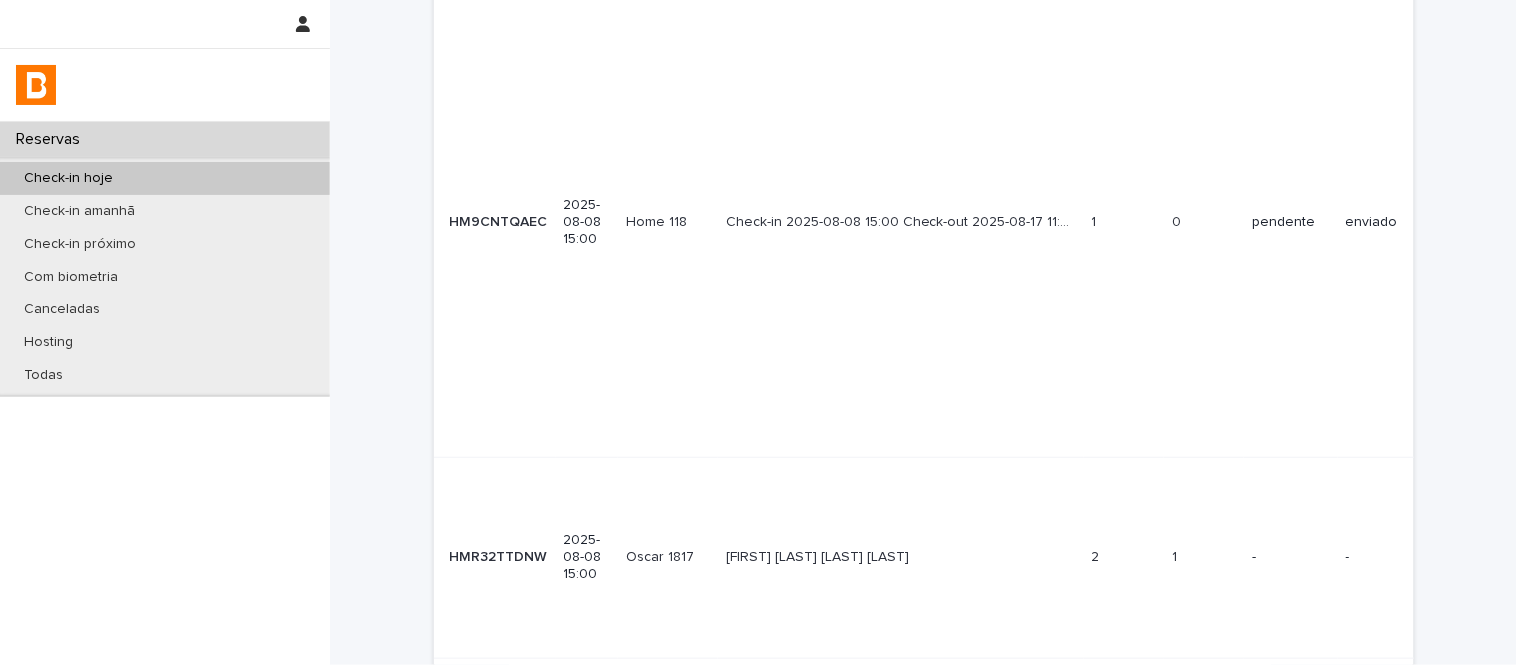 click on "Back" at bounding box center [1299, 688] 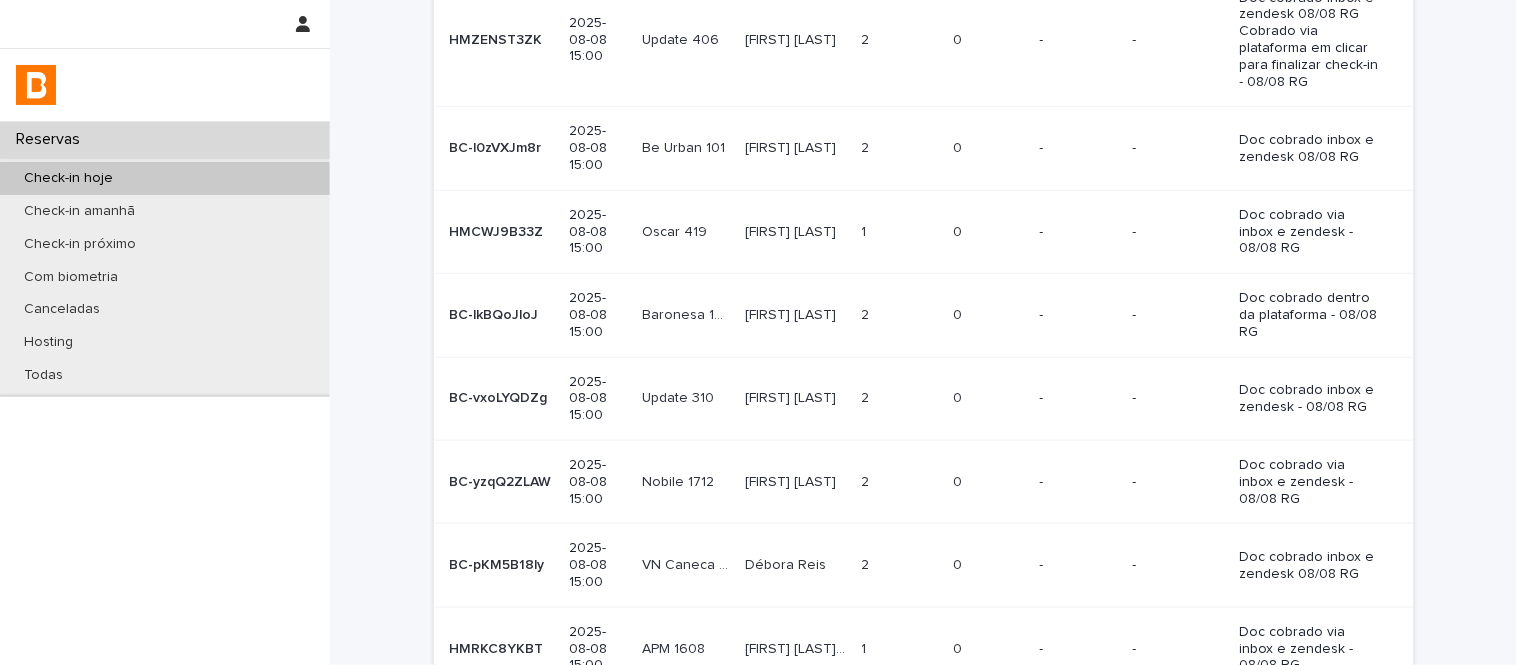 scroll, scrollTop: 328, scrollLeft: 0, axis: vertical 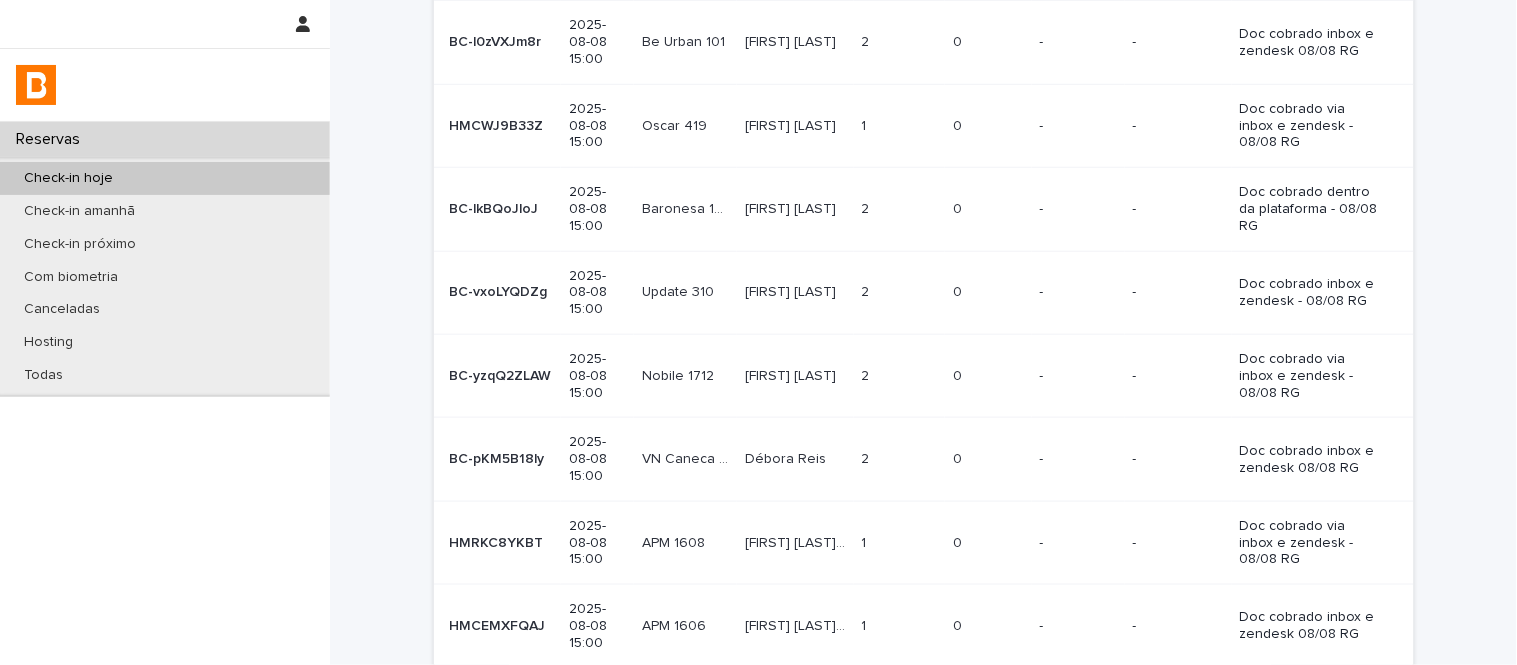 click on "[FIRST] [LAST]" at bounding box center (792, 374) 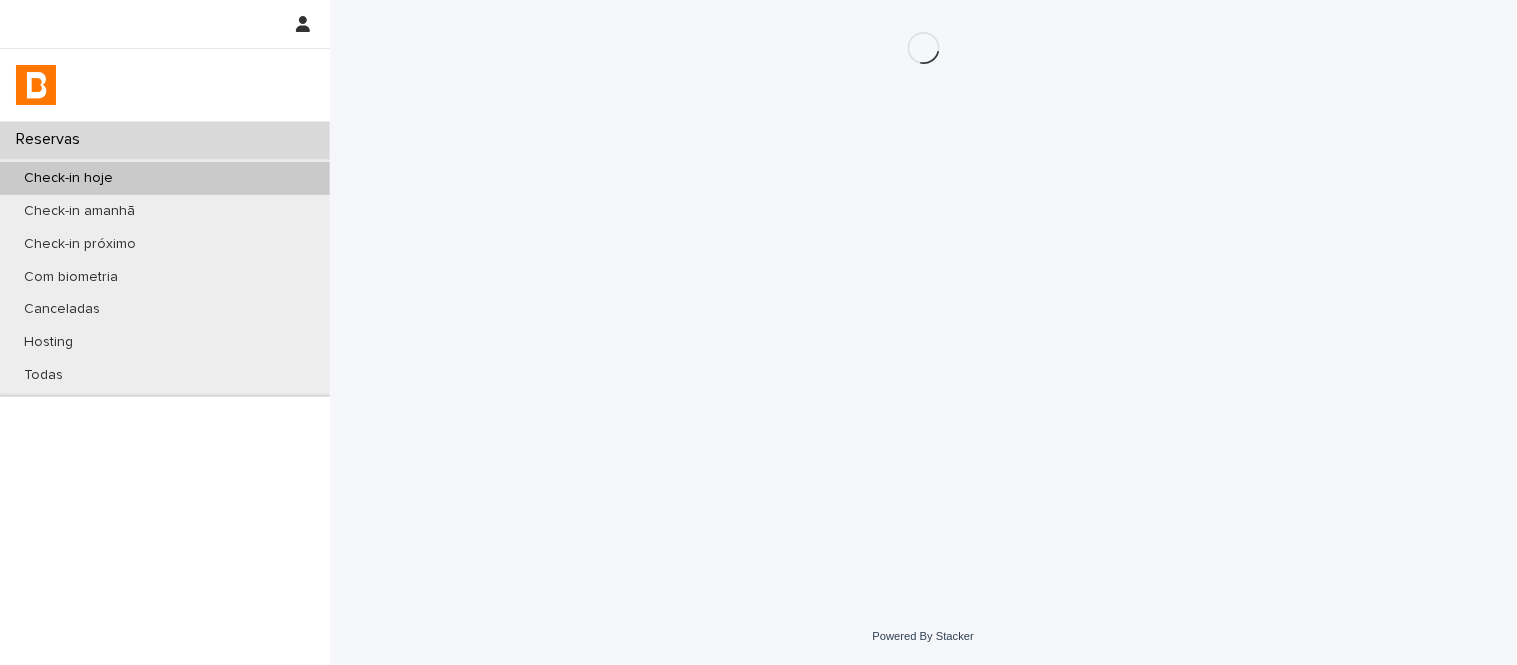 scroll, scrollTop: 0, scrollLeft: 0, axis: both 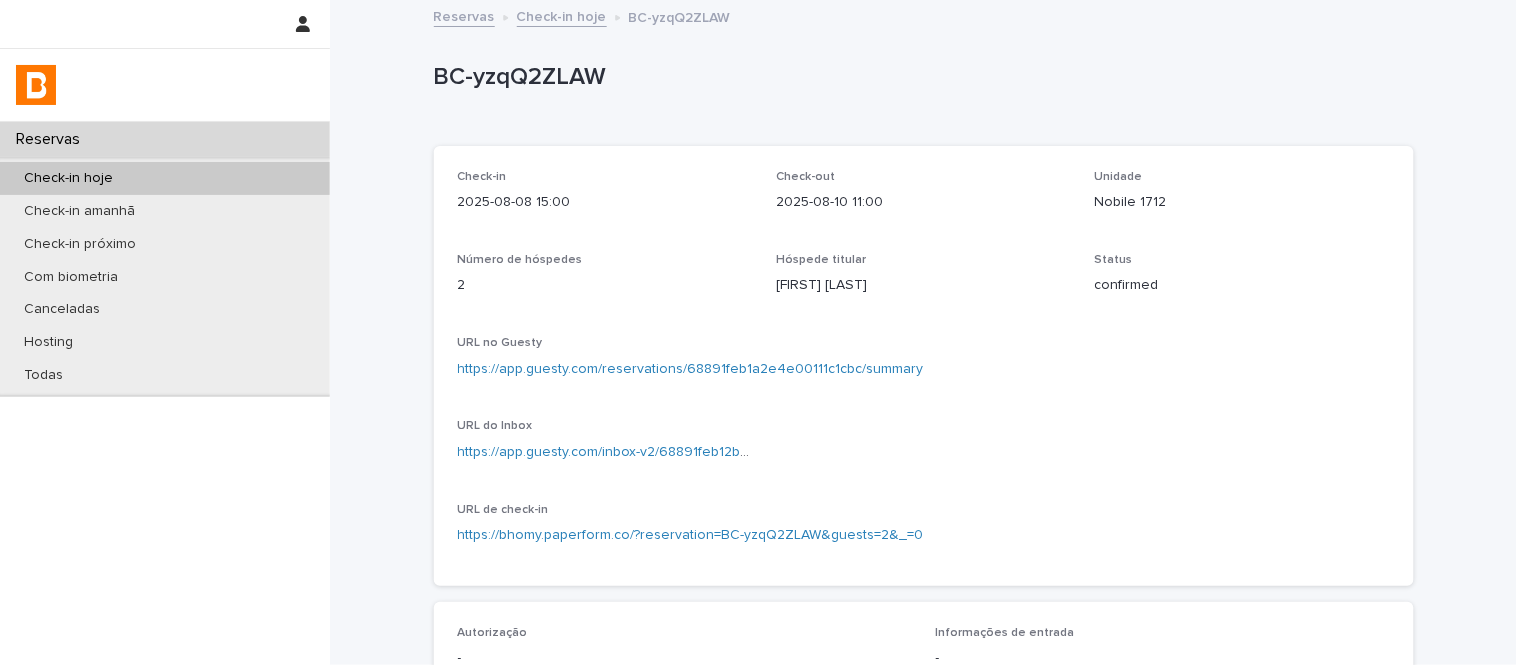 click on "Unidade Nobile 1712" at bounding box center (1242, 199) 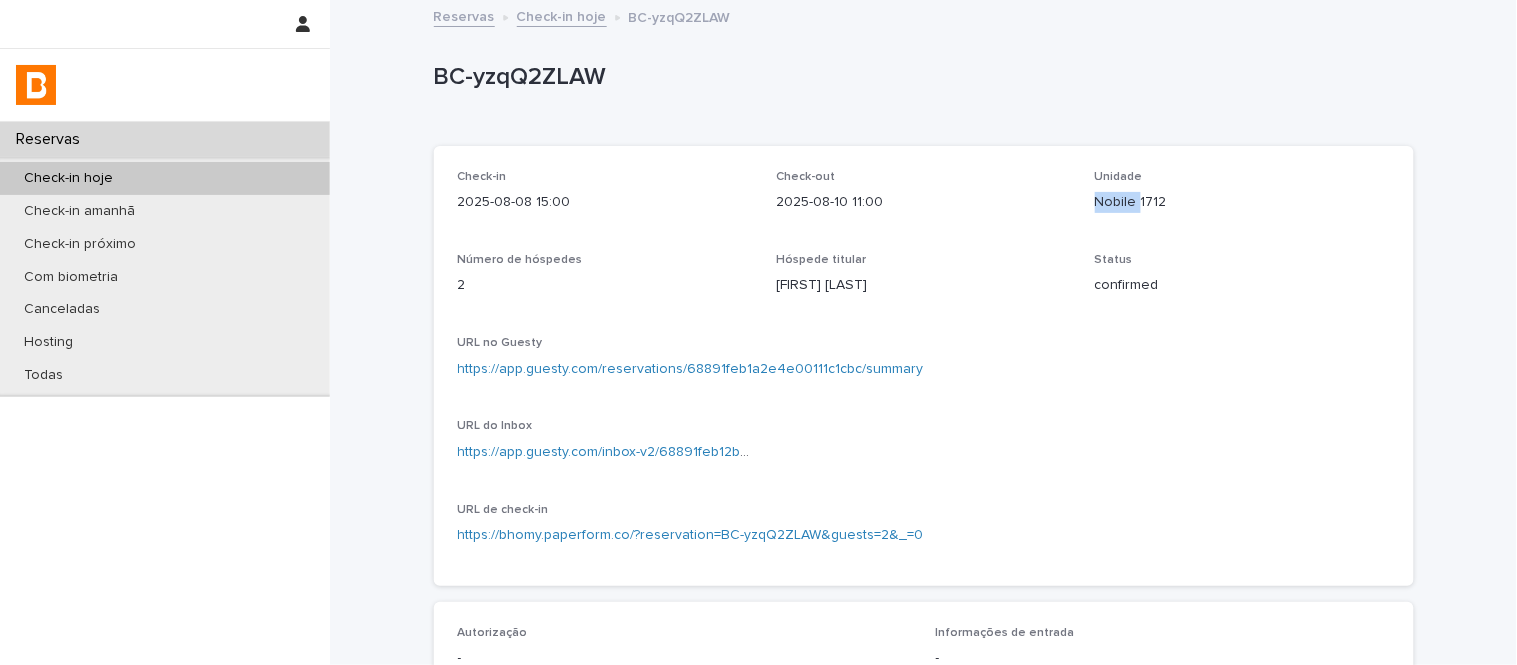 click on "Unidade Nobile 1712" at bounding box center [1242, 199] 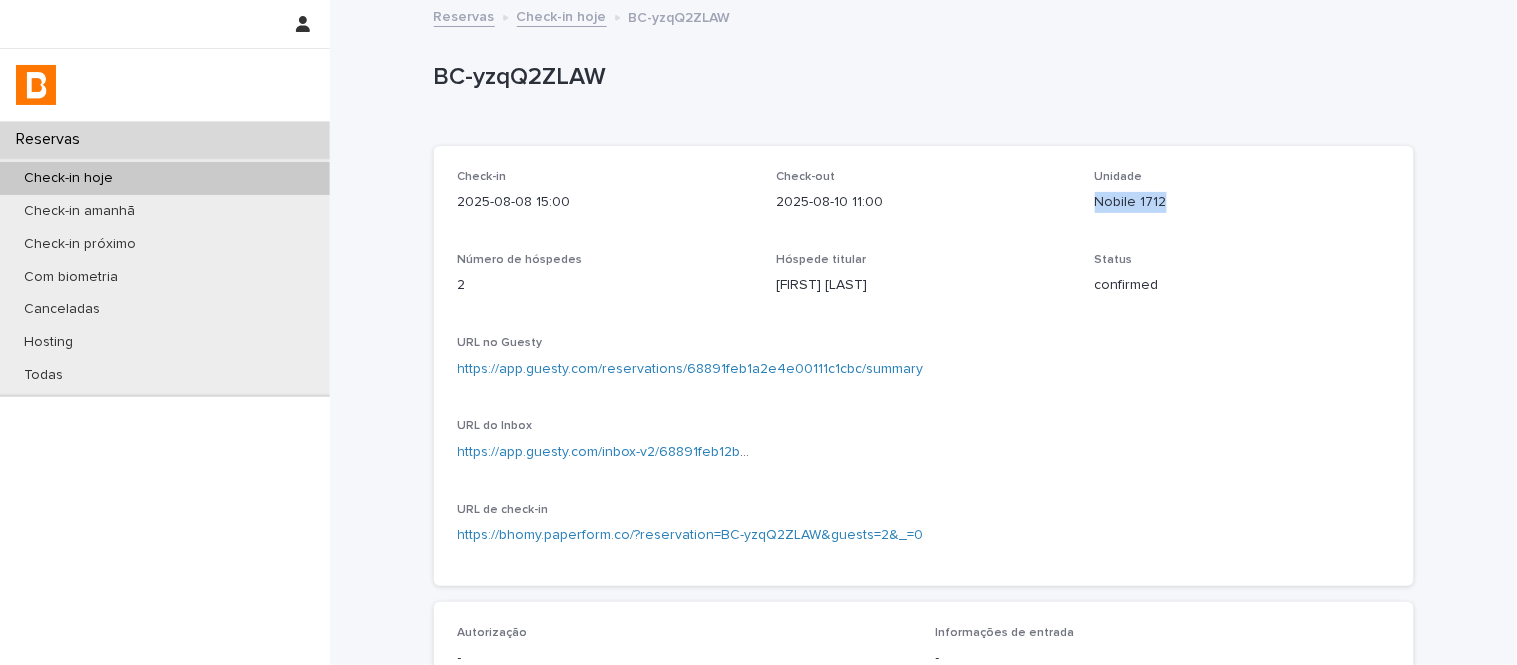 click on "Unidade Nobile 1712" at bounding box center (1242, 199) 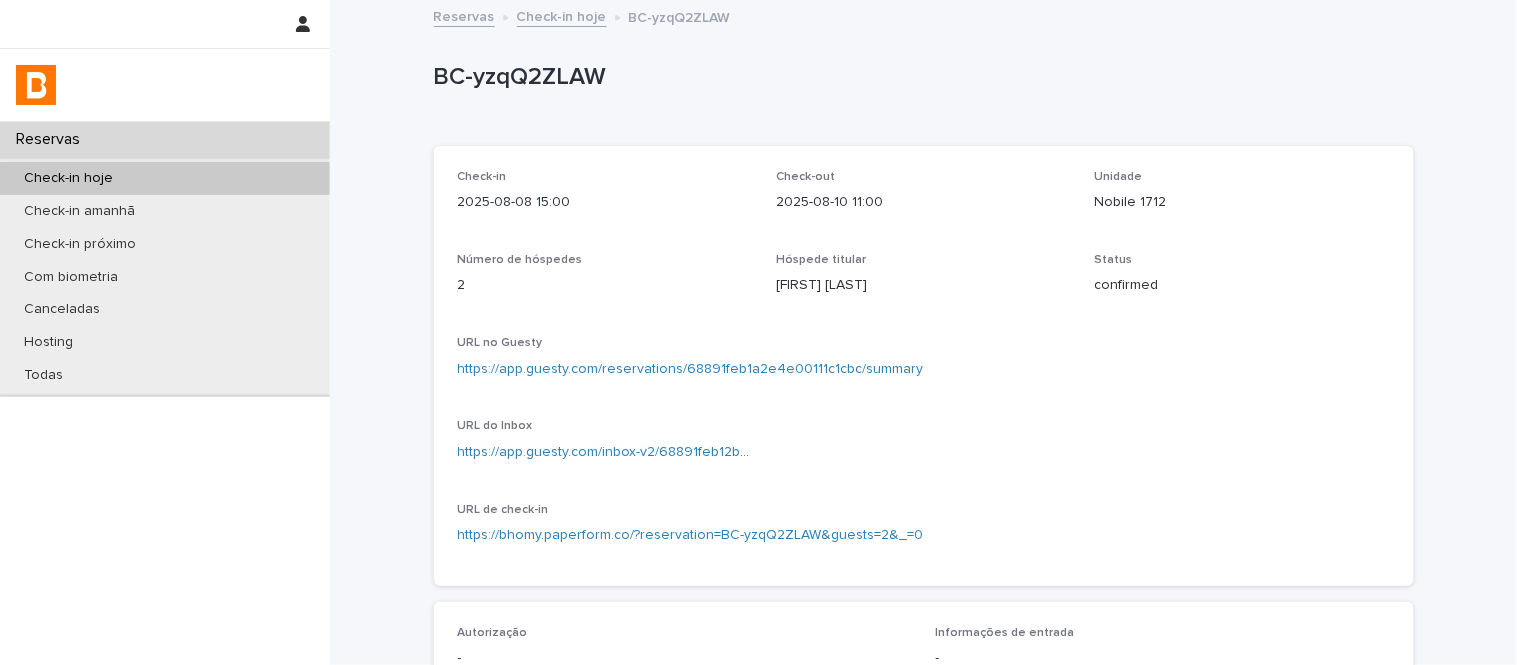 click on "BC-yzqQ2ZLAW" at bounding box center (920, 77) 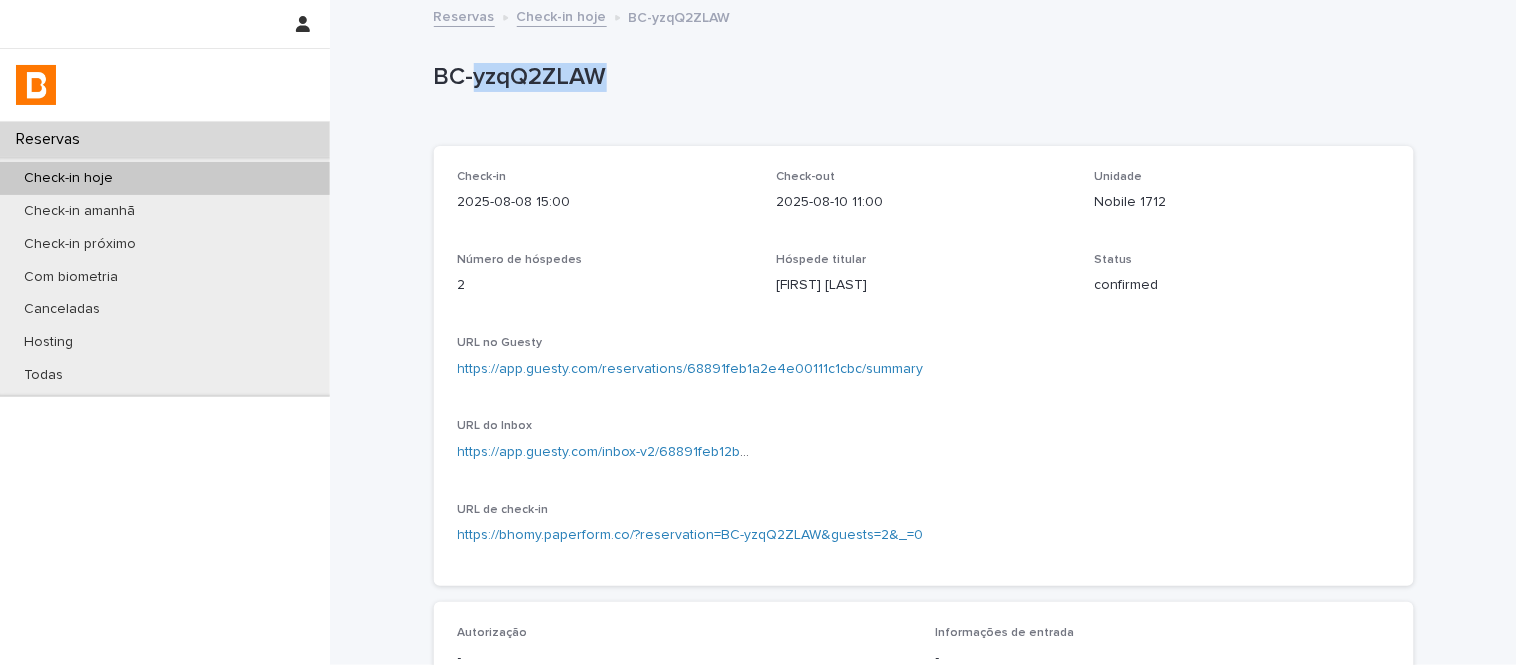 click on "BC-yzqQ2ZLAW" at bounding box center [920, 77] 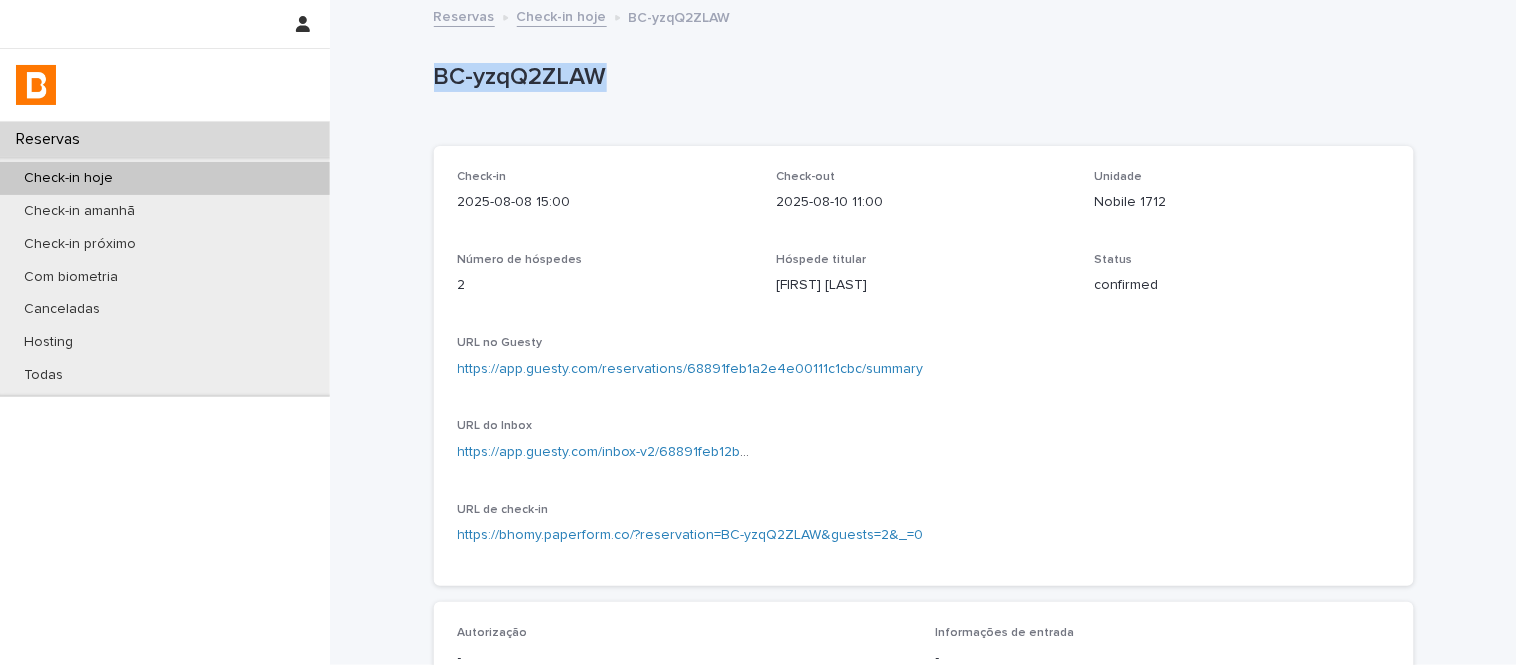 click on "BC-yzqQ2ZLAW" at bounding box center [920, 77] 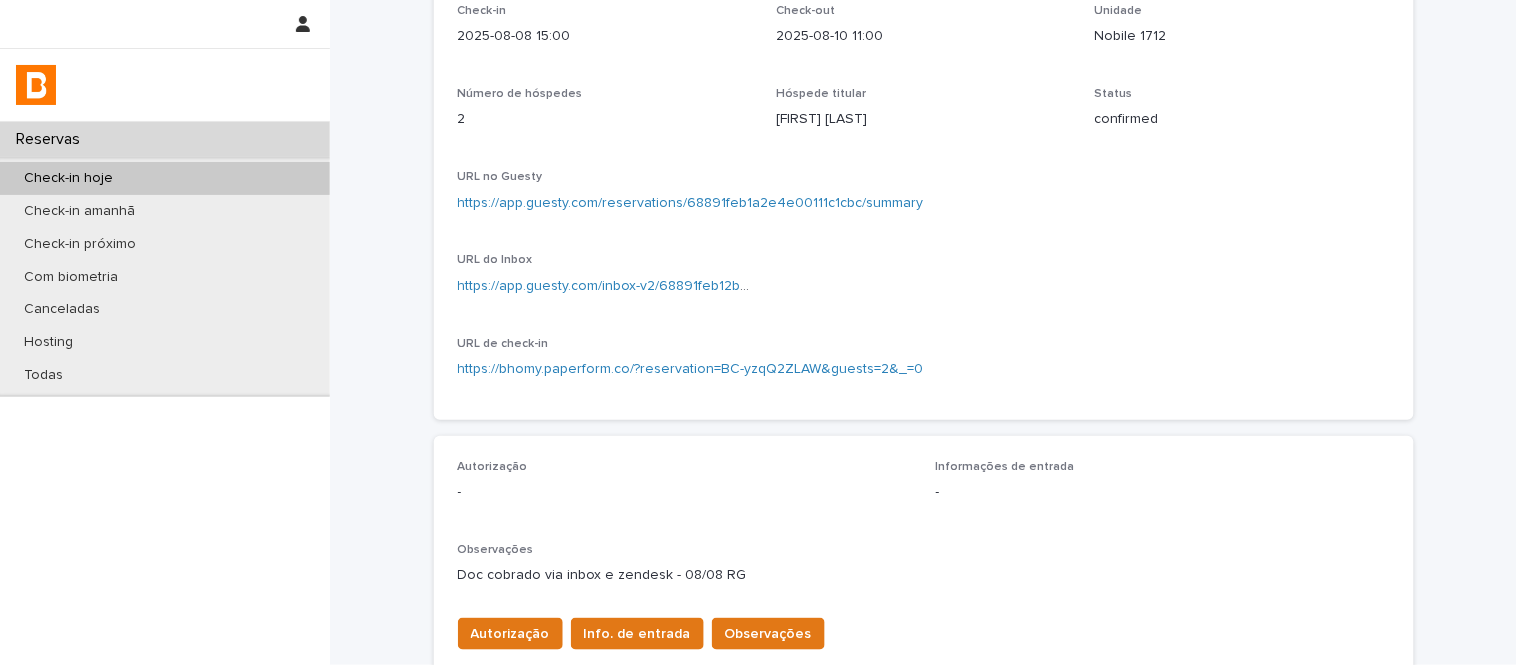 scroll, scrollTop: 222, scrollLeft: 0, axis: vertical 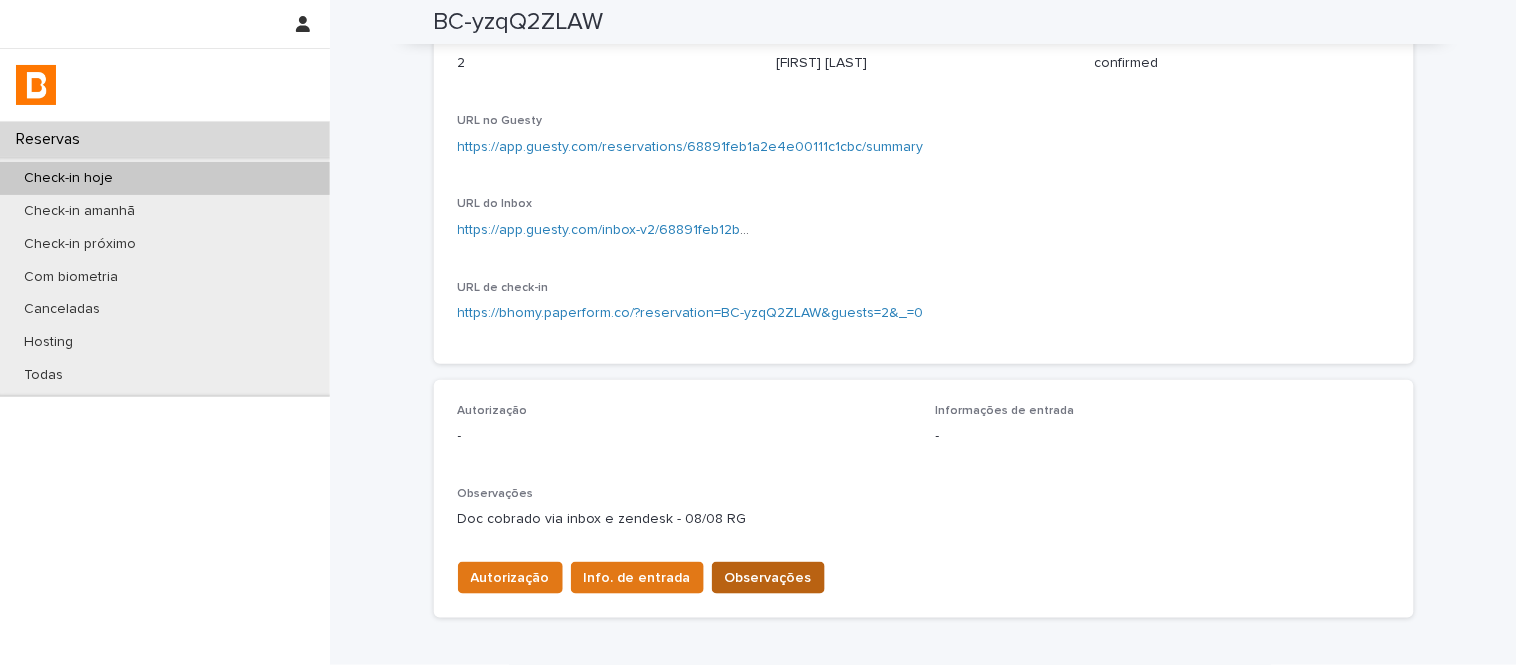 click on "Observações" at bounding box center (768, 578) 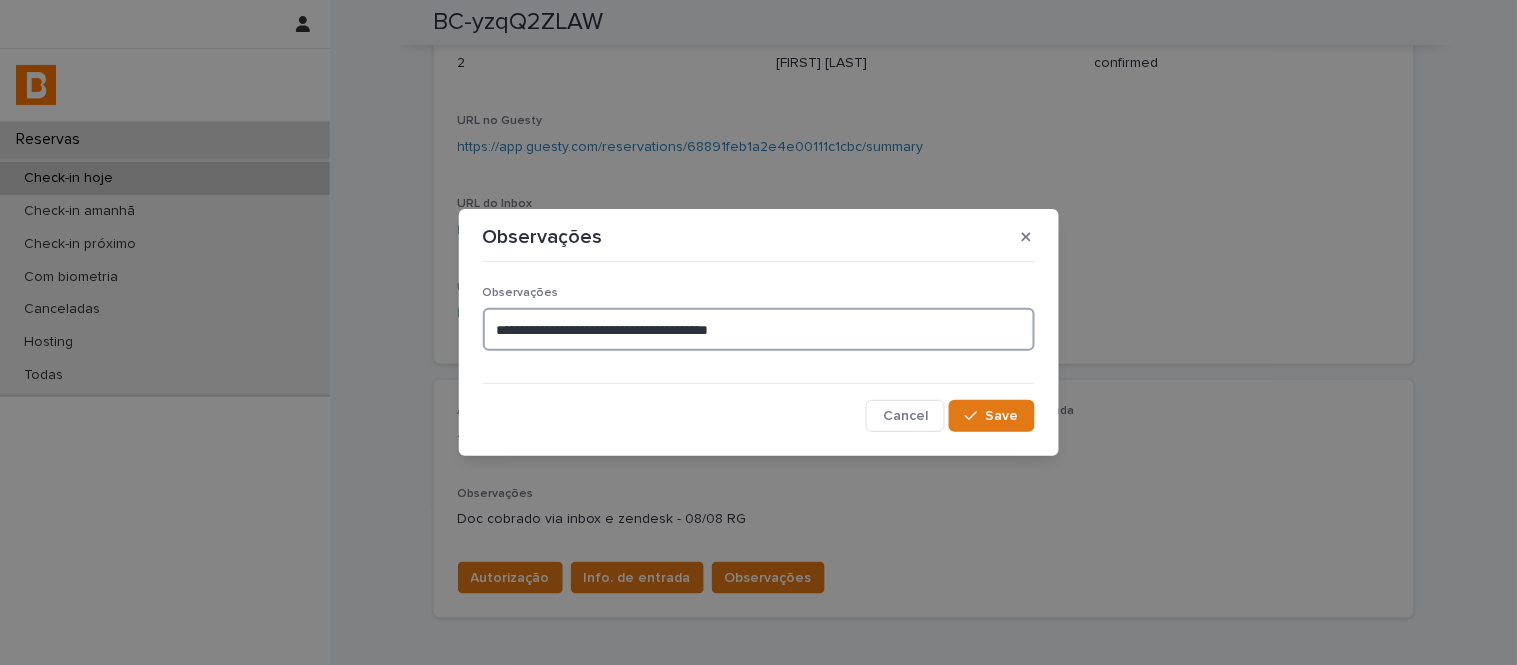 click on "**********" at bounding box center [759, 329] 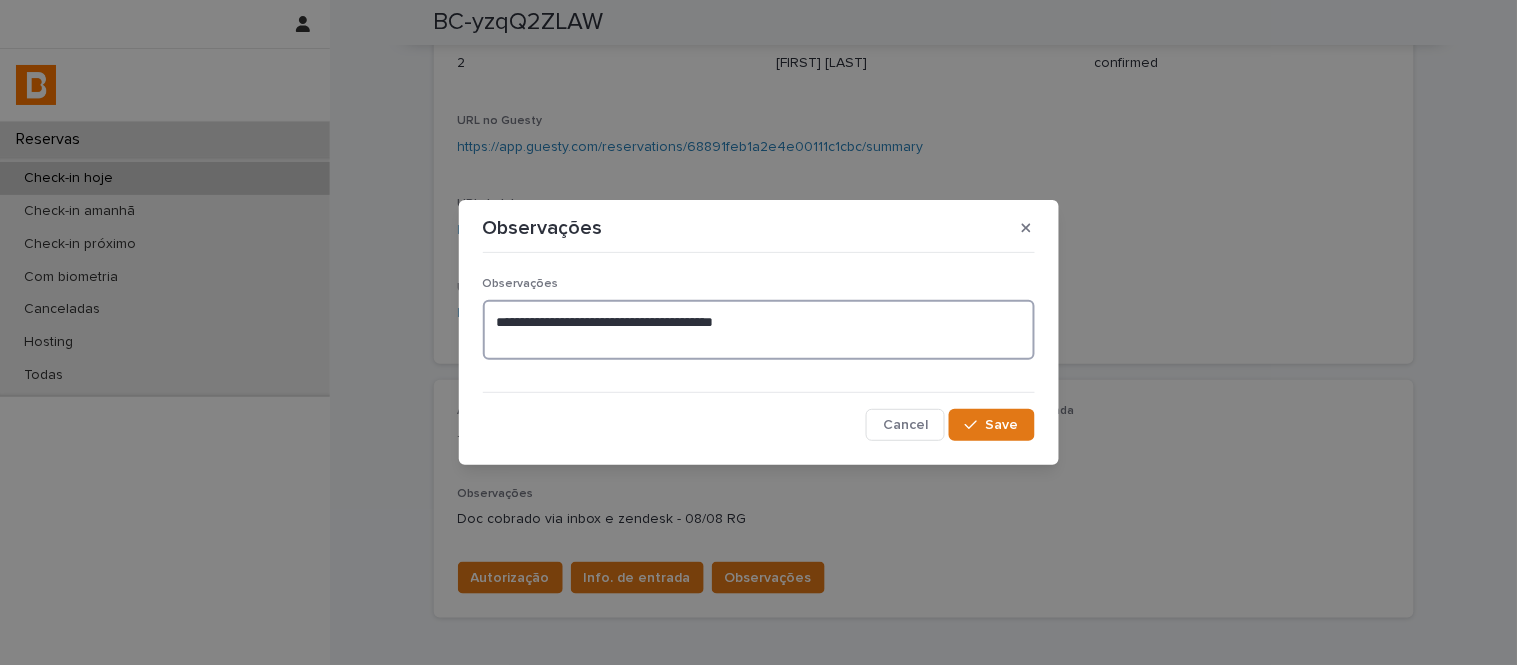 paste on "**********" 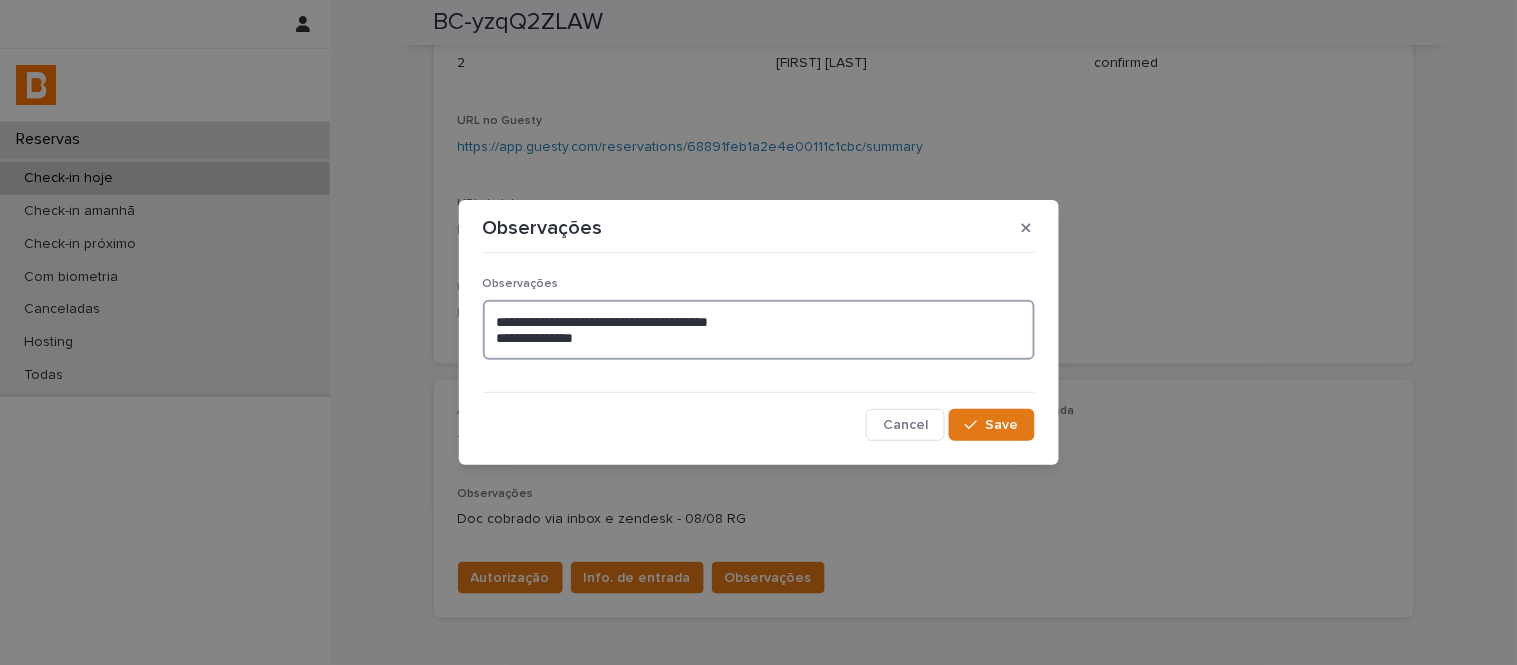 click on "**********" at bounding box center [759, 330] 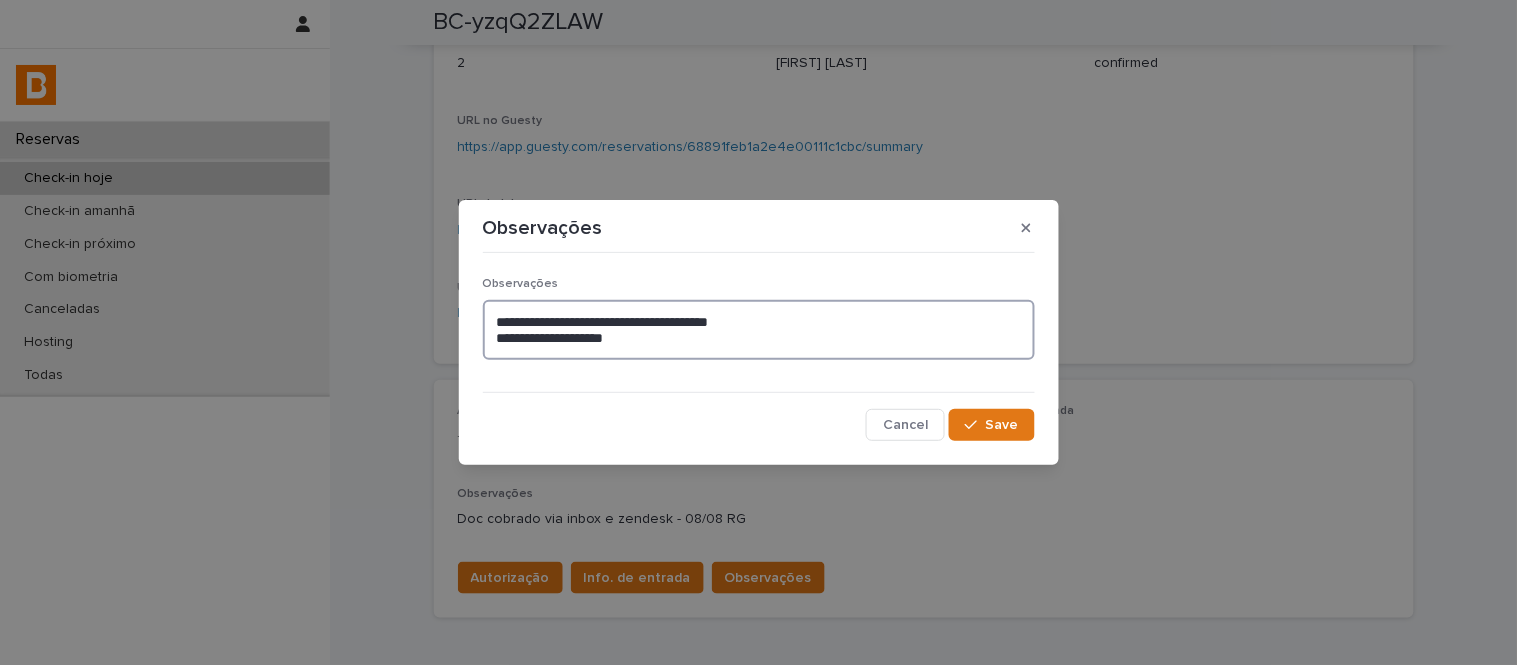 click on "**********" at bounding box center [759, 330] 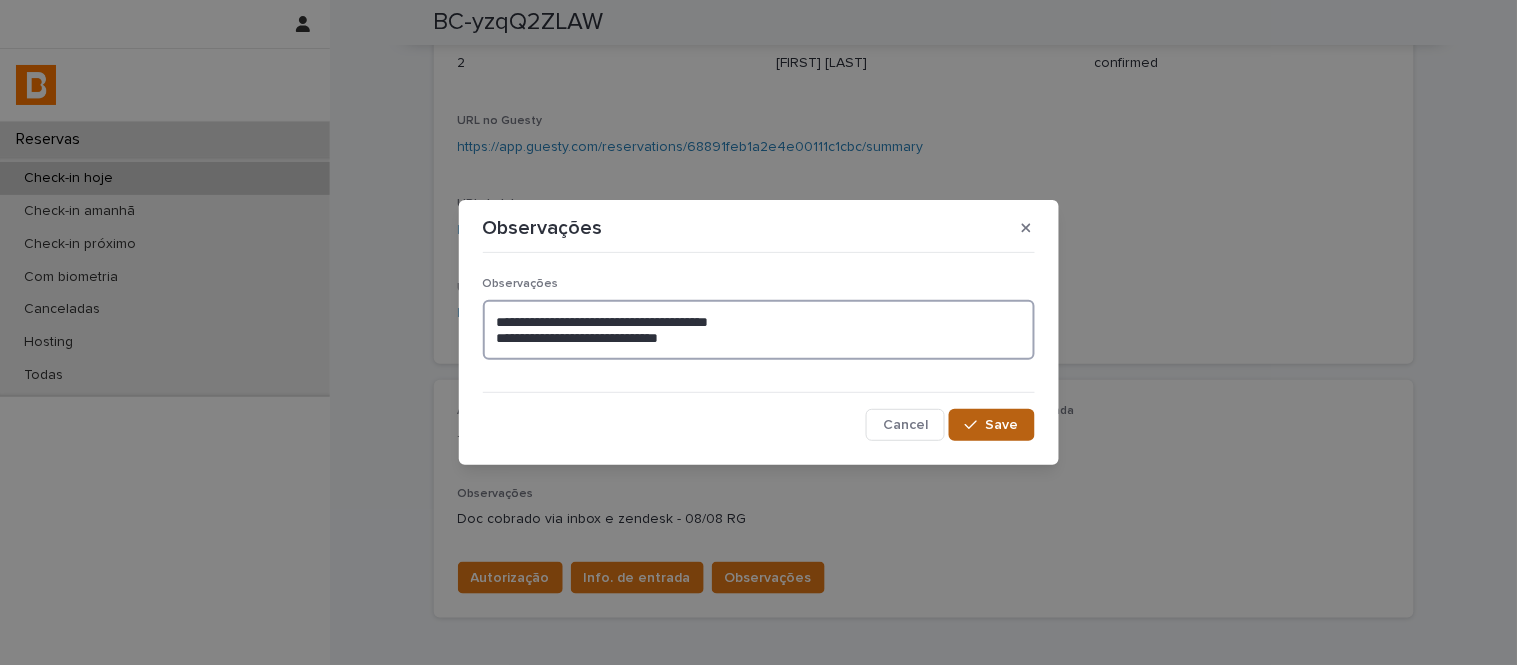type on "**********" 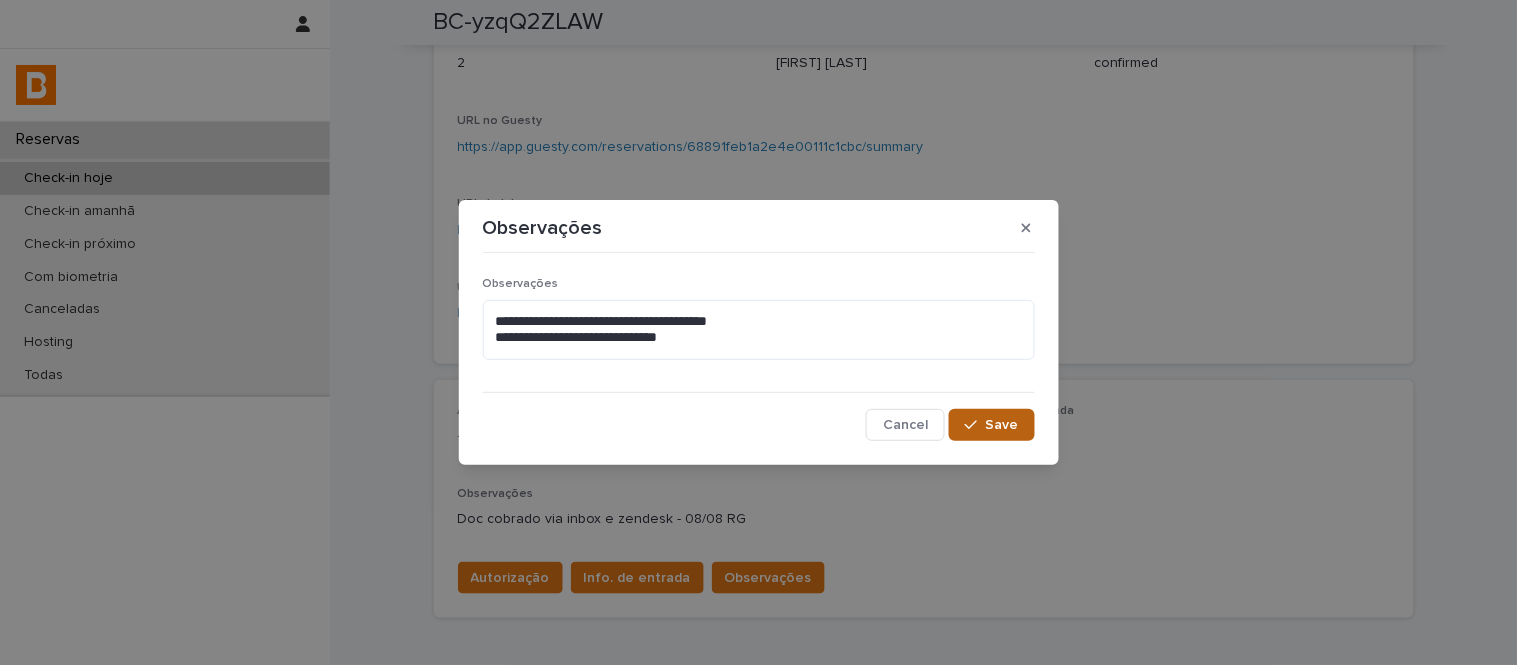 click at bounding box center (975, 425) 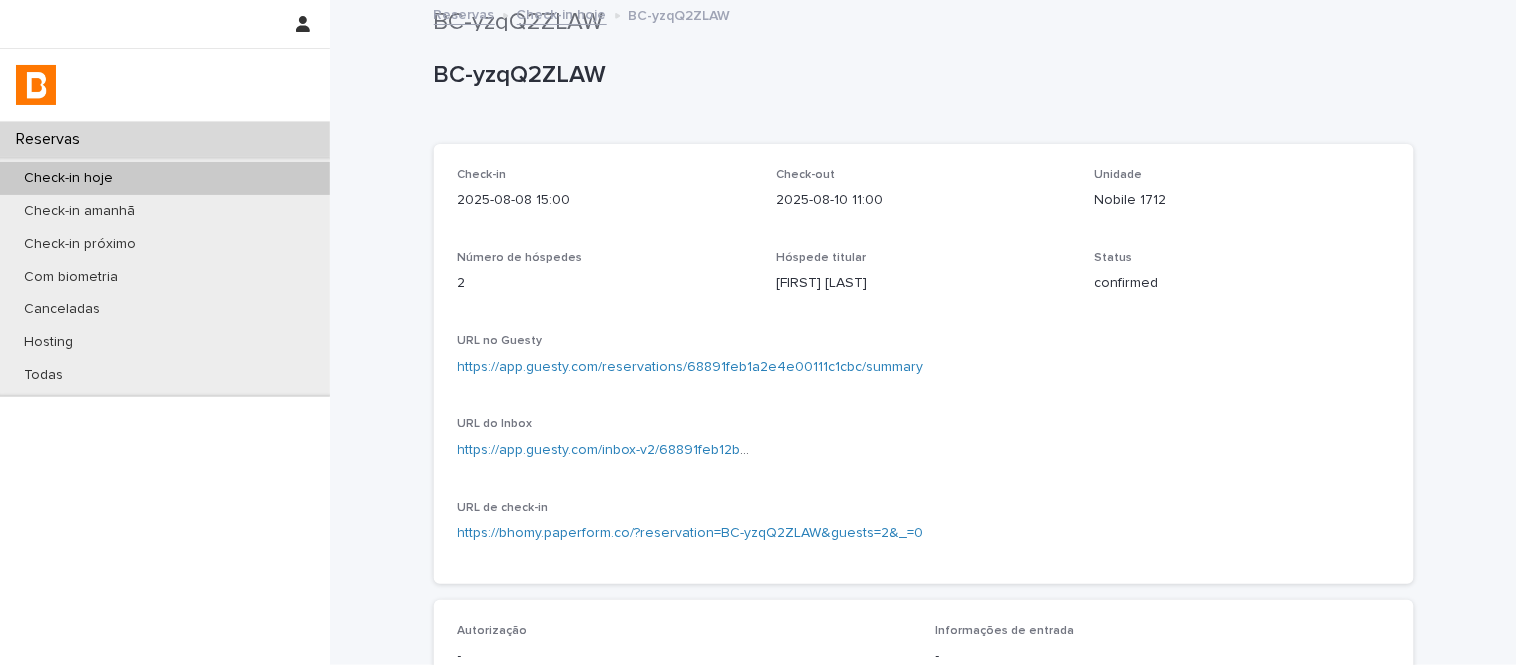 scroll, scrollTop: 0, scrollLeft: 0, axis: both 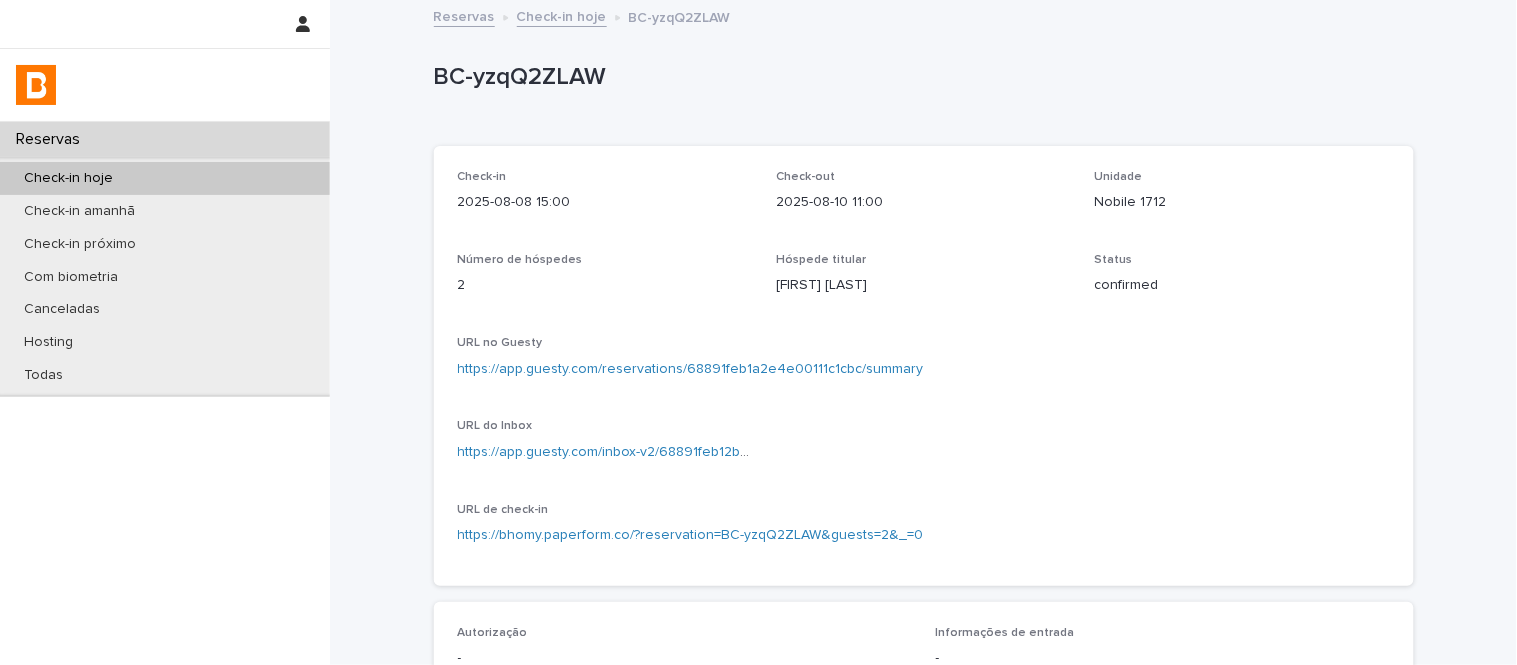 click on "https://app.guesty.com/reservations/68891feb1a2e4e00111c1cbc/summary" at bounding box center (691, 369) 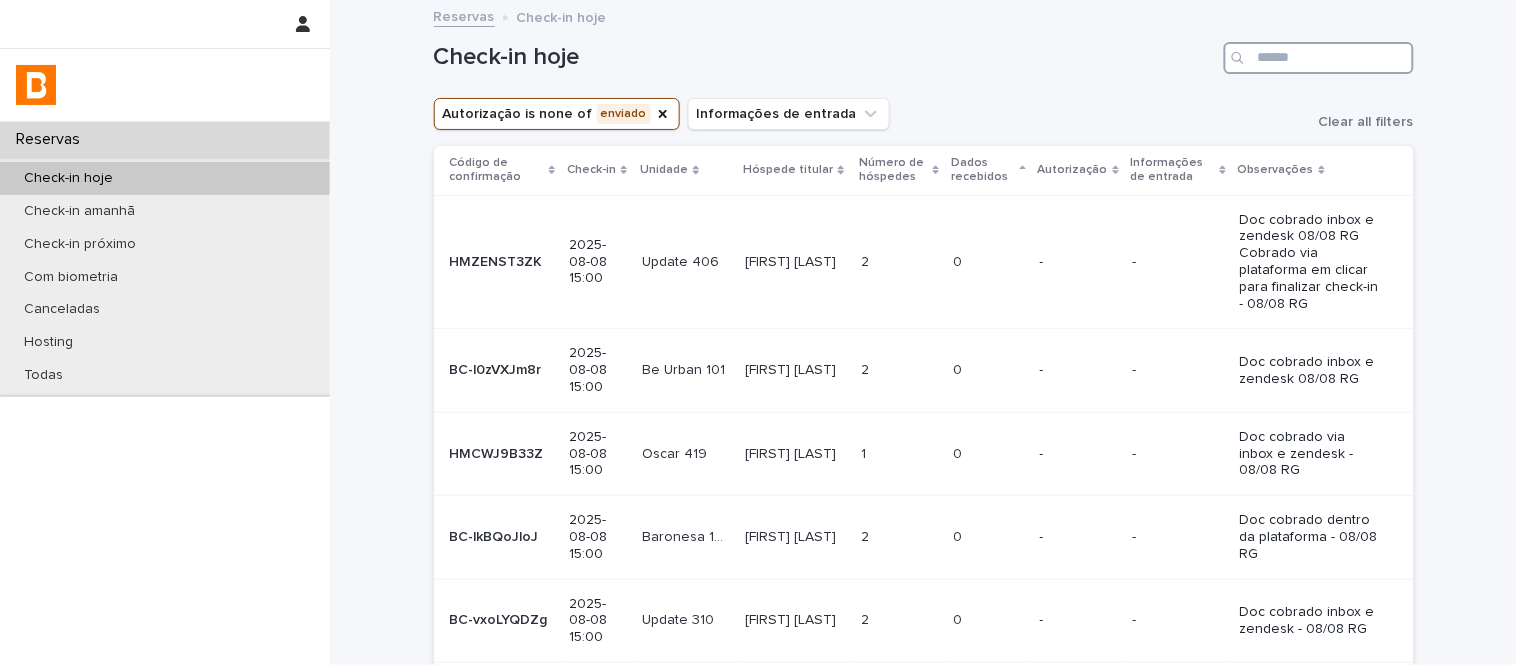 click at bounding box center (1319, 58) 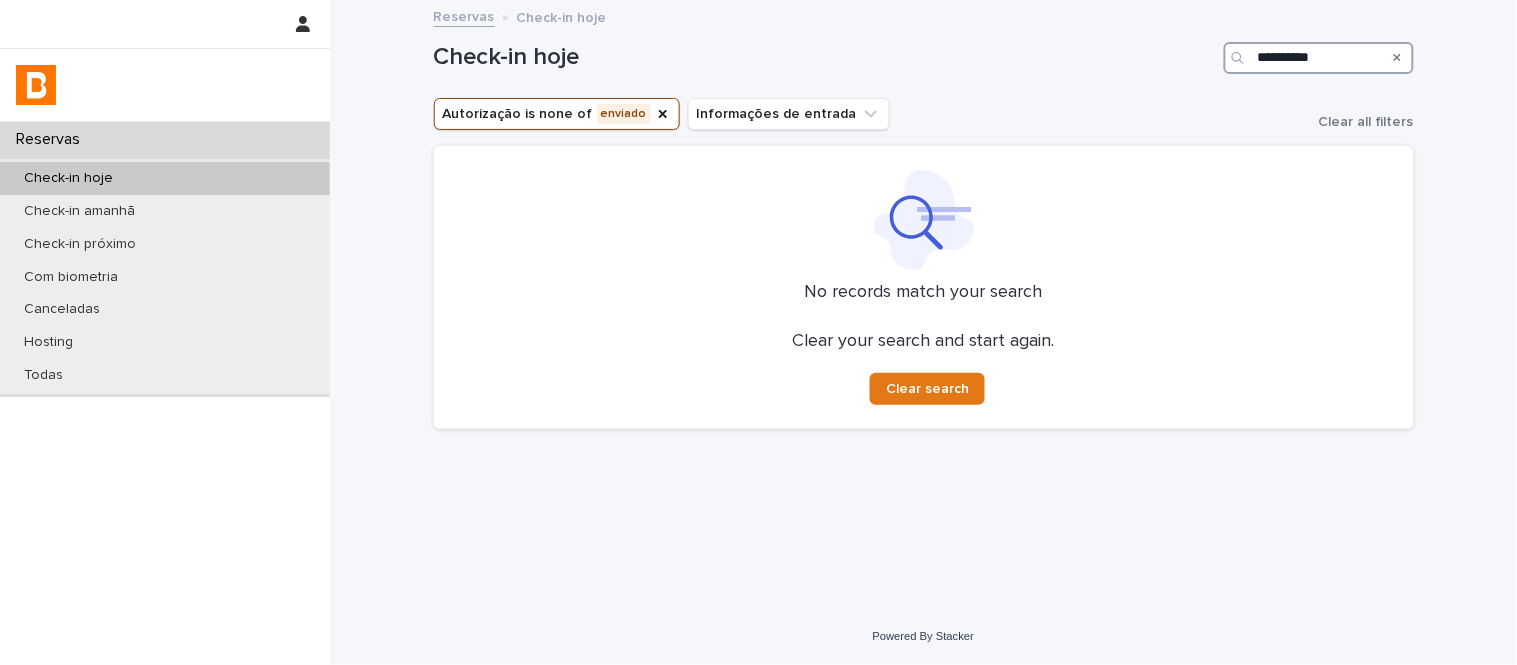 type on "**********" 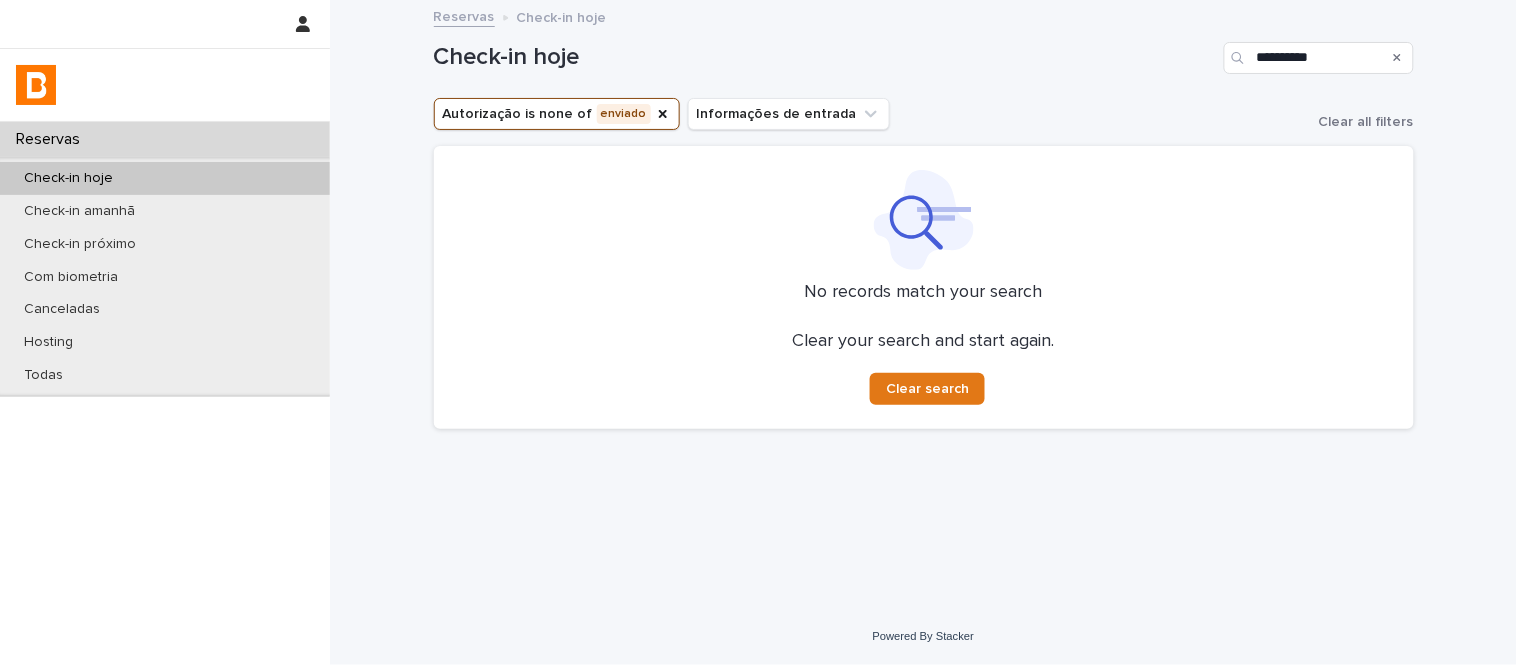 click 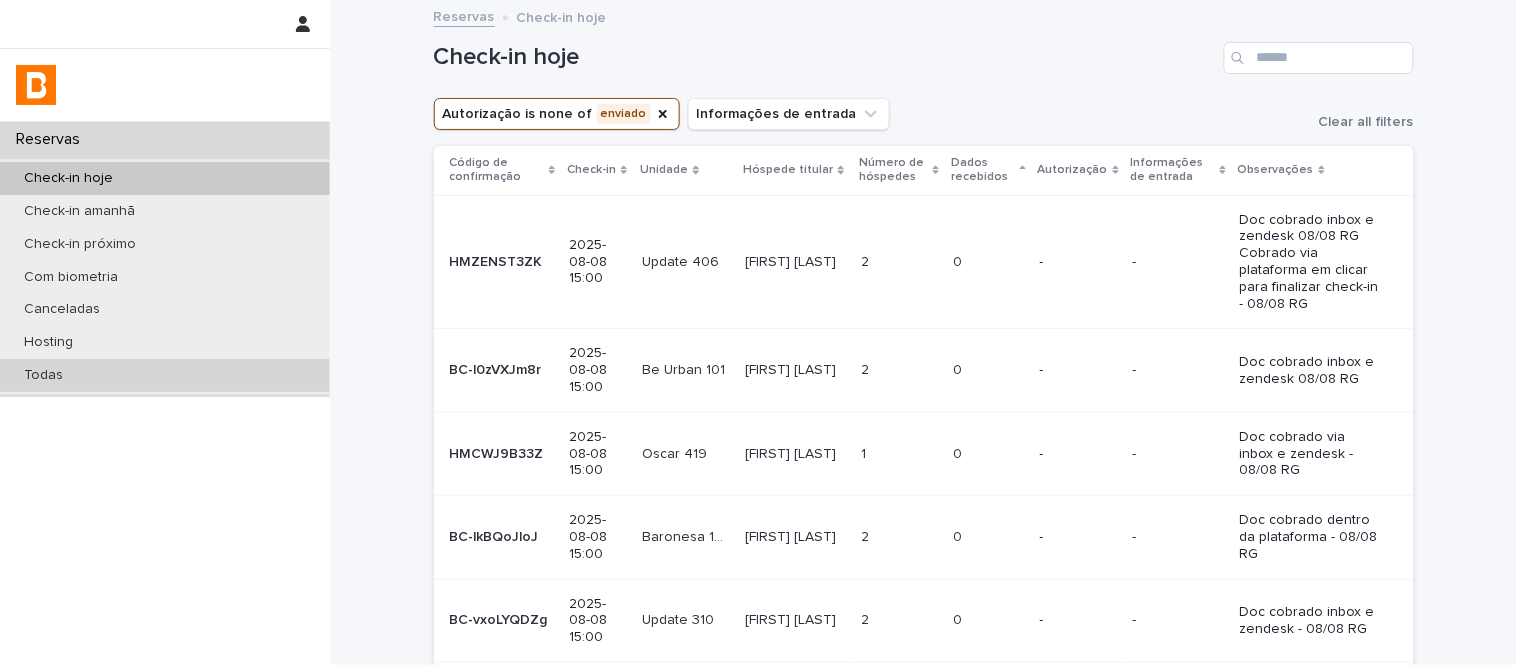 click on "Todas" at bounding box center [165, 375] 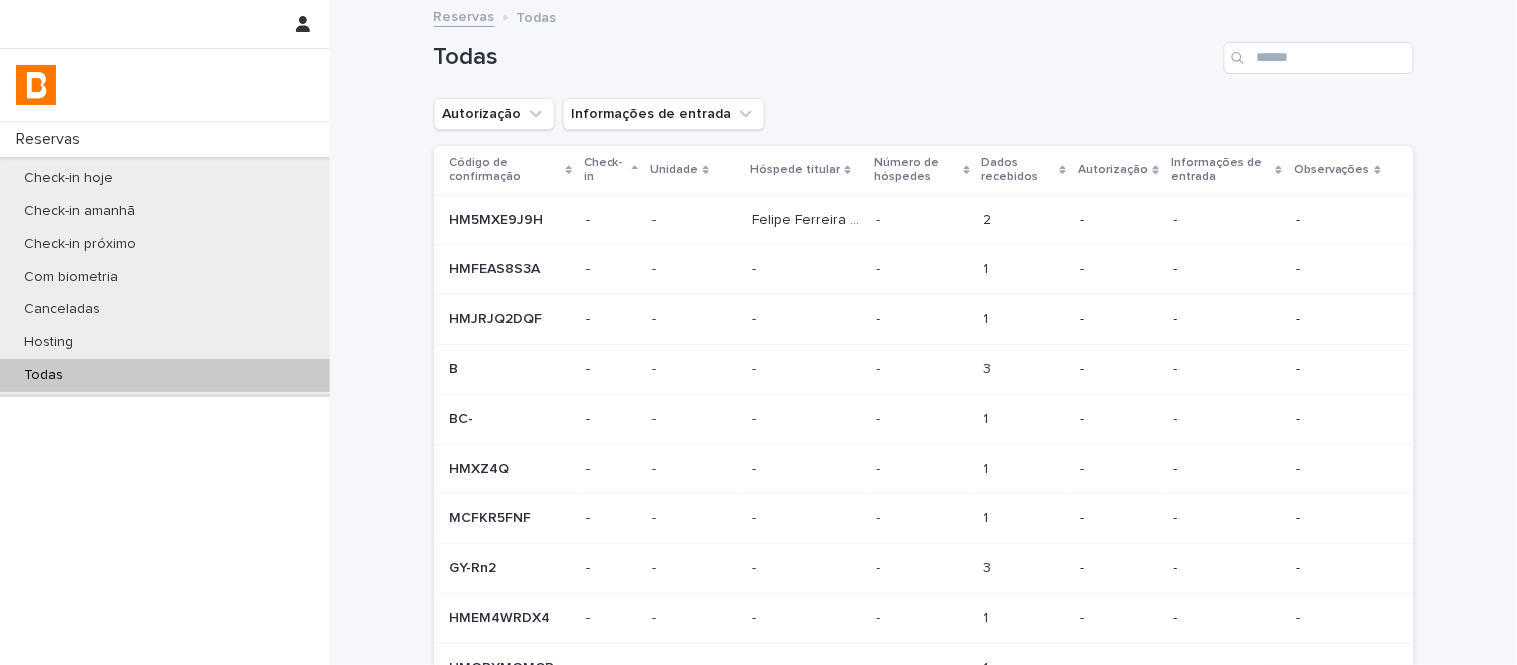 click at bounding box center [1319, 58] 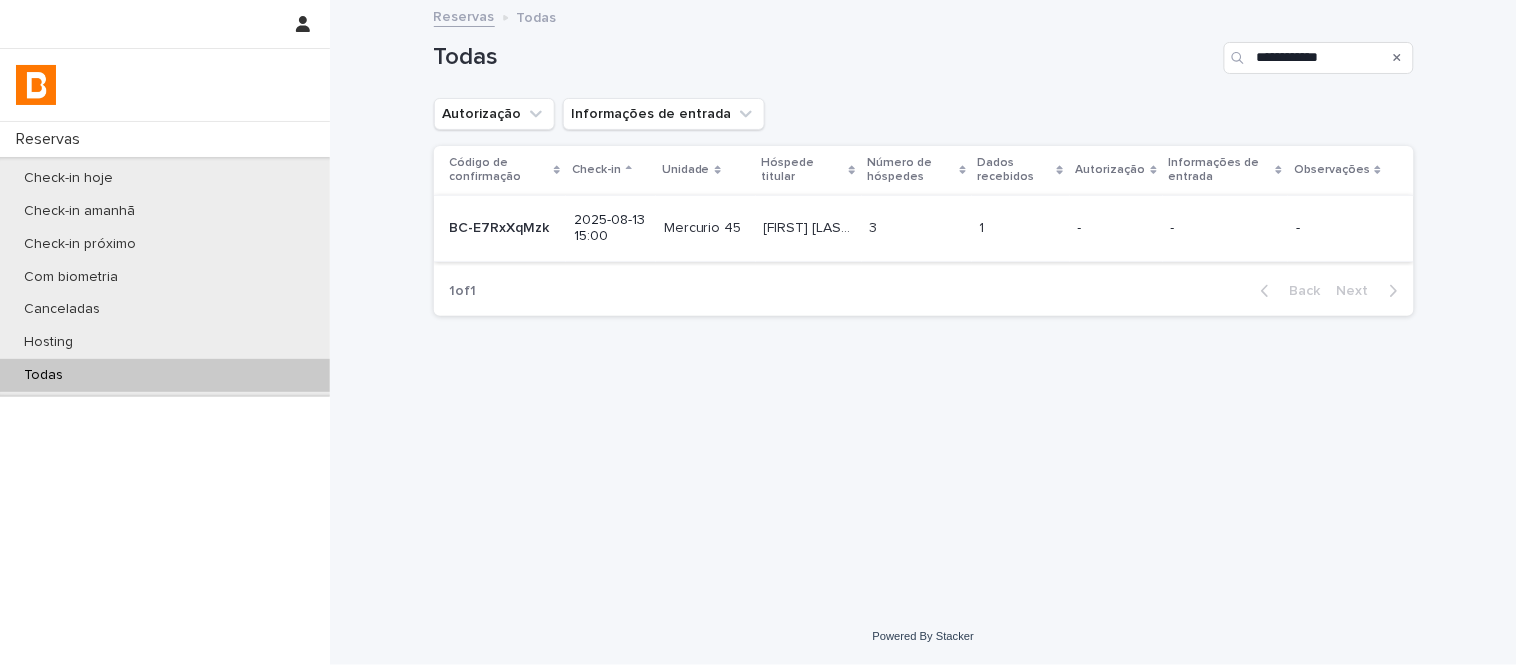 type on "**********" 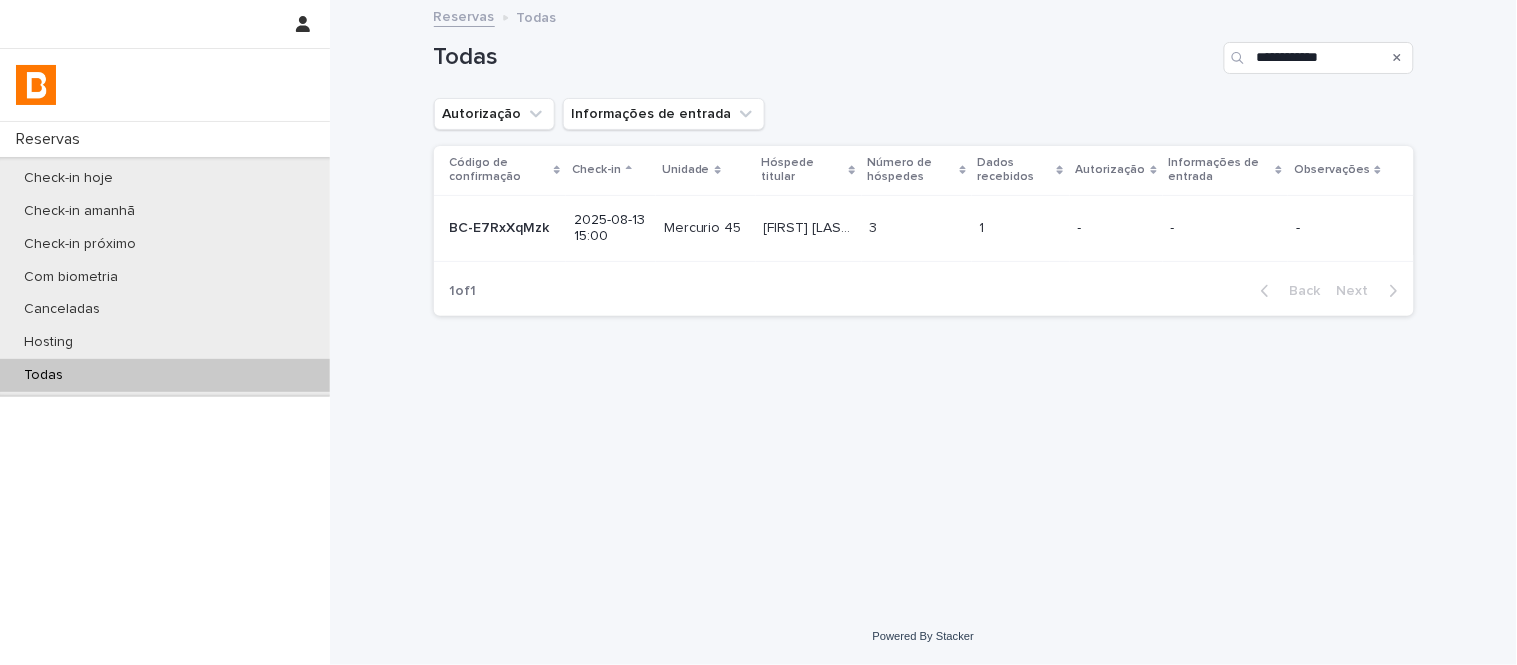 click on "[FIRST] [LAST] [FIRST] [LAST]" at bounding box center (809, 228) 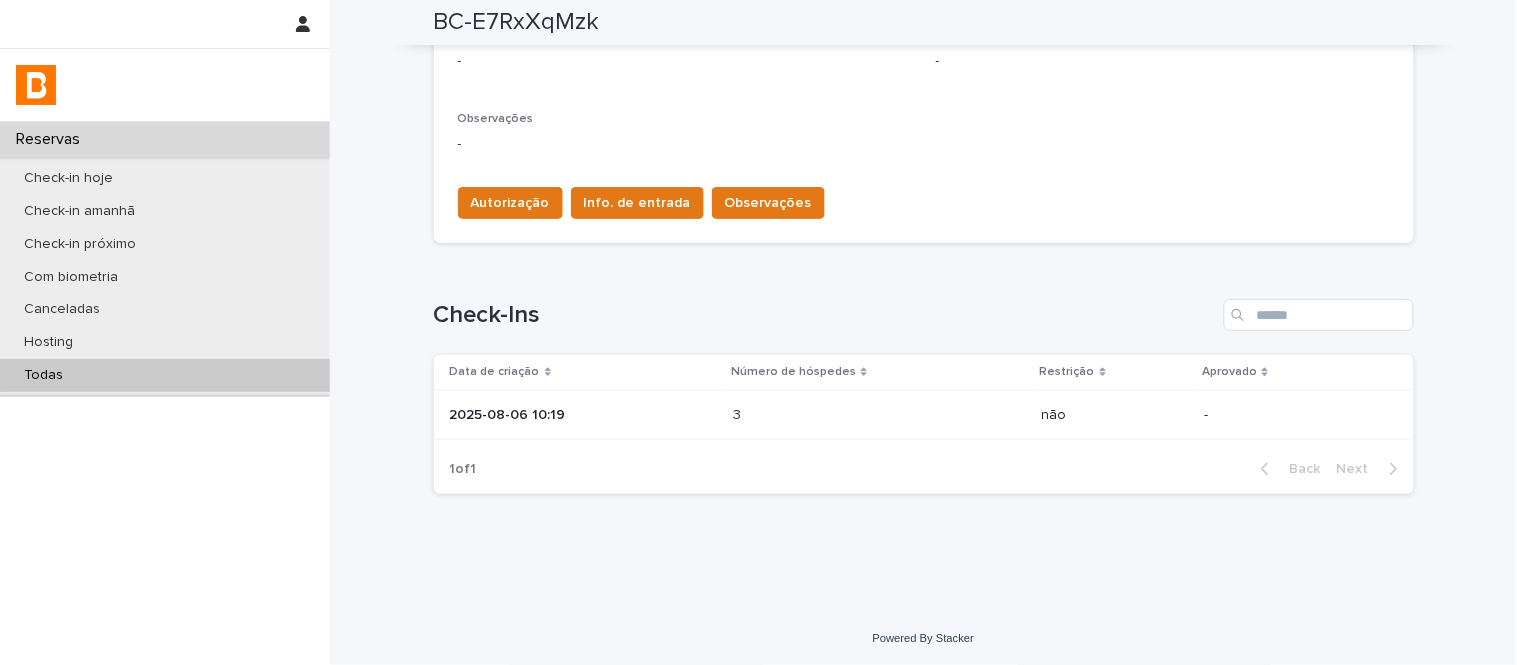 scroll, scrollTop: 598, scrollLeft: 0, axis: vertical 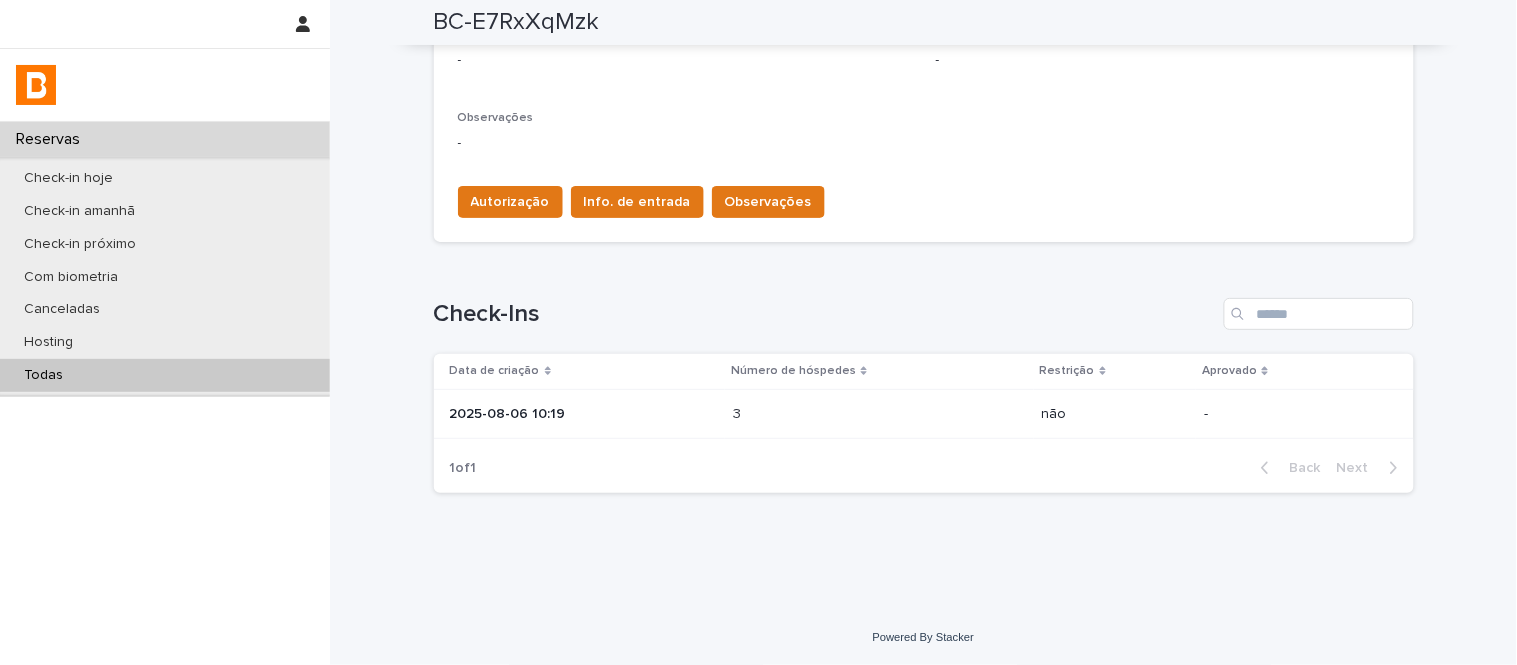 click on "3 3" at bounding box center (879, 414) 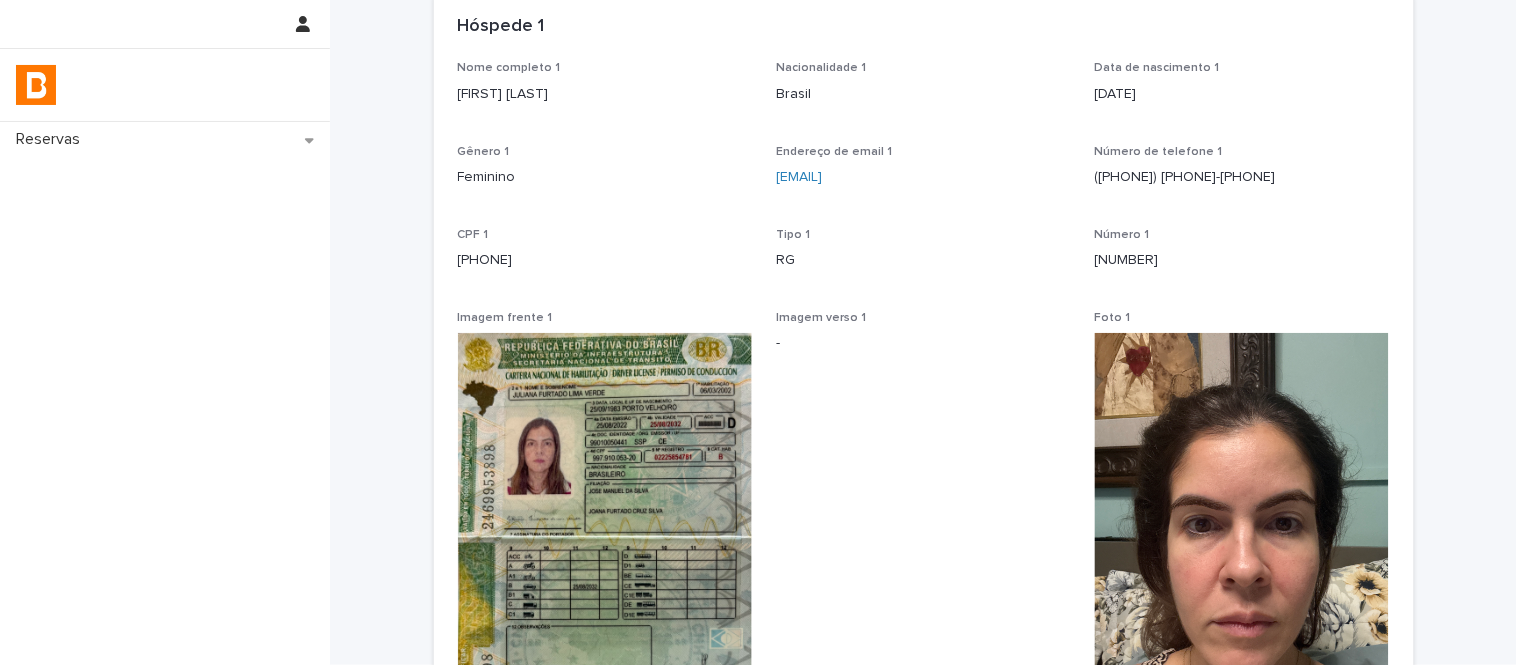 scroll, scrollTop: 222, scrollLeft: 0, axis: vertical 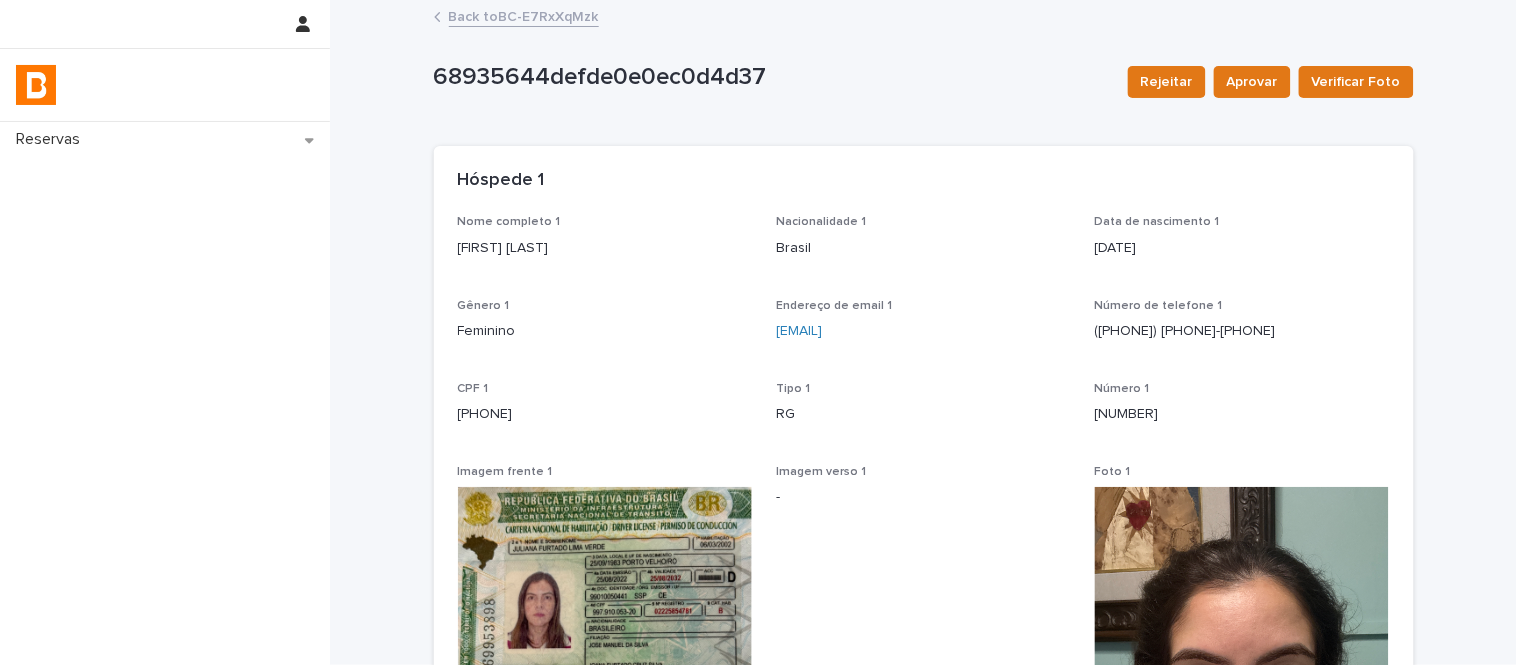 click on "Back to  BC-E7RxXqMzk" at bounding box center (524, 15) 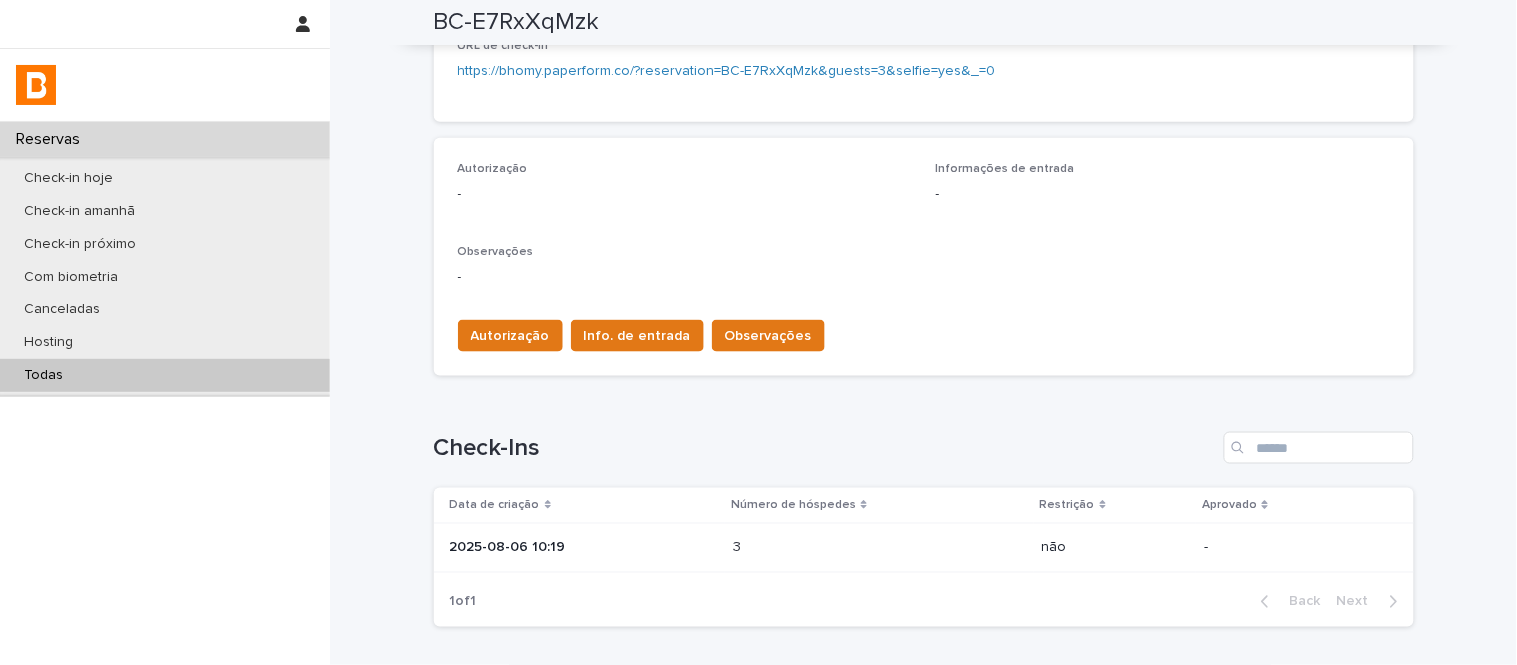 scroll, scrollTop: 598, scrollLeft: 0, axis: vertical 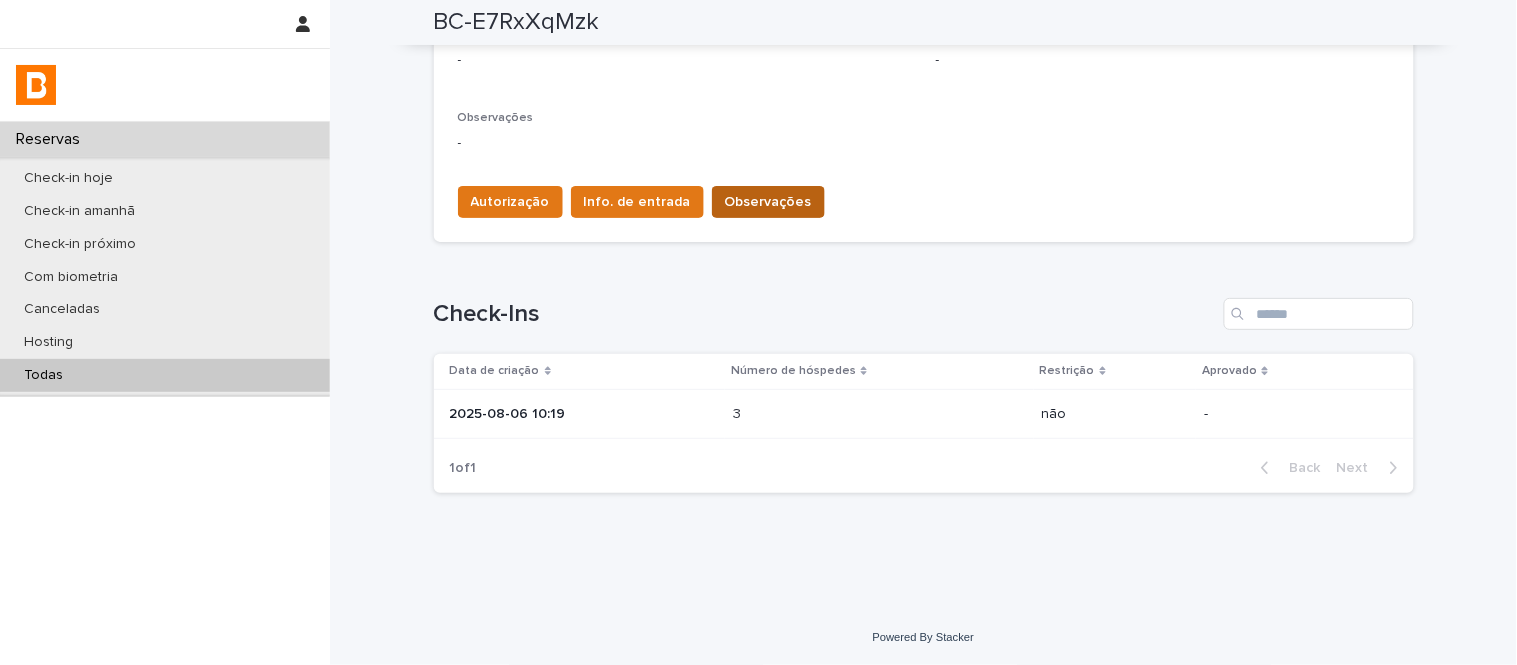 click on "Observações" at bounding box center [768, 202] 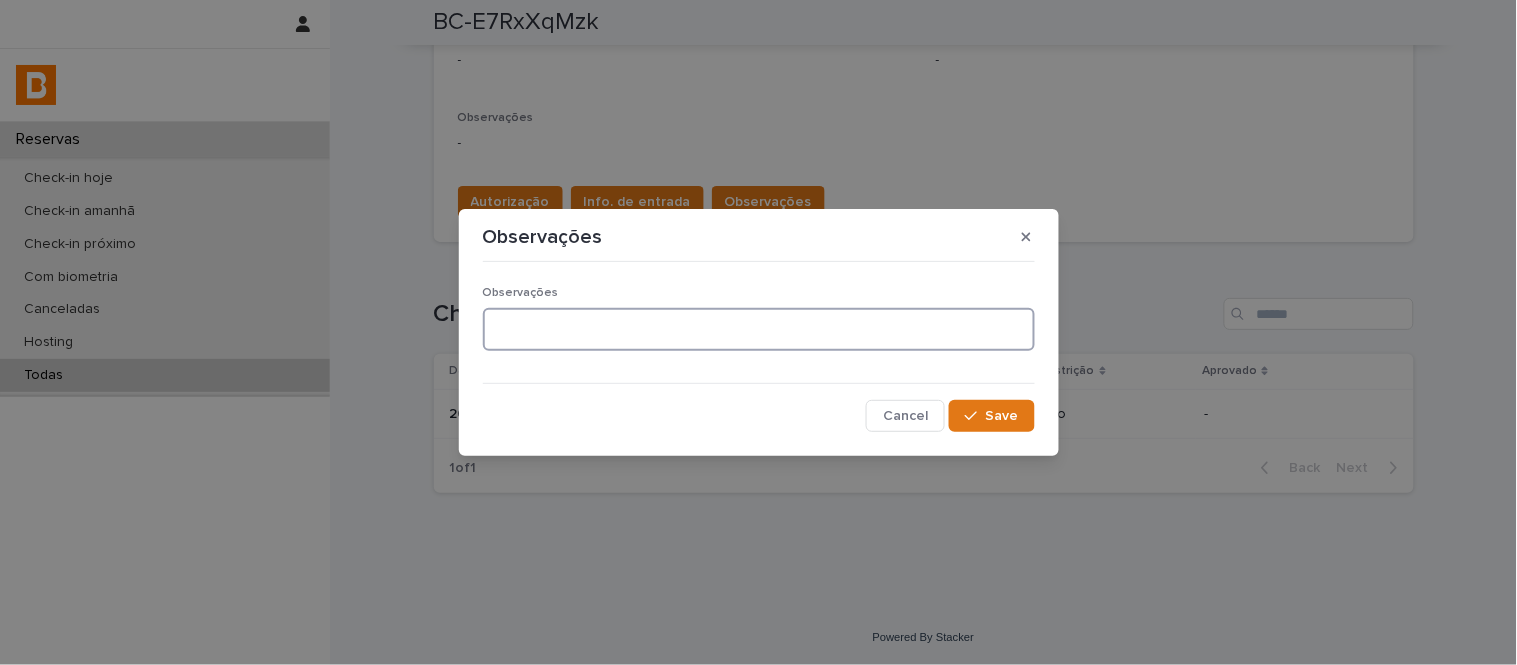 click at bounding box center [759, 329] 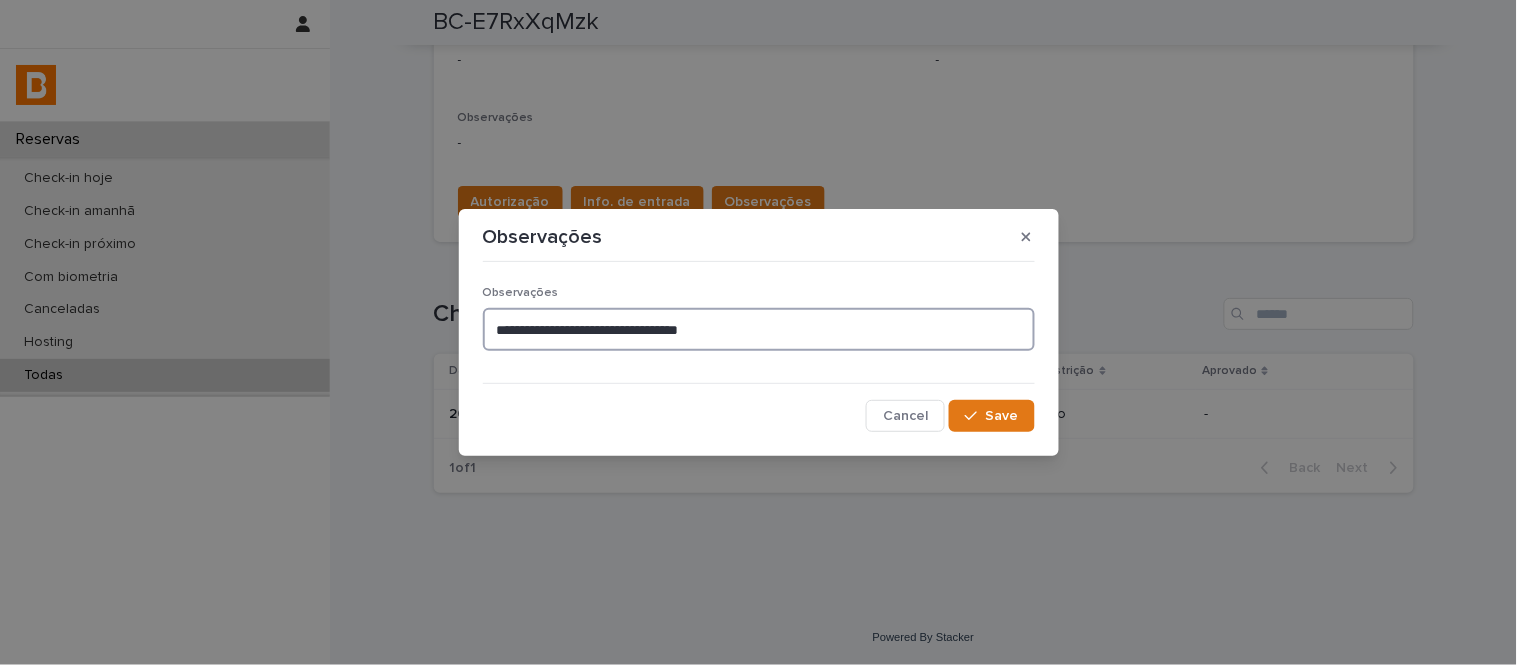 paste on "**********" 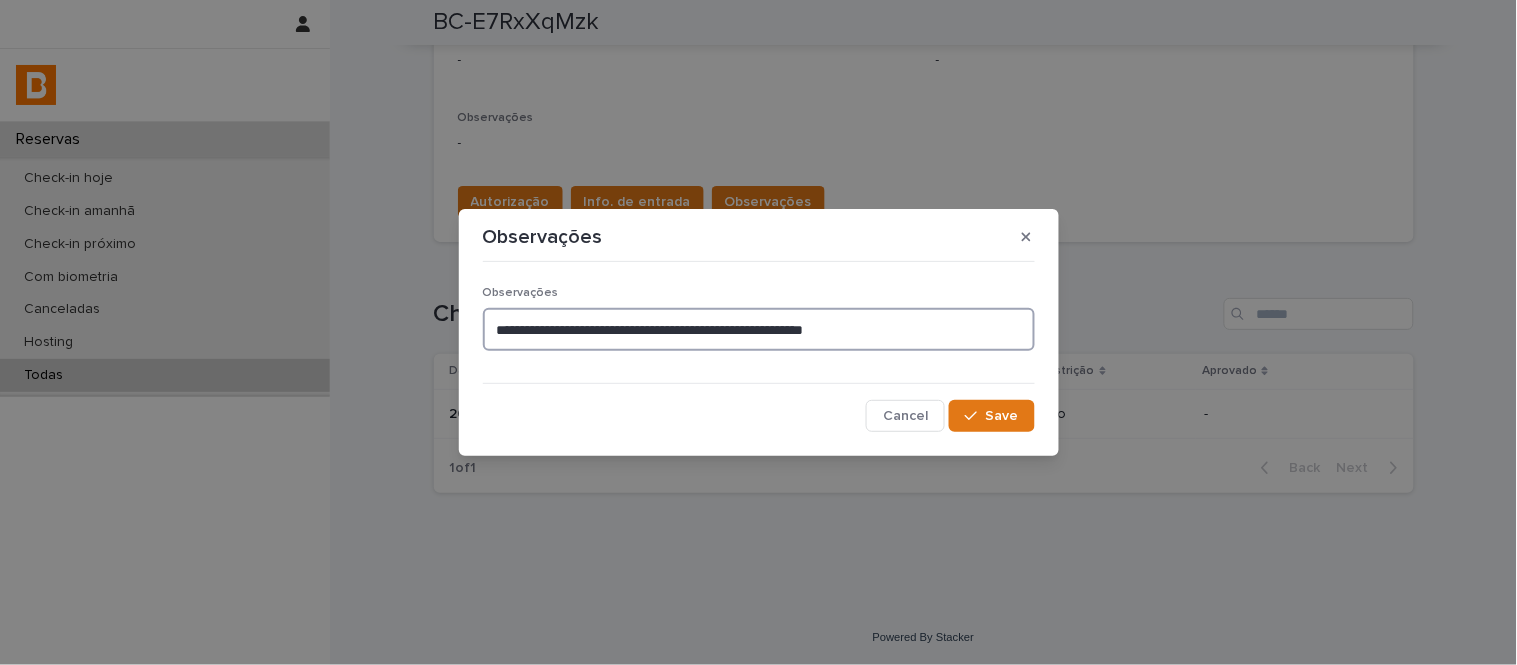 drag, startPoint x: 916, startPoint y: 335, endPoint x: 457, endPoint y: 356, distance: 459.48013 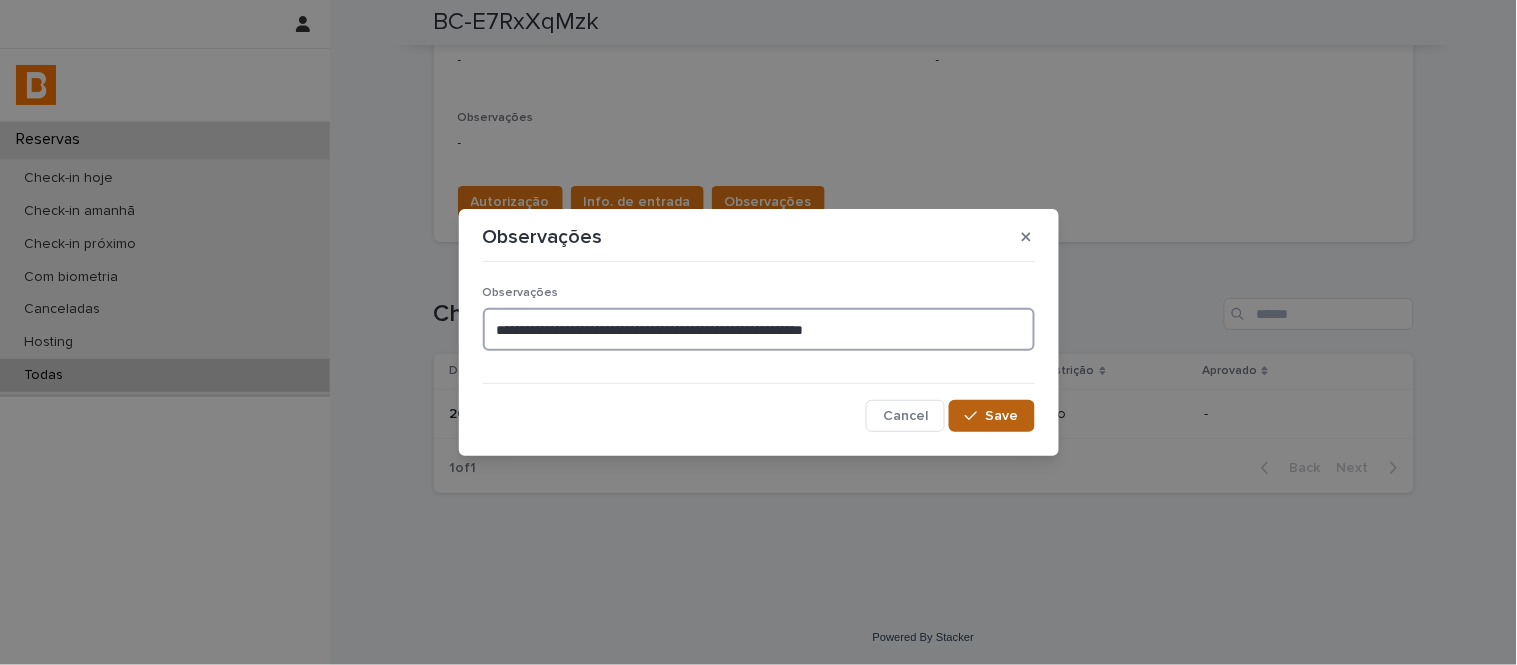 type on "**********" 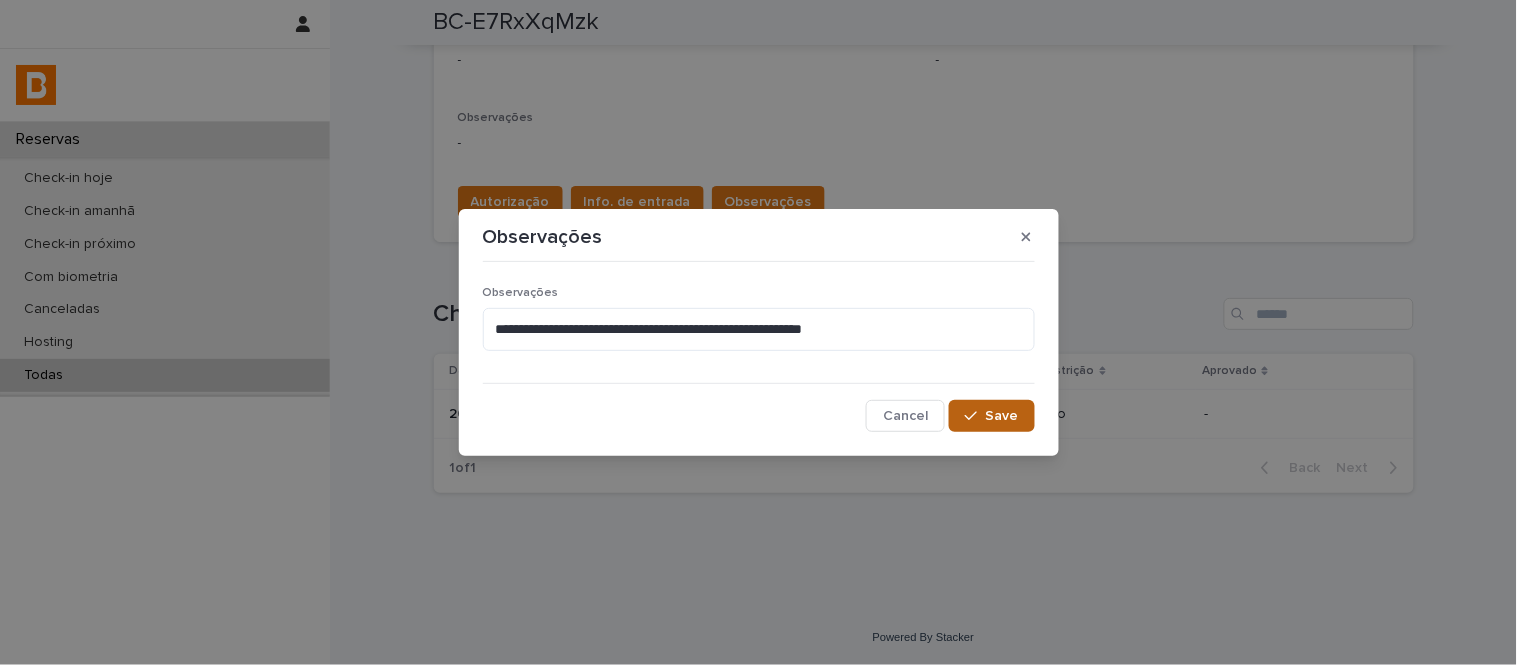 click on "Save" at bounding box center [1002, 416] 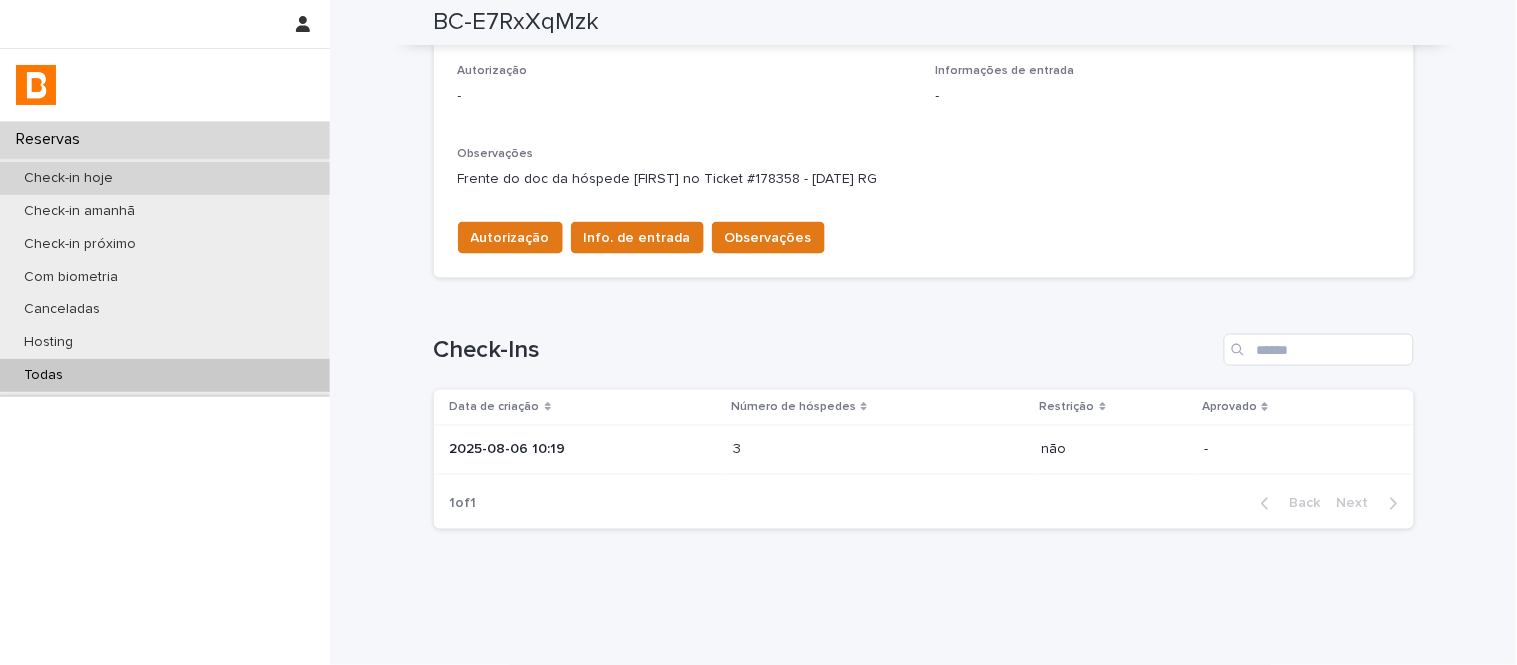 scroll, scrollTop: 598, scrollLeft: 0, axis: vertical 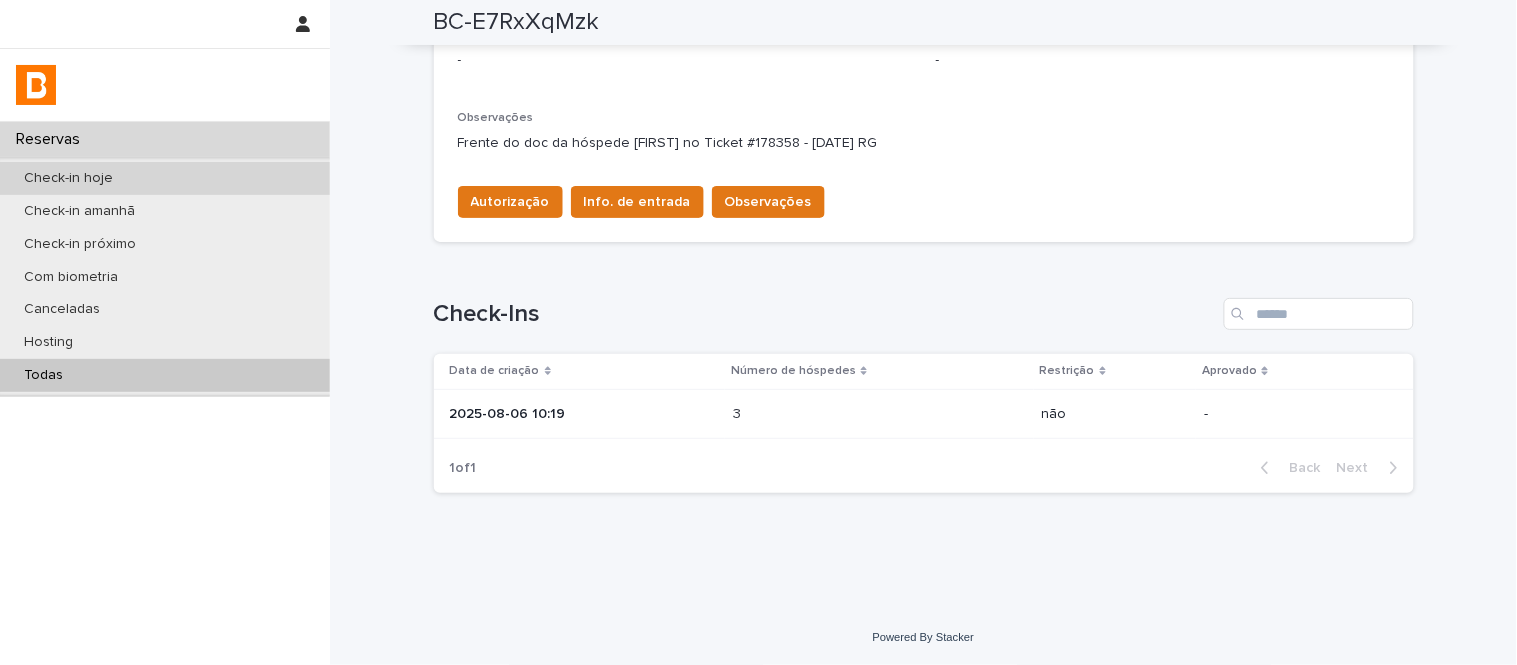 click on "Check-in hoje" at bounding box center (165, 178) 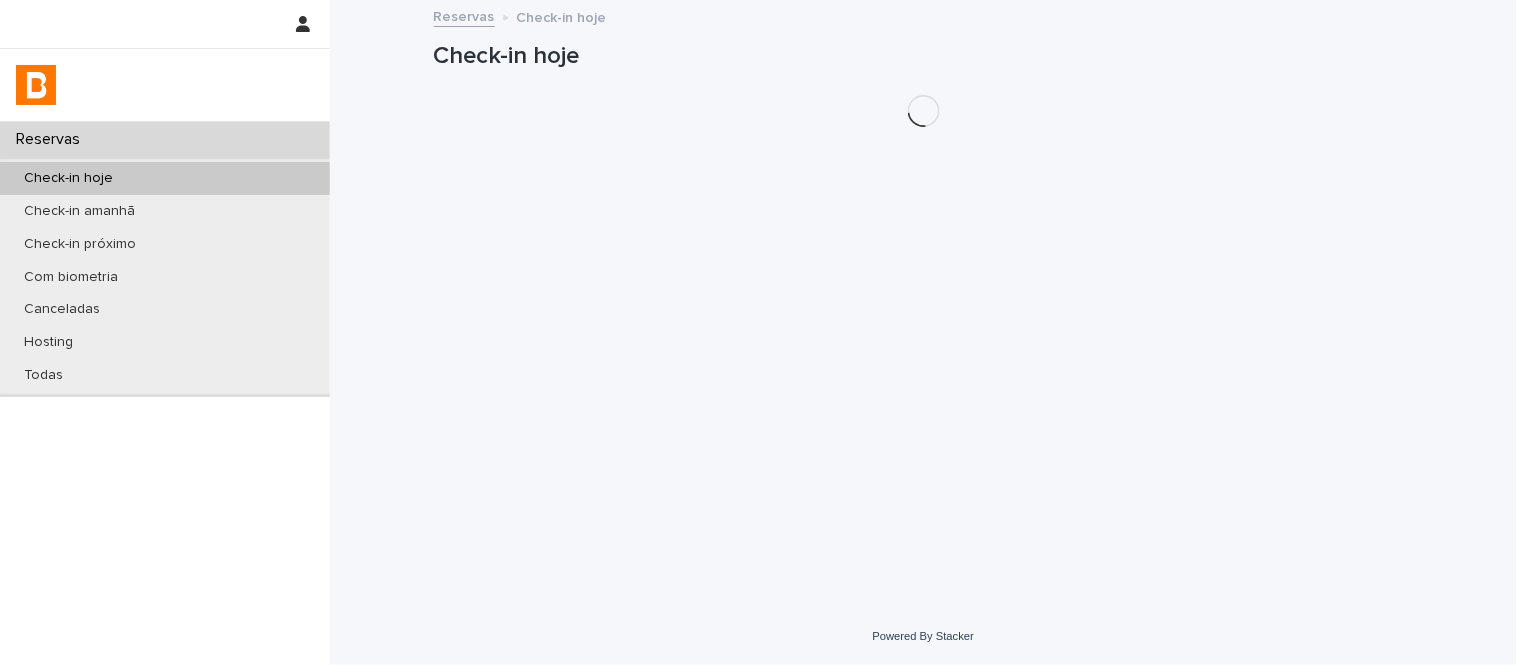 scroll, scrollTop: 0, scrollLeft: 0, axis: both 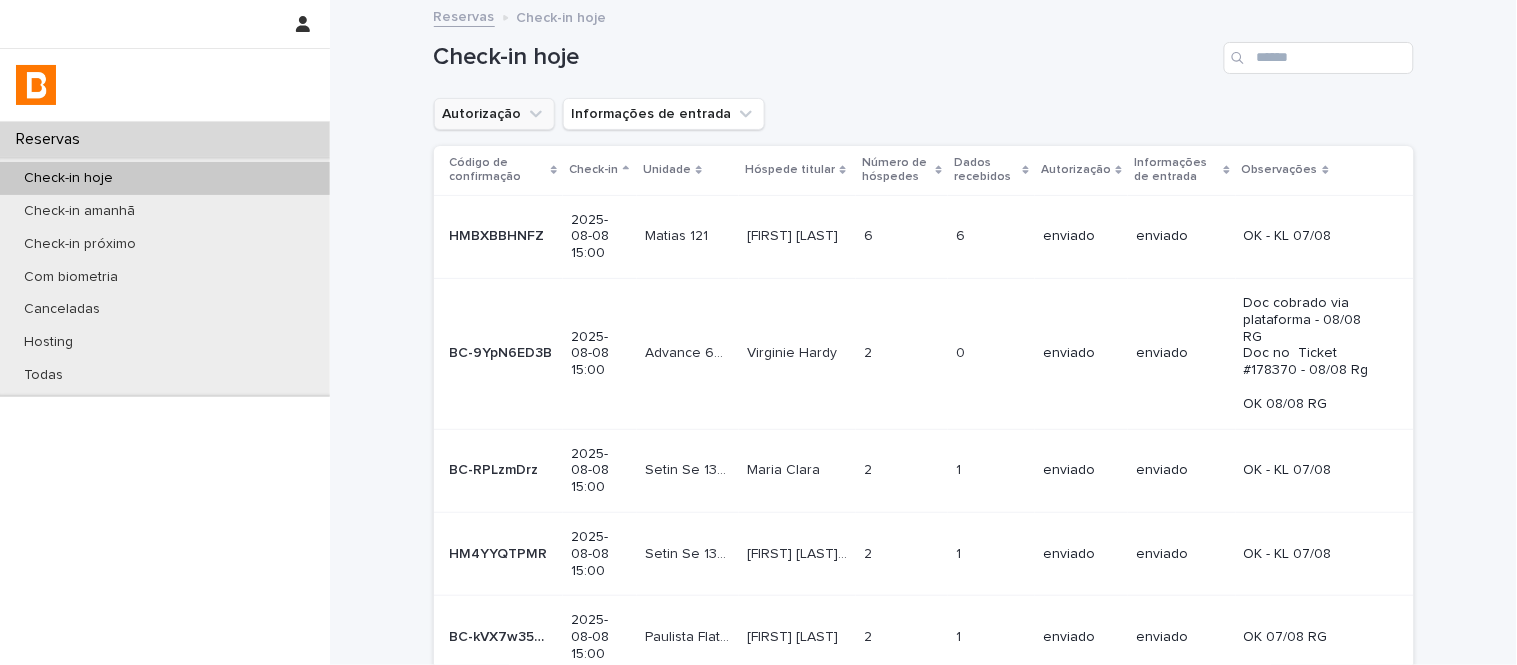 click 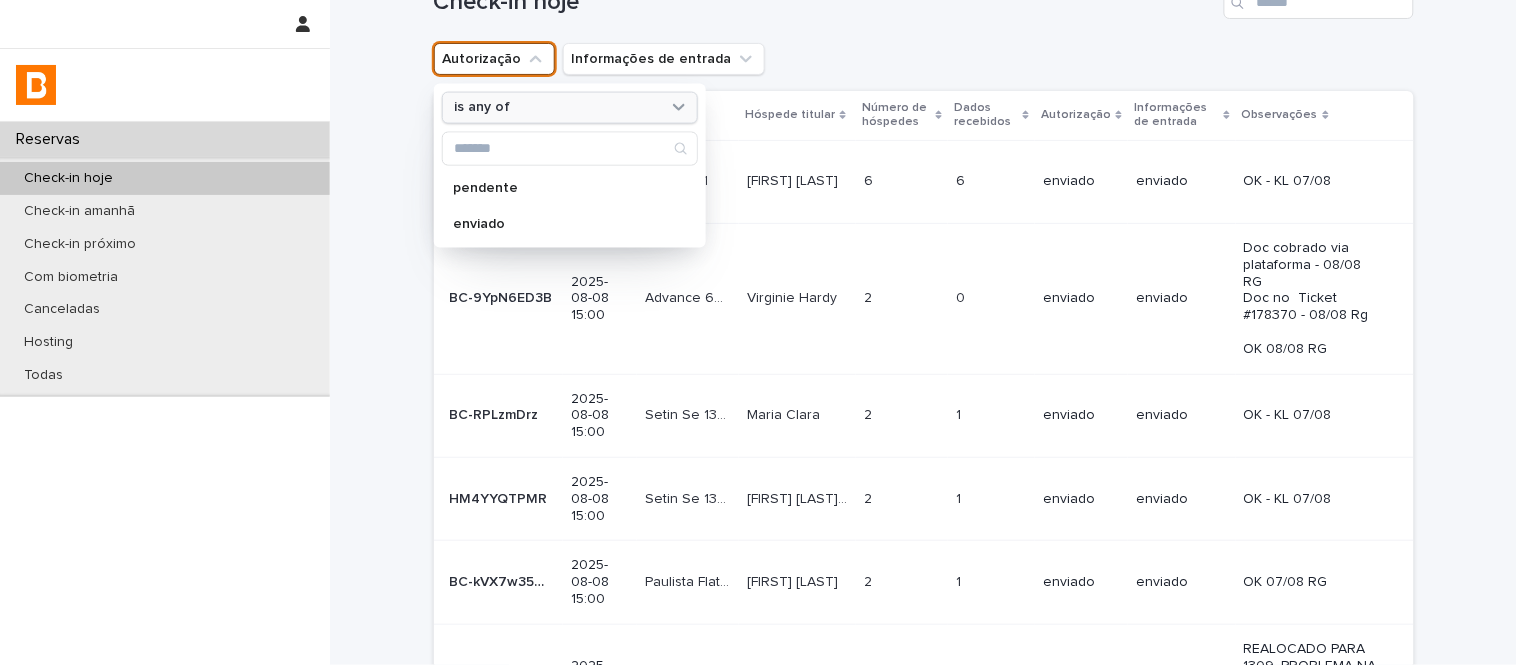 click on "is any of" at bounding box center [570, 107] 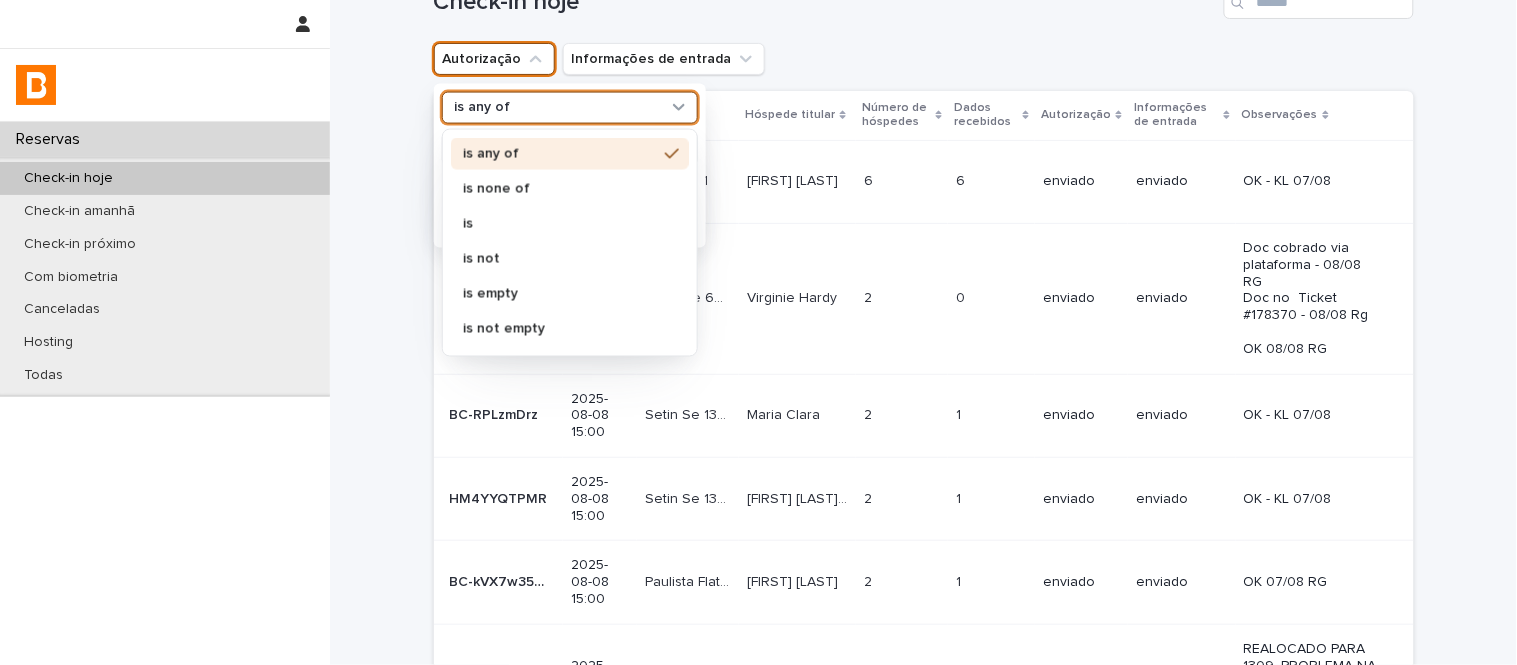 scroll, scrollTop: 111, scrollLeft: 0, axis: vertical 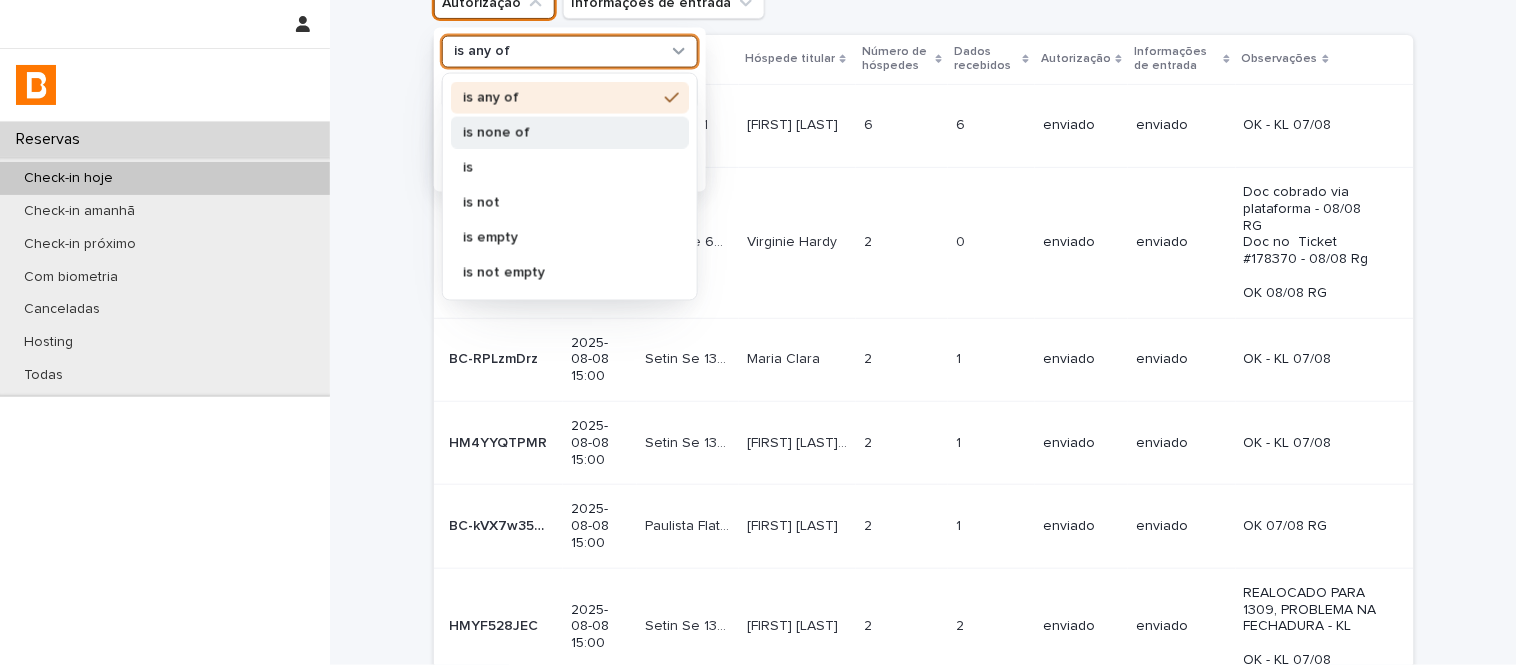 click on "is none of" at bounding box center [570, 132] 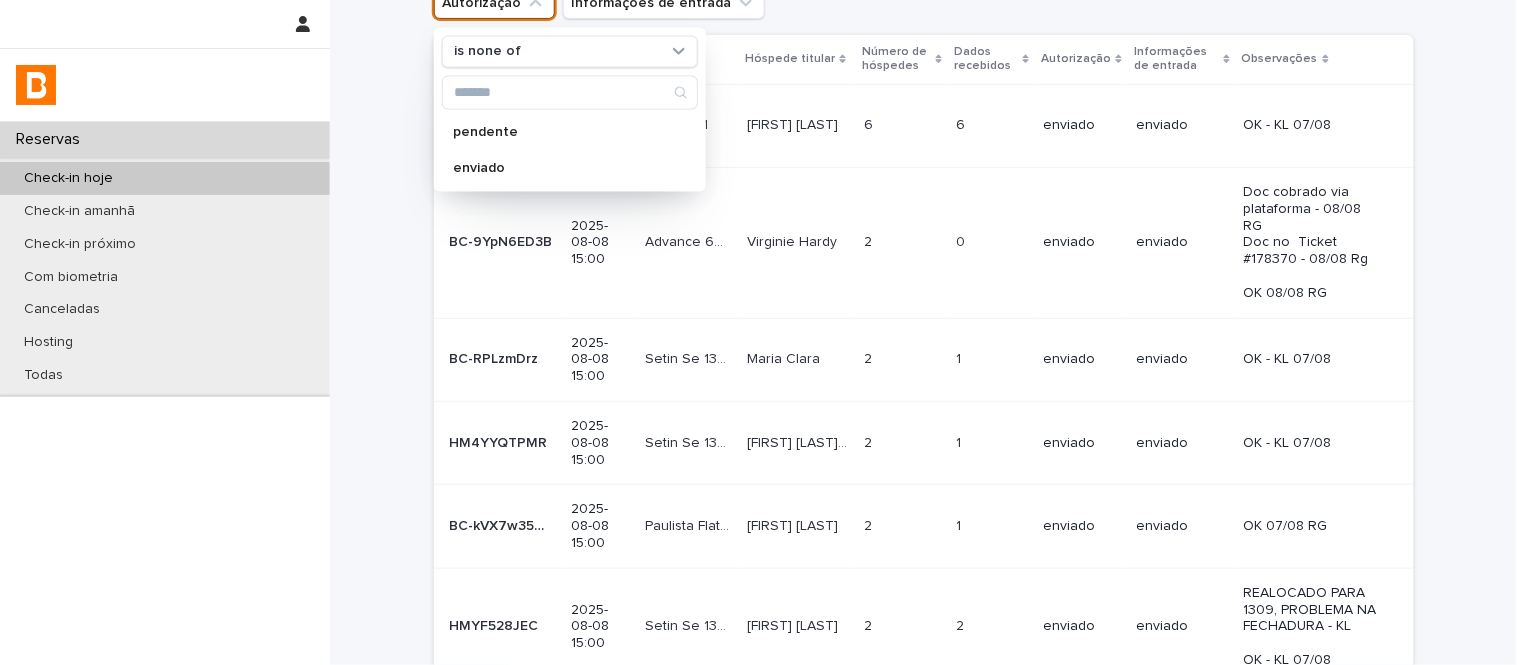 click on "is none of pendente enviado" at bounding box center (570, 109) 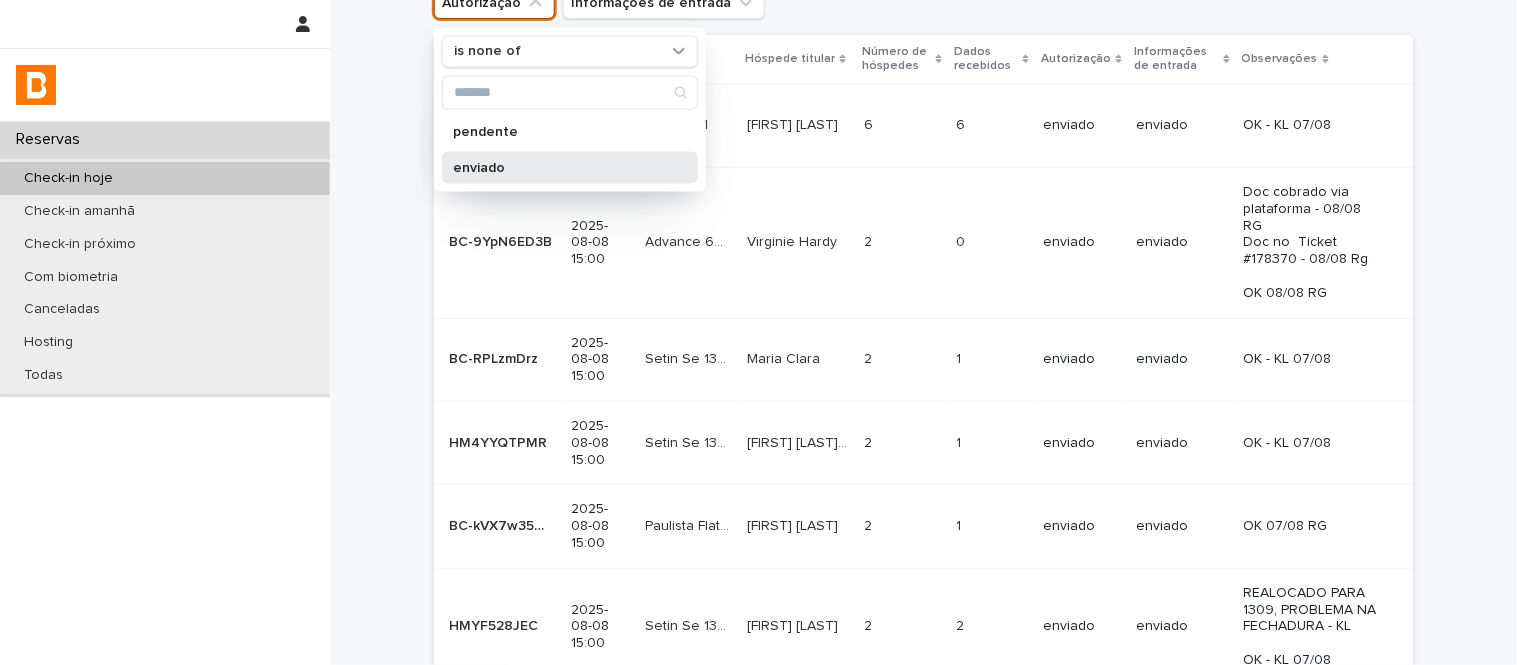 click on "enviado" at bounding box center [570, 167] 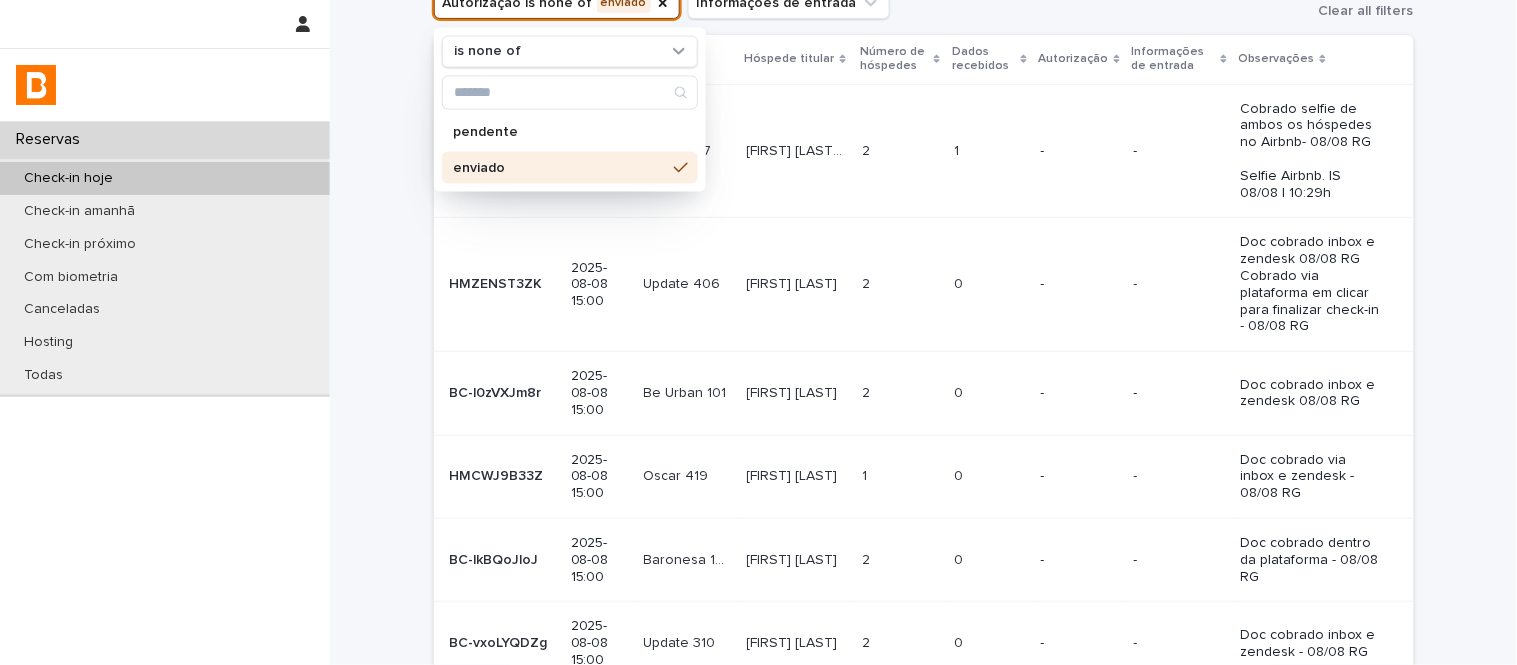 click on "Dados recebidos" at bounding box center (983, 59) 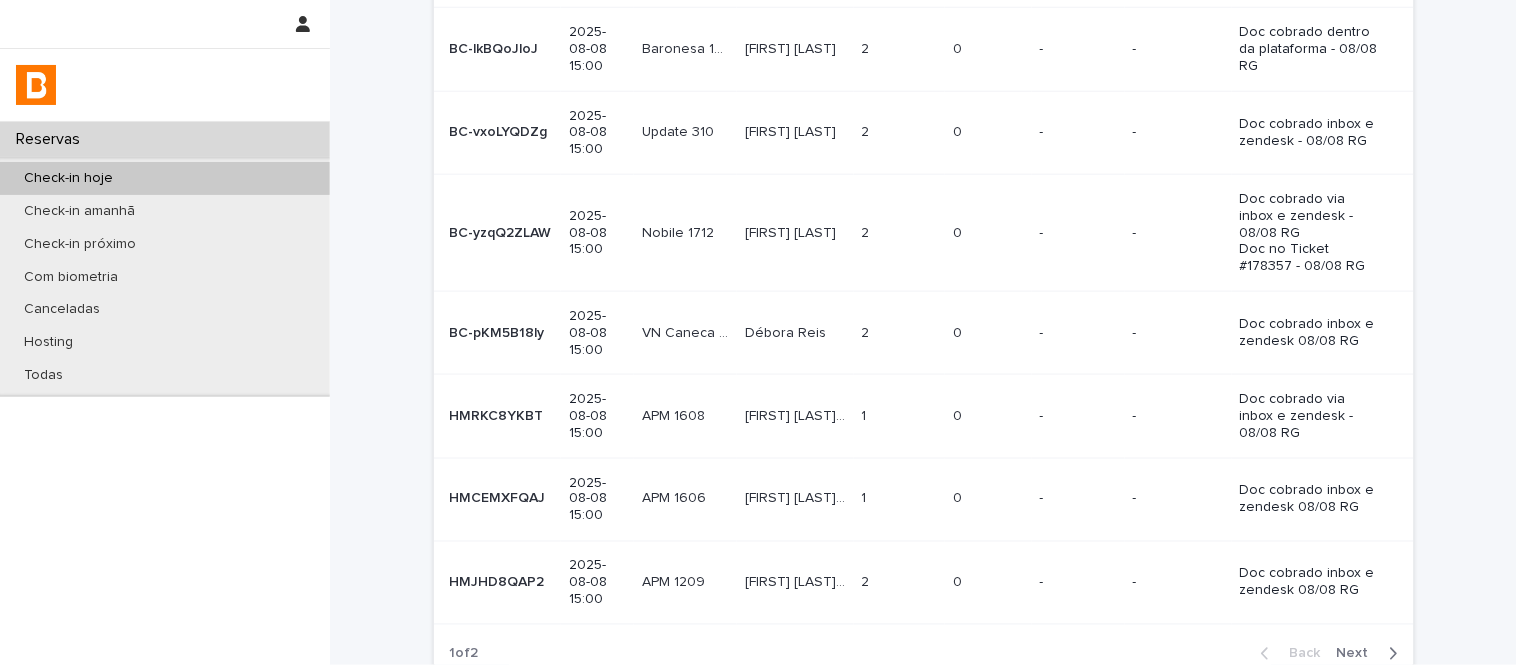 scroll, scrollTop: 507, scrollLeft: 0, axis: vertical 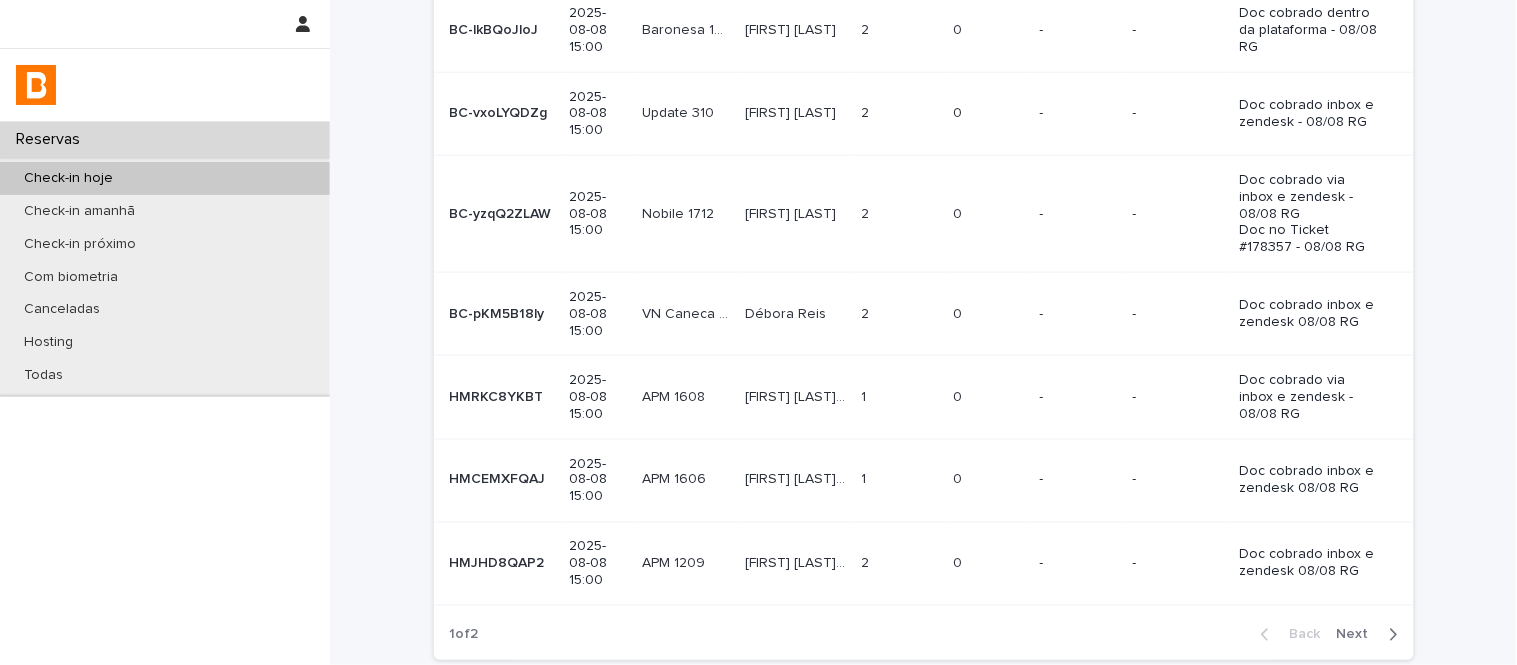 click on "Back Next" at bounding box center (1329, 635) 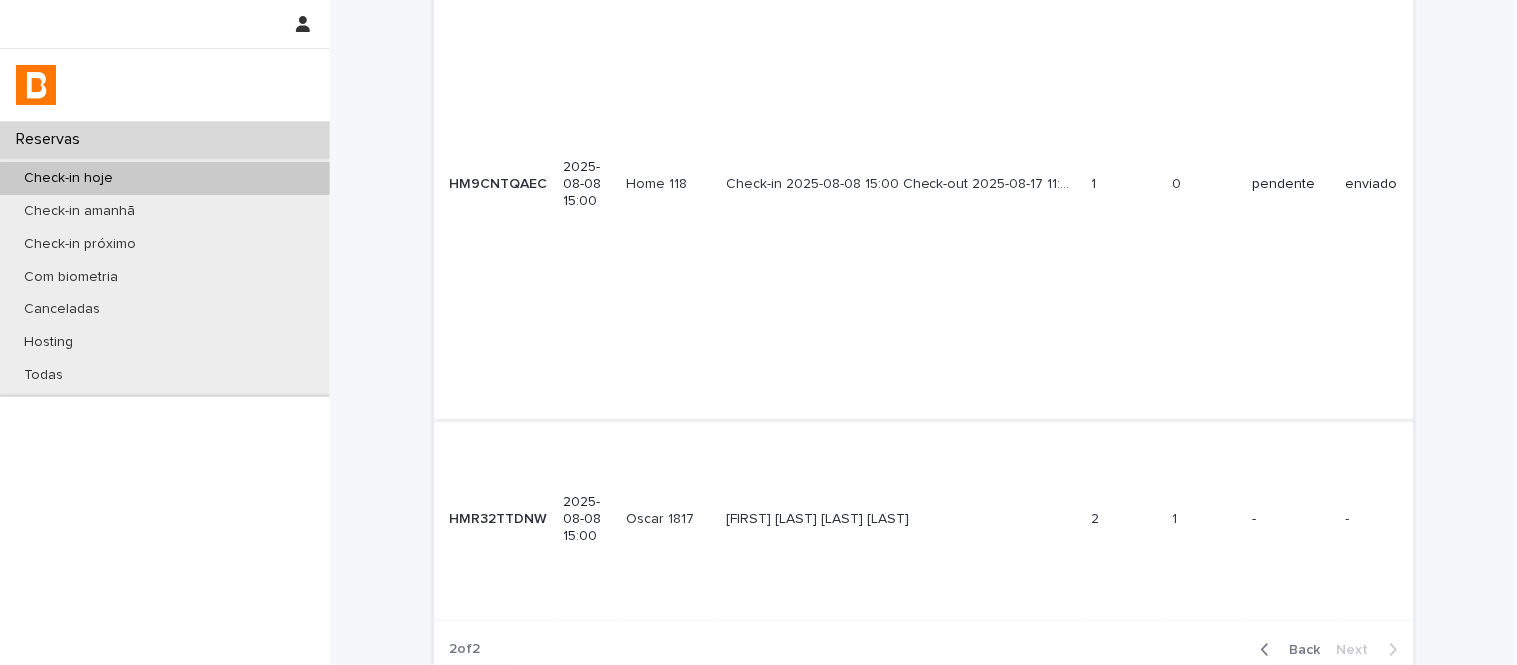 scroll, scrollTop: 148, scrollLeft: 0, axis: vertical 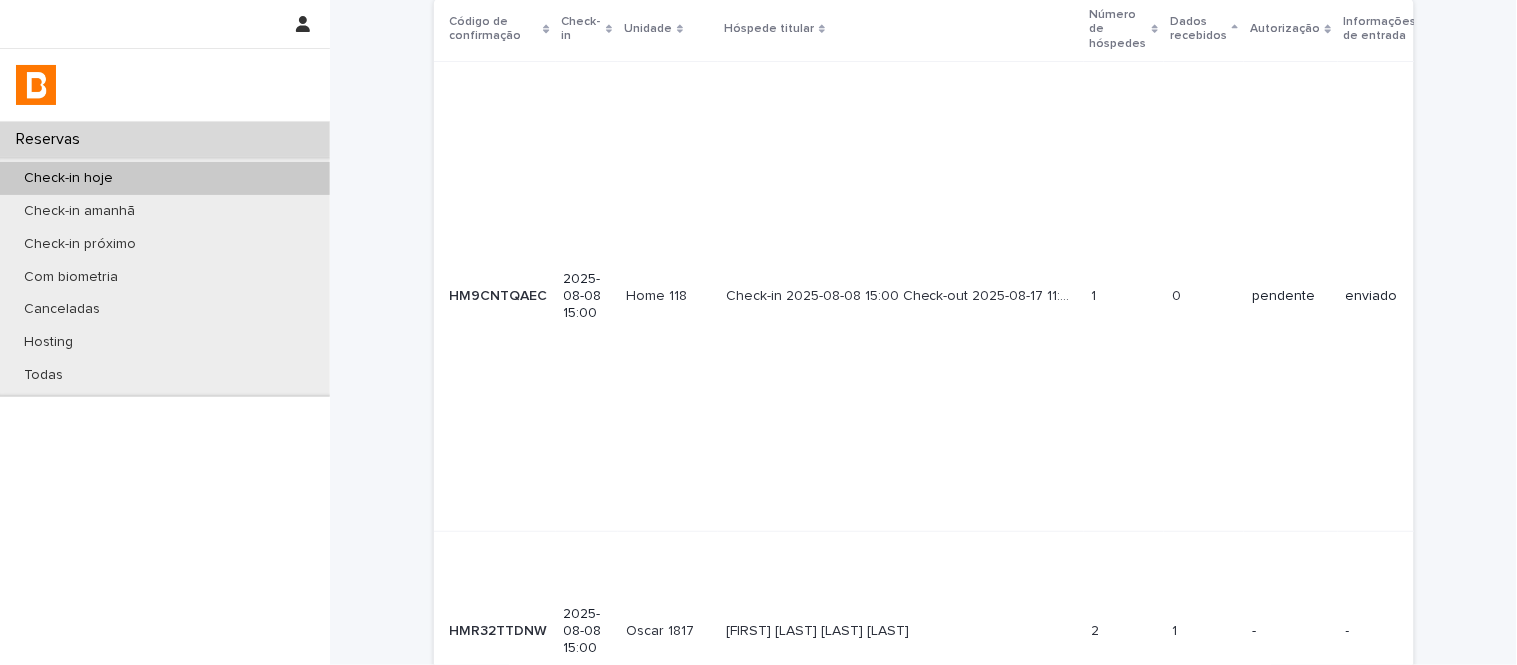 click on "0 0" at bounding box center (1204, 296) 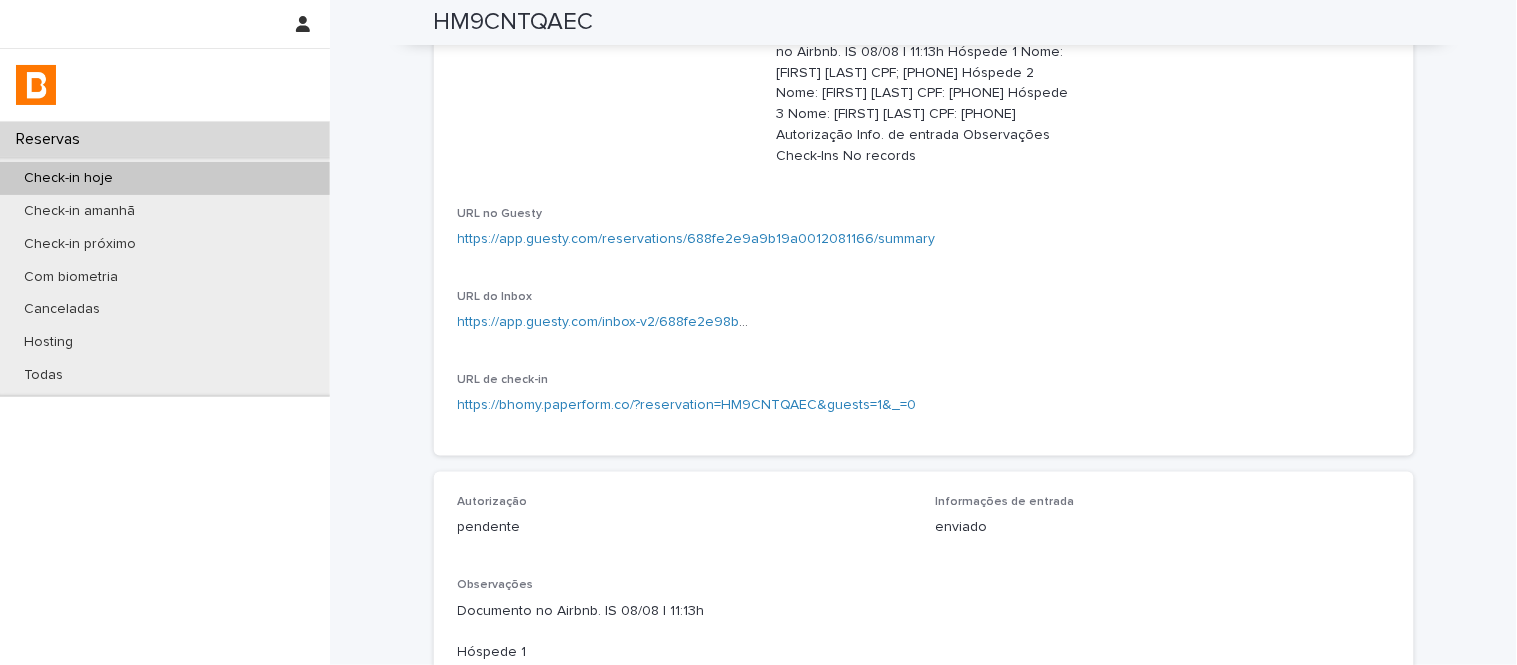 scroll, scrollTop: 544, scrollLeft: 0, axis: vertical 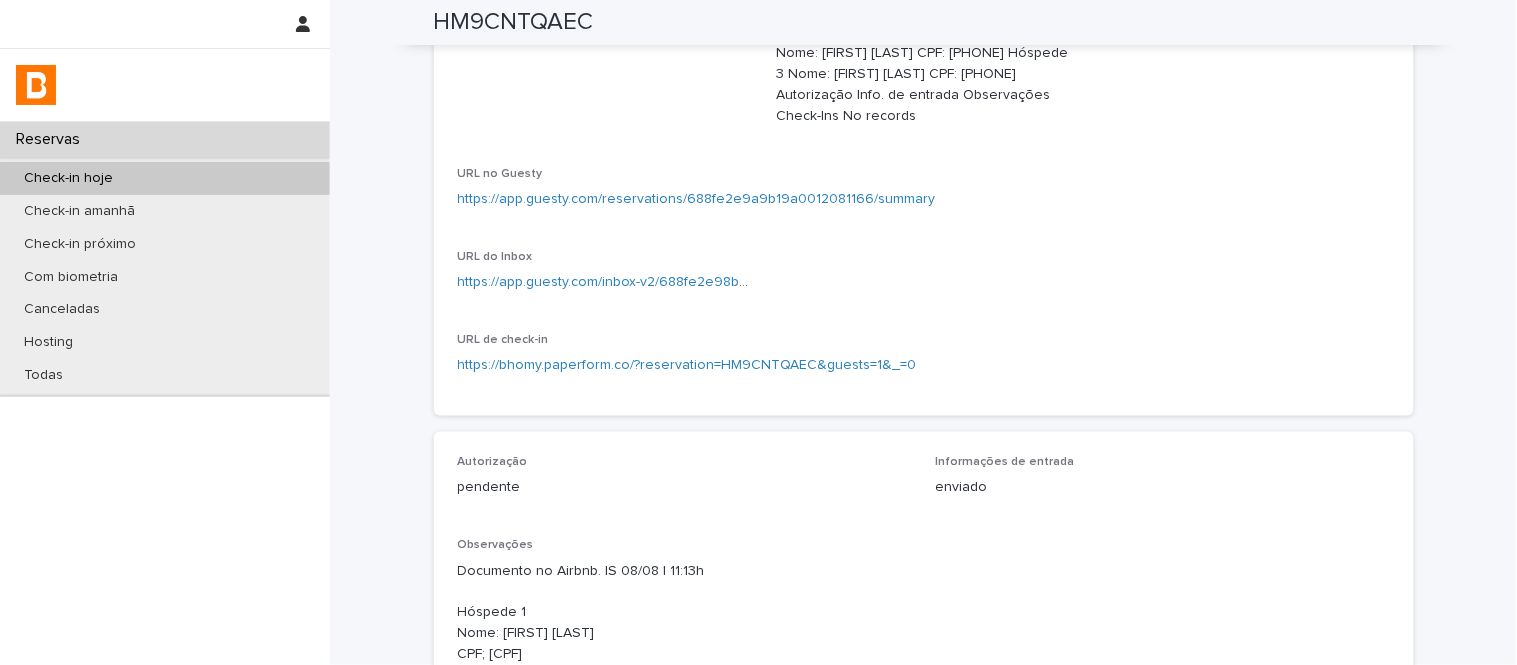 click on "Observações" at bounding box center [768, 922] 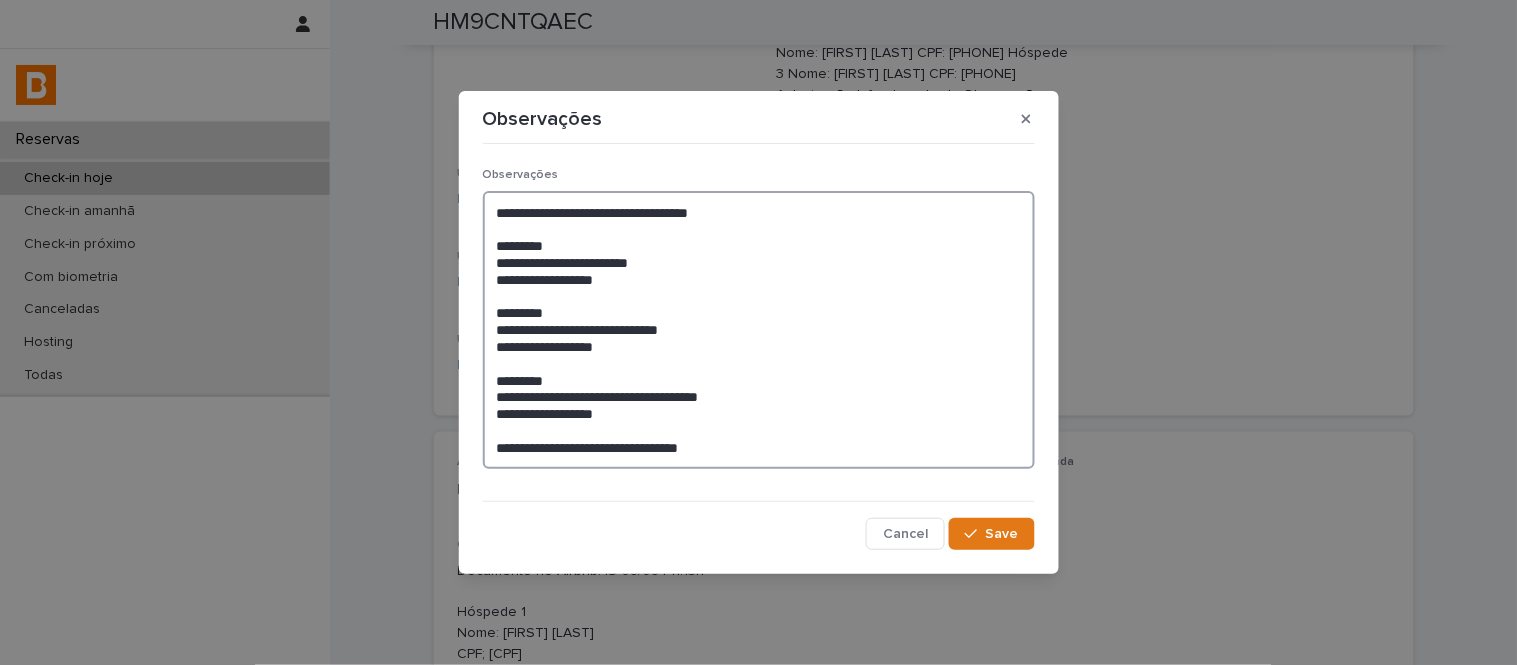 click on "**********" at bounding box center (759, 330) 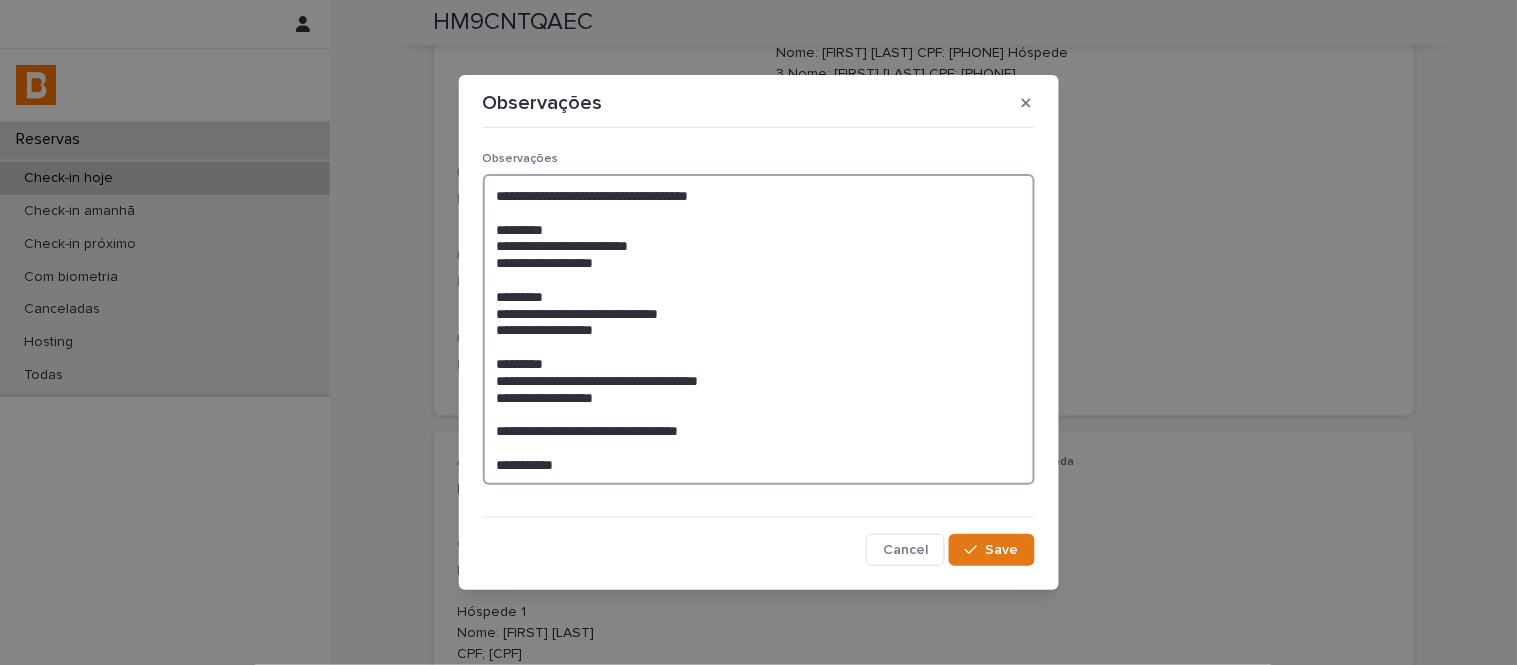 drag, startPoint x: 692, startPoint y: 441, endPoint x: 486, endPoint y: 436, distance: 206.06067 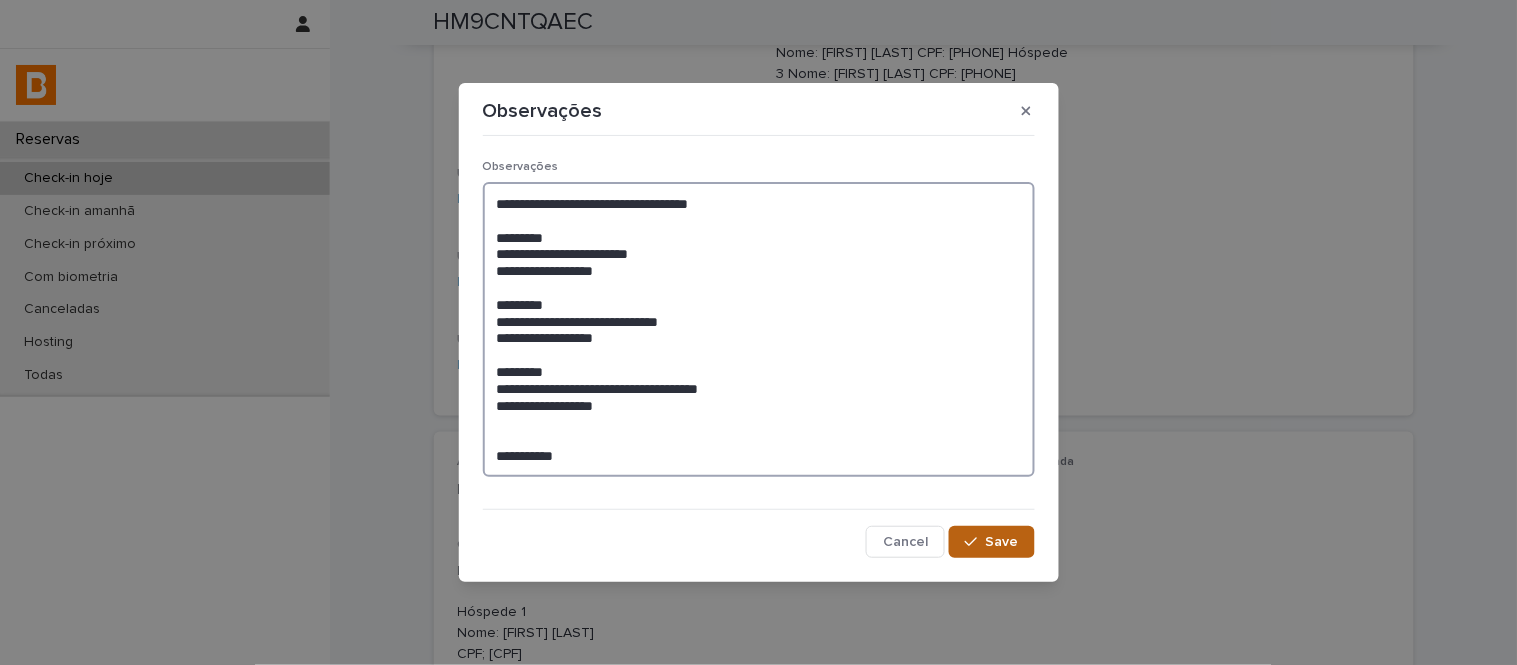 type on "**********" 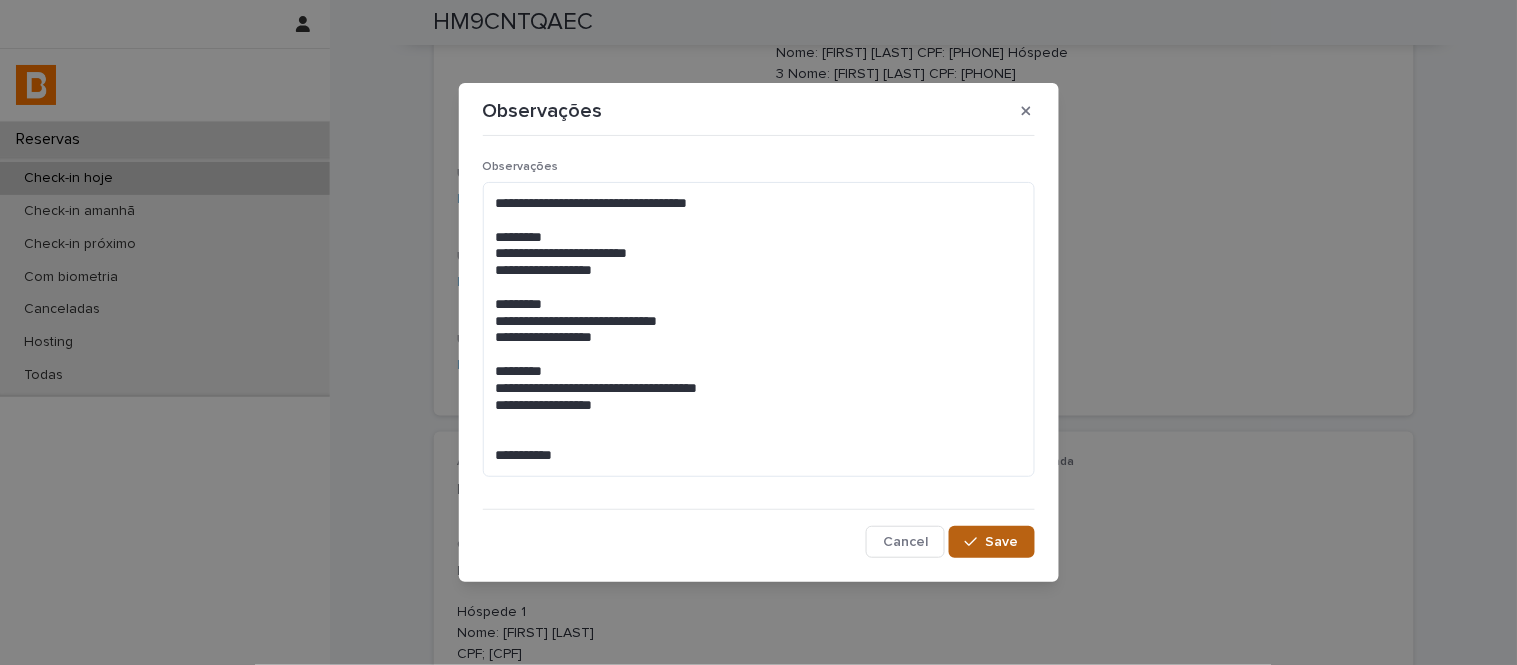 click on "Save" at bounding box center (991, 542) 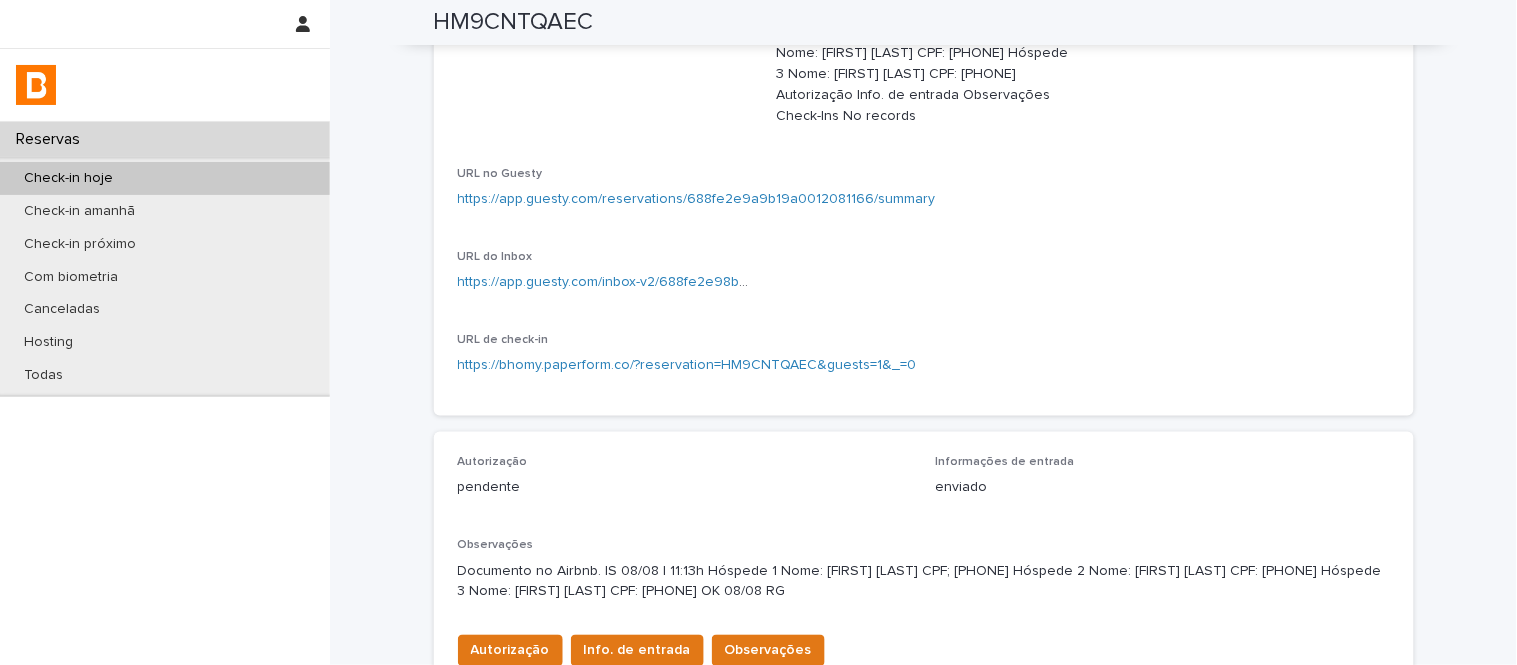scroll, scrollTop: 554, scrollLeft: 0, axis: vertical 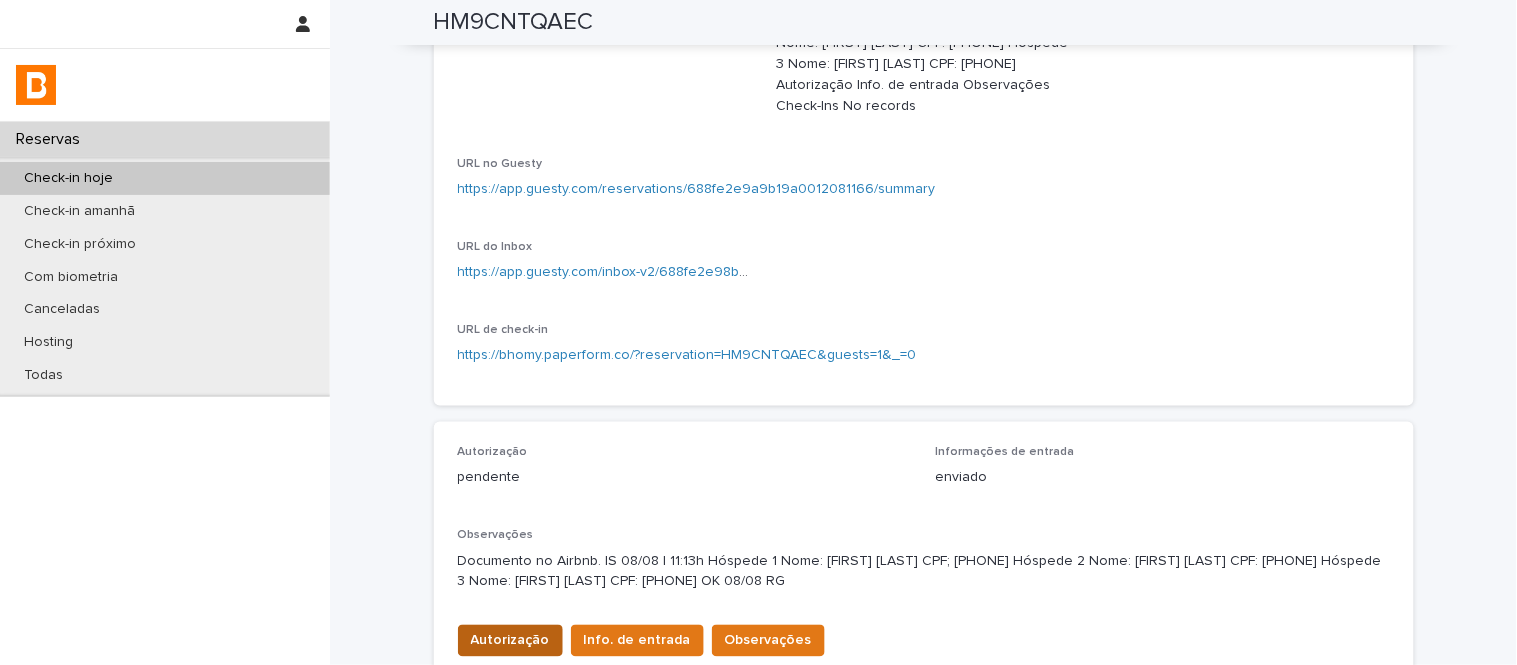 click on "Autorização" at bounding box center (510, 641) 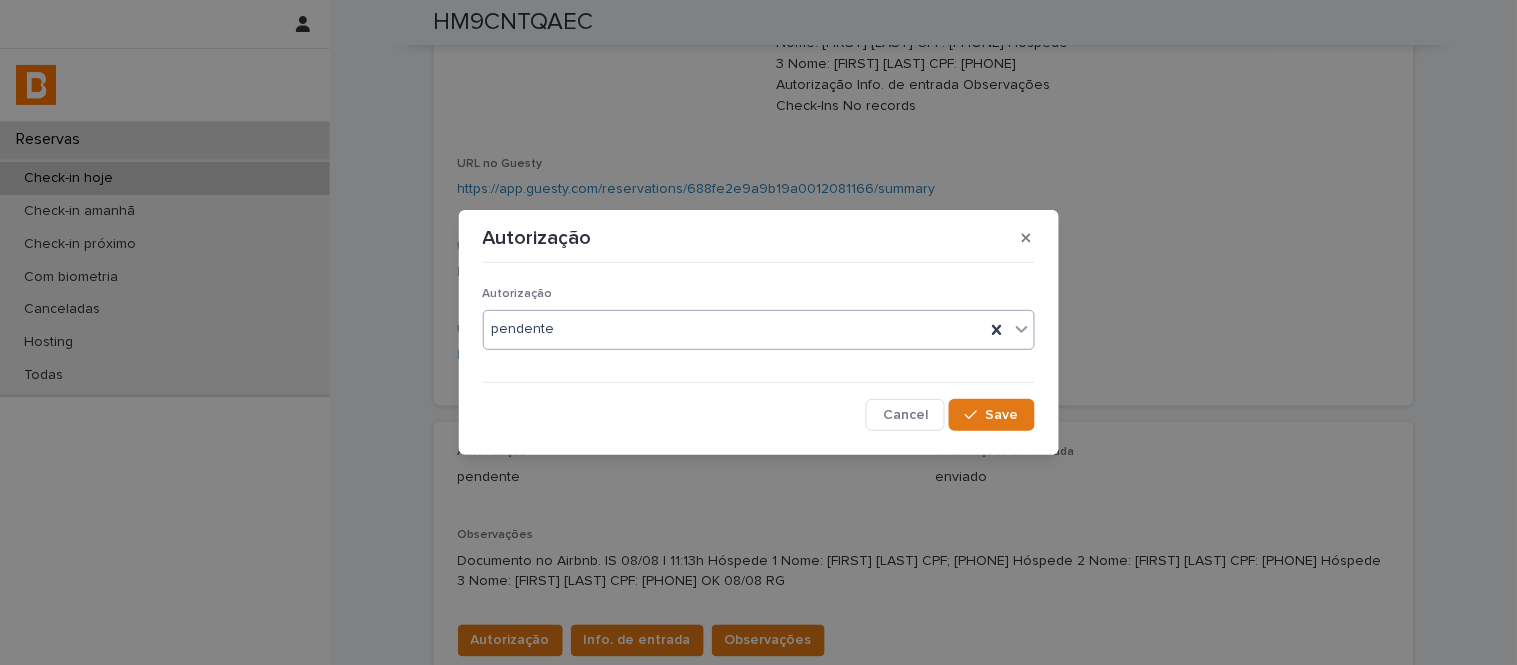 click on "pendente" at bounding box center [734, 329] 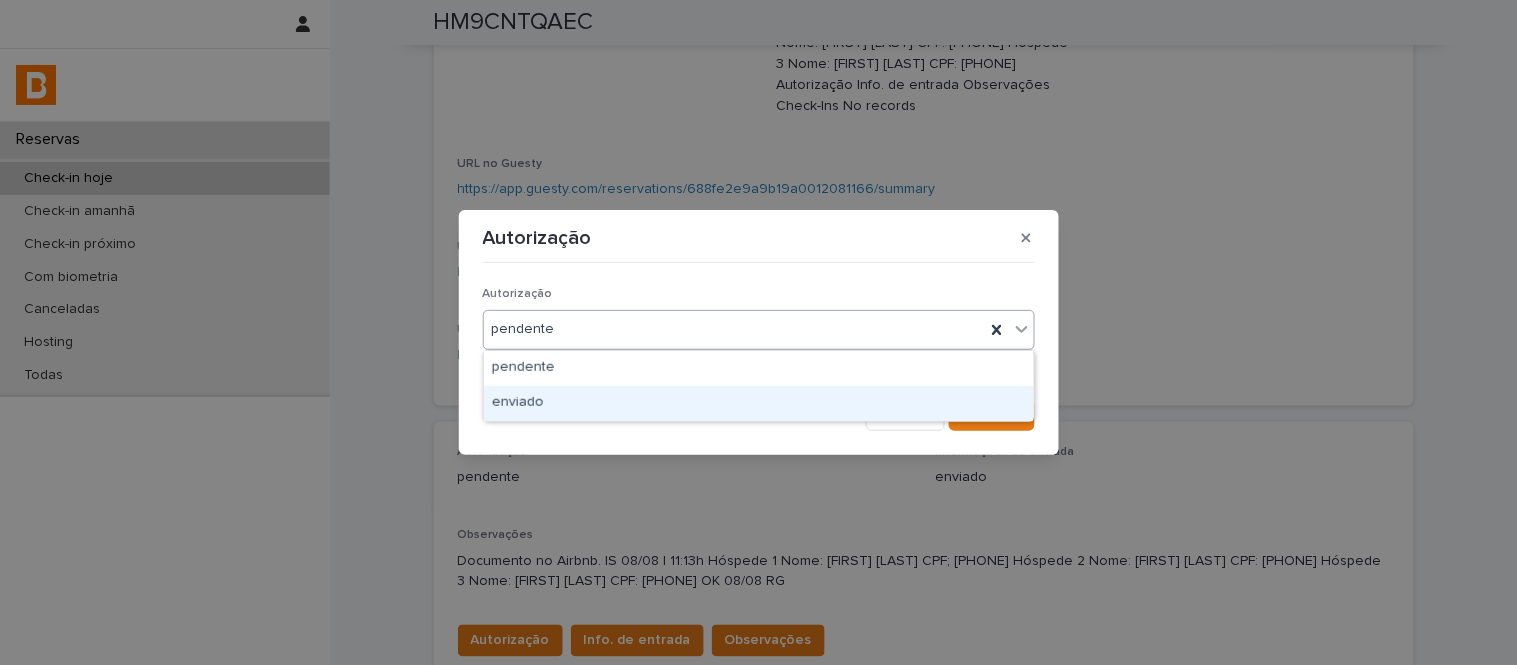 click on "enviado" at bounding box center [759, 403] 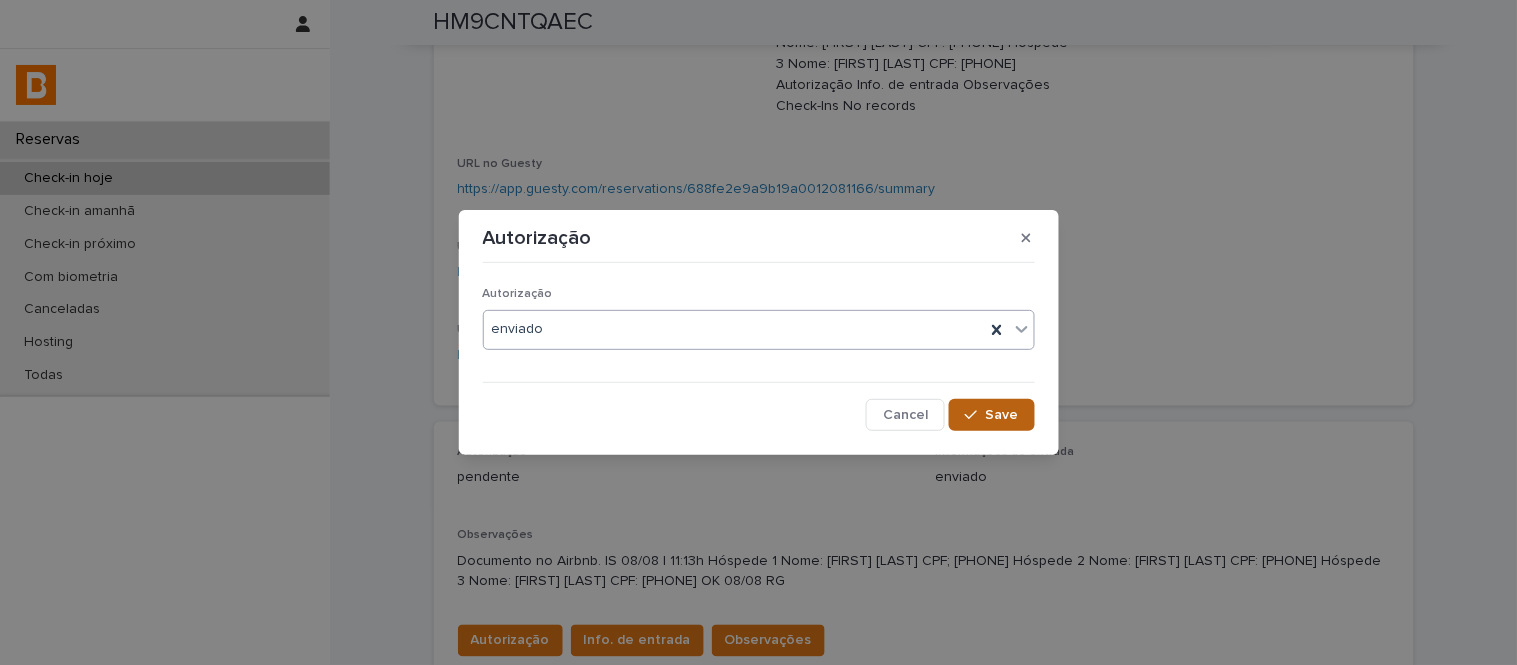click on "Save" at bounding box center [1002, 415] 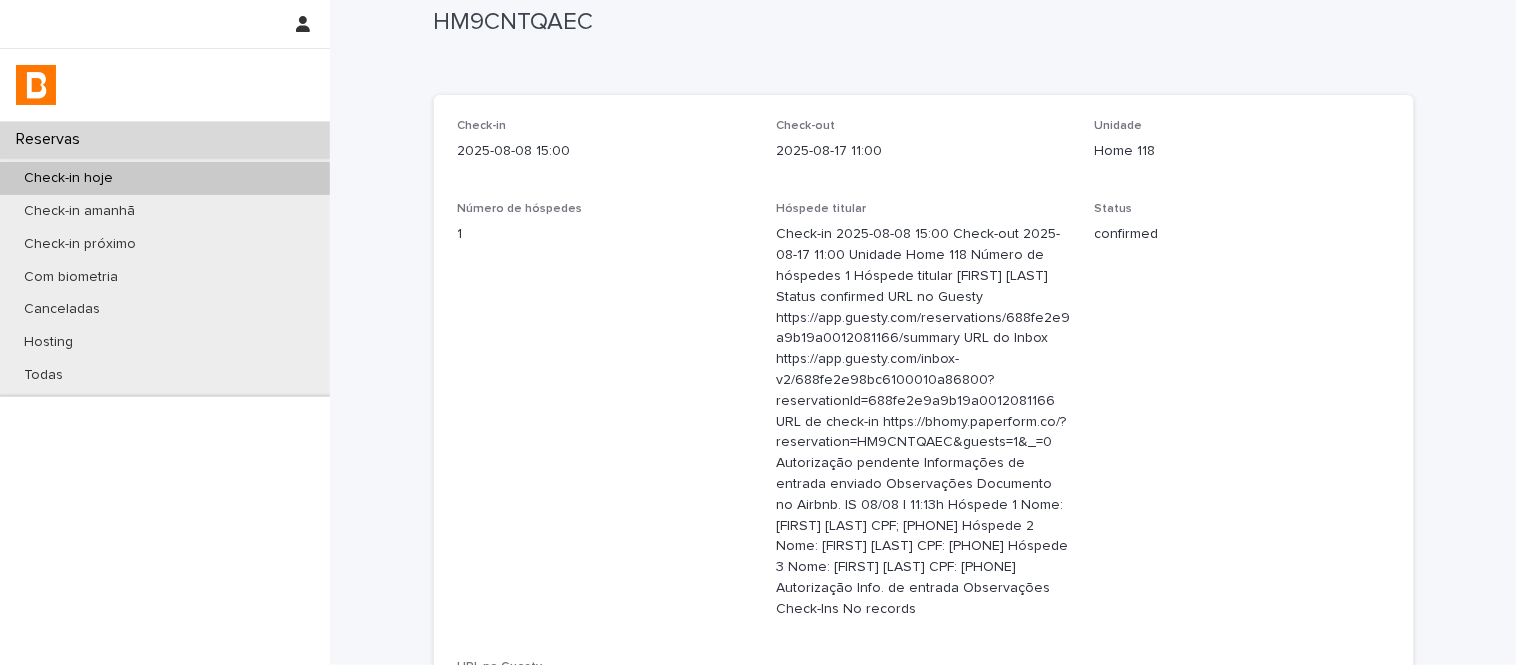 scroll, scrollTop: 0, scrollLeft: 0, axis: both 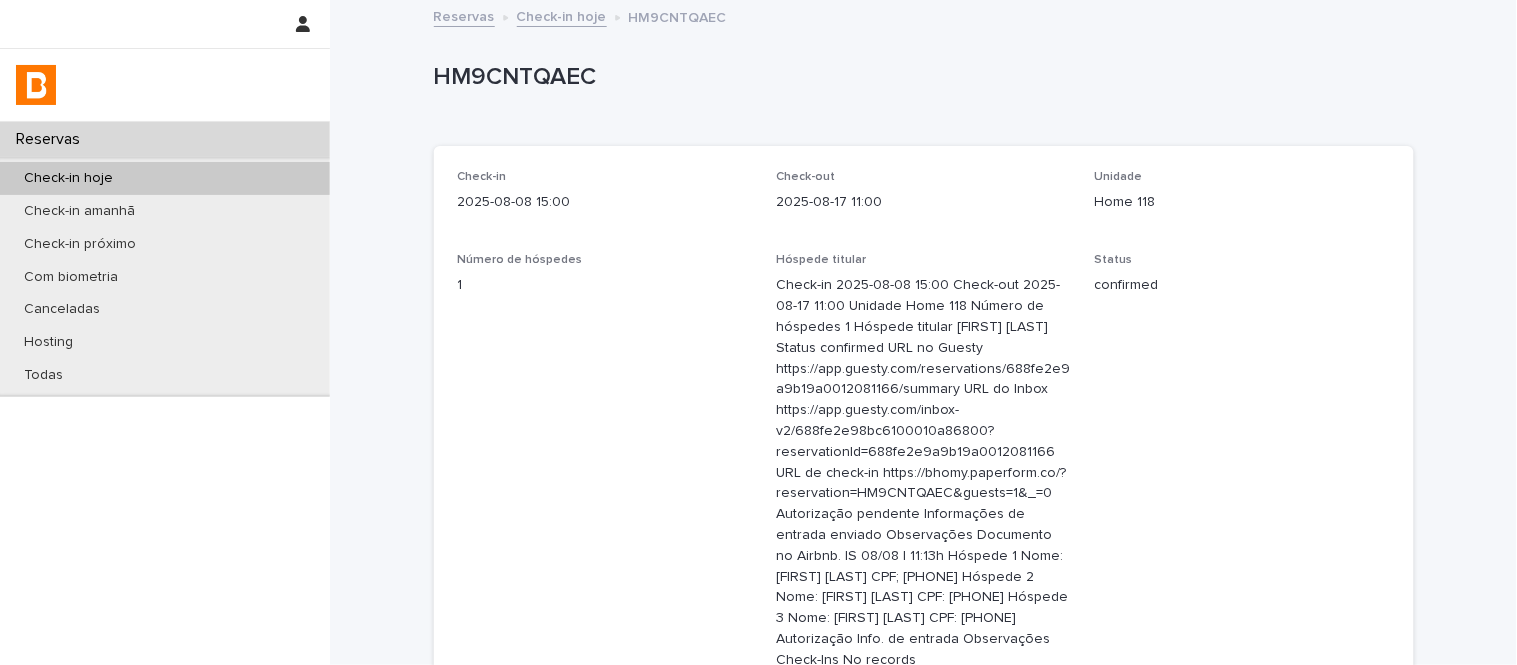 click on "Check-in hoje" at bounding box center [562, 15] 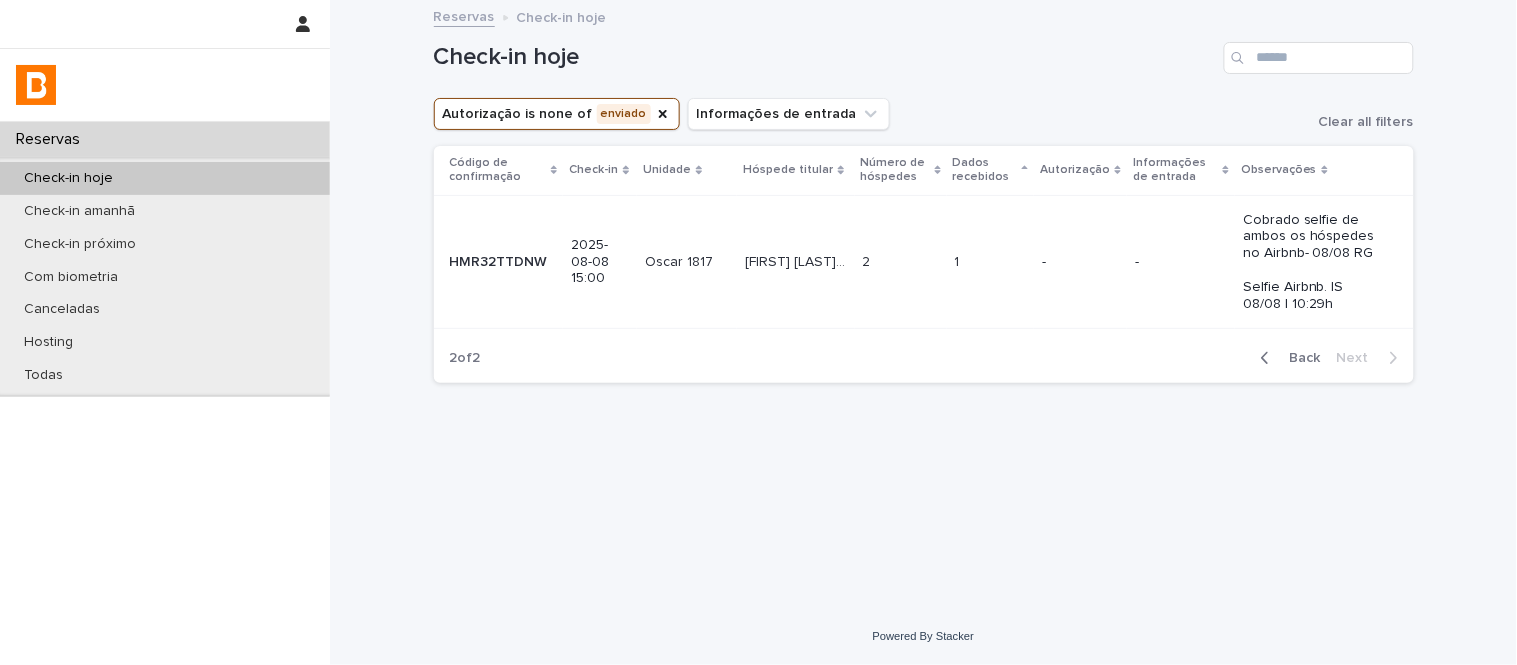 click on "2 2" at bounding box center (901, 262) 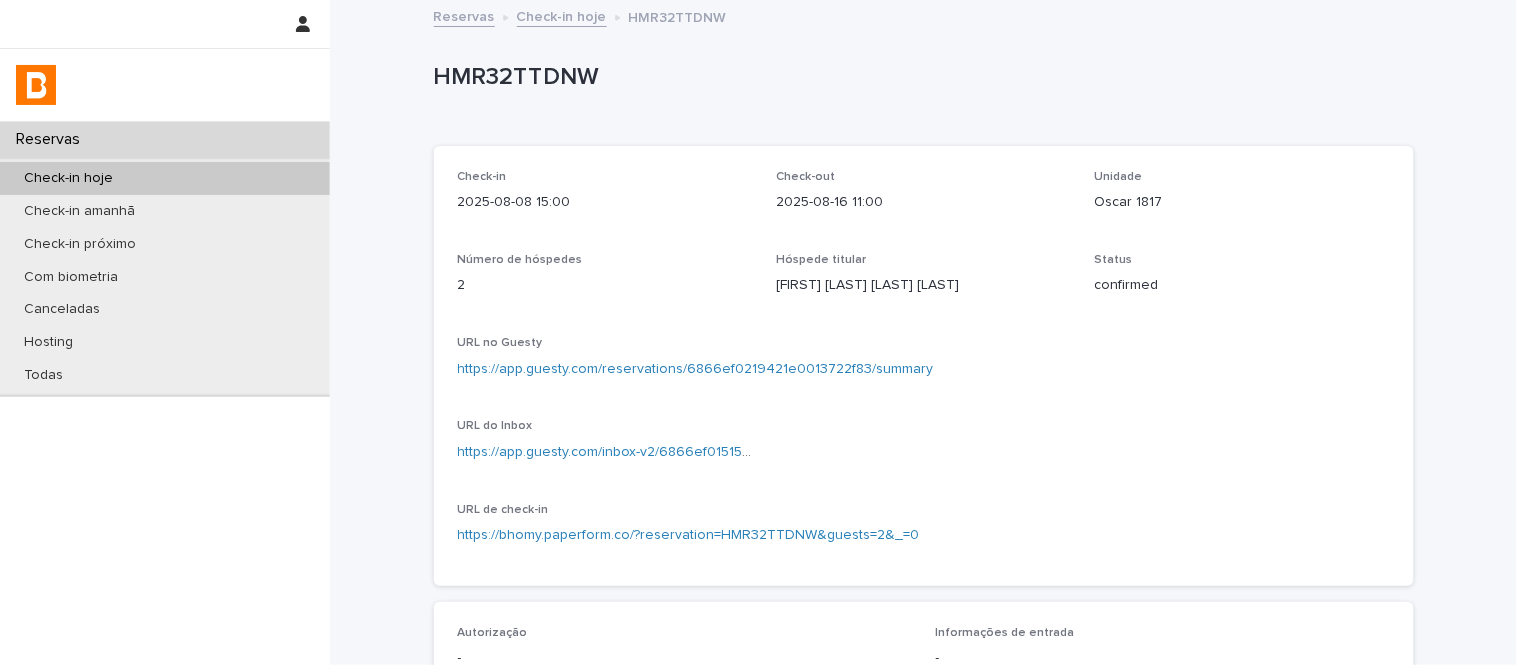 click on "Oscar 1817" at bounding box center (1242, 202) 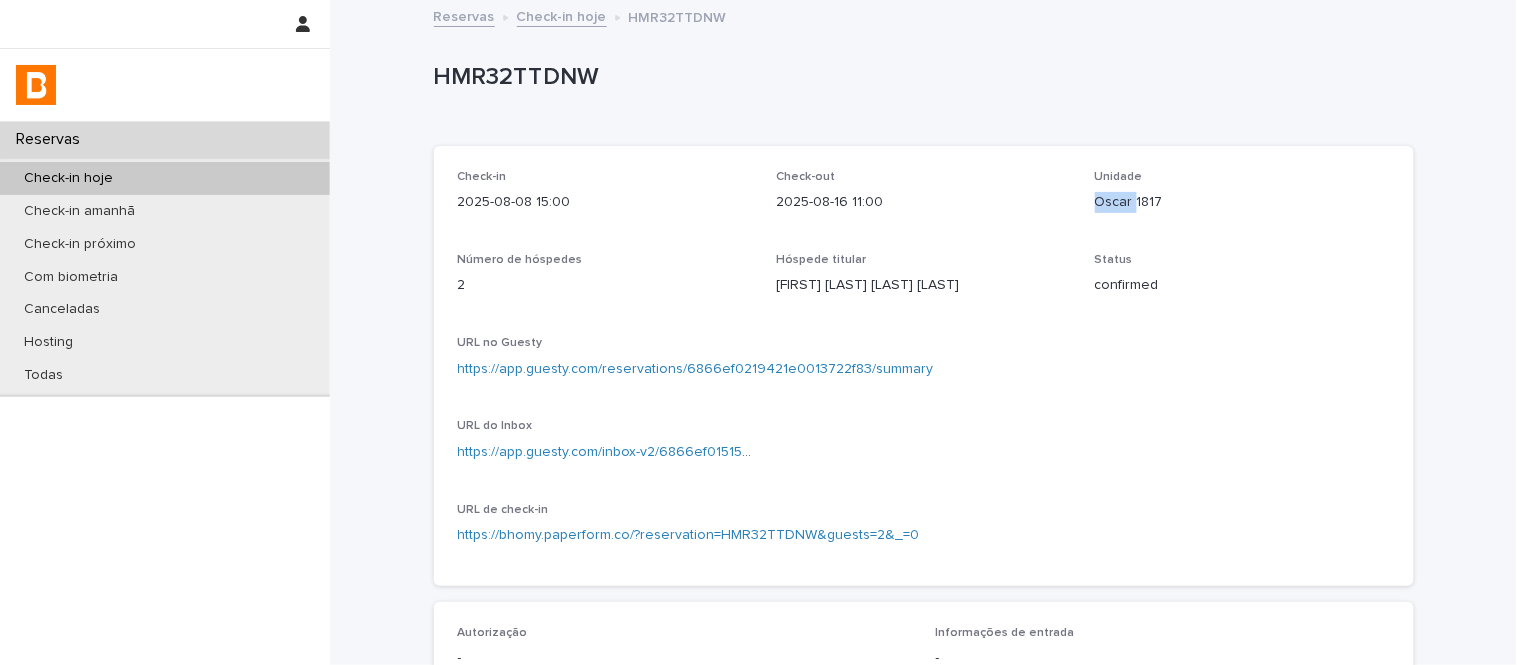 click on "Oscar 1817" at bounding box center [1242, 202] 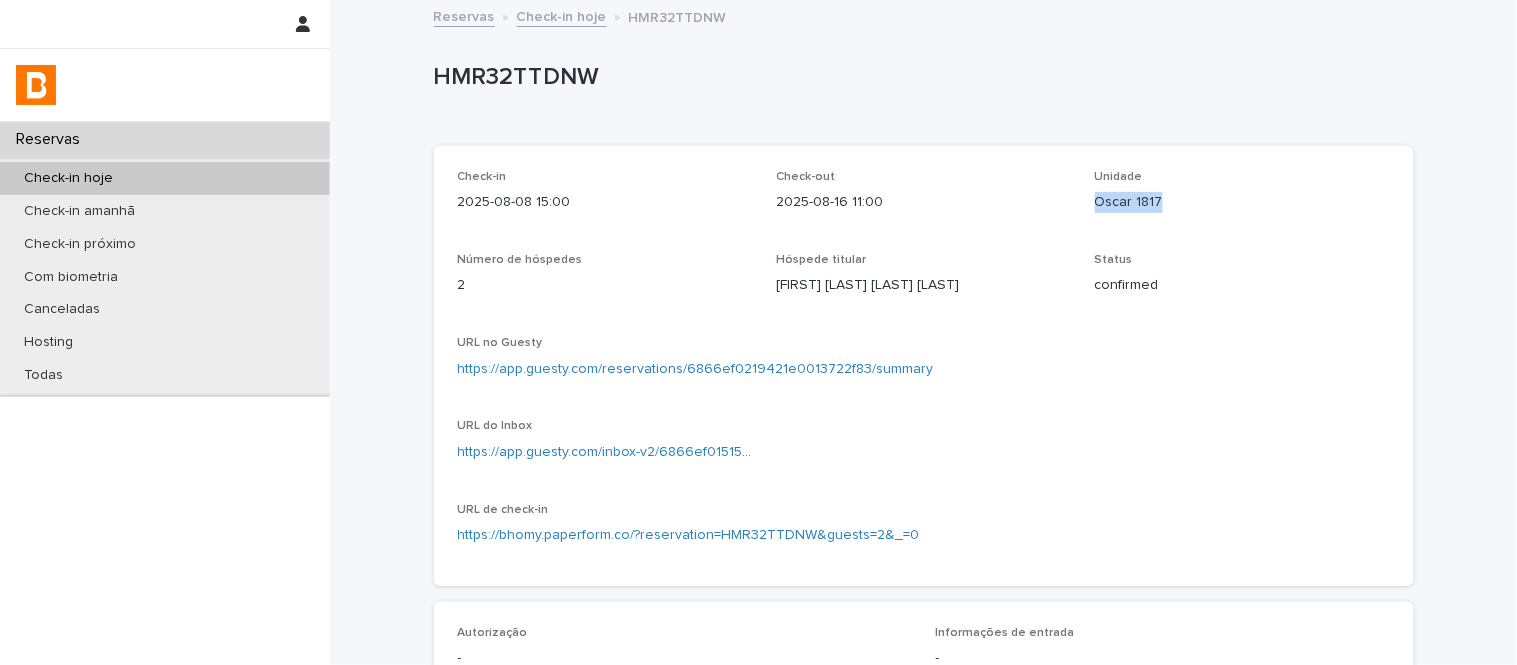 click on "Oscar 1817" at bounding box center (1242, 202) 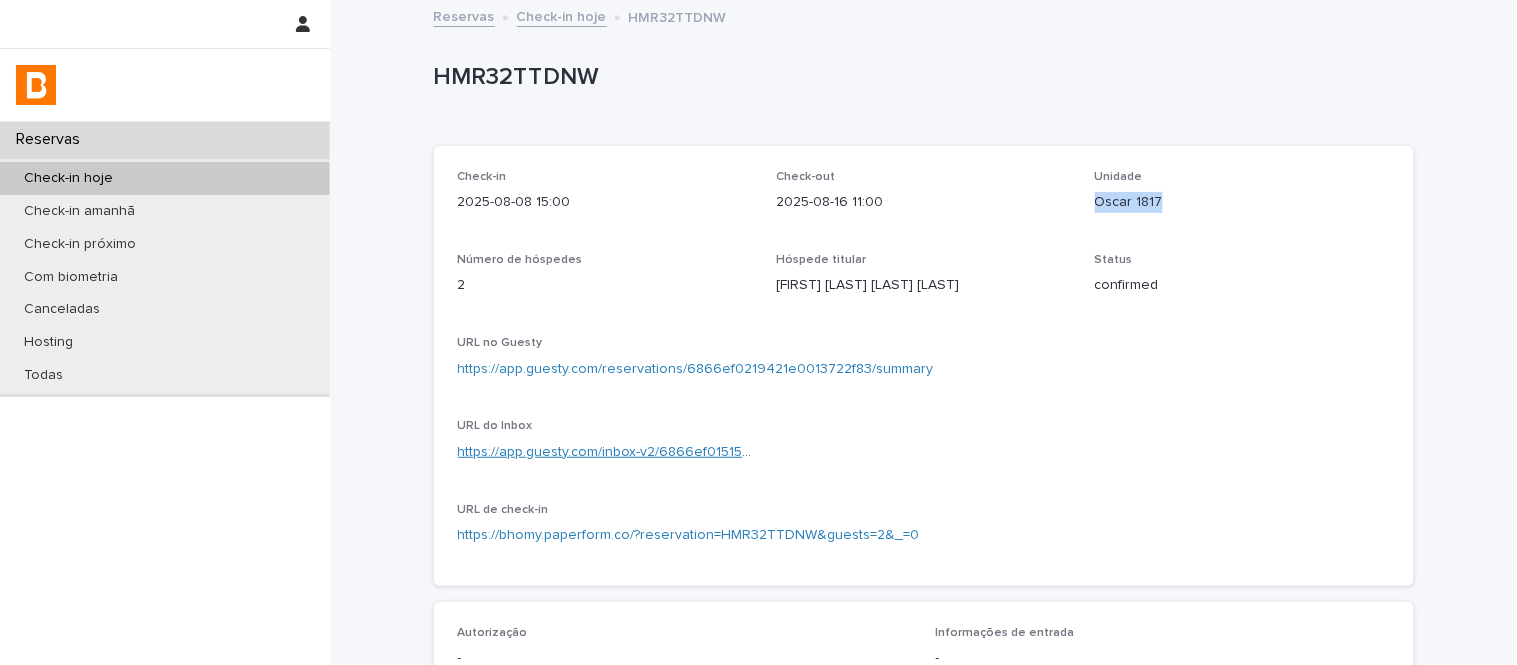 click on "https://app.guesty.com/inbox-v2/6866ef01515a28000fe56fbb?reservationId=6866ef0219421e0013722f83" at bounding box center (792, 452) 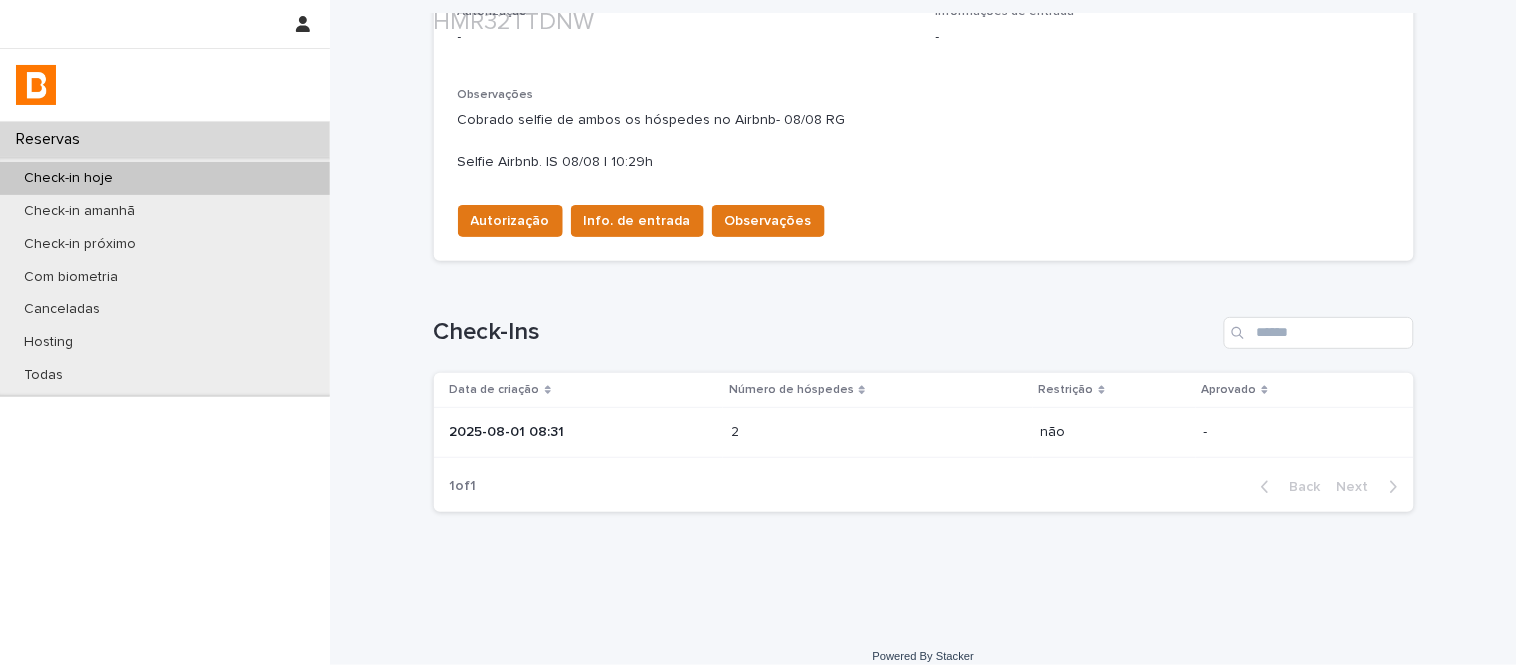 scroll, scrollTop: 640, scrollLeft: 0, axis: vertical 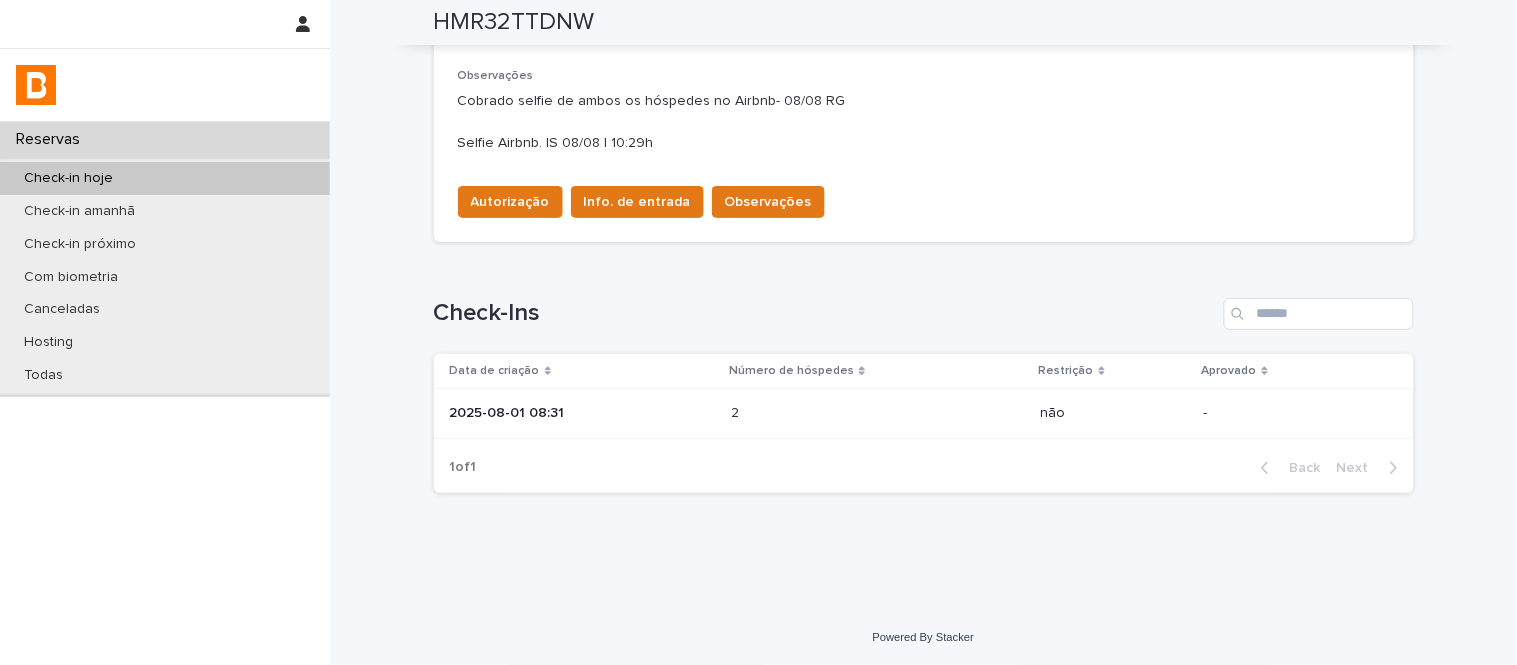 click on "2025-08-01 08:31" at bounding box center (583, 413) 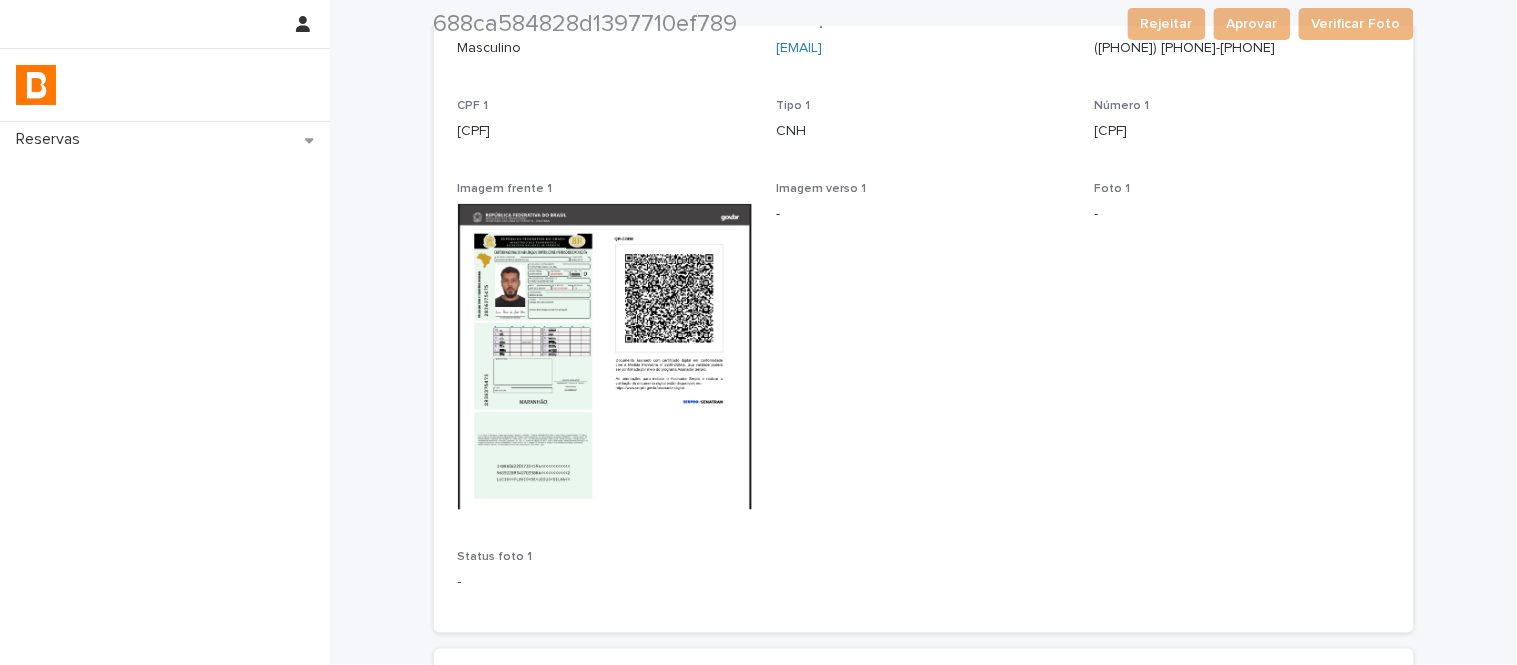 scroll, scrollTop: 333, scrollLeft: 0, axis: vertical 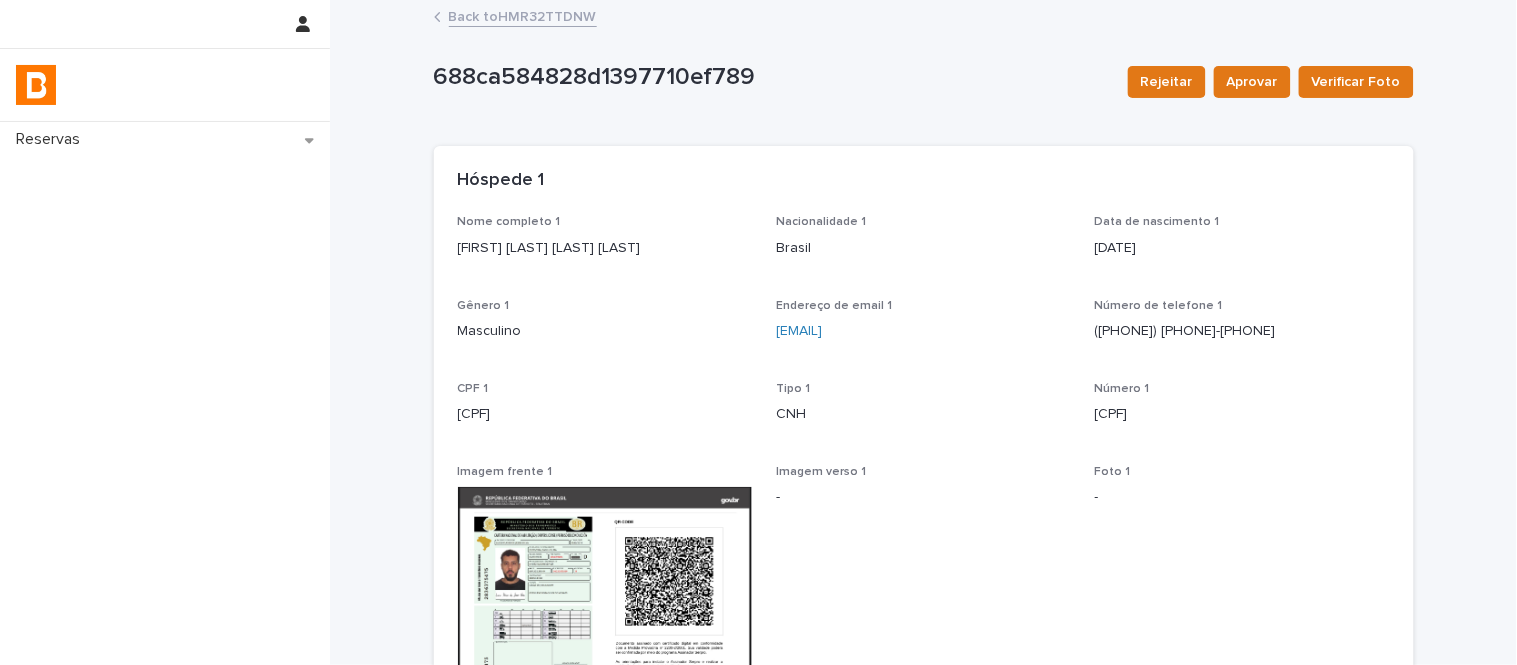click on "Back to  HMR32TTDNW" at bounding box center [523, 15] 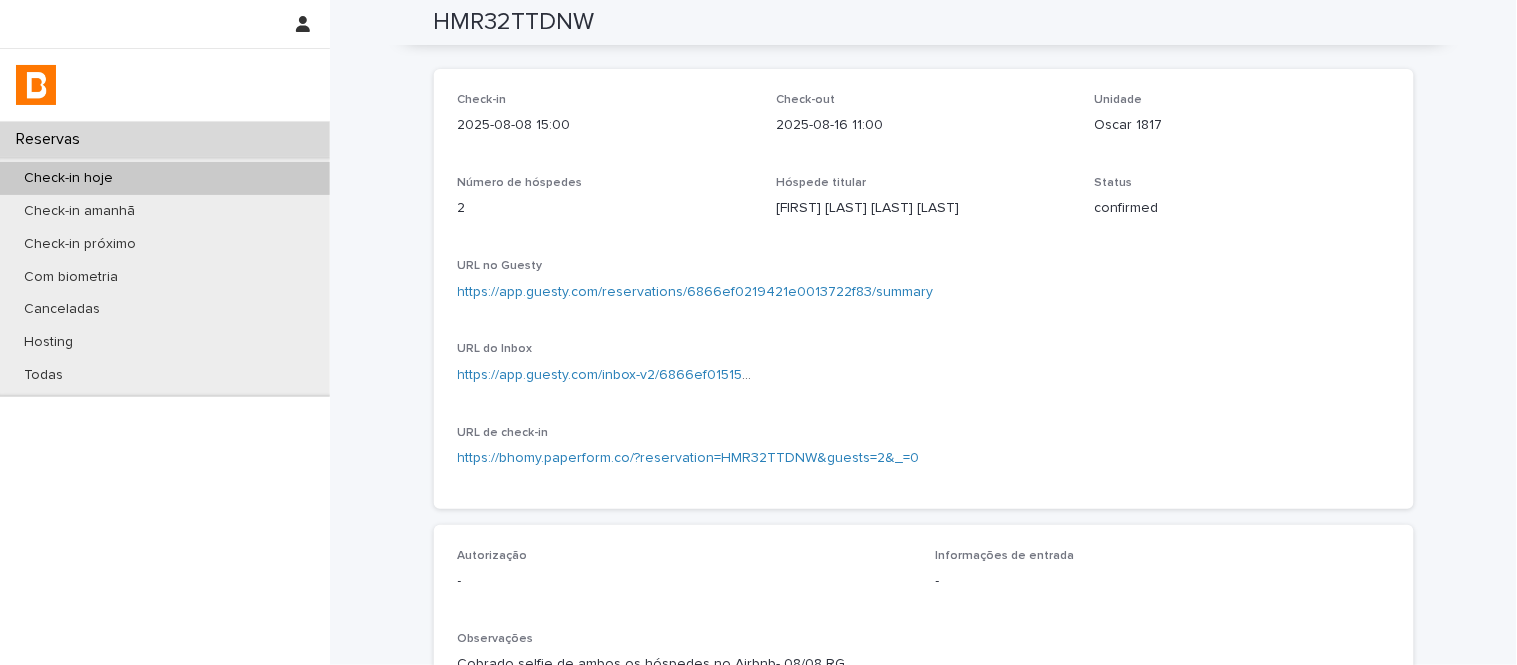 scroll, scrollTop: 0, scrollLeft: 0, axis: both 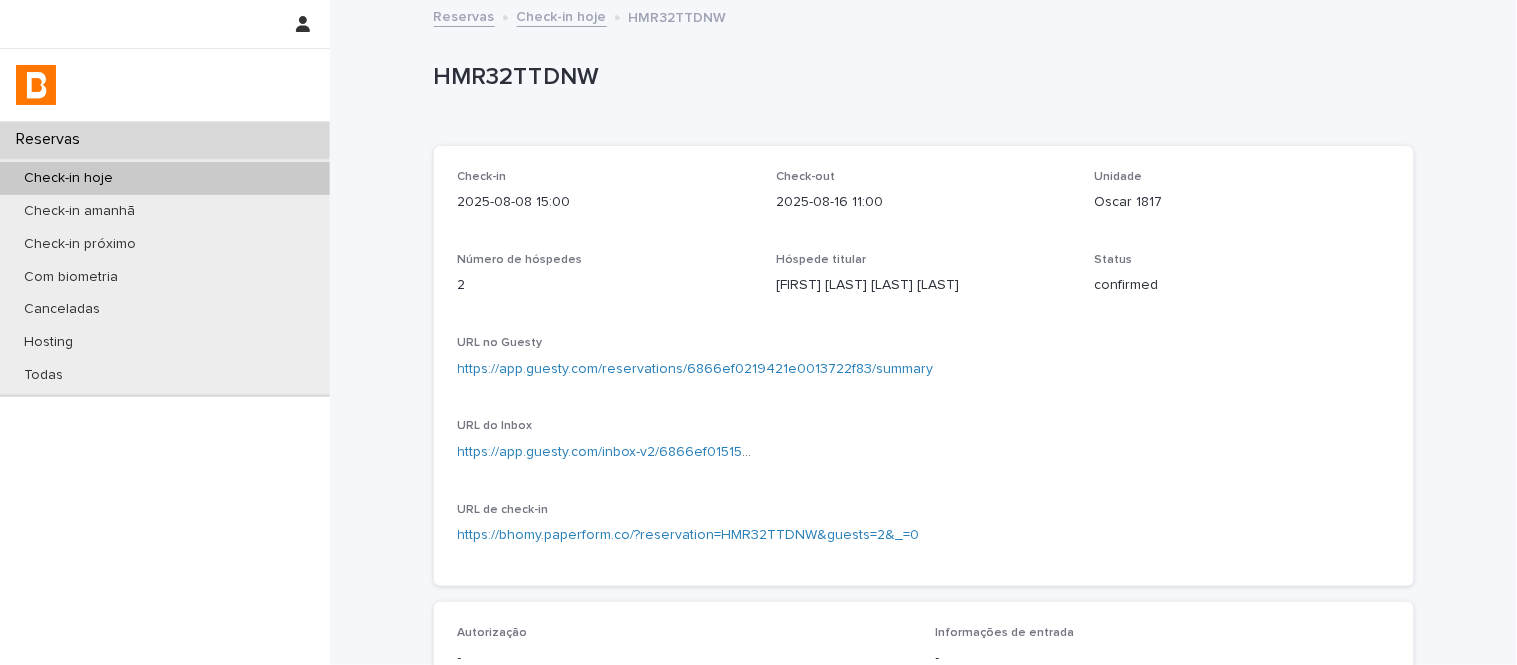 click on "HMR32TTDNW" at bounding box center (920, 77) 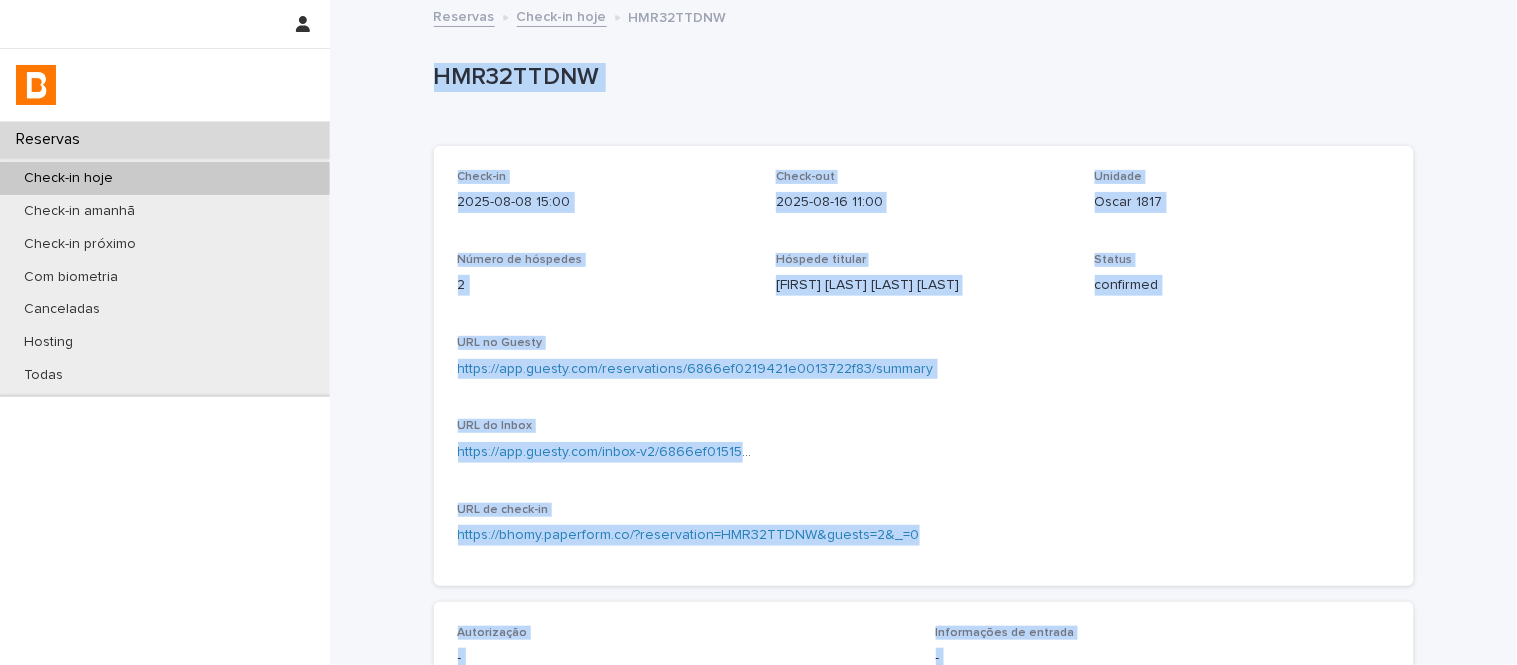 drag, startPoint x: 558, startPoint y: 76, endPoint x: 524, endPoint y: 72, distance: 34.234486 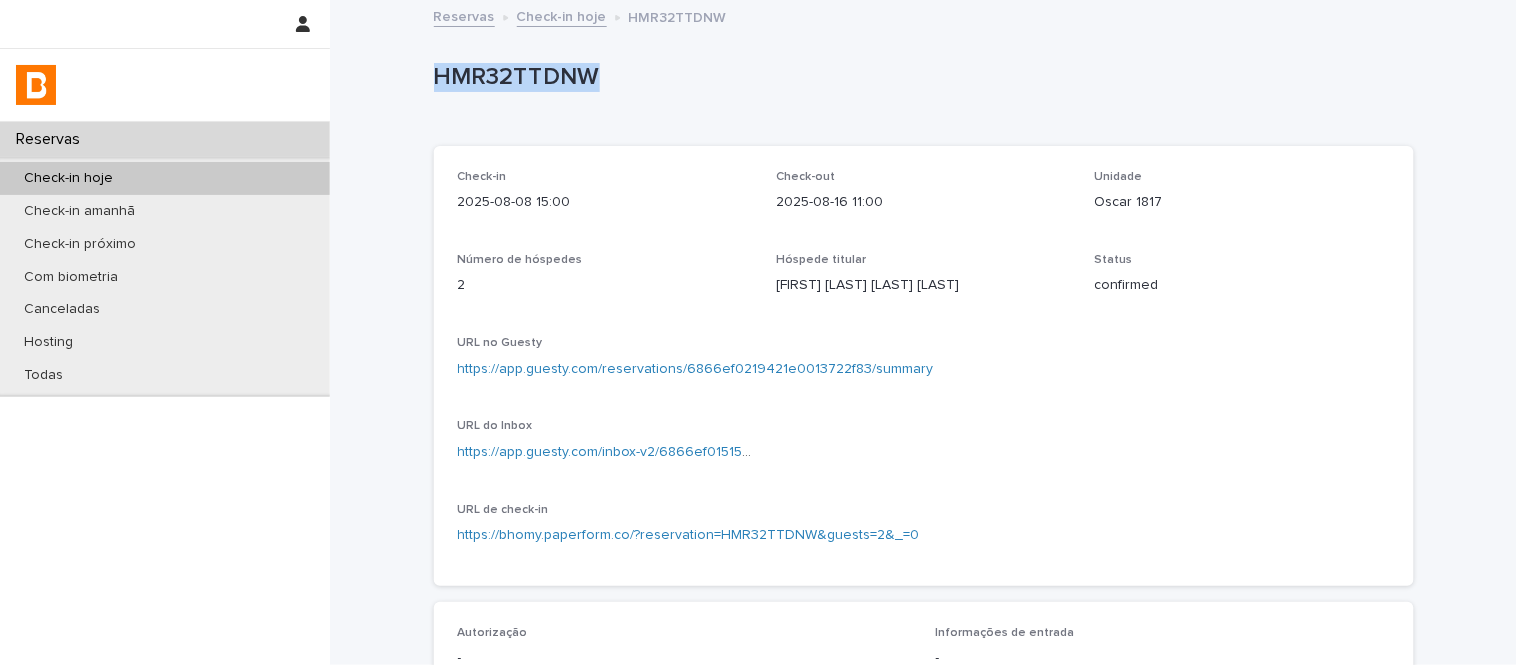 click on "HMR32TTDNW" at bounding box center (920, 77) 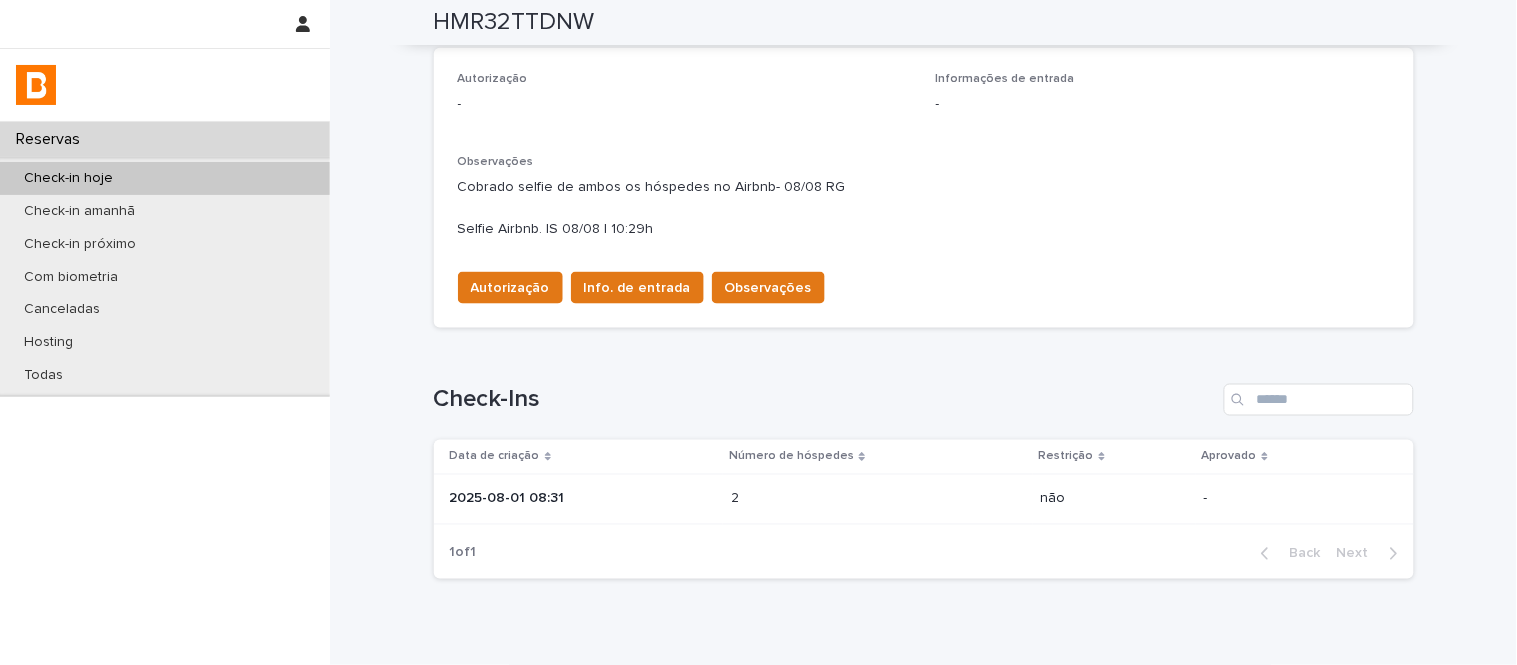 scroll, scrollTop: 555, scrollLeft: 0, axis: vertical 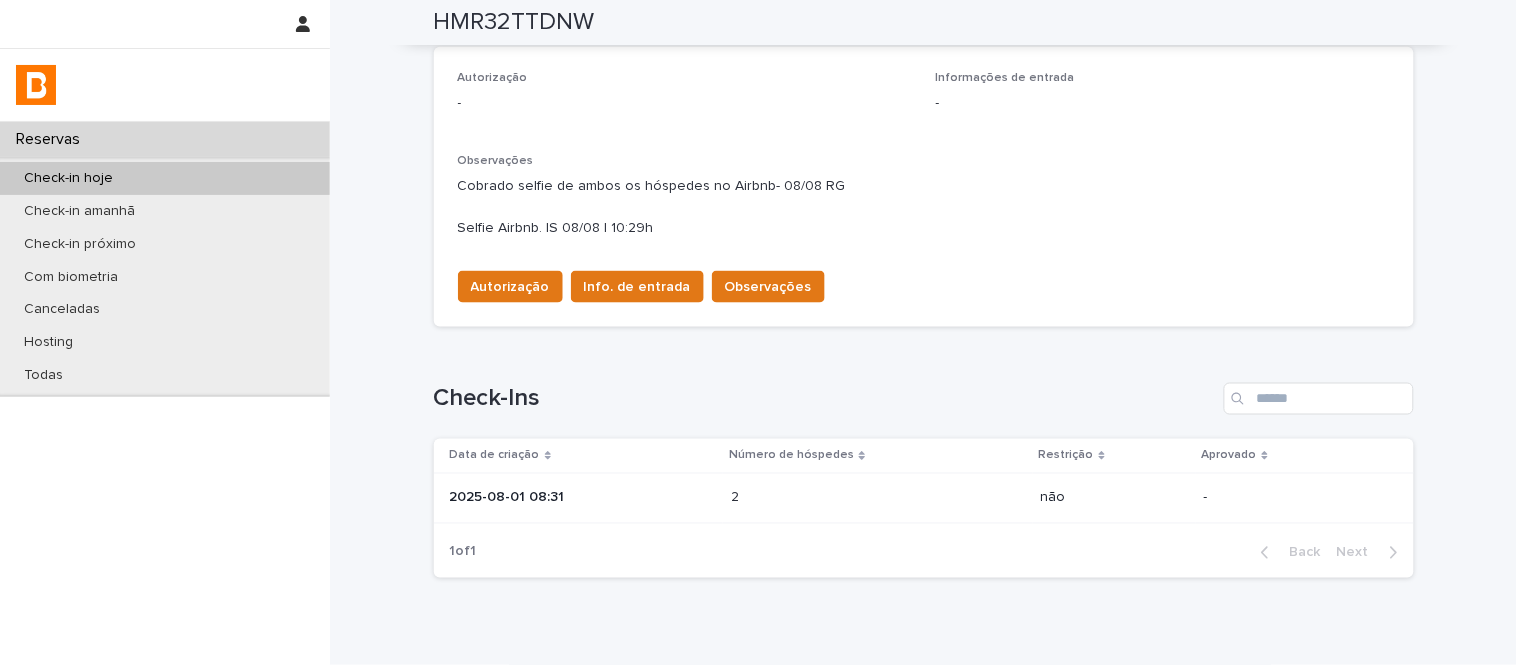 click on "2025-08-01 08:31" at bounding box center (579, 499) 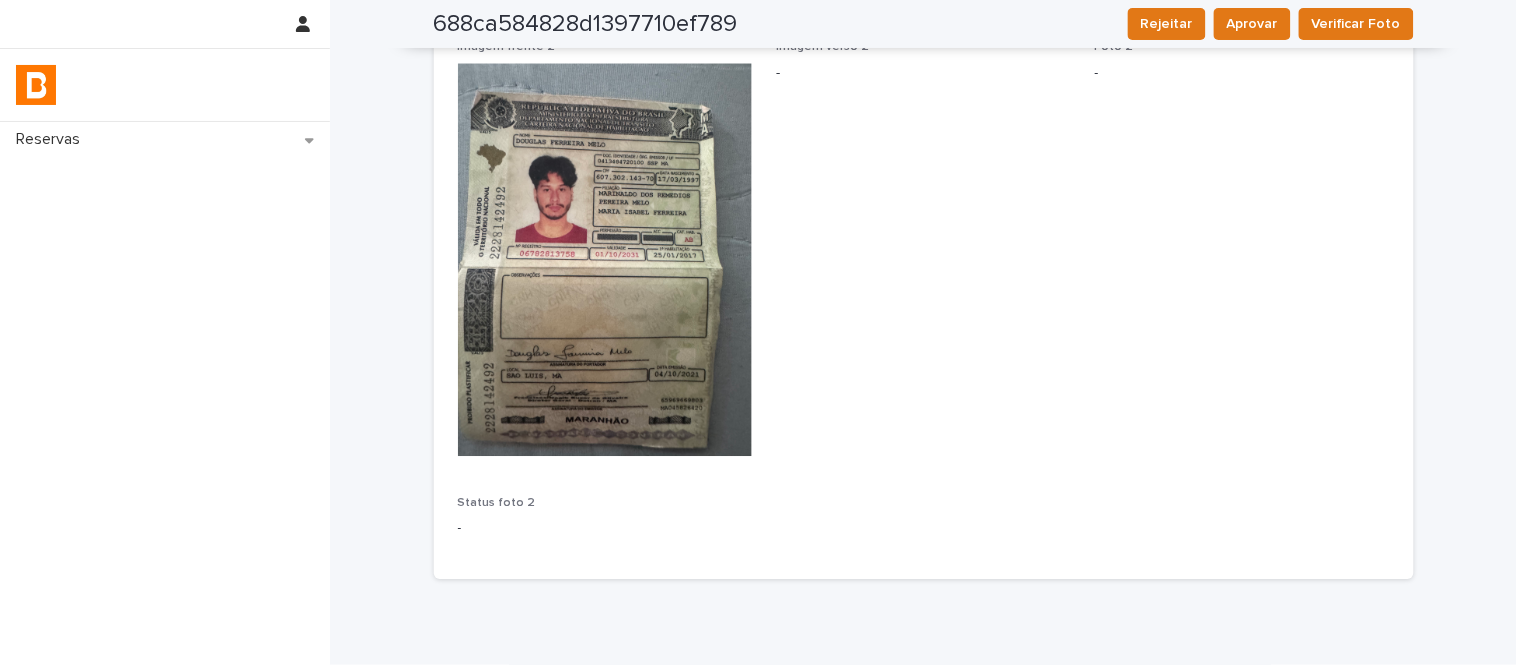 scroll, scrollTop: 1222, scrollLeft: 0, axis: vertical 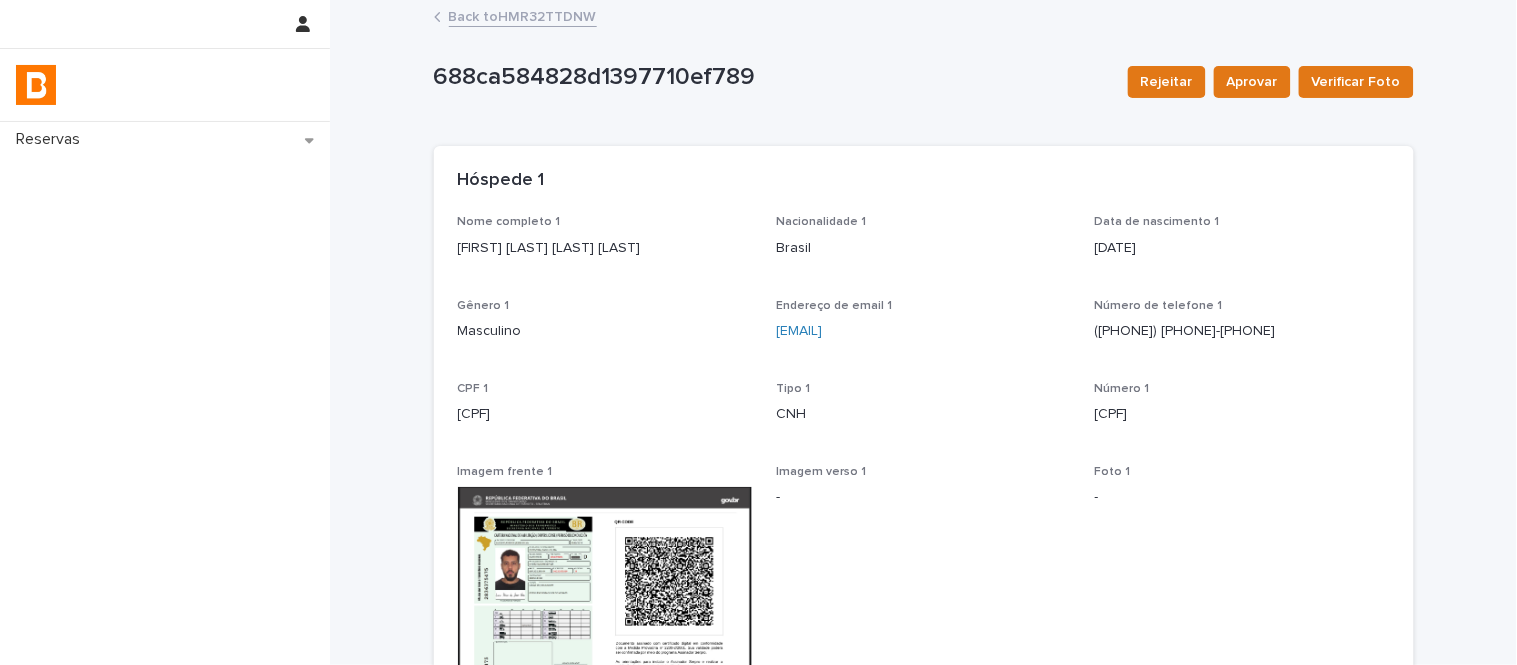 click on "Back to  HMR32TTDNW" at bounding box center (523, 15) 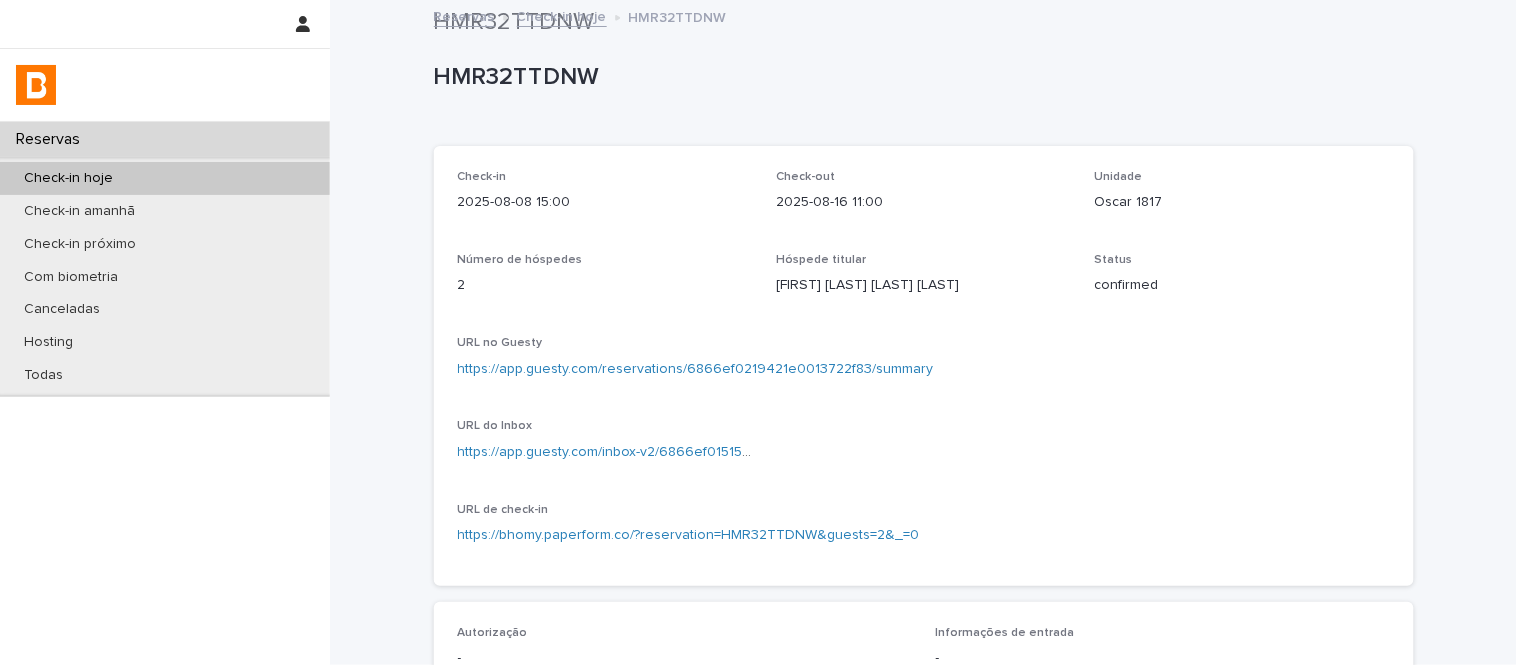 scroll, scrollTop: 388, scrollLeft: 0, axis: vertical 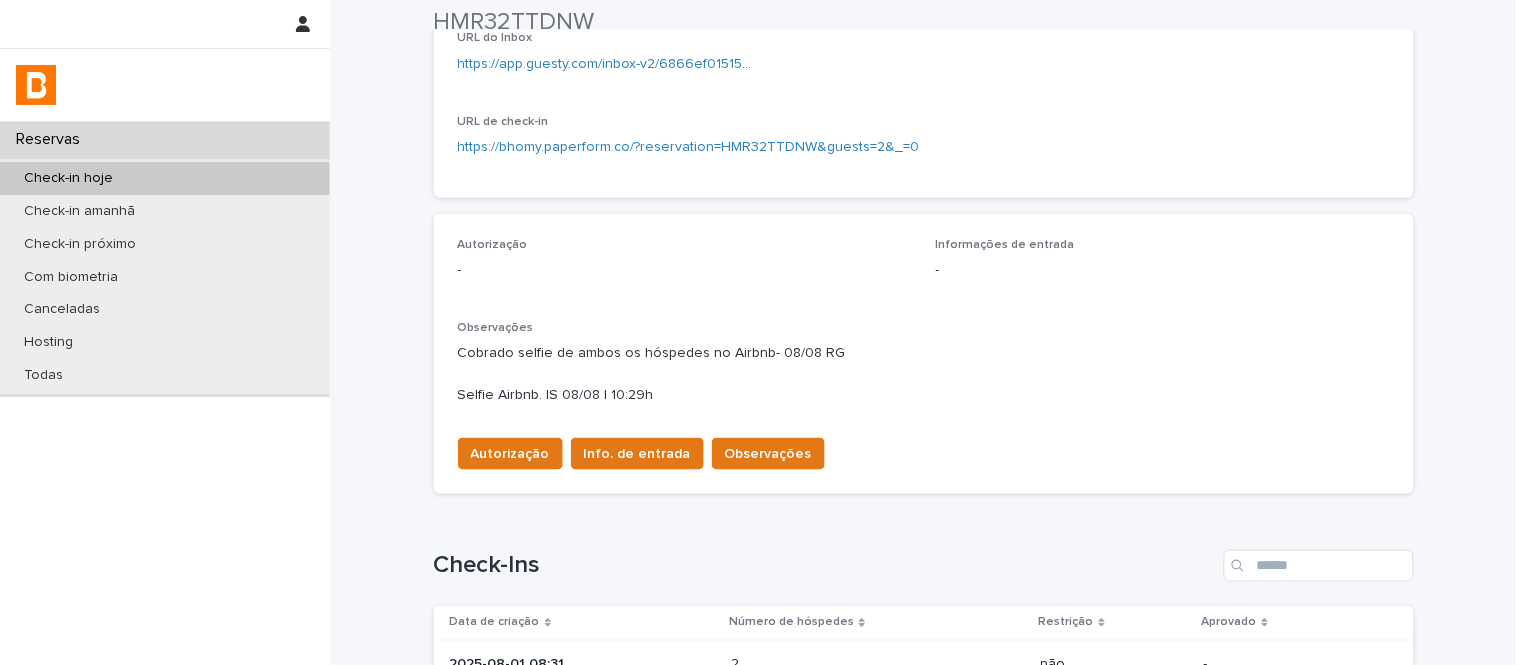 click on "Autorização - Informações de entrada - Observações Cobrado selfie de ambos os hóspedes no Airbnb- 08/08 RG
Selfie Airbnb. IS 08/08 | 10:29h Autorização Info. de entrada Observações" at bounding box center [924, 354] 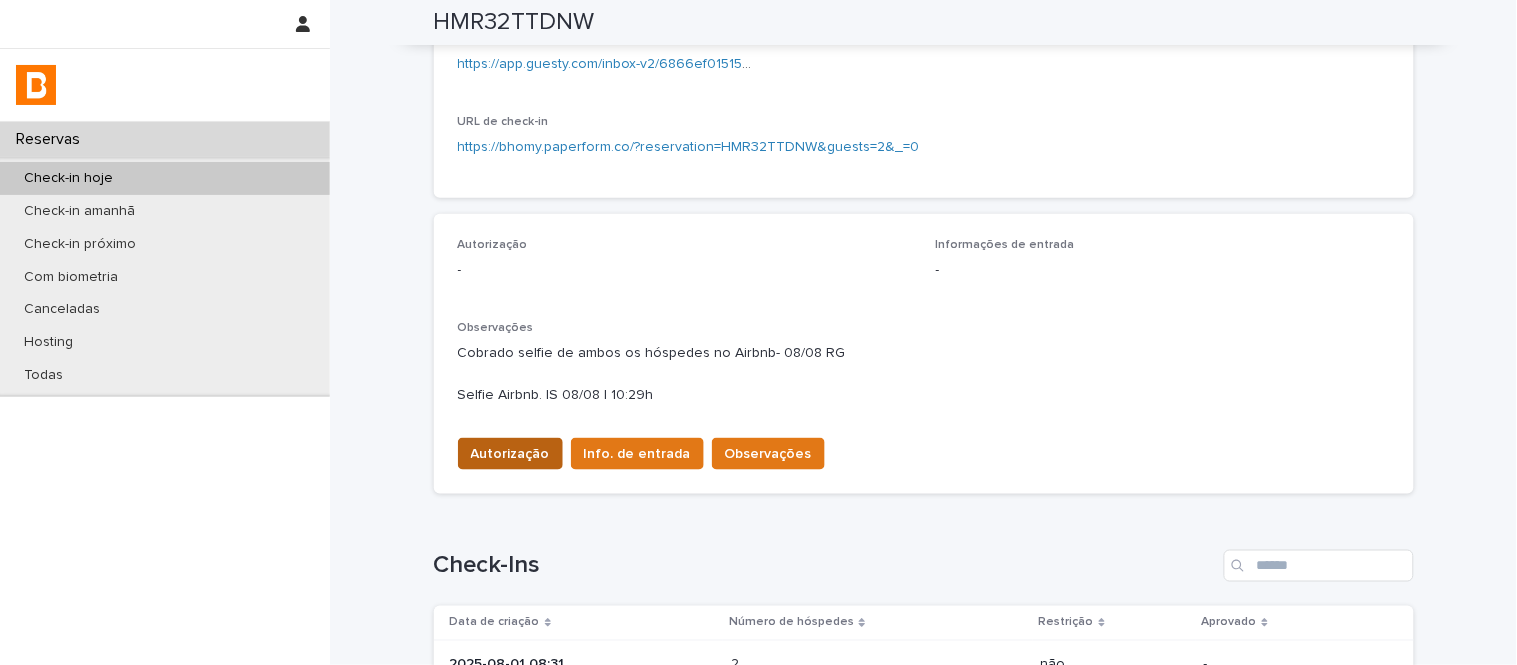 click on "Autorização" at bounding box center (510, 454) 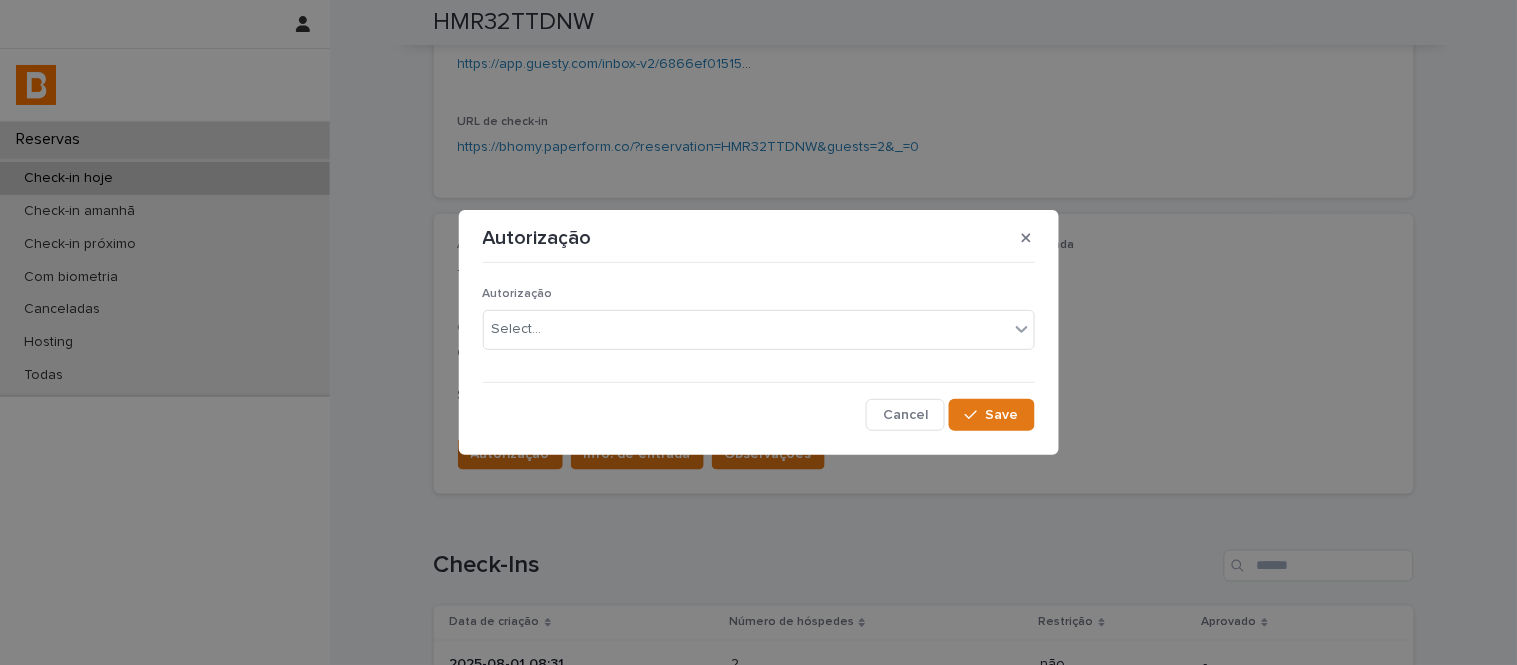 click on "Autorização Select..." at bounding box center [759, 326] 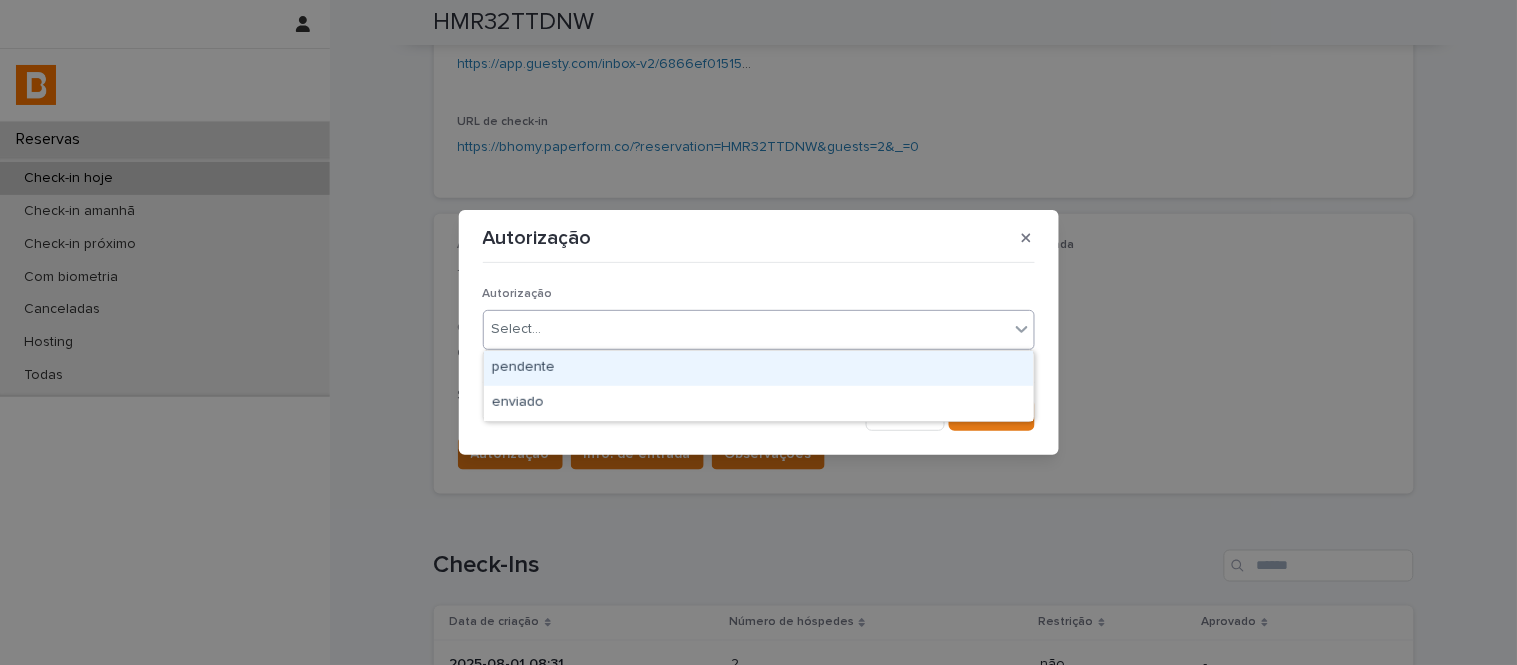 click on "Select..." at bounding box center (517, 329) 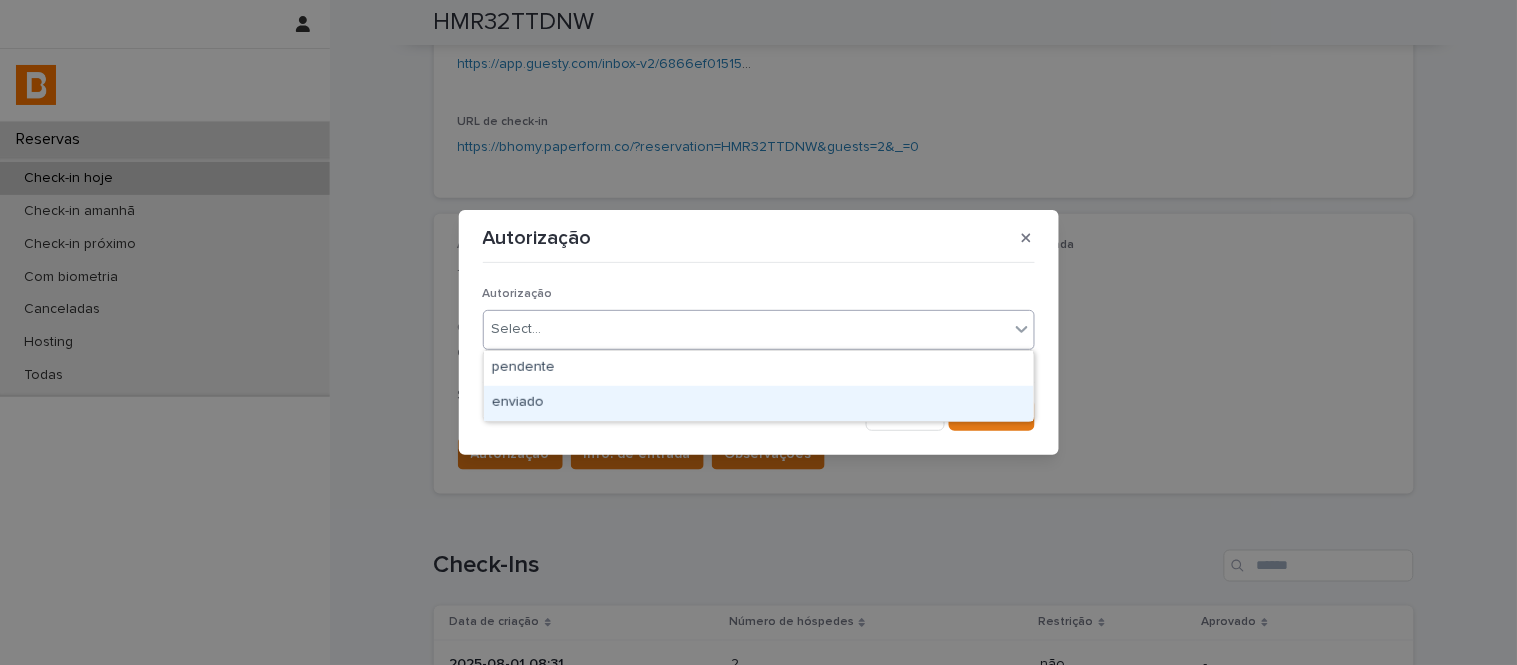 click on "enviado" at bounding box center [759, 403] 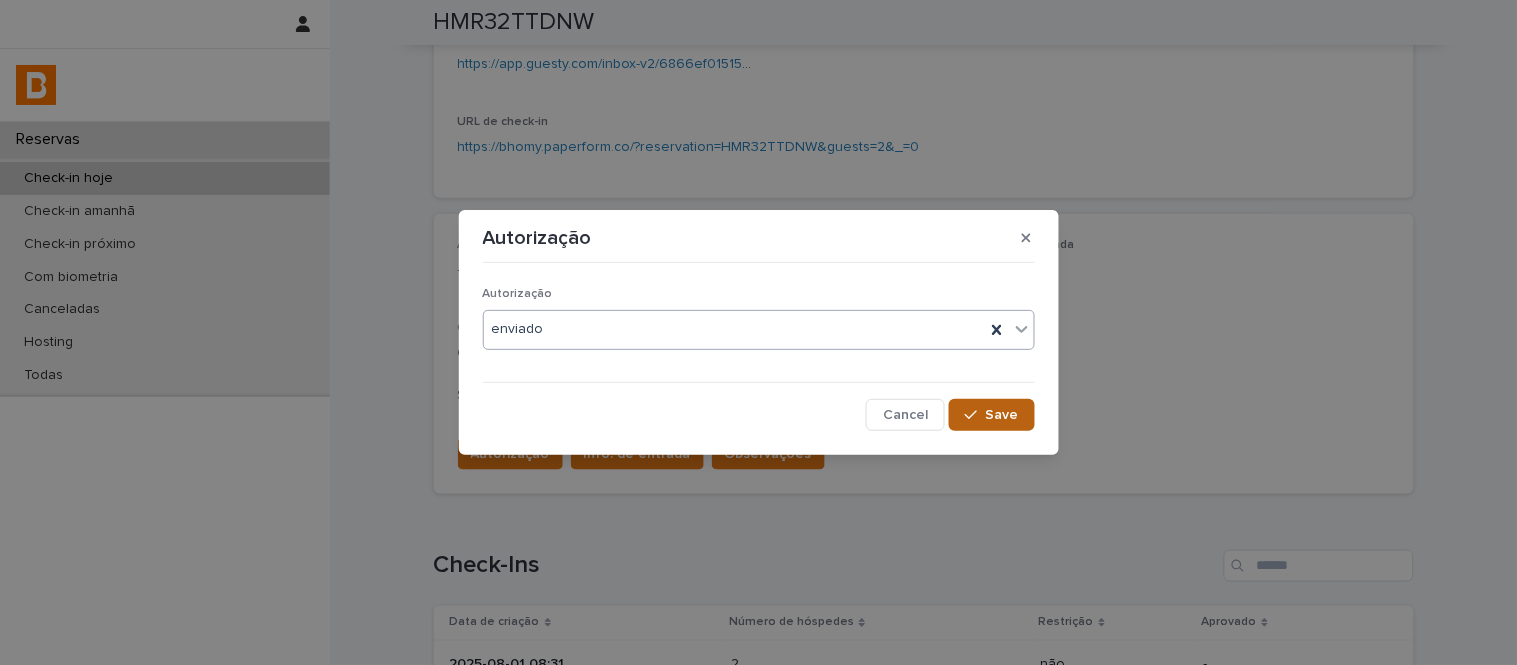 click on "Save" at bounding box center (991, 415) 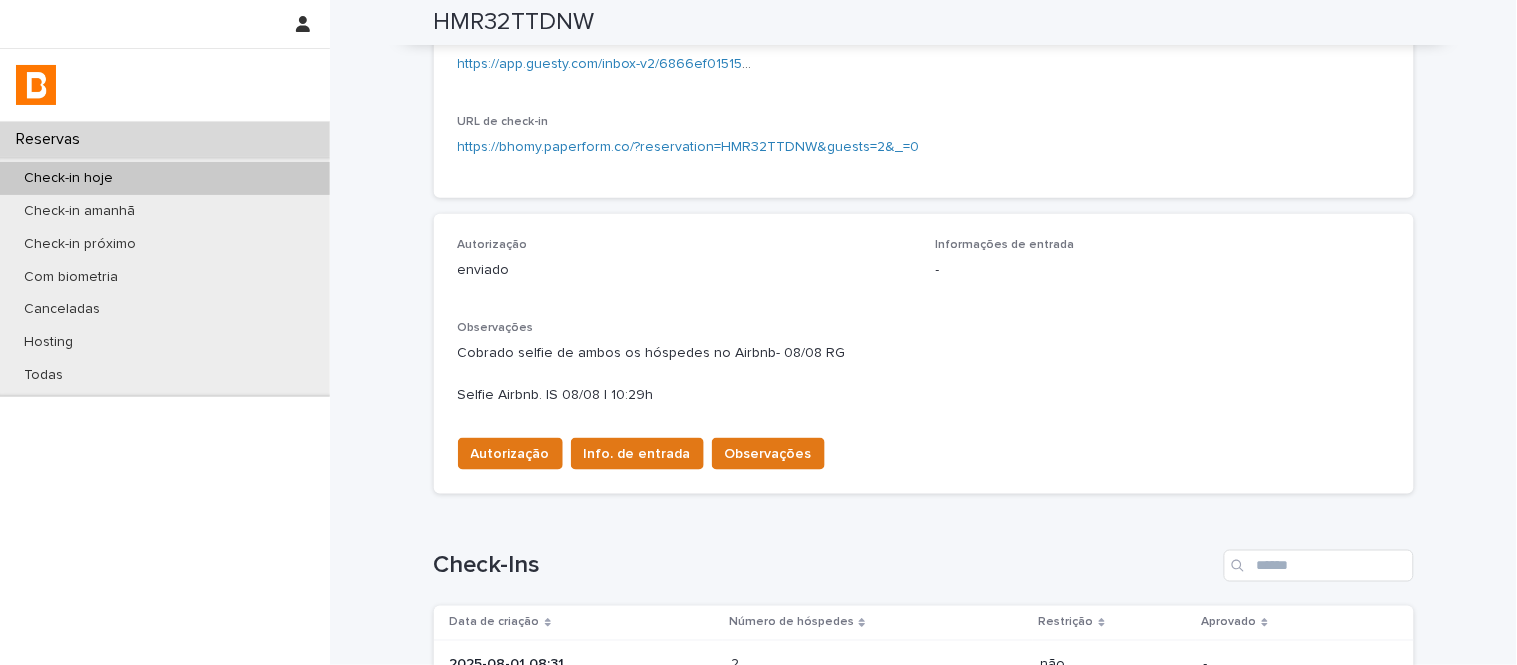 click on "Info. de entrada" at bounding box center (637, 454) 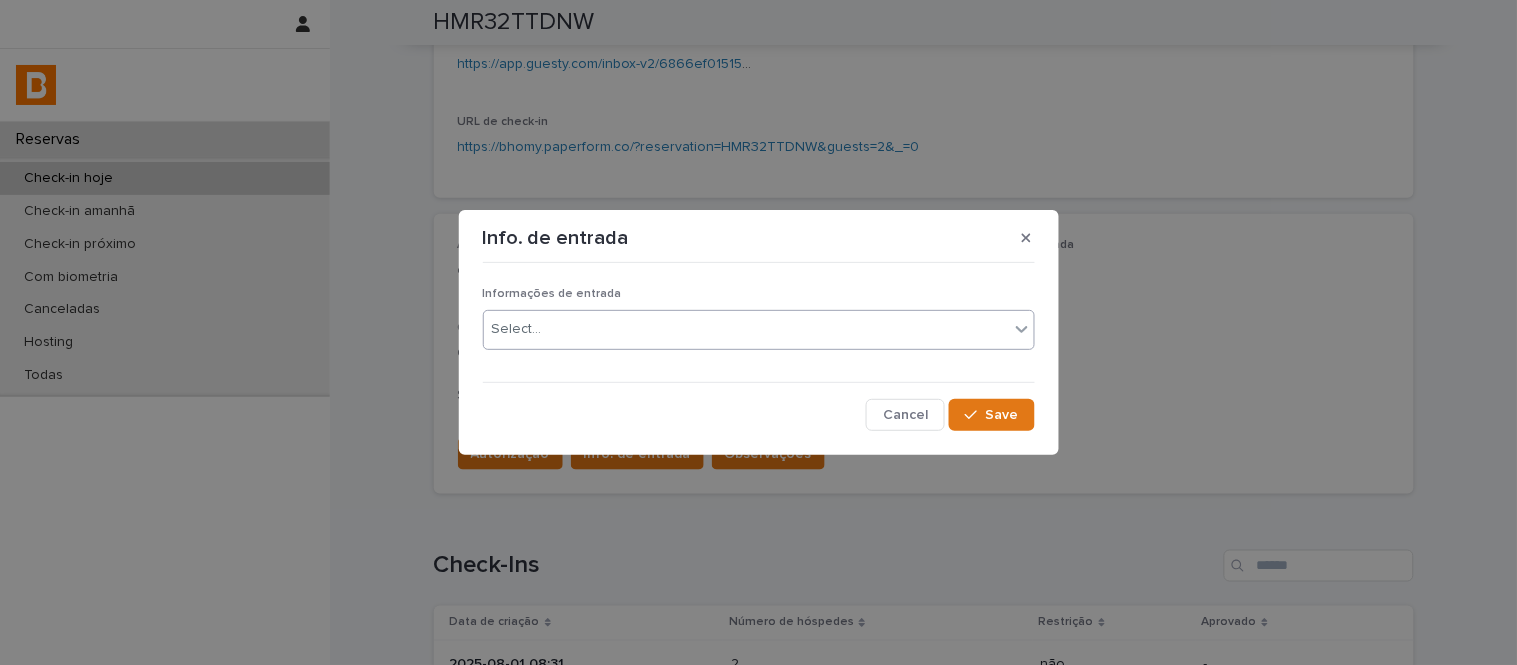 click on "Informações de entrada Select..." at bounding box center [759, 326] 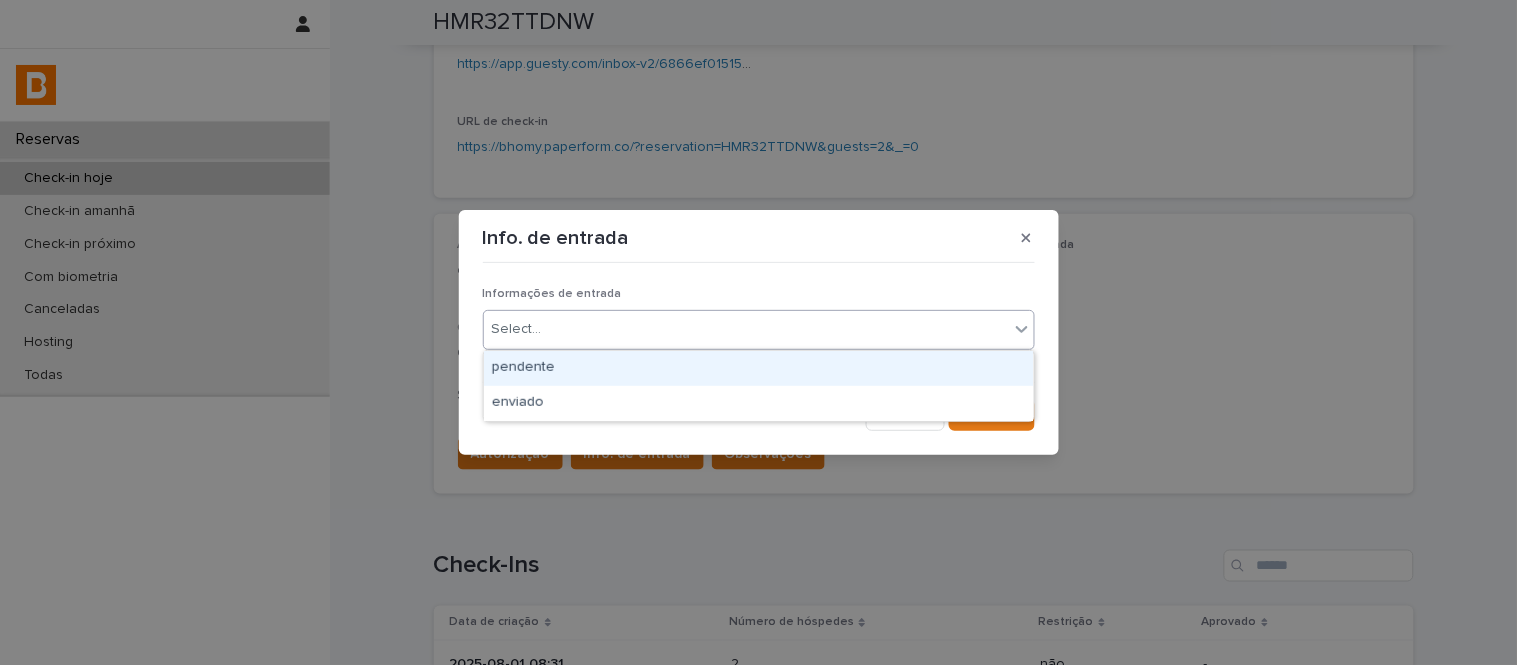 click on "Select..." at bounding box center (746, 329) 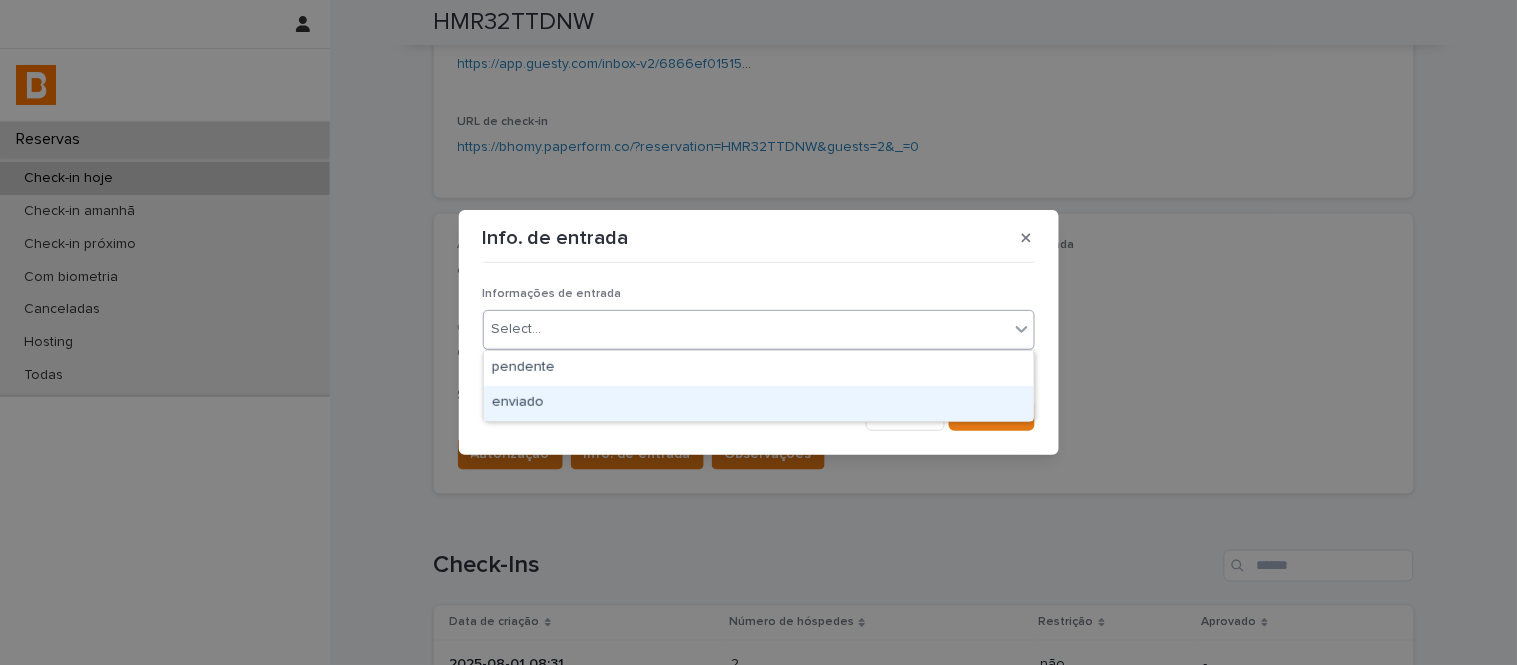click on "enviado" at bounding box center (759, 403) 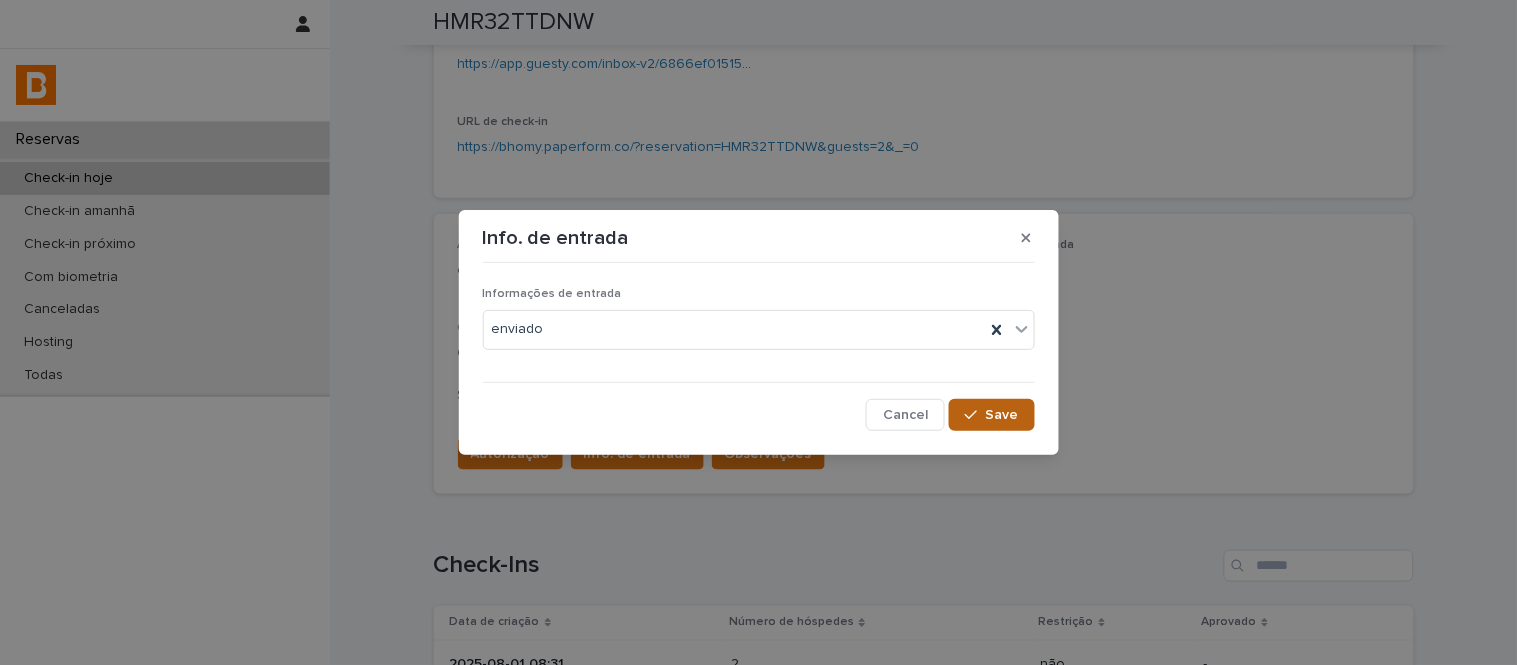 click on "Save" at bounding box center (1002, 415) 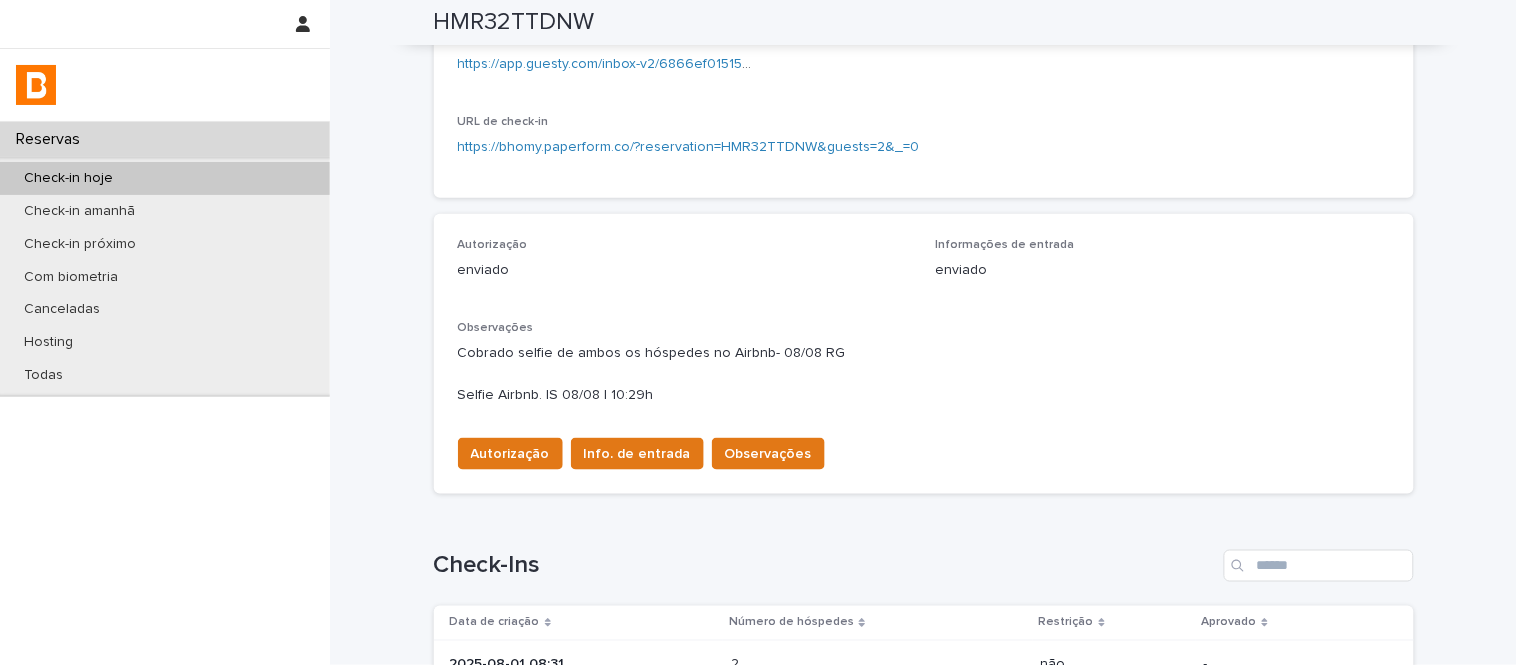 click on "Observações" at bounding box center (768, 454) 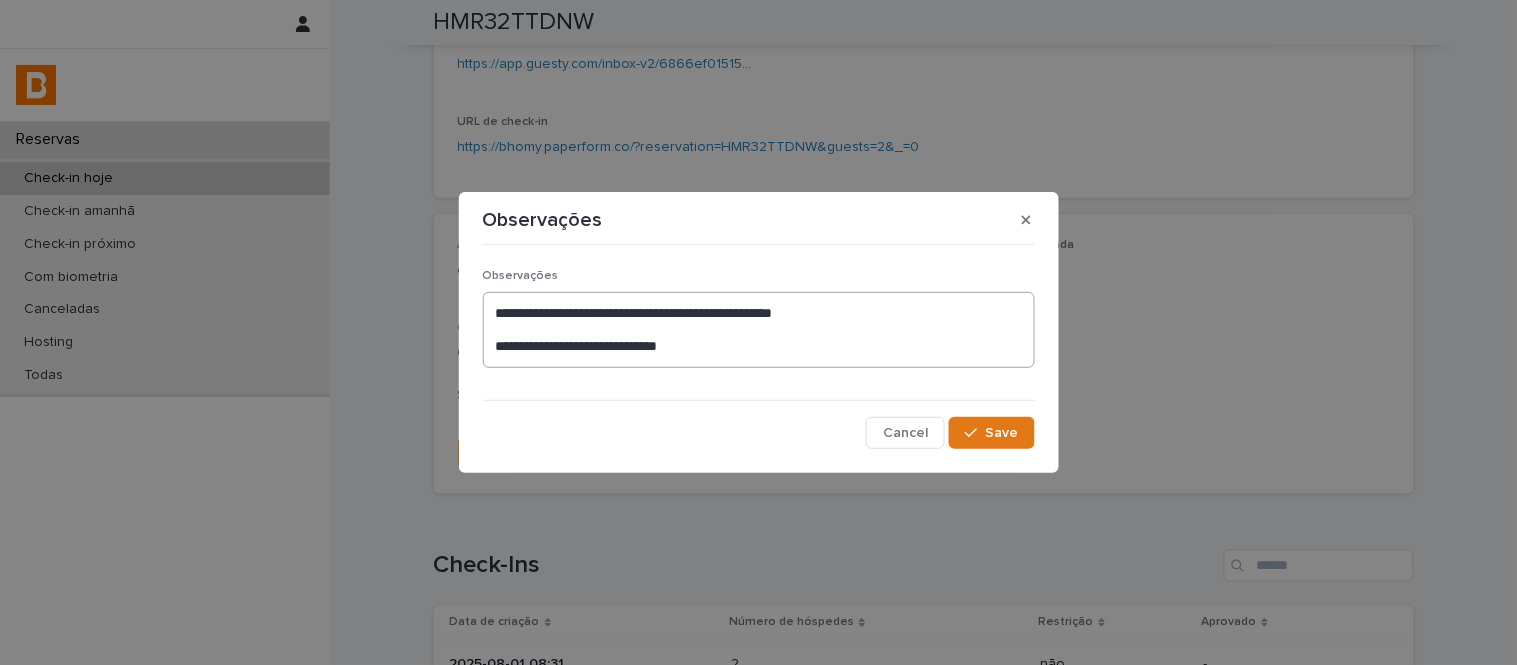 drag, startPoint x: 740, startPoint y: 374, endPoint x: 741, endPoint y: 360, distance: 14.035668 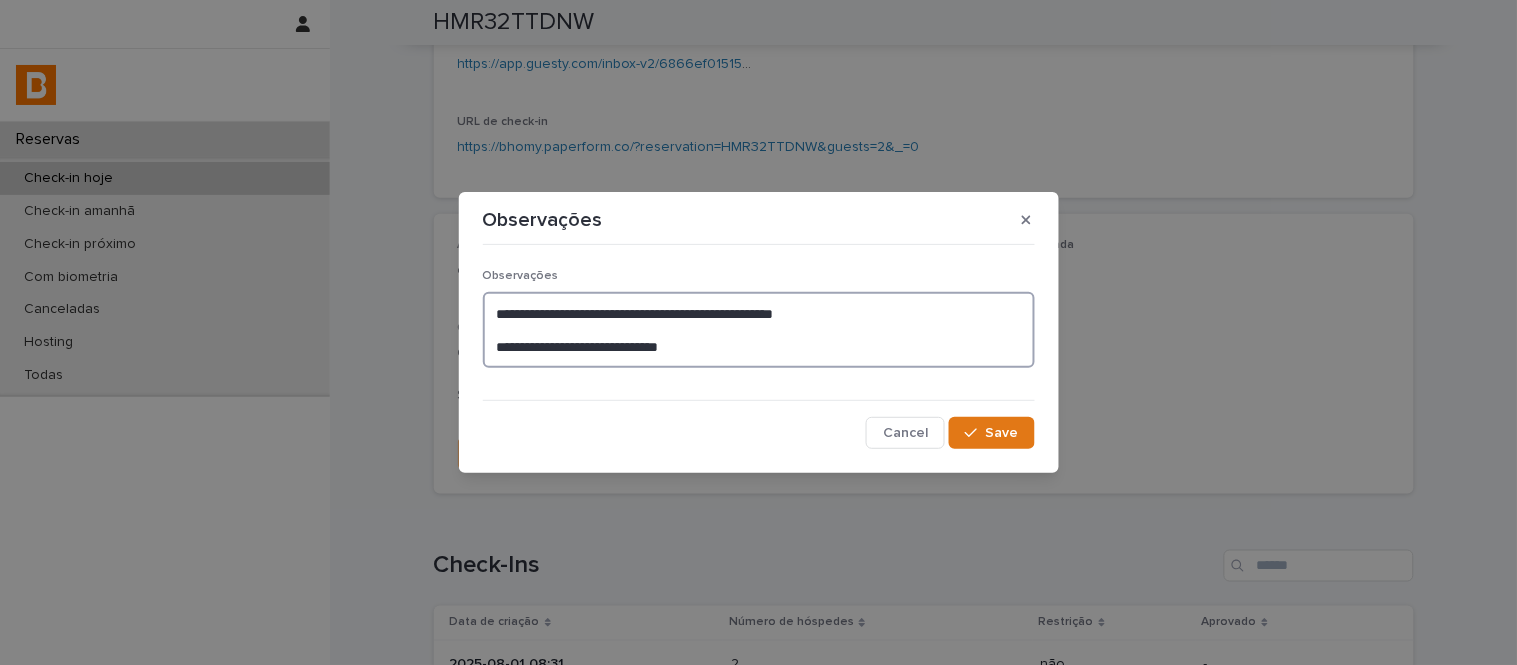 click on "**********" at bounding box center (759, 330) 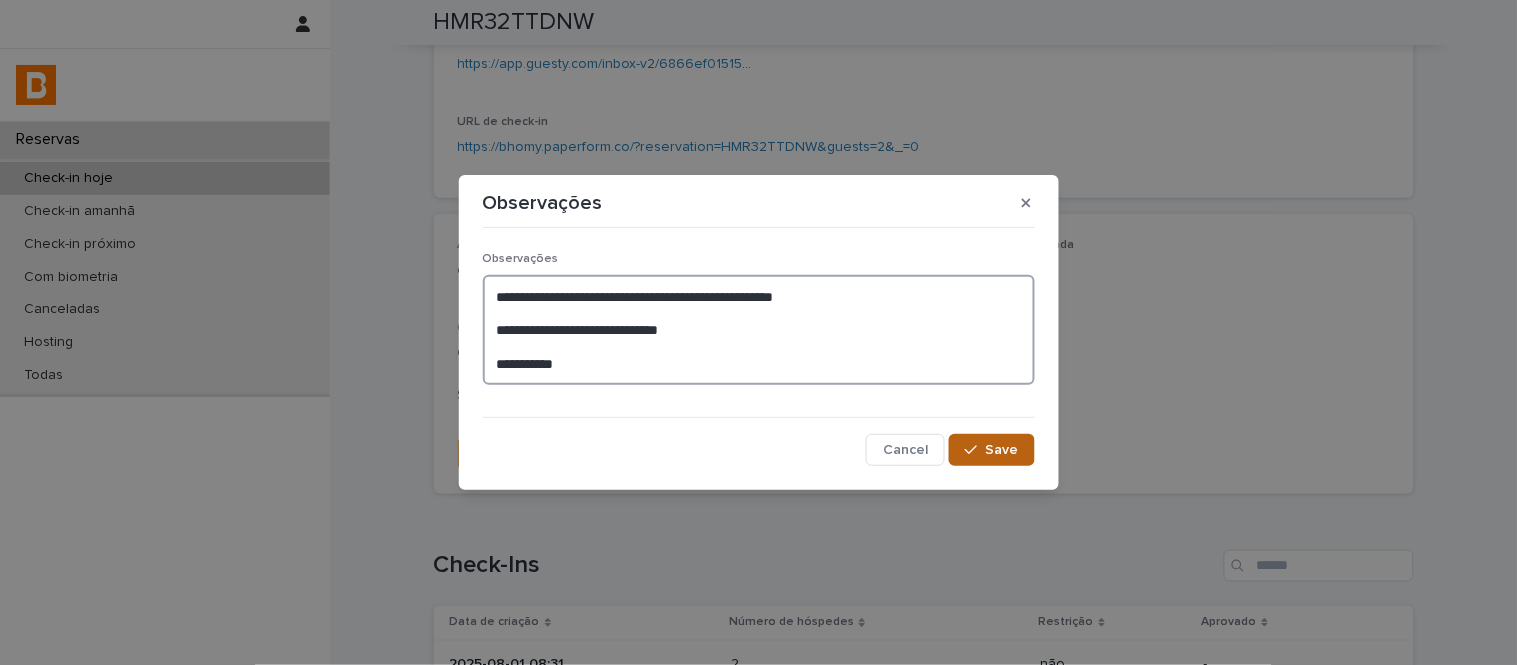 type on "**********" 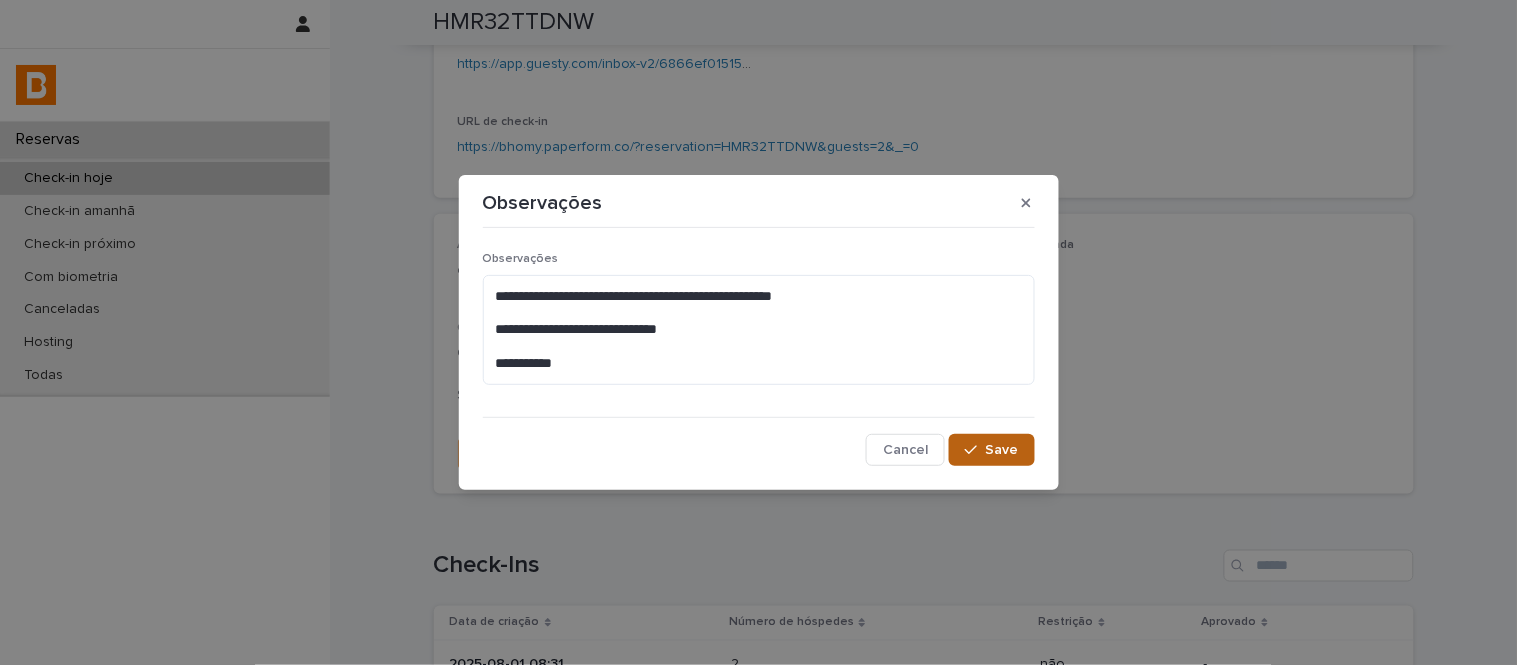 click on "Save" at bounding box center (991, 450) 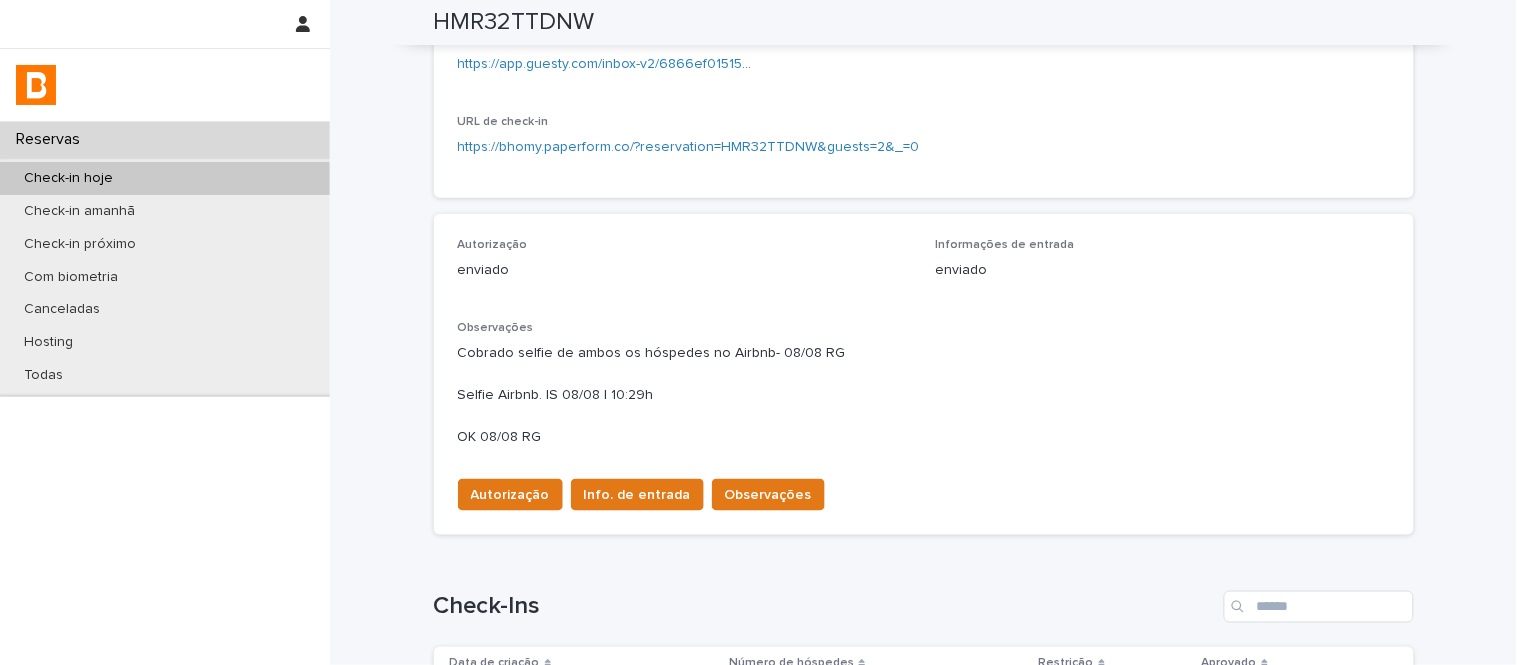 scroll, scrollTop: 410, scrollLeft: 0, axis: vertical 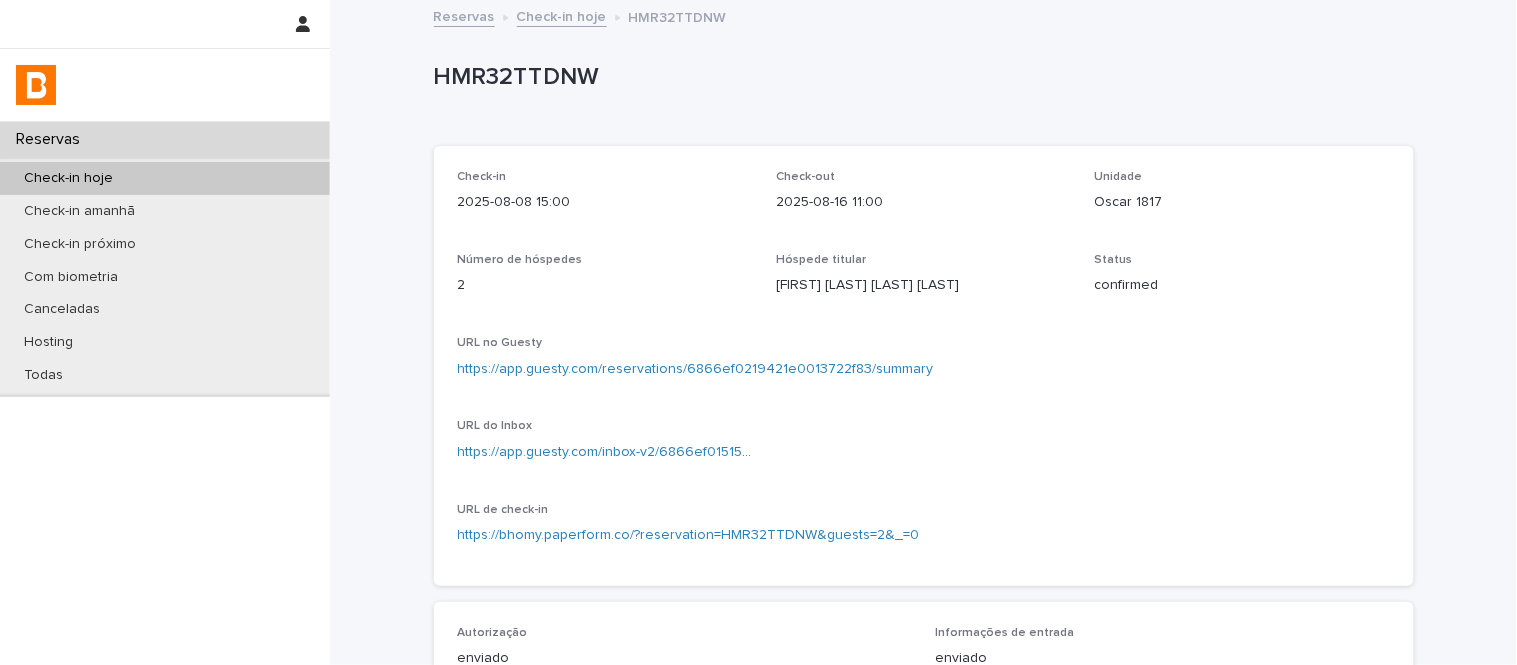 click on "Check-in hoje" at bounding box center [562, 15] 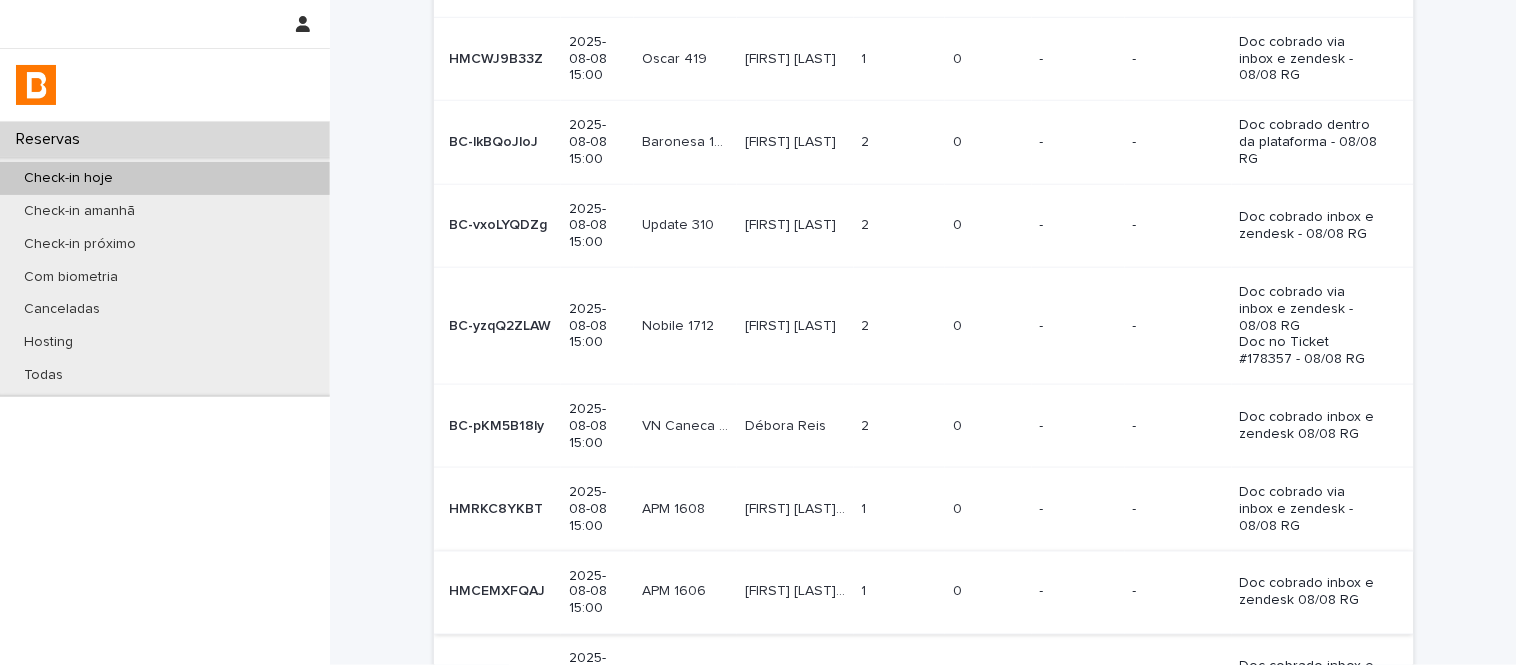 scroll, scrollTop: 285, scrollLeft: 0, axis: vertical 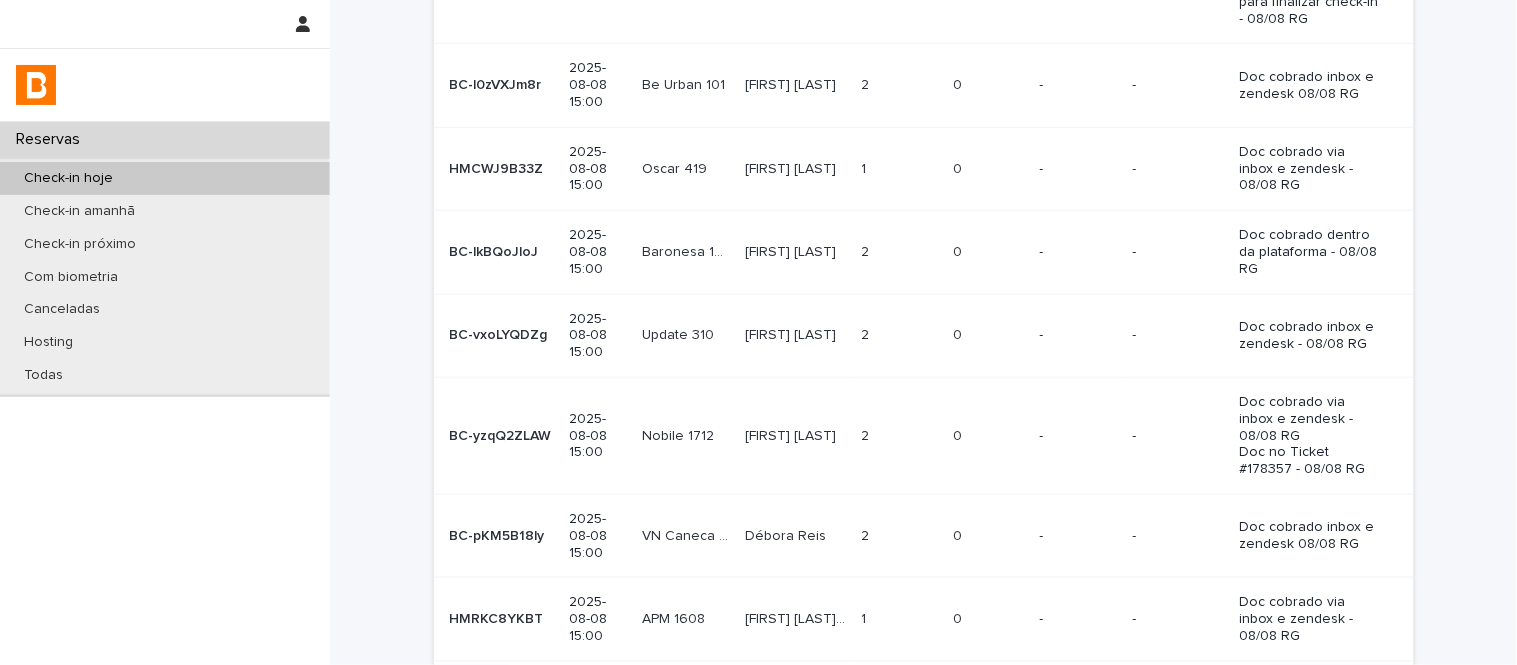 click on "[FIRST] [LAST] [FIRST] [LAST]" at bounding box center [795, 335] 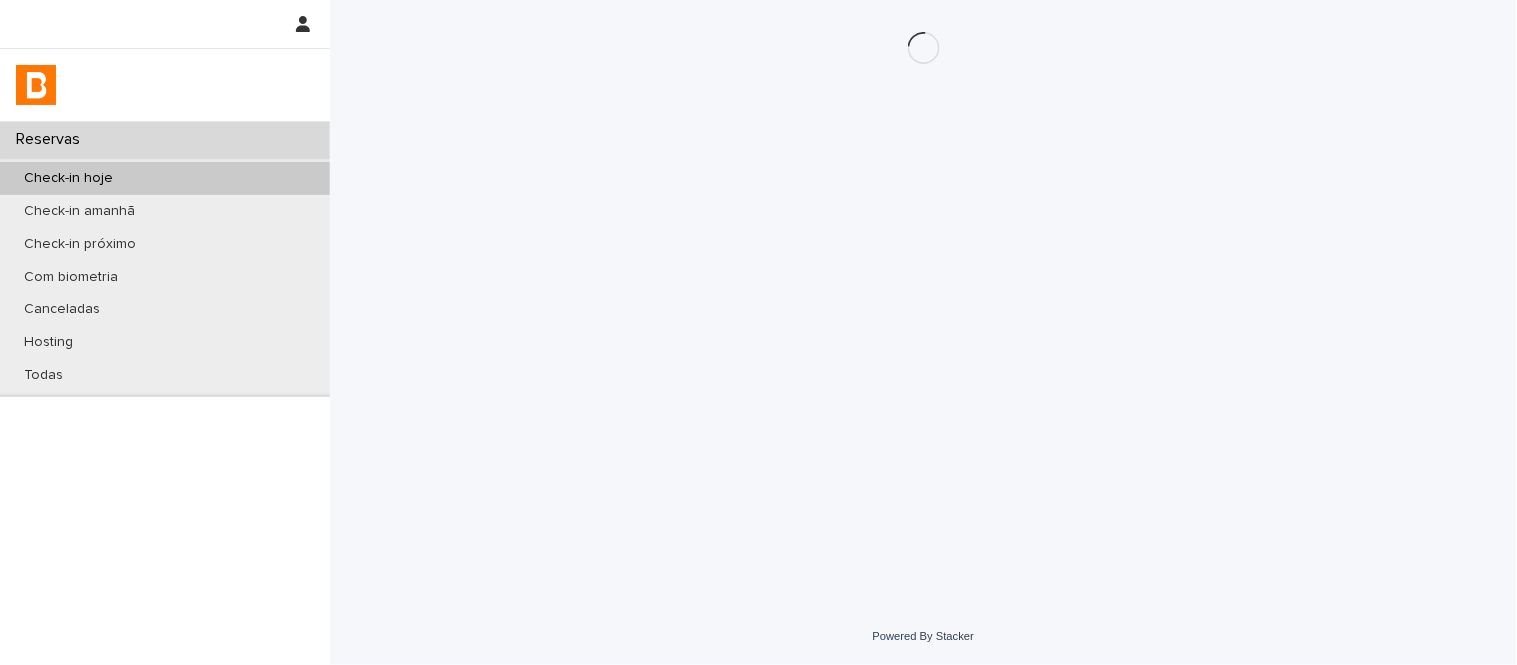 scroll, scrollTop: 0, scrollLeft: 0, axis: both 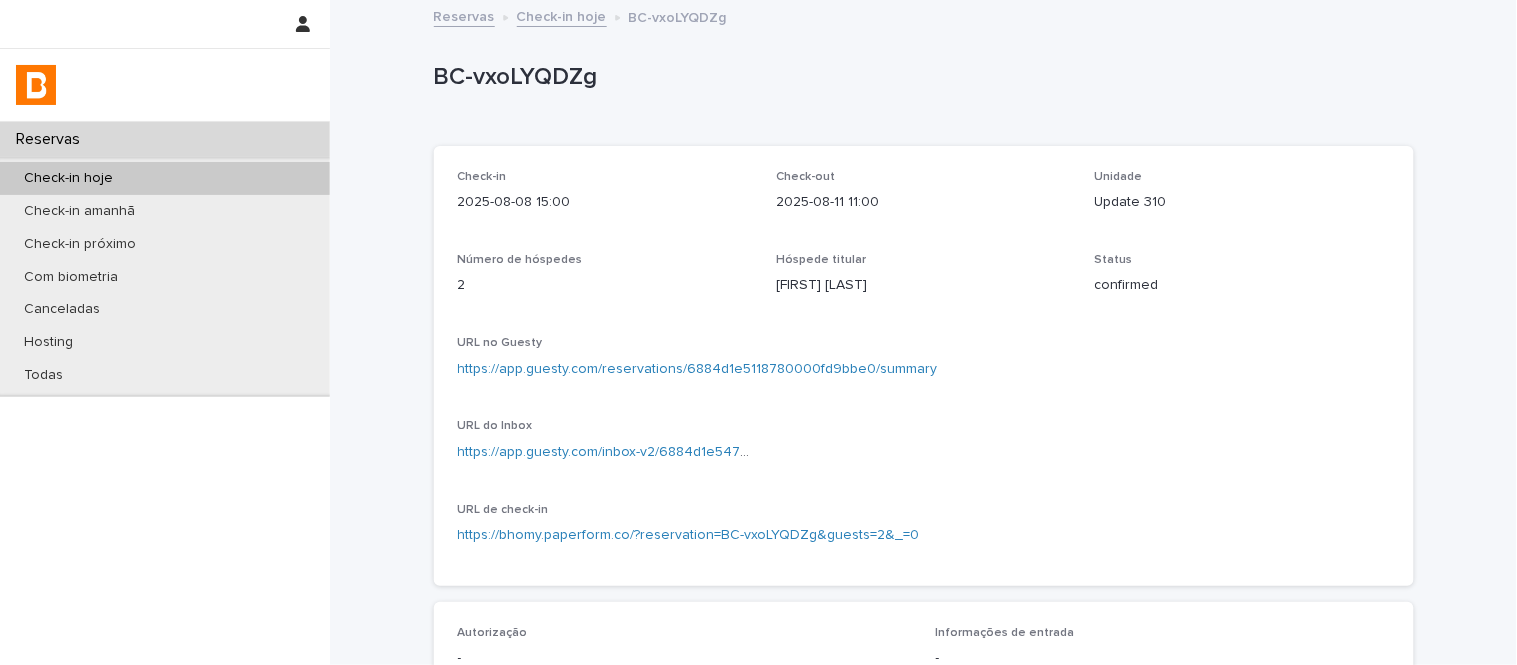 click on "Unidade Update 310" at bounding box center (1242, 199) 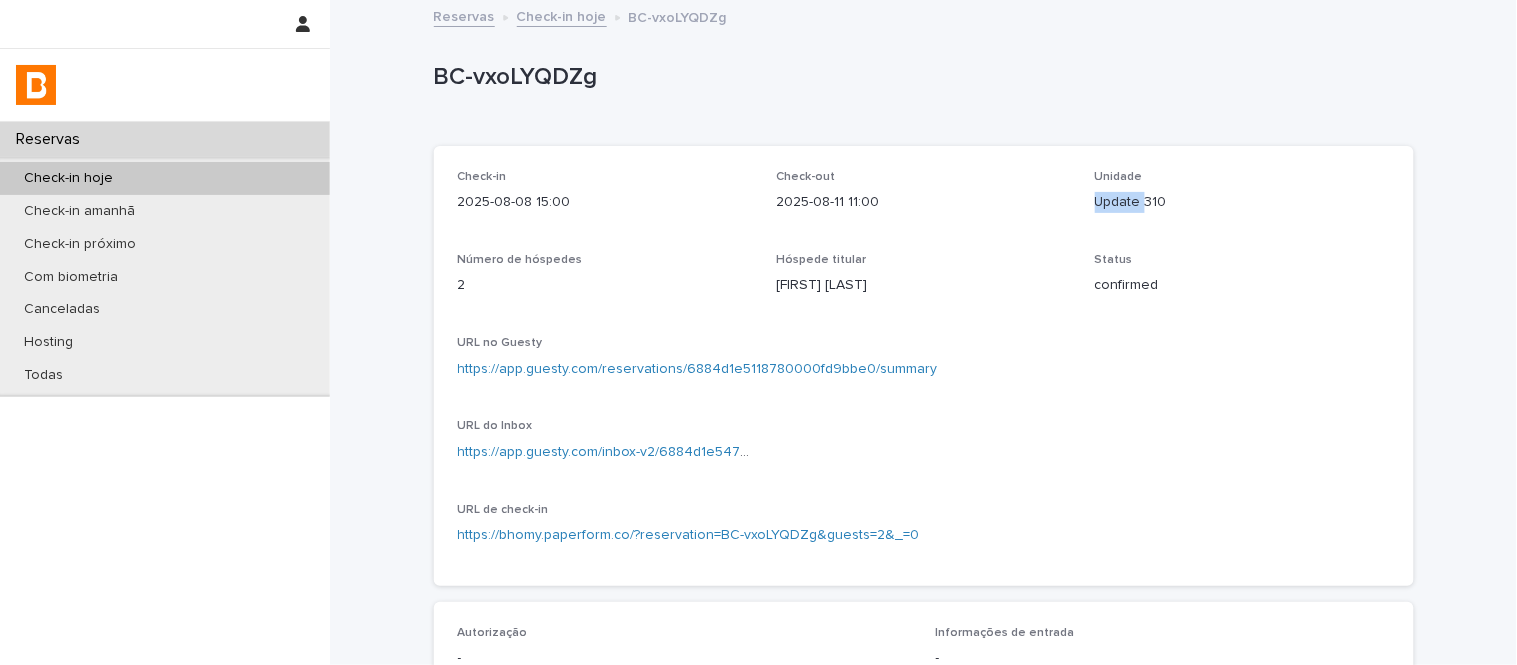 click on "Unidade Update 310" at bounding box center [1242, 199] 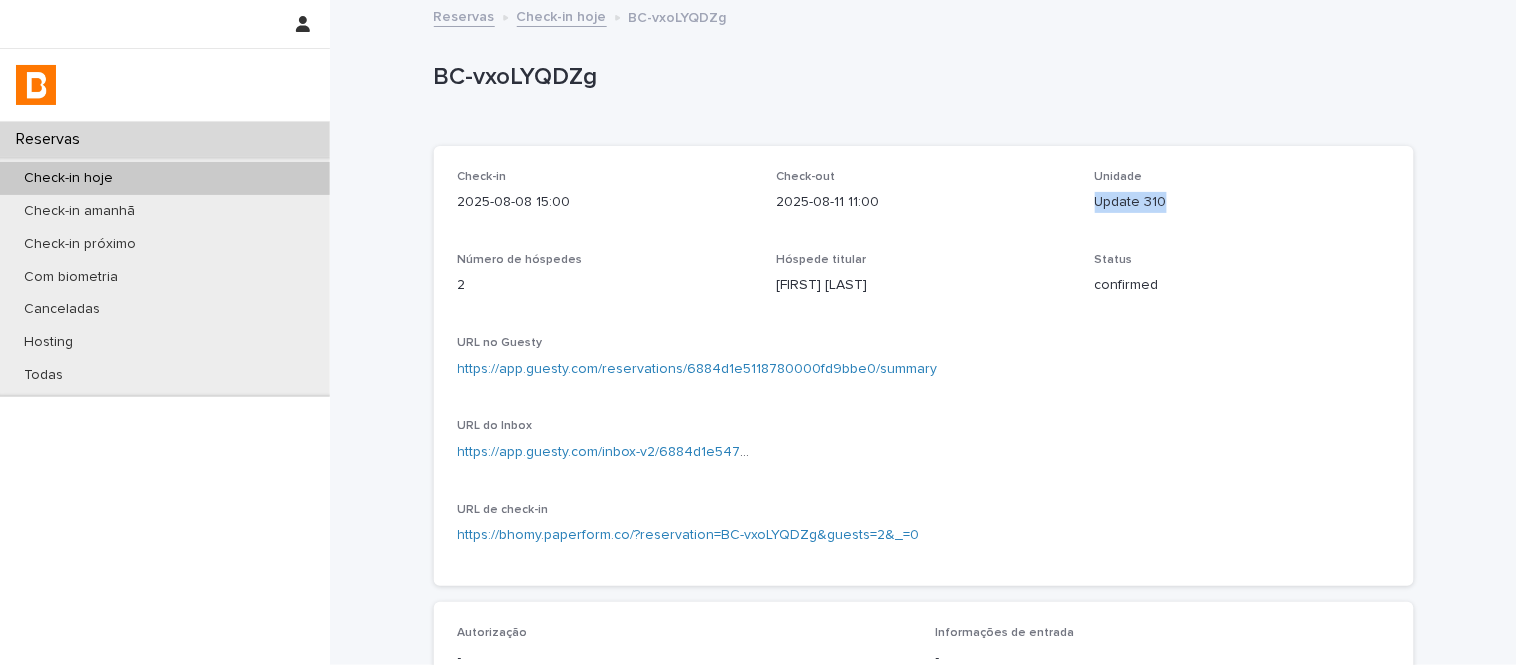 click on "Unidade Update 310" at bounding box center [1242, 199] 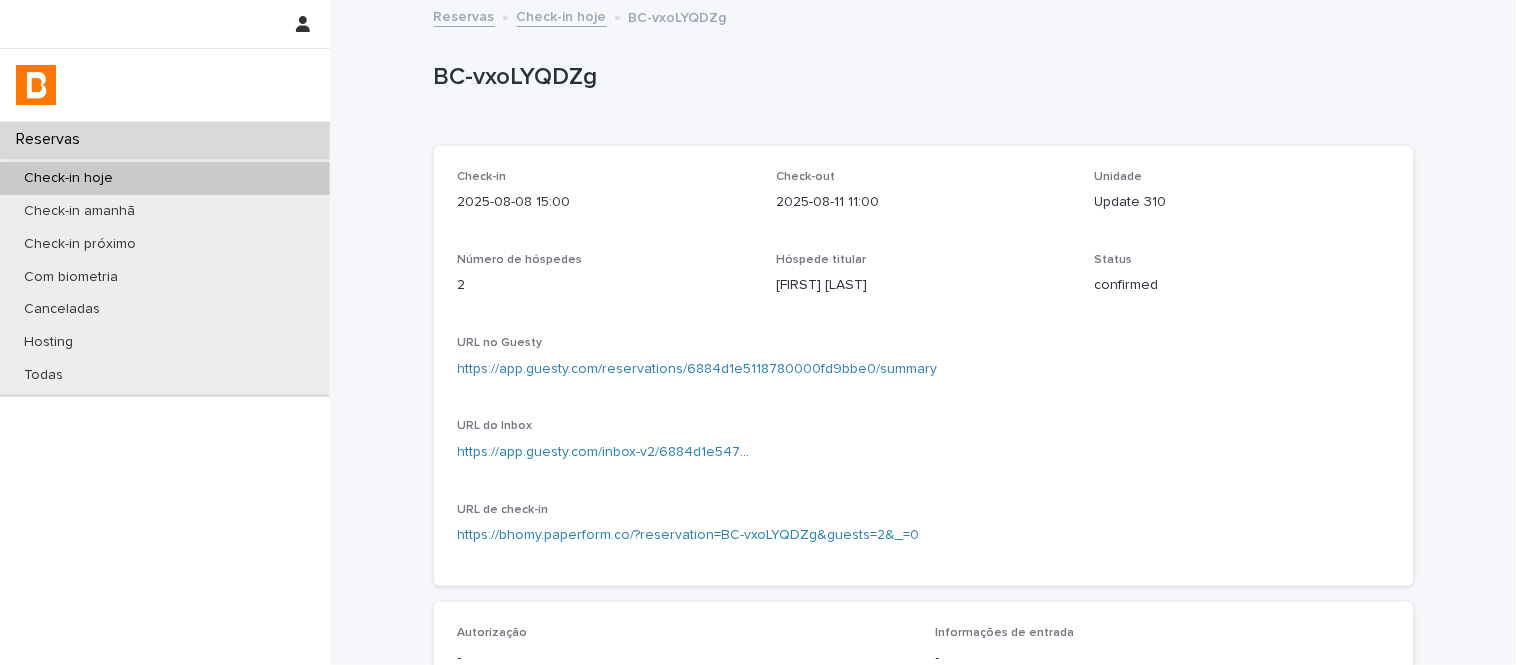 click on "BC-vxoLYQDZg" at bounding box center (920, 77) 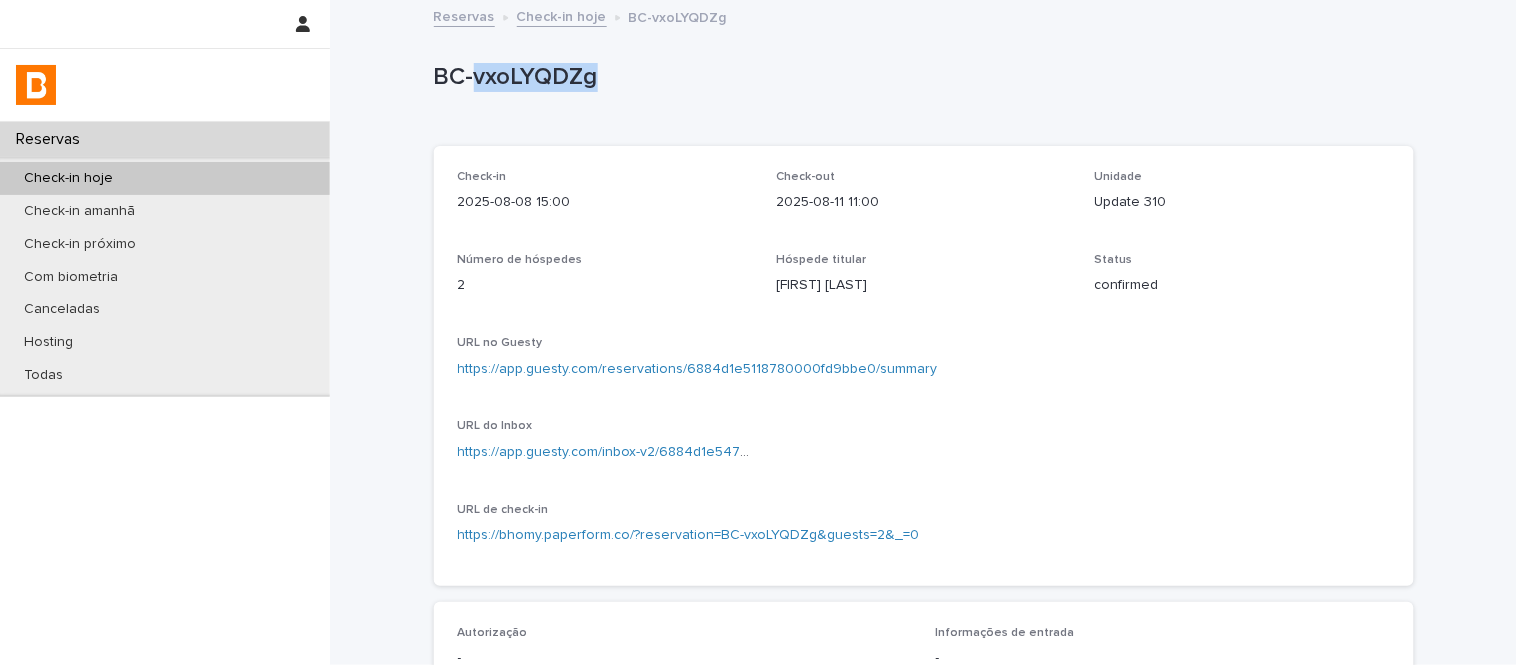 click on "BC-vxoLYQDZg" at bounding box center [920, 77] 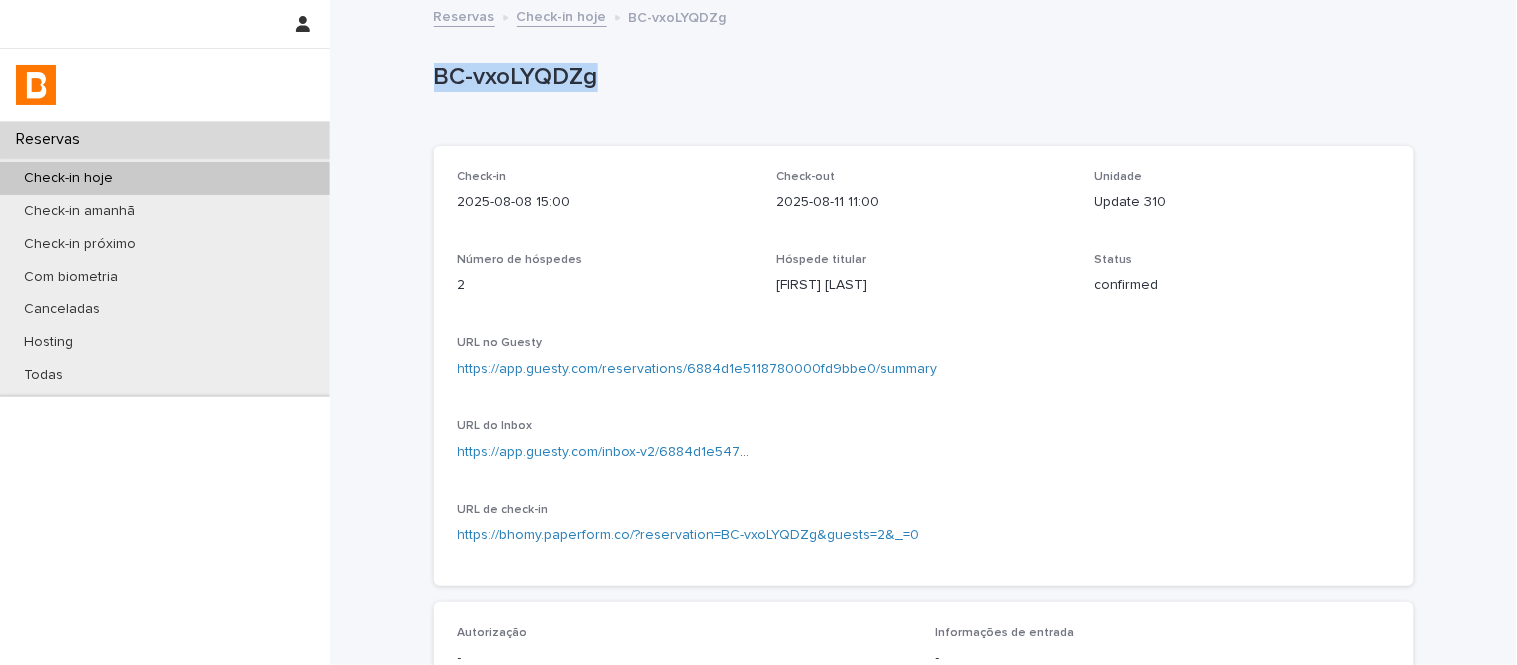 click on "BC-vxoLYQDZg" at bounding box center [920, 77] 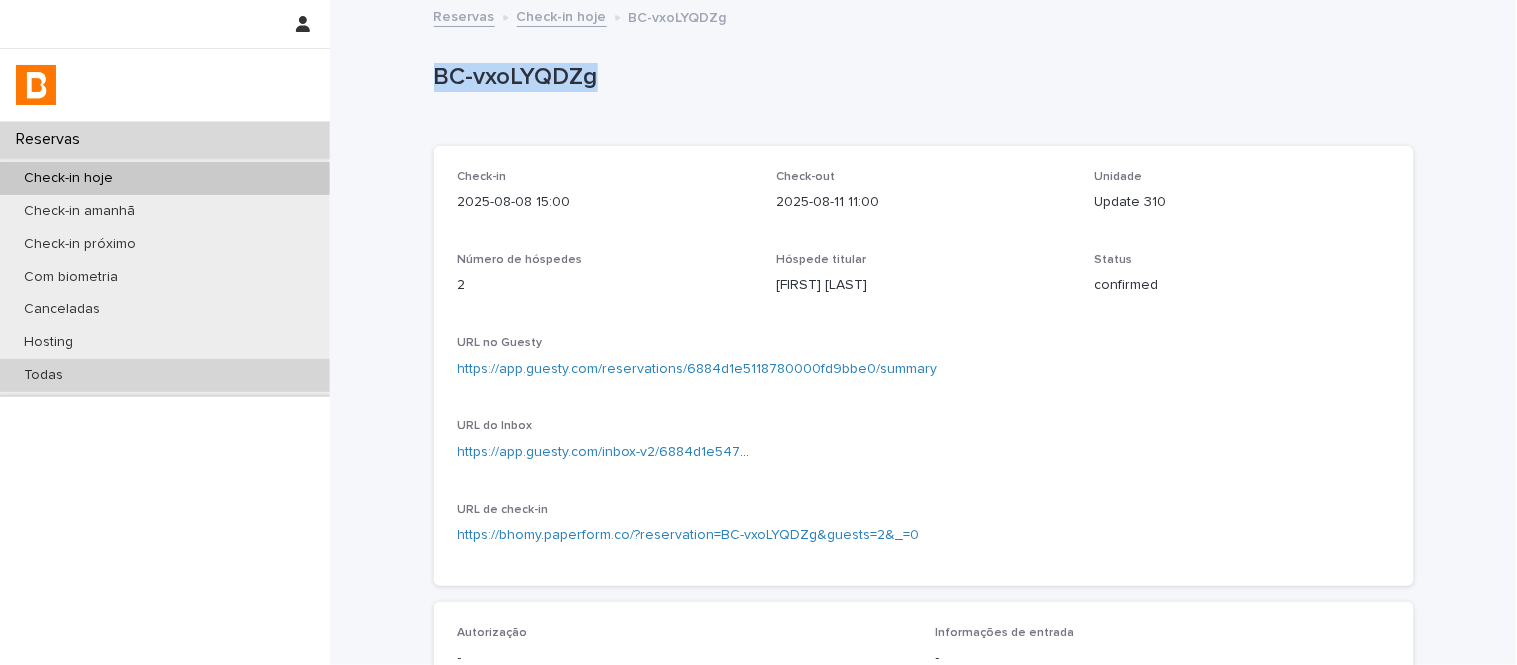 click on "Todas" at bounding box center [165, 375] 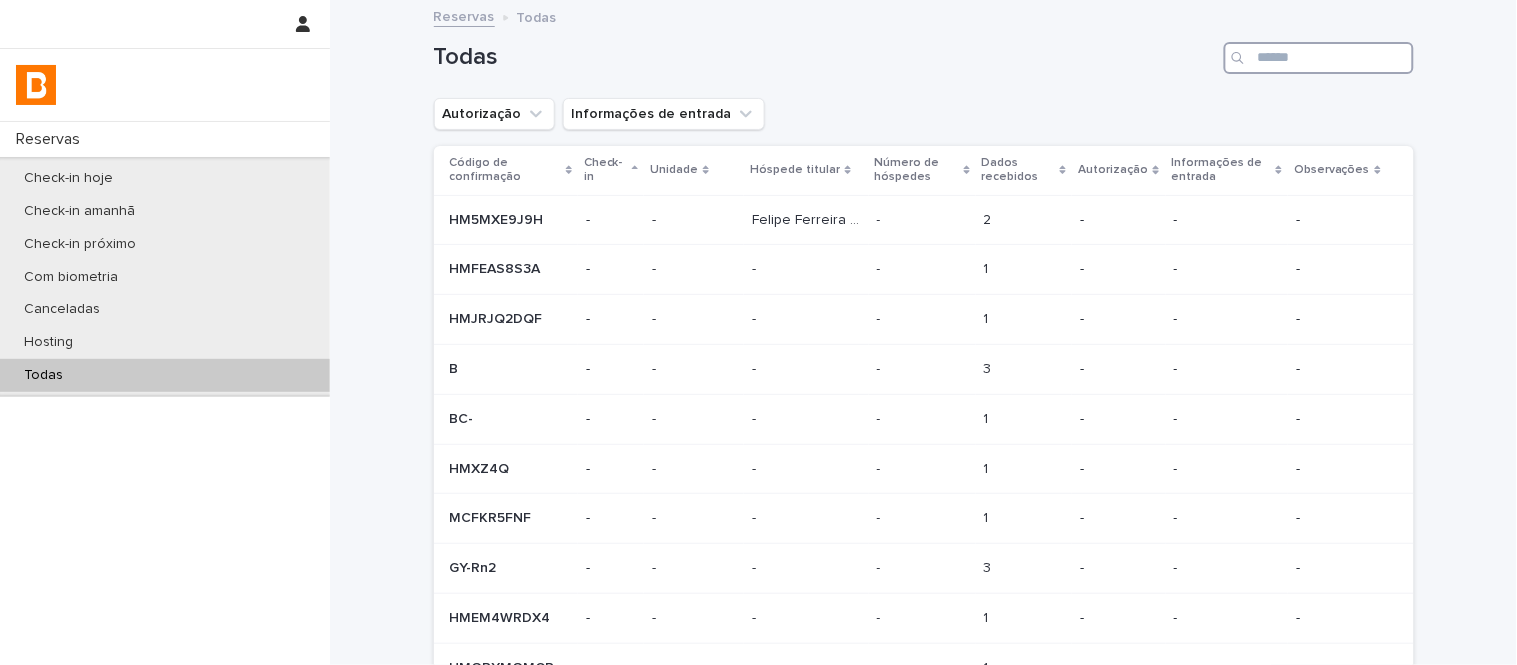 click at bounding box center [1319, 58] 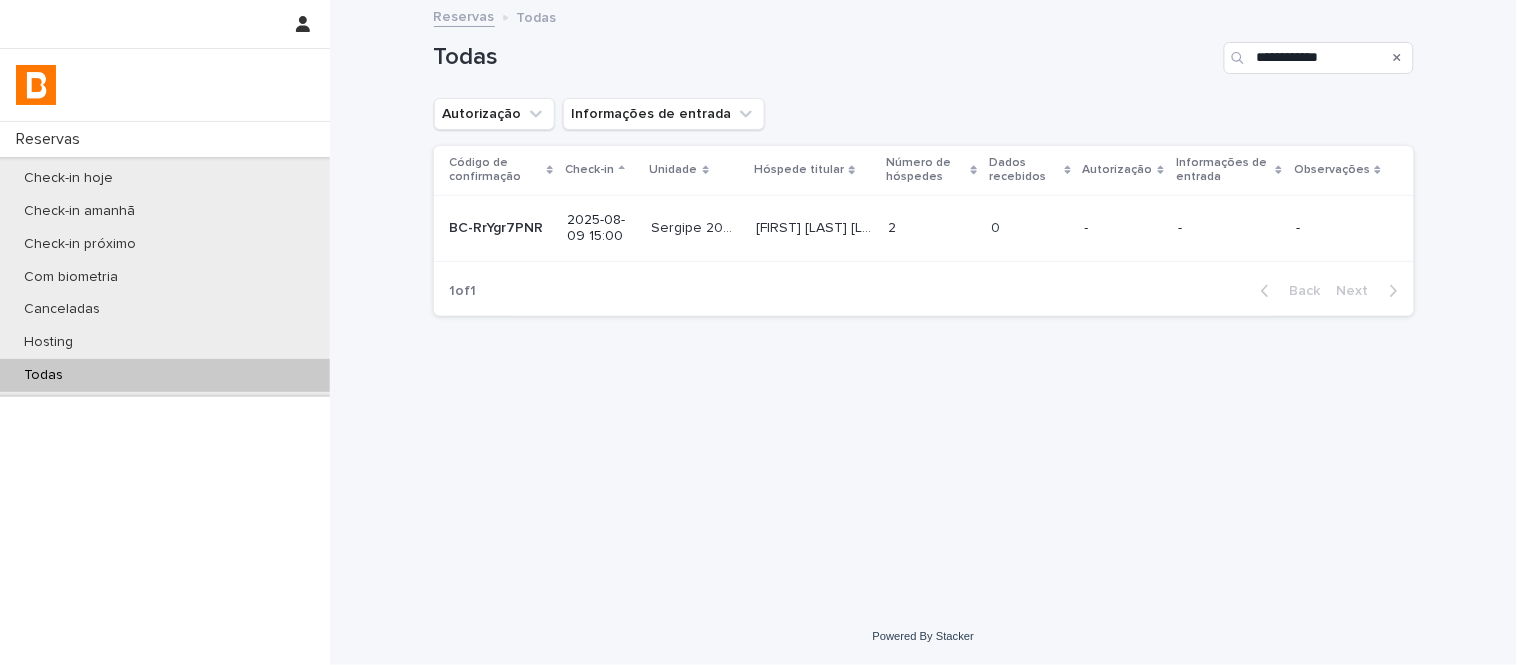 click on "2 2" at bounding box center (932, 228) 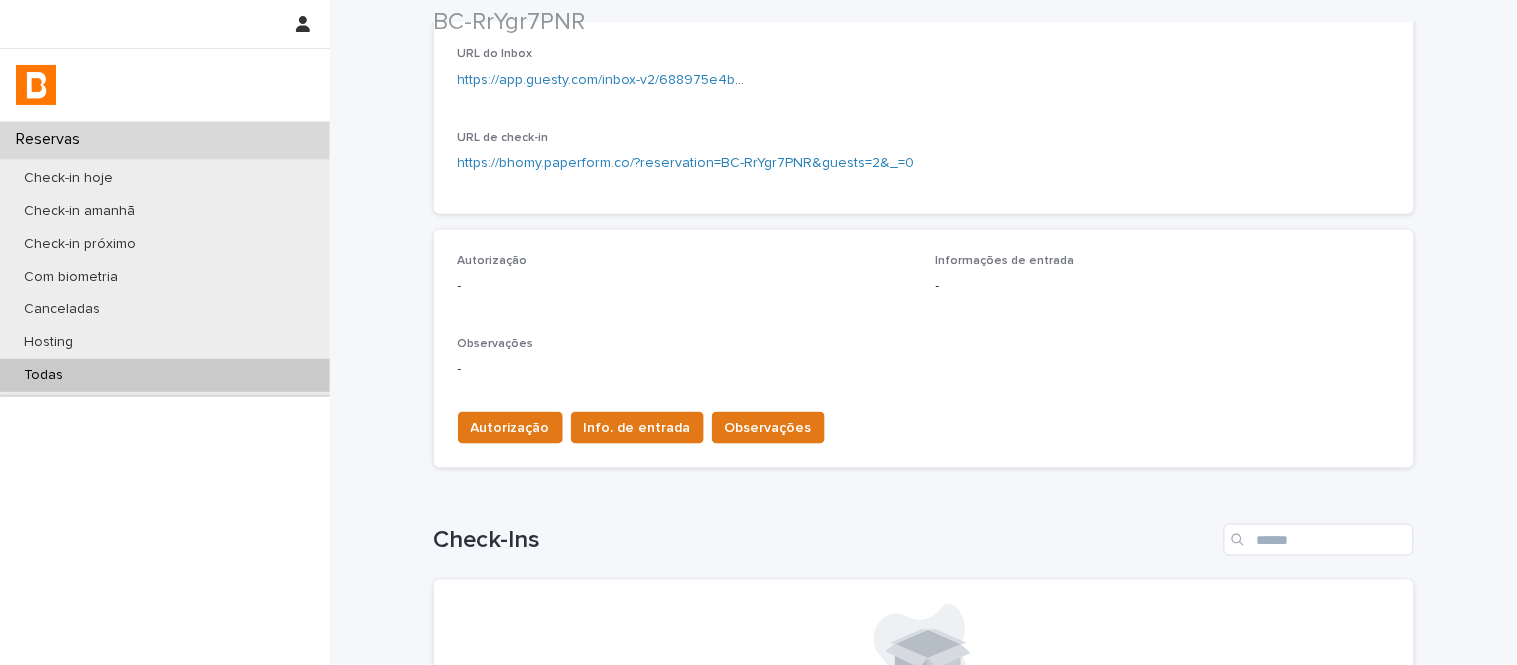 scroll, scrollTop: 444, scrollLeft: 0, axis: vertical 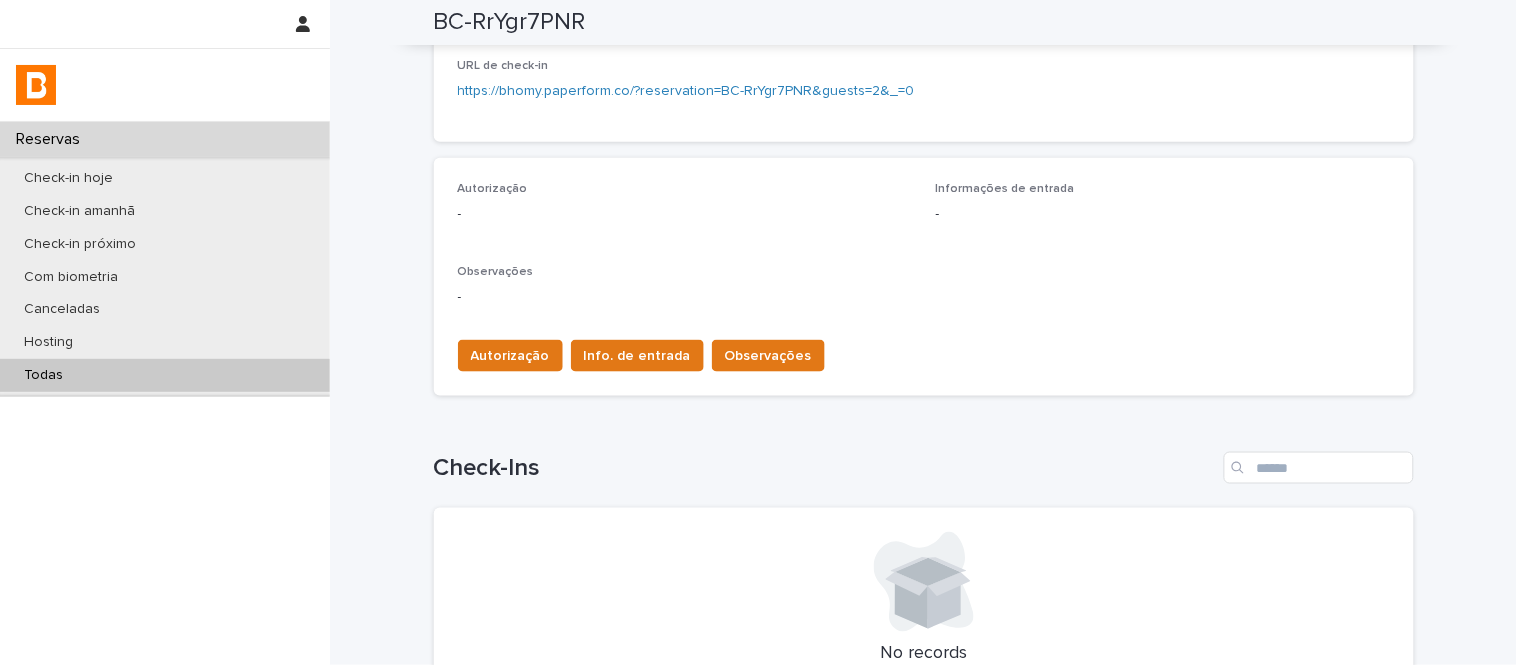 click on "Autorização Info. de entrada Observações" at bounding box center (637, 360) 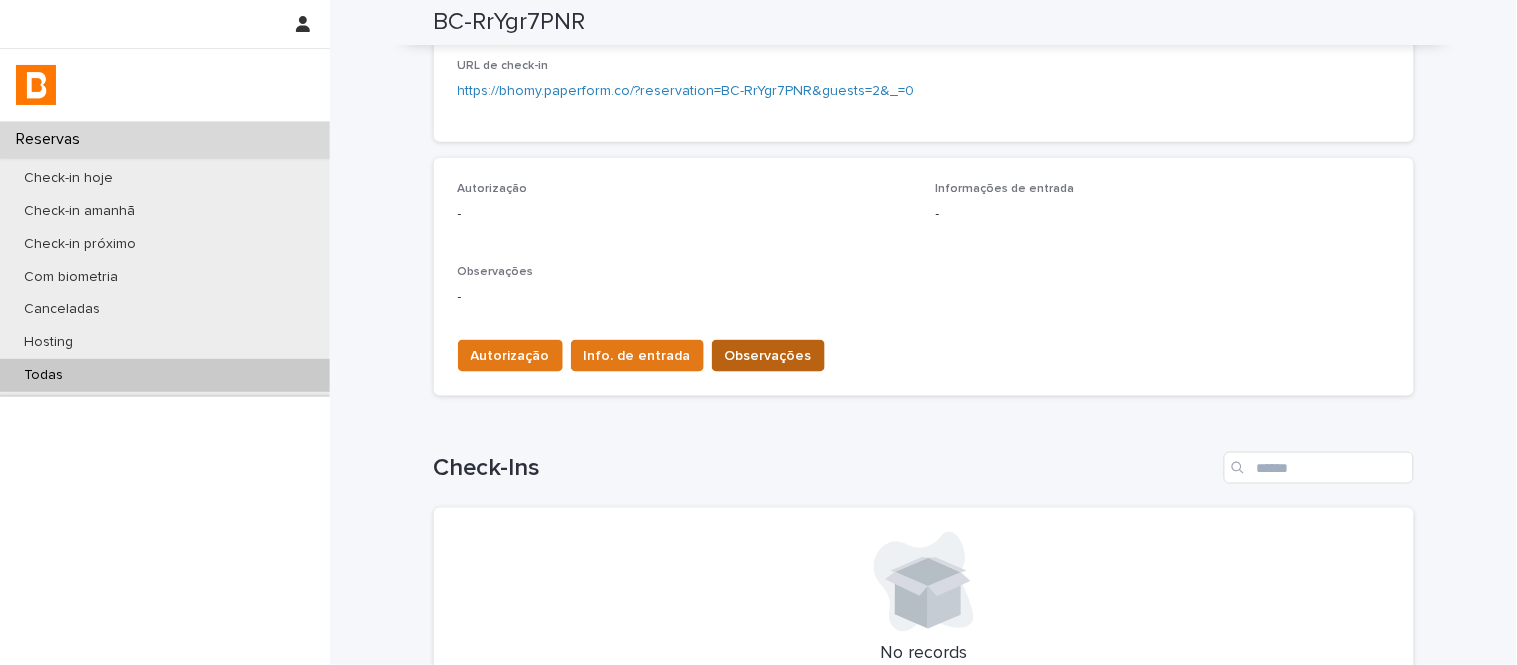 click on "Observações" at bounding box center [768, 356] 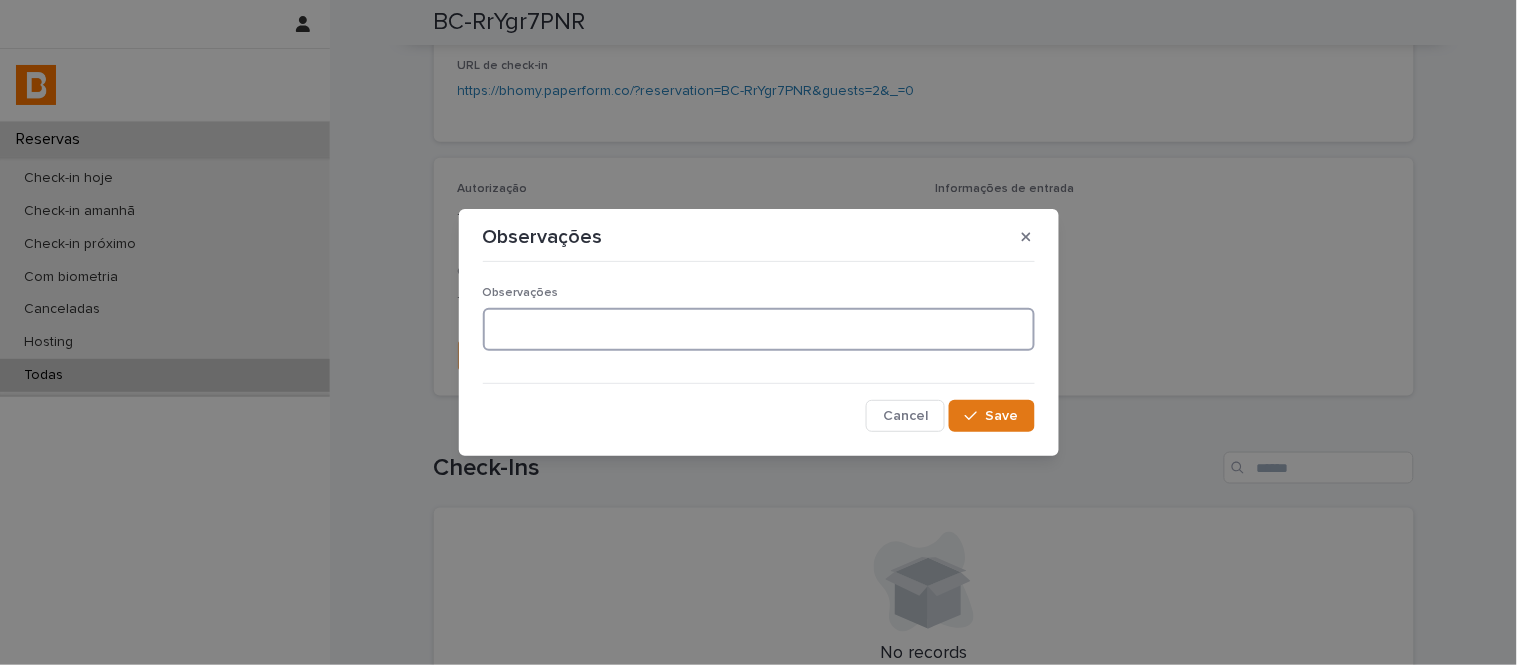 click at bounding box center (759, 329) 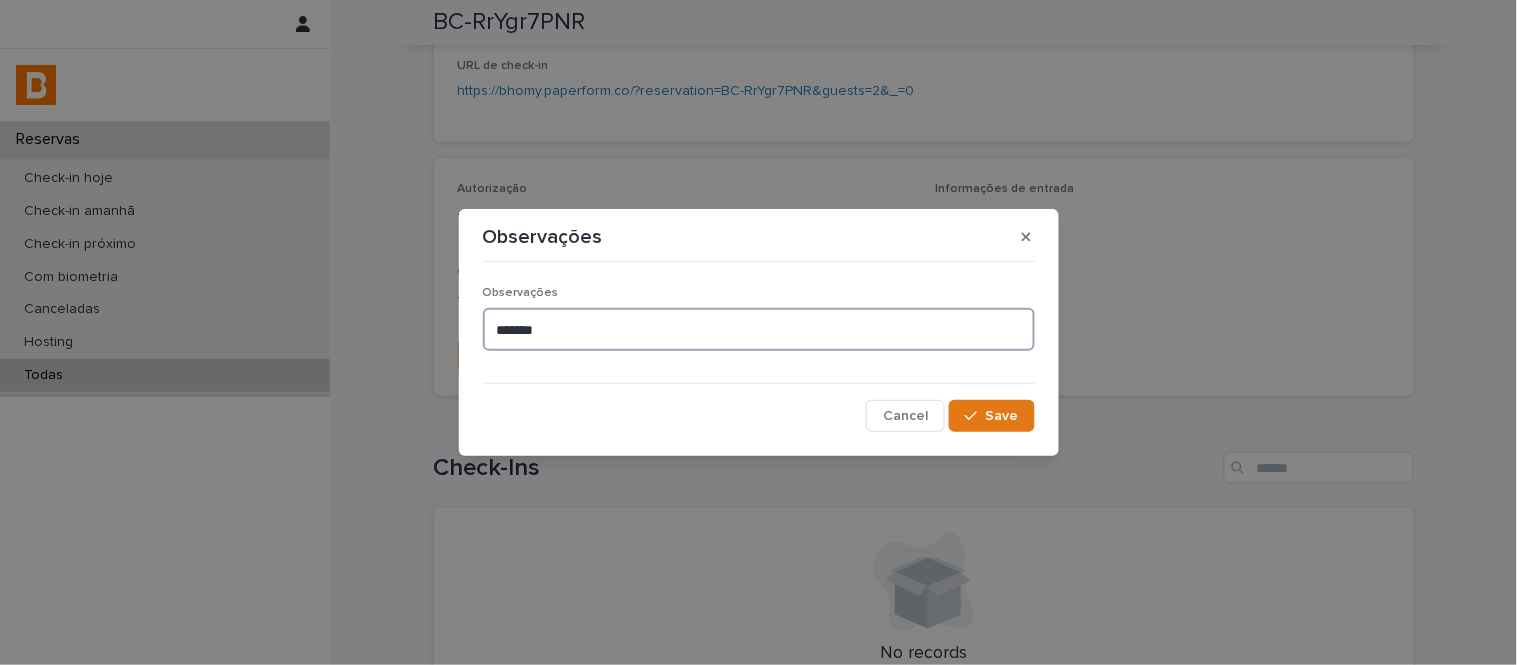 paste on "**********" 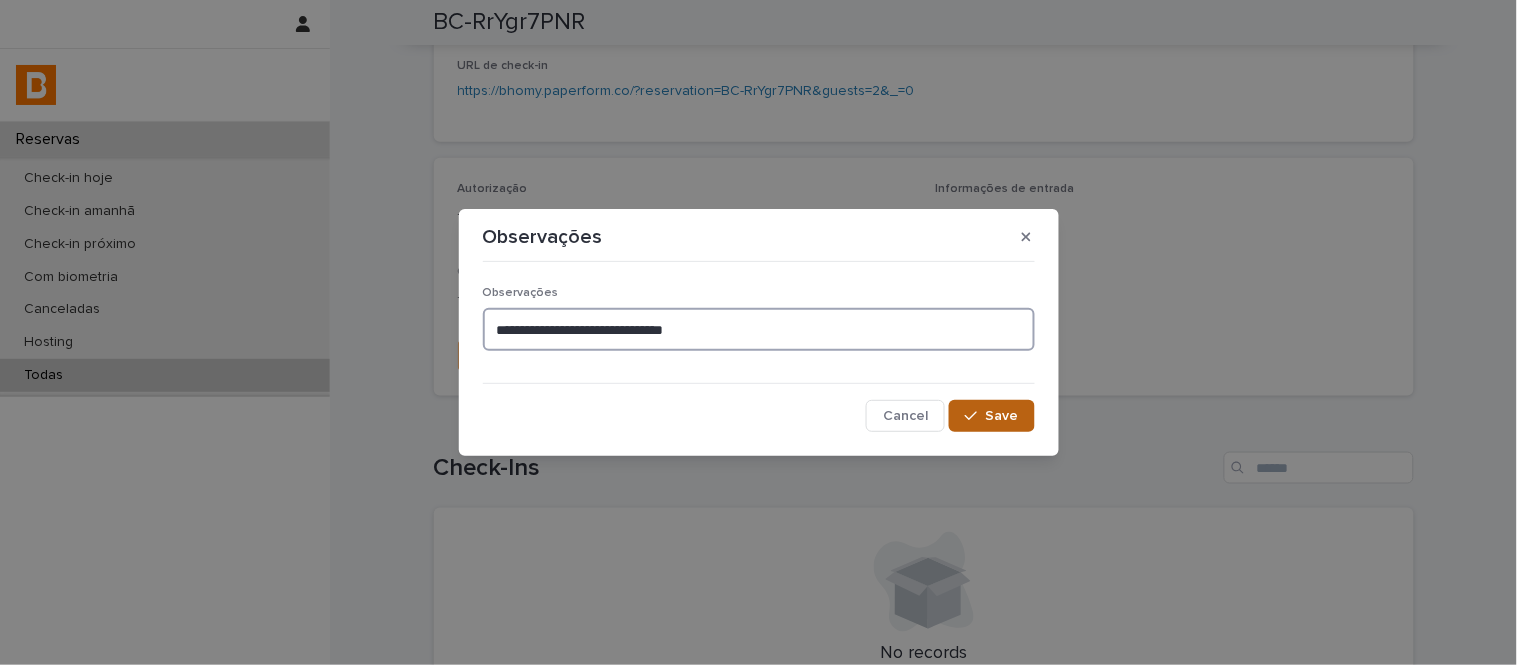 type on "**********" 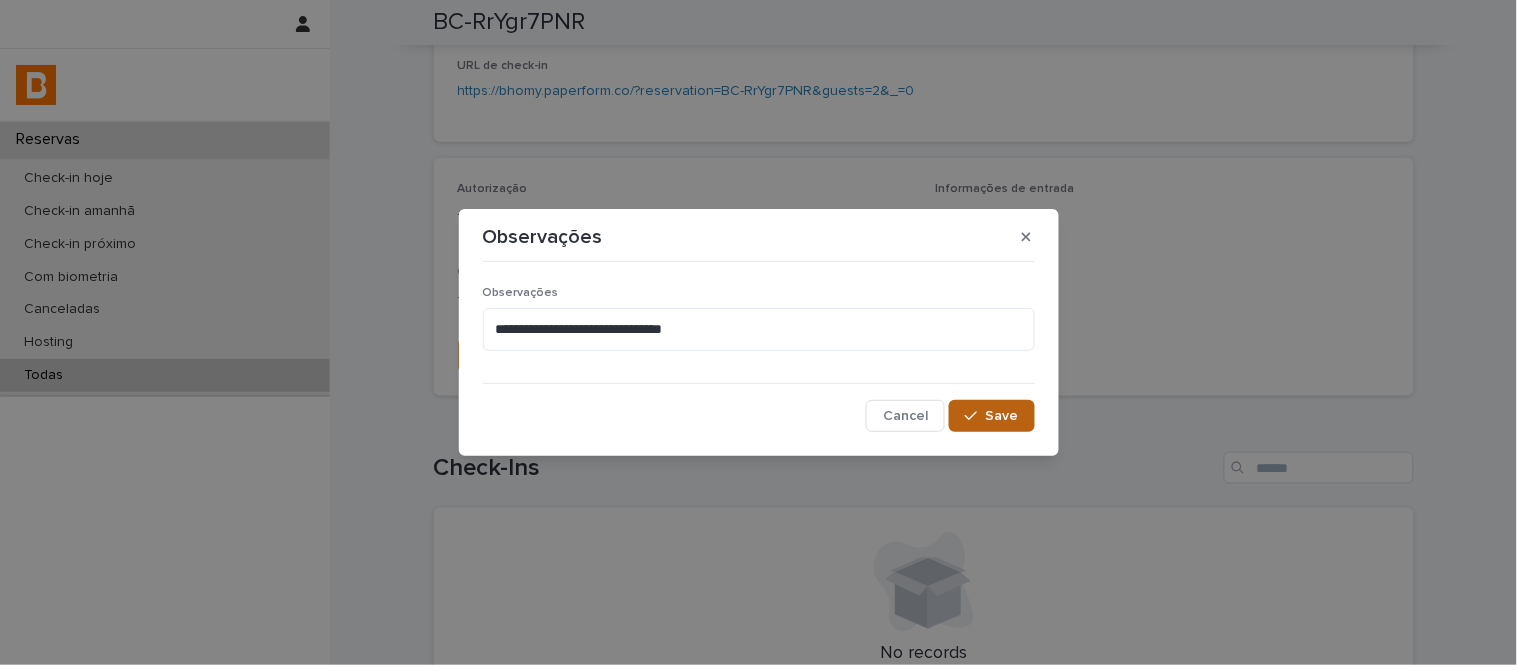 click on "Save" at bounding box center [1002, 416] 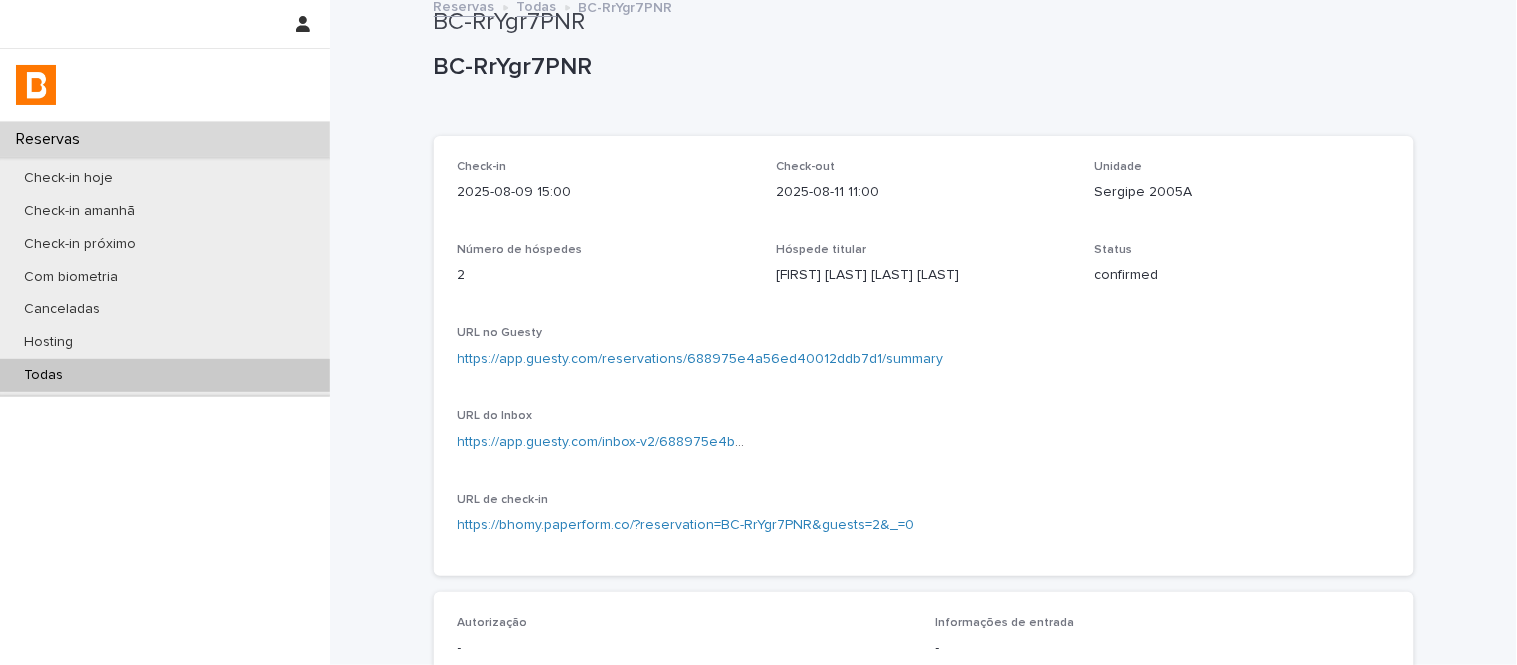 scroll, scrollTop: 0, scrollLeft: 0, axis: both 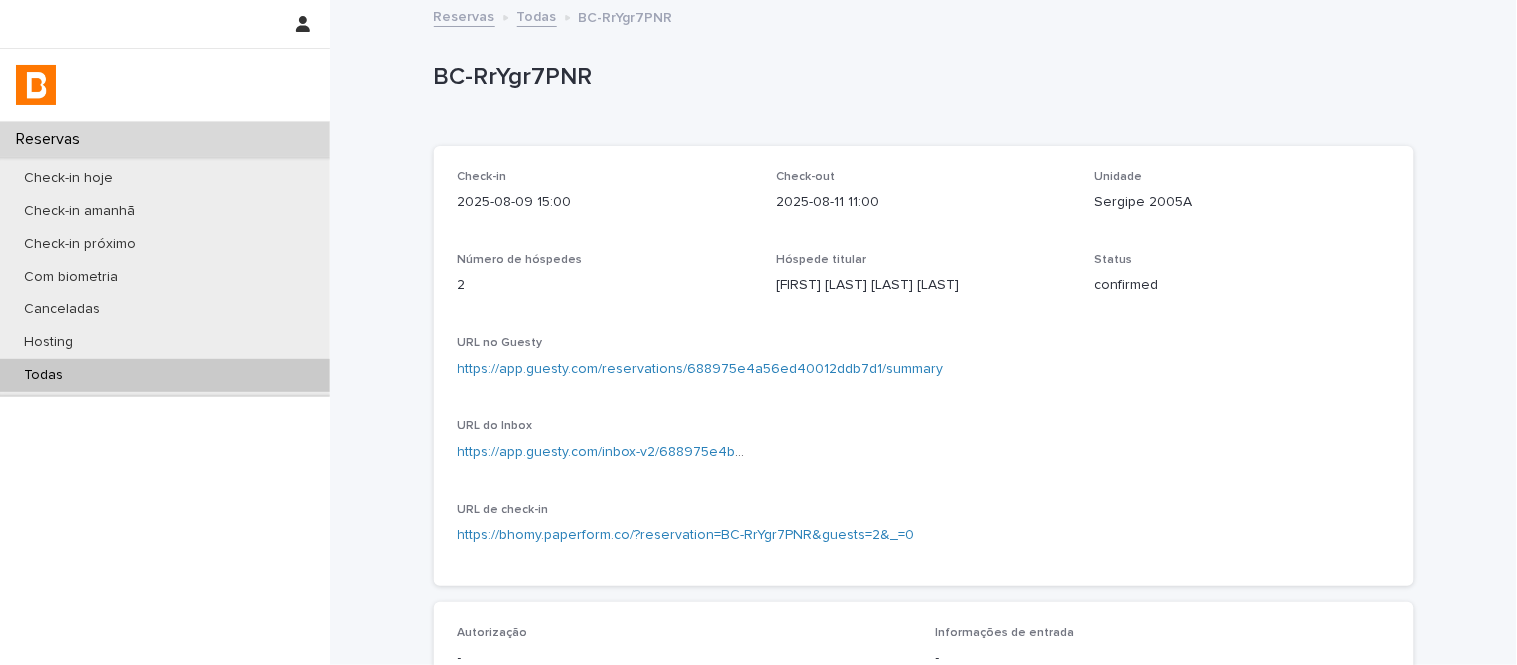 click on "https://app.guesty.com/reservations/688975e4a56ed40012ddb7d1/summary" at bounding box center [701, 369] 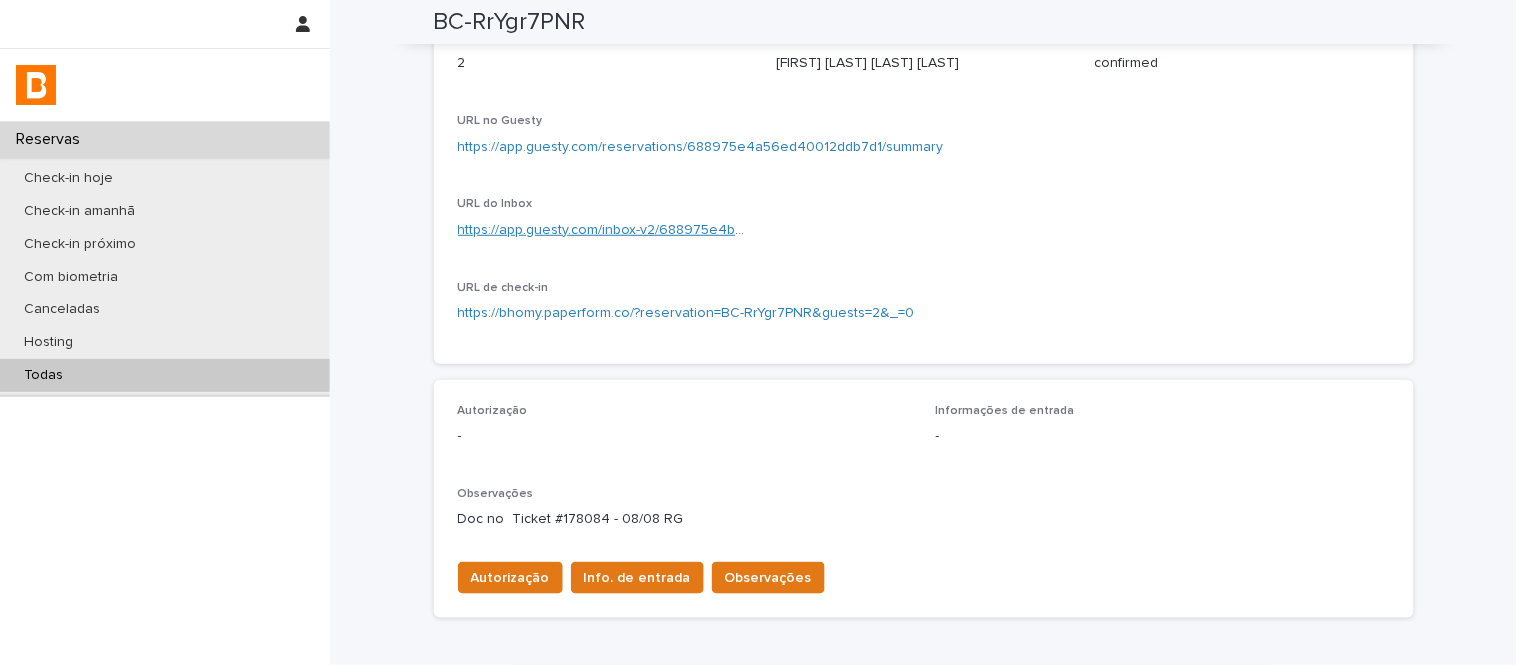 scroll, scrollTop: 333, scrollLeft: 0, axis: vertical 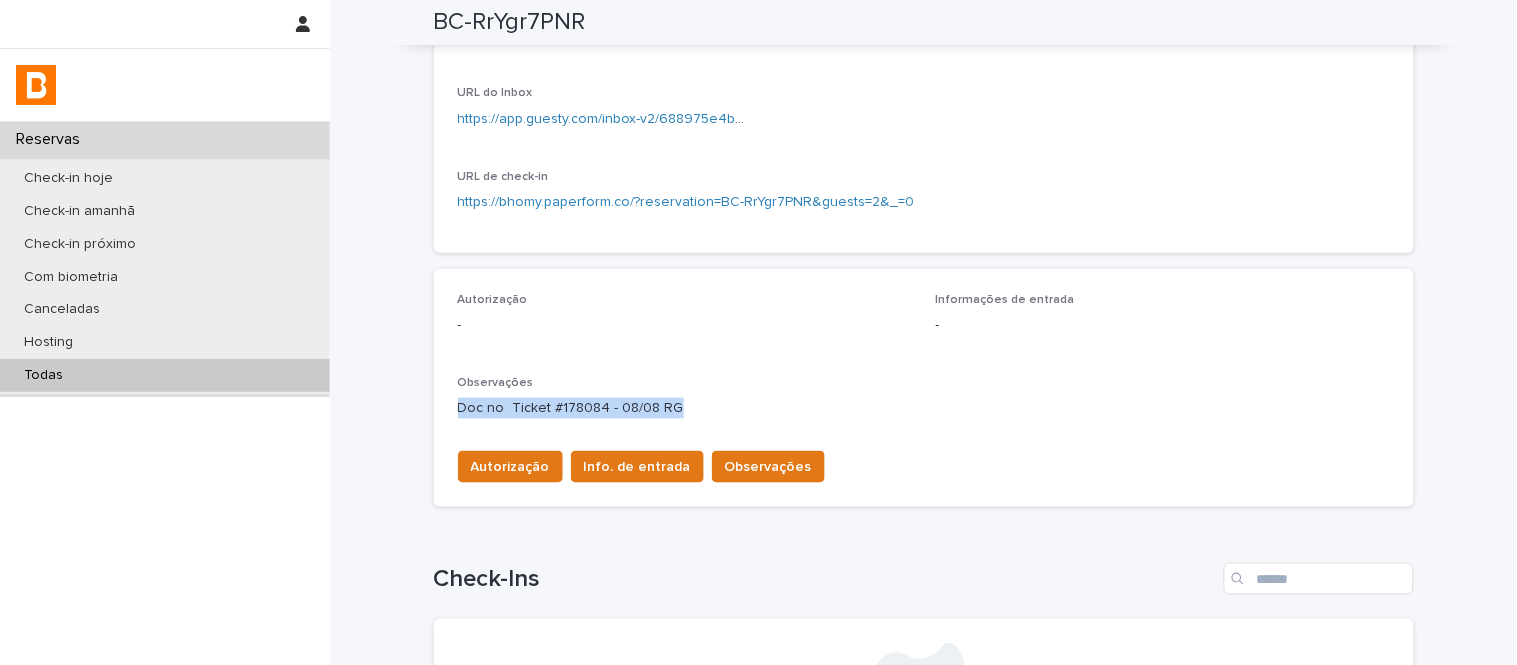 drag, startPoint x: 444, startPoint y: 401, endPoint x: 718, endPoint y: 405, distance: 274.0292 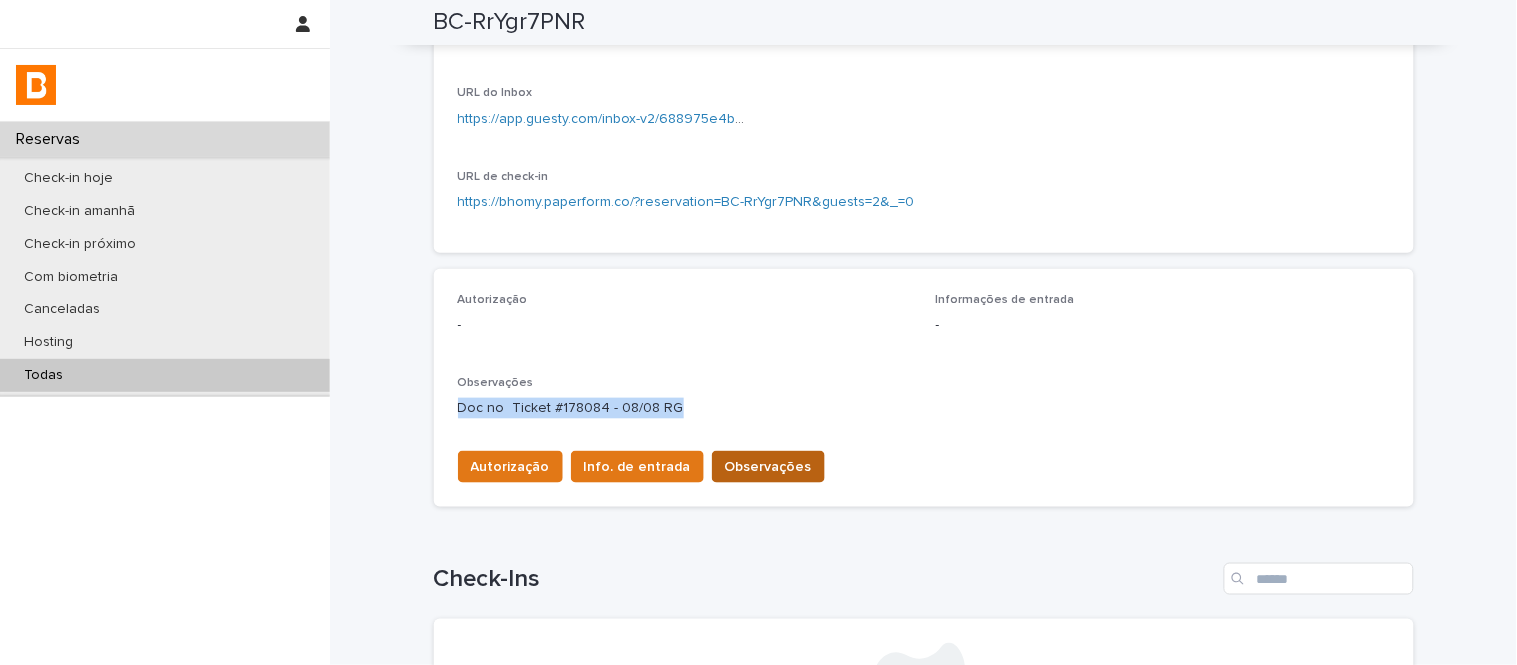 click on "Observações" at bounding box center (768, 467) 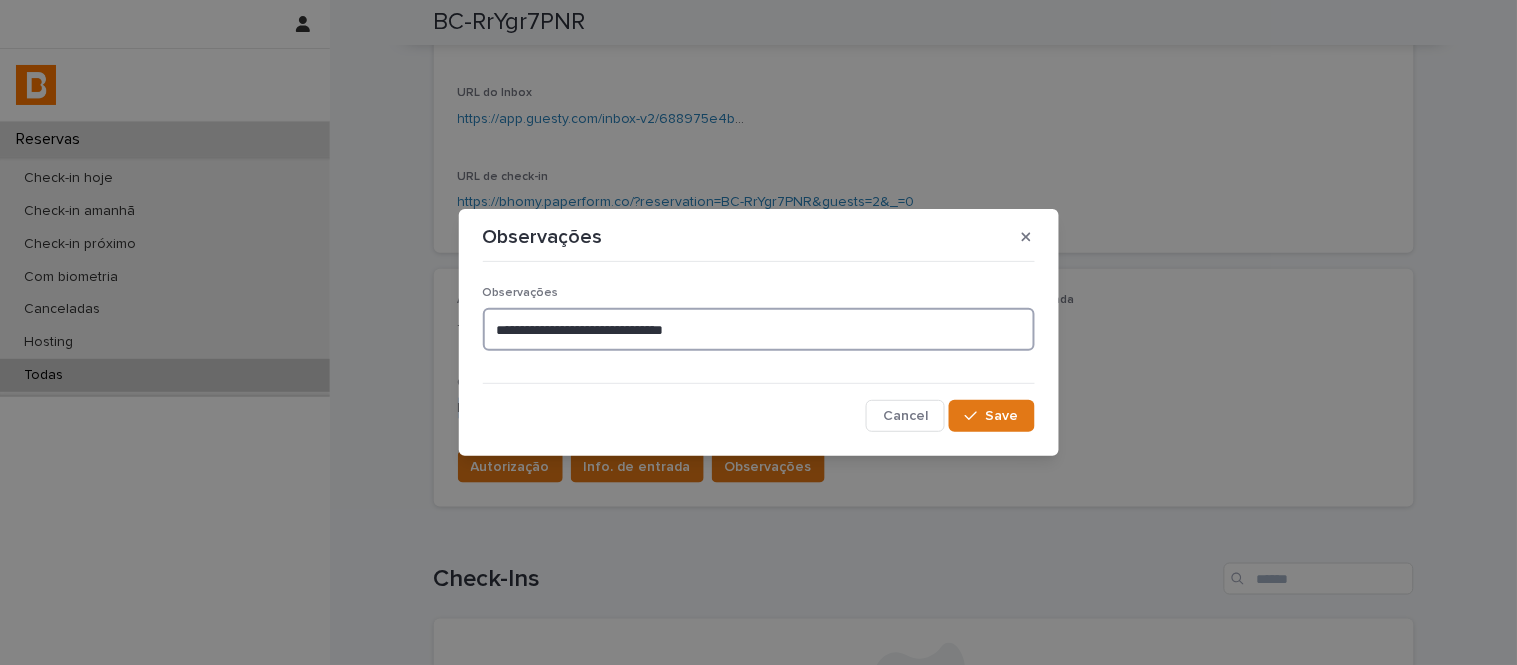 click on "**********" at bounding box center (759, 329) 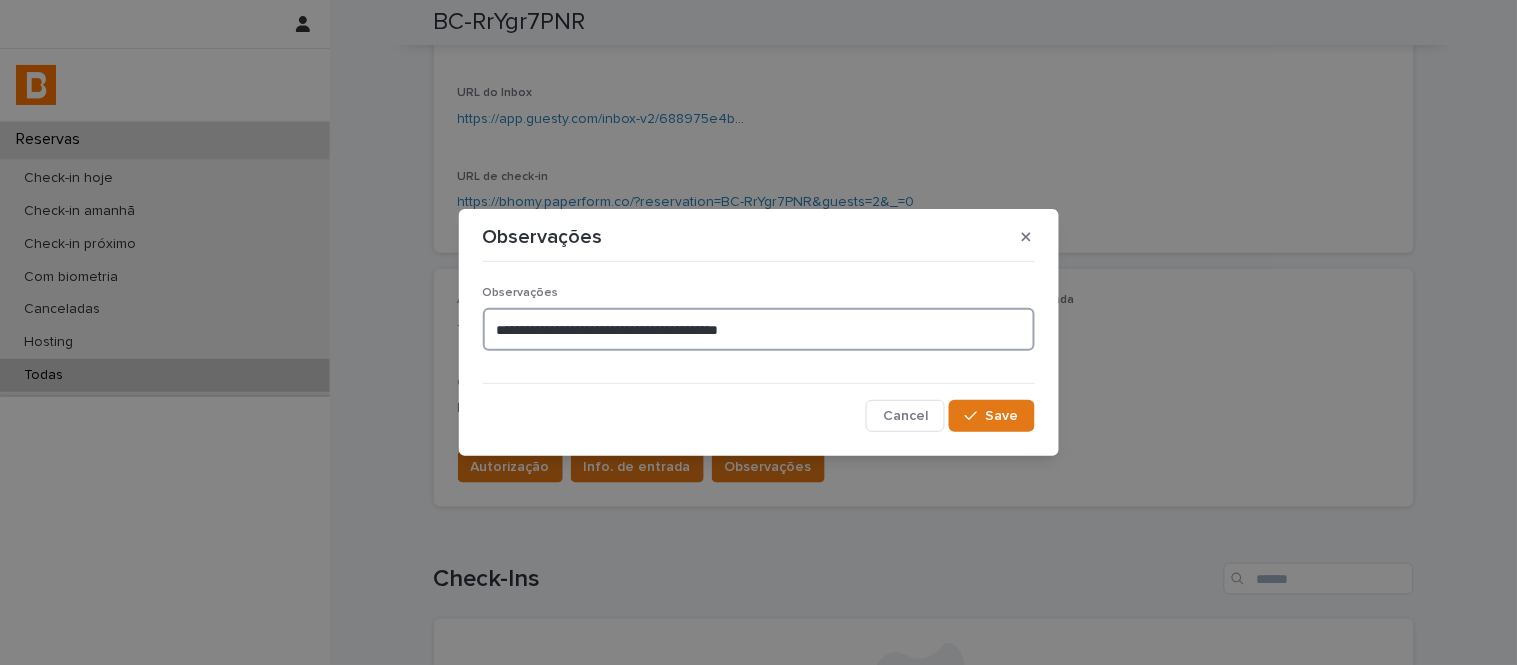 click on "**********" at bounding box center (759, 329) 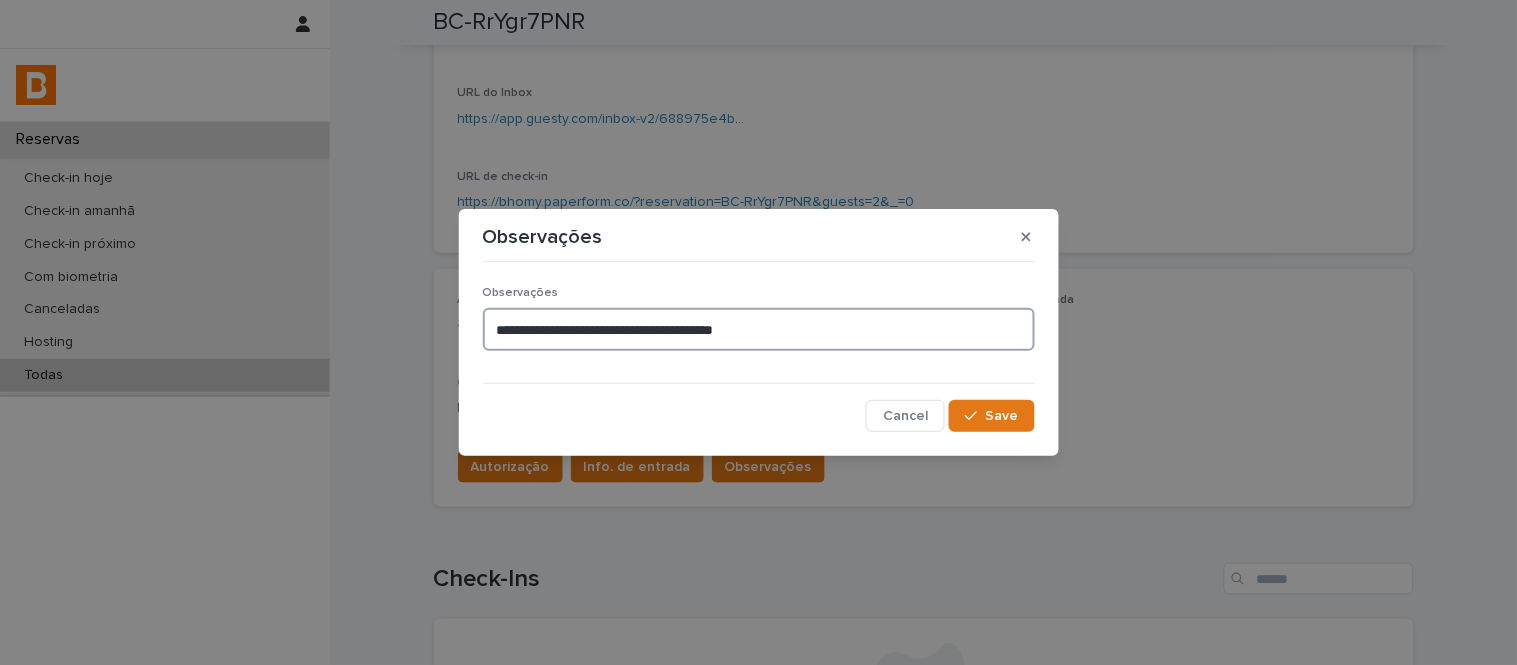 click on "**********" at bounding box center (759, 329) 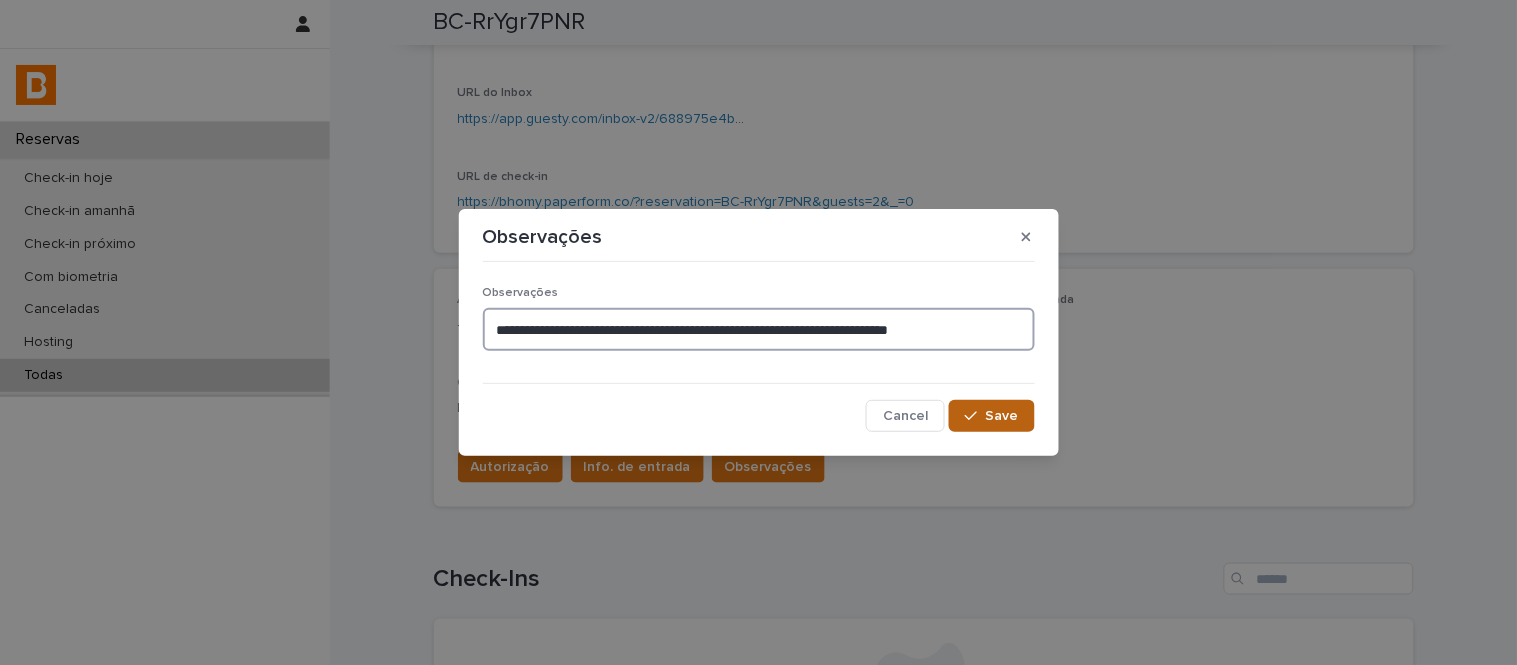 type on "**********" 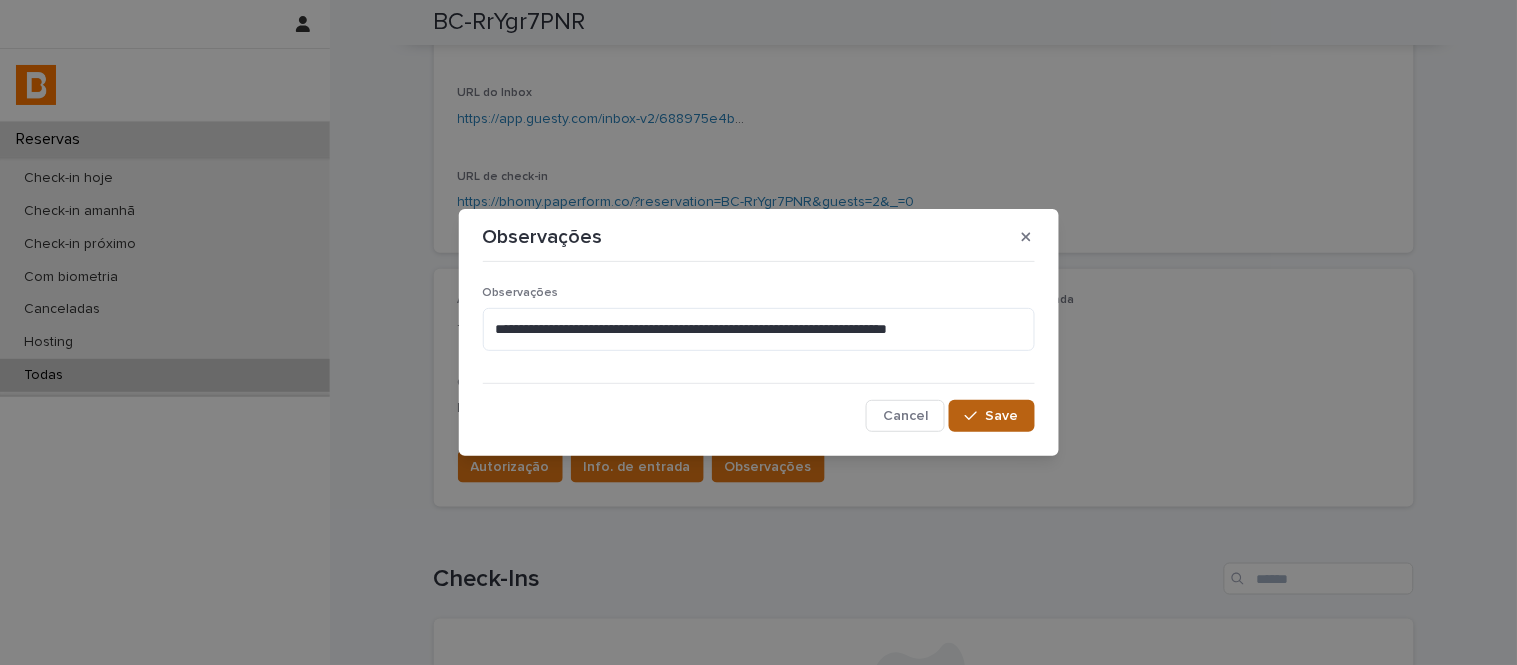 click on "Save" at bounding box center (991, 416) 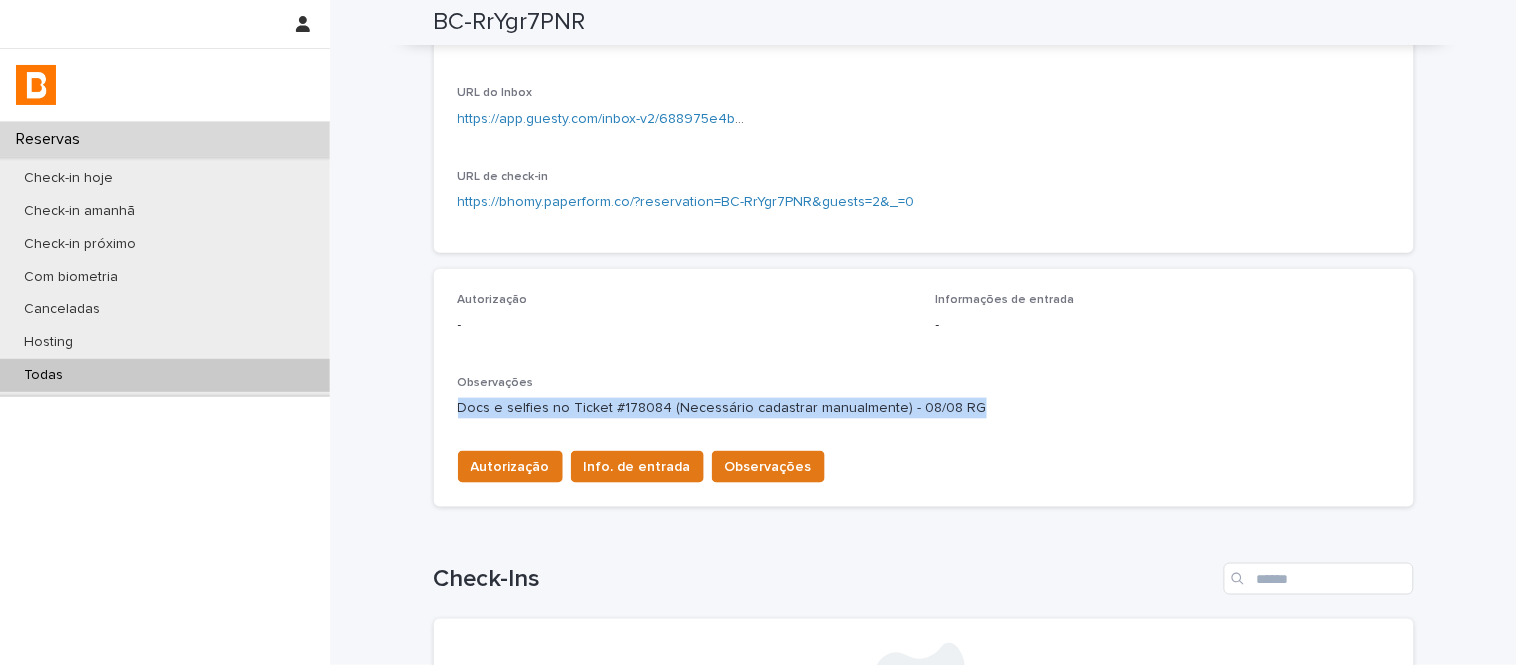 drag, startPoint x: 443, startPoint y: 407, endPoint x: 1013, endPoint y: 402, distance: 570.0219 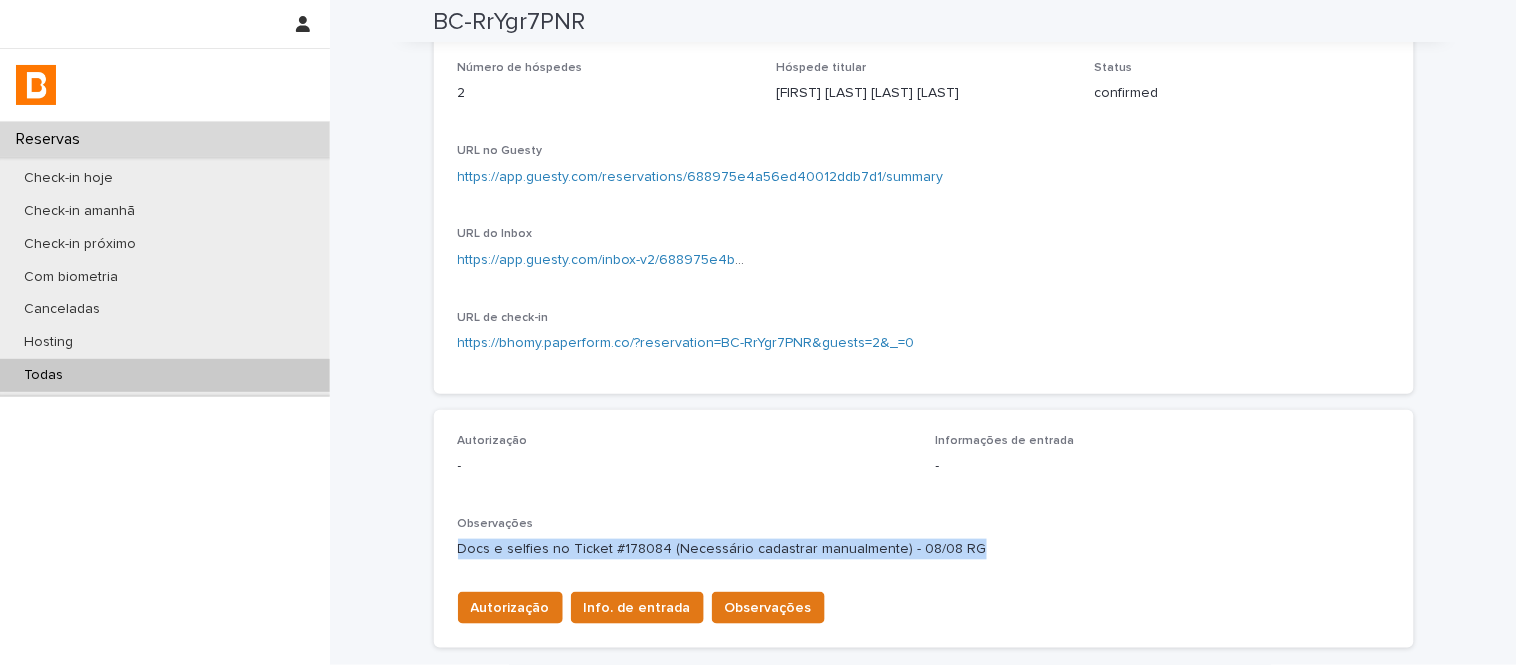 scroll, scrollTop: 111, scrollLeft: 0, axis: vertical 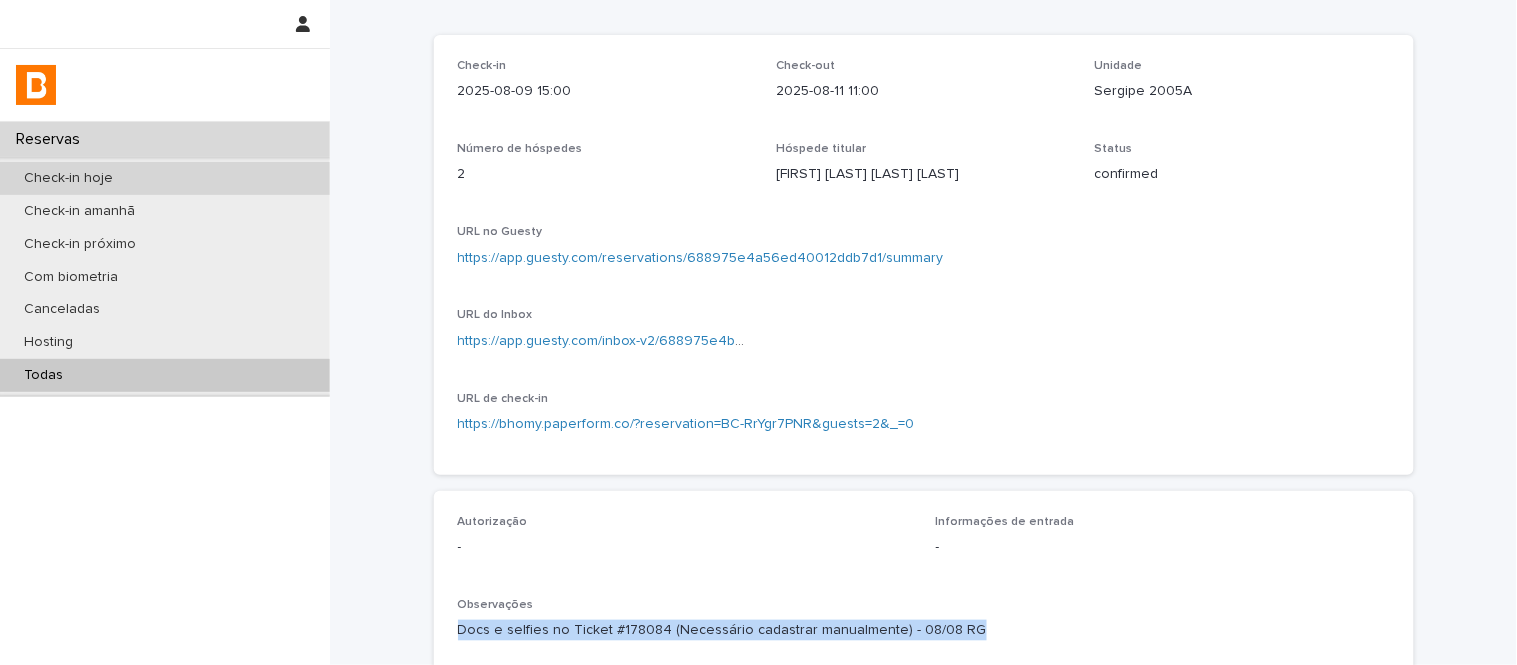 click on "Check-in hoje" at bounding box center [165, 178] 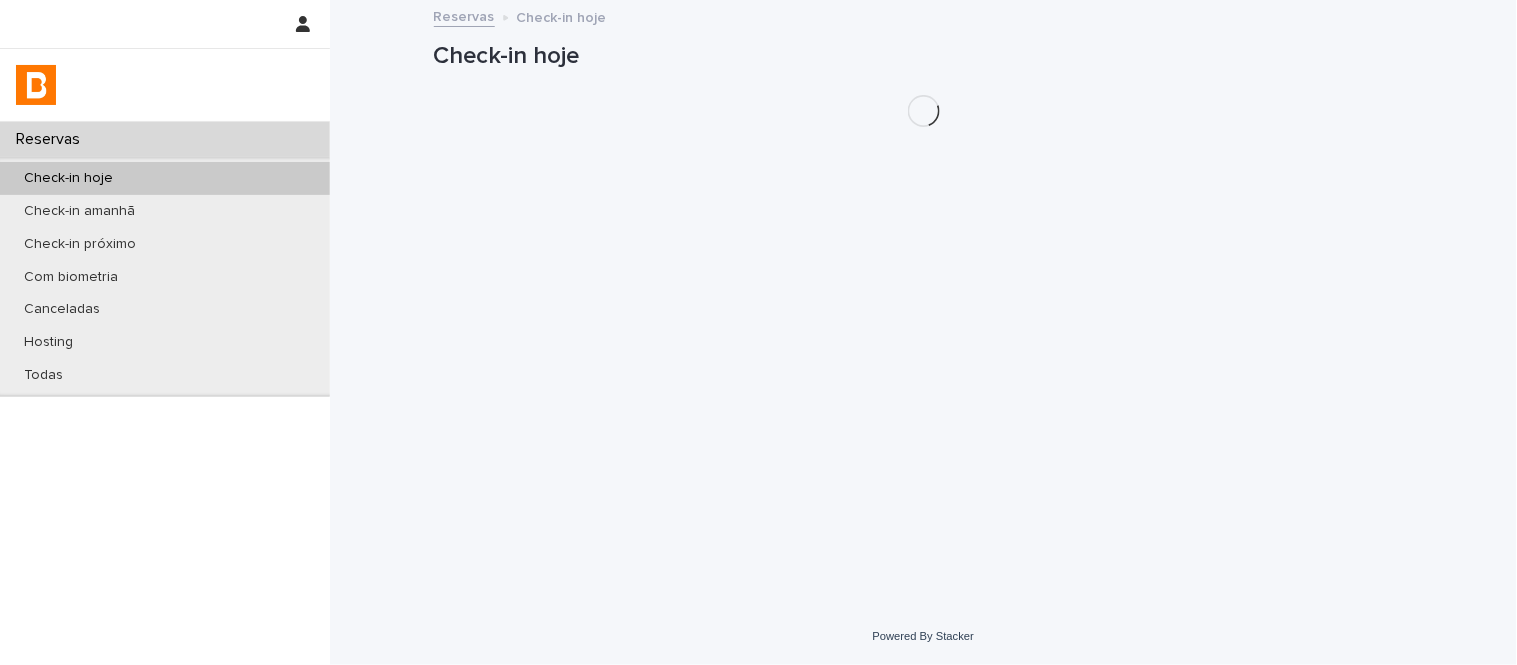 scroll, scrollTop: 0, scrollLeft: 0, axis: both 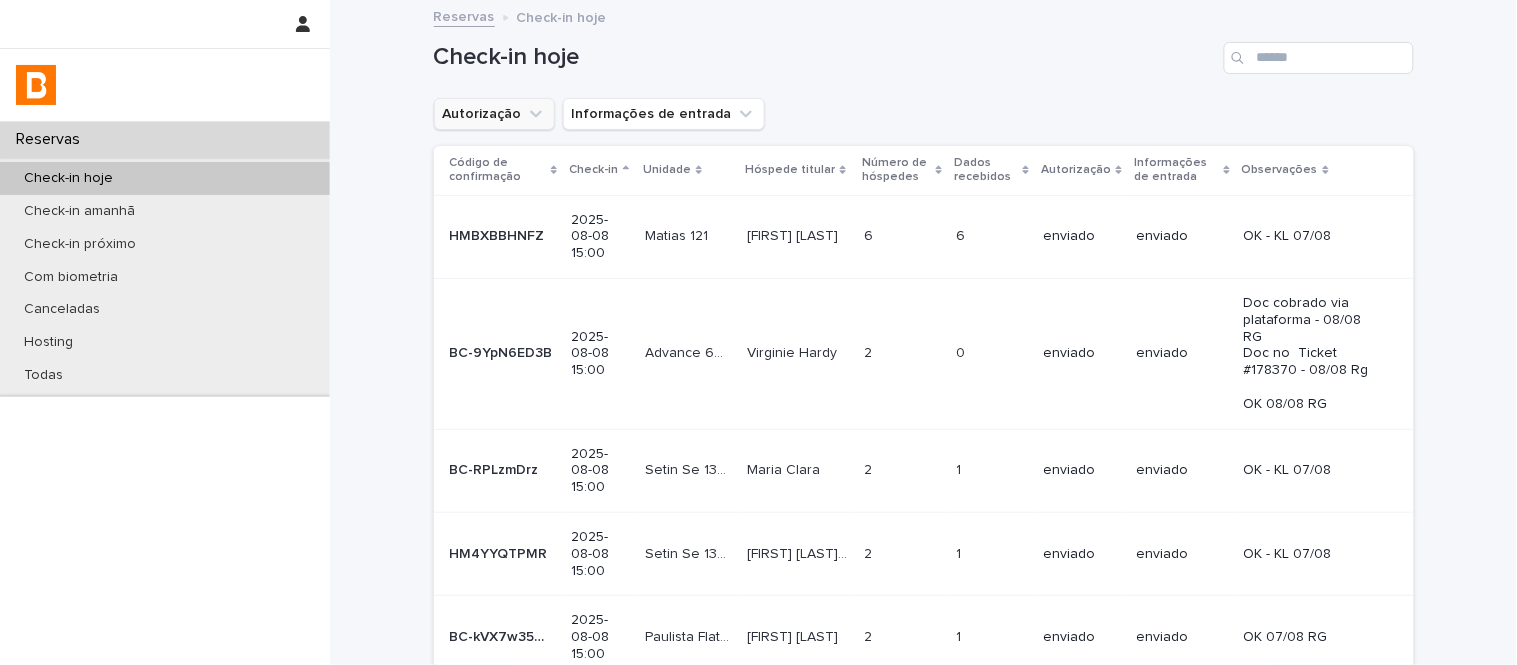 click on "Autorização" at bounding box center (494, 114) 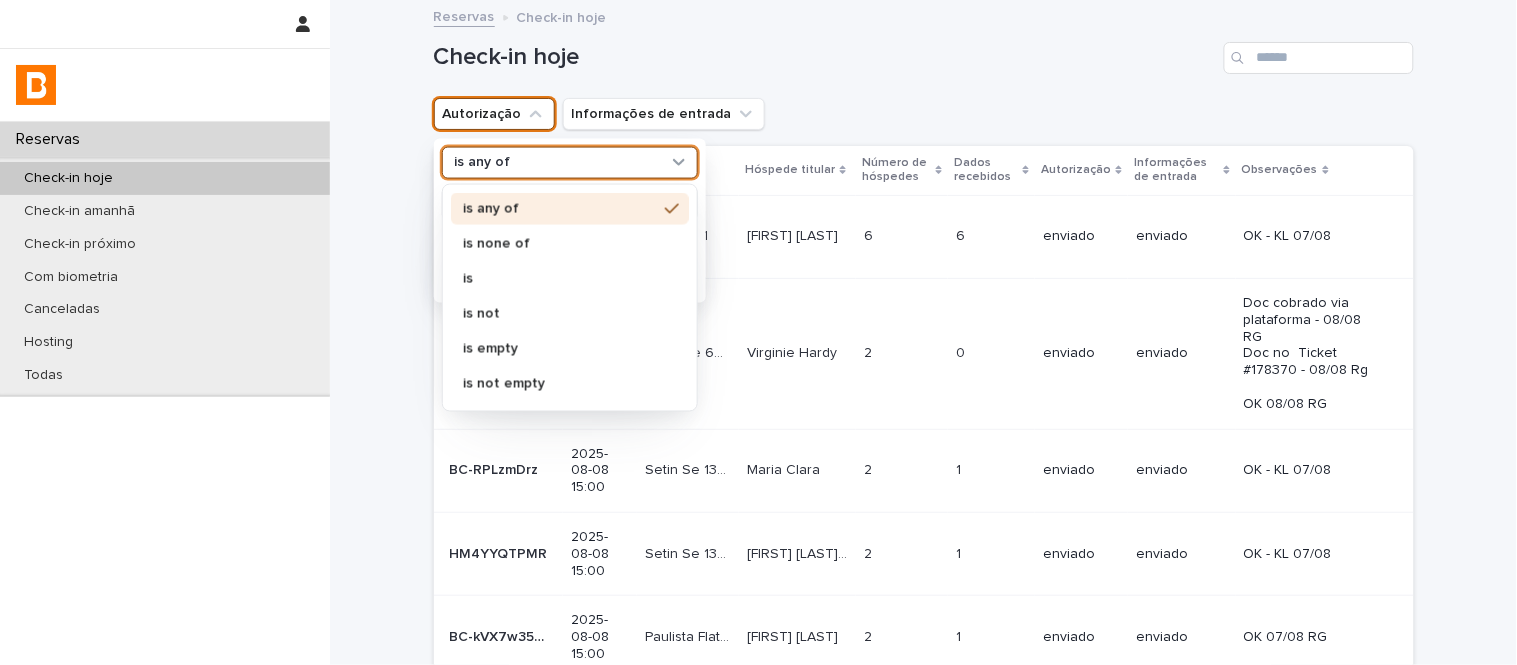 click on "is any of" at bounding box center (557, 162) 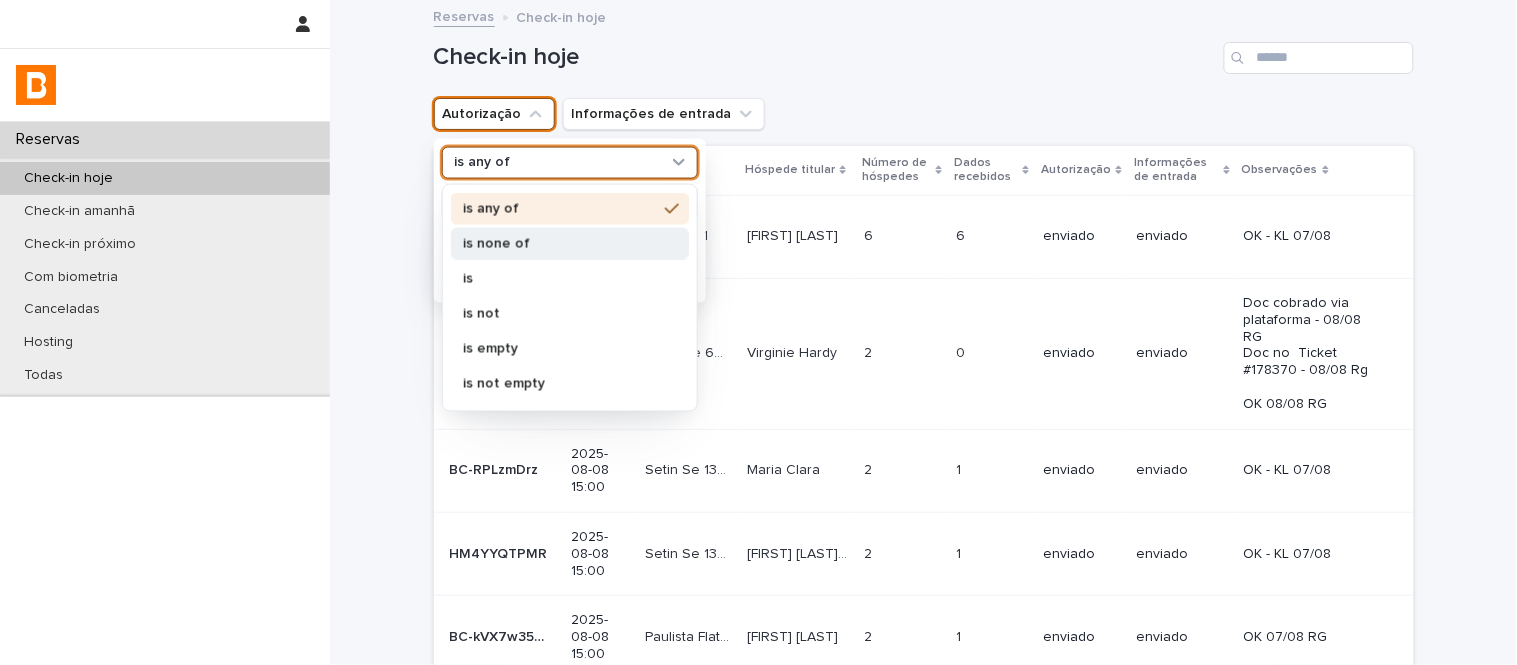 click on "is none of" at bounding box center [560, 243] 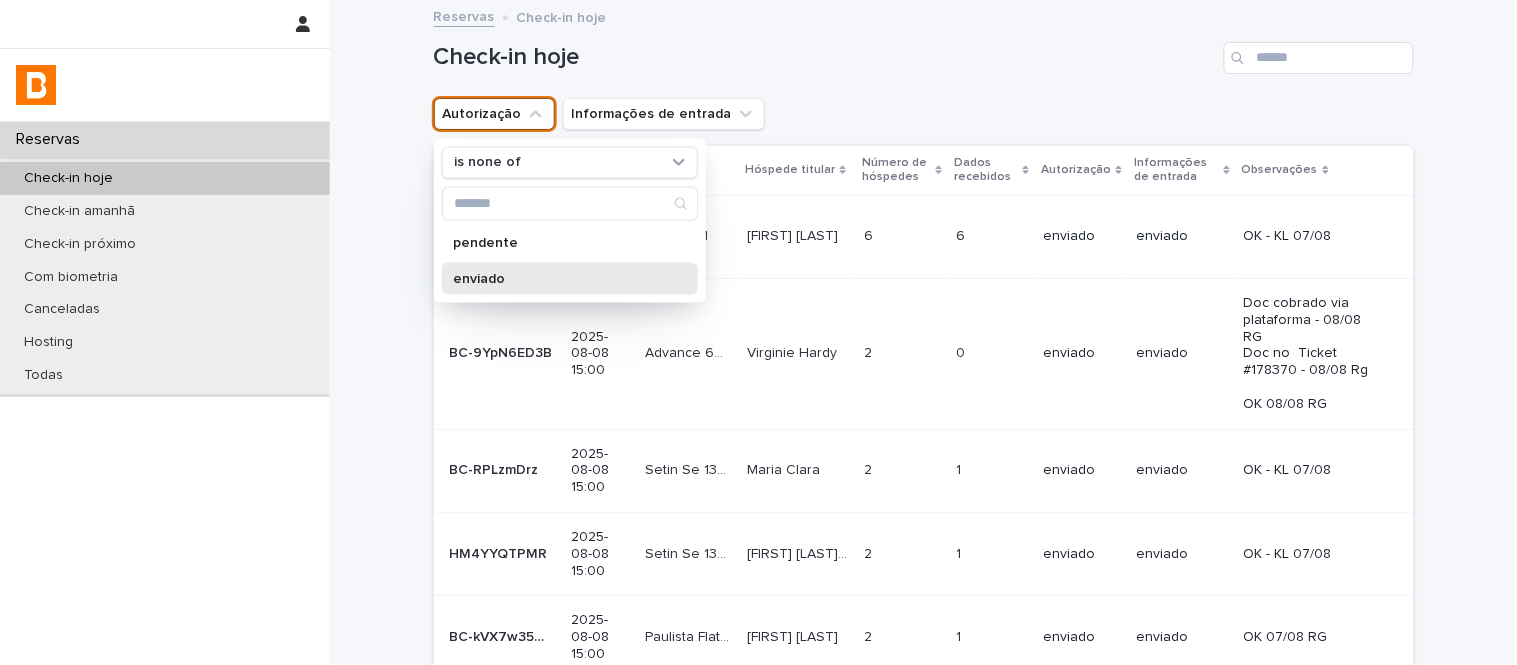 click on "enviado" at bounding box center [560, 278] 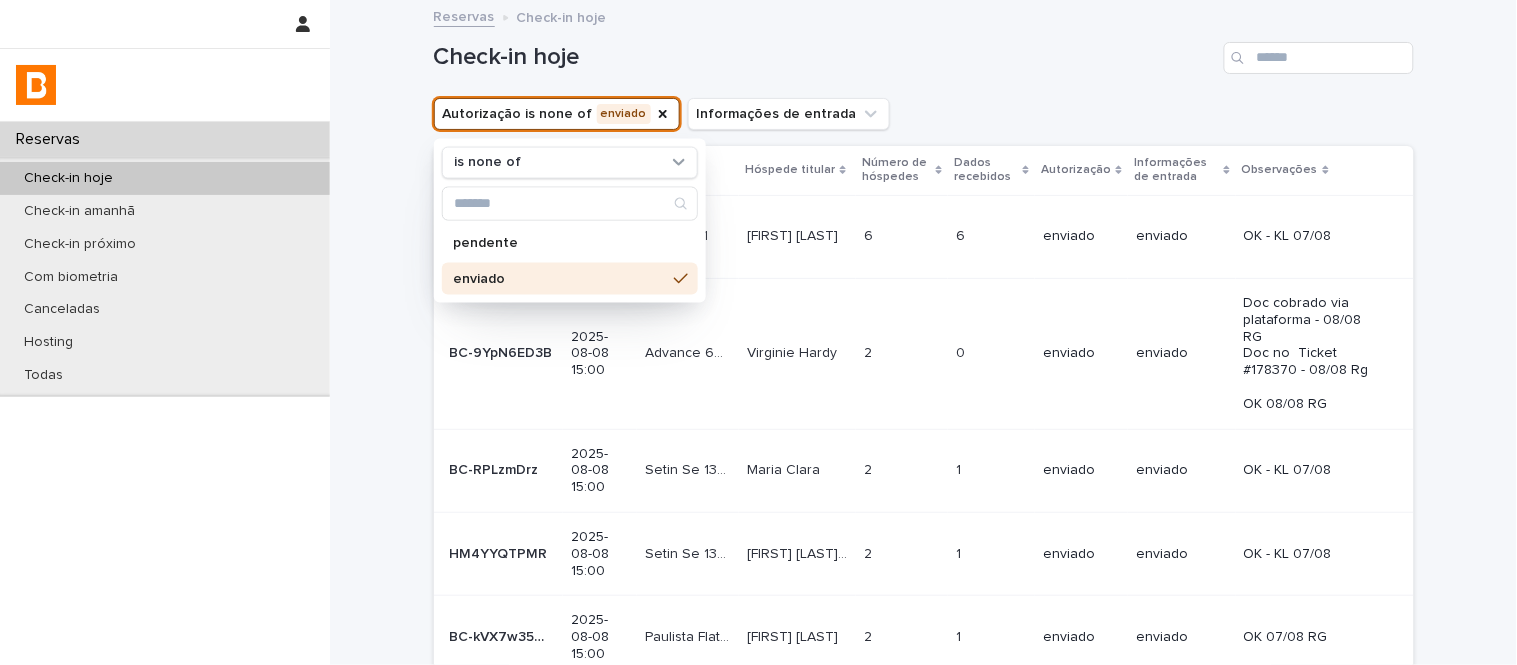 click on "Check-in hoje" at bounding box center [924, 50] 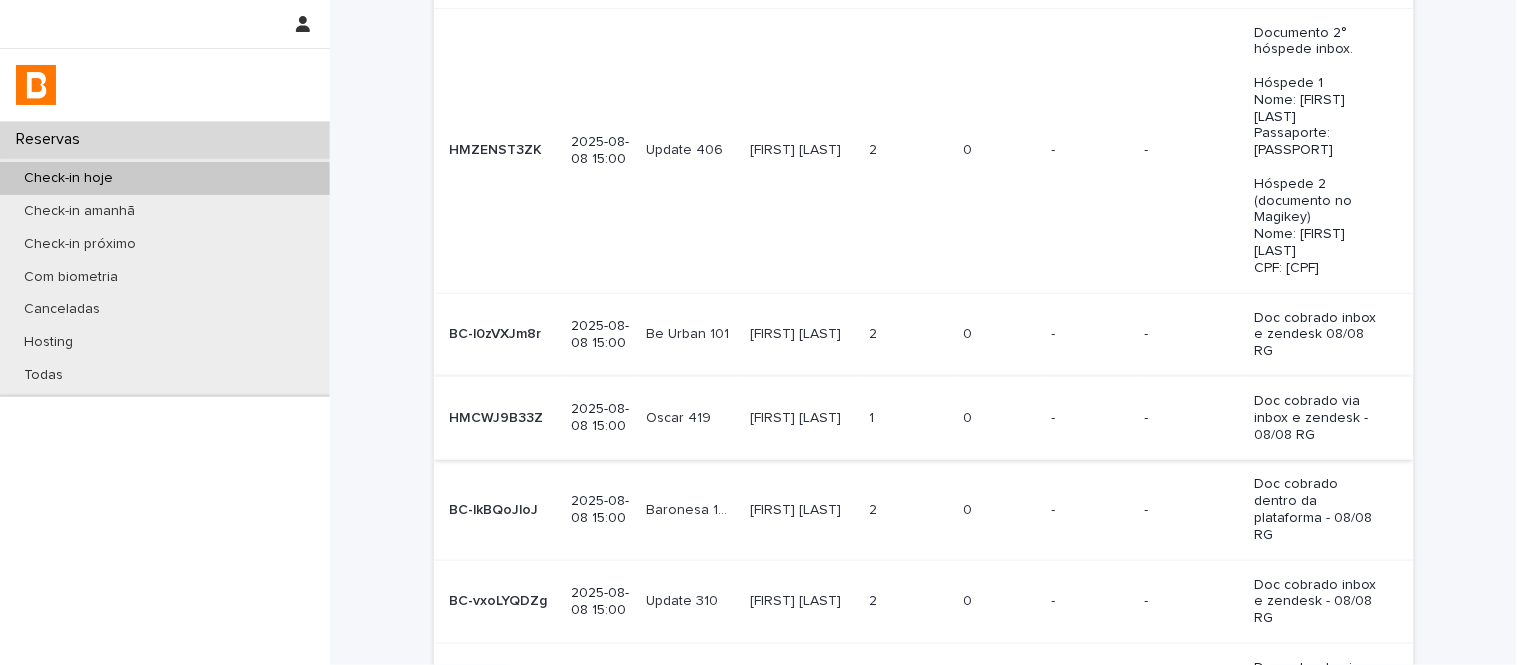 scroll, scrollTop: 111, scrollLeft: 0, axis: vertical 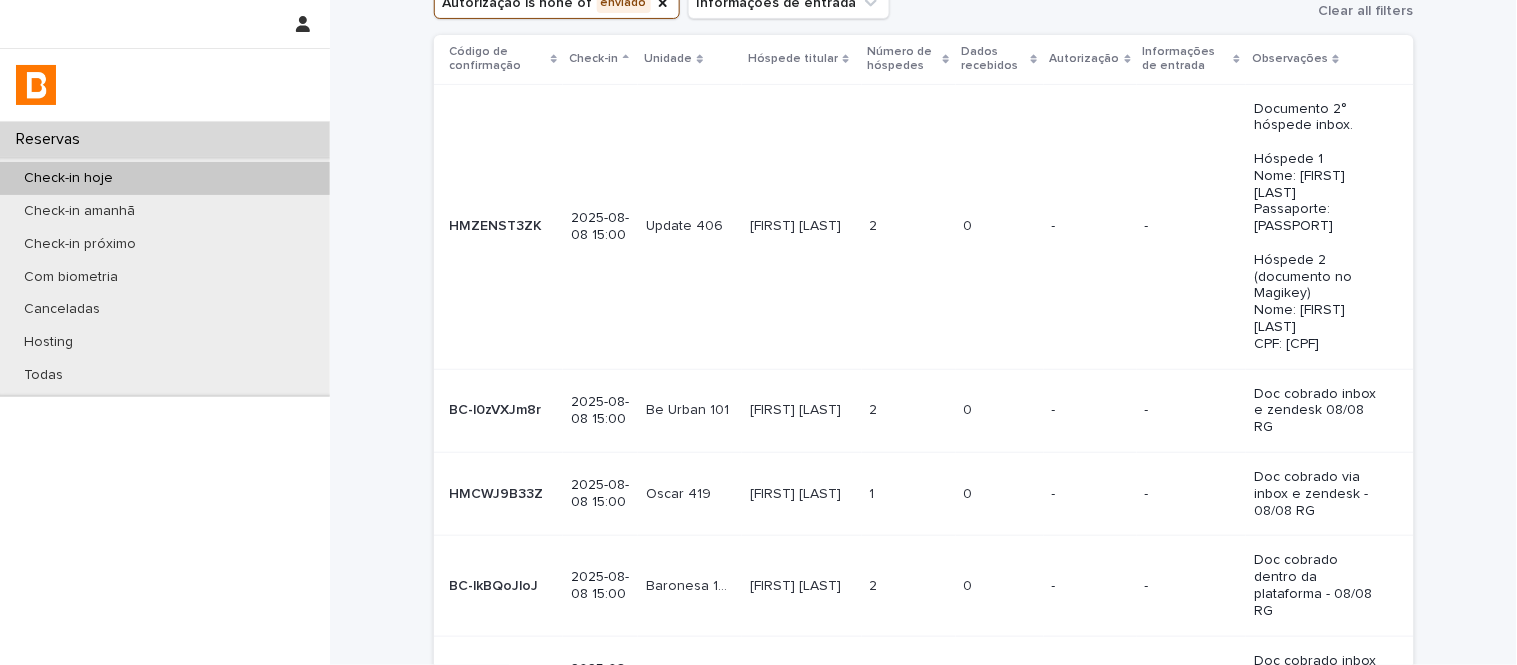 click on "0 0" at bounding box center [1000, 226] 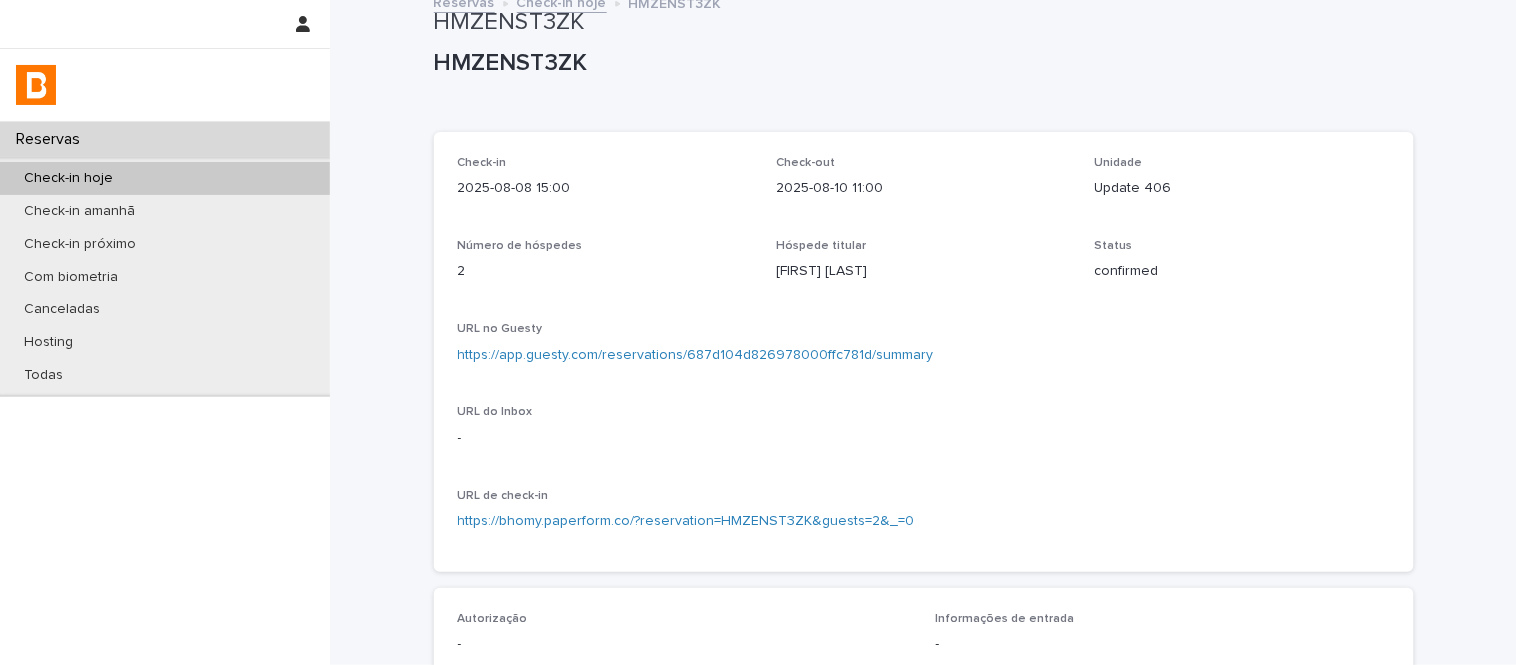 scroll, scrollTop: 0, scrollLeft: 0, axis: both 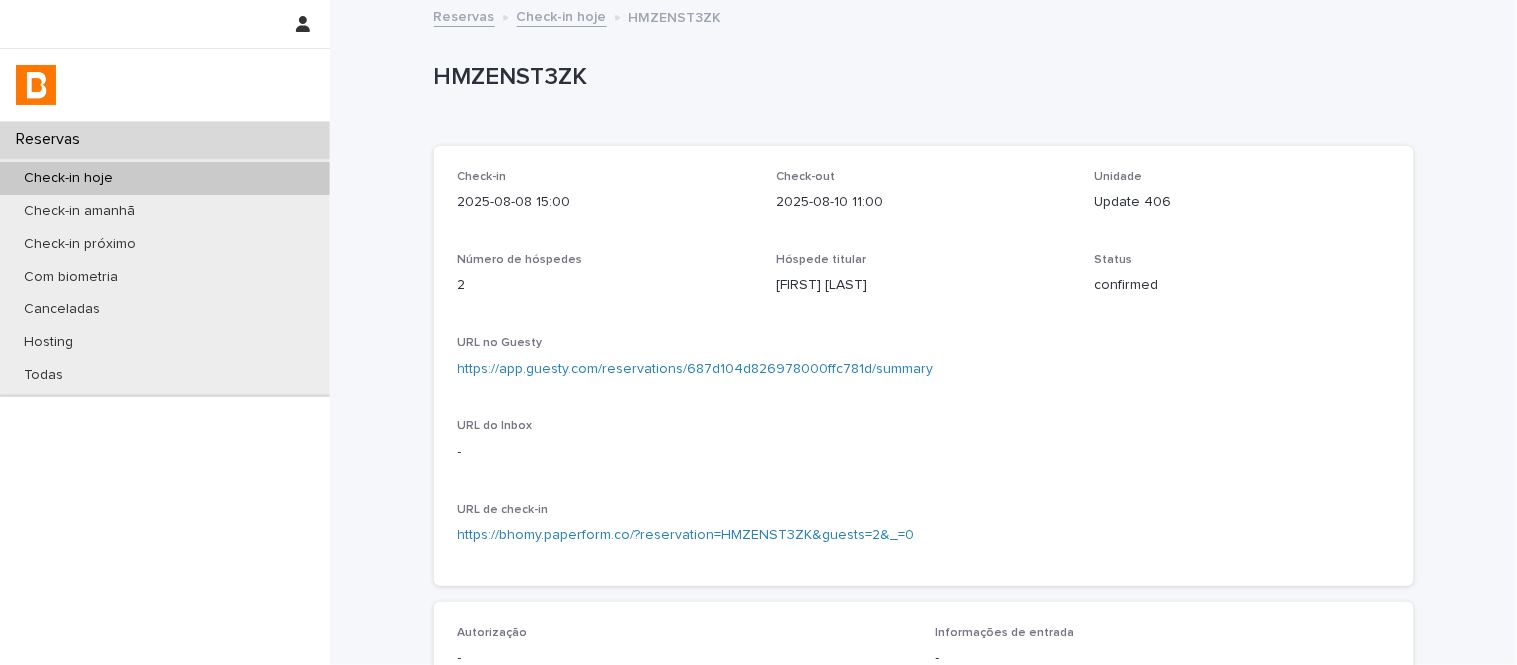 click on "Update 406" at bounding box center [1242, 202] 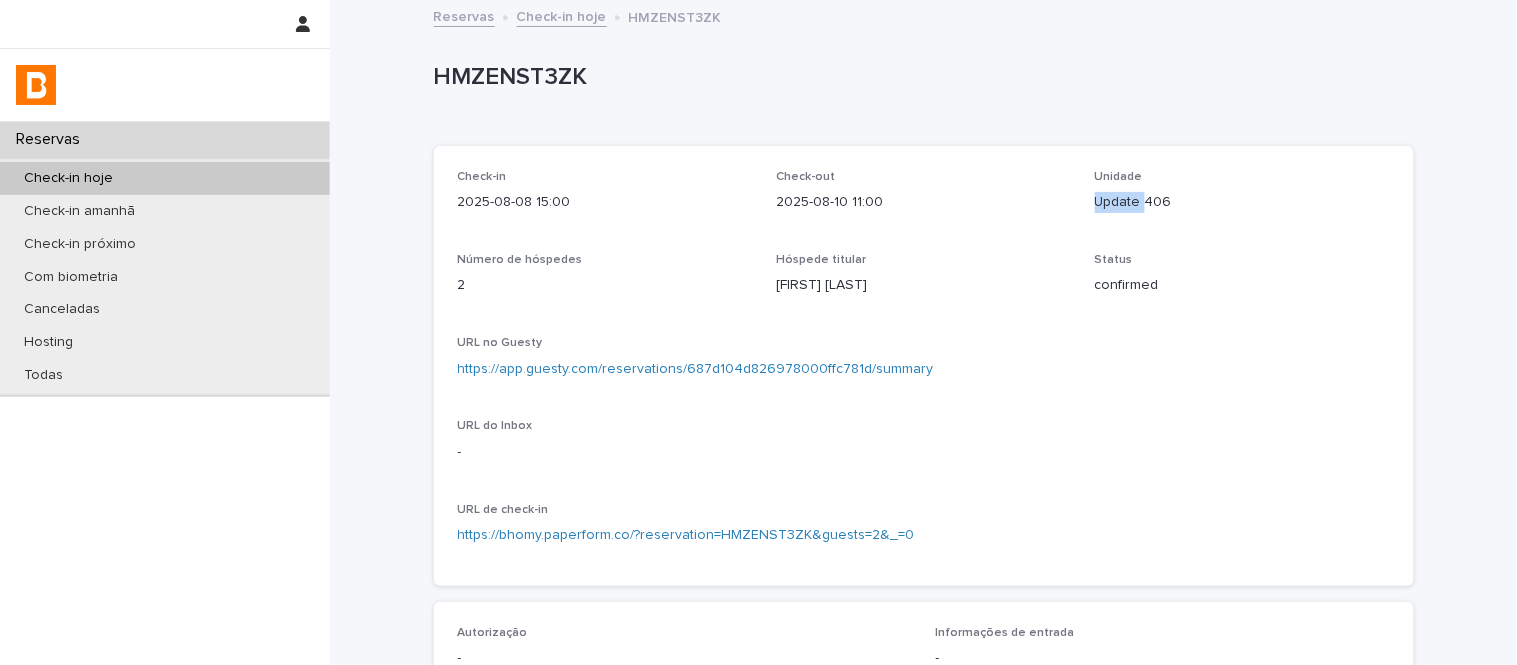 click on "Update 406" at bounding box center (1242, 202) 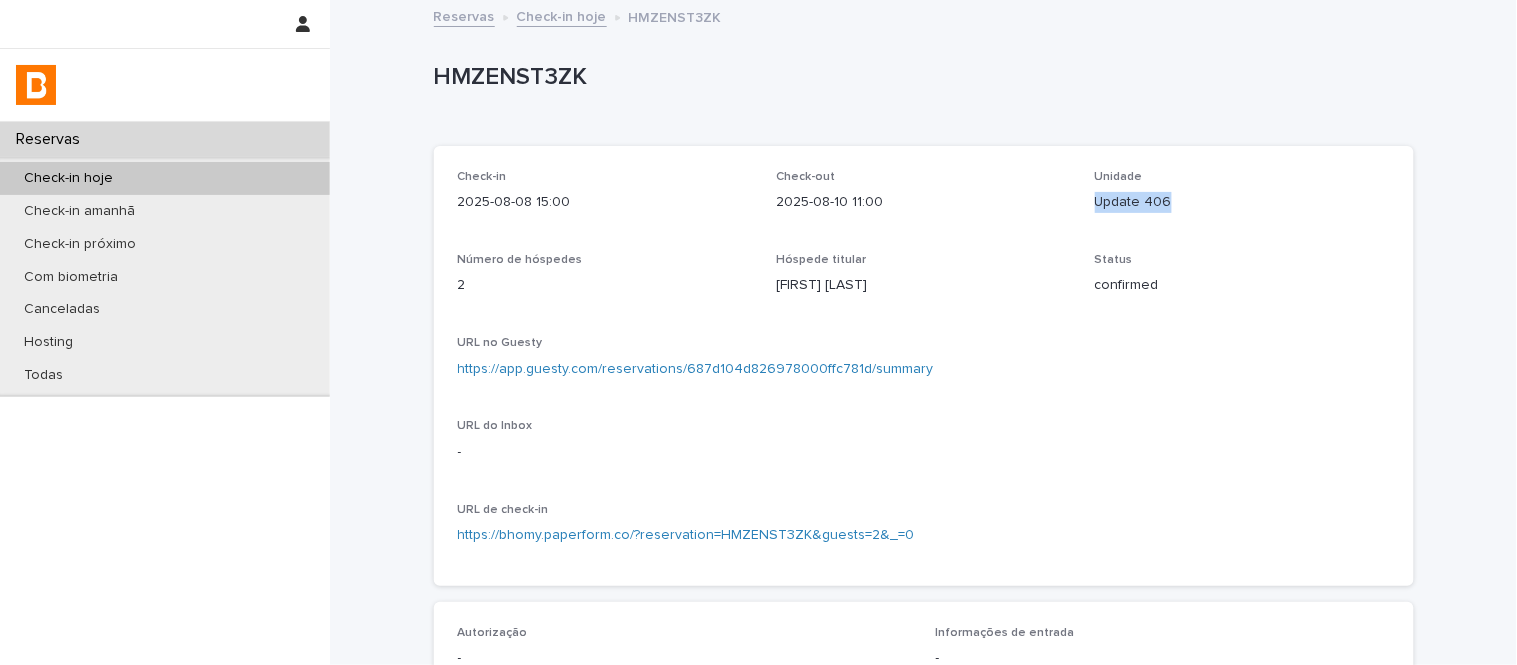 click on "Update 406" at bounding box center [1242, 202] 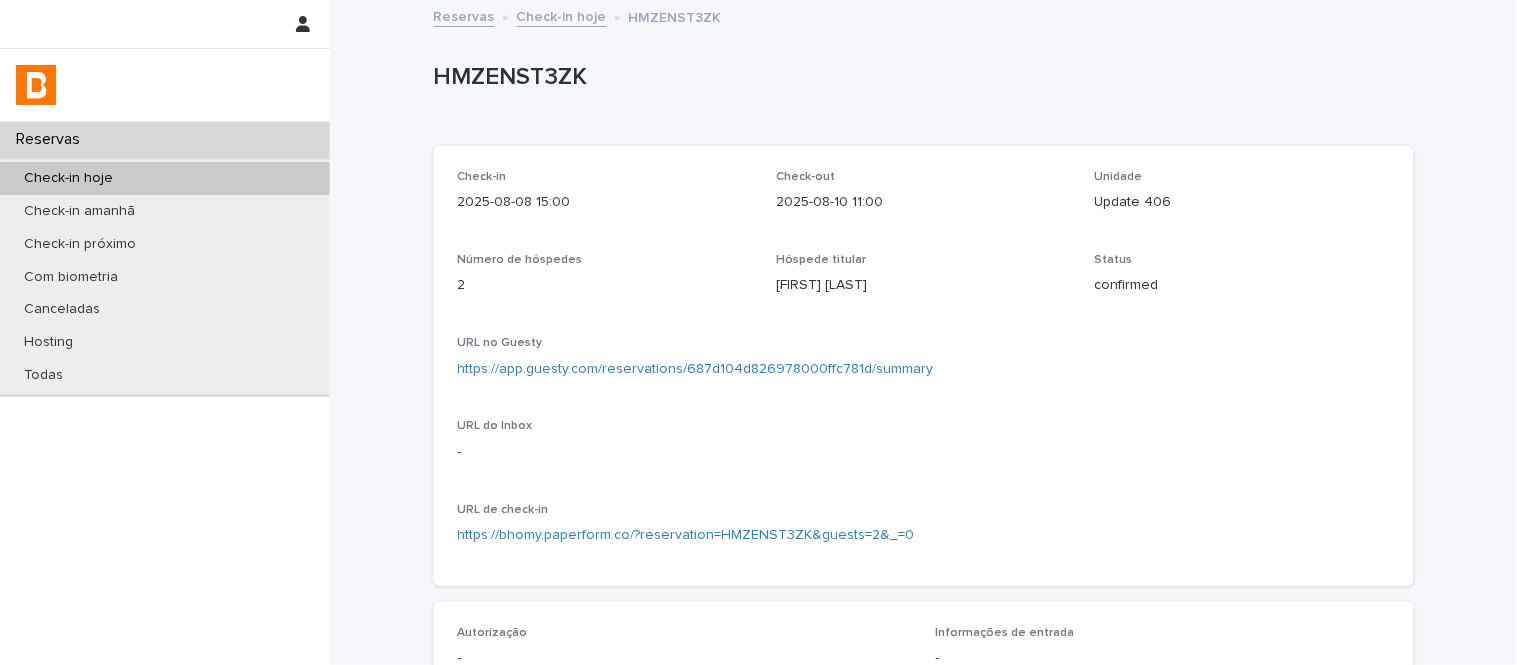 click on "https://app.guesty.com/reservations/687d104d826978000ffc781d/summary" at bounding box center [924, 369] 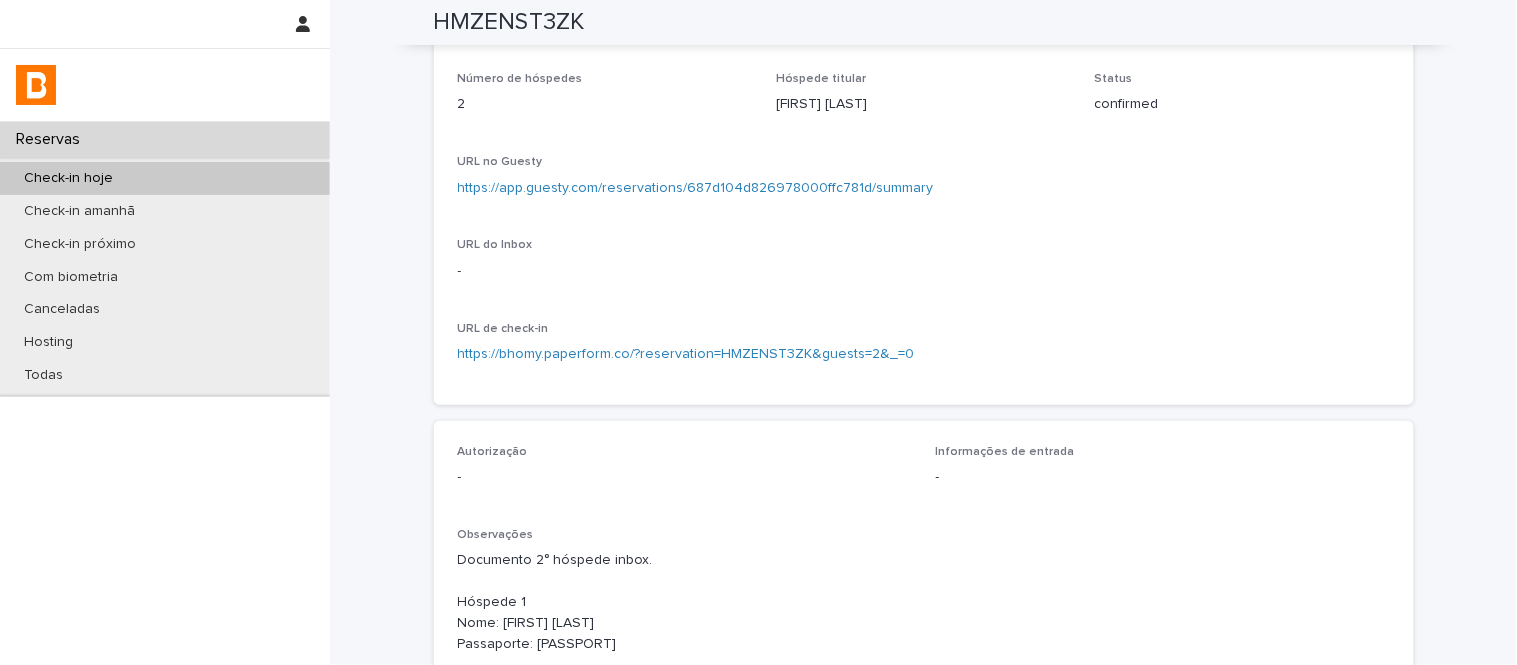 scroll, scrollTop: 0, scrollLeft: 0, axis: both 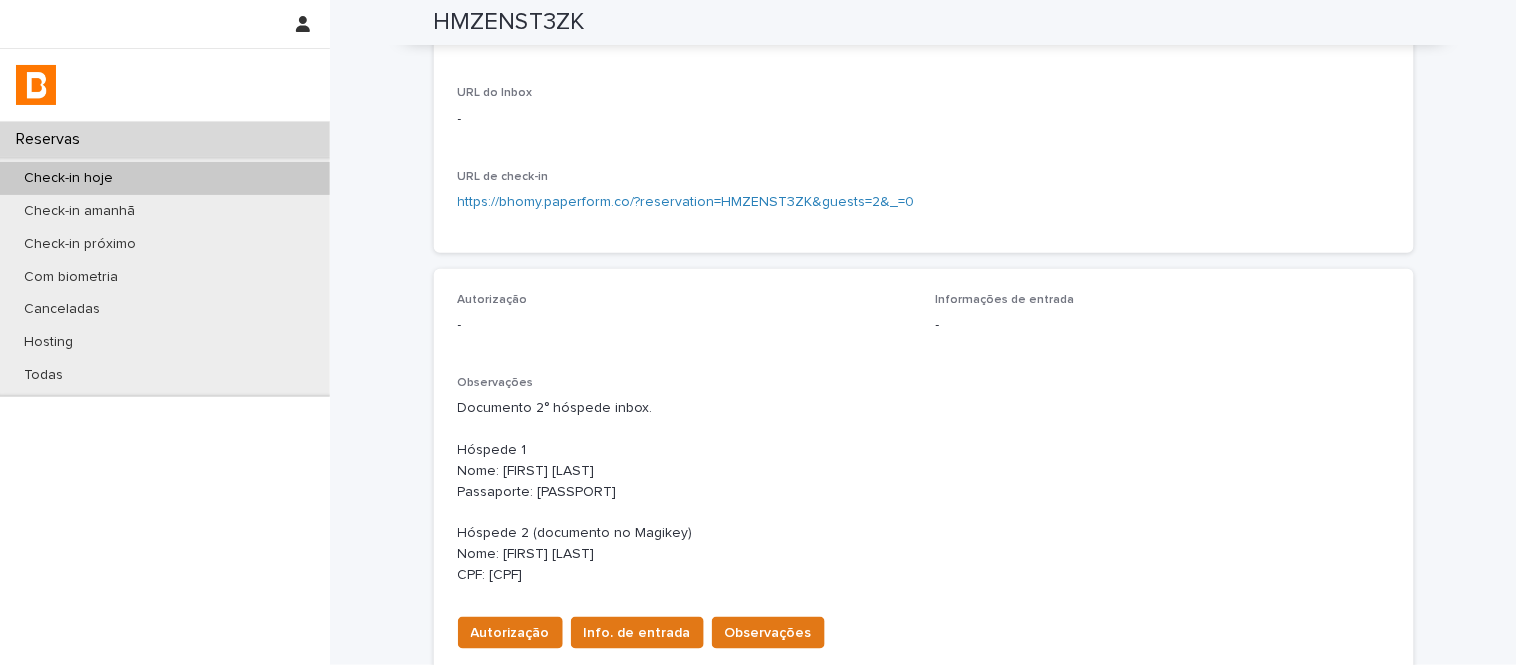 drag, startPoint x: 448, startPoint y: 444, endPoint x: 612, endPoint y: 571, distance: 207.42468 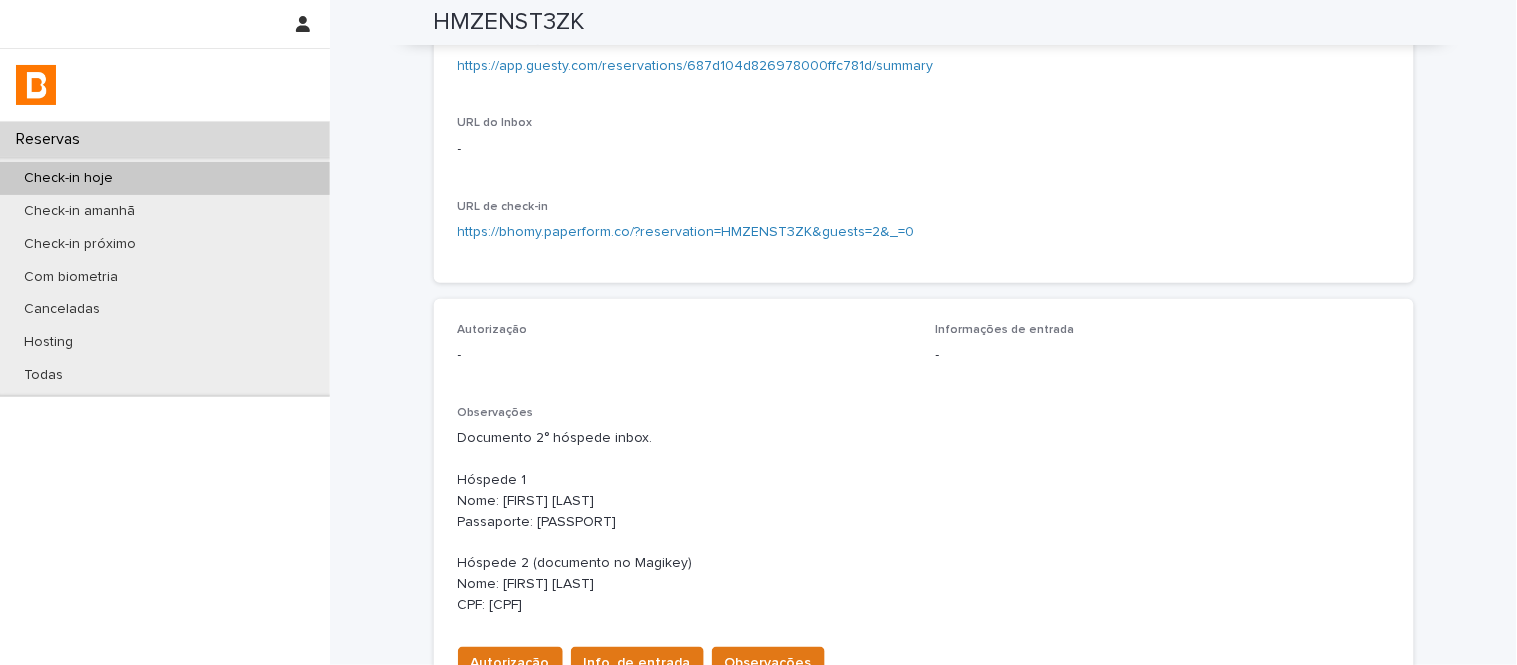 scroll, scrollTop: 222, scrollLeft: 0, axis: vertical 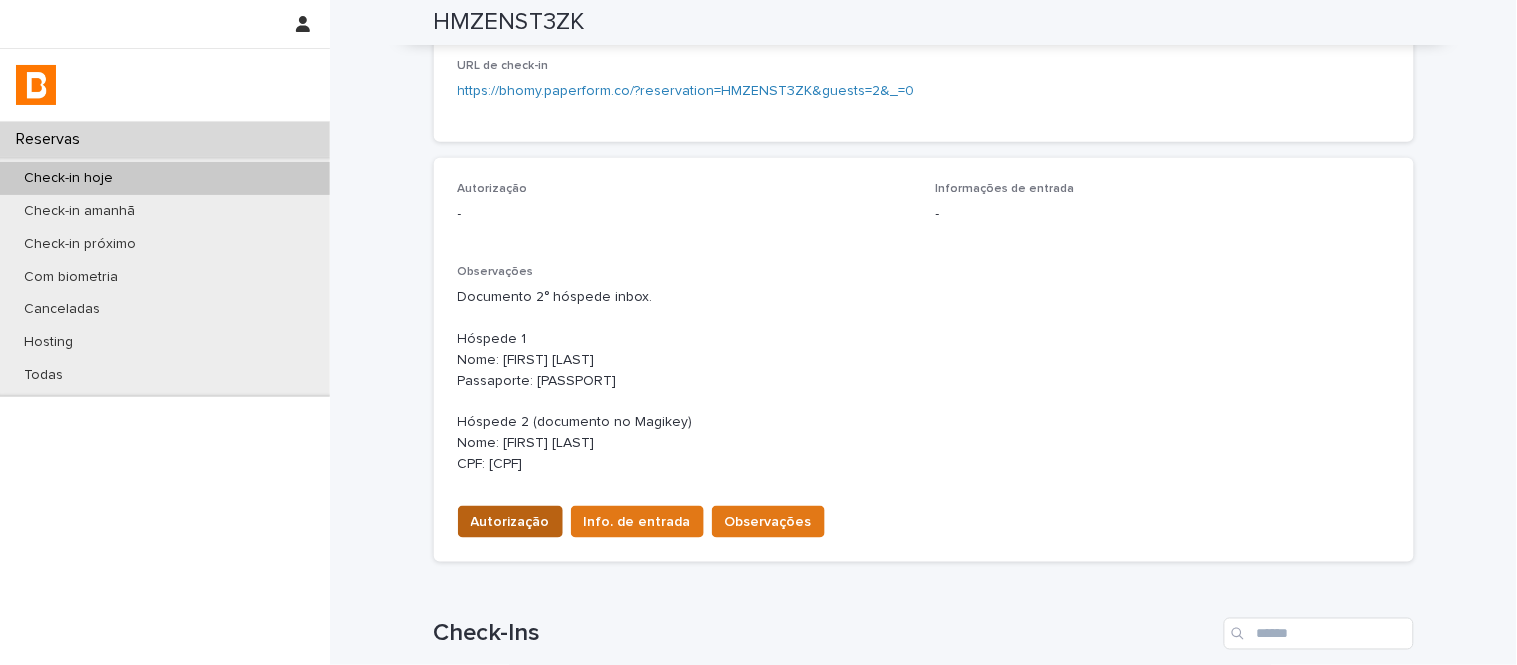 click on "Autorização" at bounding box center (510, 522) 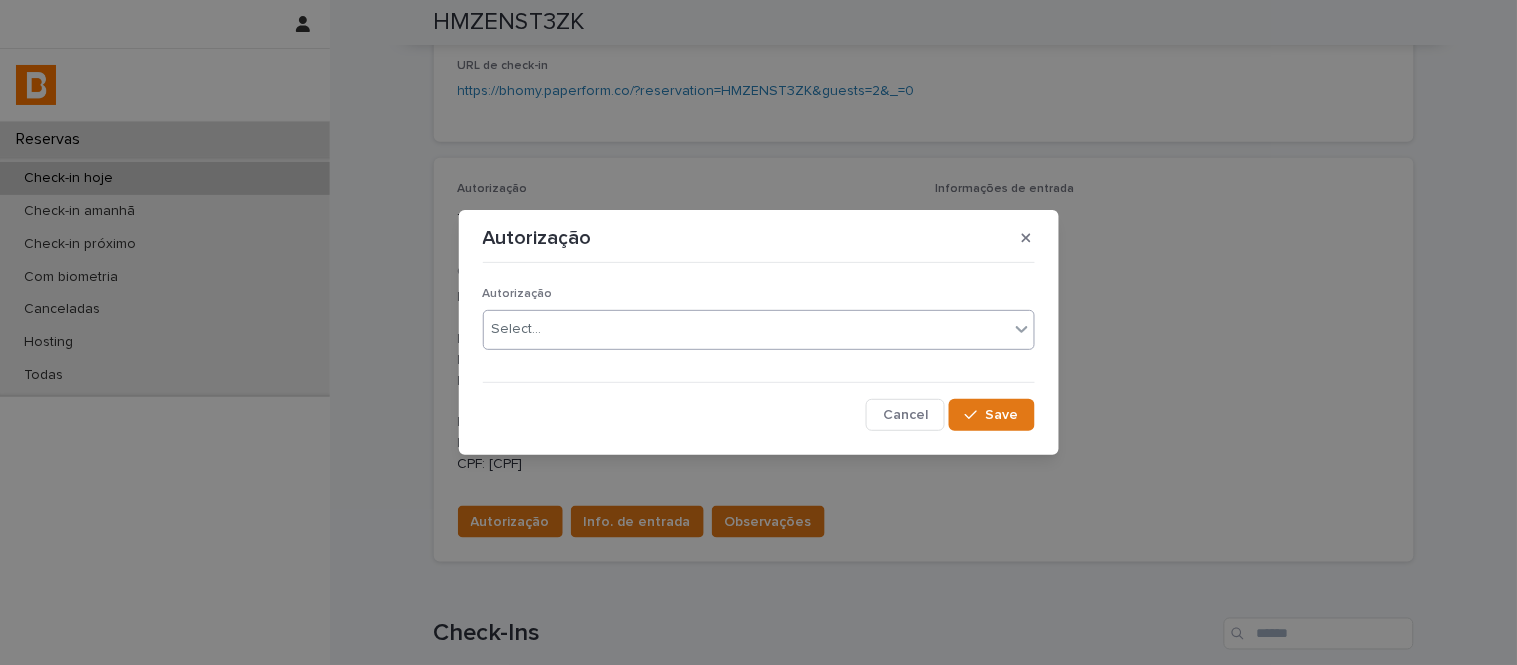 click on "Select..." at bounding box center [517, 329] 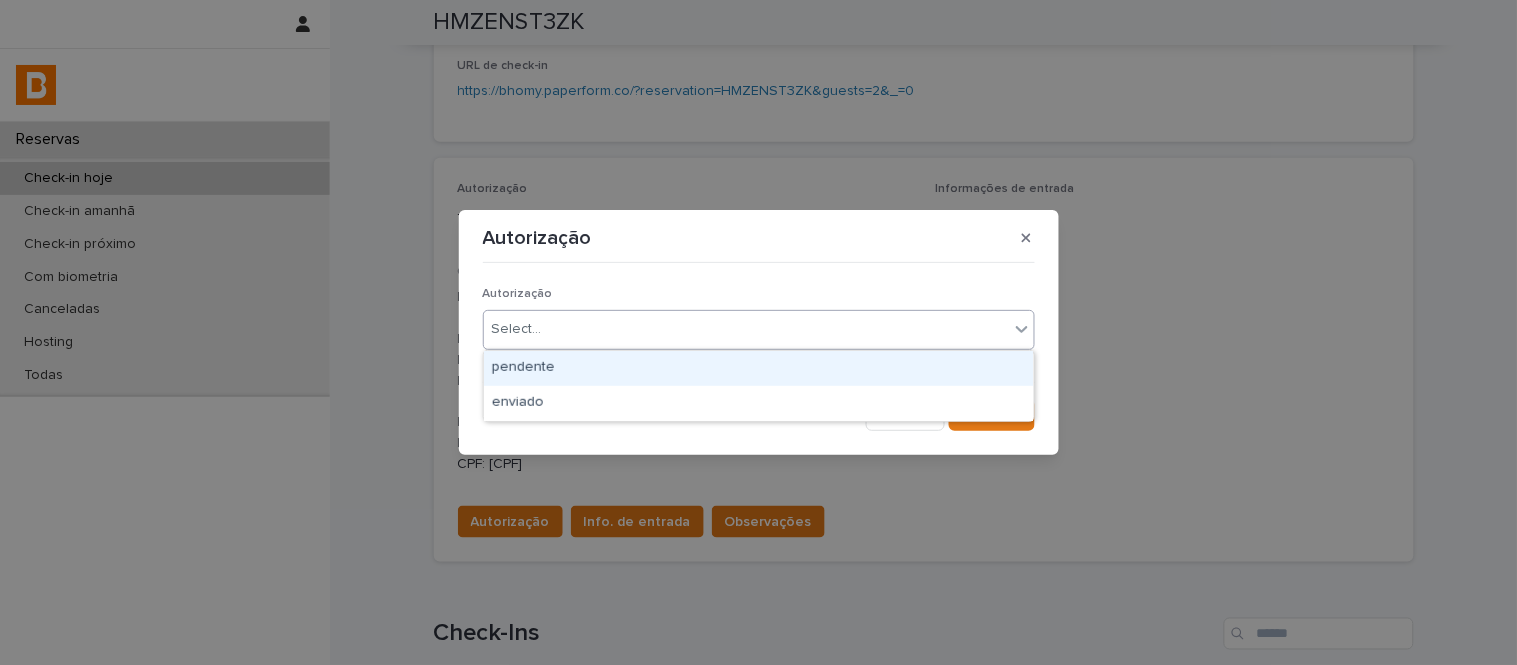 click on "pendente" at bounding box center [759, 368] 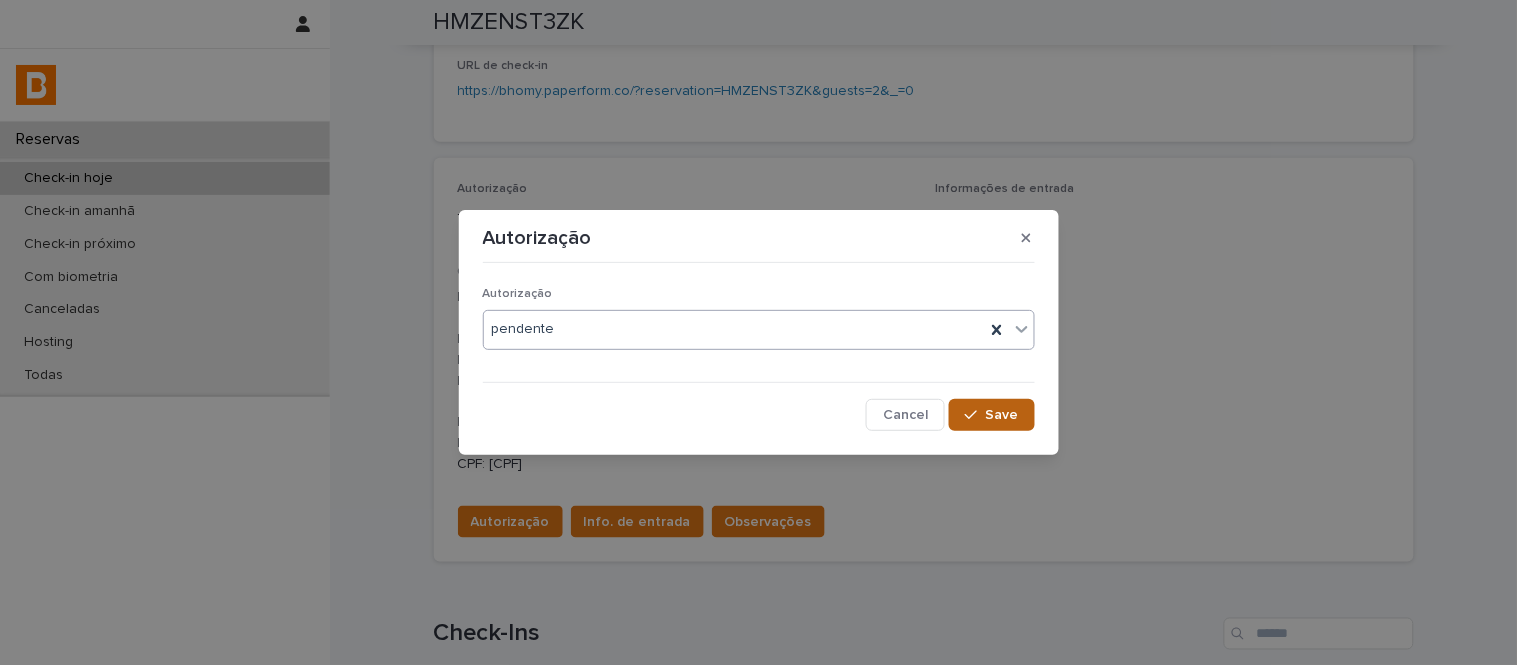 click on "Save" at bounding box center [991, 415] 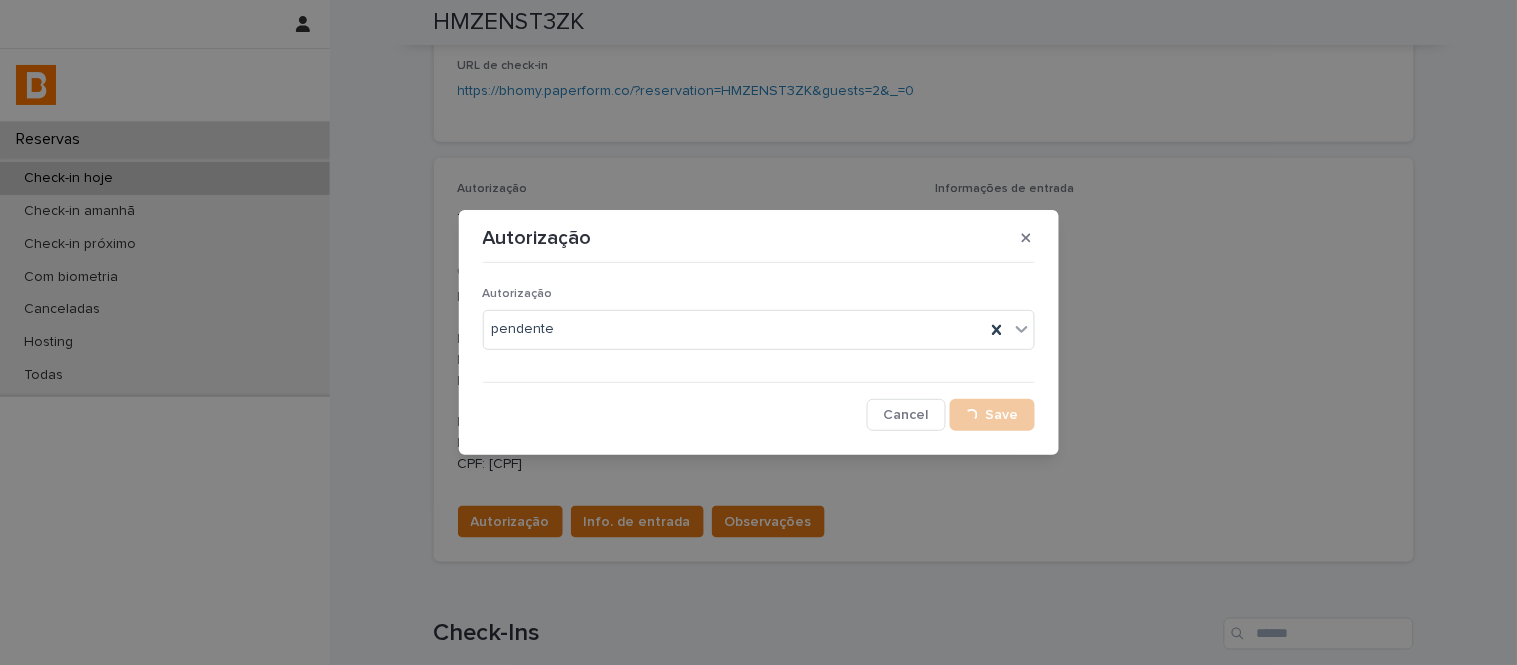 click on "Info. de entrada" at bounding box center (637, 522) 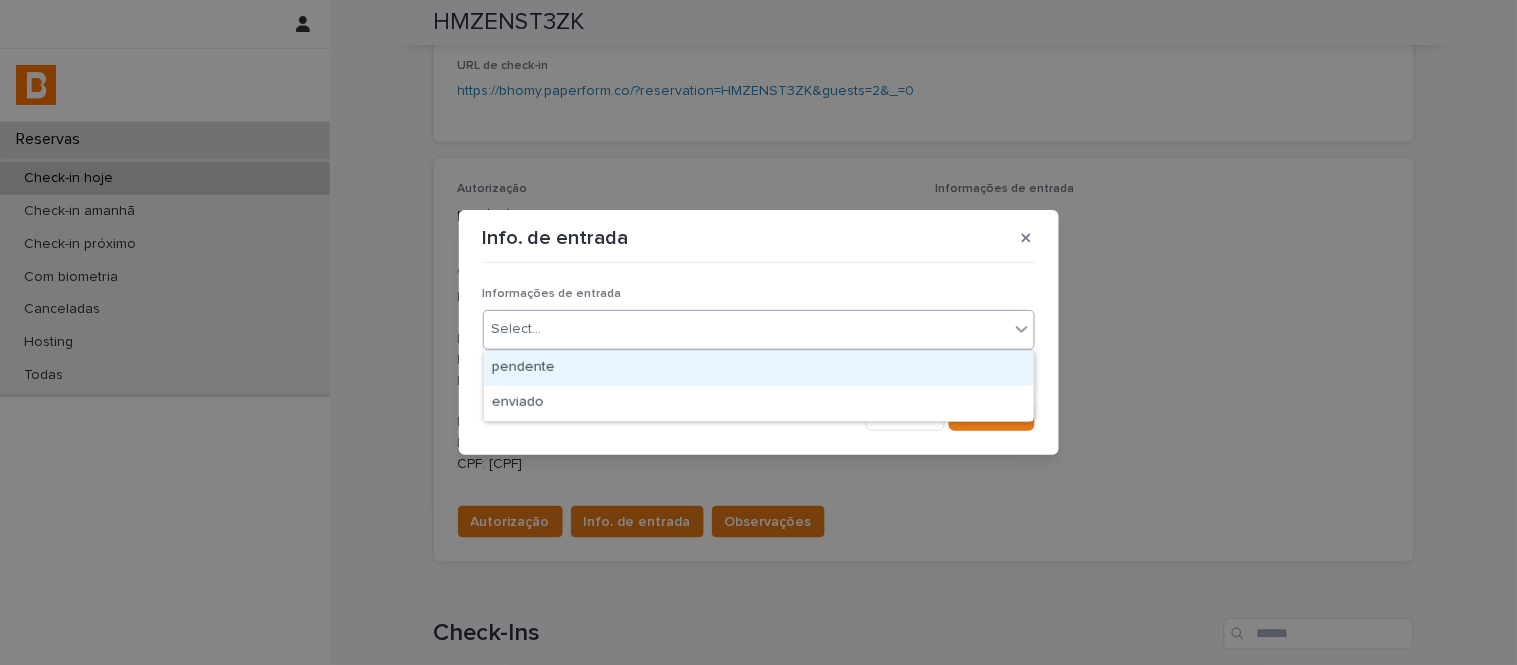 click on "Select..." at bounding box center (746, 329) 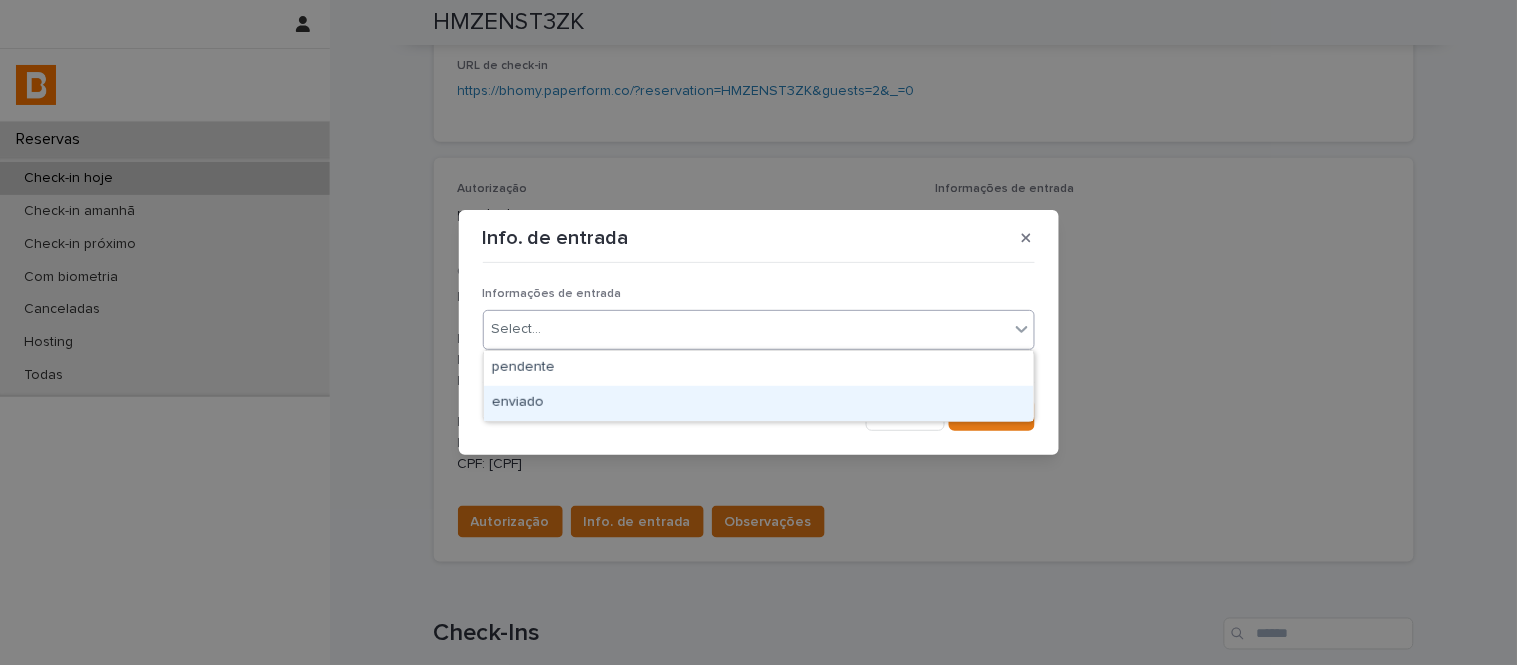 drag, startPoint x: 613, startPoint y: 374, endPoint x: 628, endPoint y: 395, distance: 25.806976 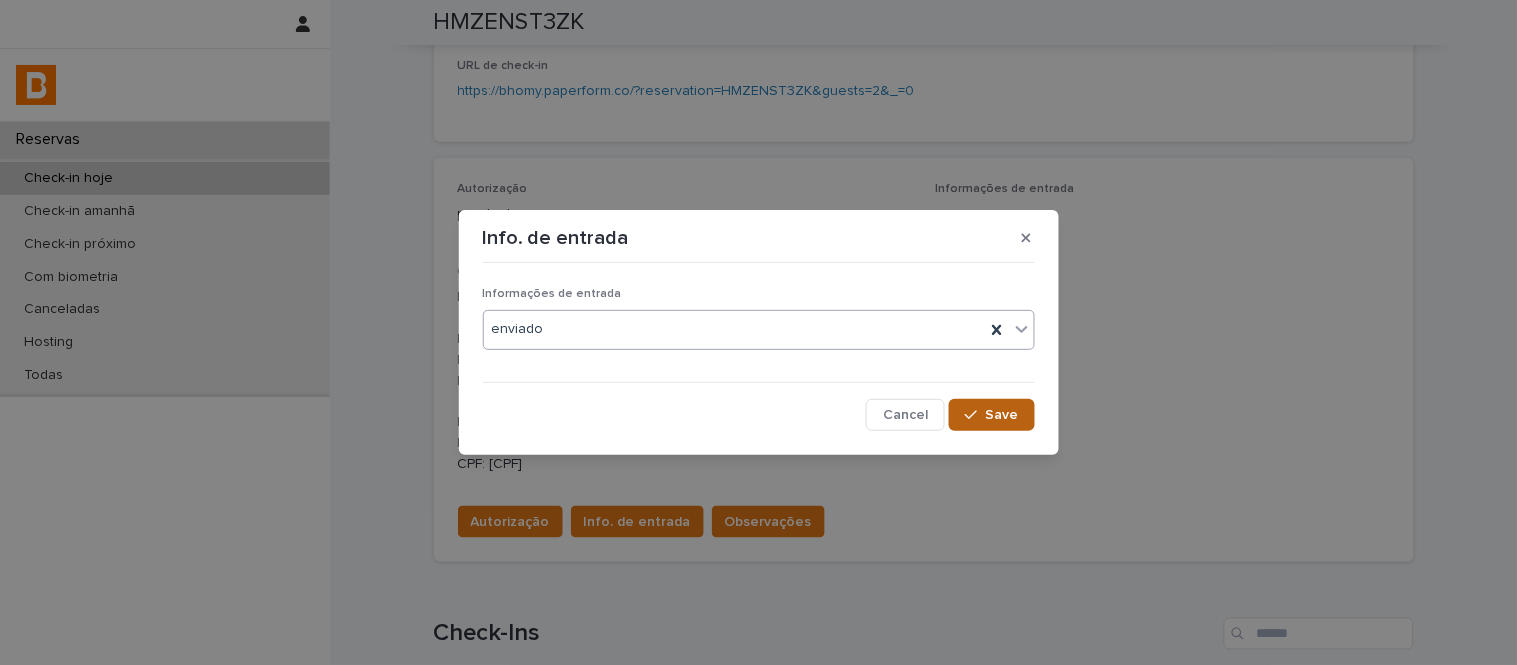 click on "Save" at bounding box center (1002, 415) 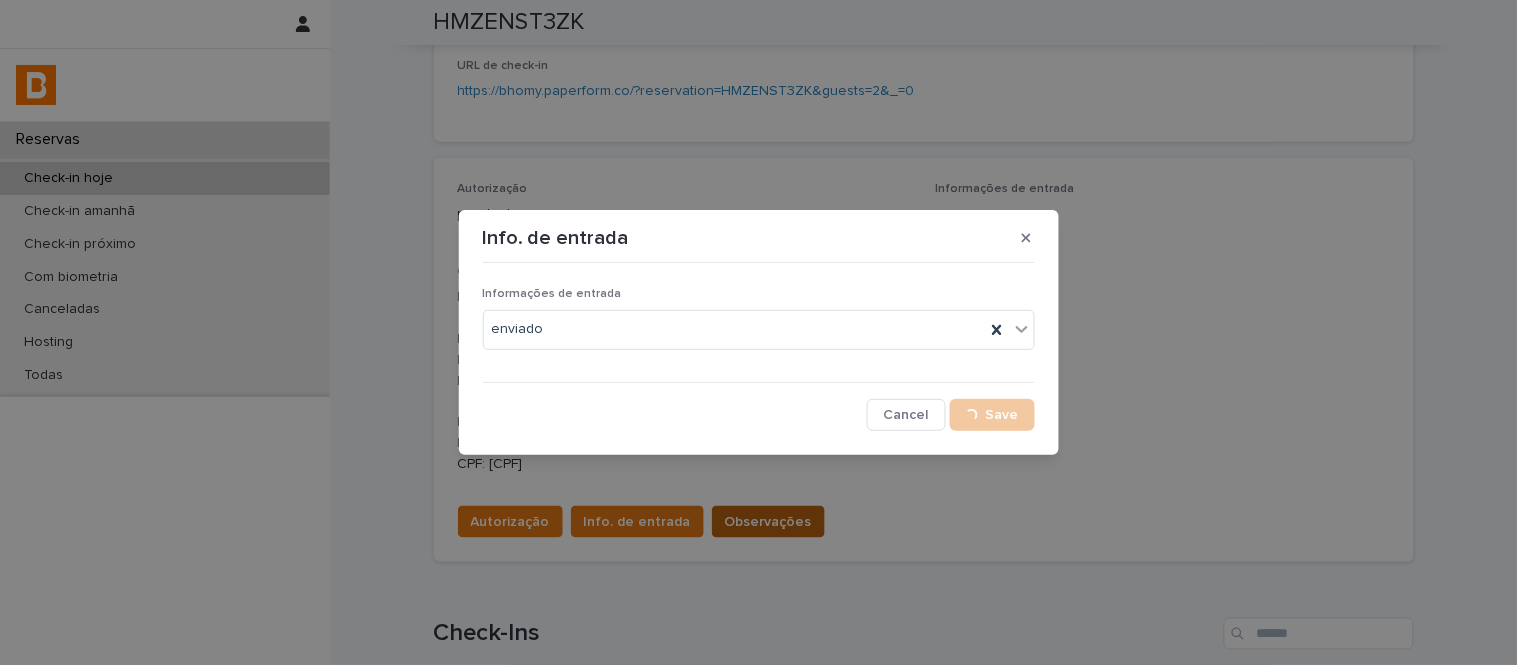 click on "Observações" at bounding box center (768, 522) 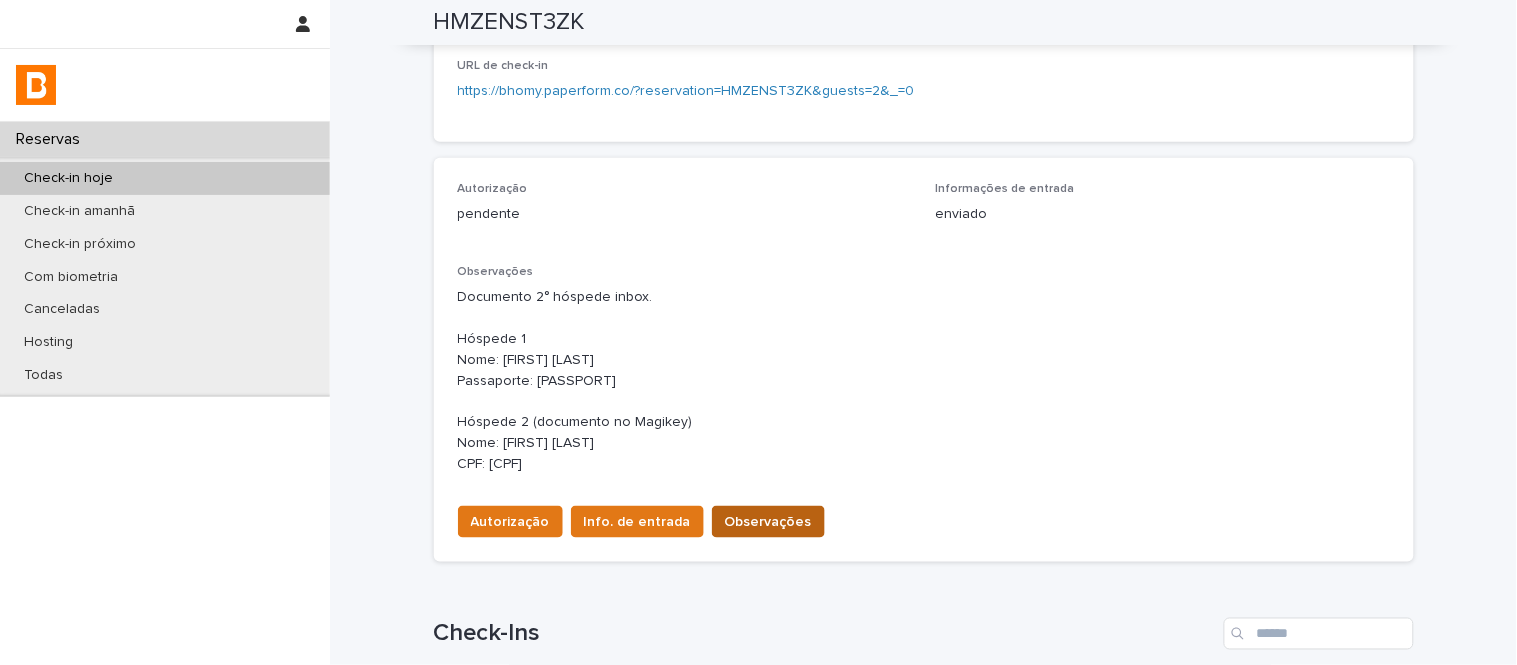 click on "Cancel Save" at bounding box center [759, 499] 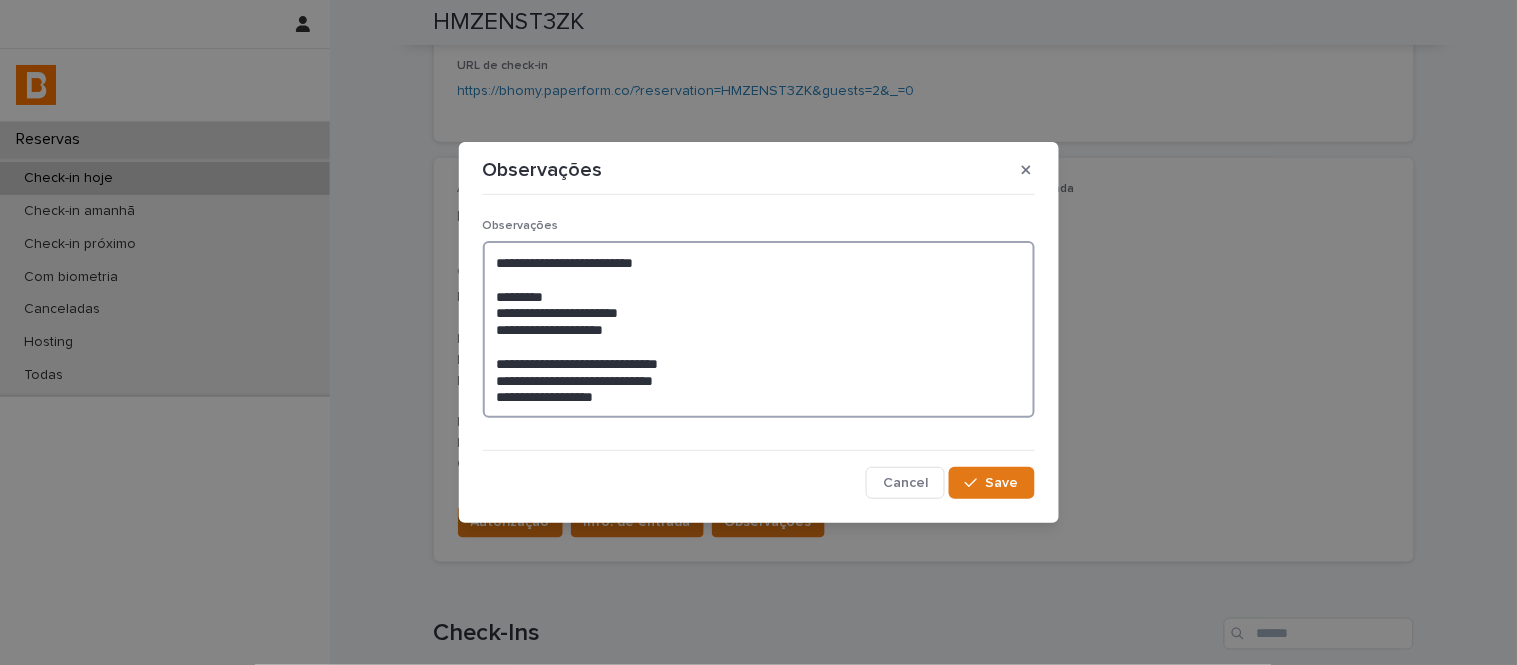 click on "**********" at bounding box center [759, 329] 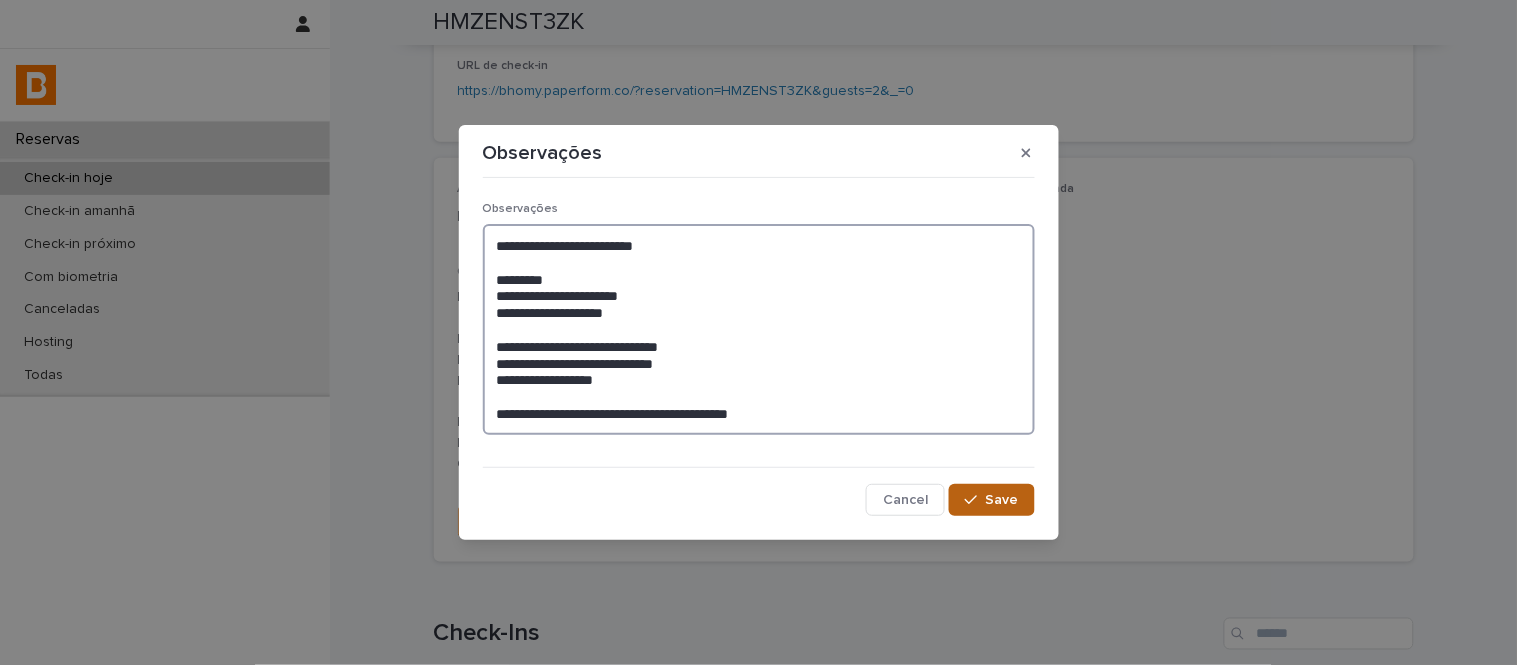 type on "**********" 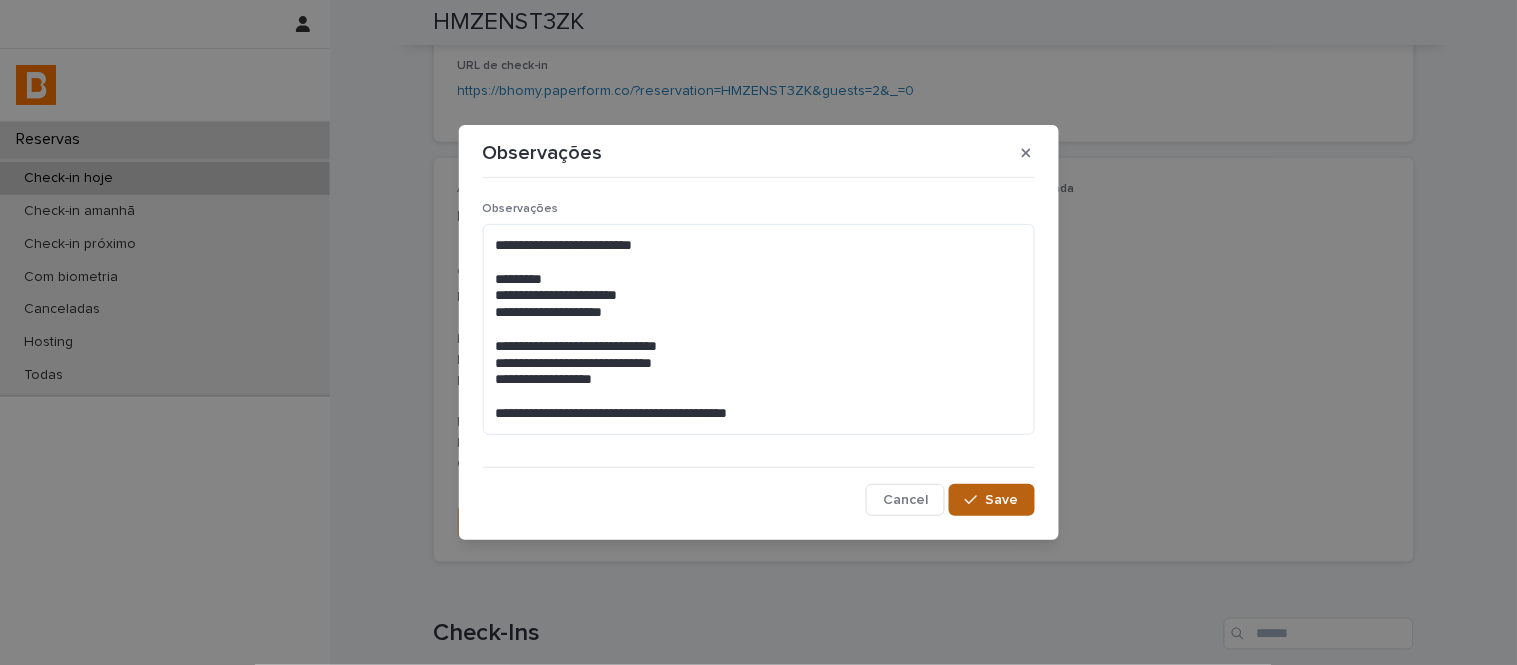 click on "Save" at bounding box center (991, 500) 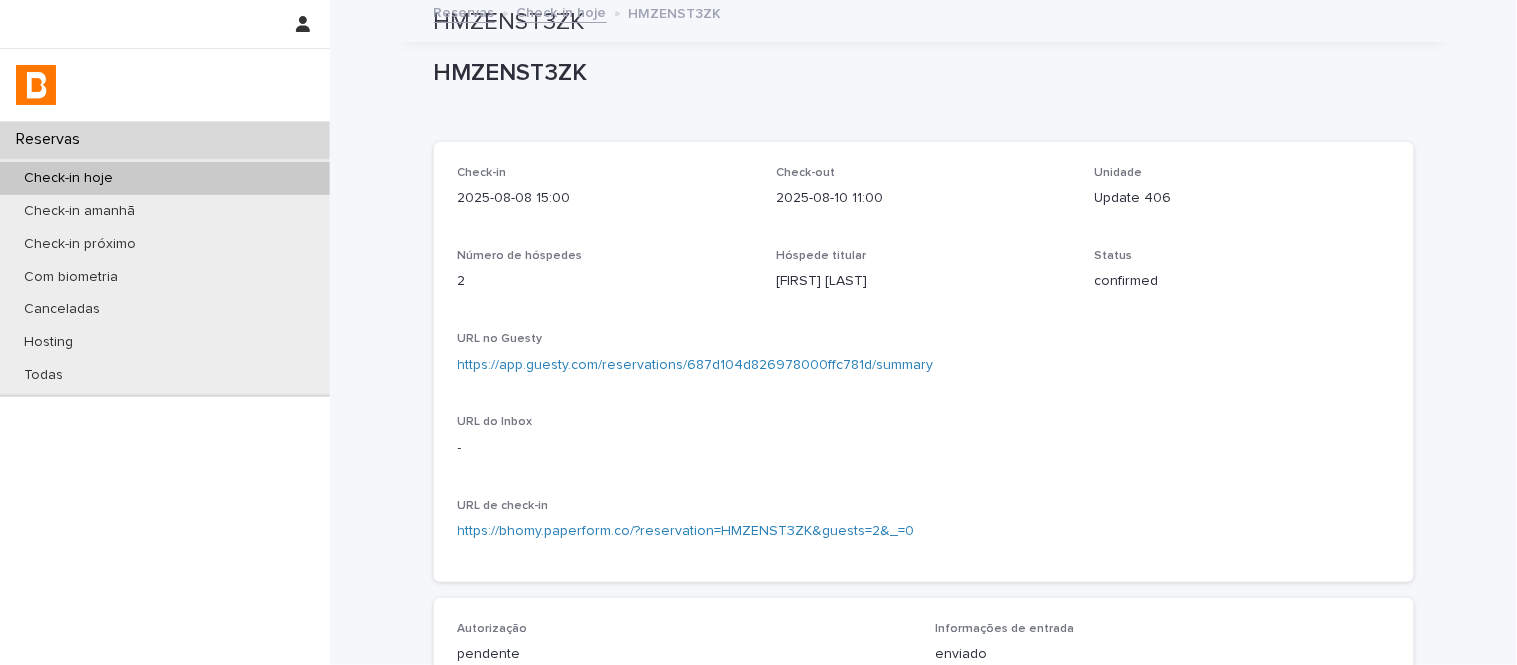scroll, scrollTop: 0, scrollLeft: 0, axis: both 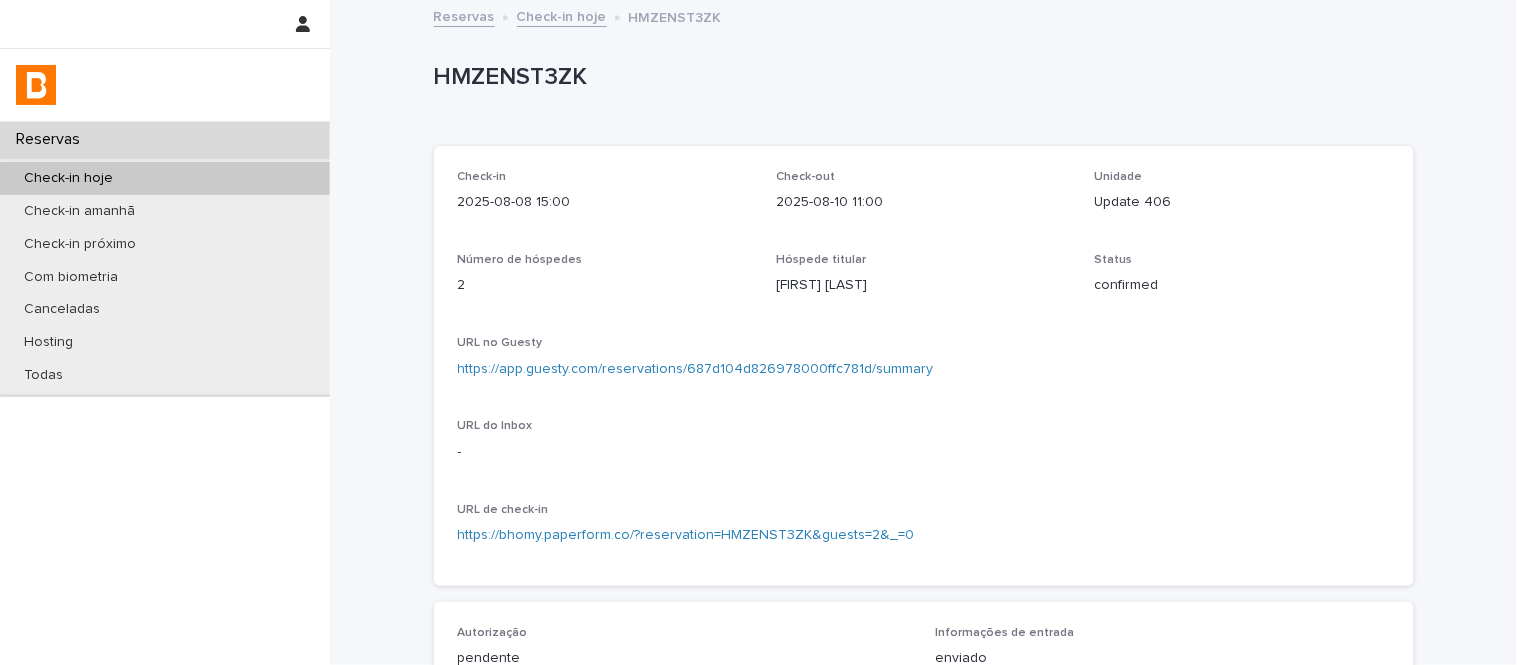 click on "Check-in hoje" at bounding box center [562, 15] 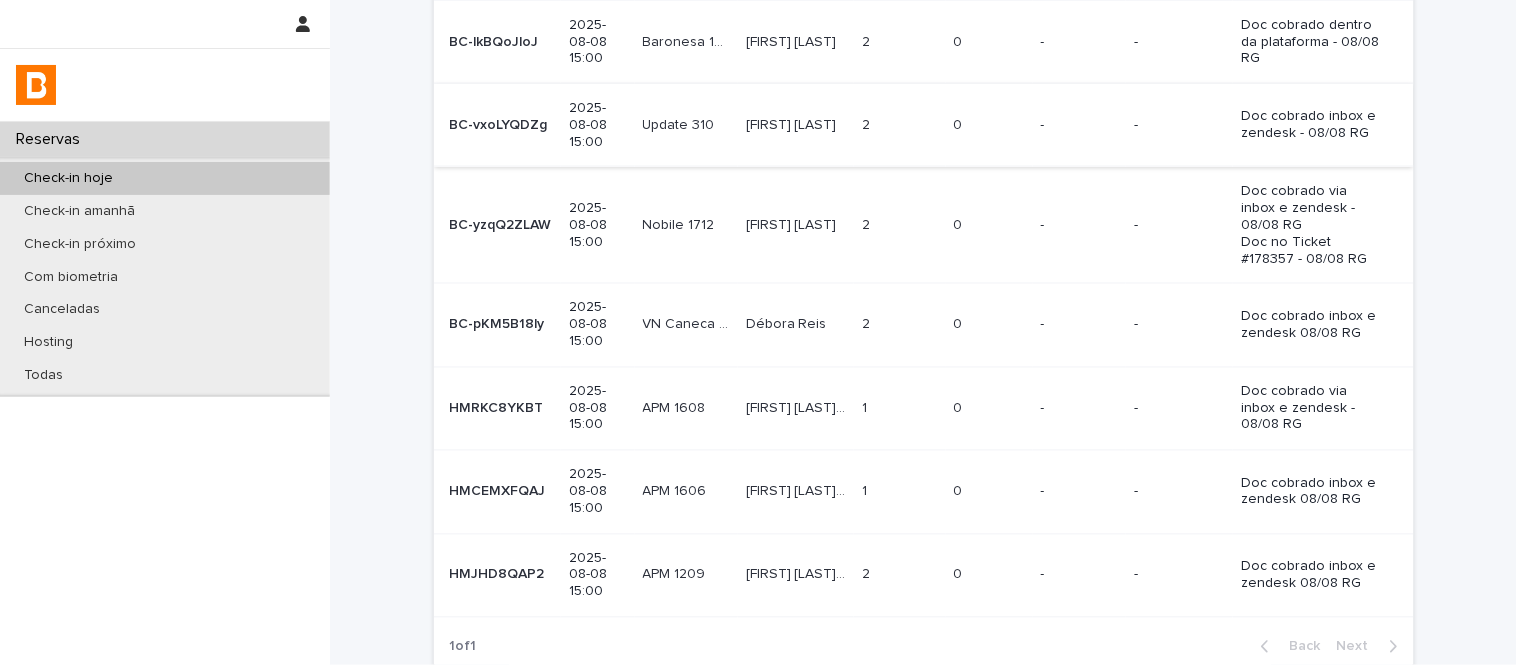 scroll, scrollTop: 708, scrollLeft: 0, axis: vertical 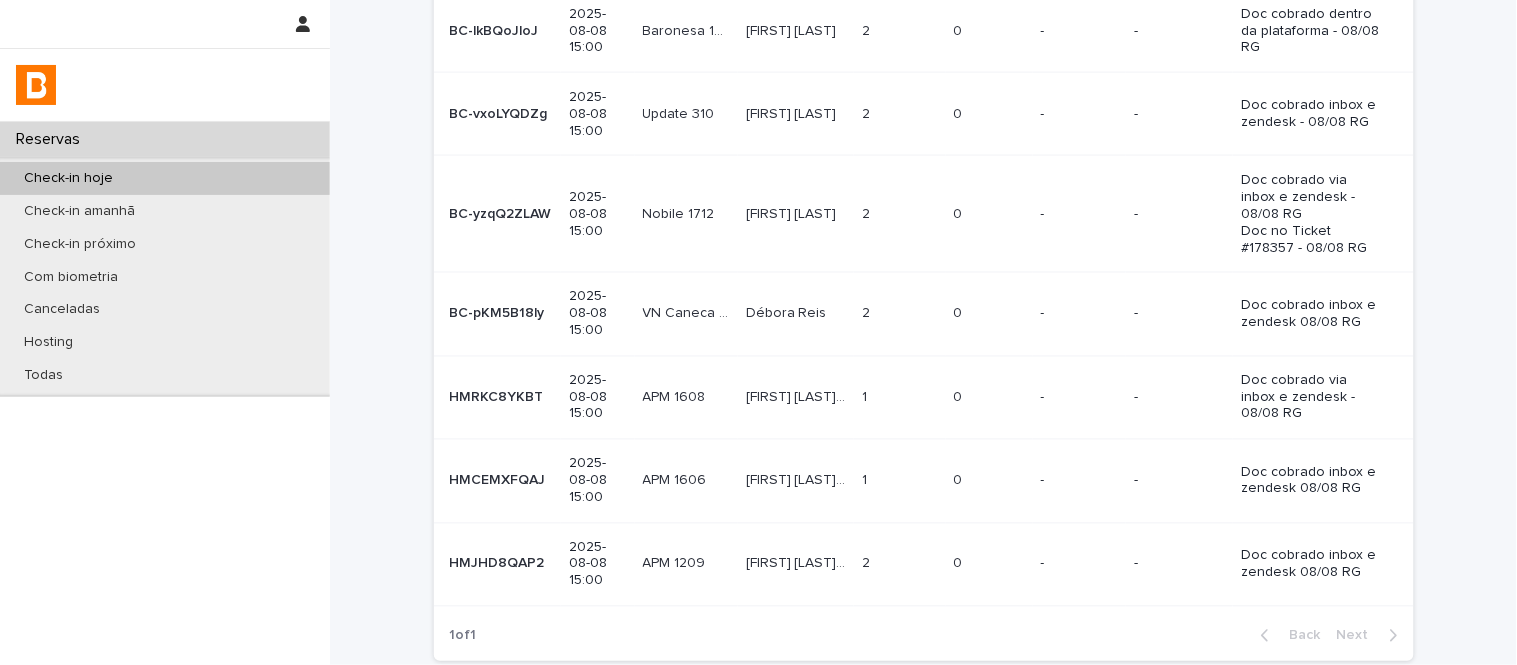click on "[FIRST] [LAST] [FIRST] [LAST]" at bounding box center [796, 214] 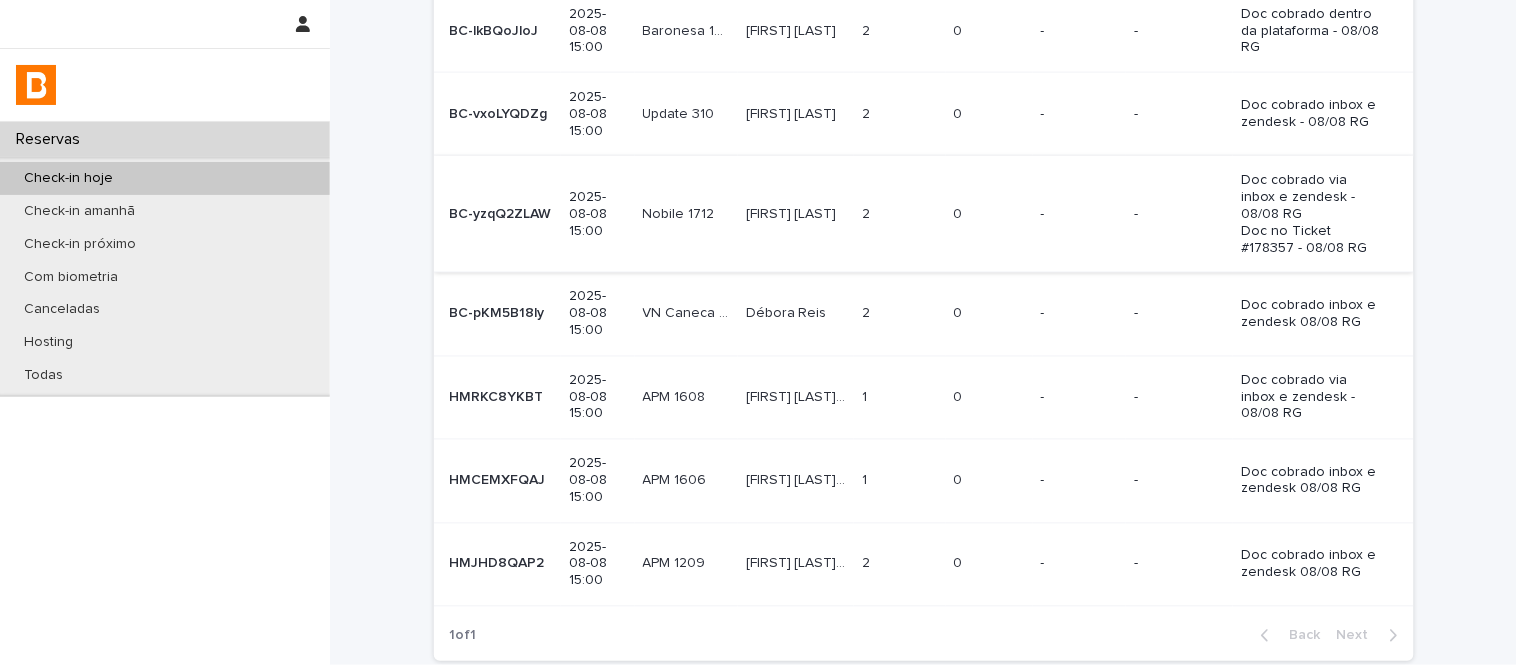 scroll, scrollTop: 0, scrollLeft: 0, axis: both 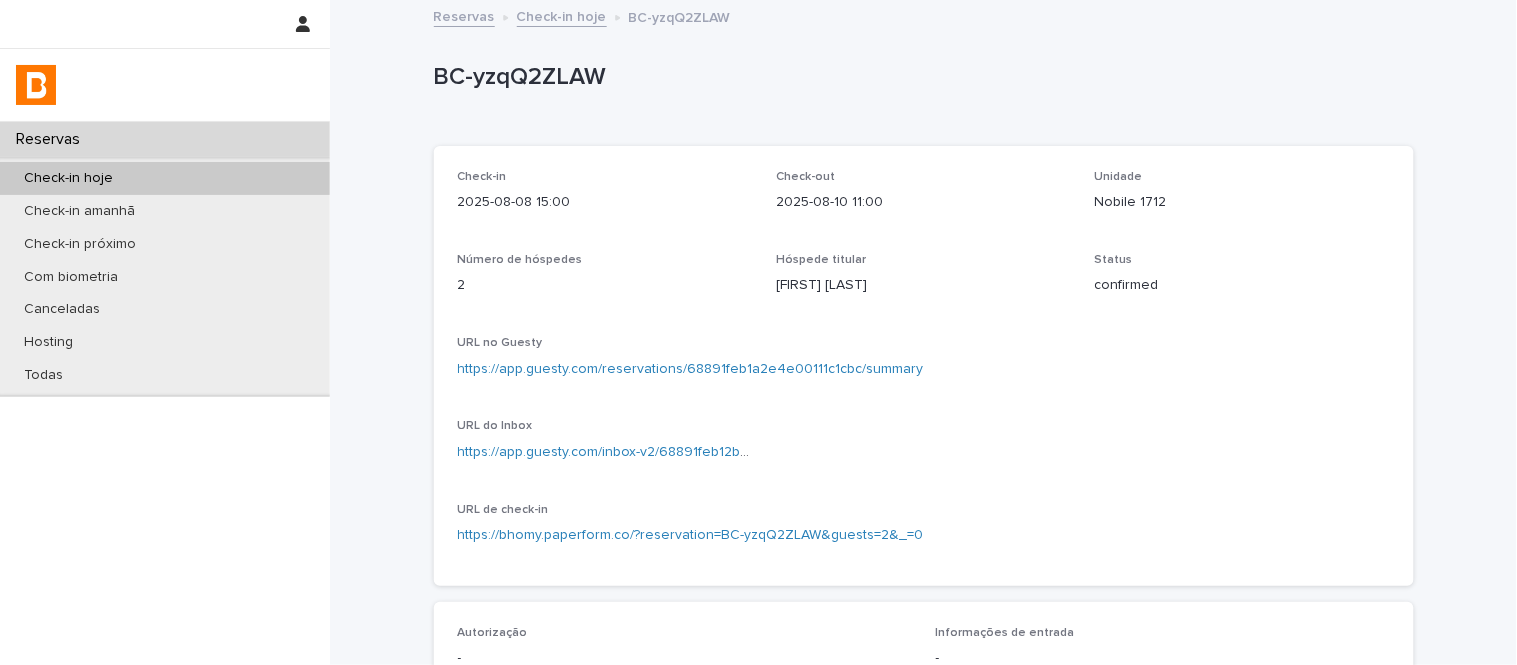 click on "Nobile 1712" at bounding box center [1242, 202] 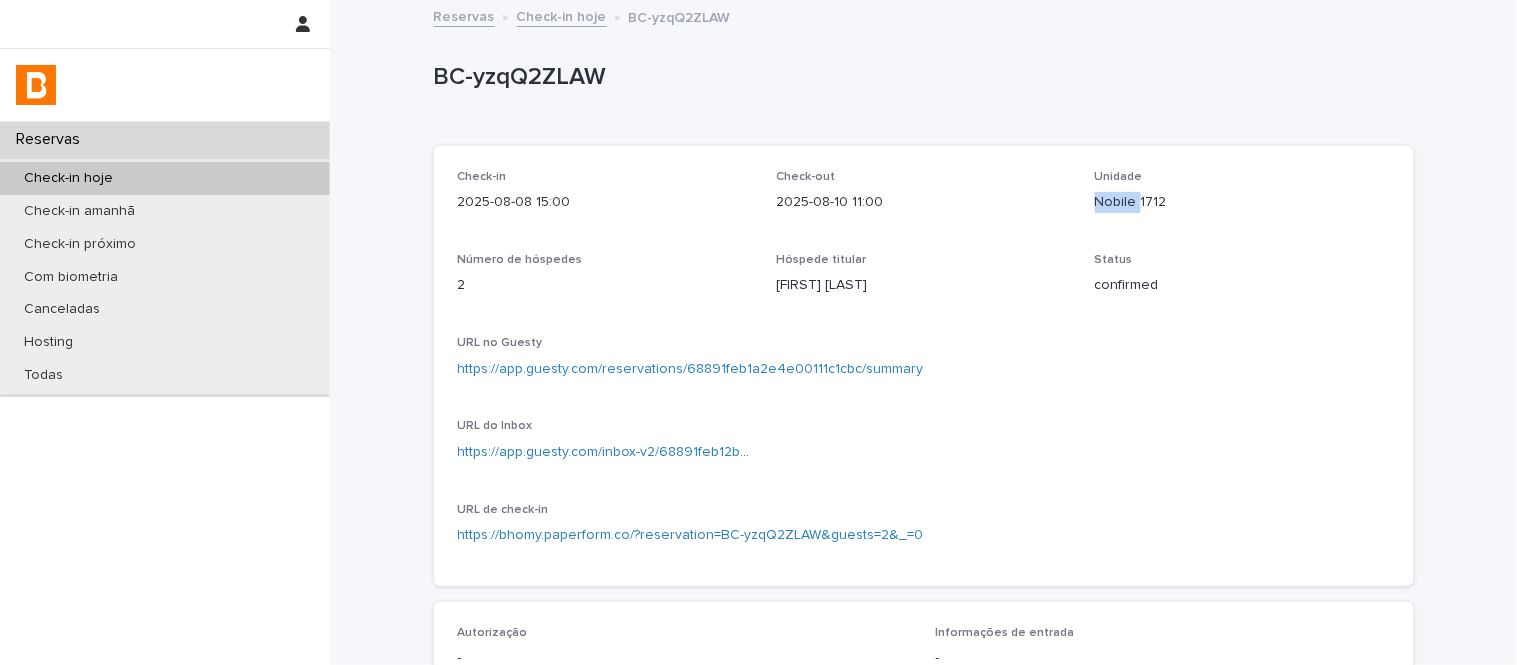 click on "Nobile 1712" at bounding box center (1242, 202) 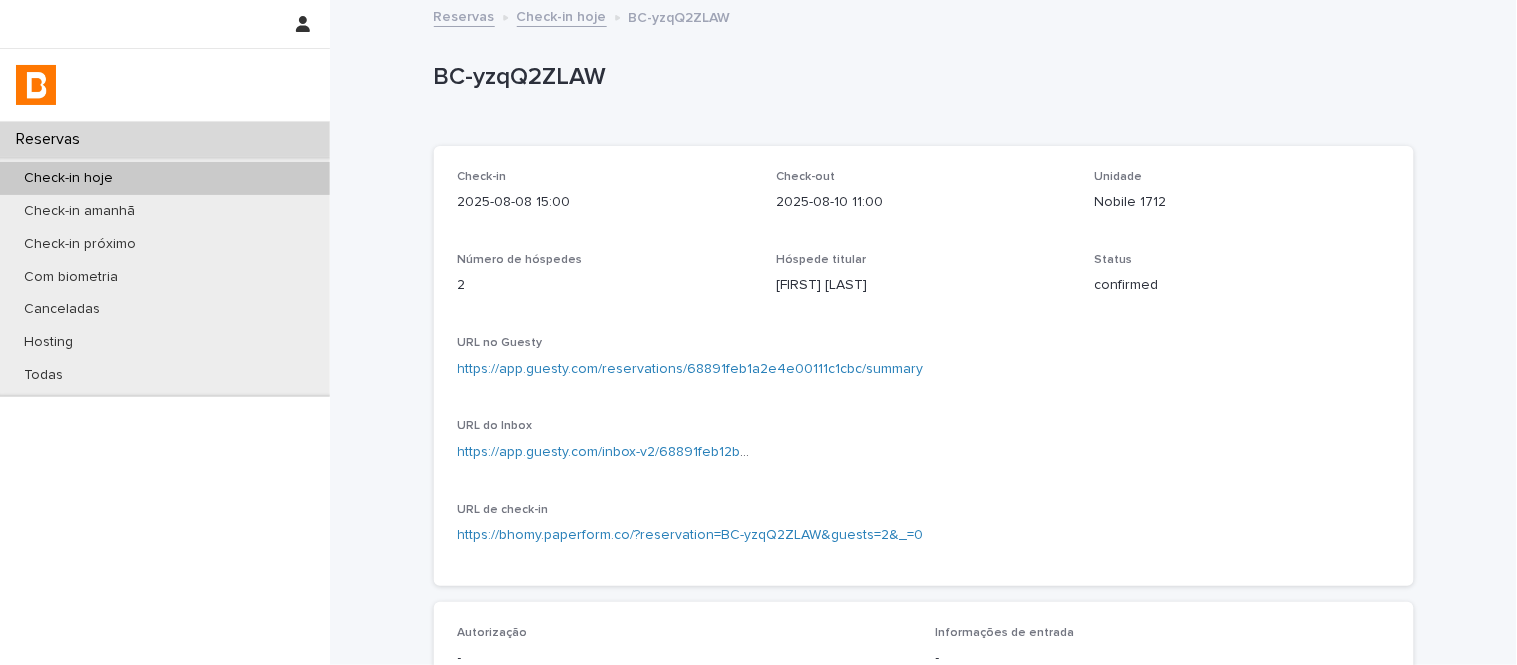 click on "https://app.guesty.com/inbox-v2/68891feb12b4e90012e20720?reservationId=68891feb1a2e4e00111c1cbc" at bounding box center (605, 452) 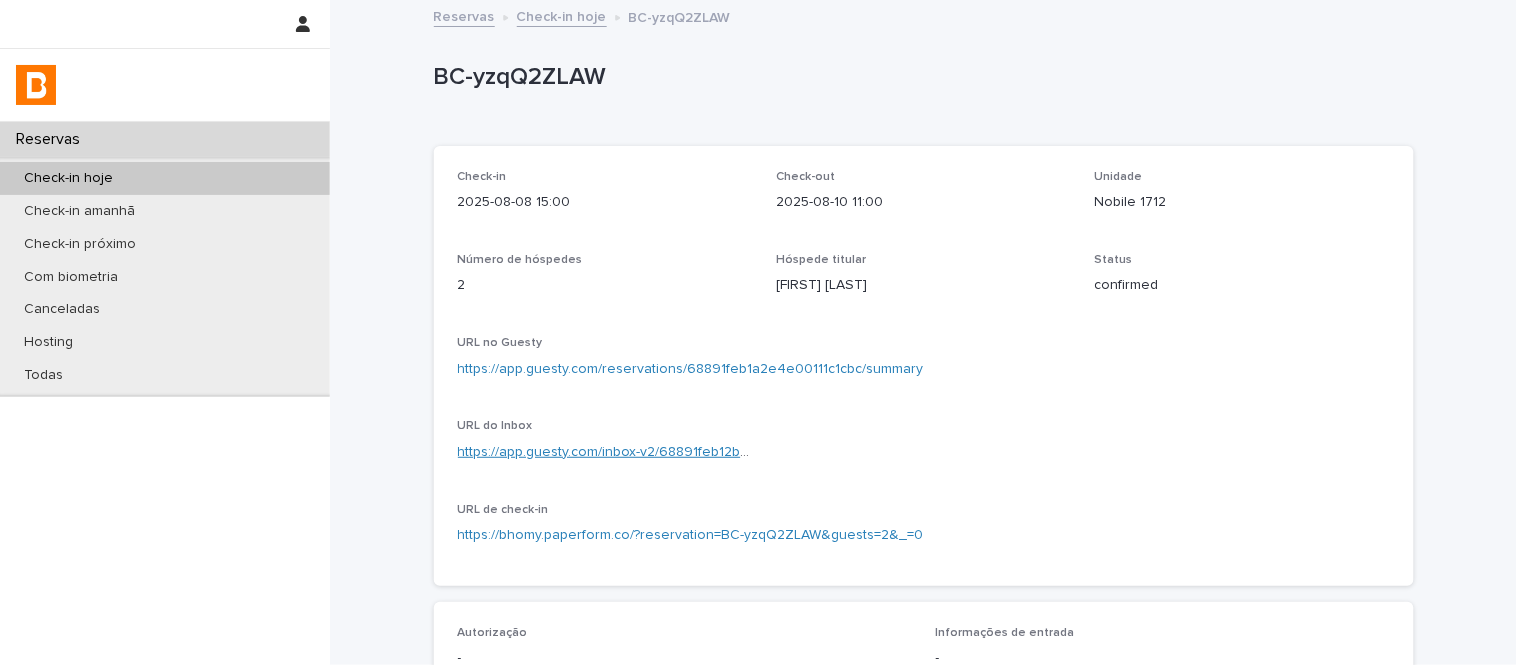 click on "https://app.guesty.com/inbox-v2/68891feb12b4e90012e20720?reservationId=68891feb1a2e4e00111c1cbc" at bounding box center [790, 452] 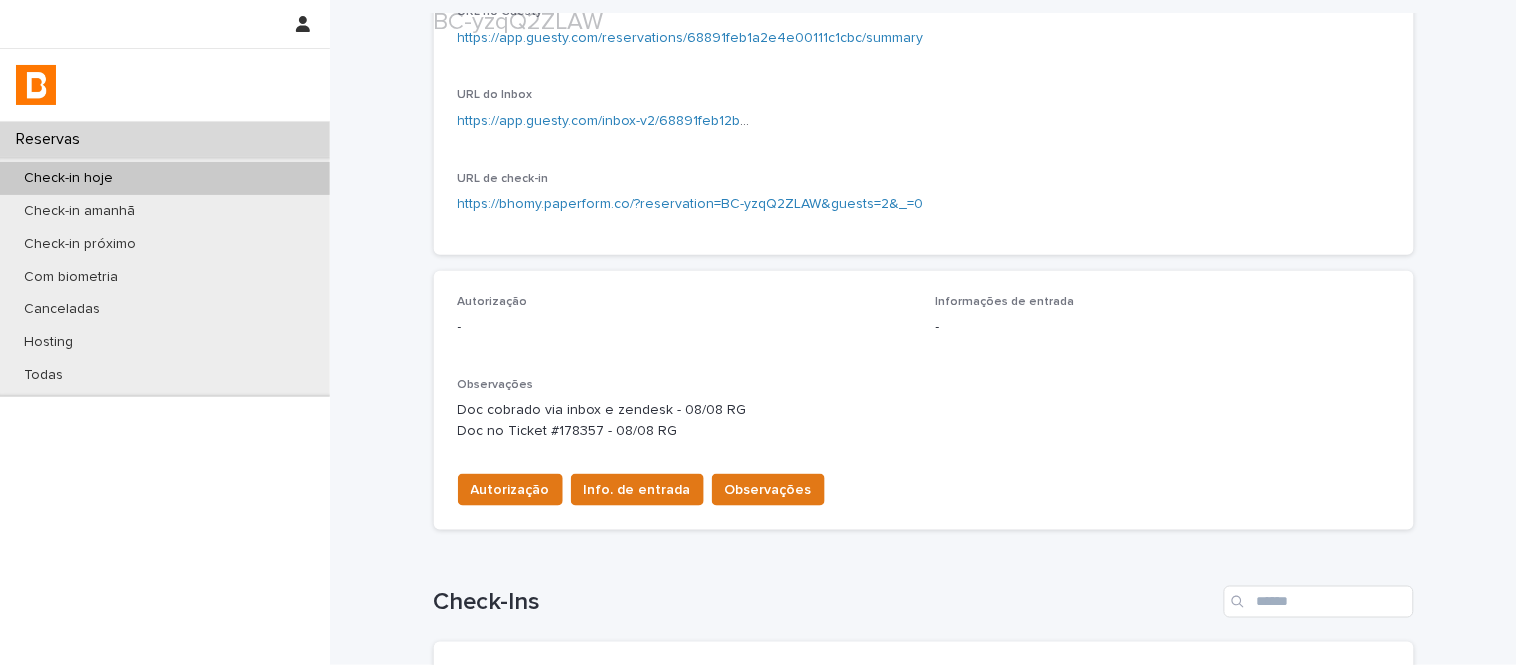 scroll, scrollTop: 666, scrollLeft: 0, axis: vertical 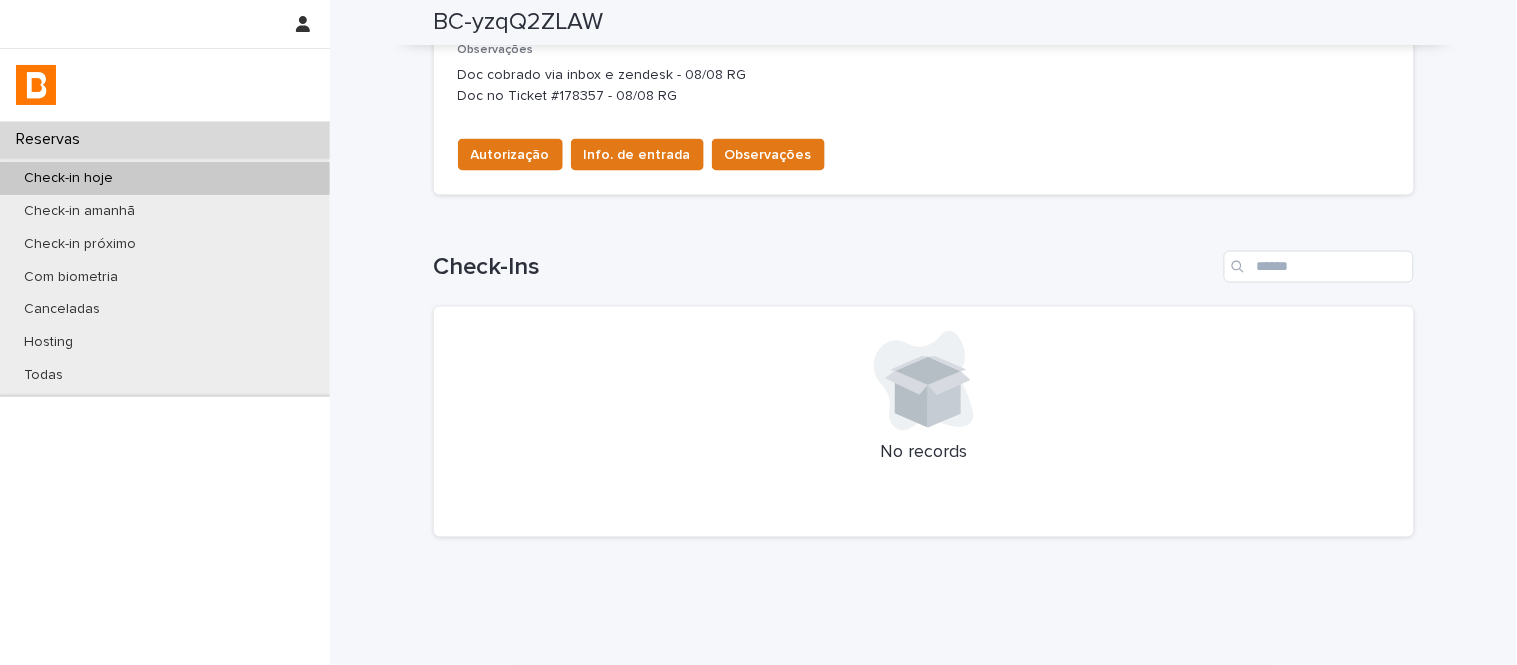click on "Doc cobrado via inbox e zendesk - 08/08 RG
Doc no Ticket #178357 - 08/08 RG" at bounding box center [924, 86] 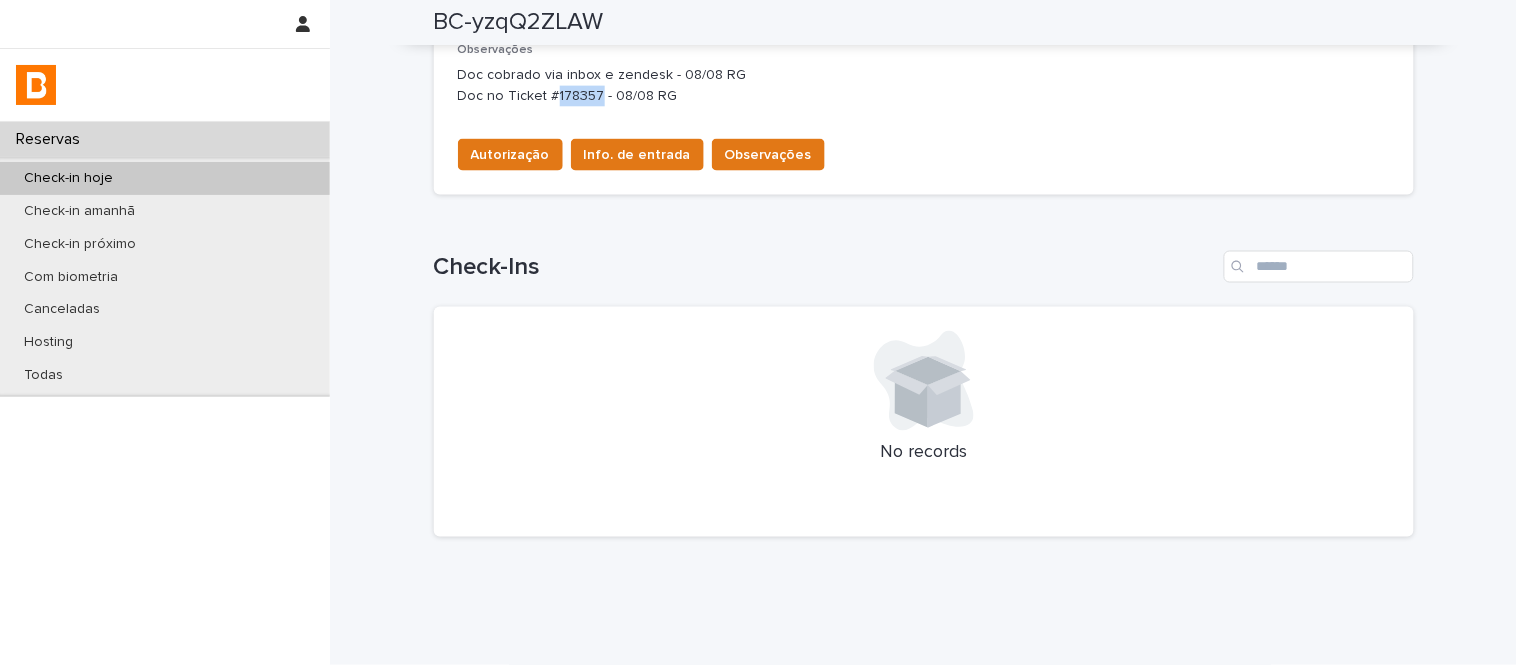 drag, startPoint x: 546, startPoint y: 100, endPoint x: 588, endPoint y: 102, distance: 42.047592 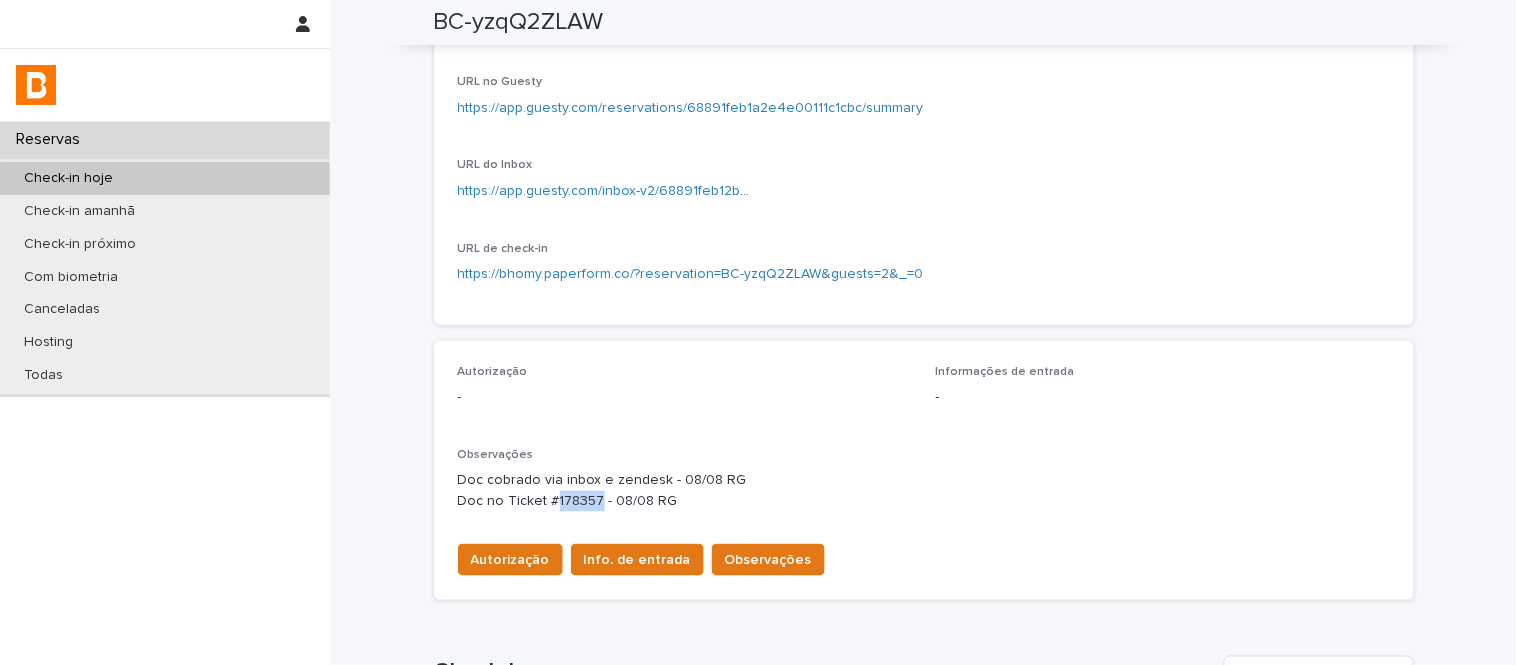 scroll, scrollTop: 222, scrollLeft: 0, axis: vertical 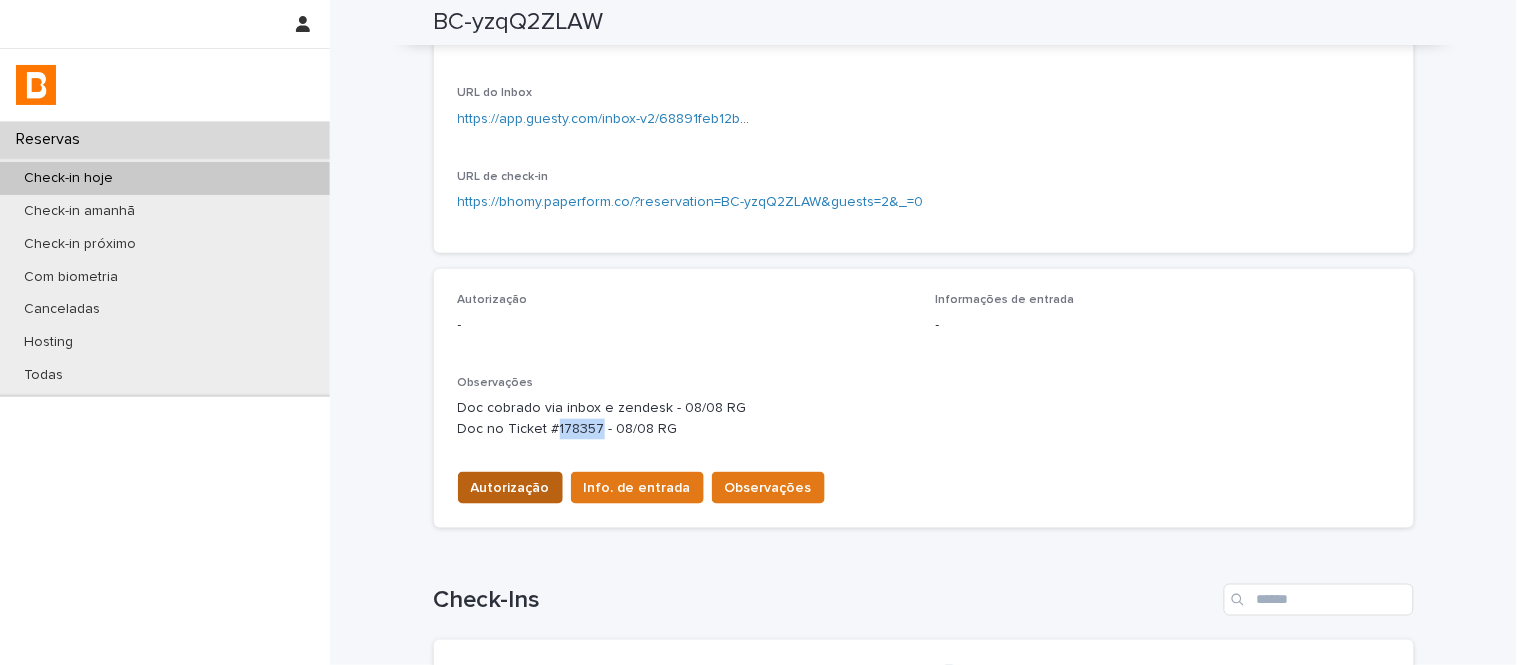 click on "Autorização" at bounding box center [510, 488] 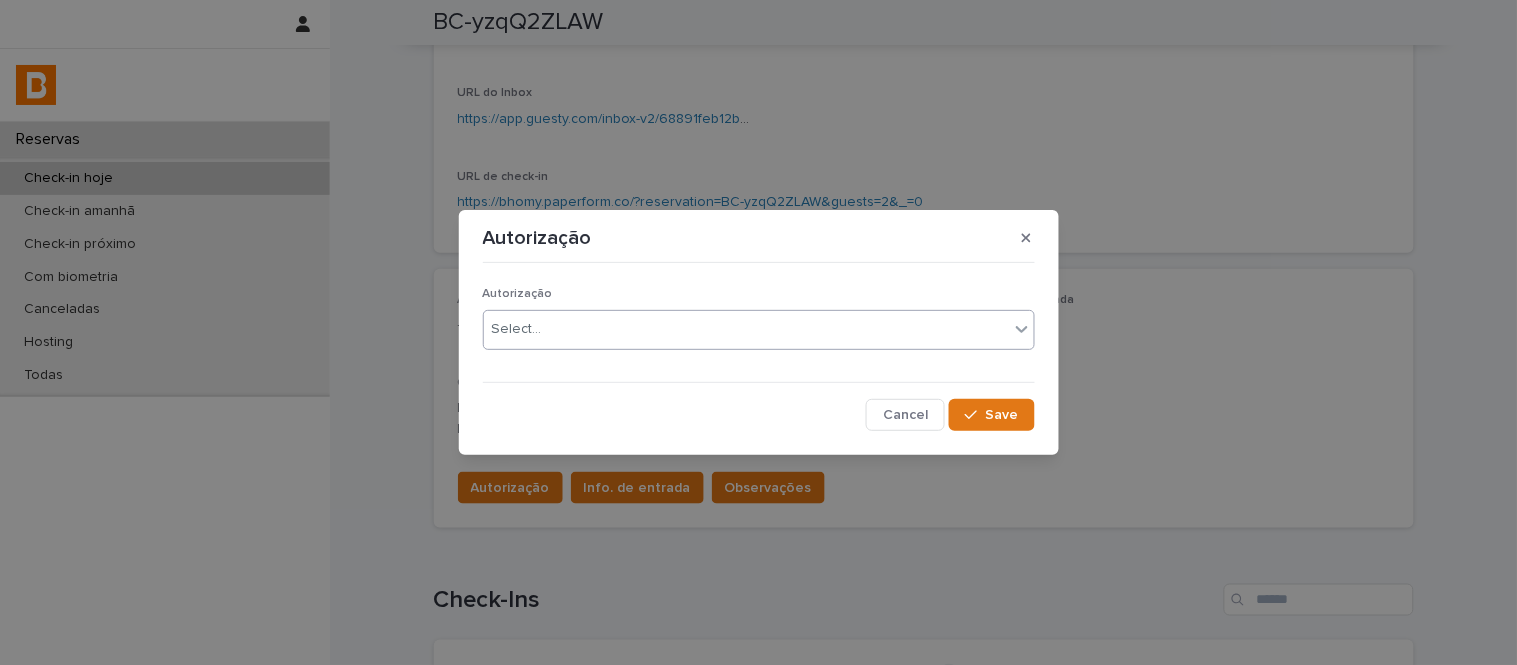 click on "Select..." at bounding box center (746, 329) 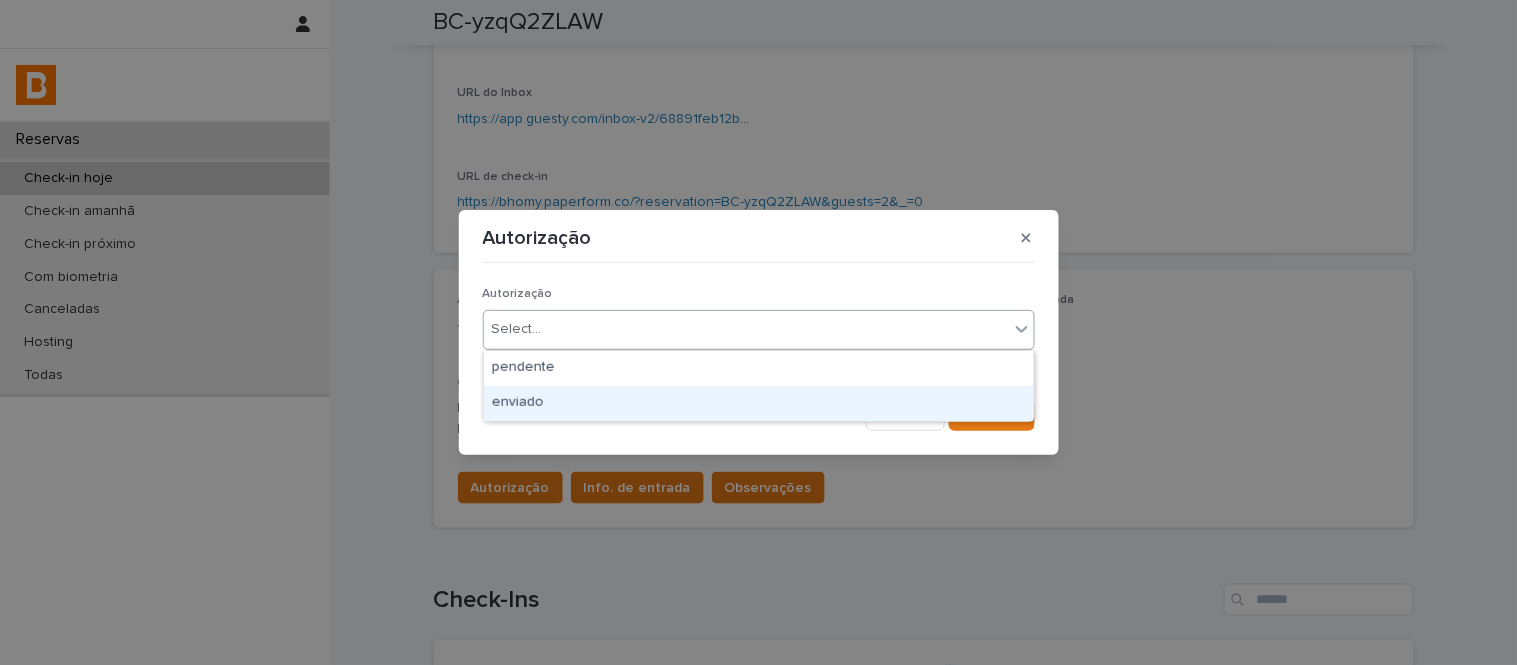 click on "enviado" at bounding box center [759, 403] 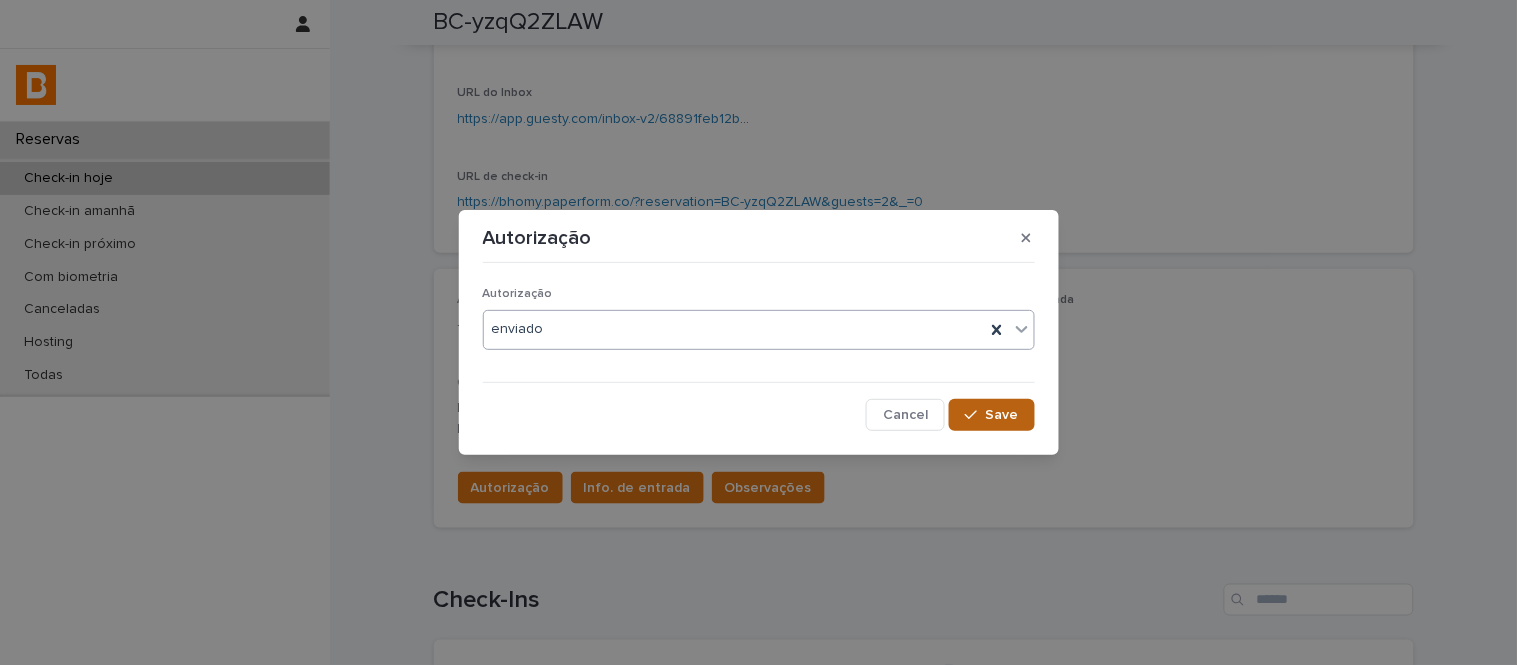 click on "Save" at bounding box center (1002, 415) 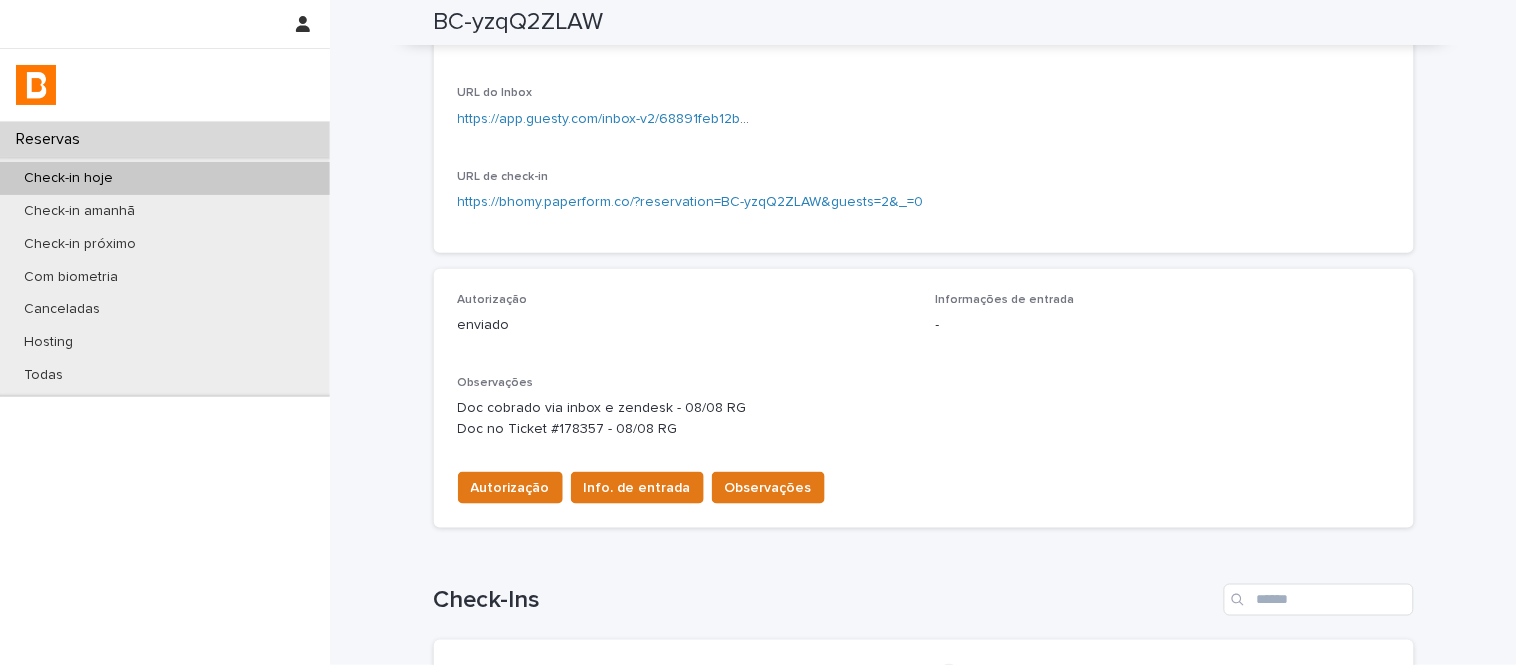 click on "Info. de entrada" at bounding box center (637, 488) 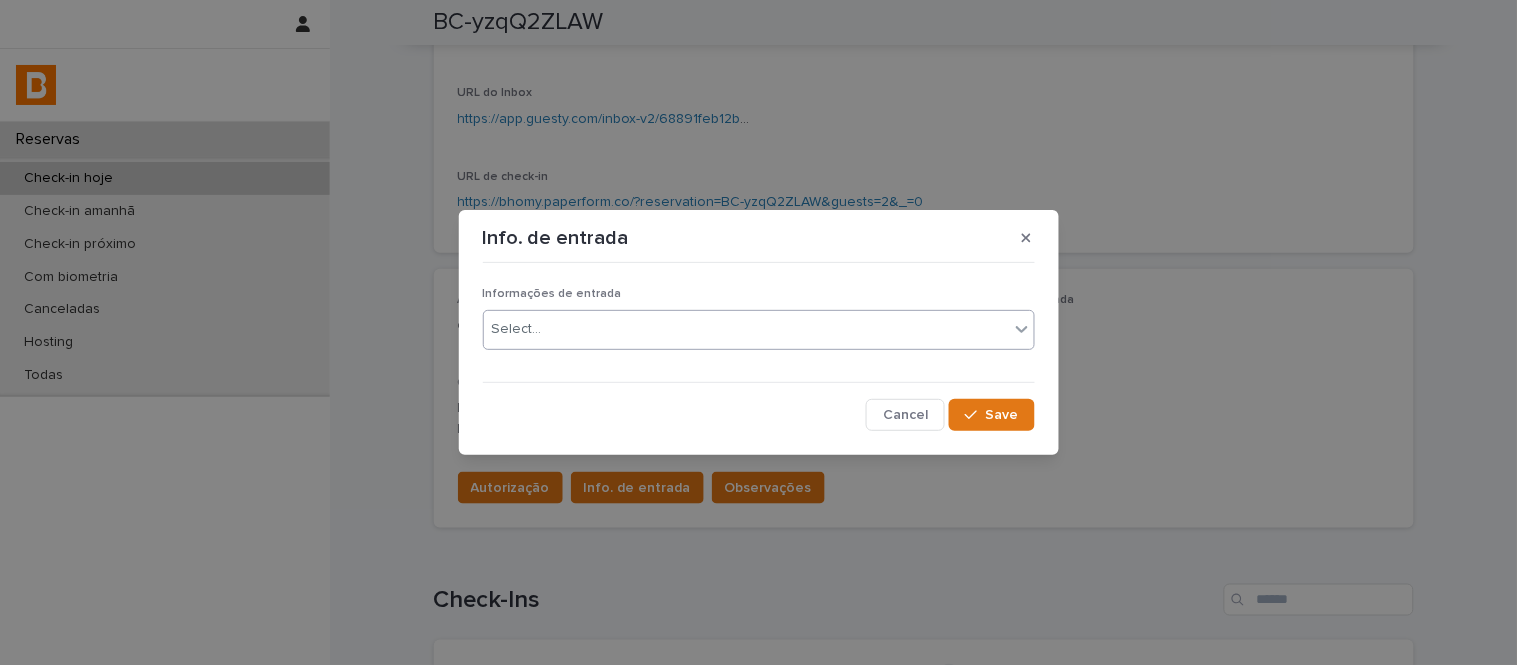 click on "Select..." at bounding box center (746, 329) 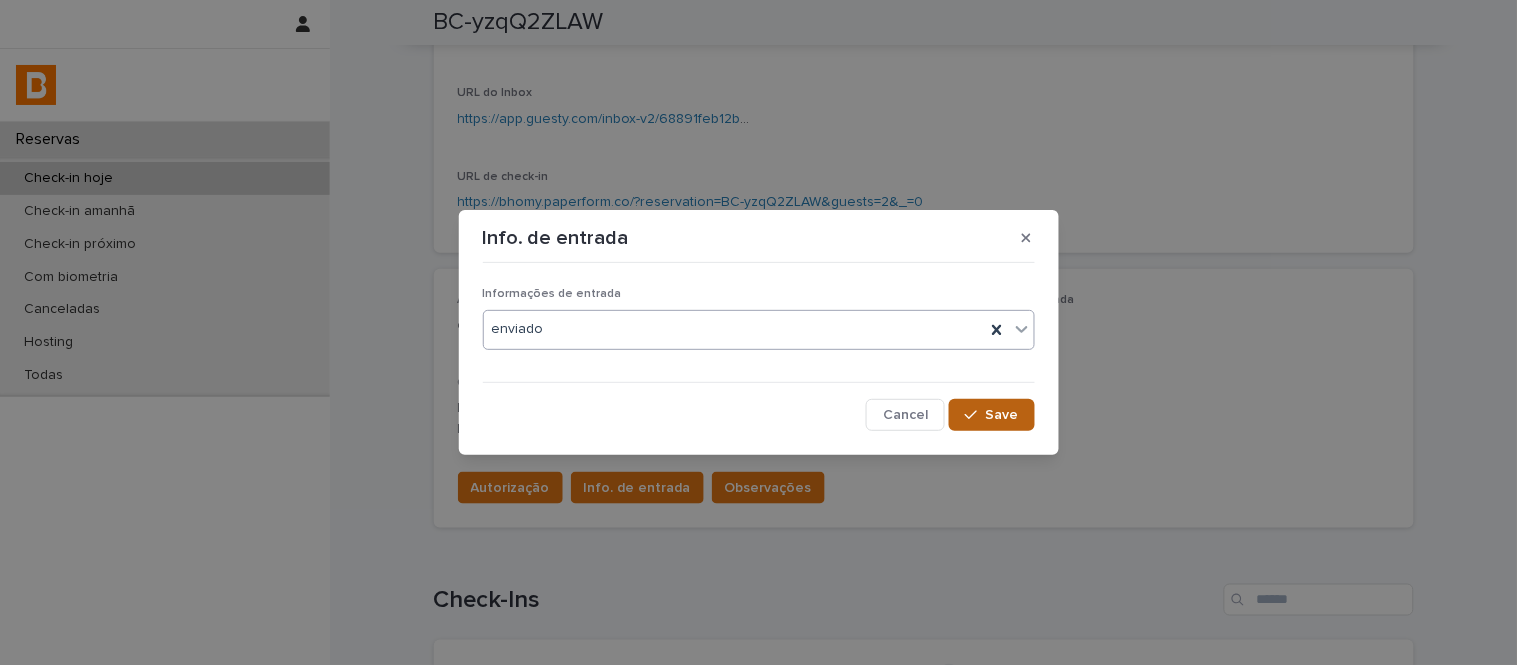 click on "Save" at bounding box center (991, 415) 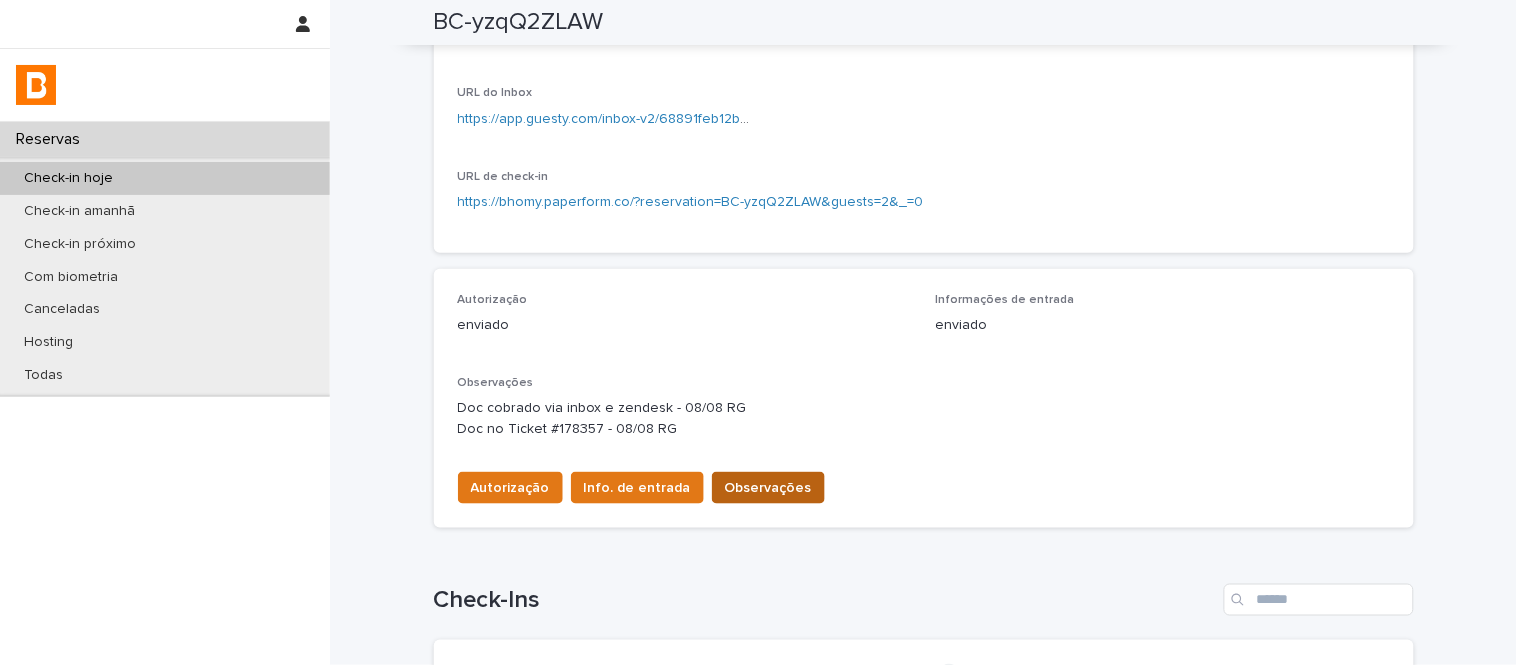 click on "Observações" at bounding box center [768, 488] 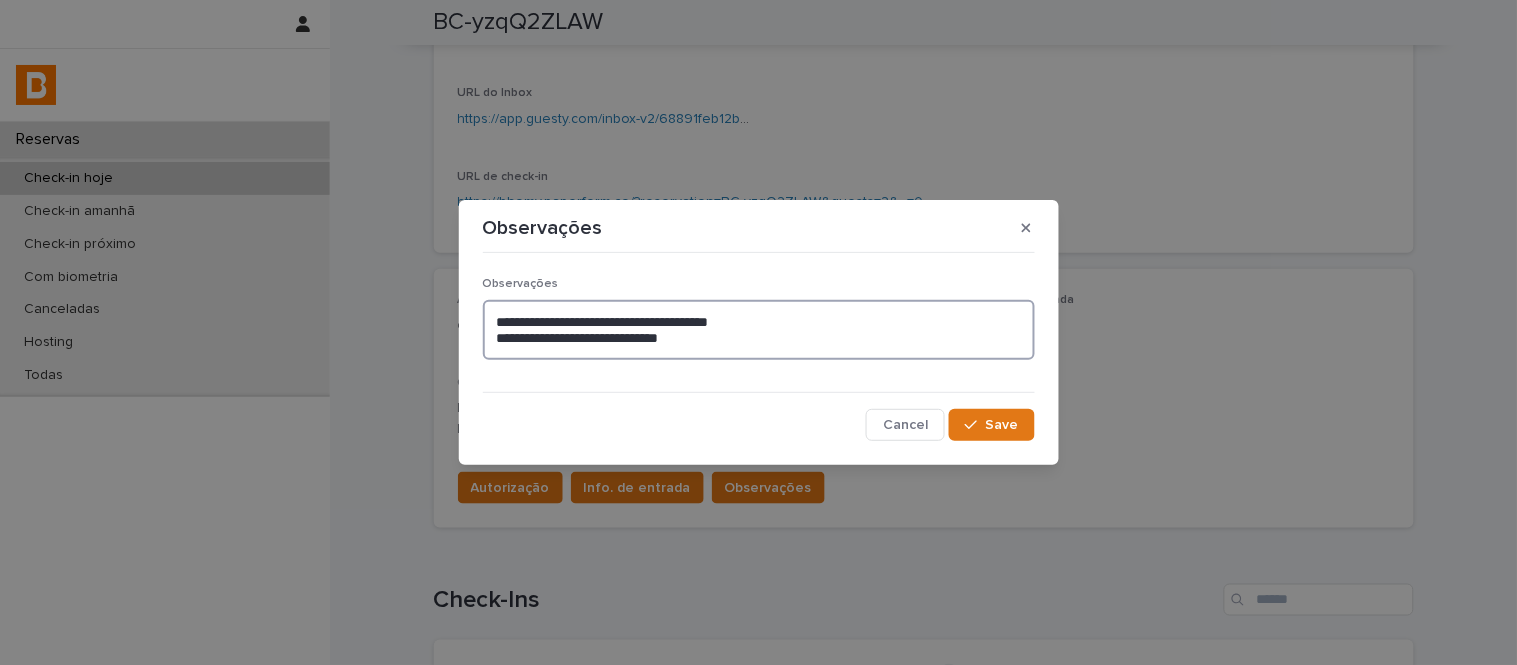 click on "**********" at bounding box center (759, 330) 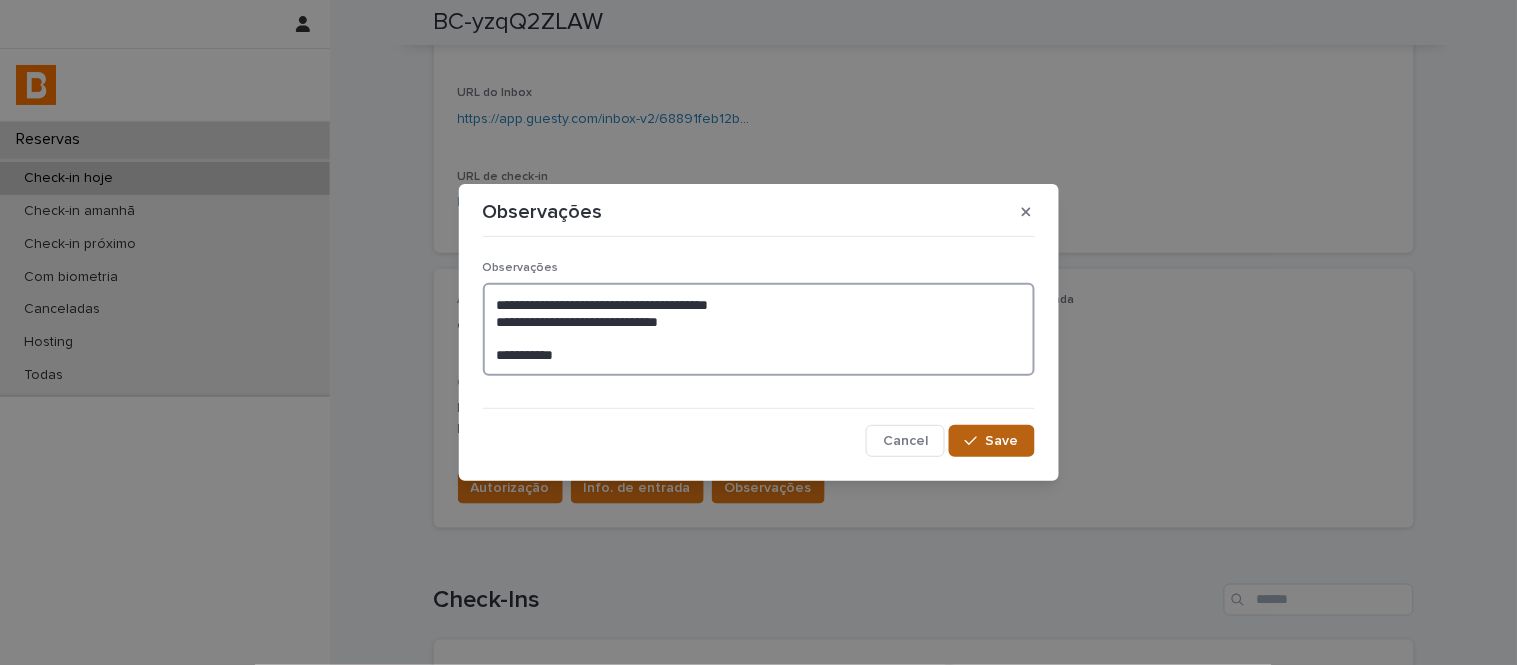 type on "**********" 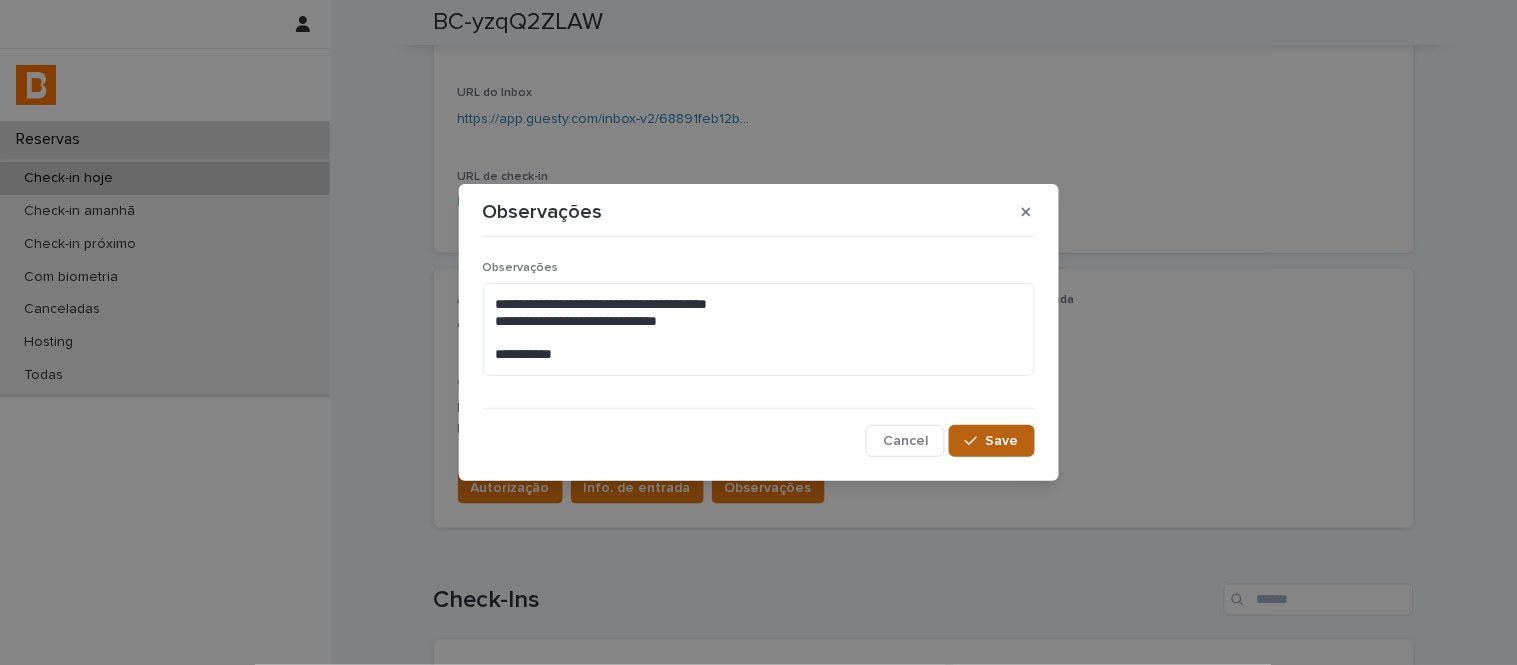 click on "Save" at bounding box center [991, 441] 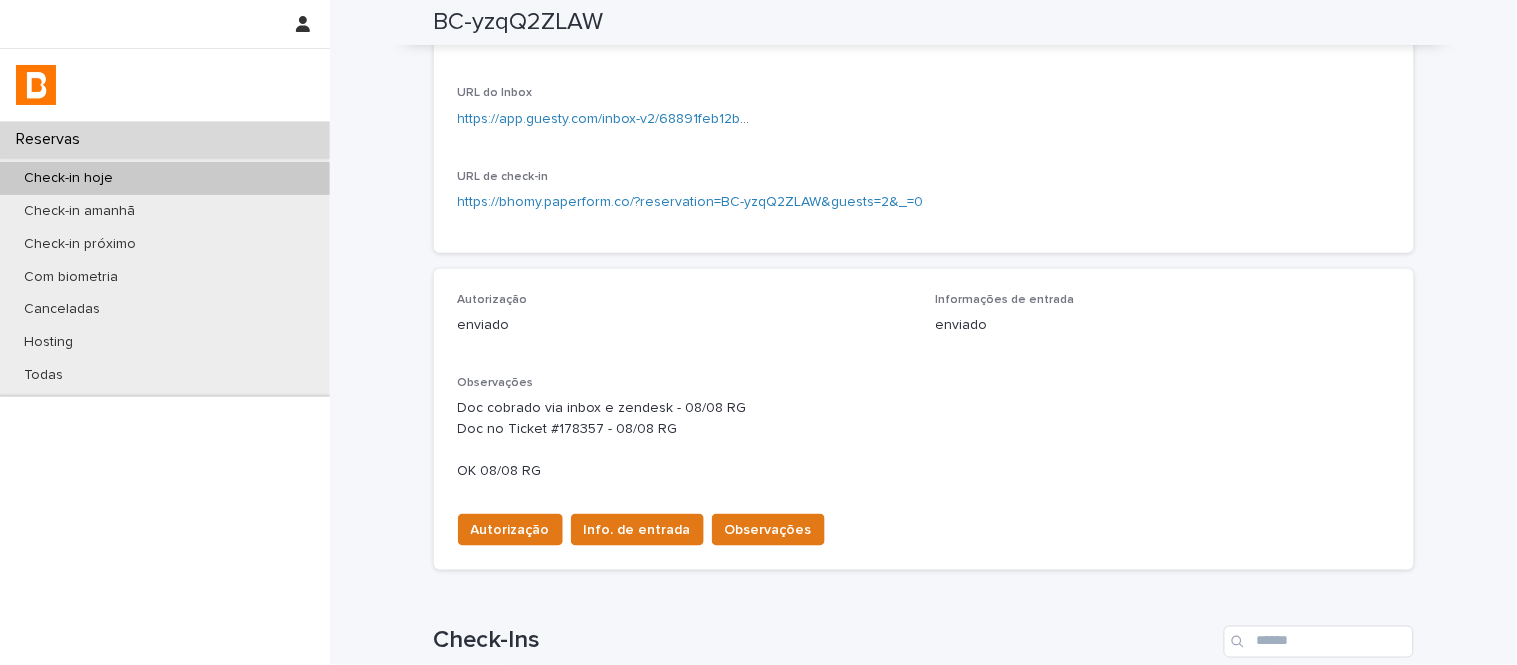 scroll, scrollTop: 354, scrollLeft: 0, axis: vertical 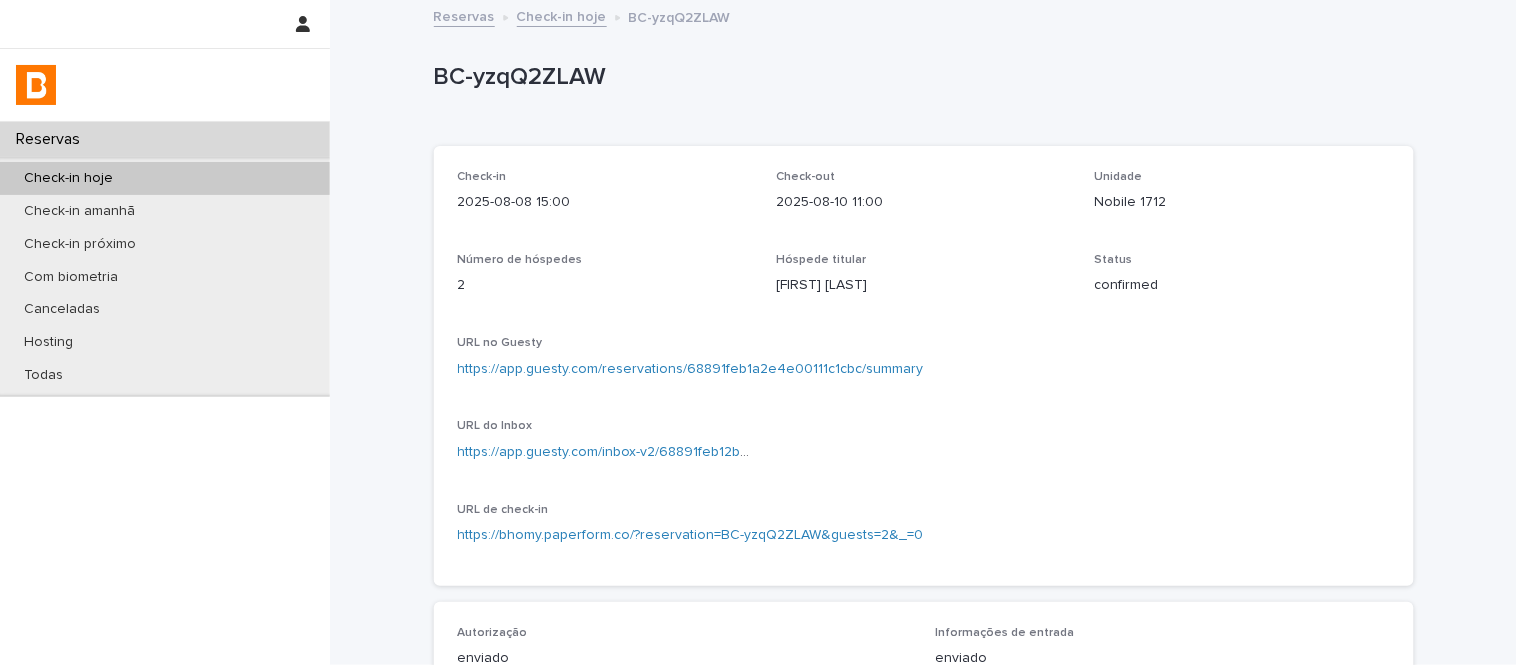 click on "Check-in hoje" at bounding box center [562, 15] 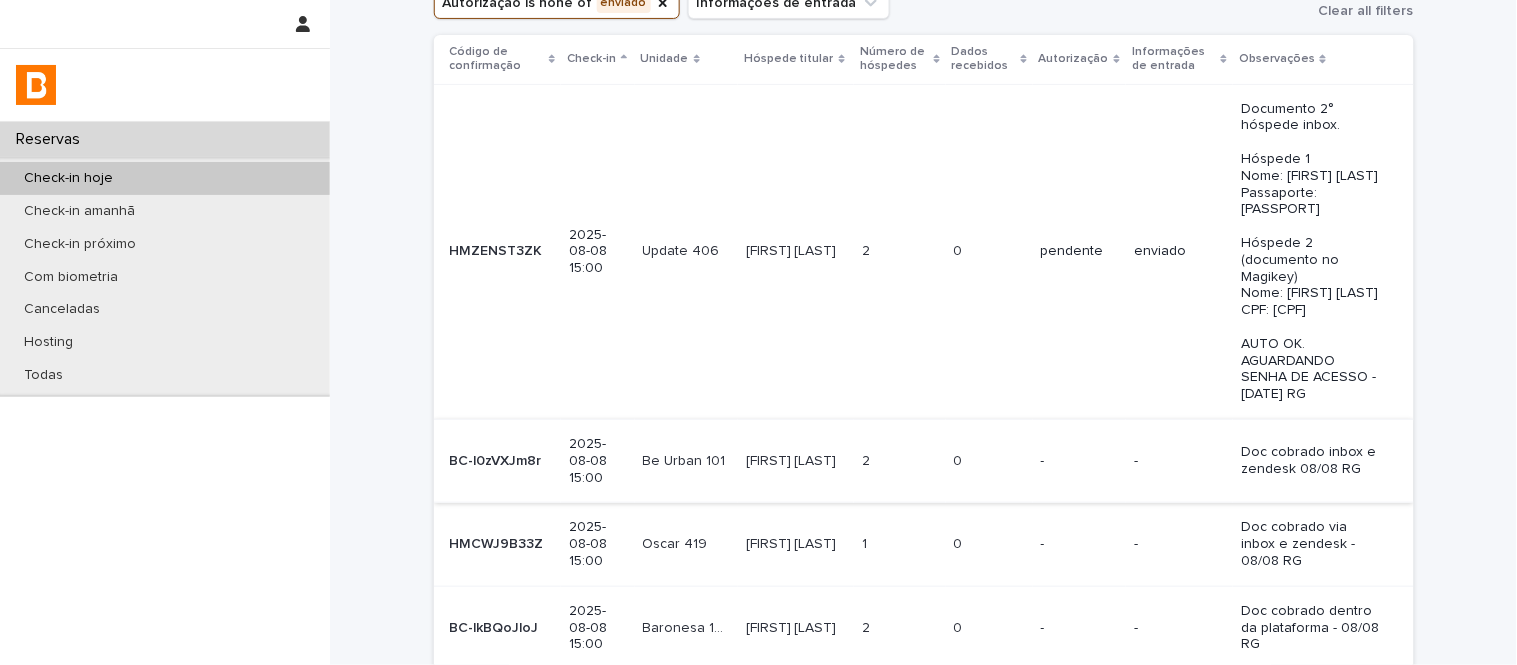 scroll, scrollTop: 608, scrollLeft: 0, axis: vertical 